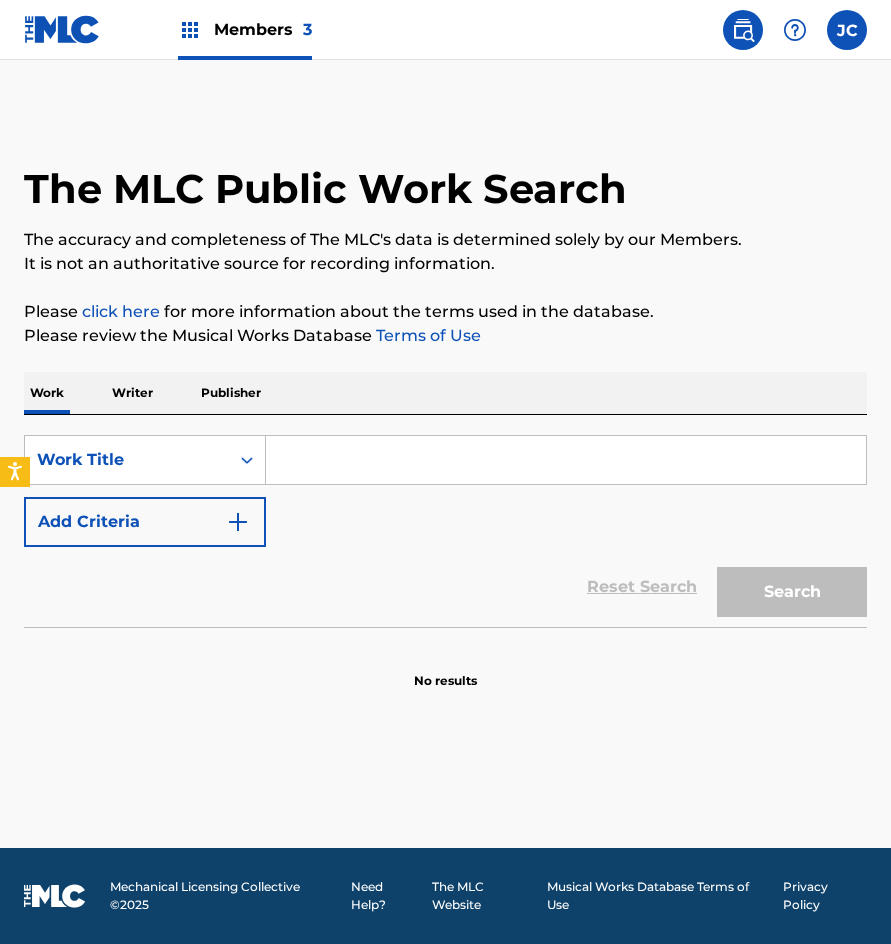 scroll, scrollTop: 0, scrollLeft: 0, axis: both 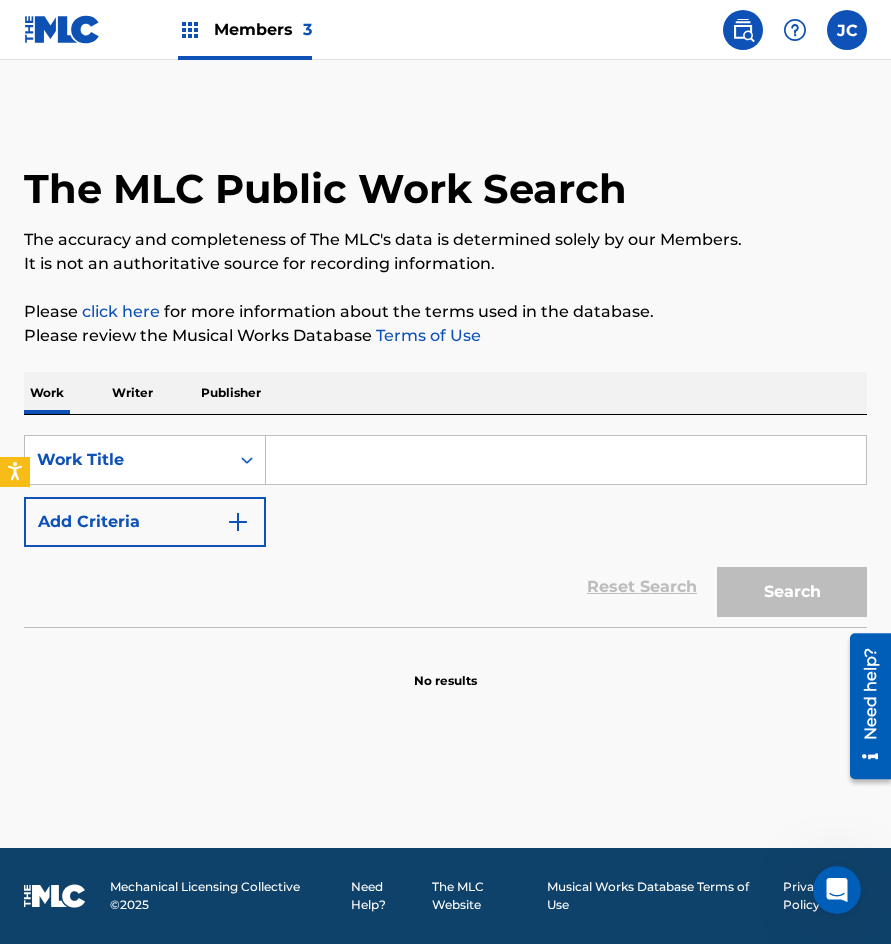 click on "Reset Search Search" at bounding box center [445, 587] 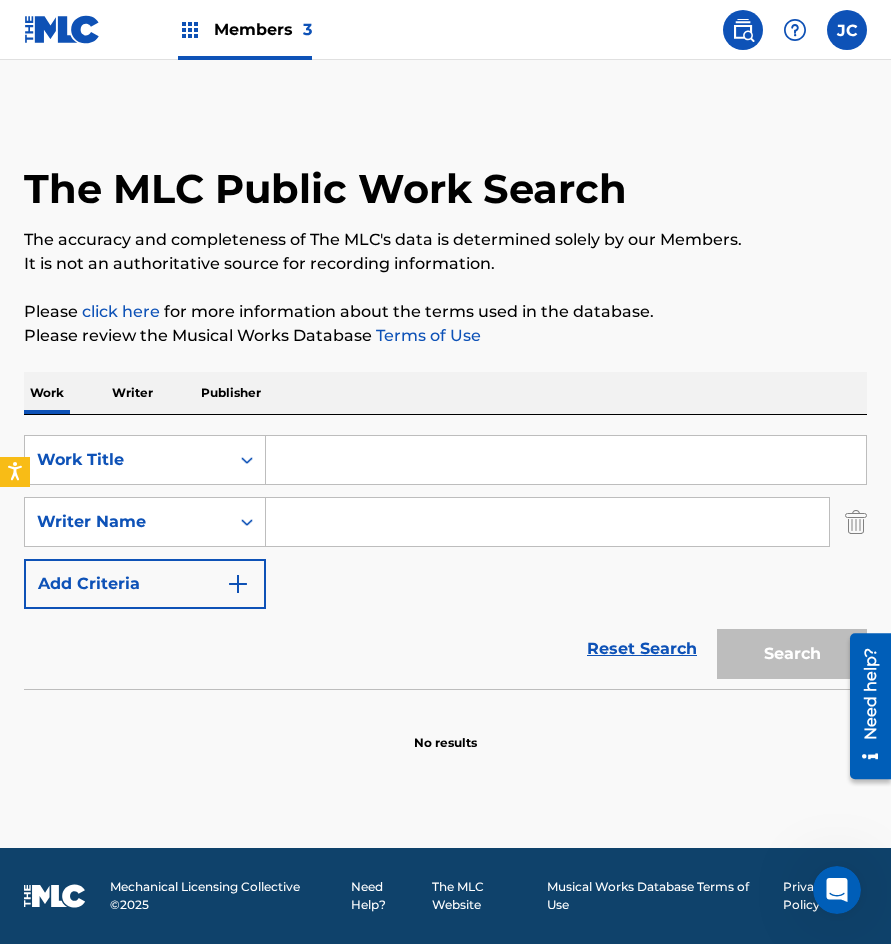 click at bounding box center (566, 460) 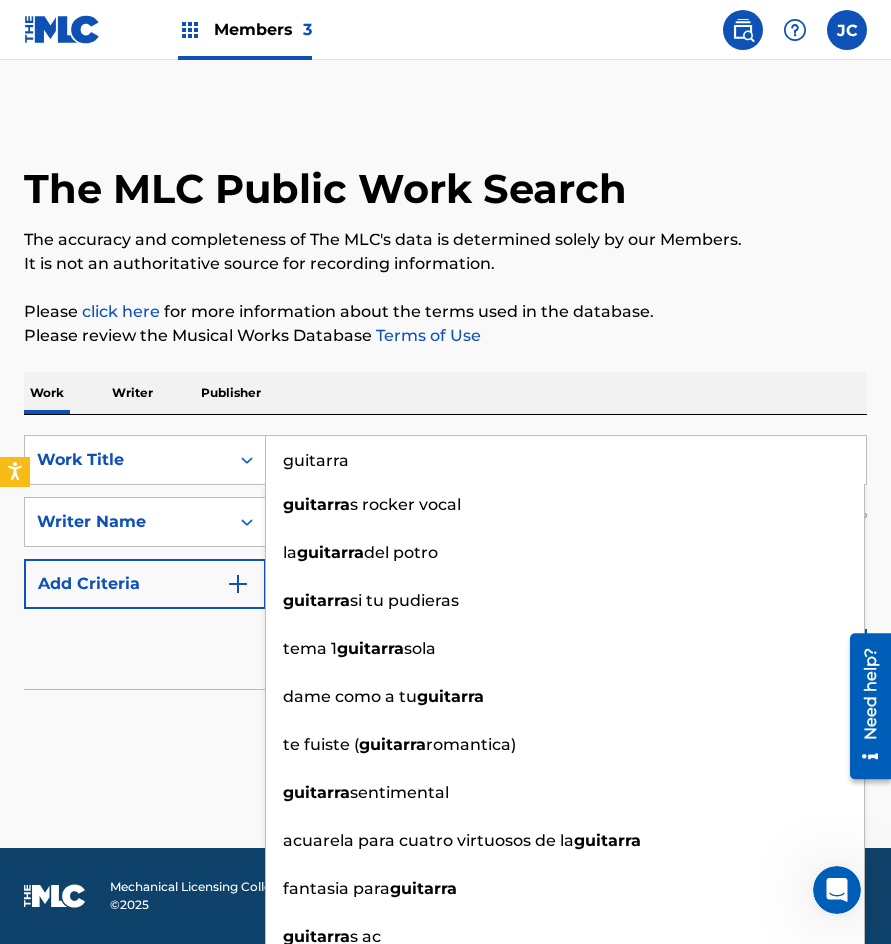 type on "guitarra" 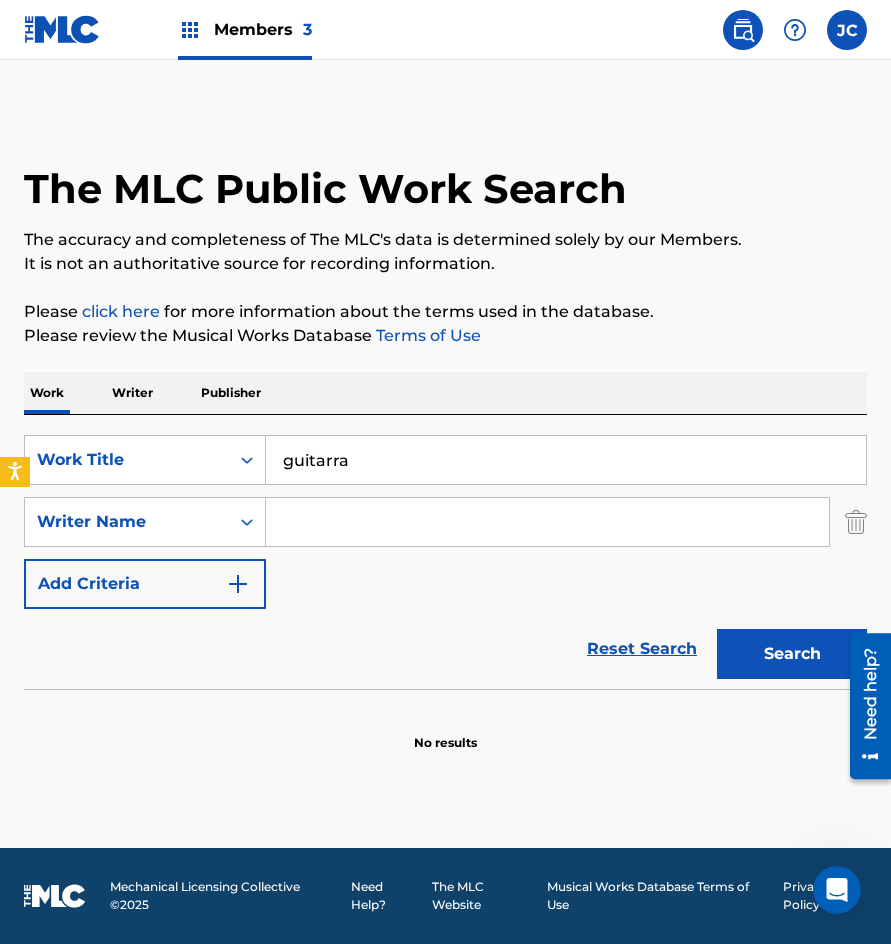 click at bounding box center (547, 522) 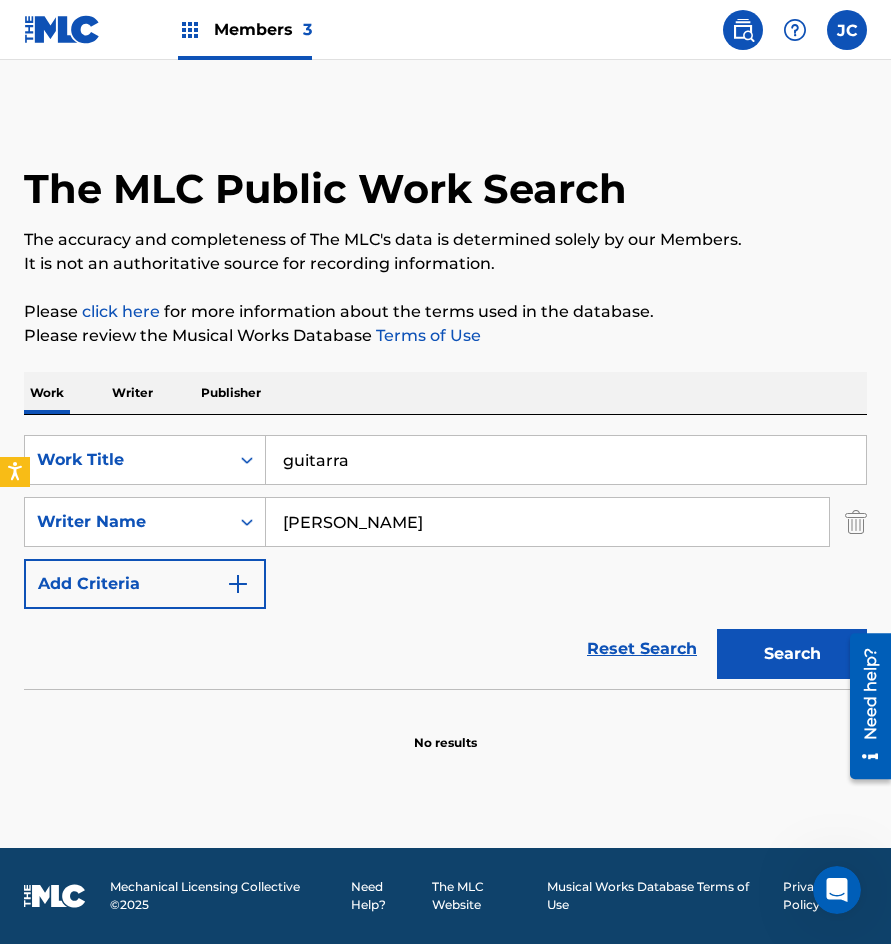 click on "Search" at bounding box center [792, 654] 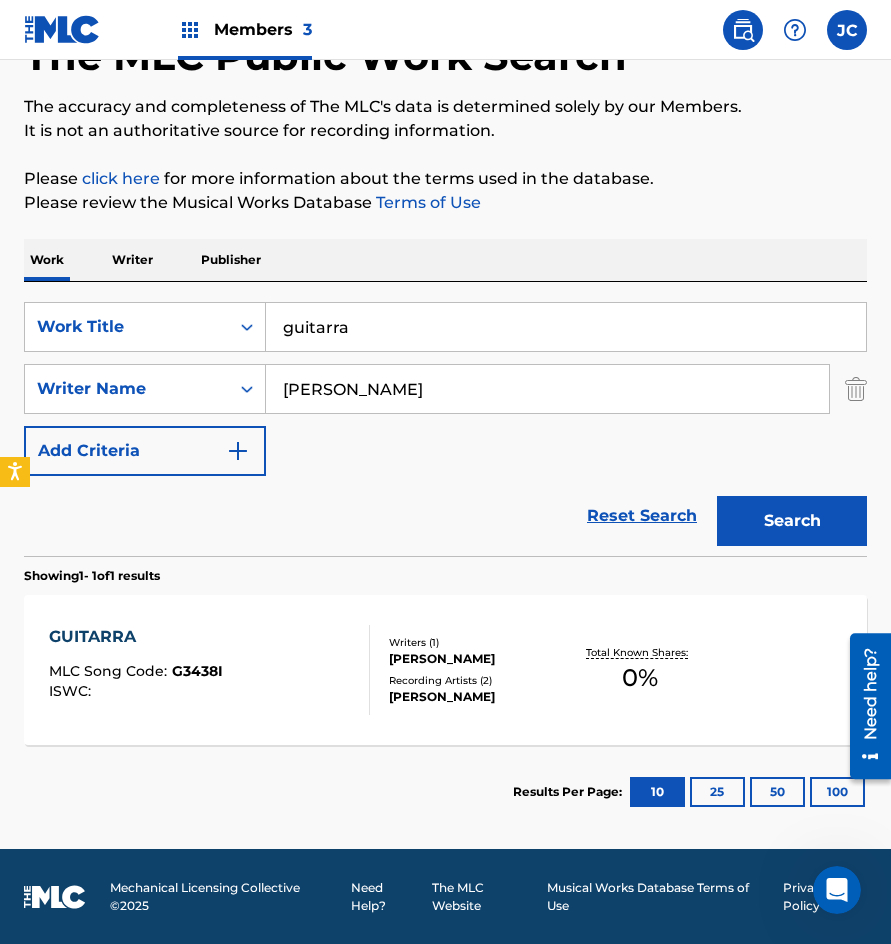 scroll, scrollTop: 134, scrollLeft: 0, axis: vertical 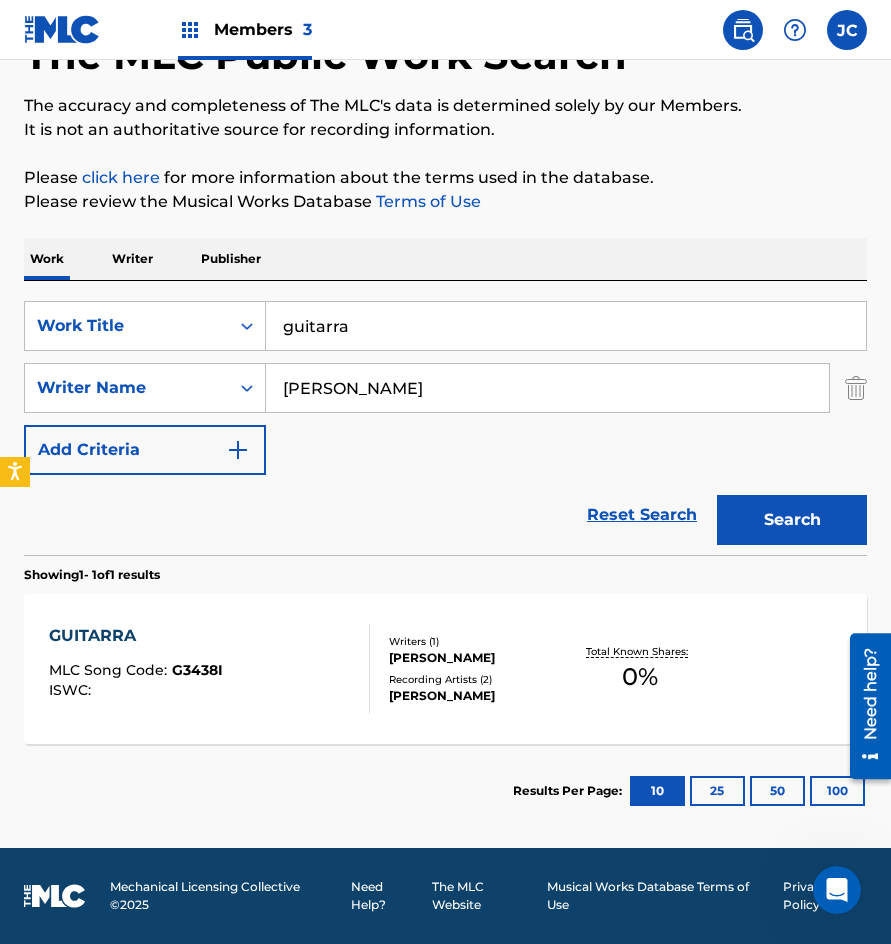 click on "[PERSON_NAME]" at bounding box center (479, 658) 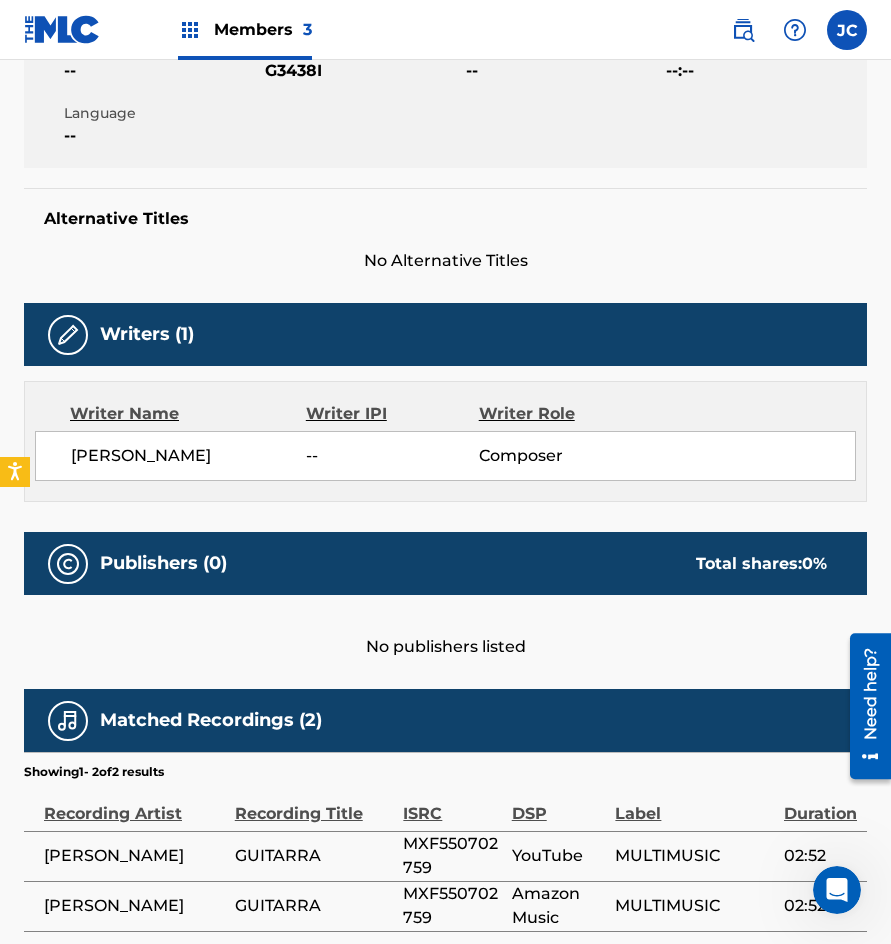 scroll, scrollTop: 315, scrollLeft: 0, axis: vertical 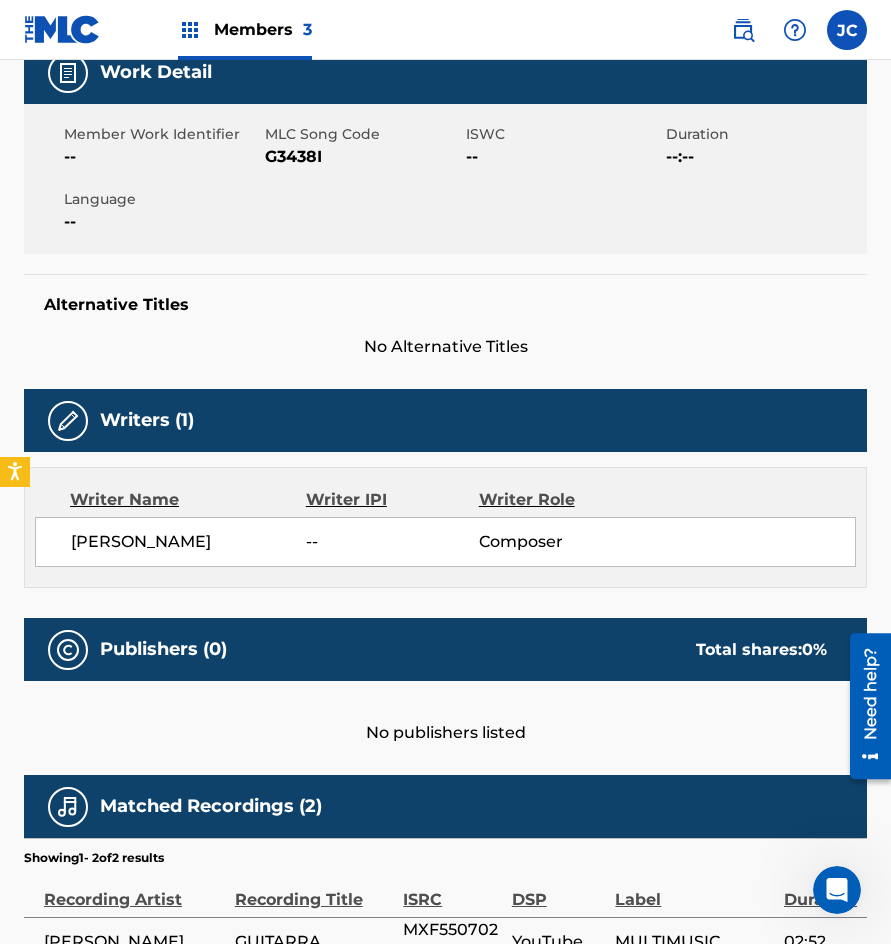 click on "G3438I" at bounding box center [363, 157] 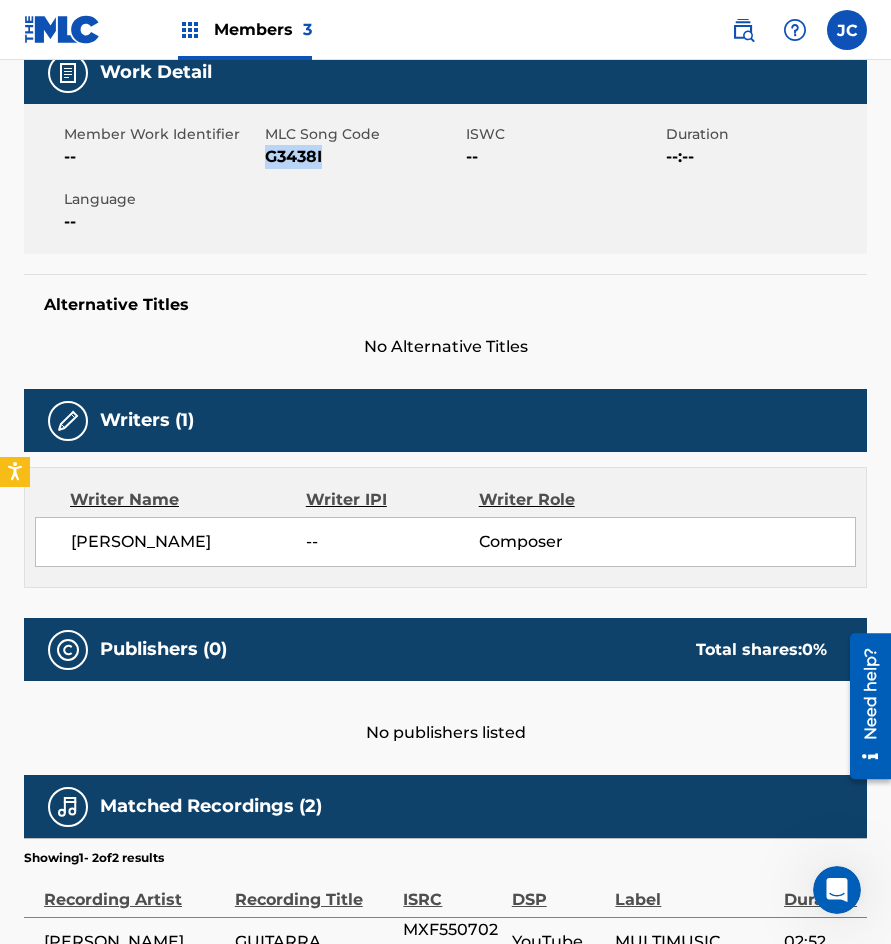 click on "G3438I" at bounding box center (363, 157) 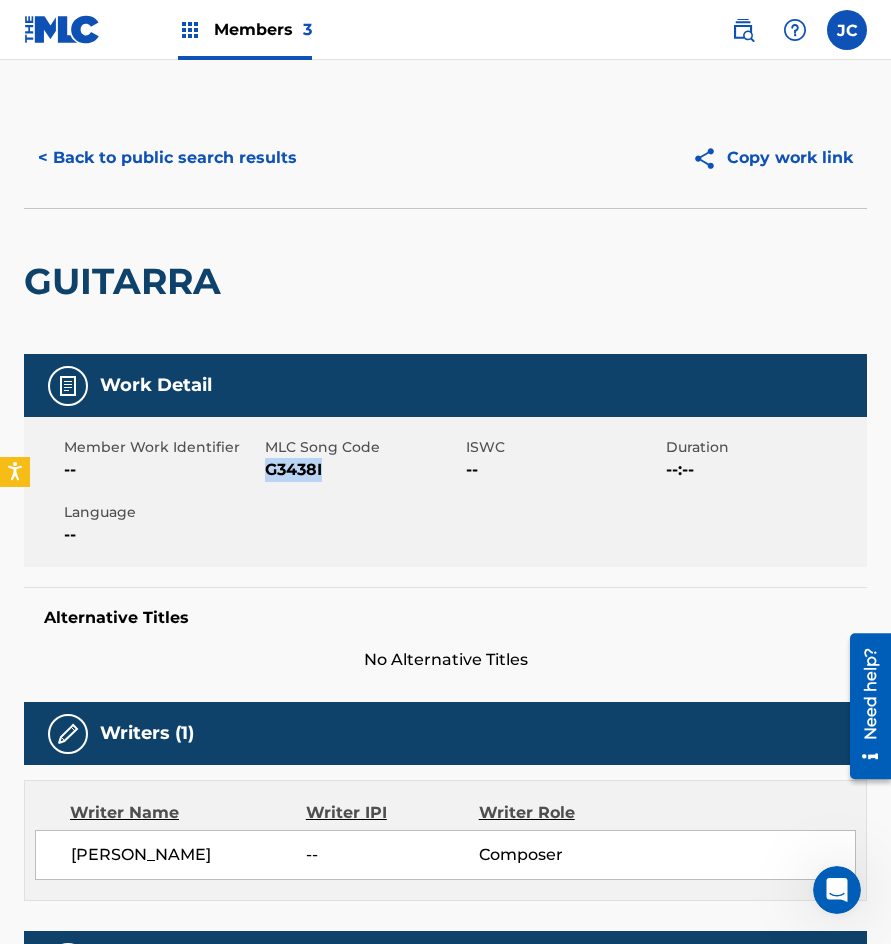 scroll, scrollTop: 0, scrollLeft: 0, axis: both 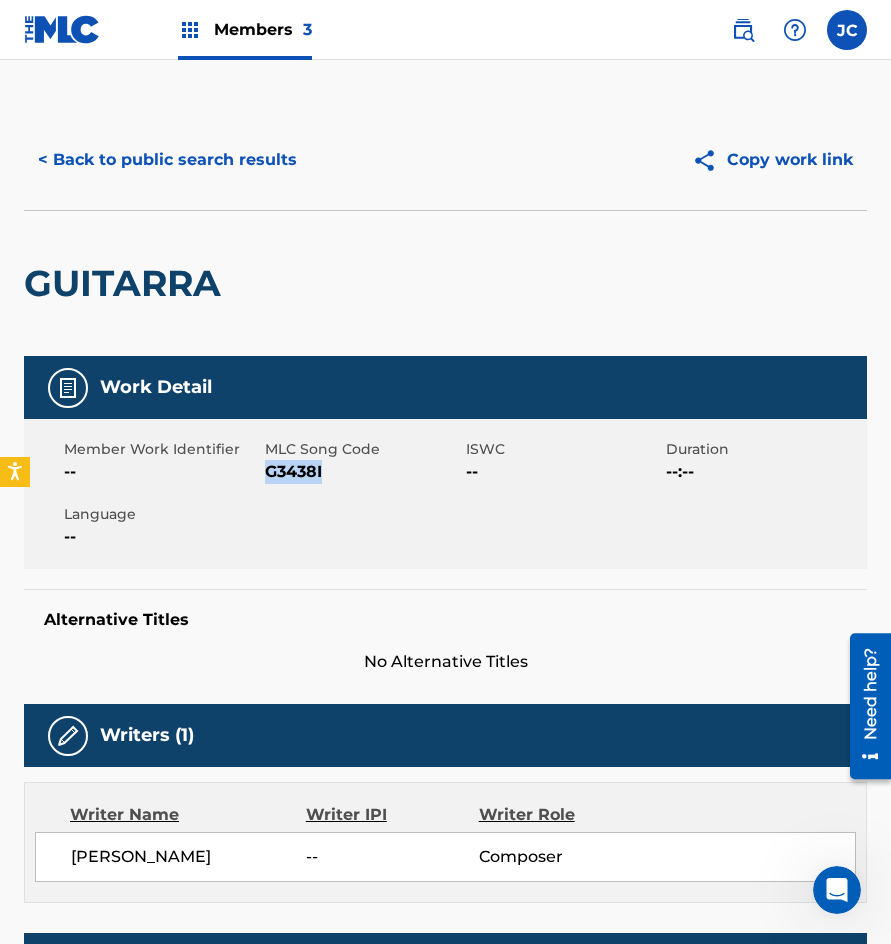 click on "< Back to public search results" at bounding box center (167, 160) 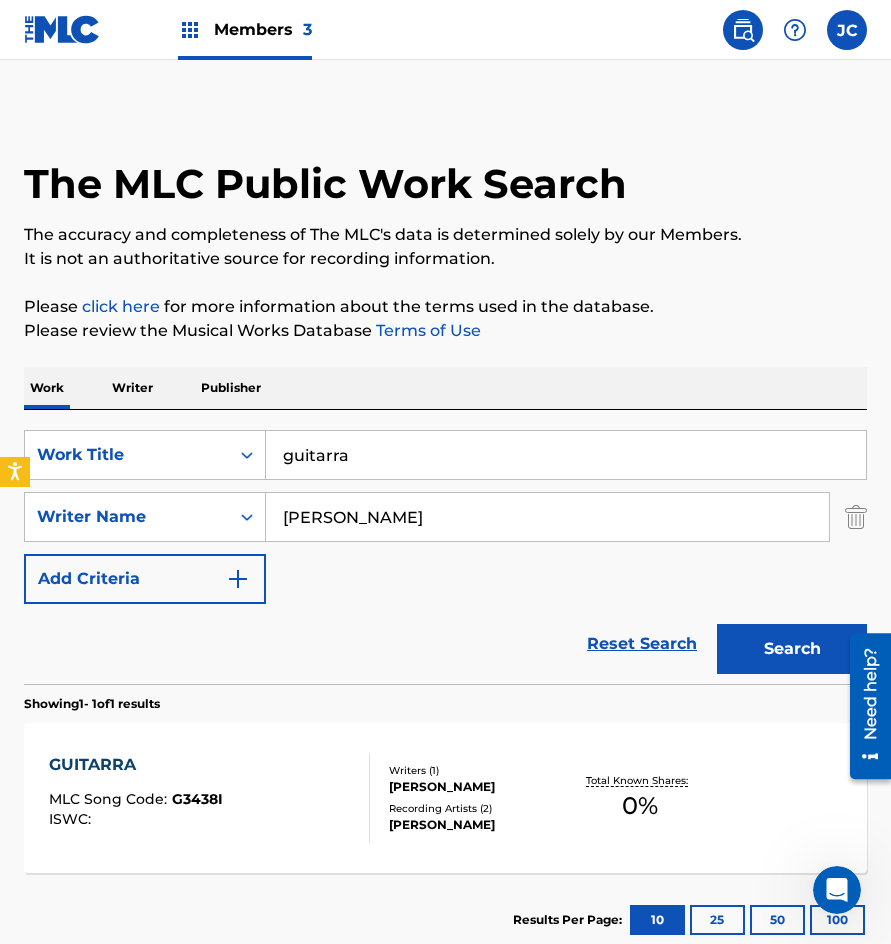 scroll, scrollTop: 0, scrollLeft: 0, axis: both 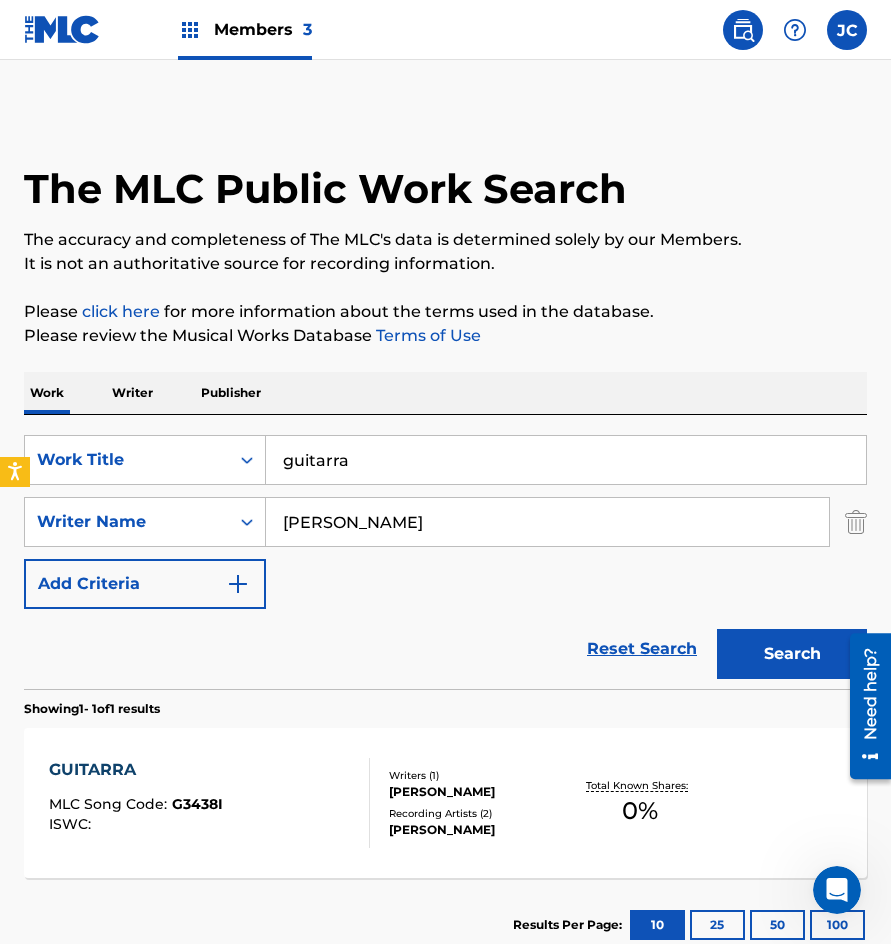 drag, startPoint x: 396, startPoint y: 458, endPoint x: 460, endPoint y: 399, distance: 87.04597 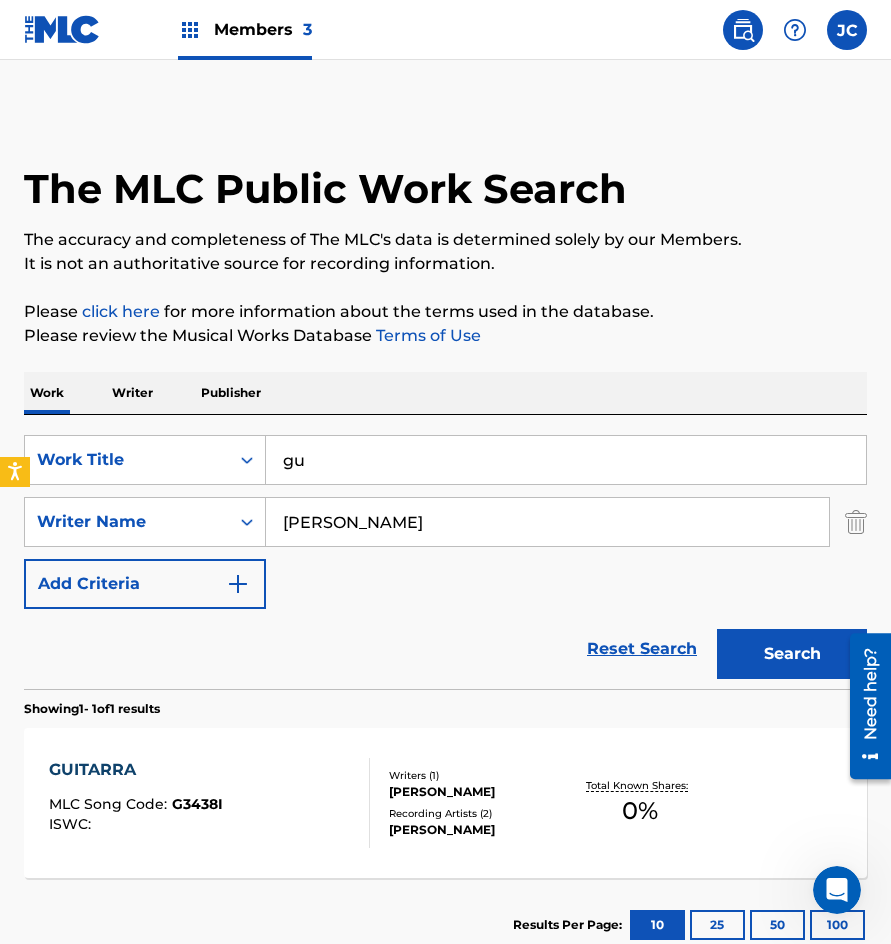 type on "g" 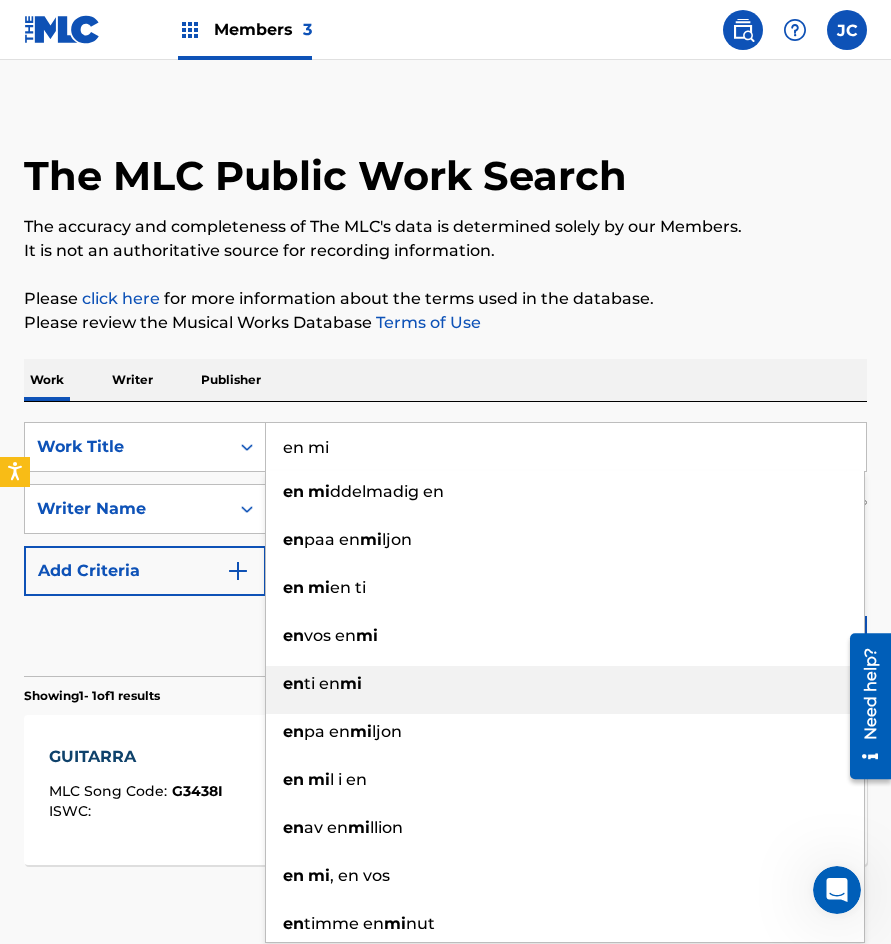 scroll, scrollTop: 134, scrollLeft: 0, axis: vertical 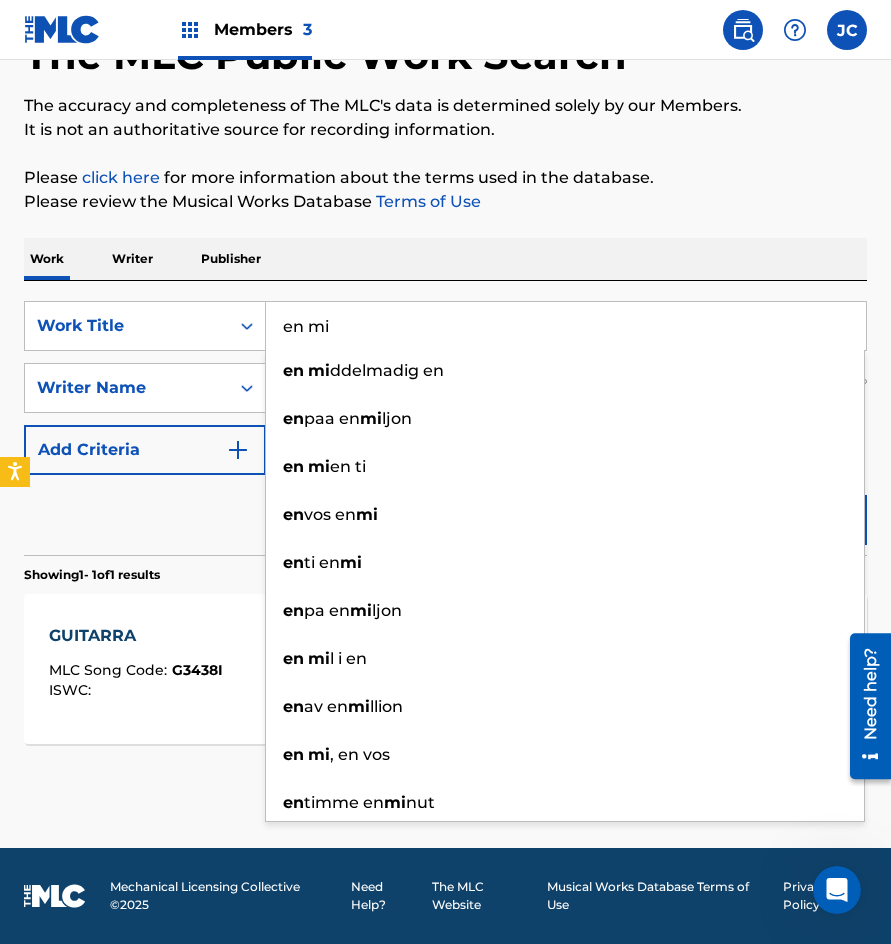 type on "en mi" 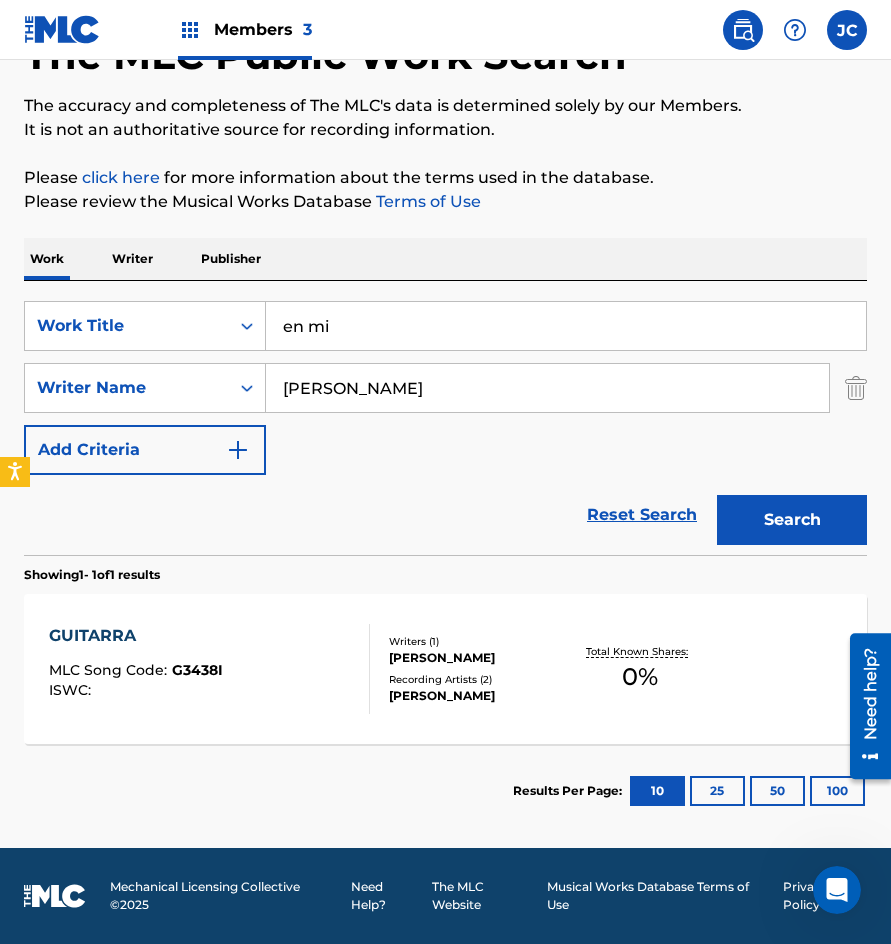 click on "Reset Search Search" at bounding box center [445, 515] 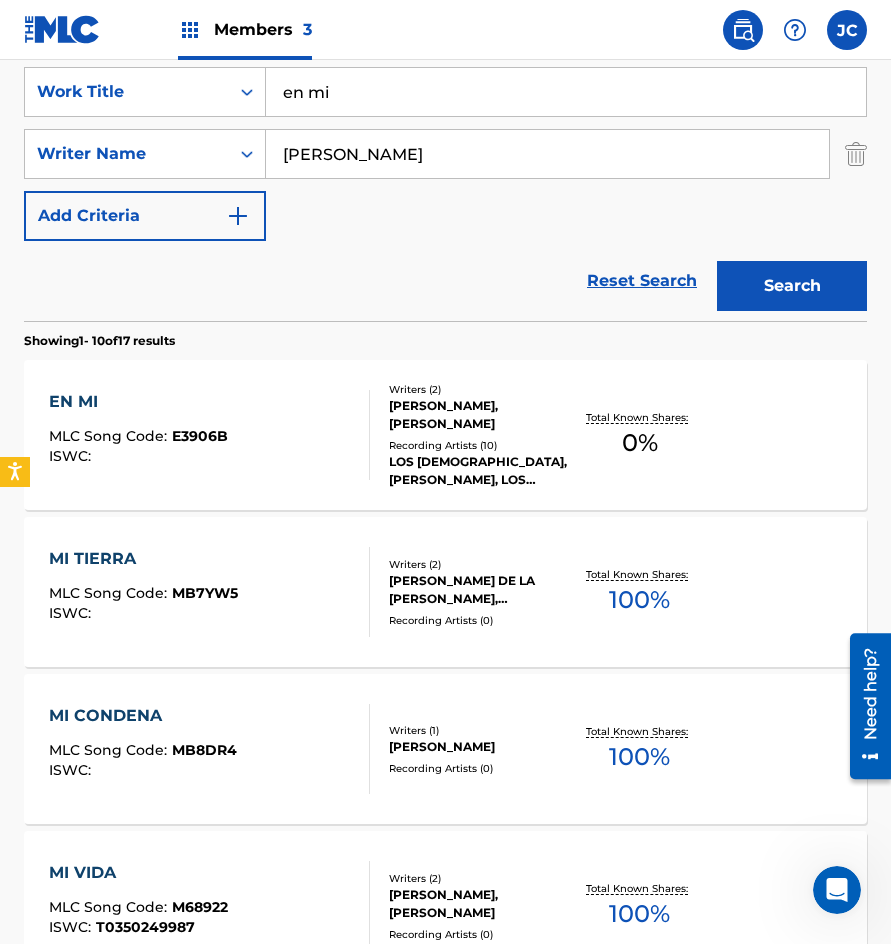 scroll, scrollTop: 400, scrollLeft: 0, axis: vertical 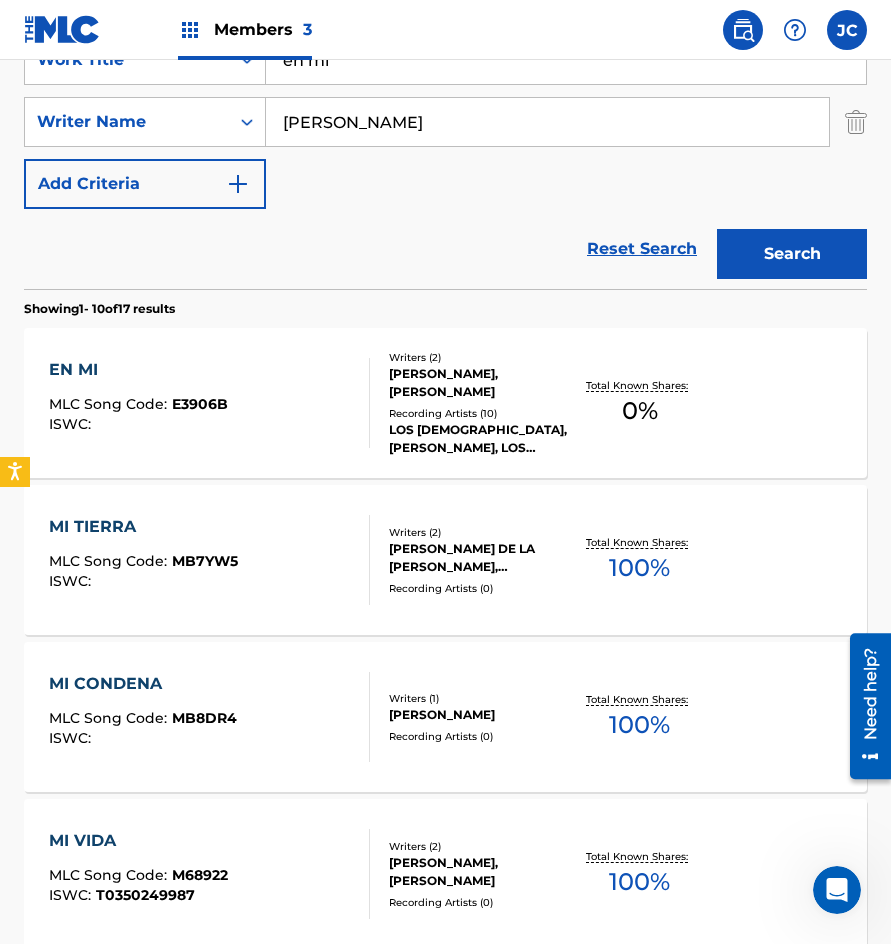 click on "[PERSON_NAME], [PERSON_NAME]" at bounding box center [479, 383] 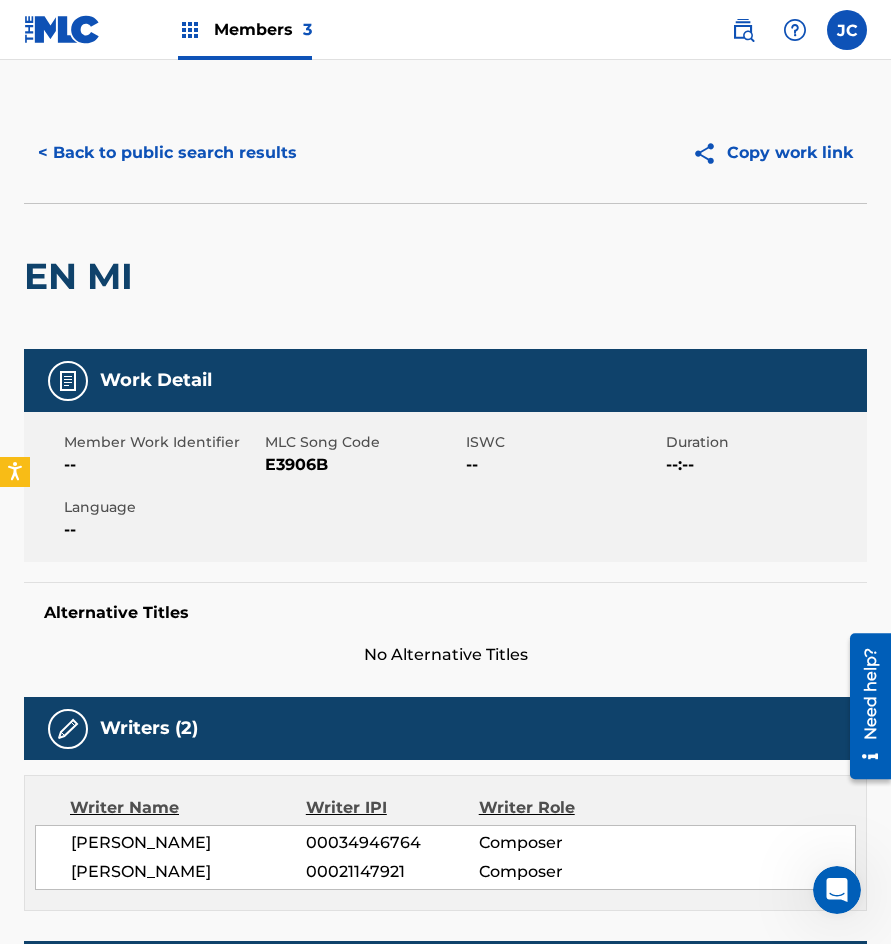 scroll, scrollTop: 0, scrollLeft: 0, axis: both 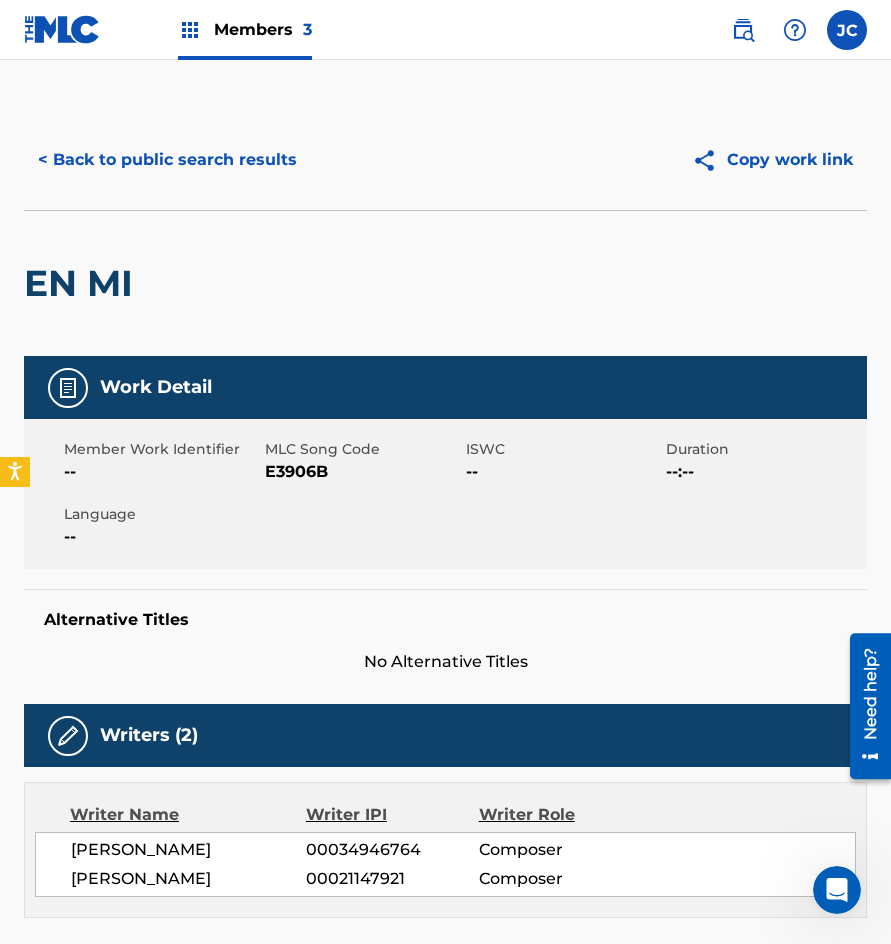 click on "< Back to public search results" at bounding box center [167, 160] 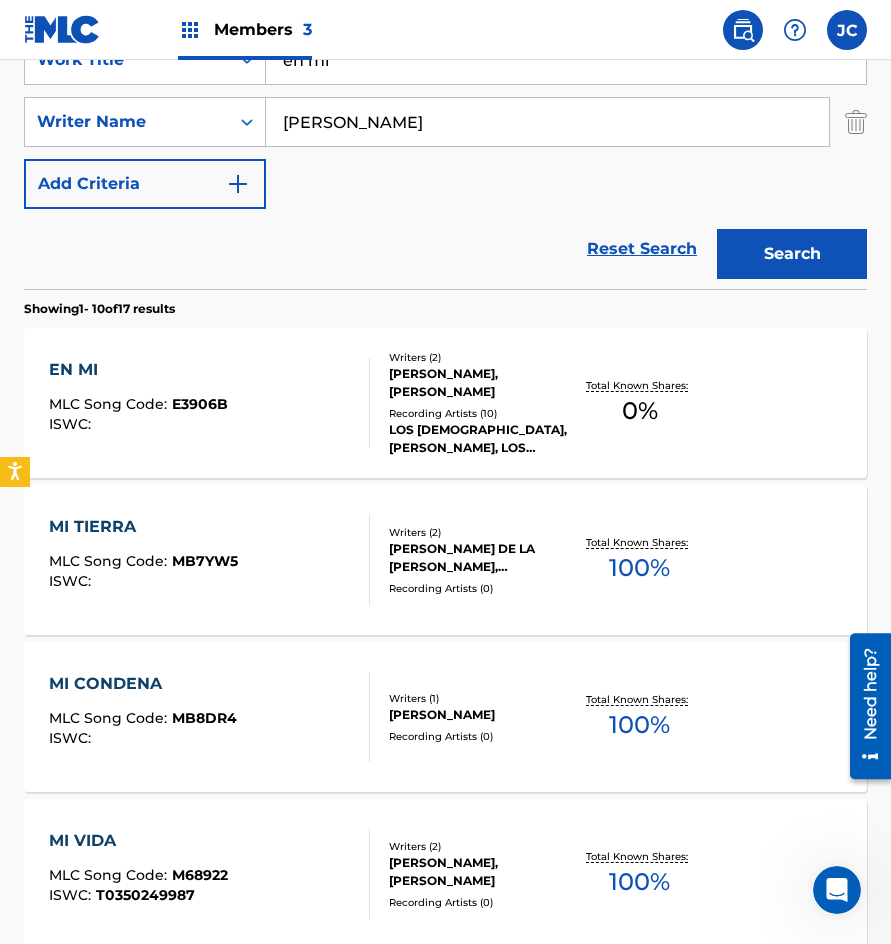 click on "EN MI MLC Song Code : E3906B ISWC :" at bounding box center [209, 403] 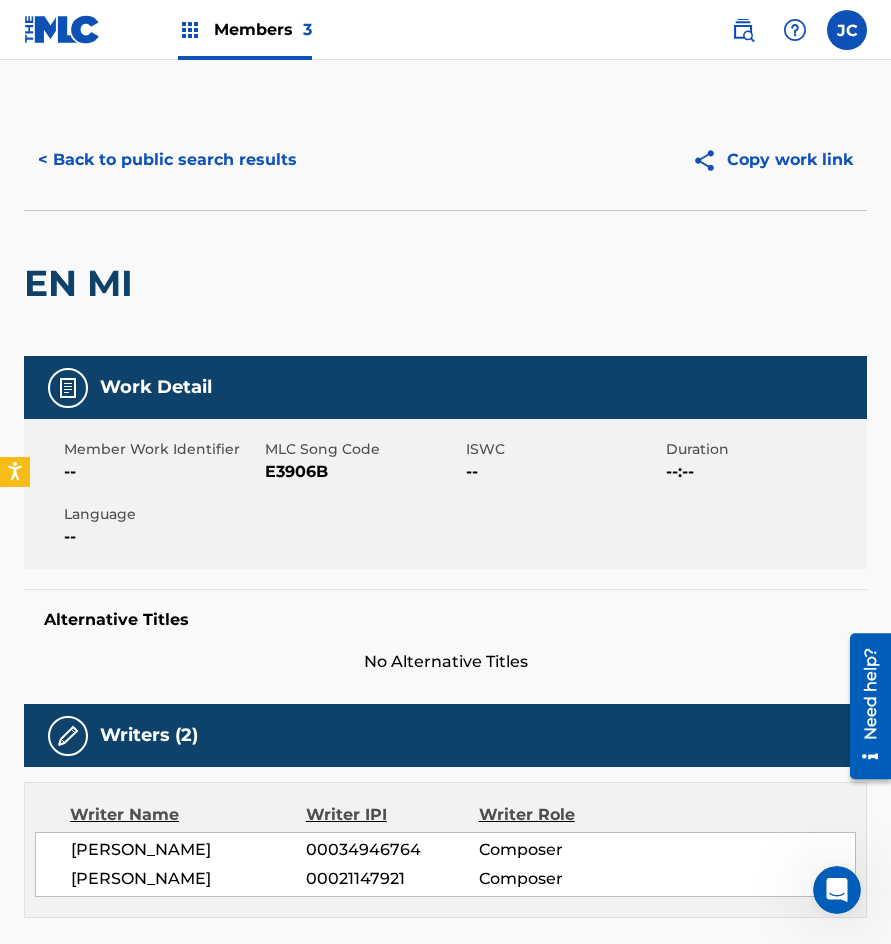 click on "Member Work Identifier -- MLC Song Code E3906B ISWC -- Duration --:-- Language --" at bounding box center (445, 494) 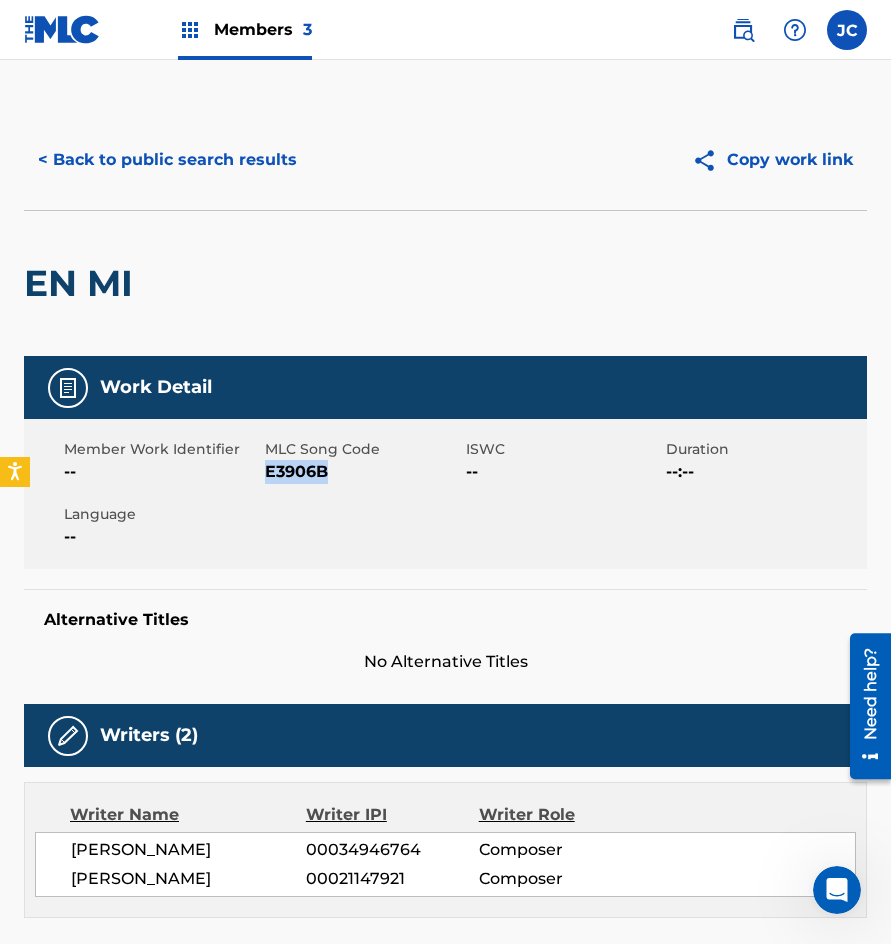 click on "E3906B" at bounding box center (363, 472) 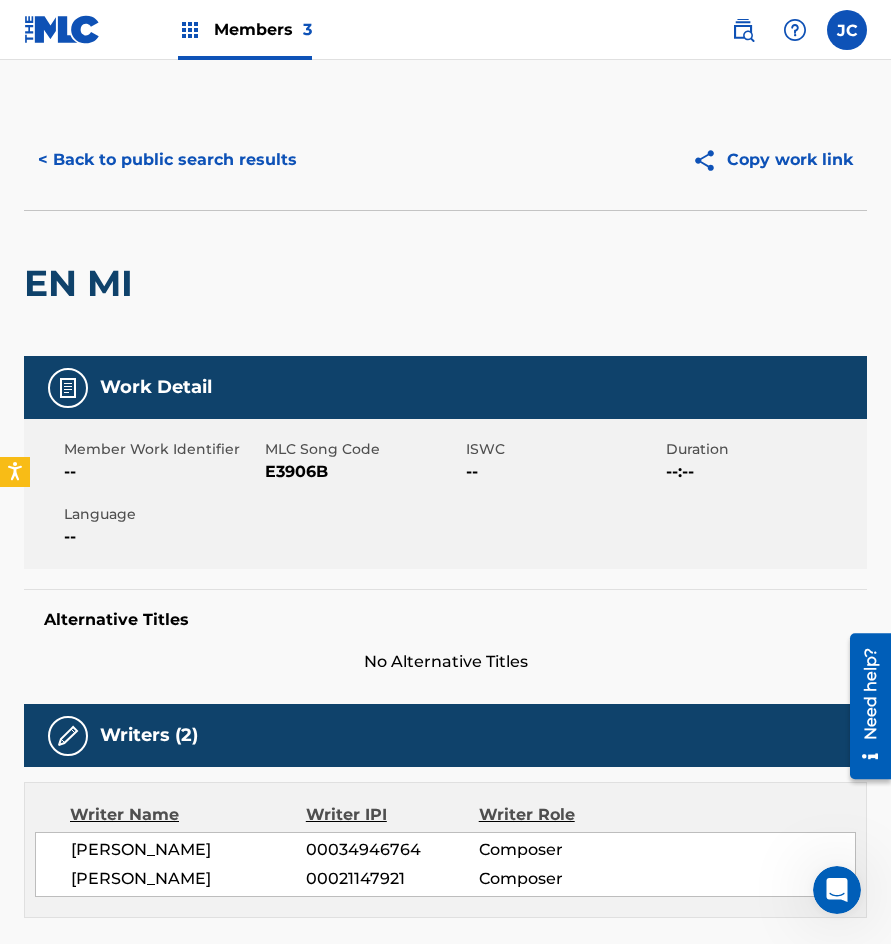drag, startPoint x: 274, startPoint y: 282, endPoint x: 313, endPoint y: 50, distance: 235.25519 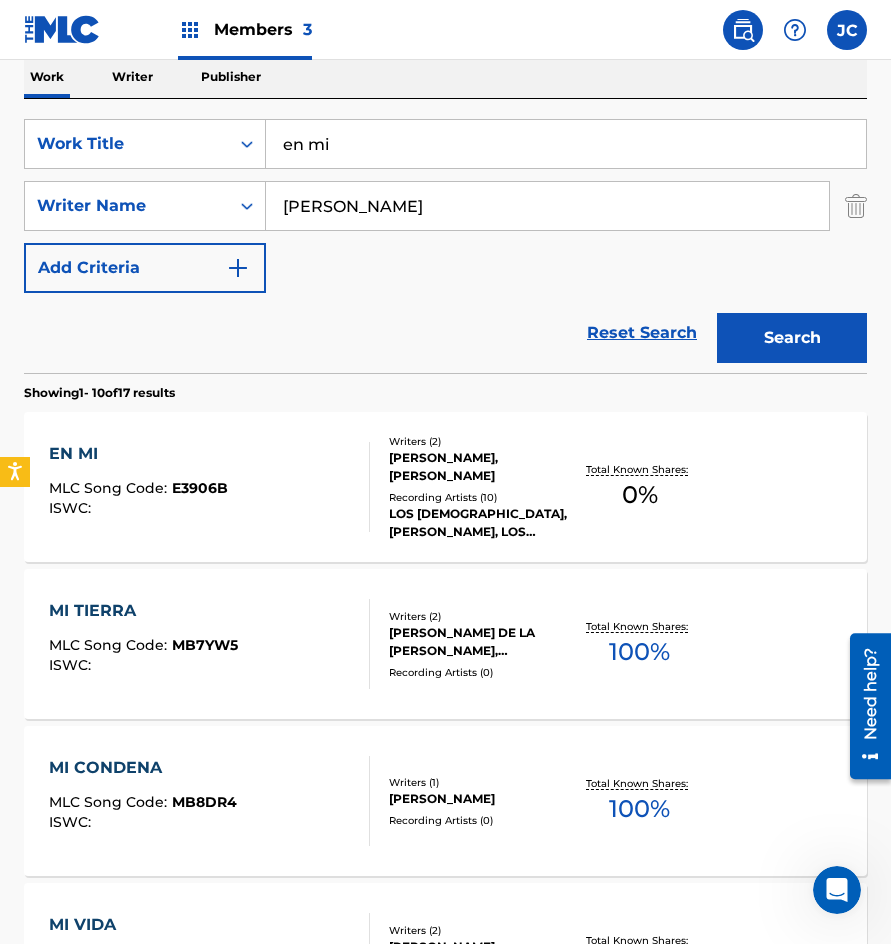 scroll, scrollTop: 200, scrollLeft: 0, axis: vertical 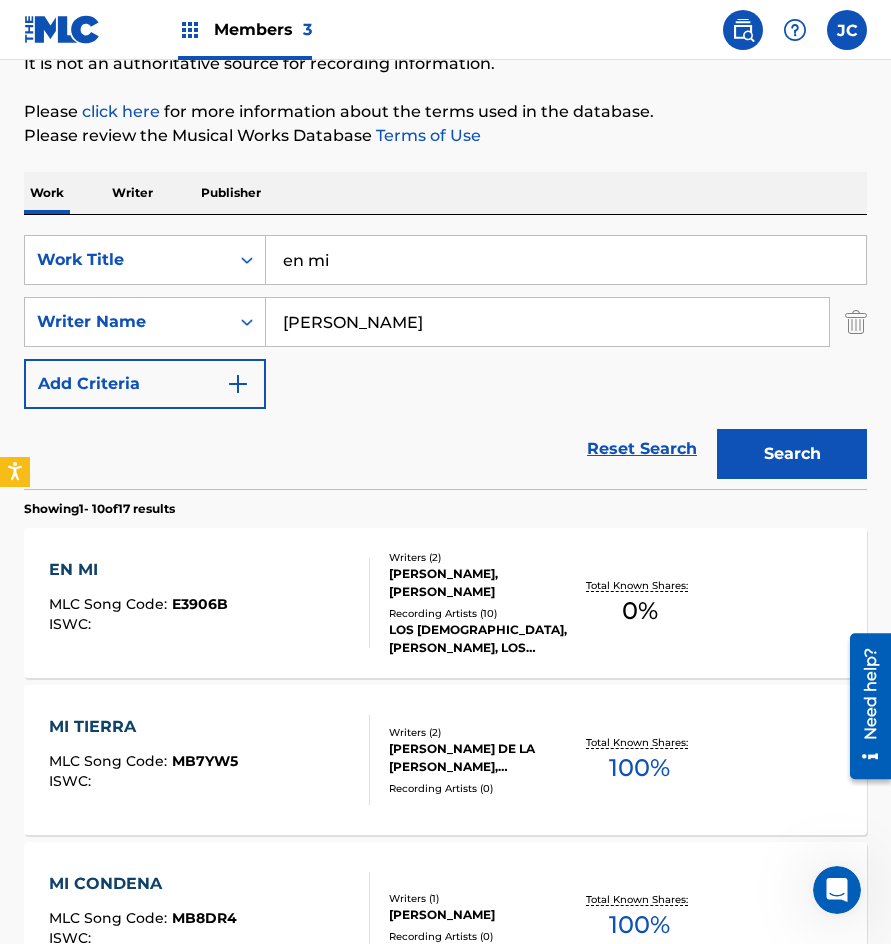 drag, startPoint x: 340, startPoint y: 256, endPoint x: 385, endPoint y: 208, distance: 65.795135 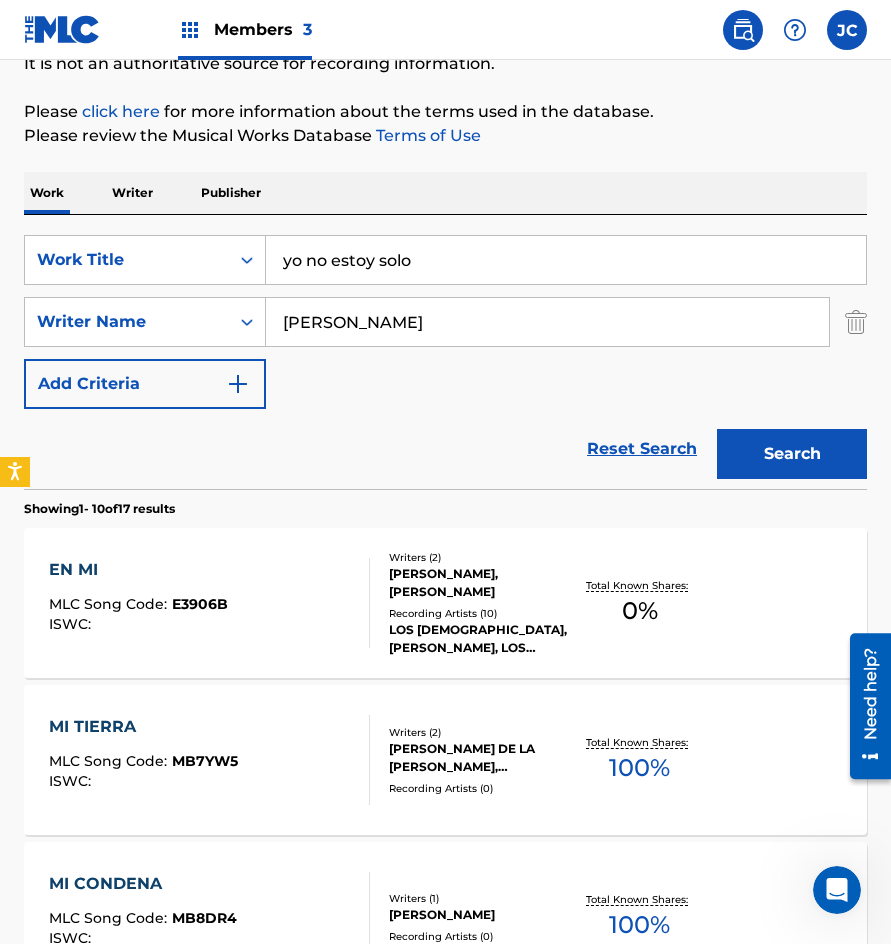 type on "yo no estoy solo" 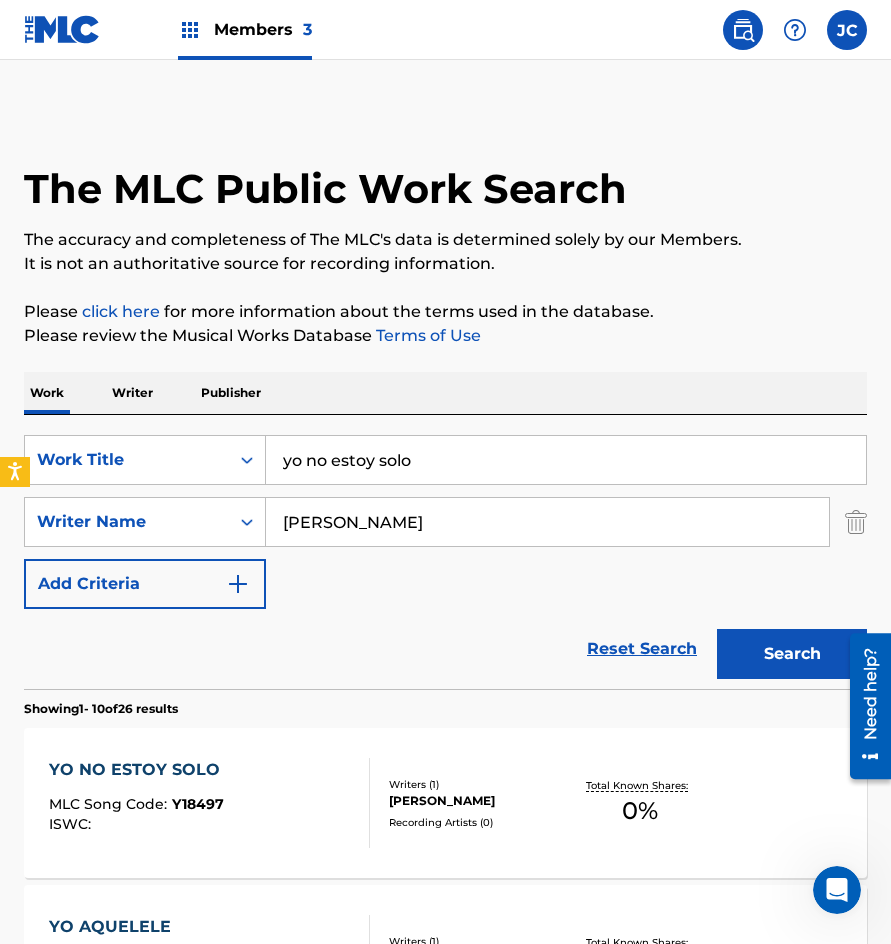 scroll, scrollTop: 200, scrollLeft: 0, axis: vertical 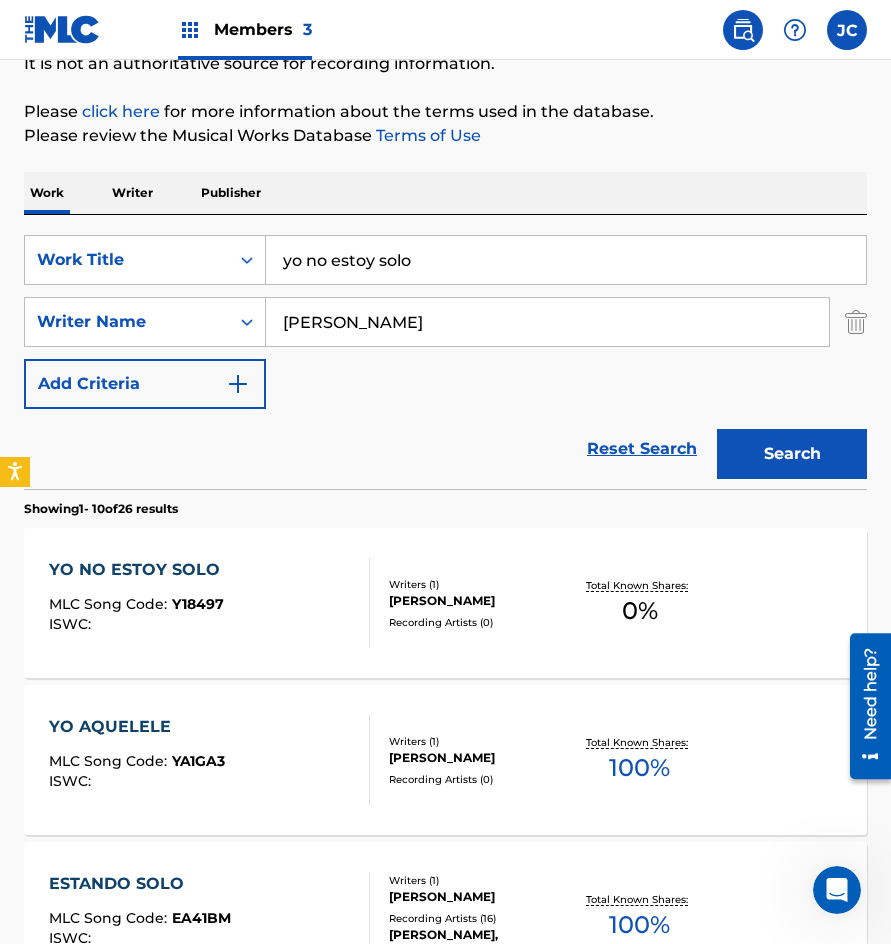 click on "Writers ( 1 ) [PERSON_NAME] Recording Artists ( 0 )" at bounding box center [470, 603] 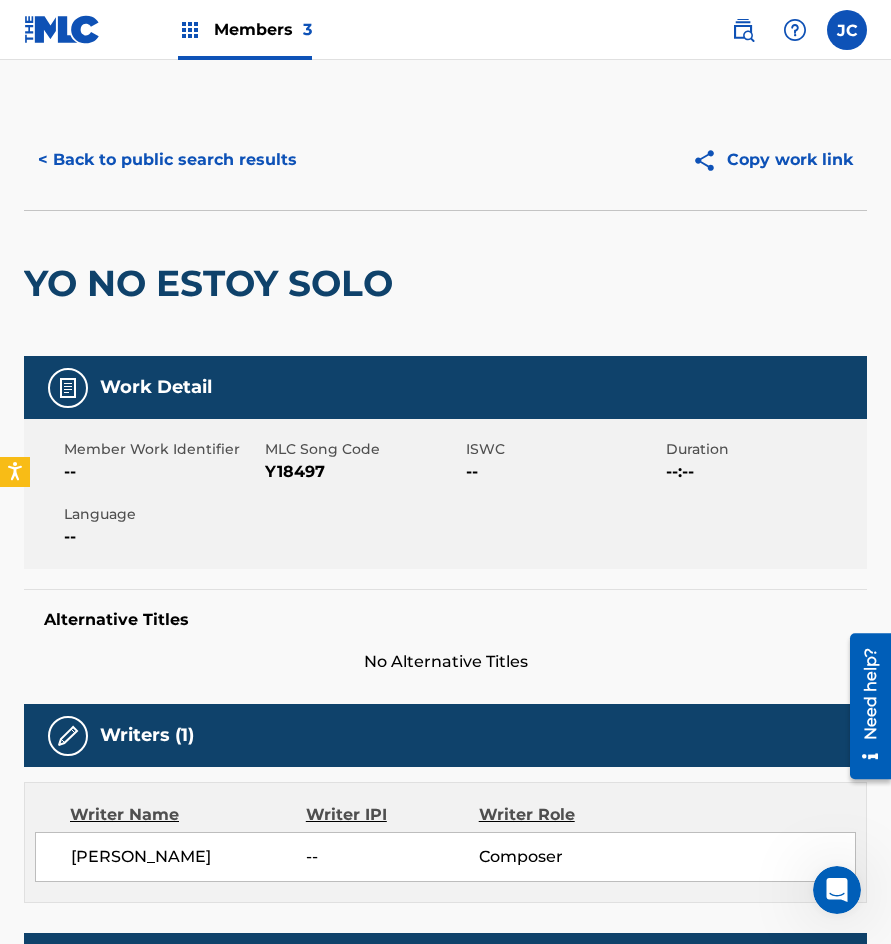 click on "Y18497" at bounding box center (363, 472) 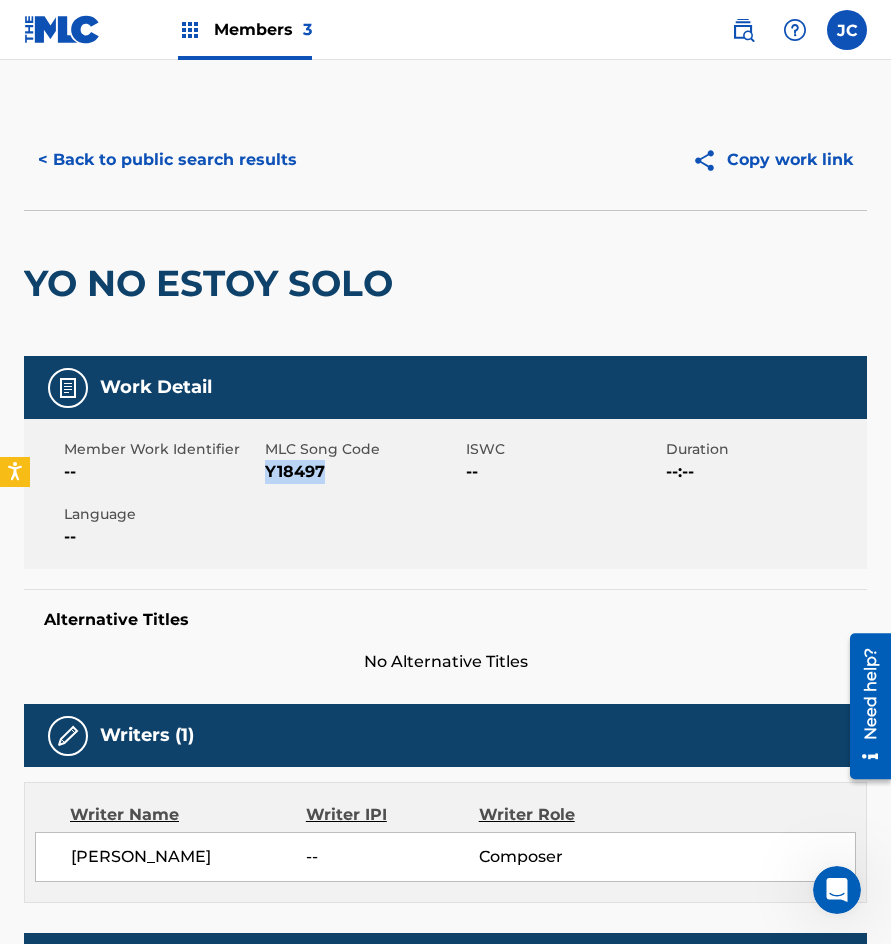 click on "Y18497" at bounding box center (363, 472) 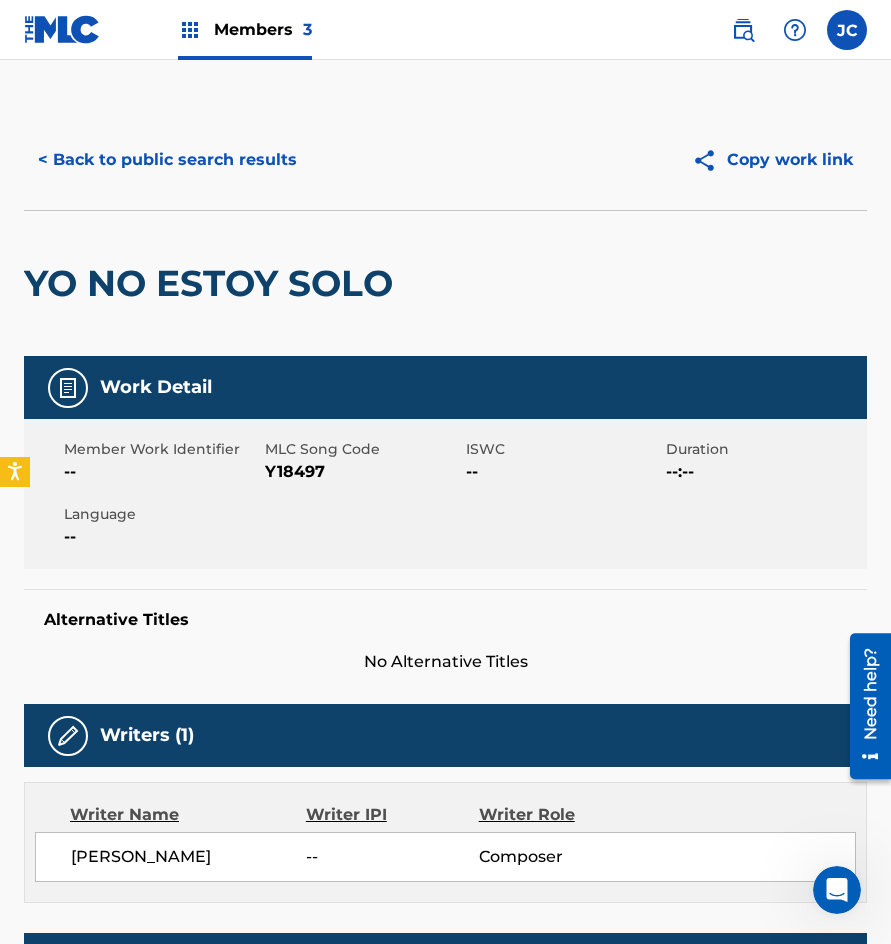 click on "< Back to public search results Copy work link" at bounding box center [445, 160] 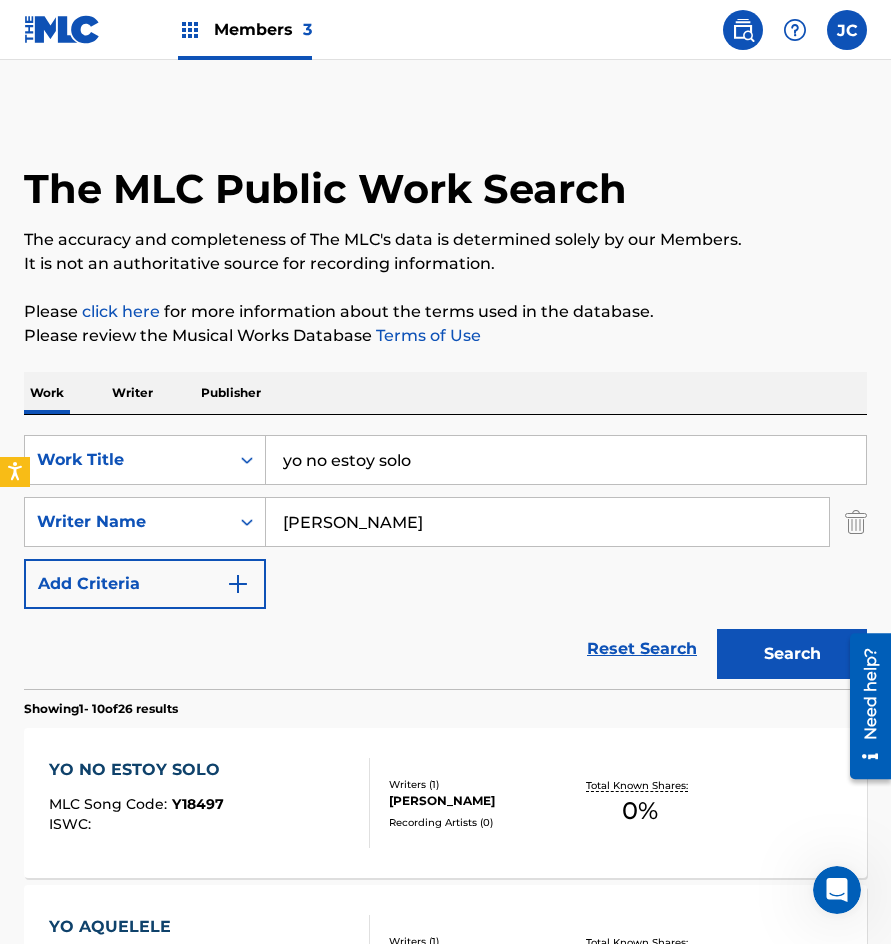 scroll, scrollTop: 200, scrollLeft: 0, axis: vertical 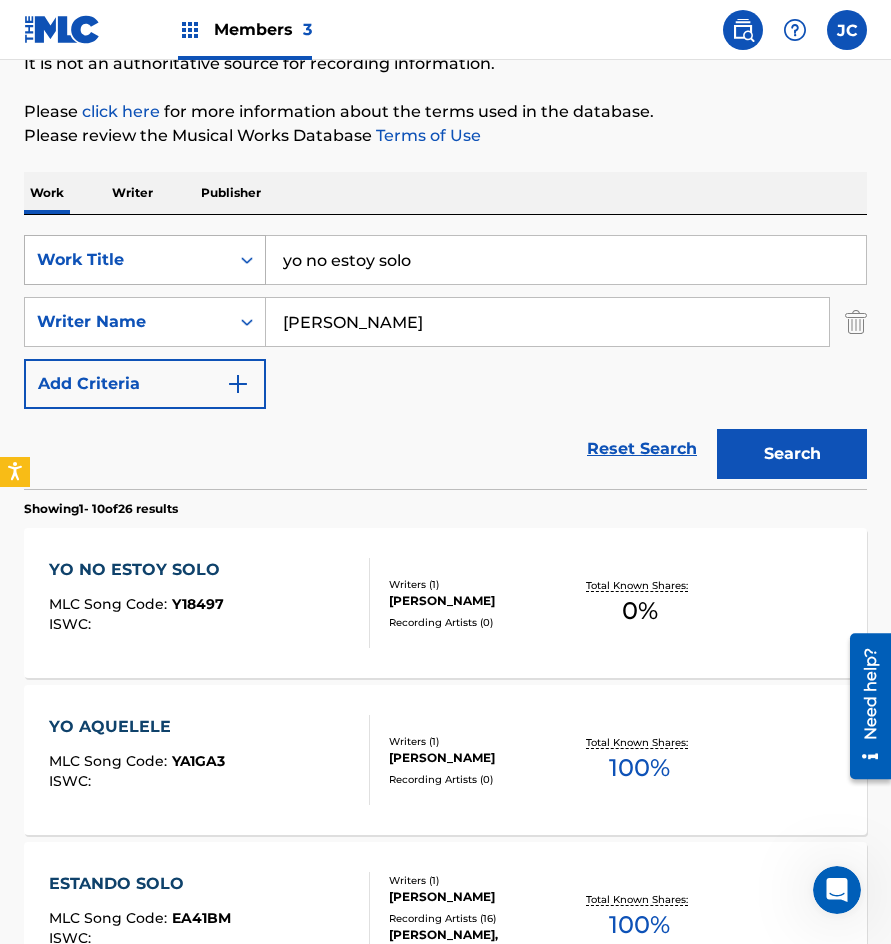drag, startPoint x: 468, startPoint y: 249, endPoint x: 186, endPoint y: 251, distance: 282.00708 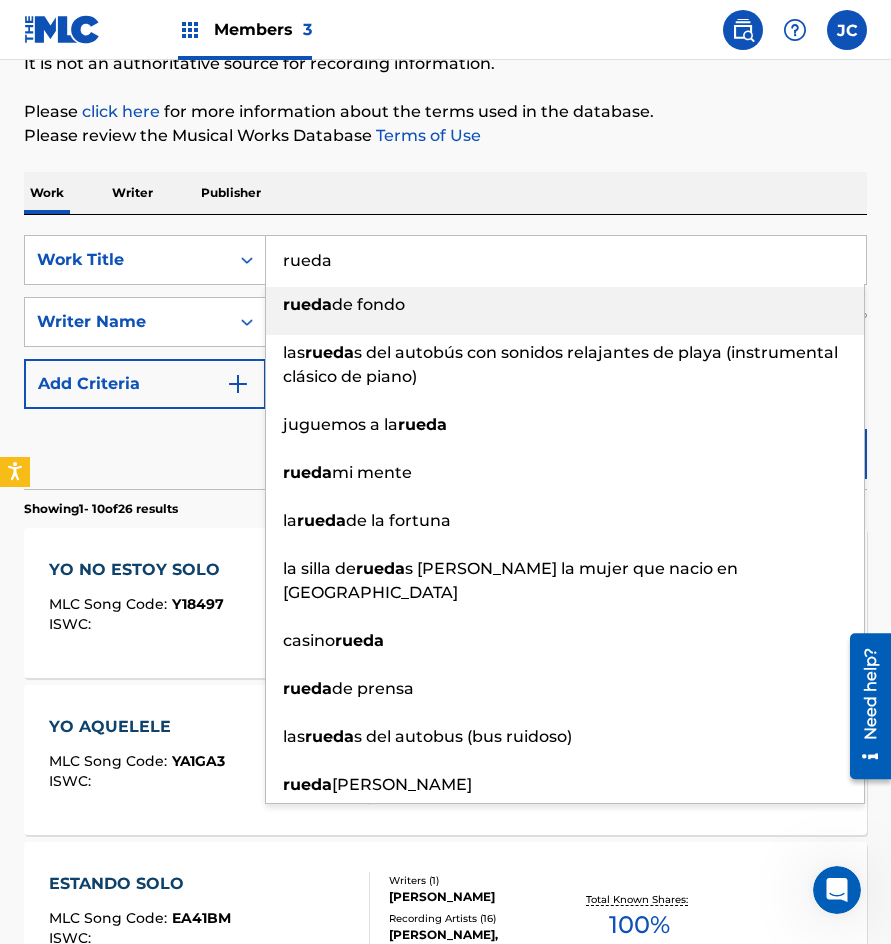 type on "rueda" 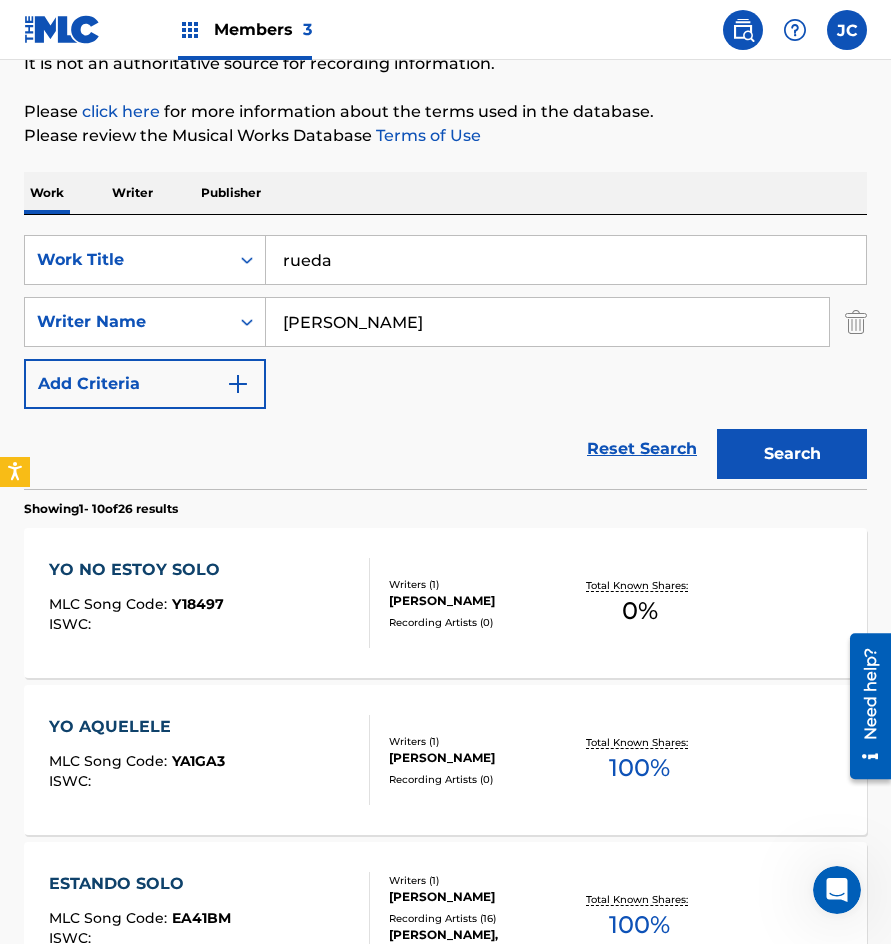 type 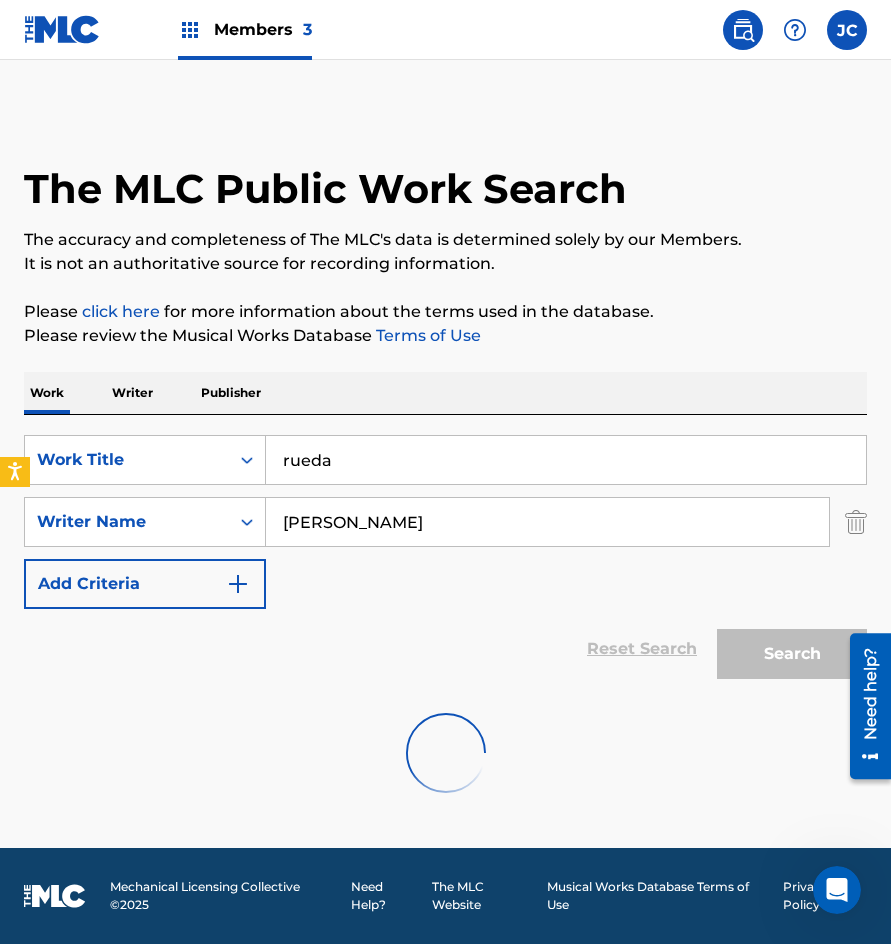 scroll, scrollTop: 0, scrollLeft: 0, axis: both 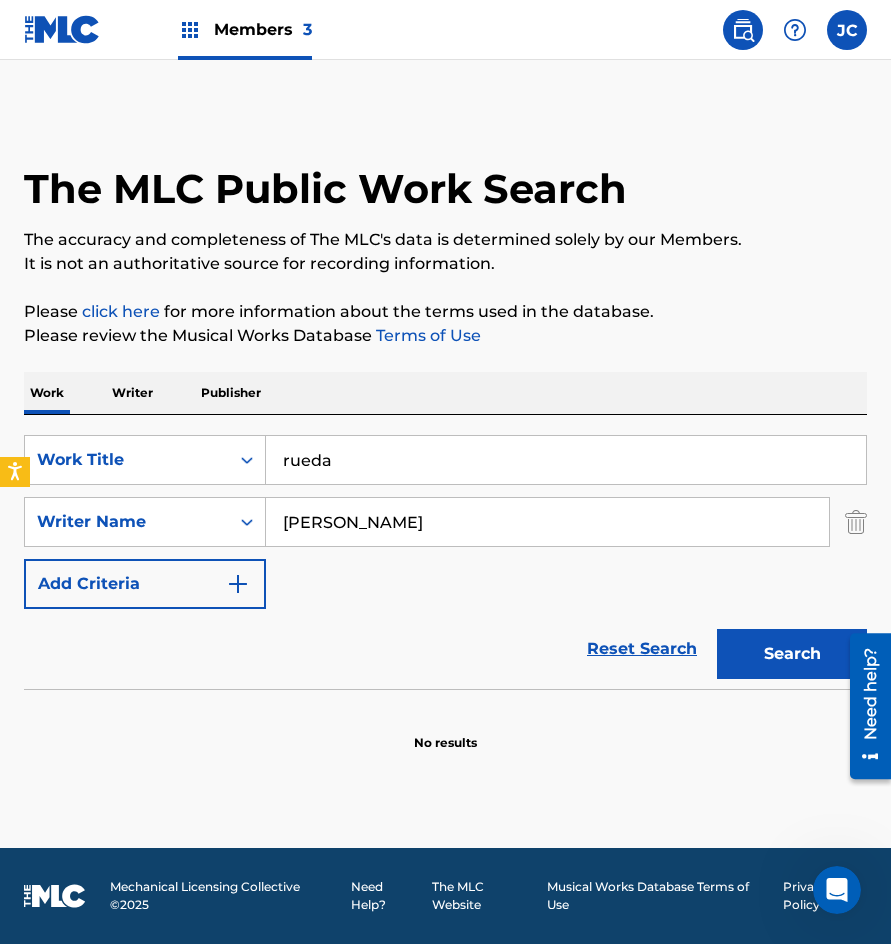 type on "[PERSON_NAME]" 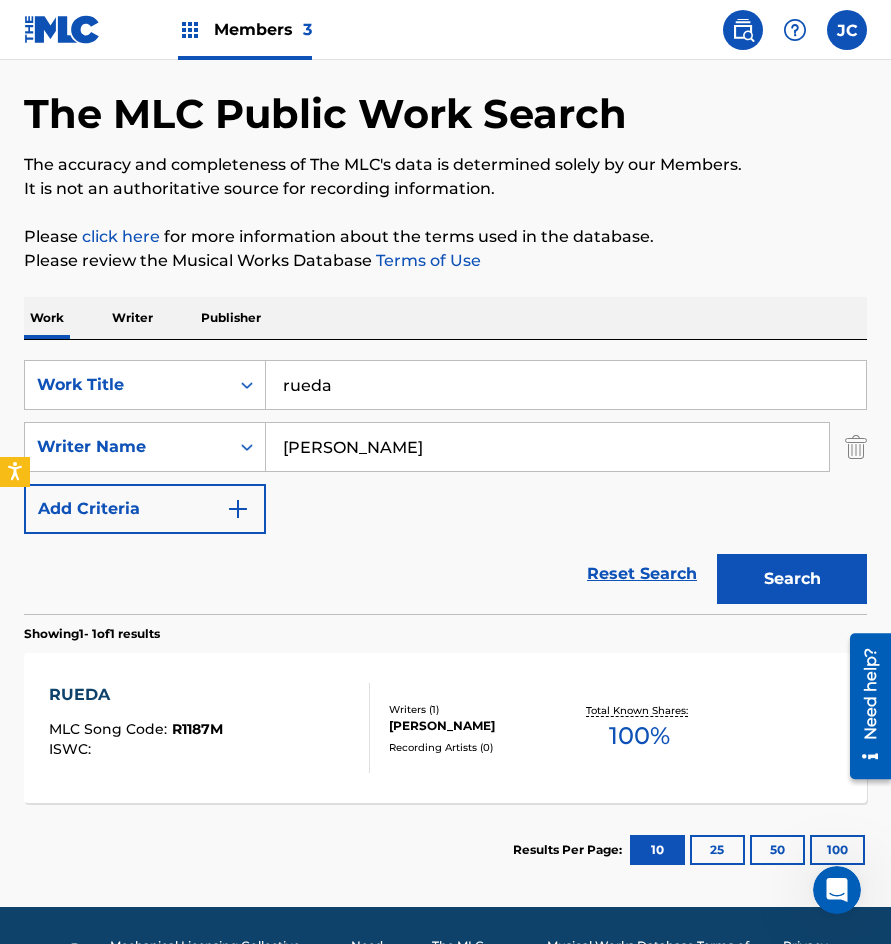 scroll, scrollTop: 134, scrollLeft: 0, axis: vertical 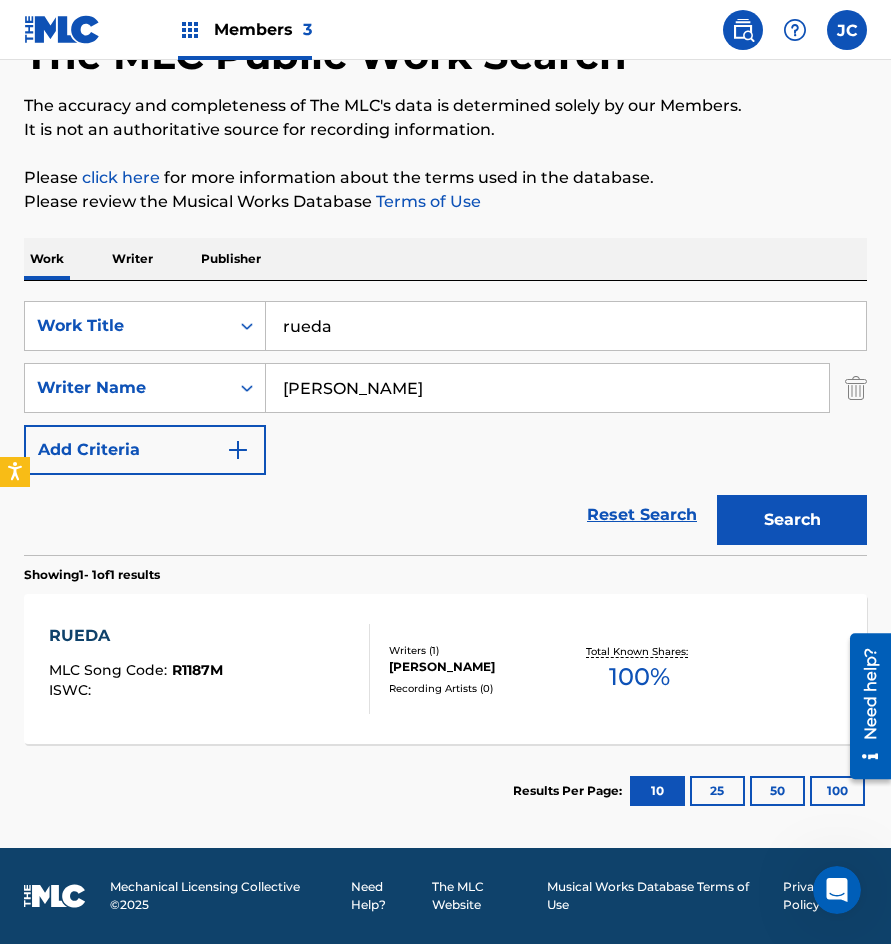click on "RUEDA MLC Song Code : R1187M ISWC : Writers ( 1 ) [PERSON_NAME] Recording Artists ( 0 ) Total Known Shares: 100 %" at bounding box center (445, 669) 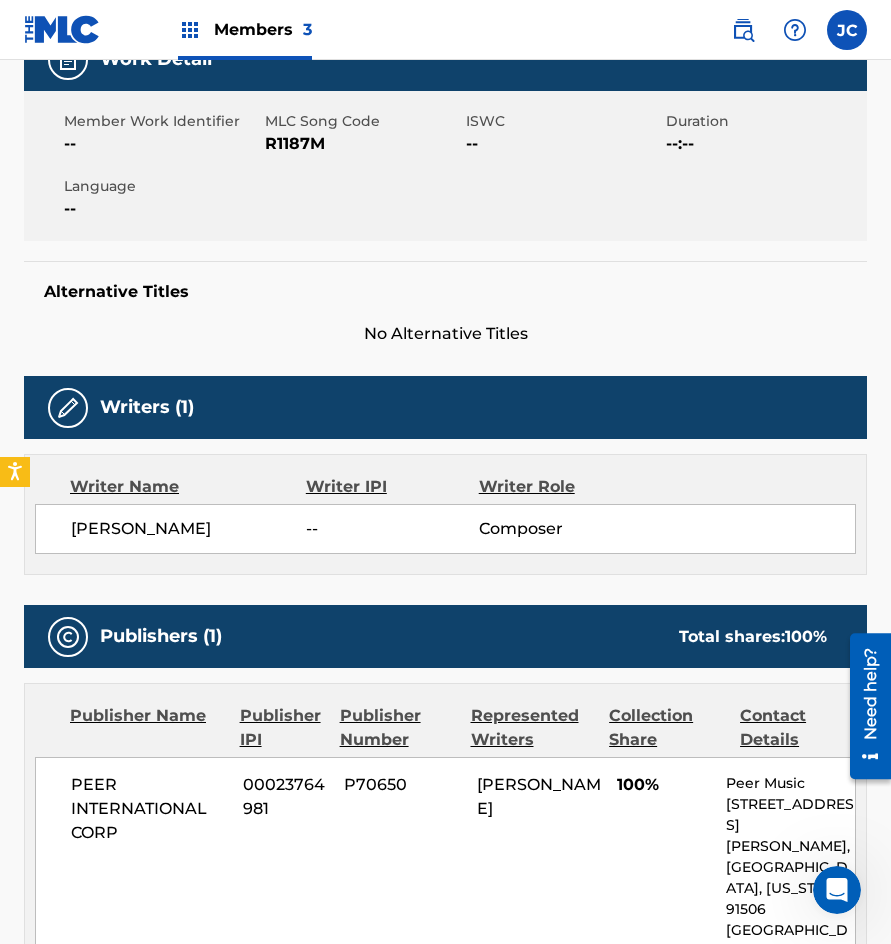scroll, scrollTop: 287, scrollLeft: 0, axis: vertical 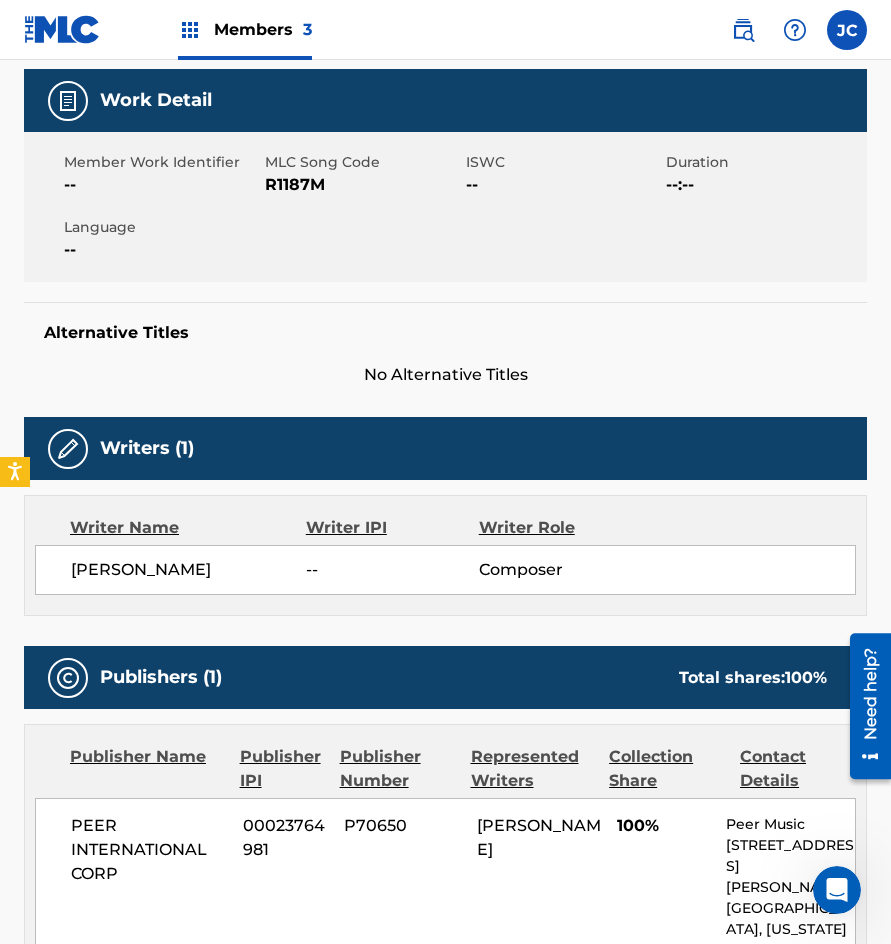 click on "R1187M" at bounding box center (363, 185) 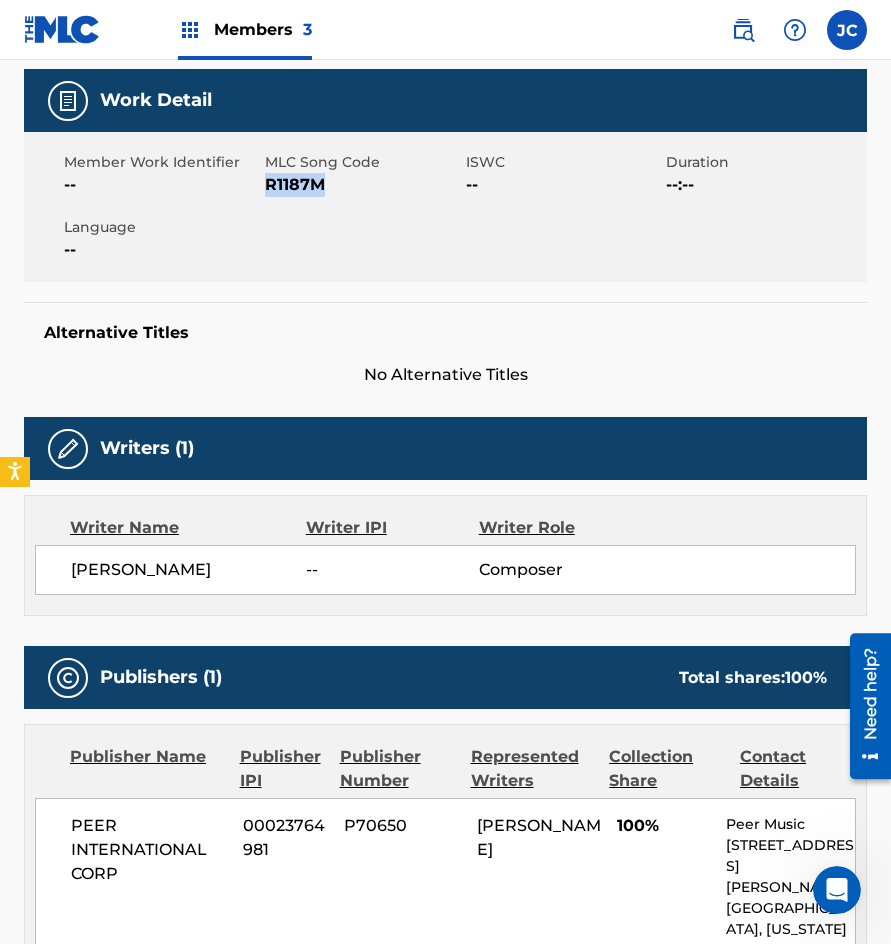 click on "R1187M" at bounding box center (363, 185) 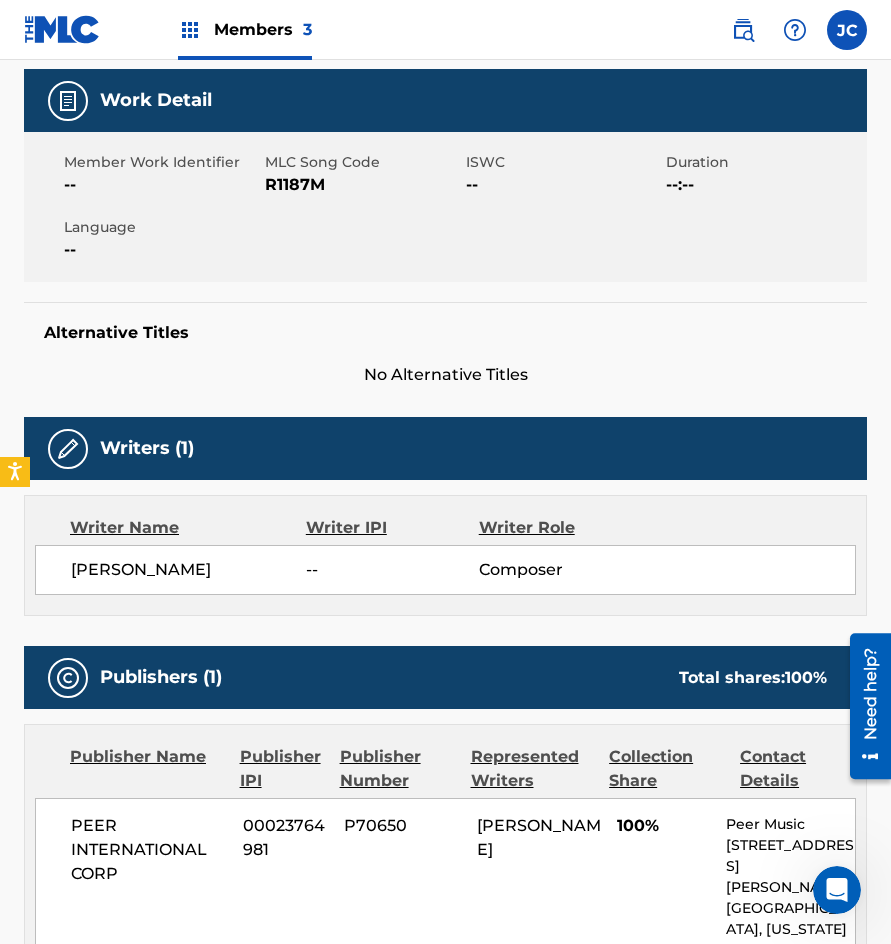 drag, startPoint x: 53, startPoint y: 264, endPoint x: 231, endPoint y: 125, distance: 225.84286 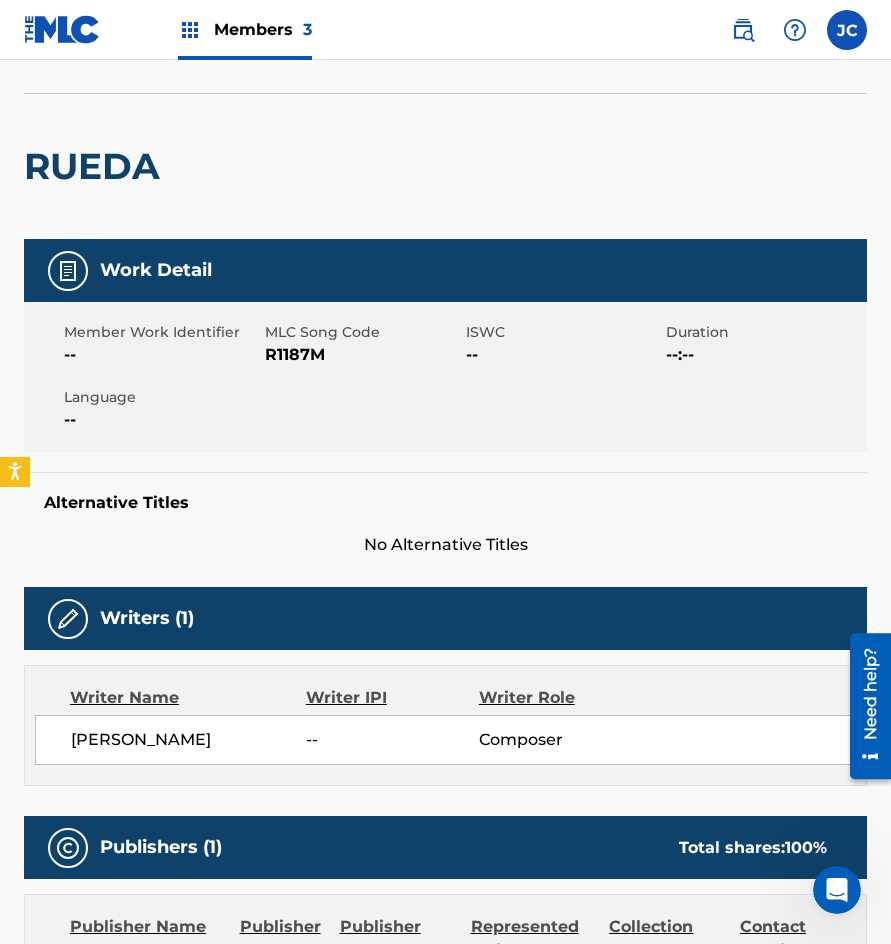 scroll, scrollTop: 0, scrollLeft: 0, axis: both 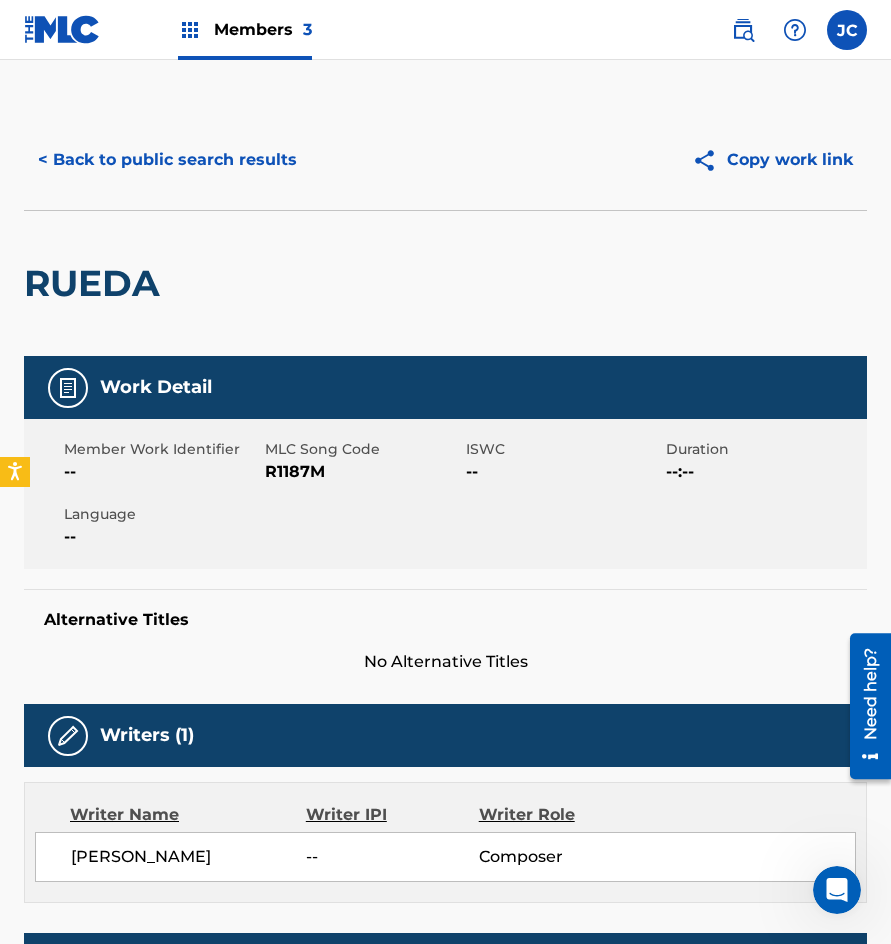 click on "< Back to public search results" at bounding box center (167, 160) 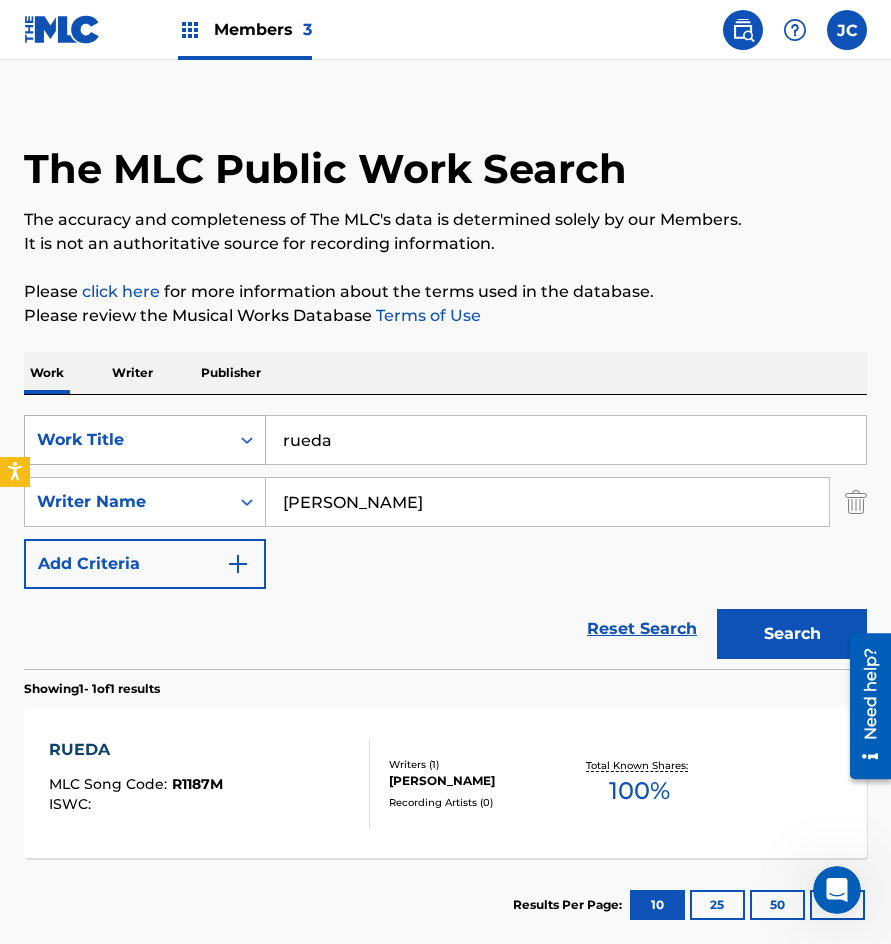 click on "Work Title" at bounding box center [127, 440] 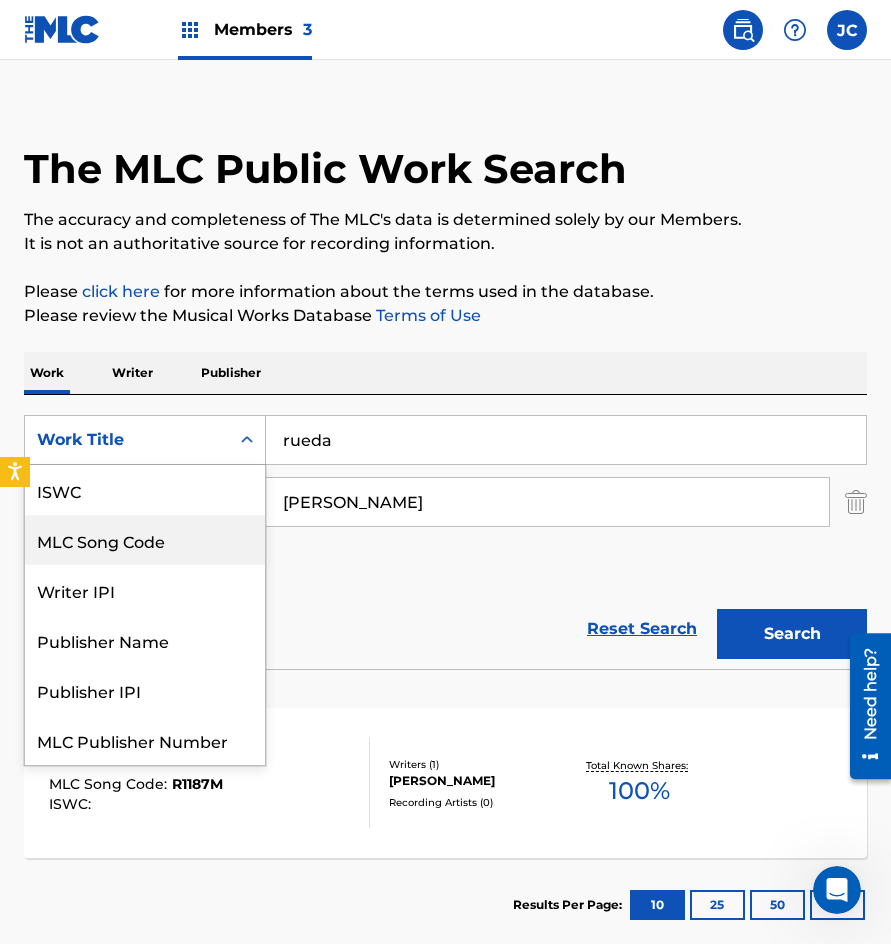 scroll, scrollTop: 50, scrollLeft: 0, axis: vertical 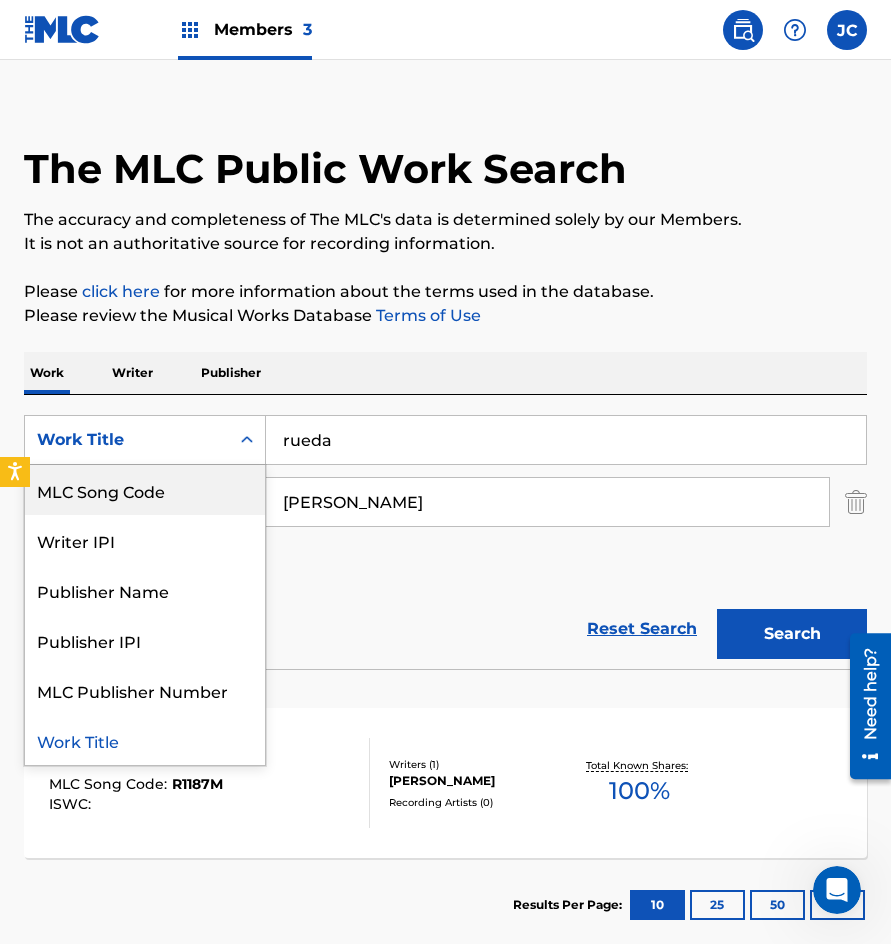 click on "MLC Song Code" at bounding box center (145, 490) 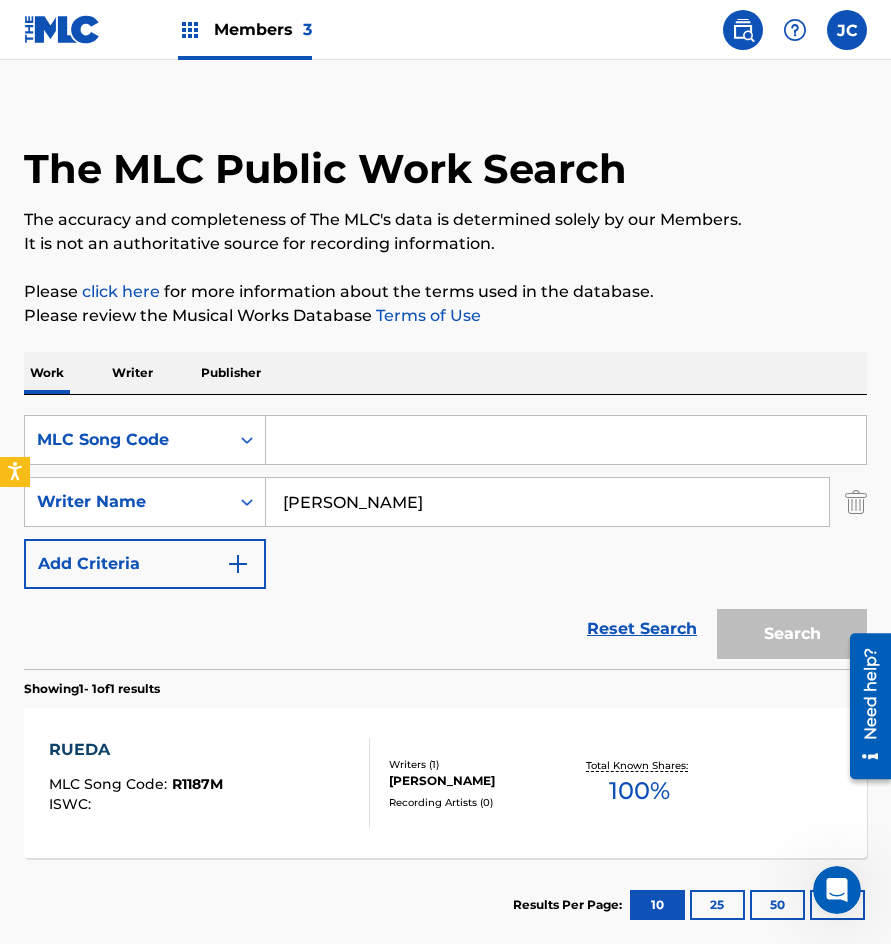 drag, startPoint x: 329, startPoint y: 465, endPoint x: 345, endPoint y: 445, distance: 25.612497 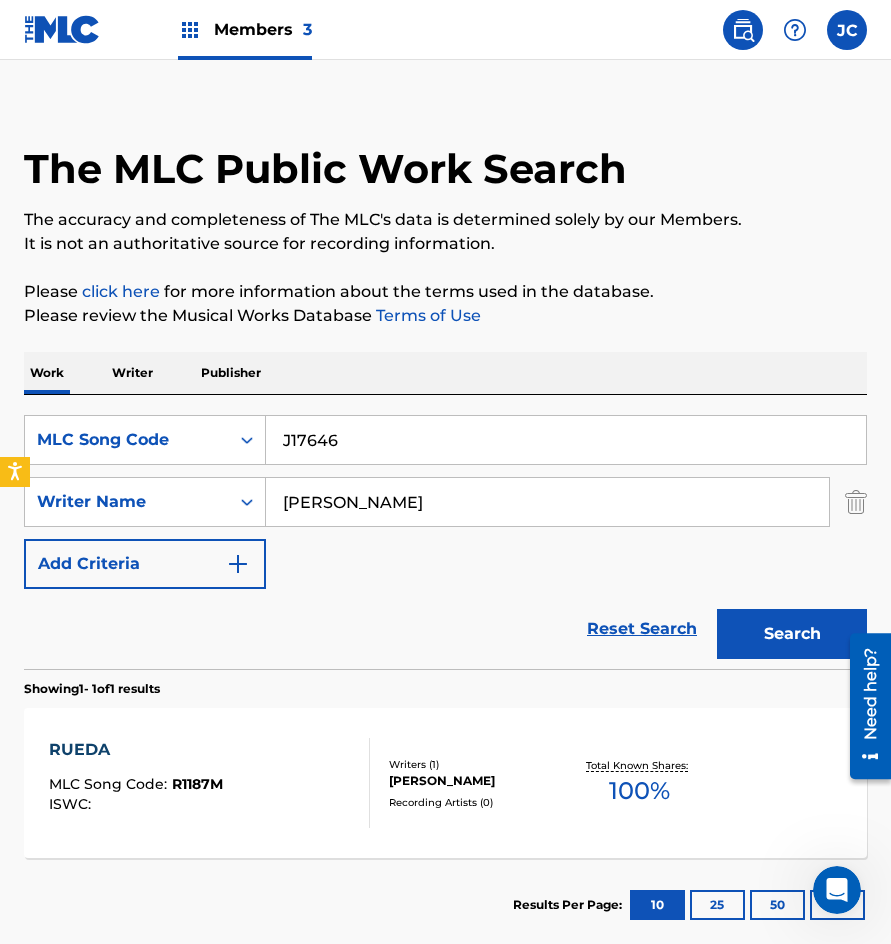 type on "J17646" 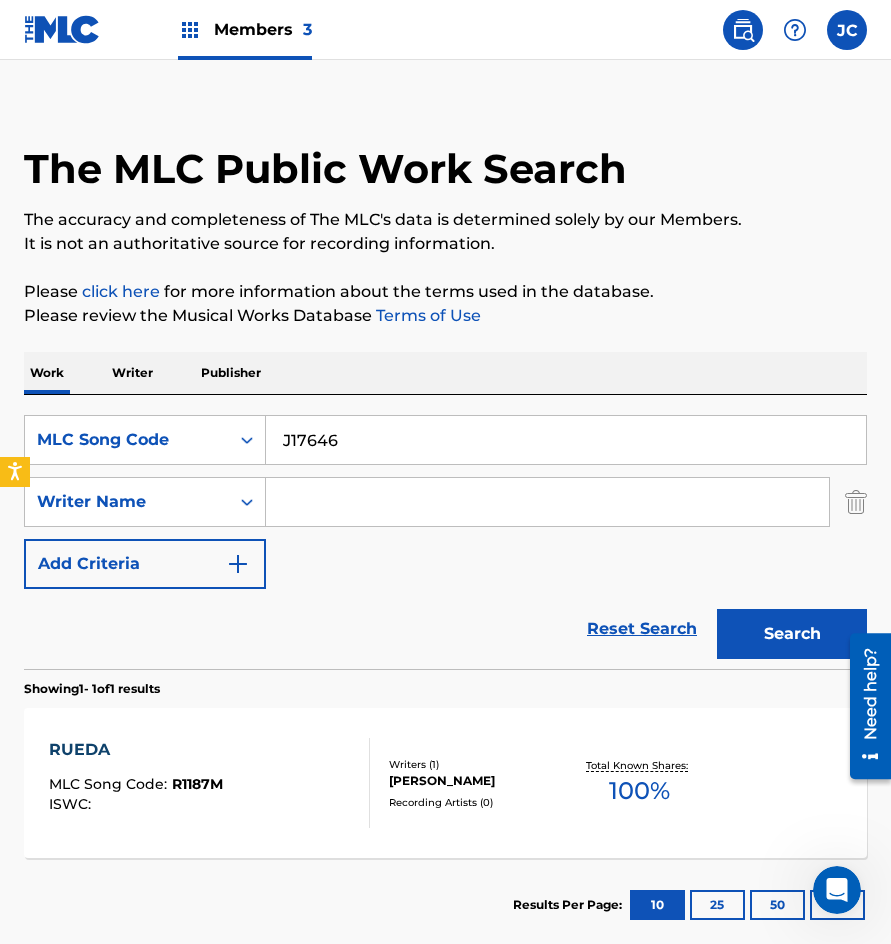 type 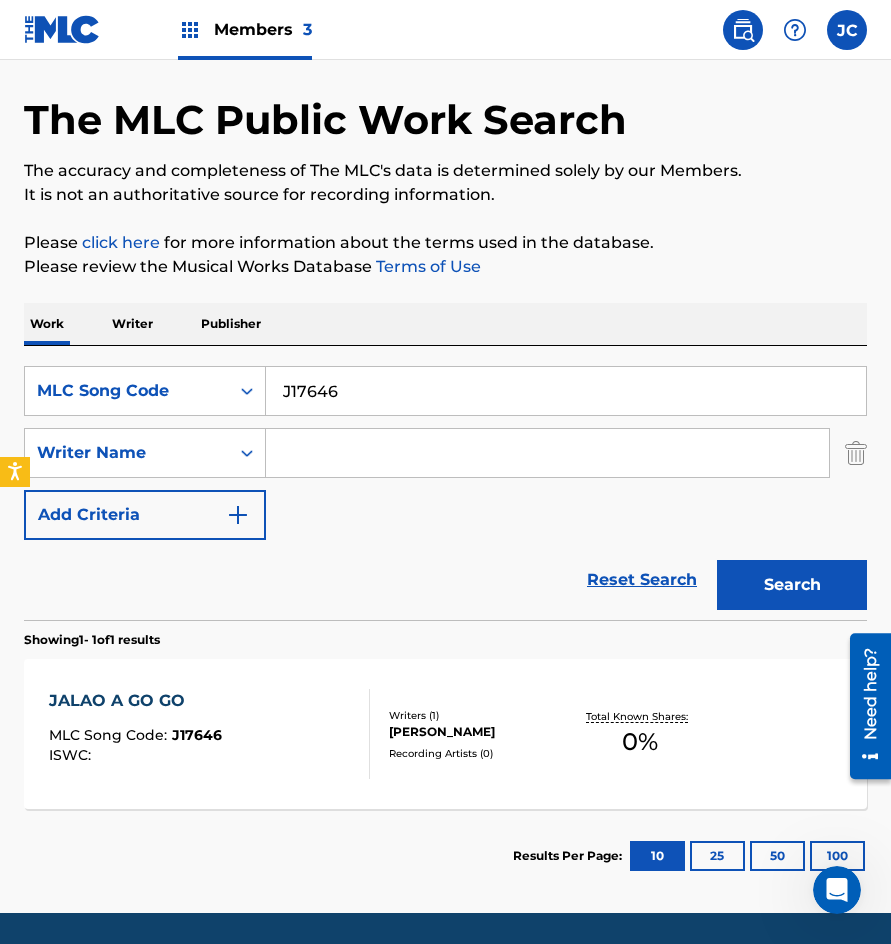 scroll, scrollTop: 134, scrollLeft: 0, axis: vertical 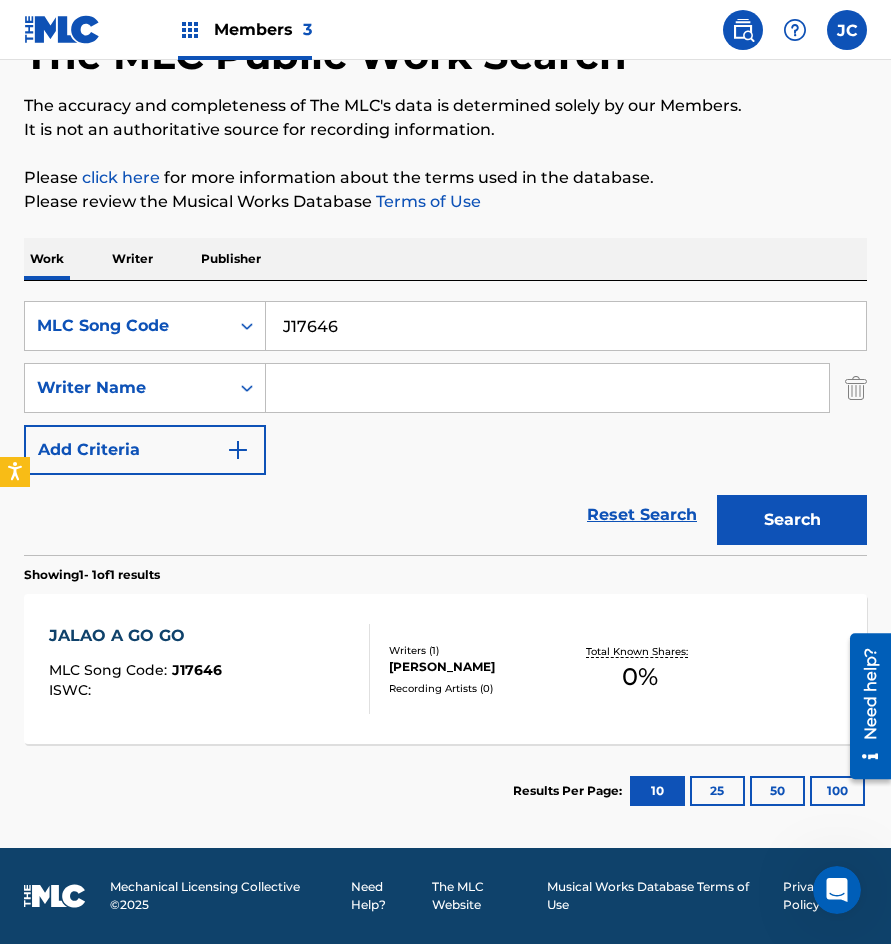 click on "J17646" at bounding box center [566, 326] 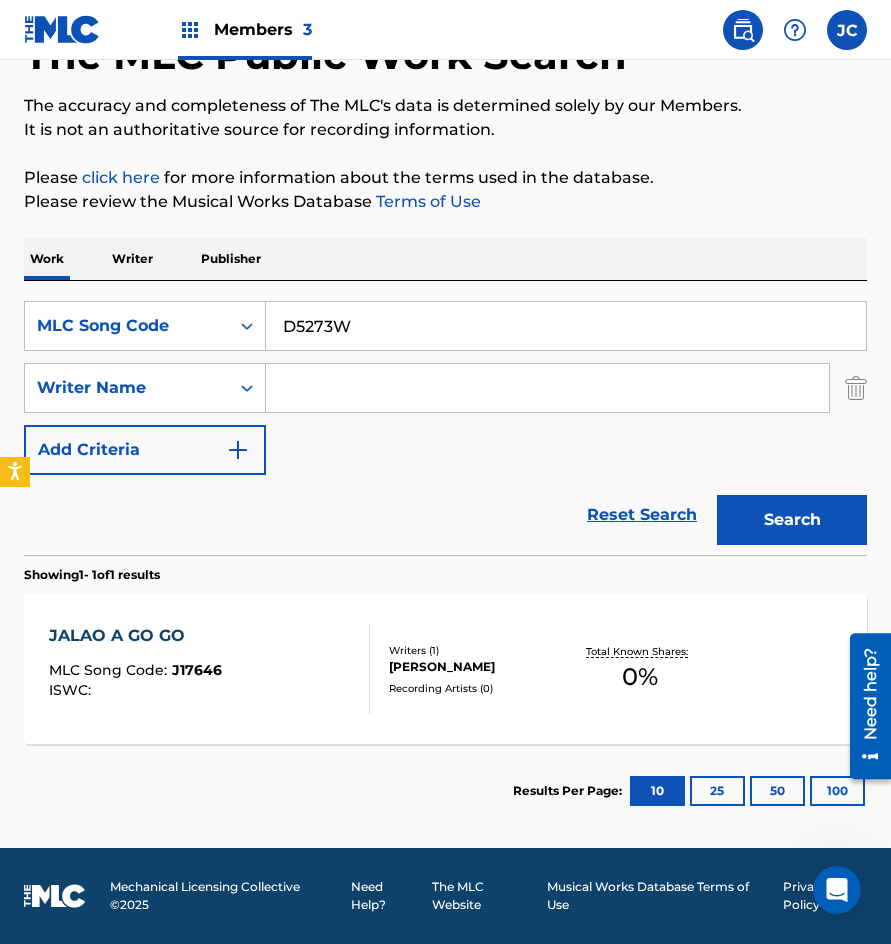 click on "Search" at bounding box center (792, 520) 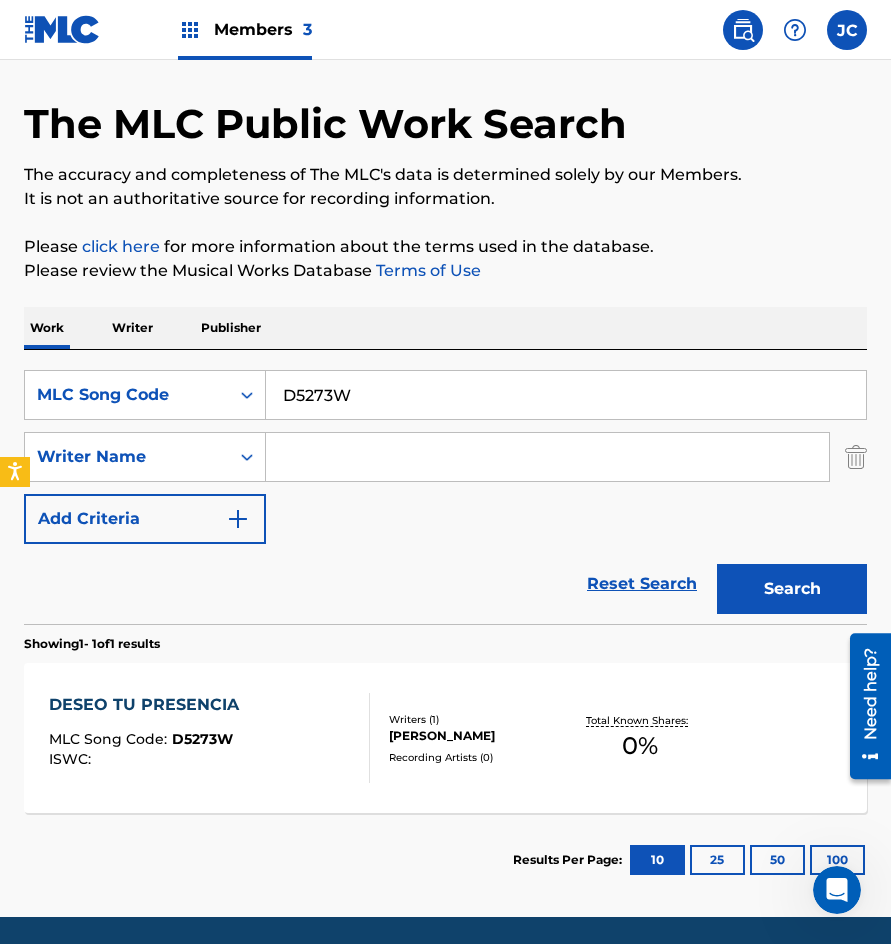 scroll, scrollTop: 134, scrollLeft: 0, axis: vertical 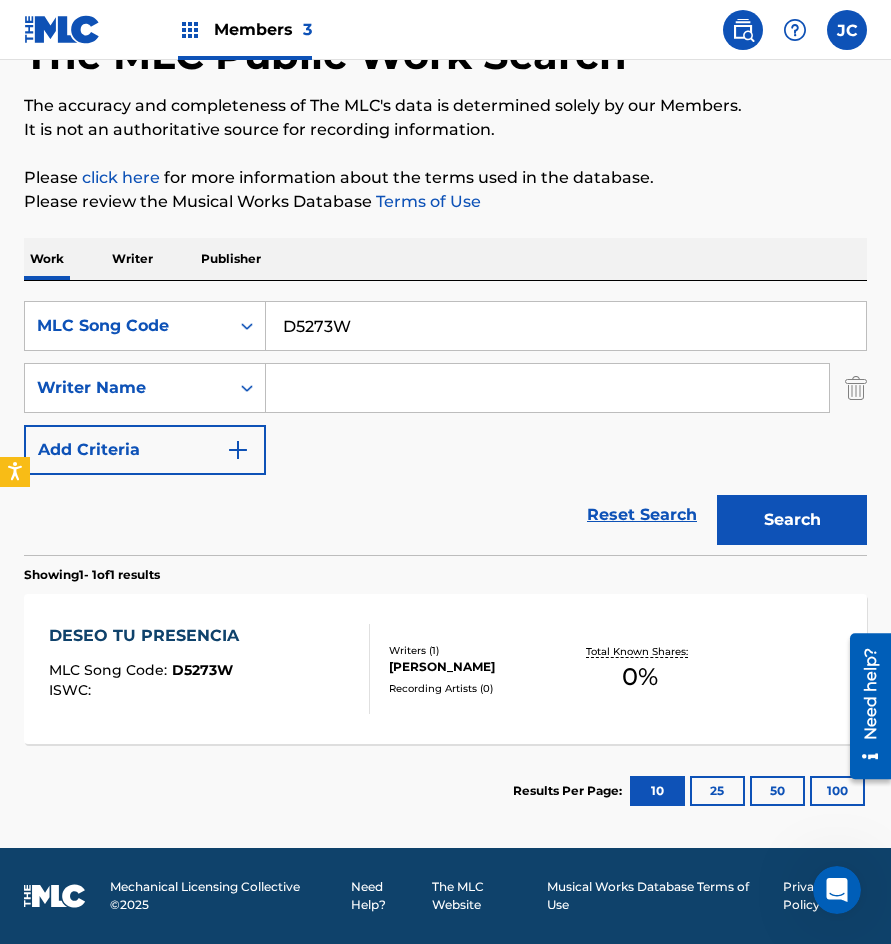 click on "D5273W" at bounding box center [566, 326] 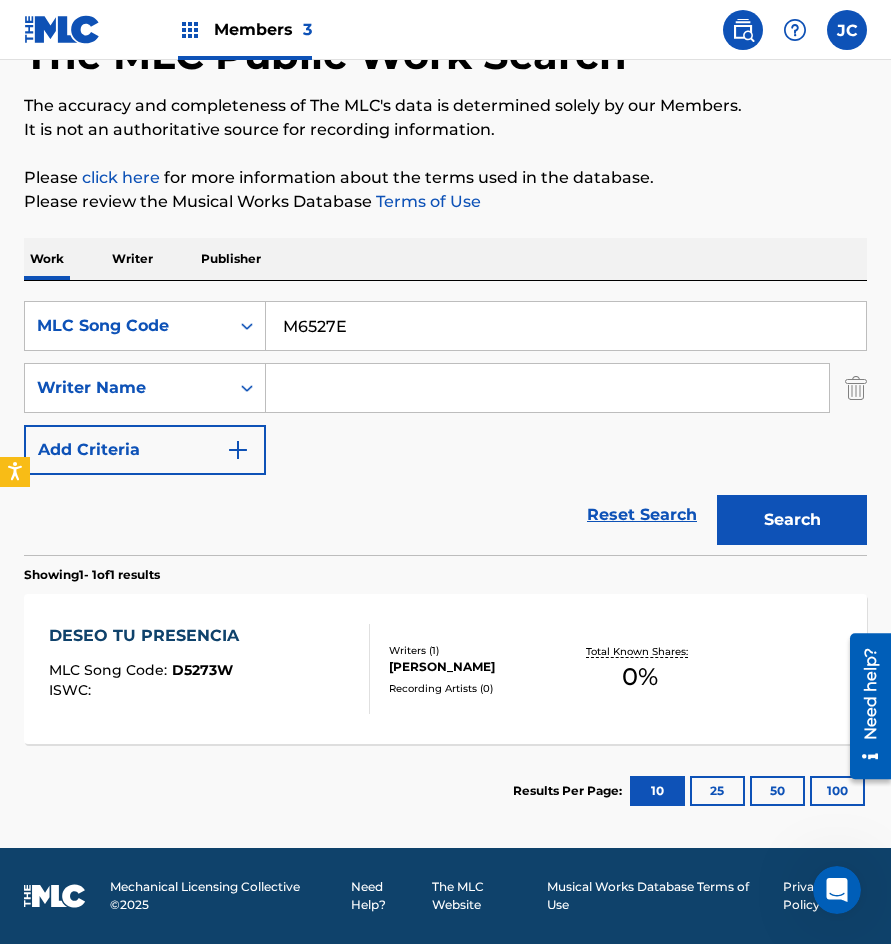 click on "Search" at bounding box center (792, 520) 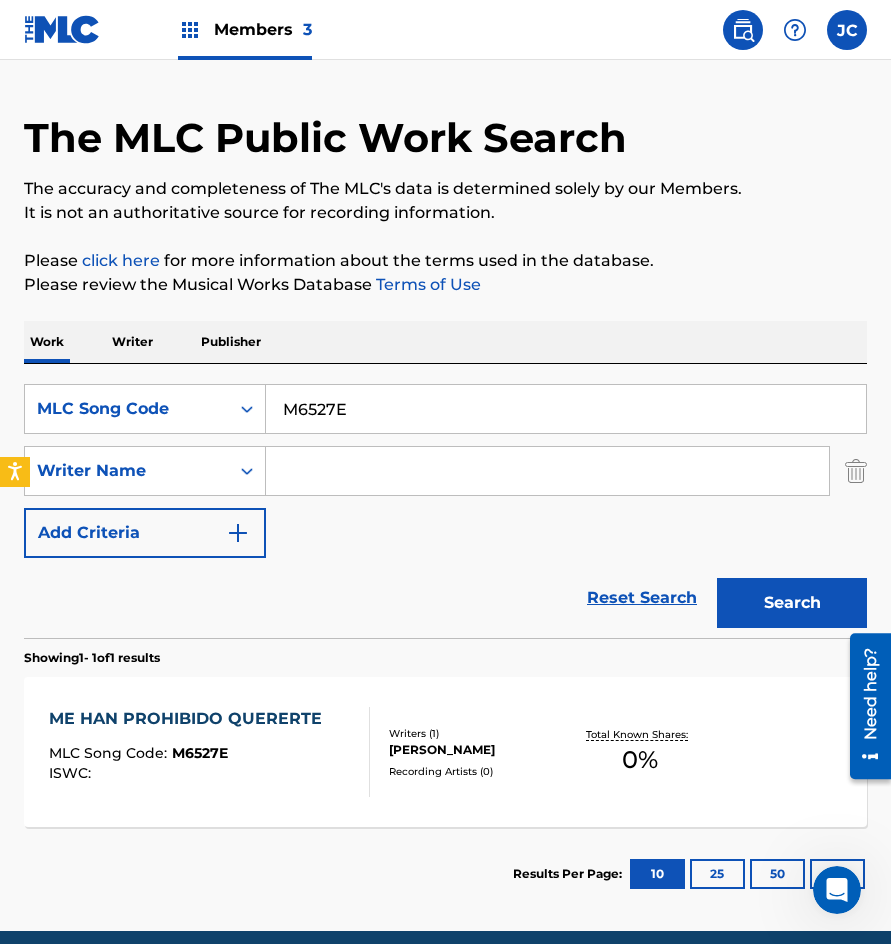 scroll, scrollTop: 134, scrollLeft: 0, axis: vertical 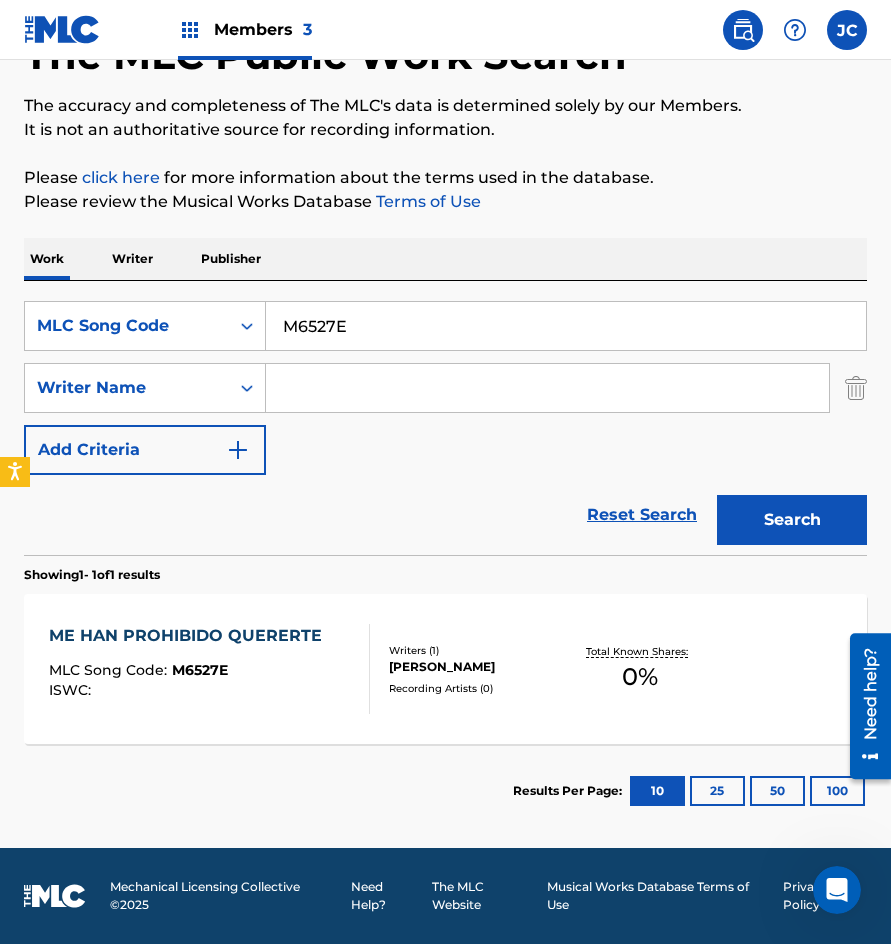 click on "SearchWithCriteria71423fea-f90c-4fb4-aafc-bc918bde3415 MLC Song Code M6527E SearchWithCriteria1c4916a2-cfad-480a-b98d-c69368353021 Writer Name Add Criteria Reset Search Search" at bounding box center (445, 418) 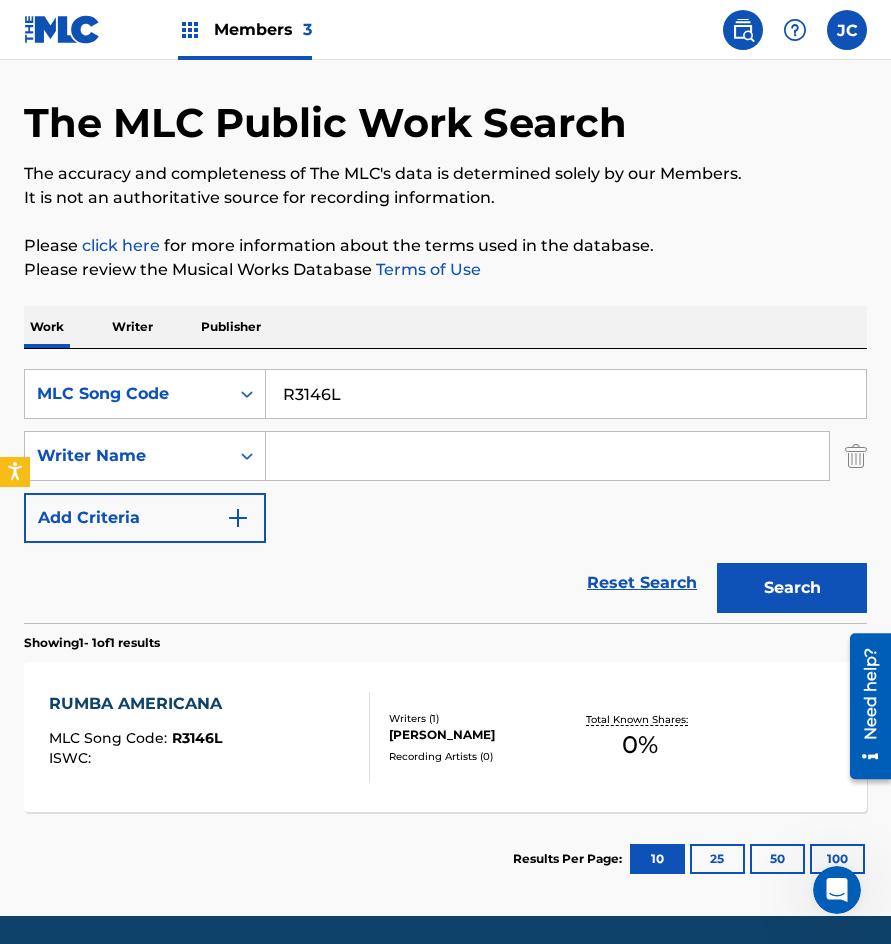 scroll, scrollTop: 134, scrollLeft: 0, axis: vertical 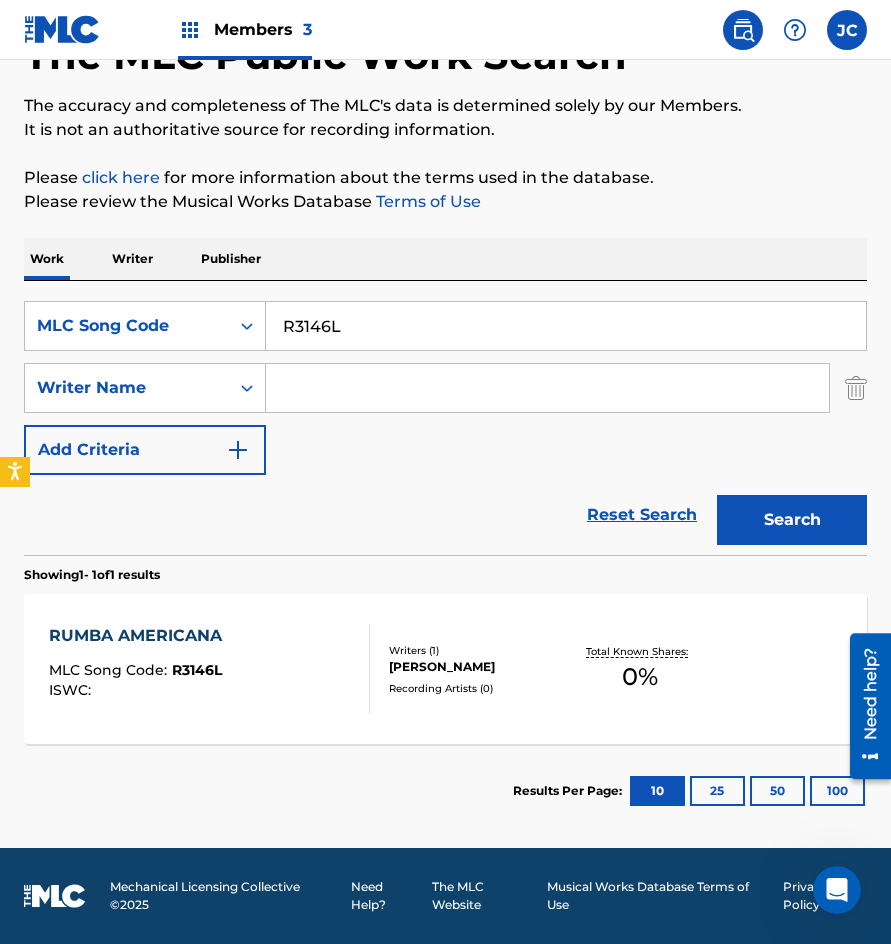 click on "R3146L" at bounding box center [566, 326] 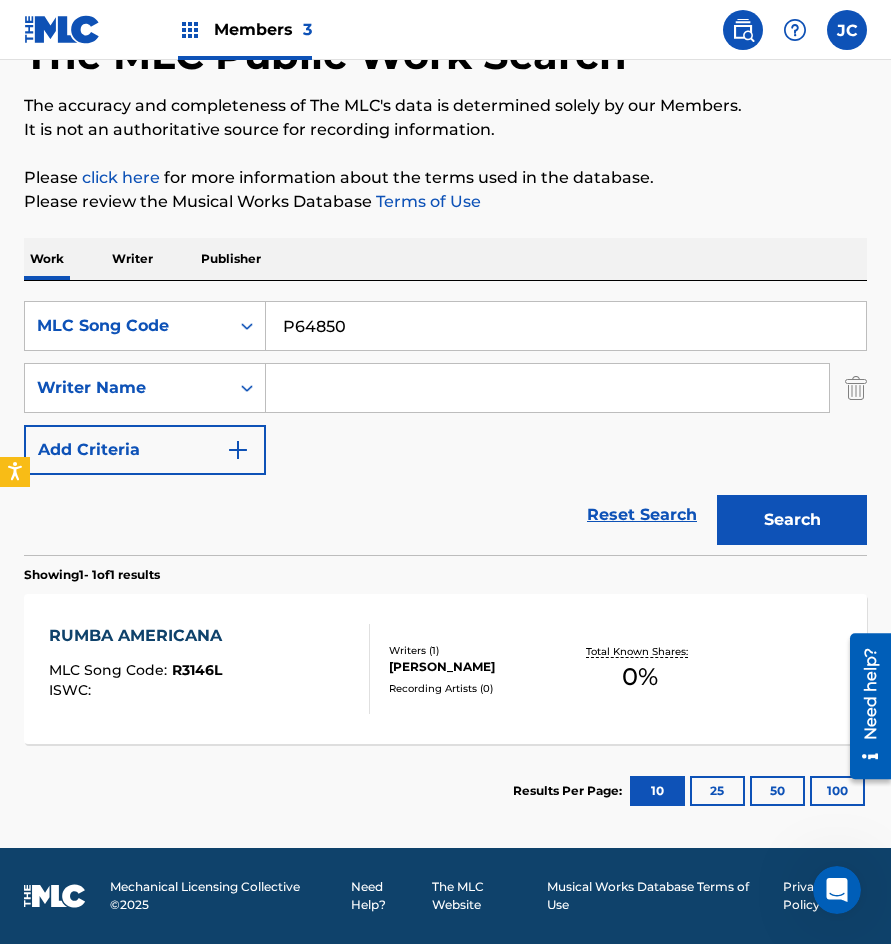 click on "Search" at bounding box center (792, 520) 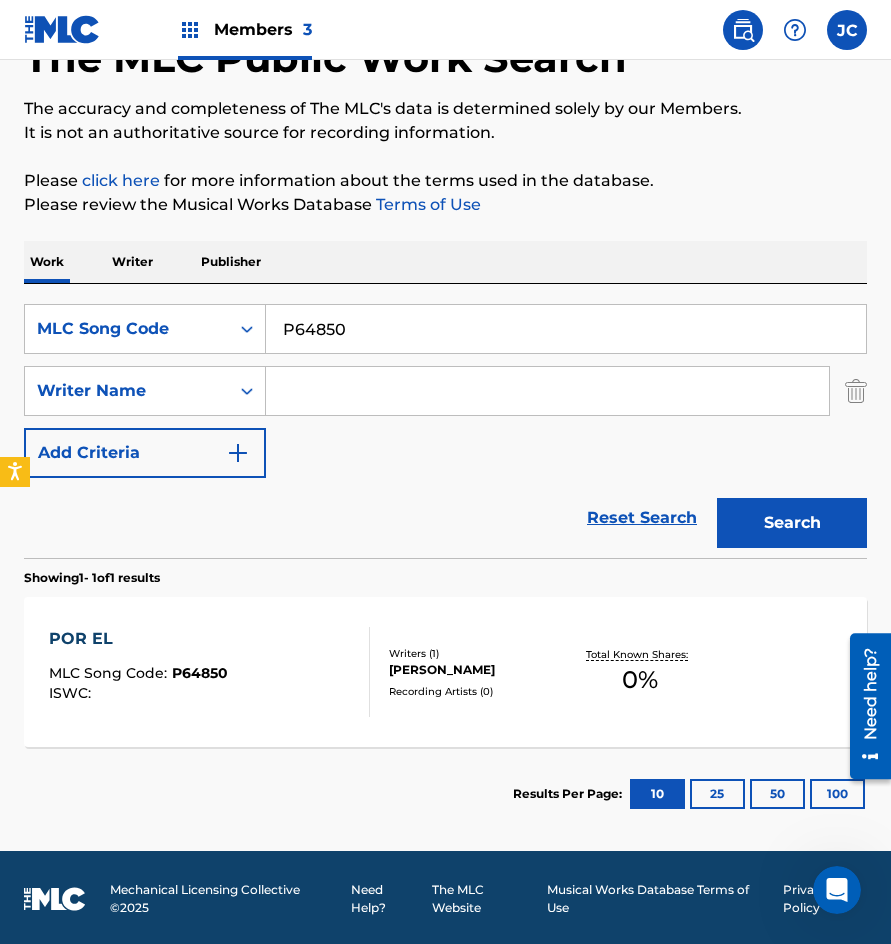 scroll, scrollTop: 134, scrollLeft: 0, axis: vertical 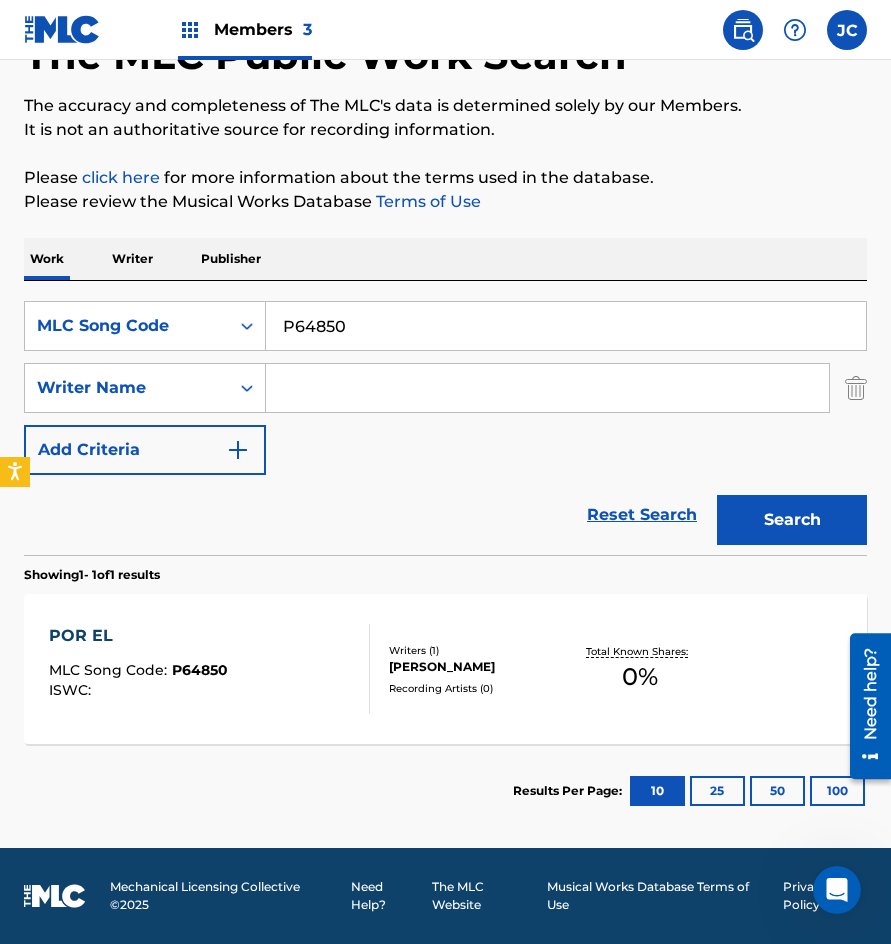 click on "P64850" at bounding box center [566, 326] 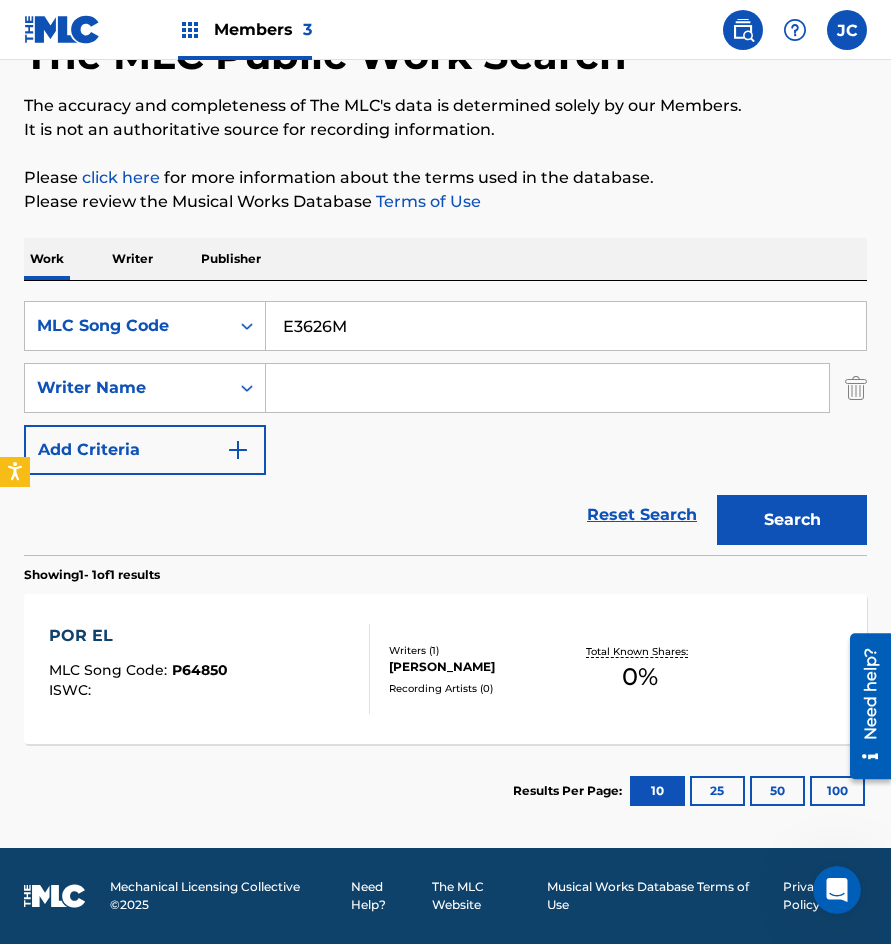 click on "Search" at bounding box center (792, 520) 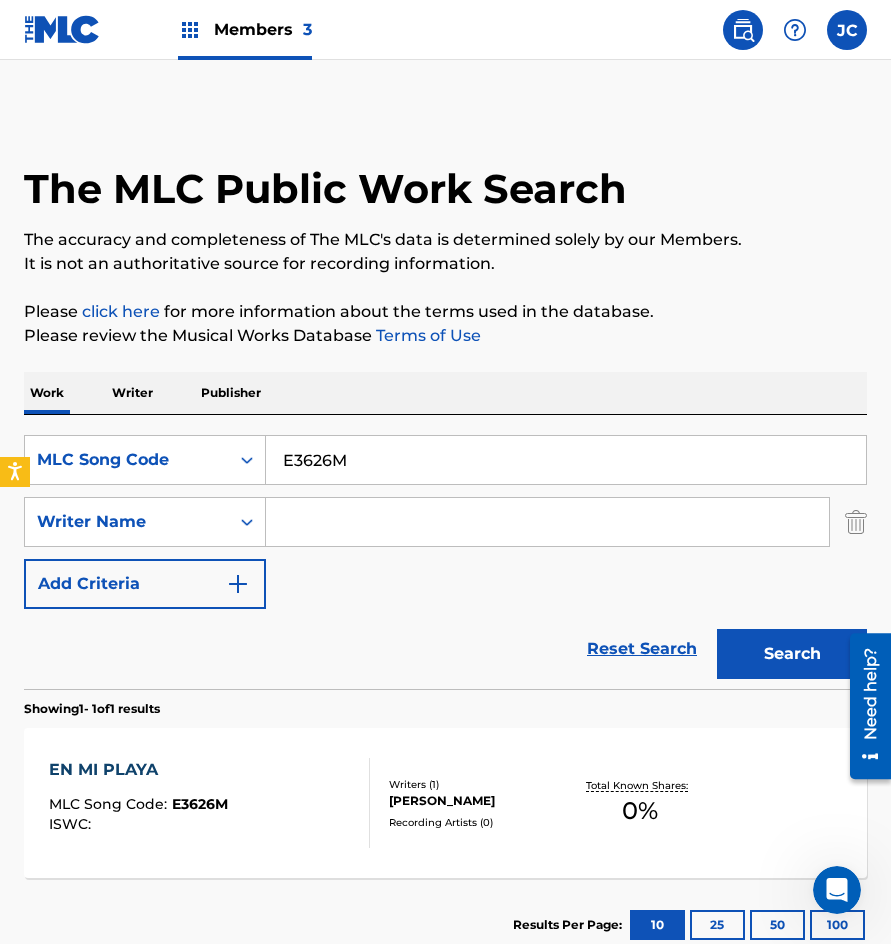 scroll, scrollTop: 134, scrollLeft: 0, axis: vertical 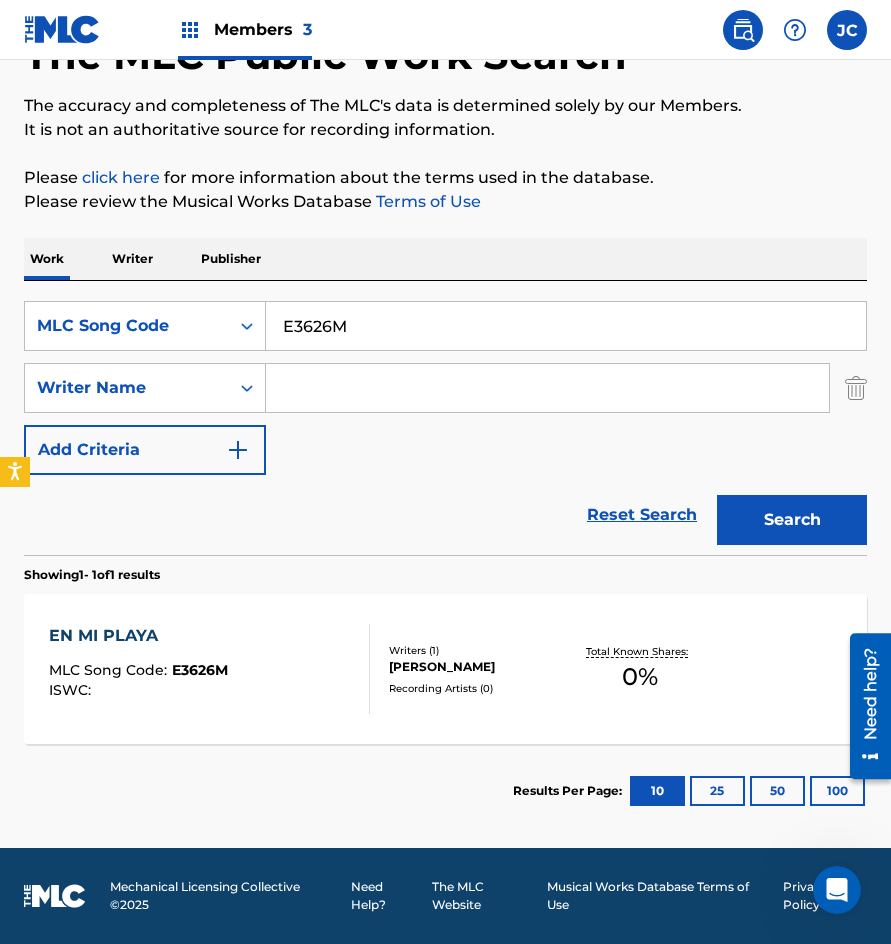 click on "E3626M" at bounding box center (566, 326) 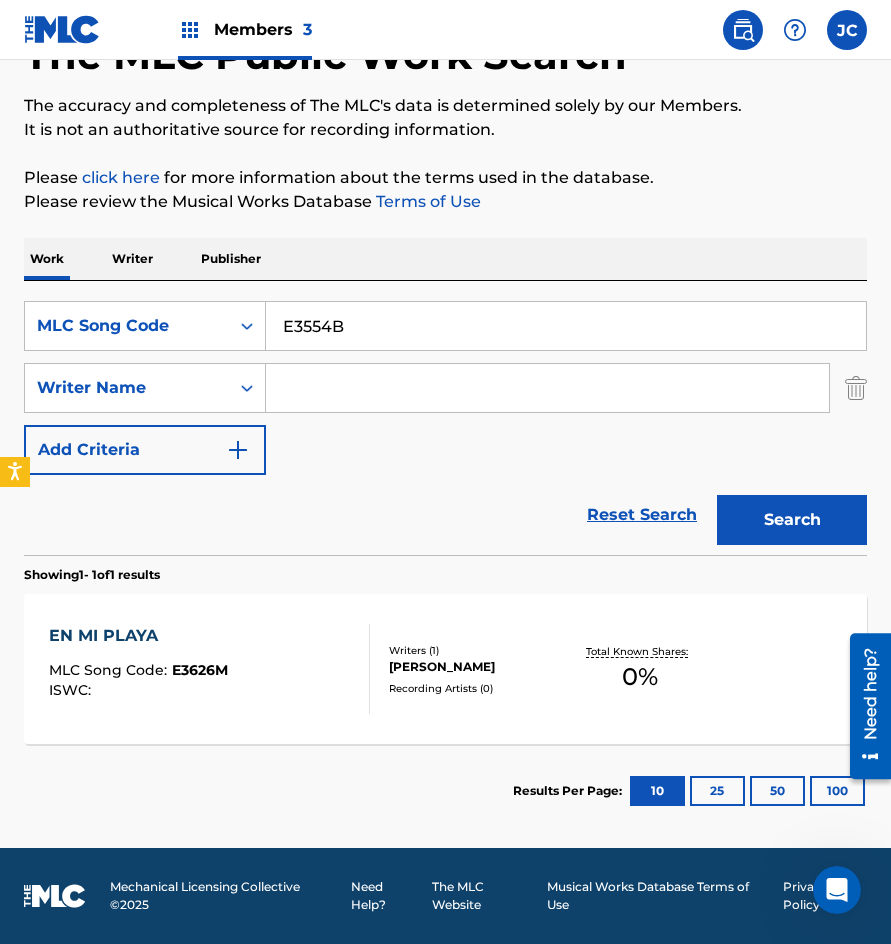 click on "Search" at bounding box center (792, 520) 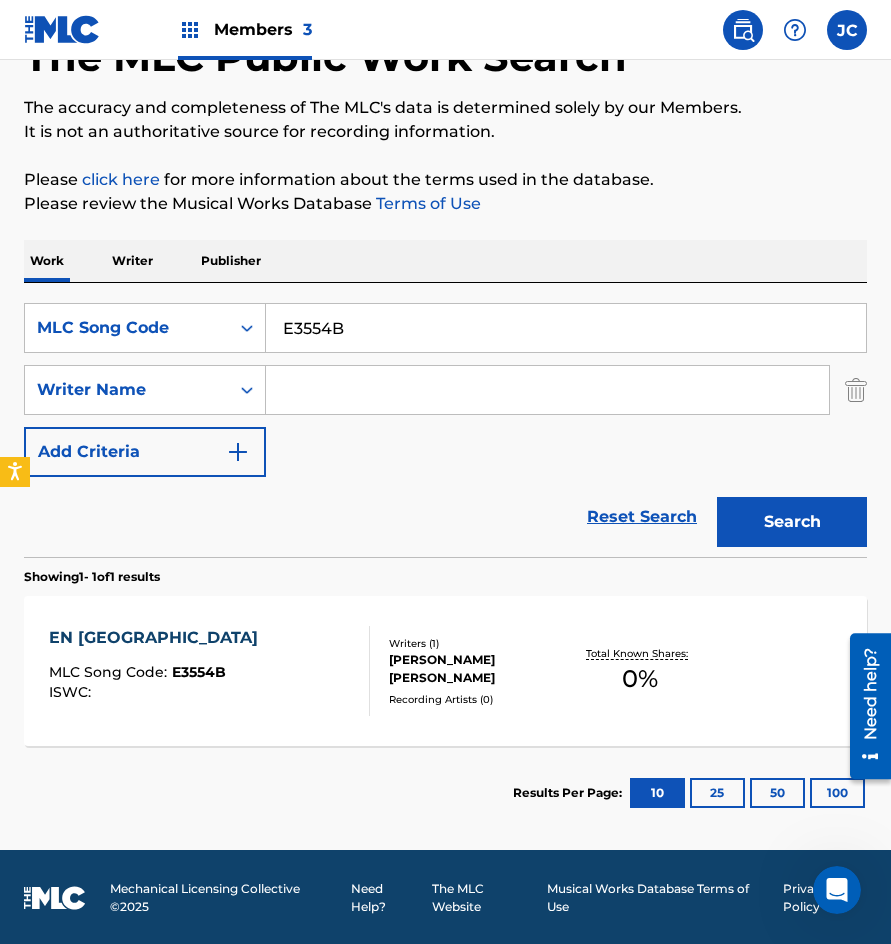 scroll, scrollTop: 134, scrollLeft: 0, axis: vertical 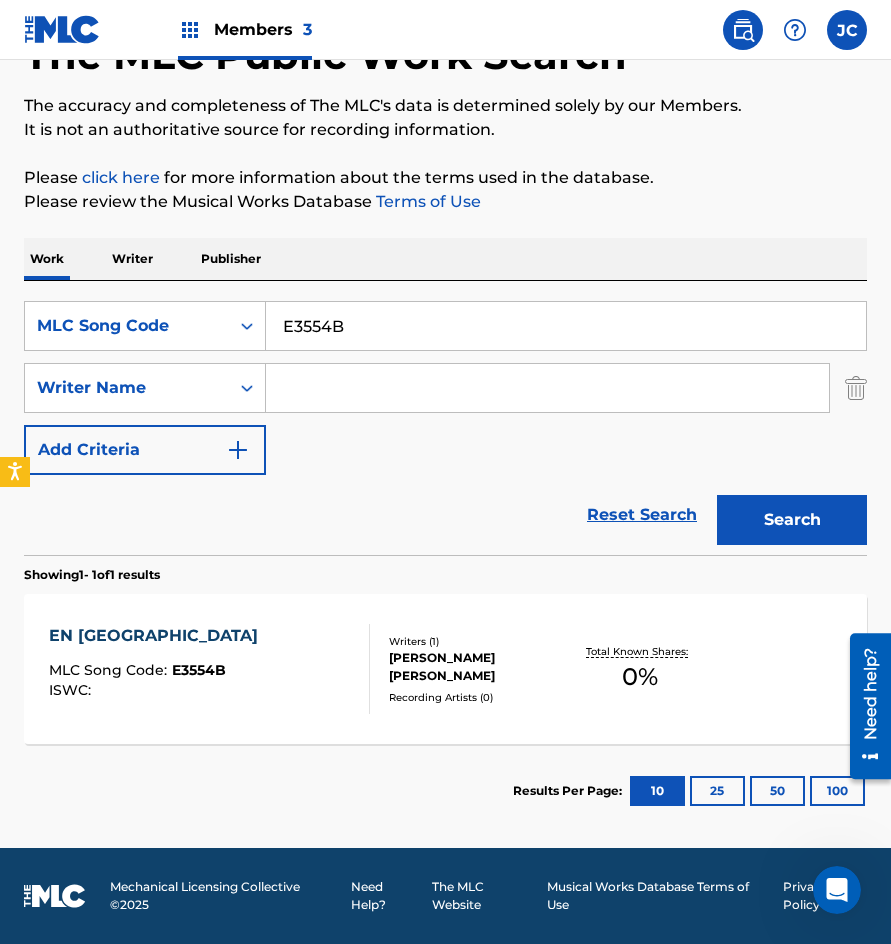 click on "E3554B" at bounding box center [566, 326] 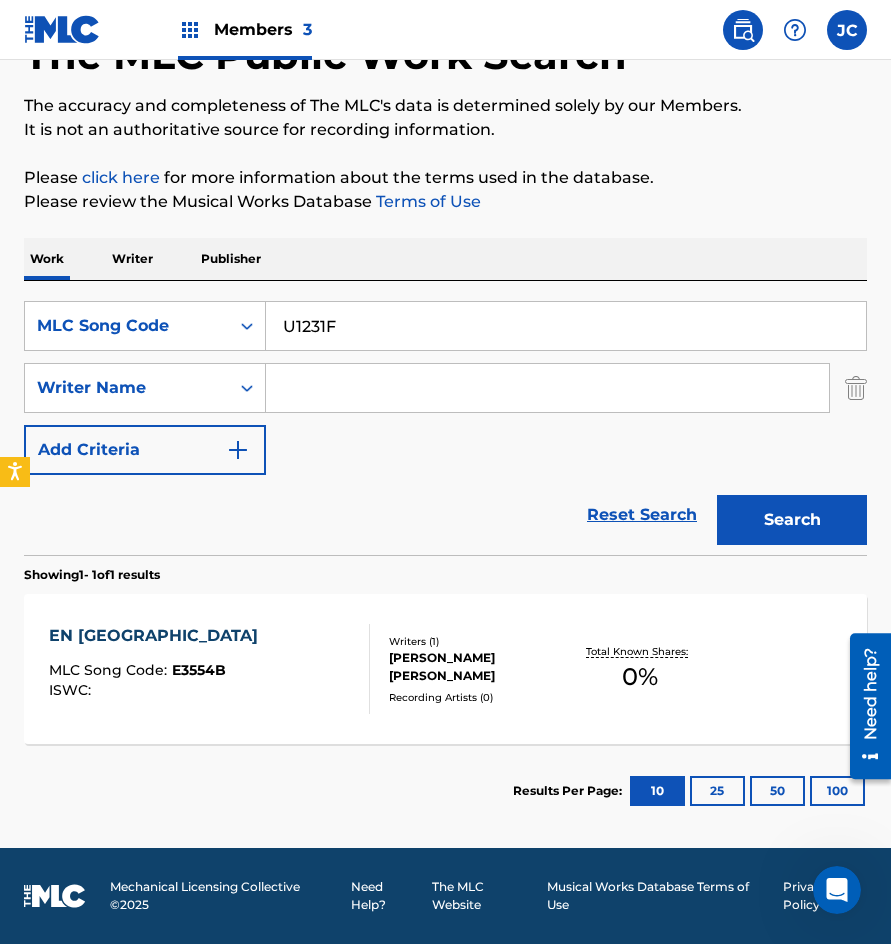 click on "Search" at bounding box center (792, 520) 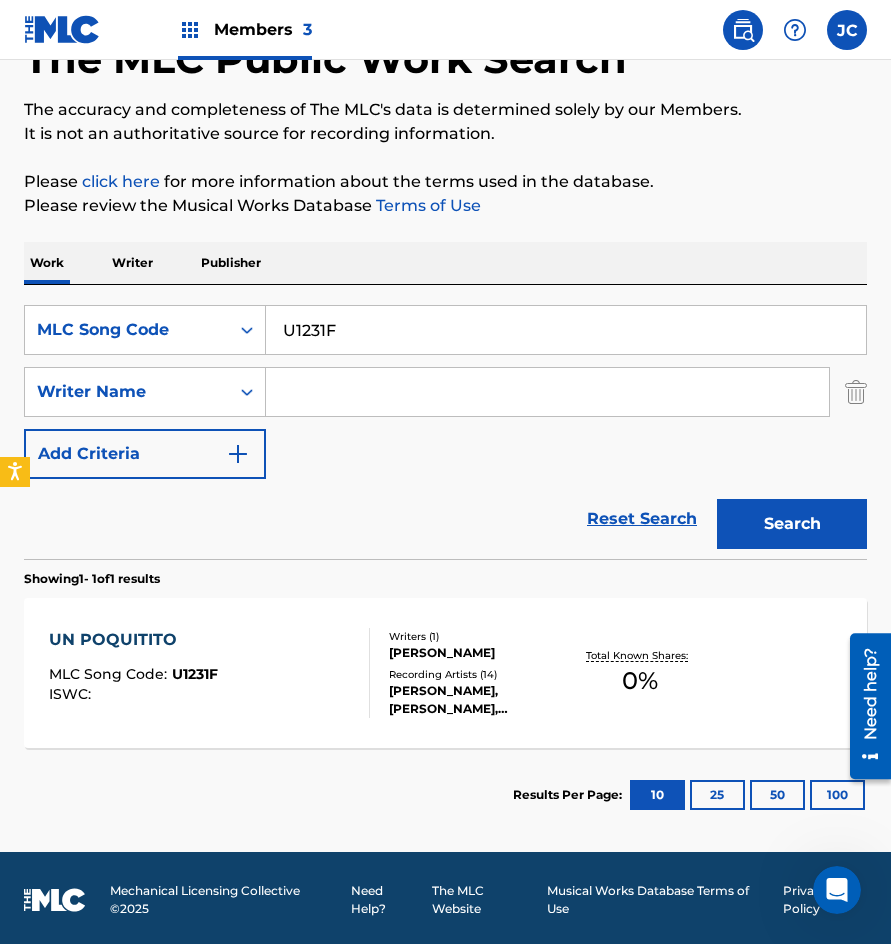 scroll, scrollTop: 134, scrollLeft: 0, axis: vertical 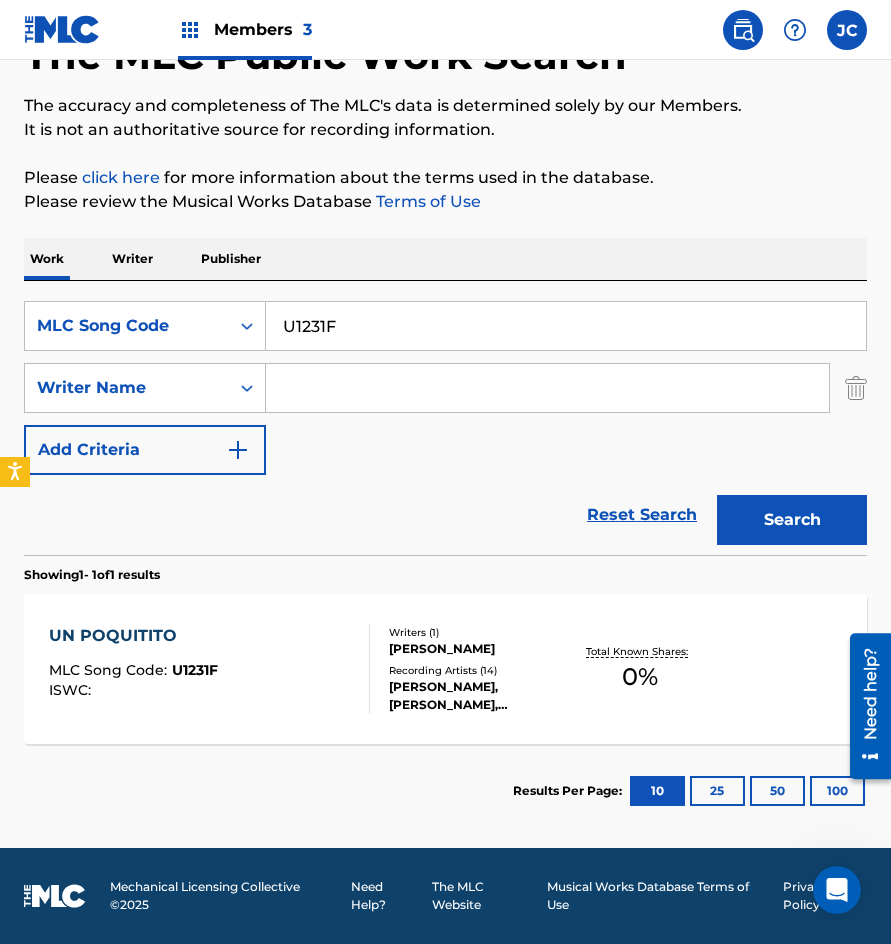 click on "U1231F" at bounding box center [566, 326] 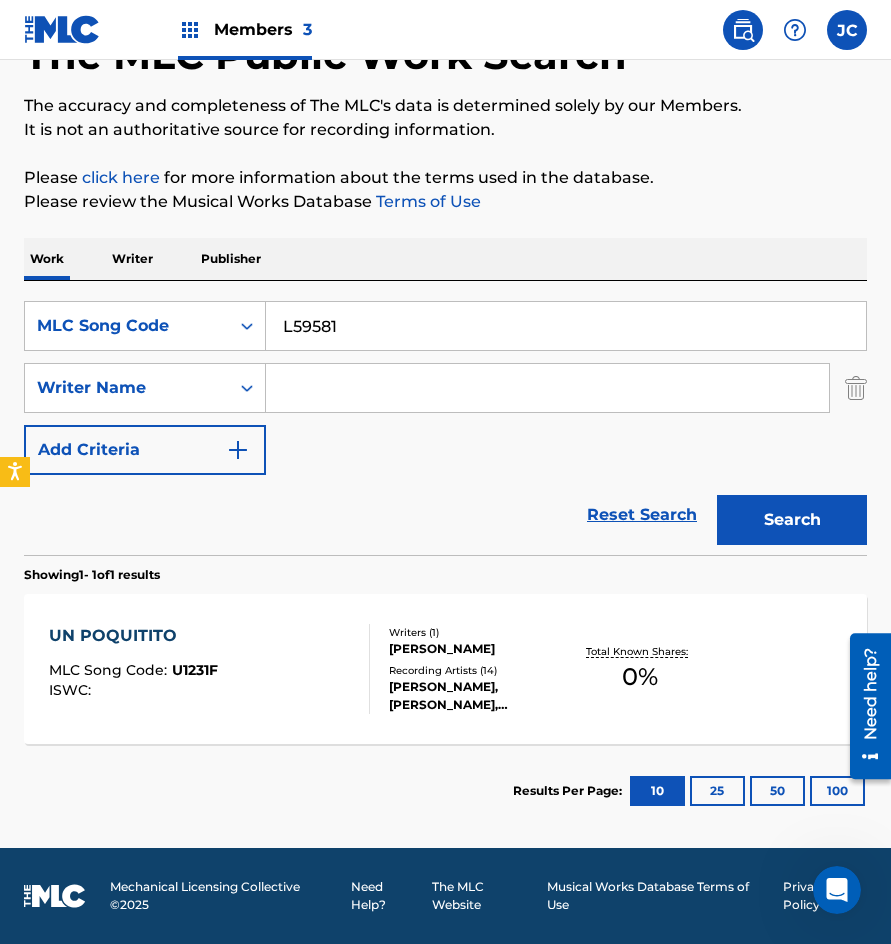type on "L59581" 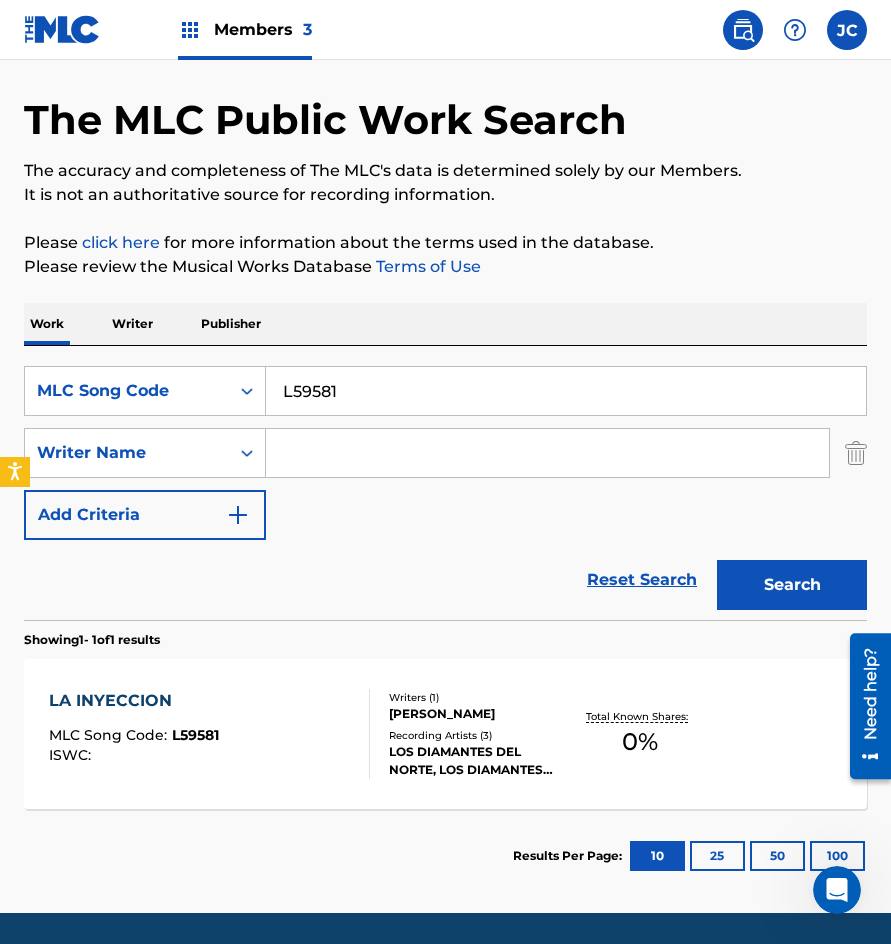 scroll, scrollTop: 134, scrollLeft: 0, axis: vertical 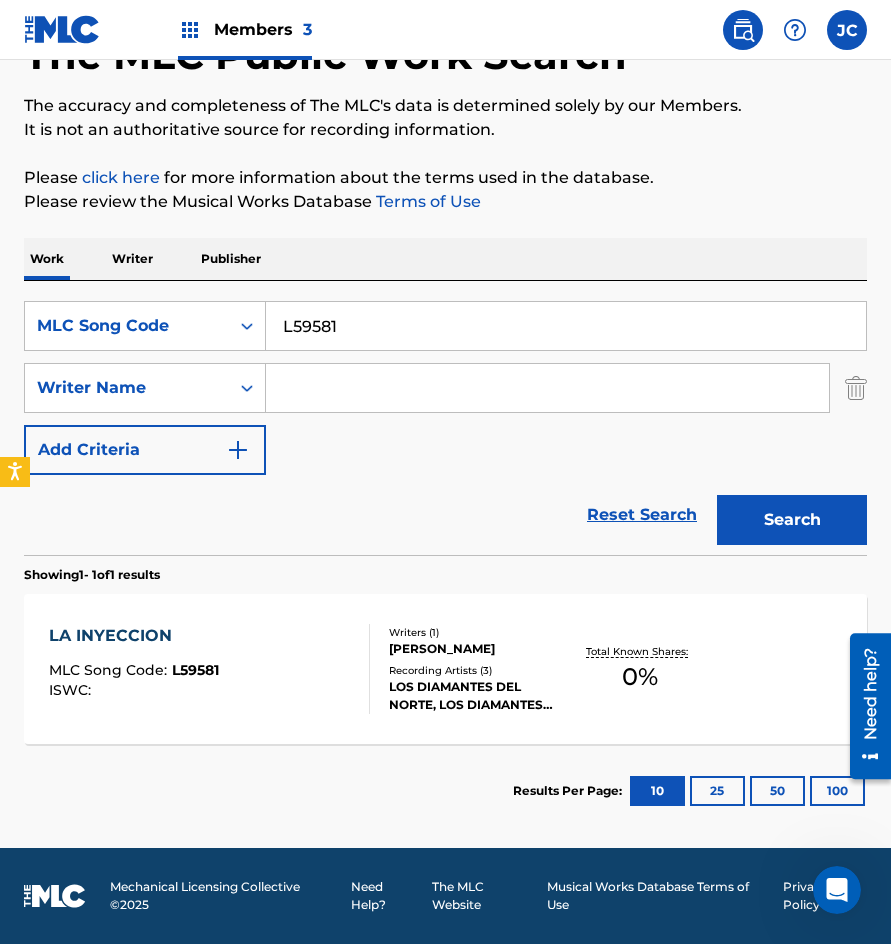 click on "Recording Artists ( 3 )" at bounding box center [479, 670] 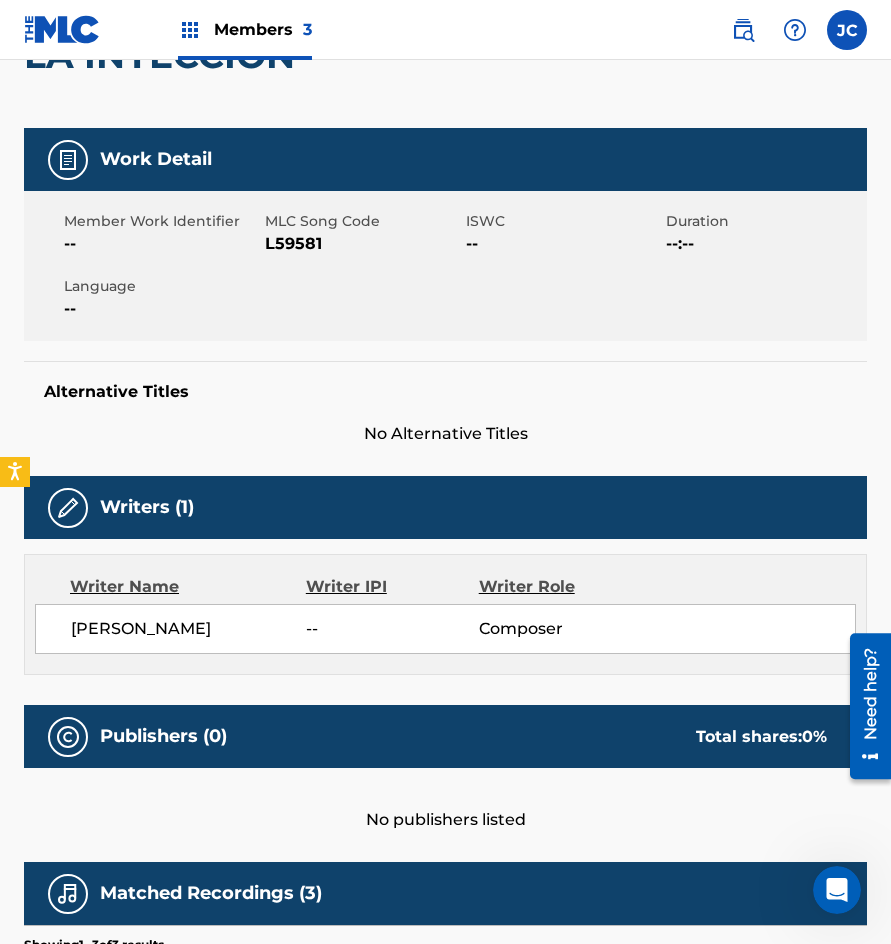 scroll, scrollTop: 75, scrollLeft: 0, axis: vertical 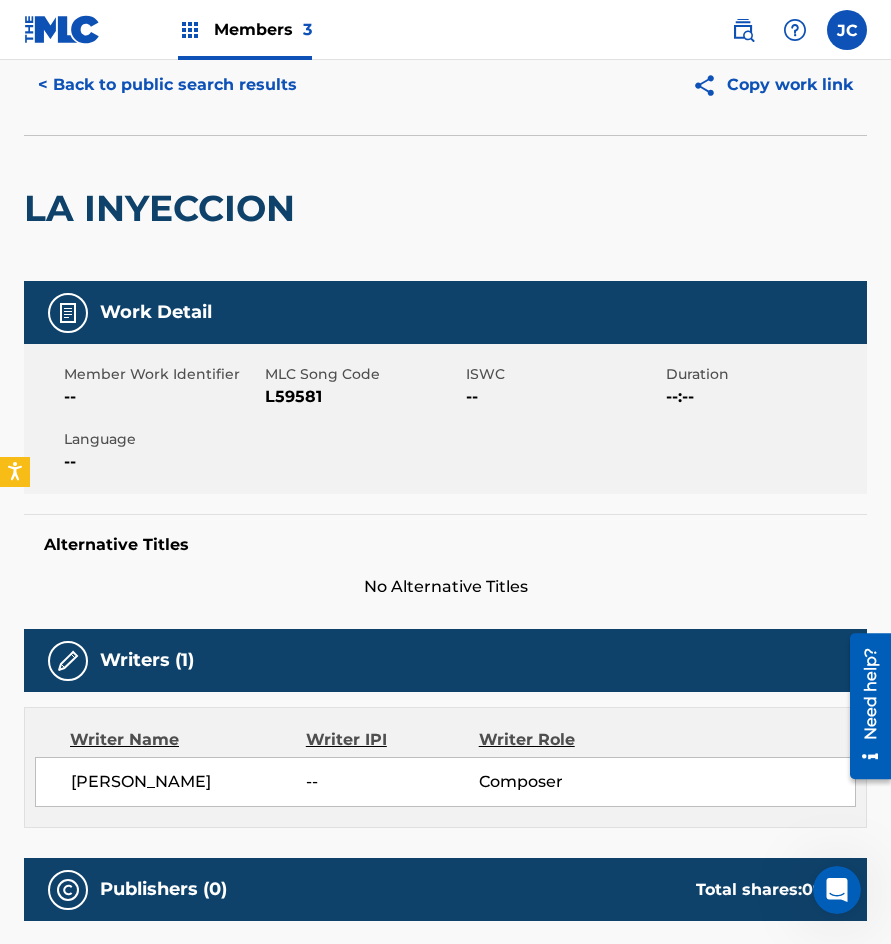 click on "< Back to public search results" at bounding box center [167, 85] 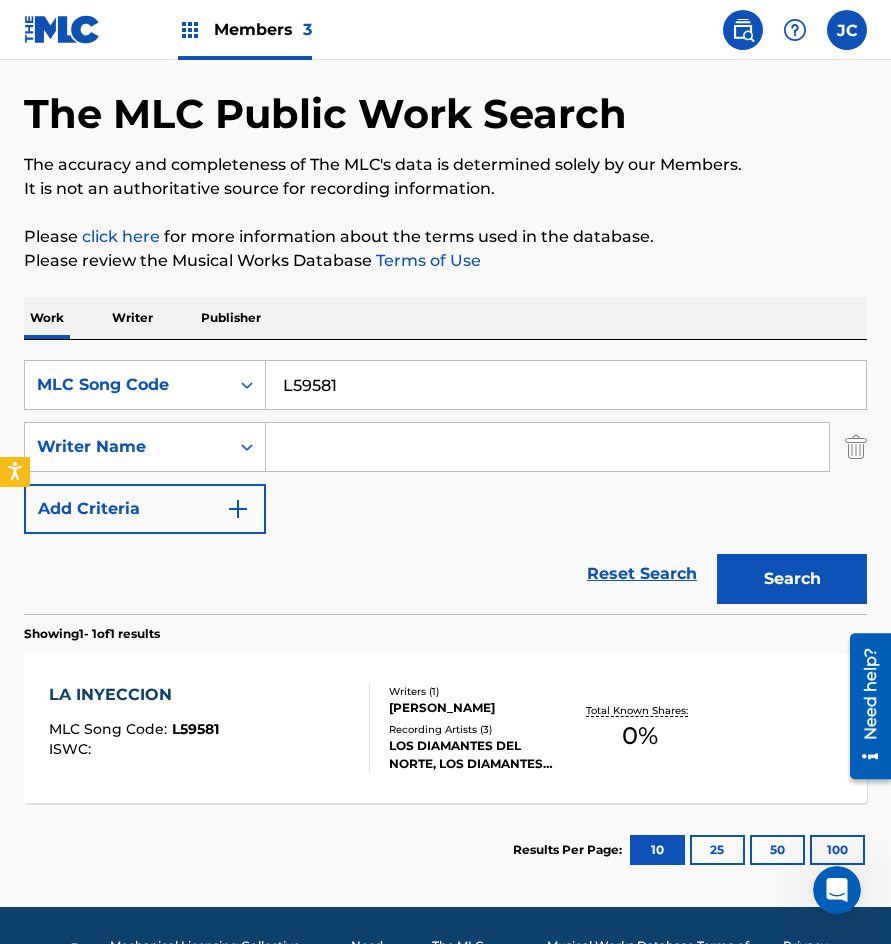 click on "L59581" at bounding box center (566, 385) 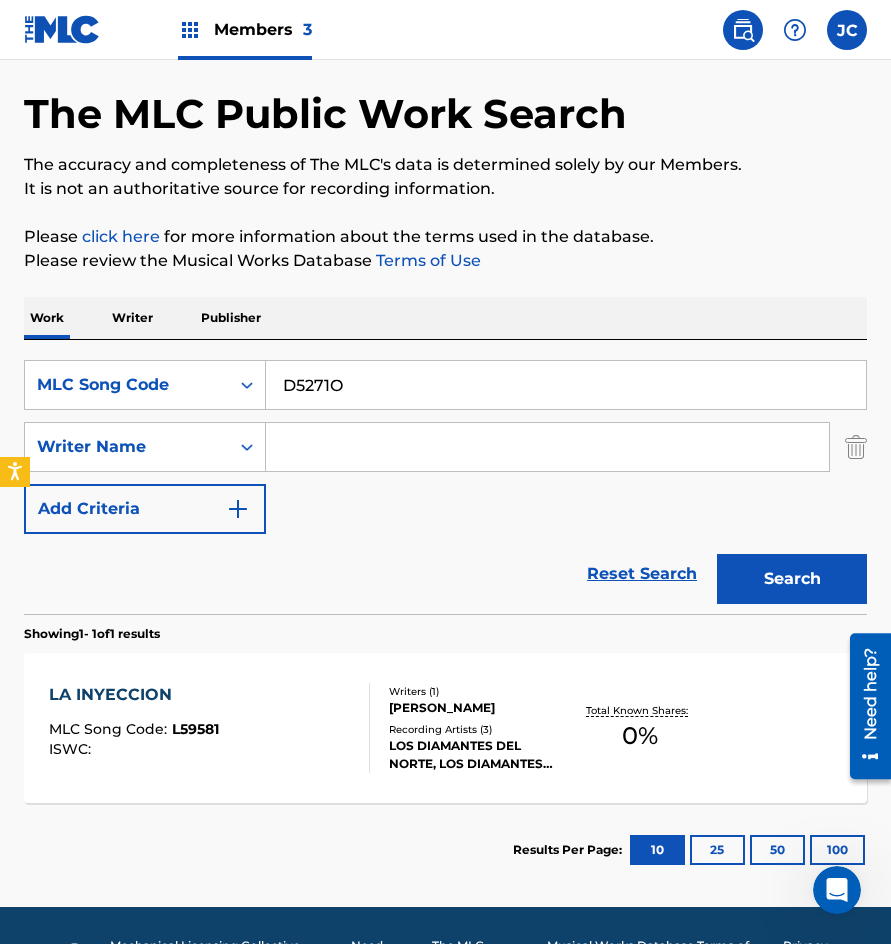 click on "Search" at bounding box center (792, 579) 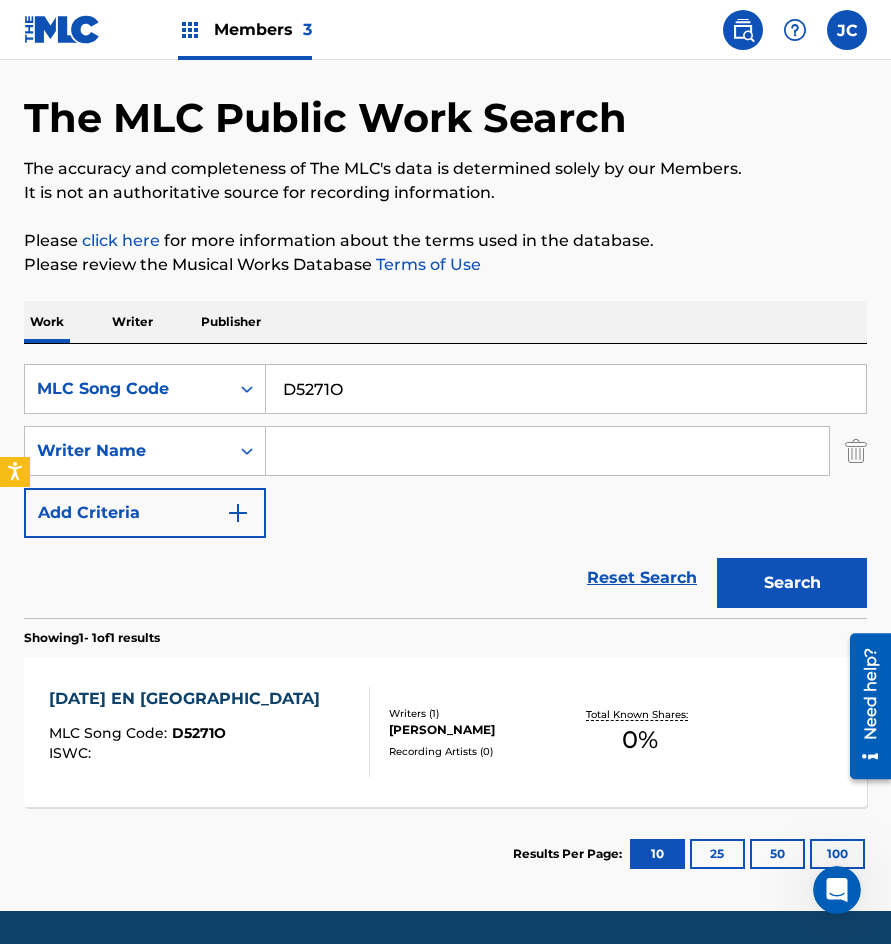 scroll, scrollTop: 134, scrollLeft: 0, axis: vertical 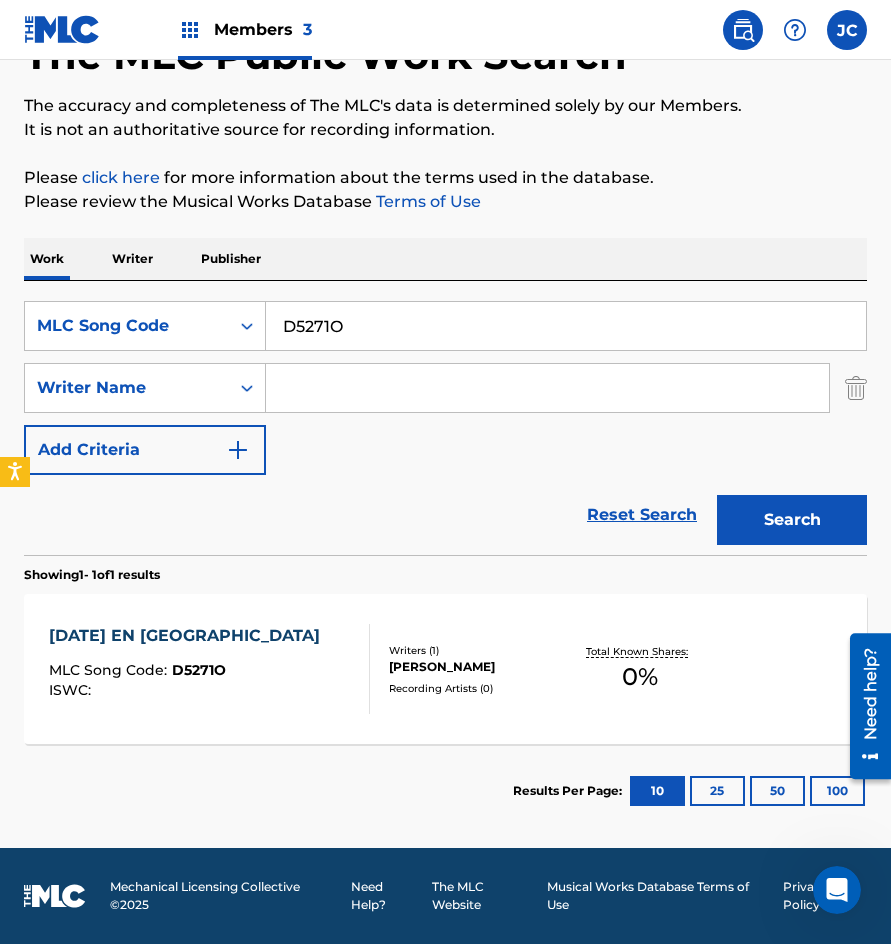 click on "D5271O" at bounding box center [566, 326] 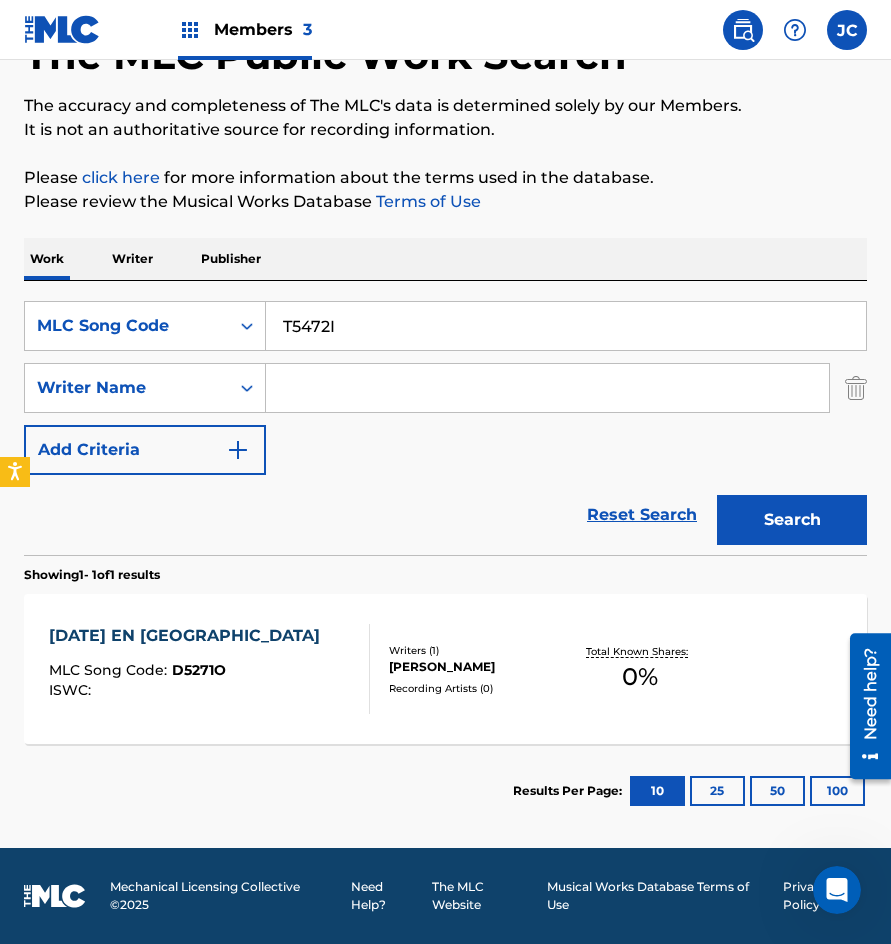click on "Search" at bounding box center [792, 520] 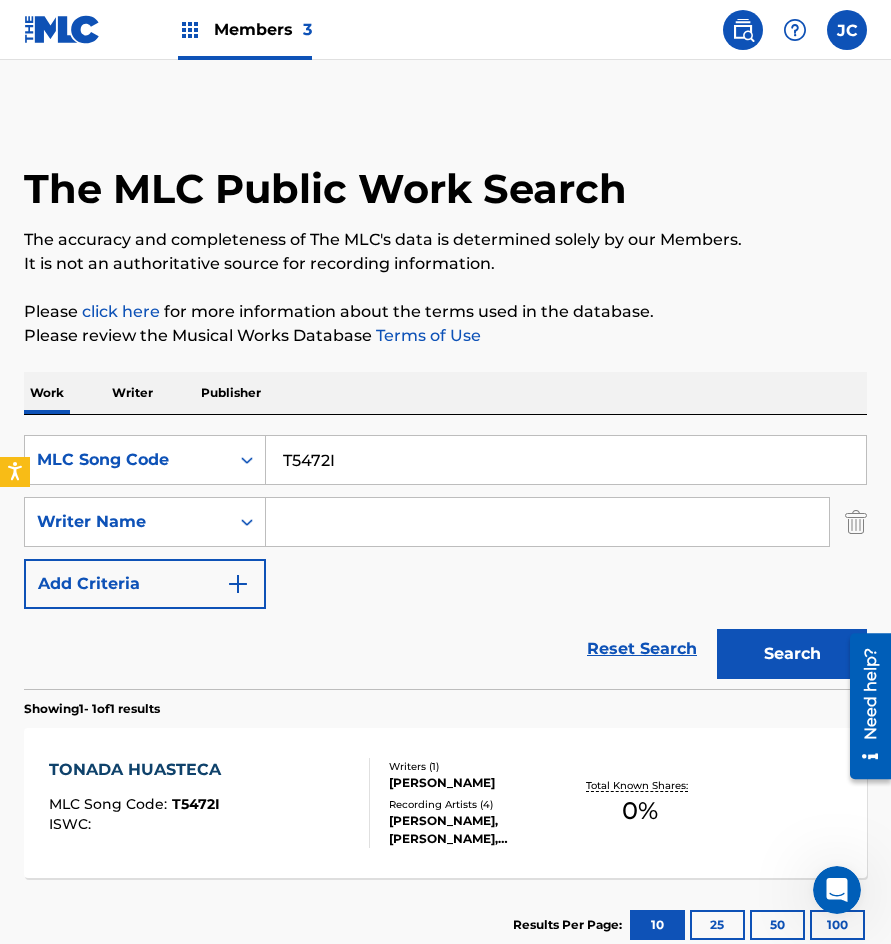 scroll, scrollTop: 134, scrollLeft: 0, axis: vertical 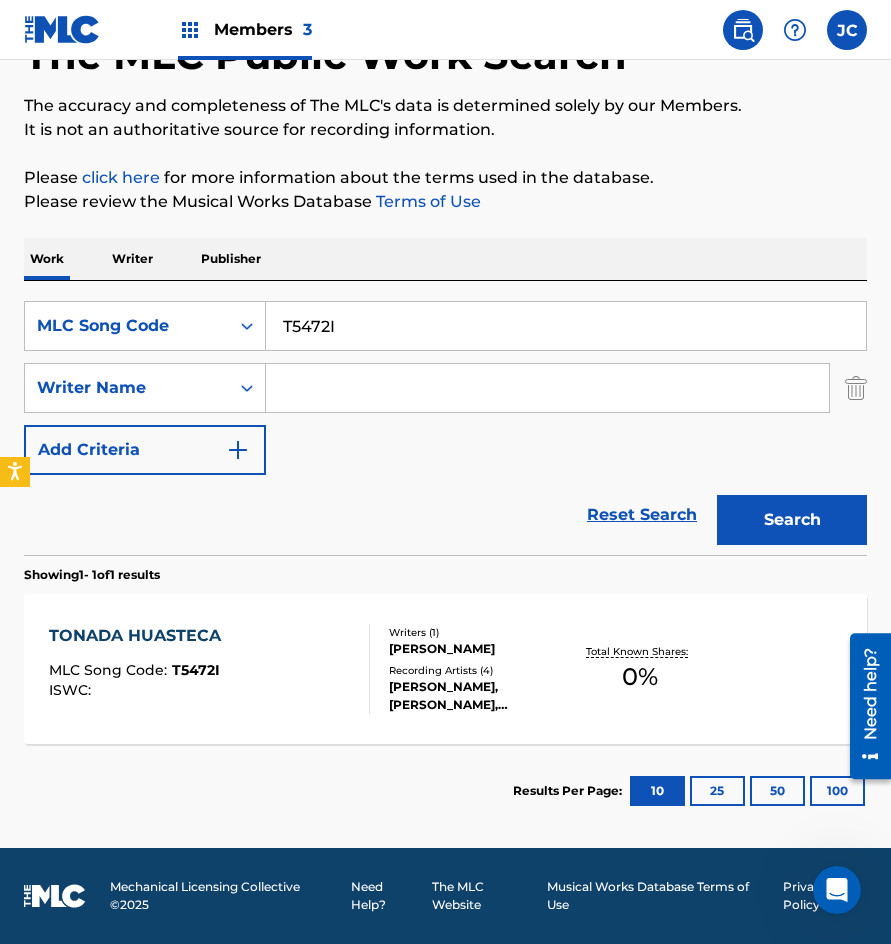click on "T5472I" at bounding box center (566, 326) 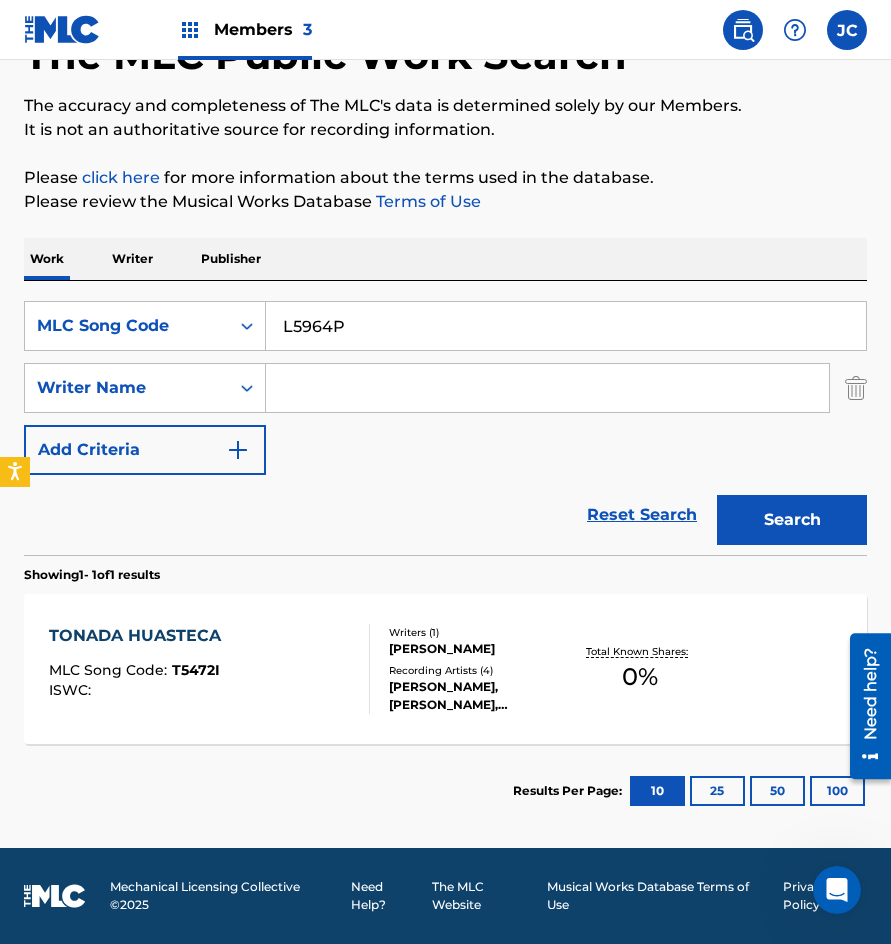 click on "Search" at bounding box center [792, 520] 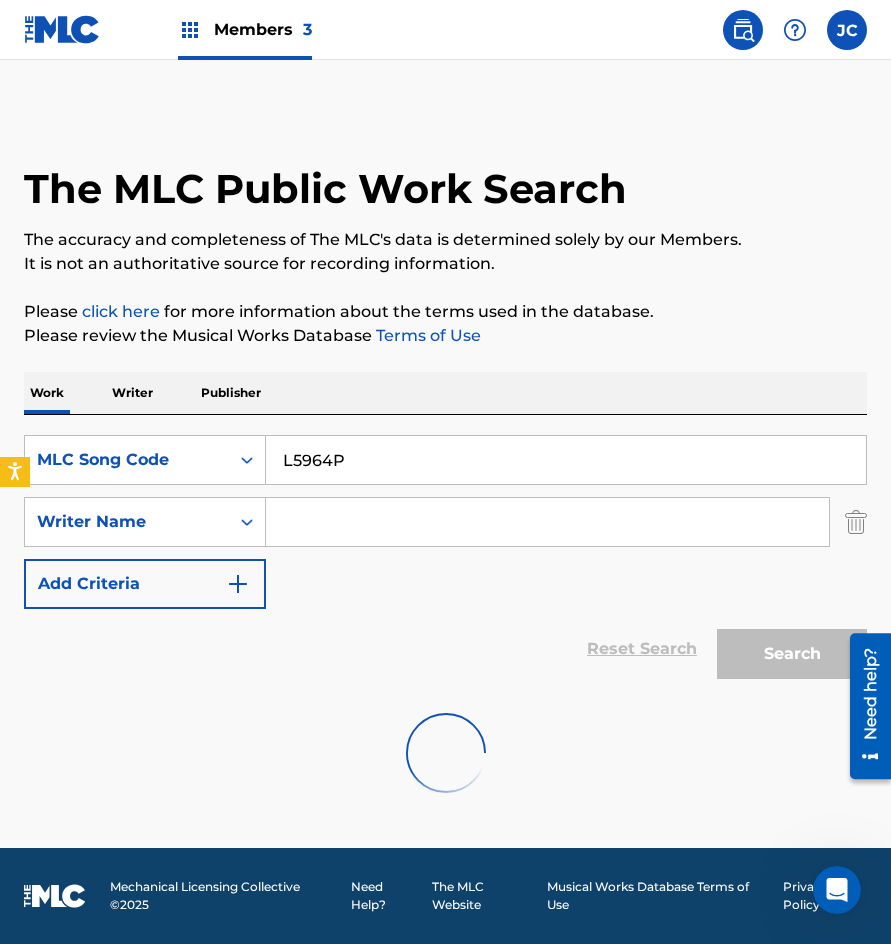 scroll, scrollTop: 0, scrollLeft: 0, axis: both 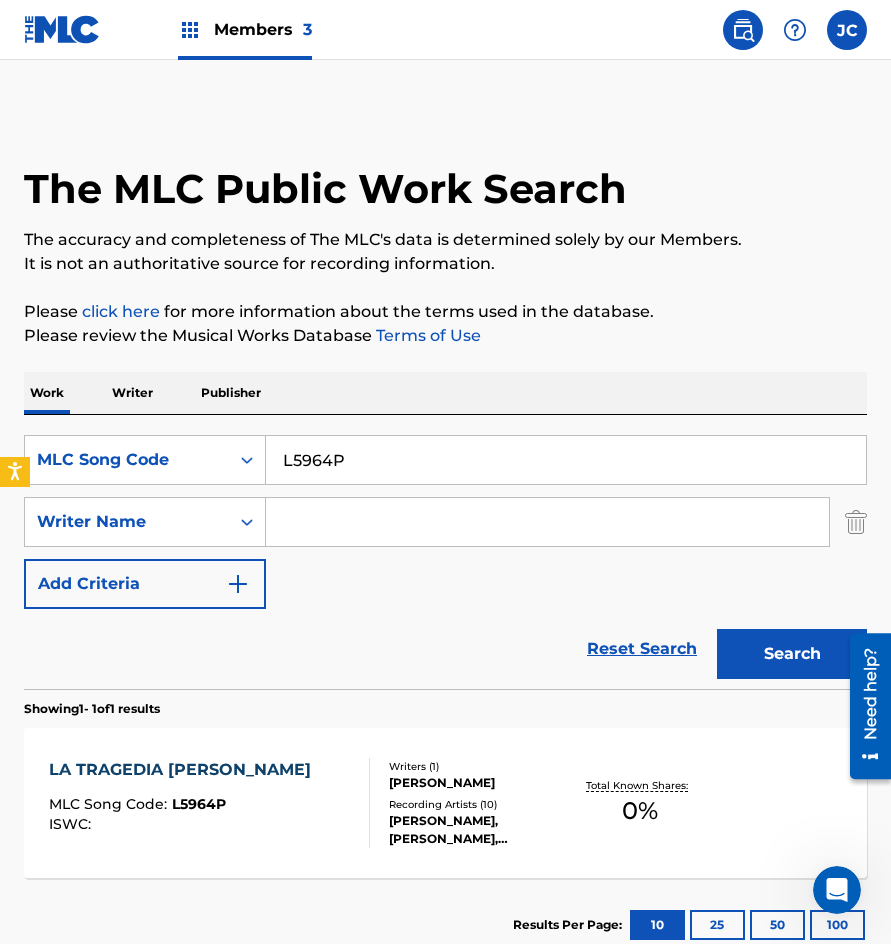 click on "L5964P" at bounding box center [566, 460] 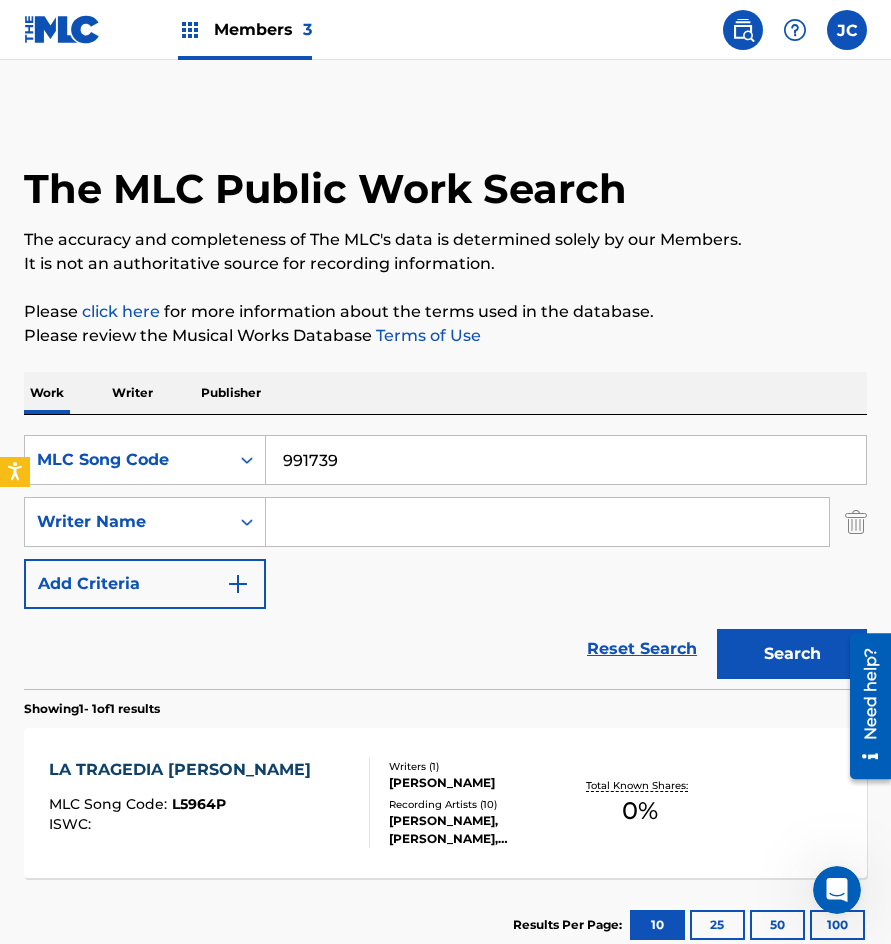 type on "991739" 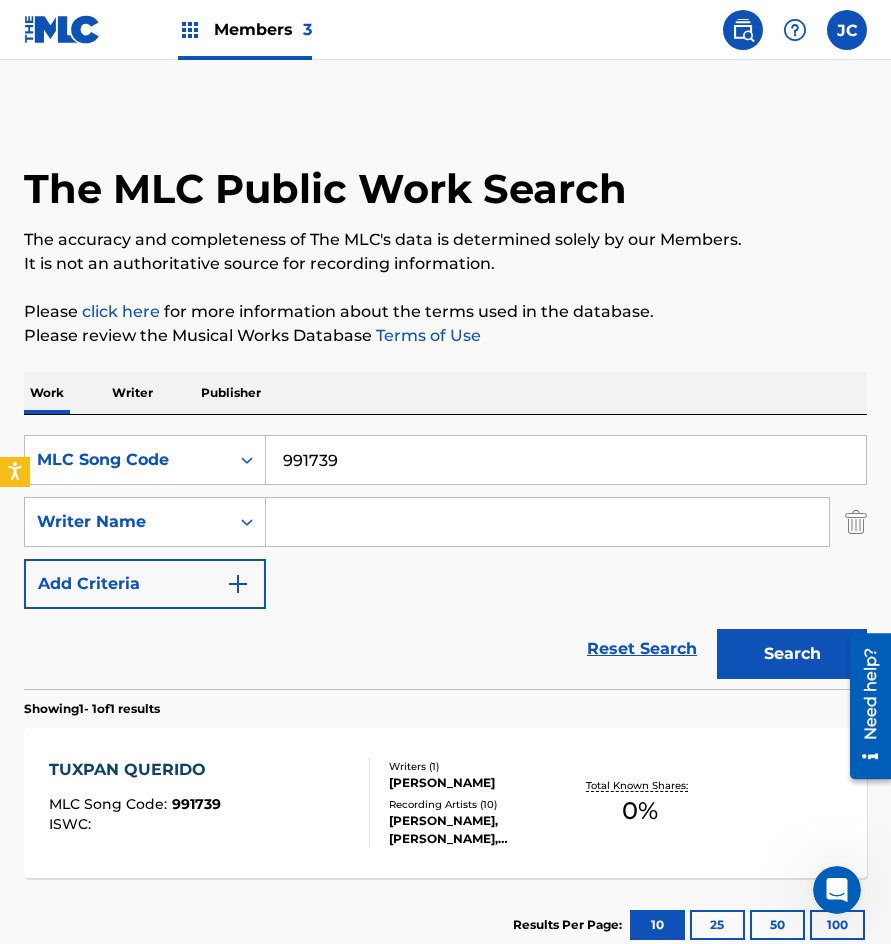 scroll, scrollTop: 100, scrollLeft: 0, axis: vertical 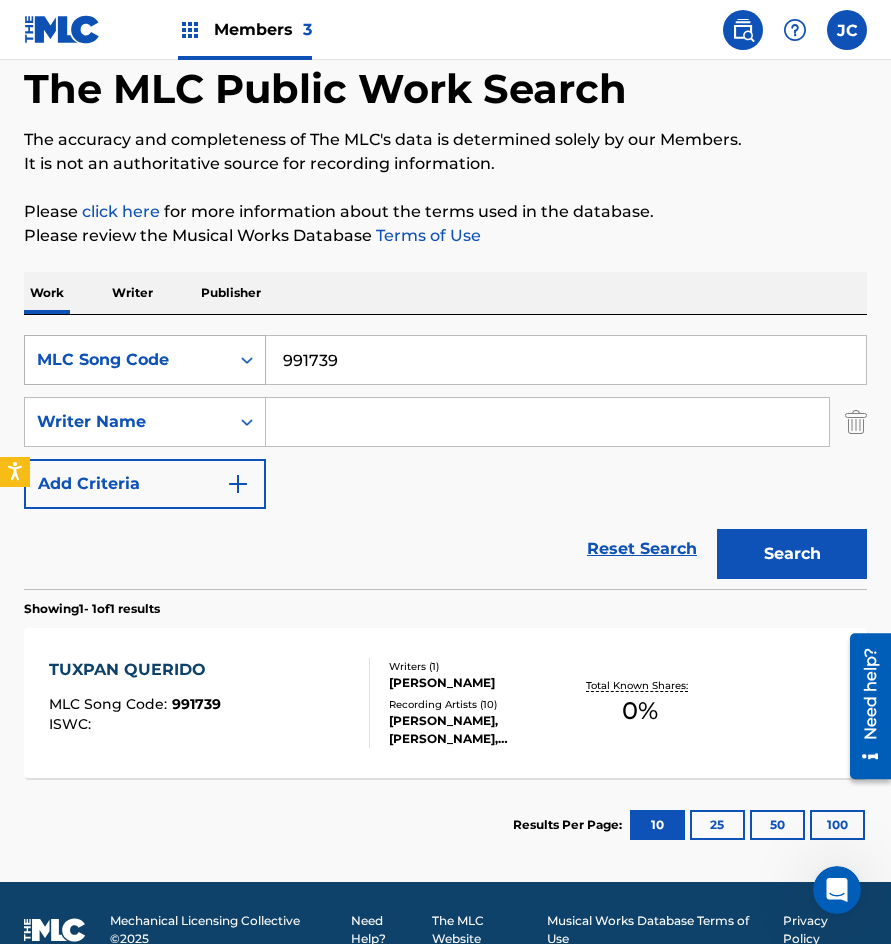 click on "MLC Song Code" at bounding box center (127, 360) 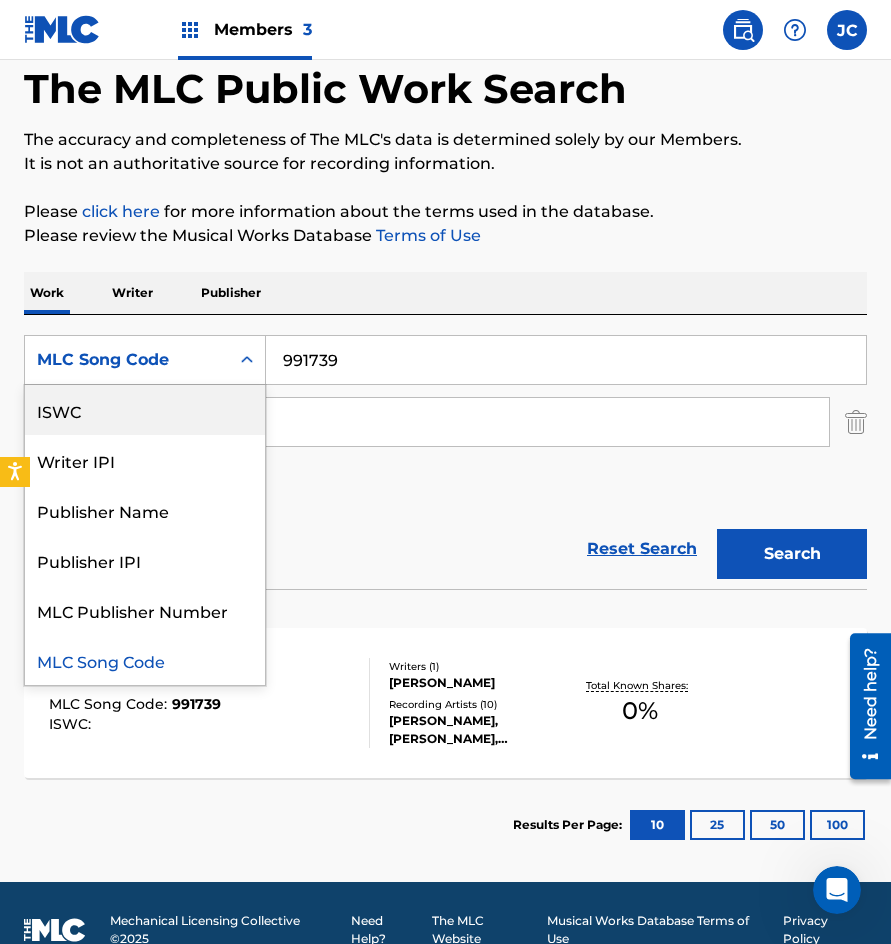 scroll, scrollTop: 0, scrollLeft: 0, axis: both 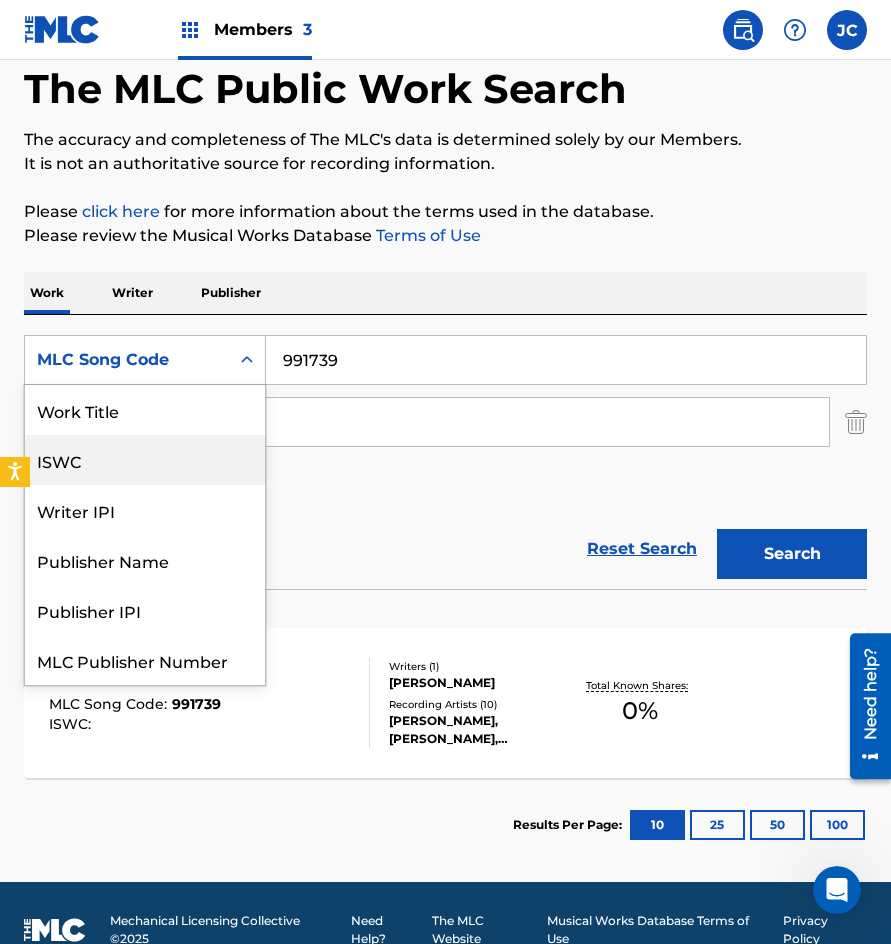 click on "Work Title" at bounding box center [145, 410] 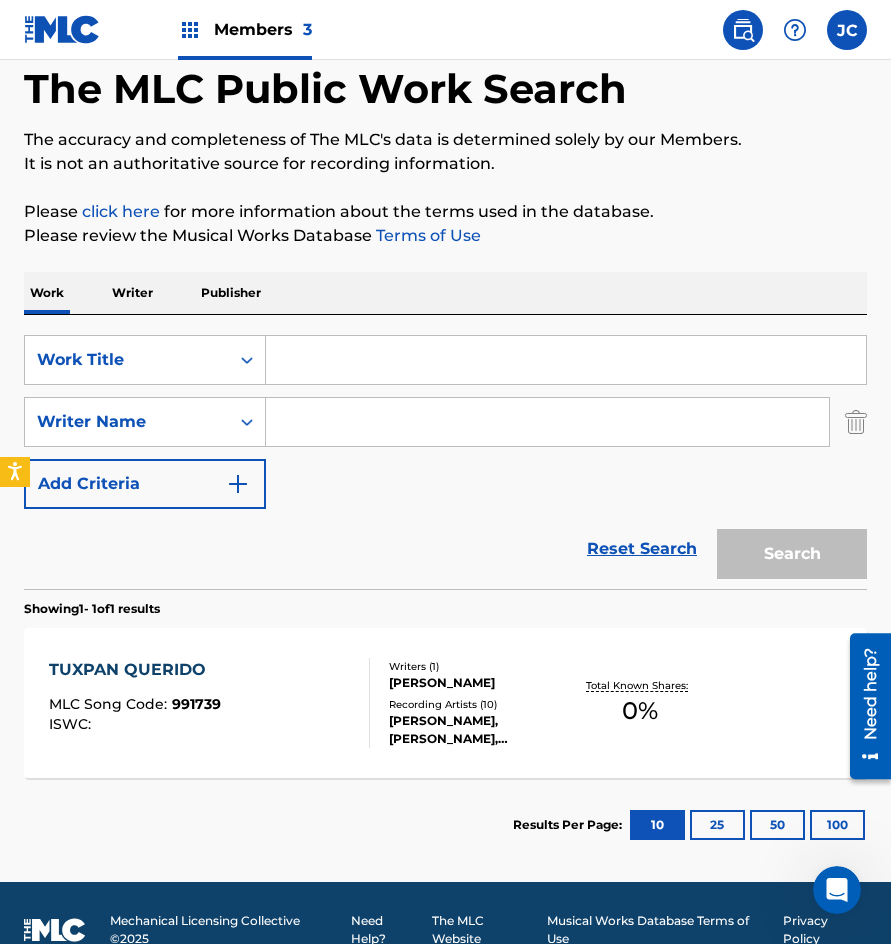click at bounding box center (566, 360) 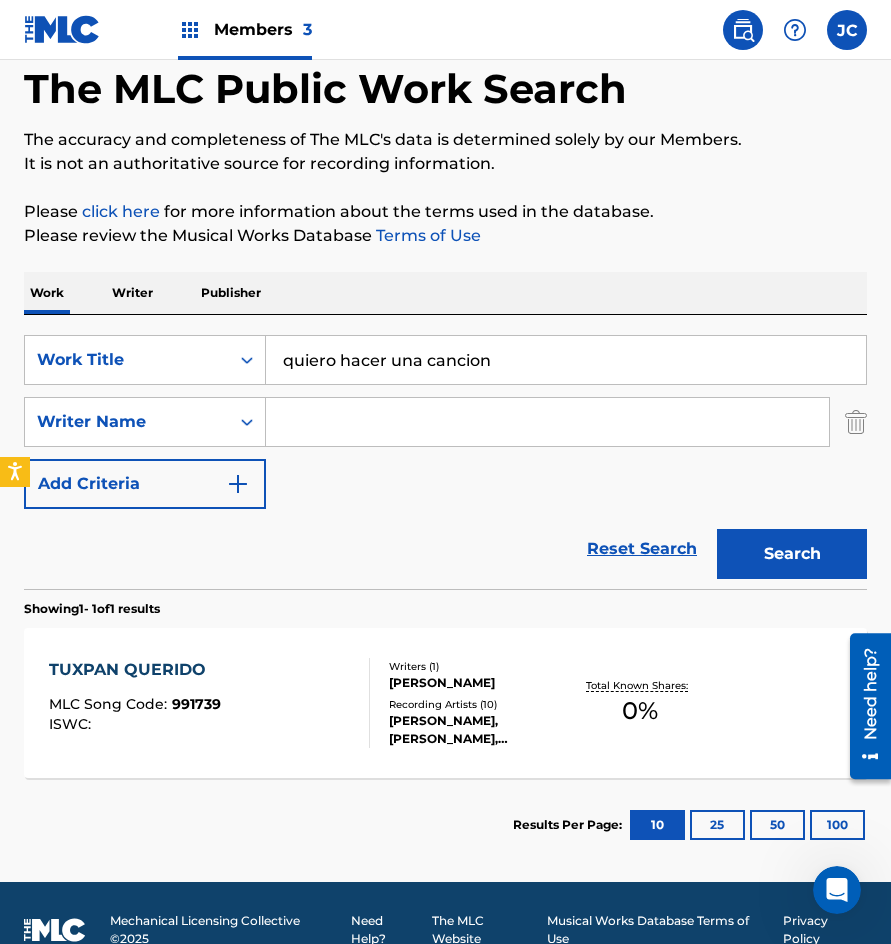 type on "quiero hacer una cancion" 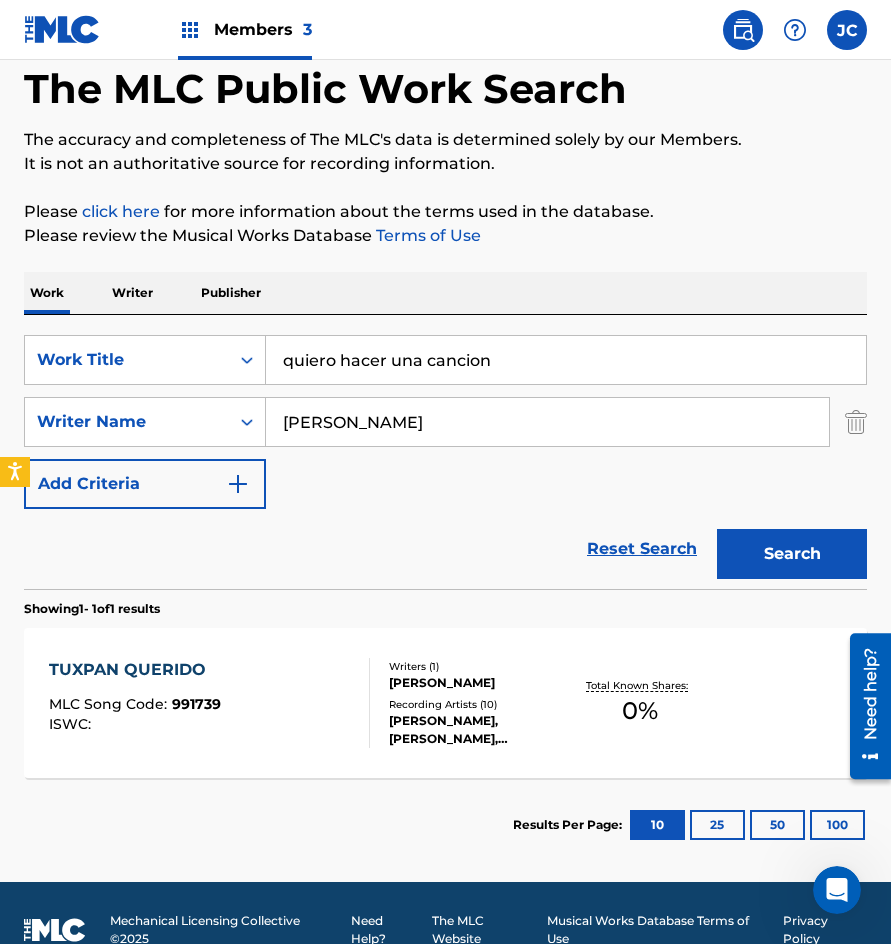 type on "[PERSON_NAME]" 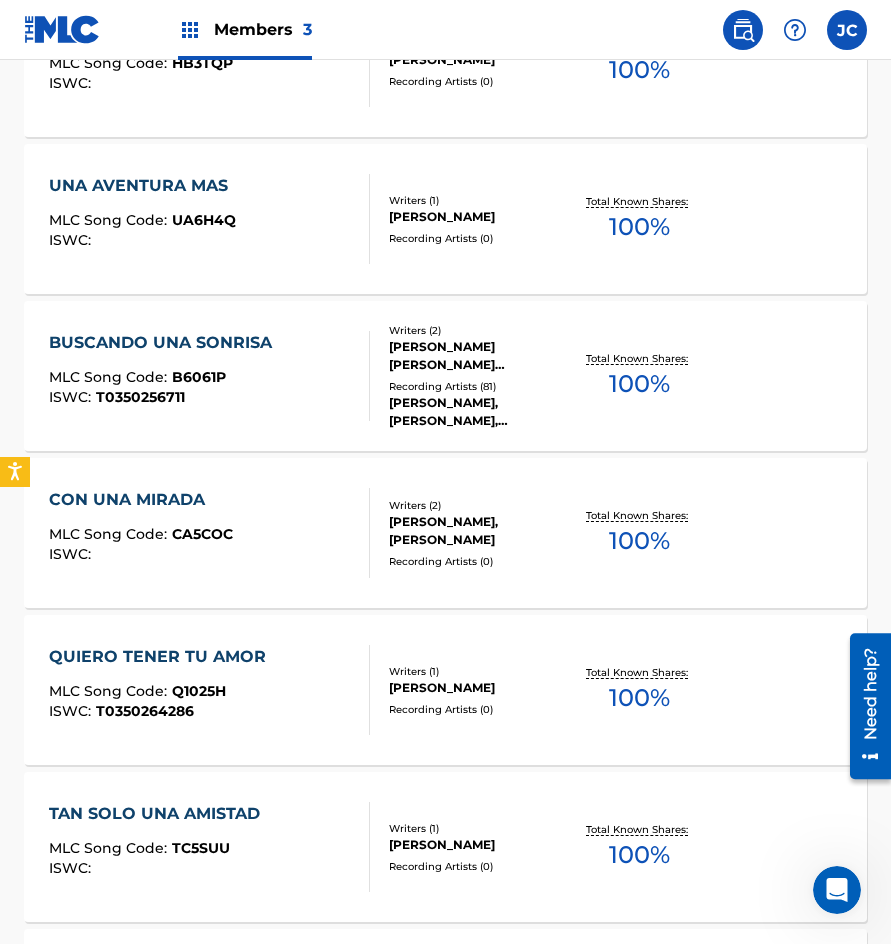 scroll, scrollTop: 900, scrollLeft: 0, axis: vertical 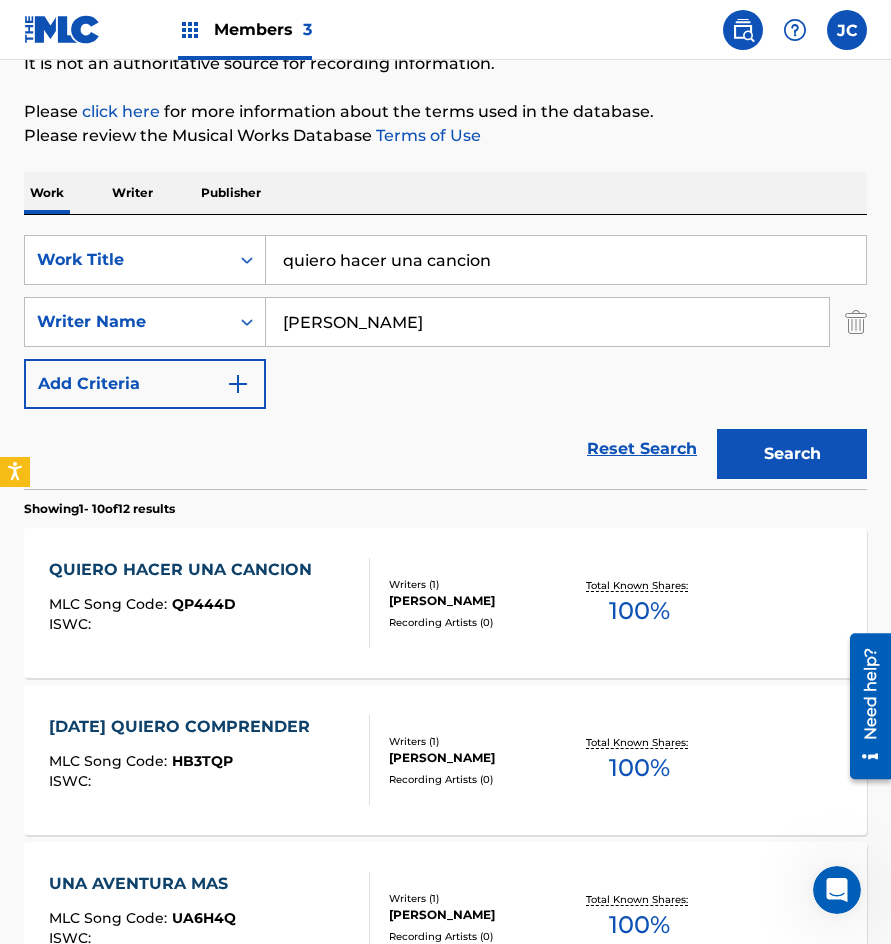 click on "Writers ( 1 )" at bounding box center [479, 584] 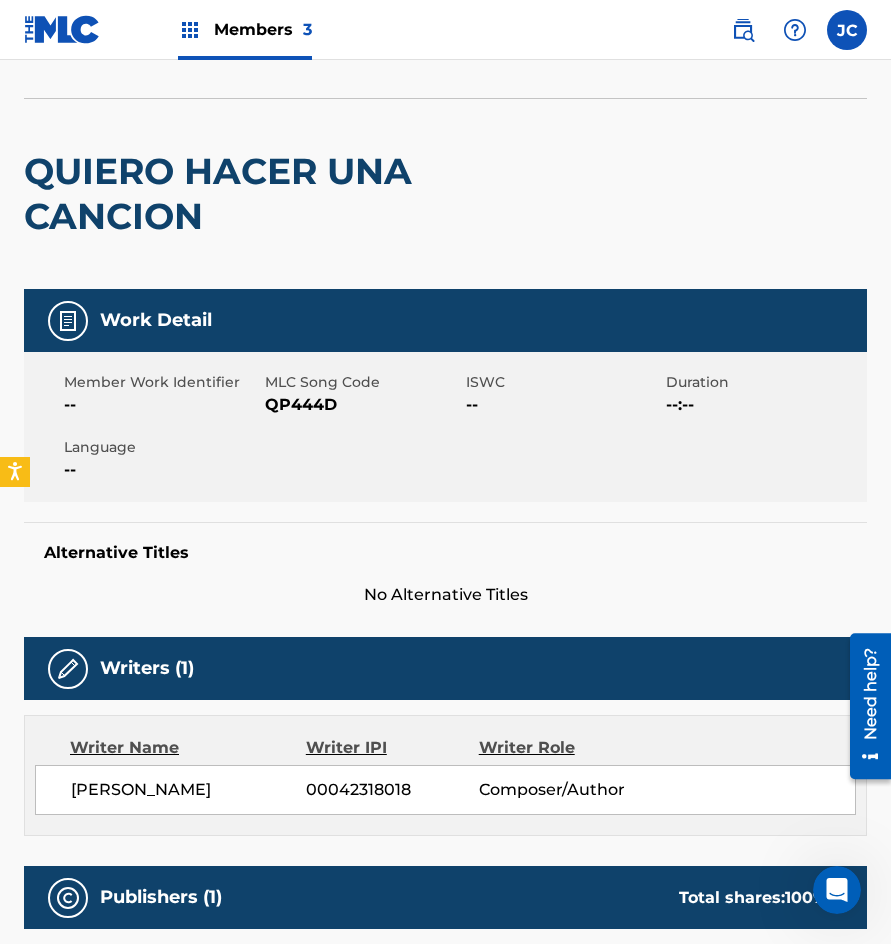 scroll, scrollTop: 0, scrollLeft: 0, axis: both 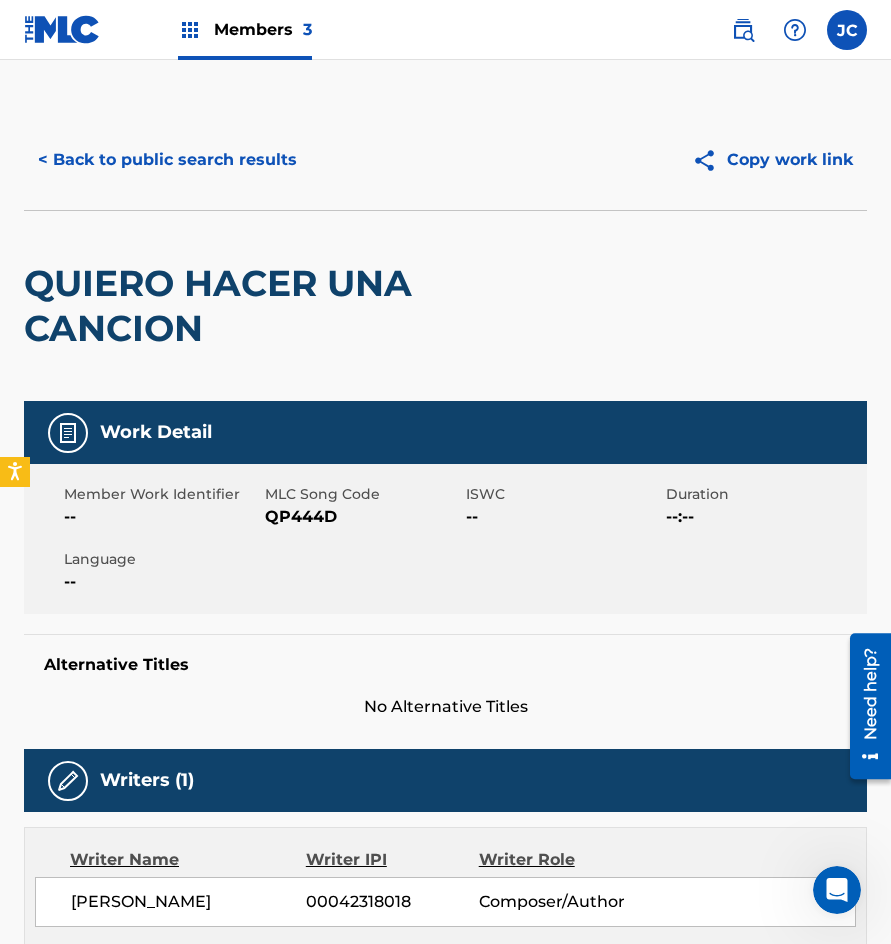 click on "< Back to public search results" at bounding box center (167, 160) 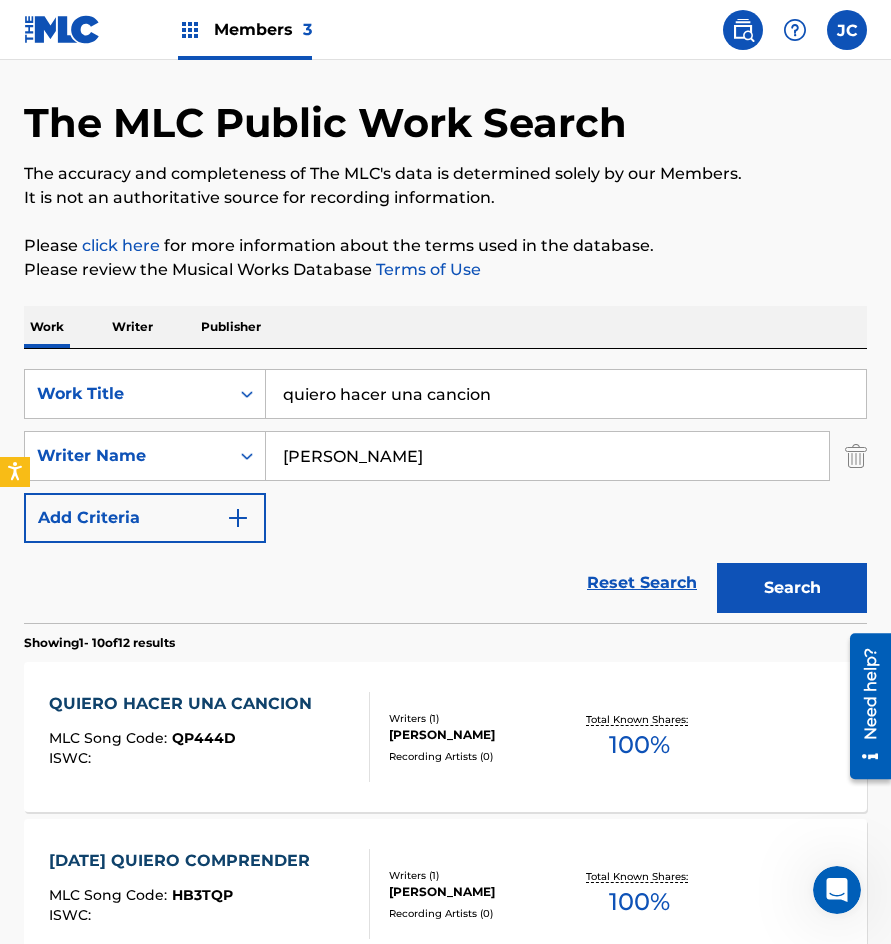 scroll, scrollTop: 0, scrollLeft: 0, axis: both 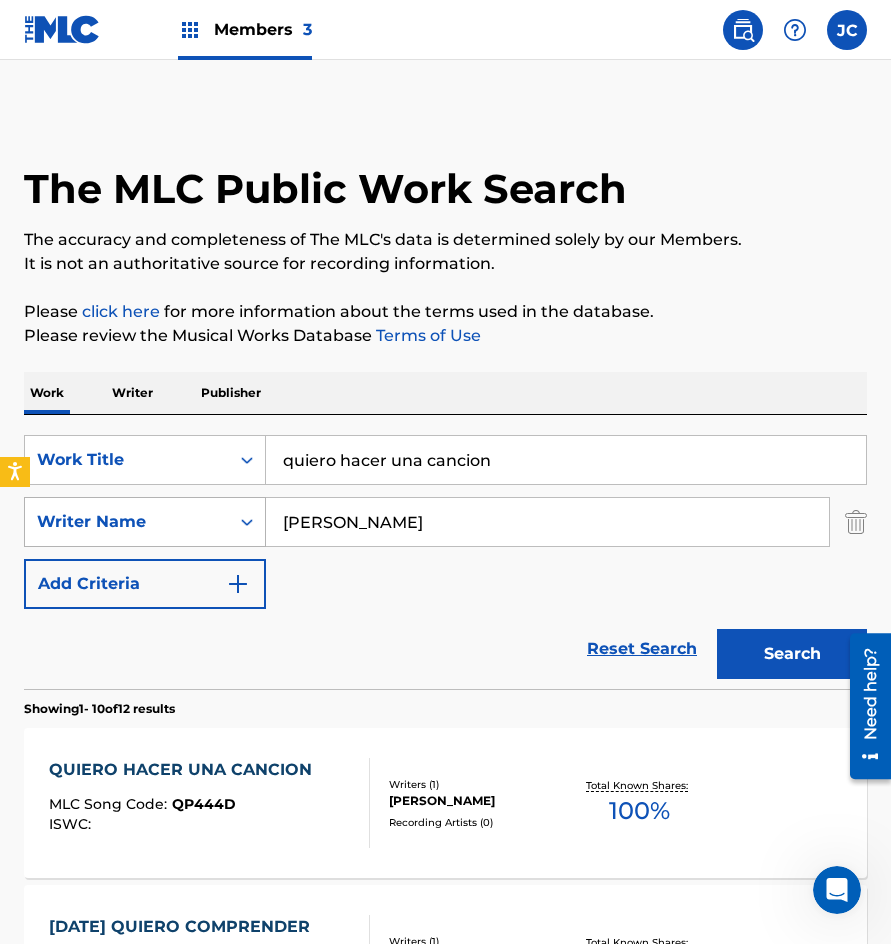 click on "SearchWithCriteria1c4916a2-cfad-480a-b98d-c69368353021 Writer Name [PERSON_NAME]" at bounding box center (445, 522) 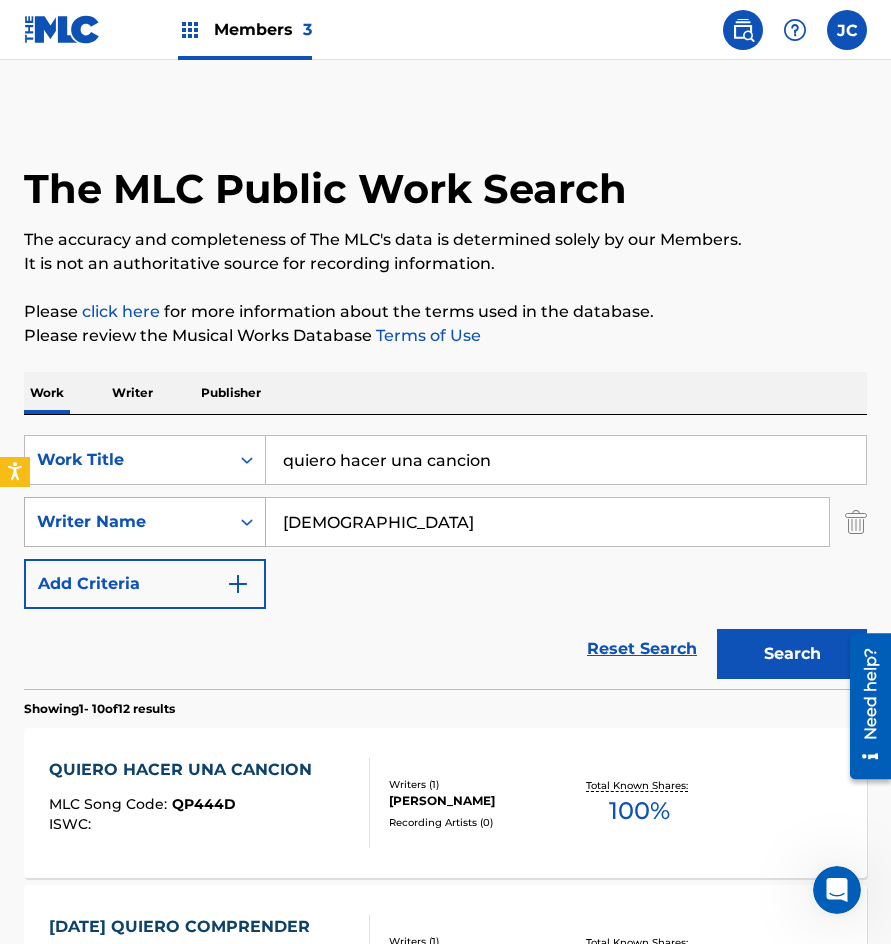type on "[DEMOGRAPHIC_DATA]" 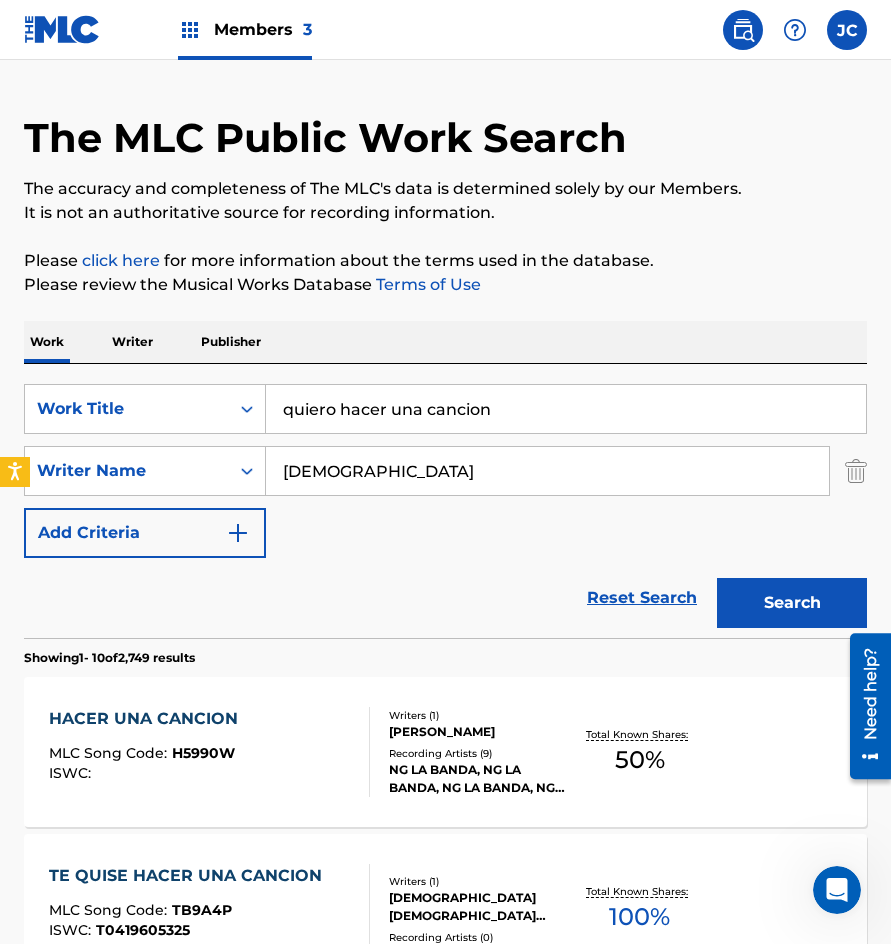 scroll, scrollTop: 0, scrollLeft: 0, axis: both 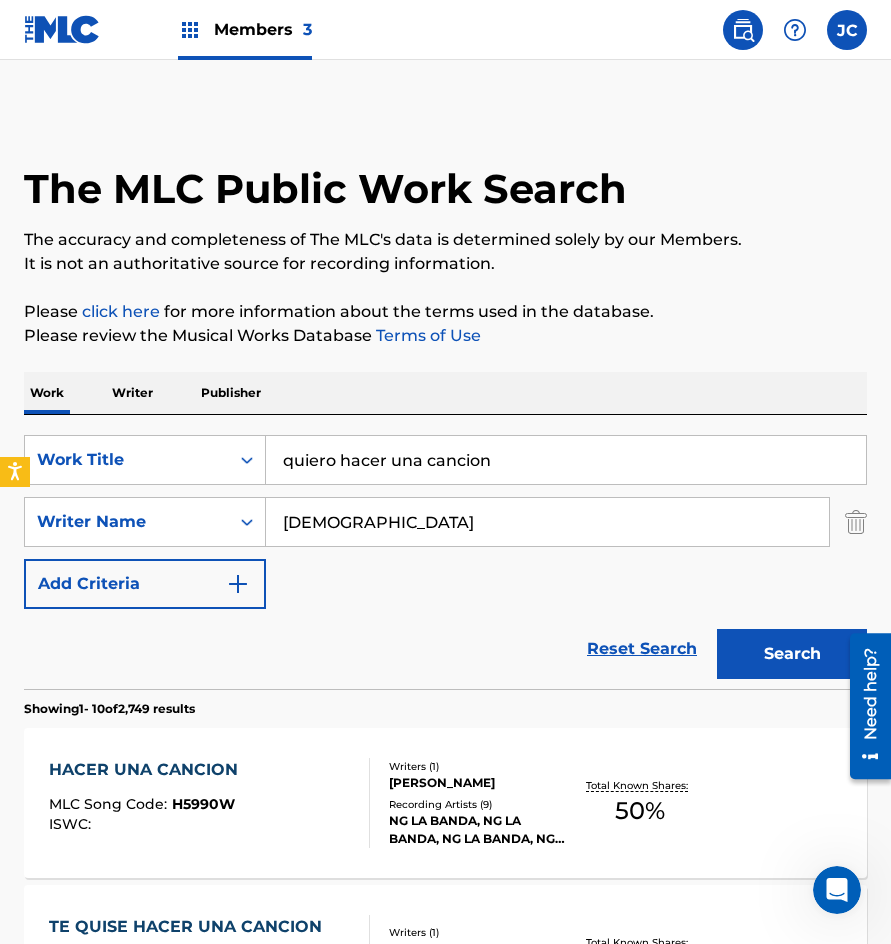 drag, startPoint x: 544, startPoint y: 465, endPoint x: 387, endPoint y: 415, distance: 164.76953 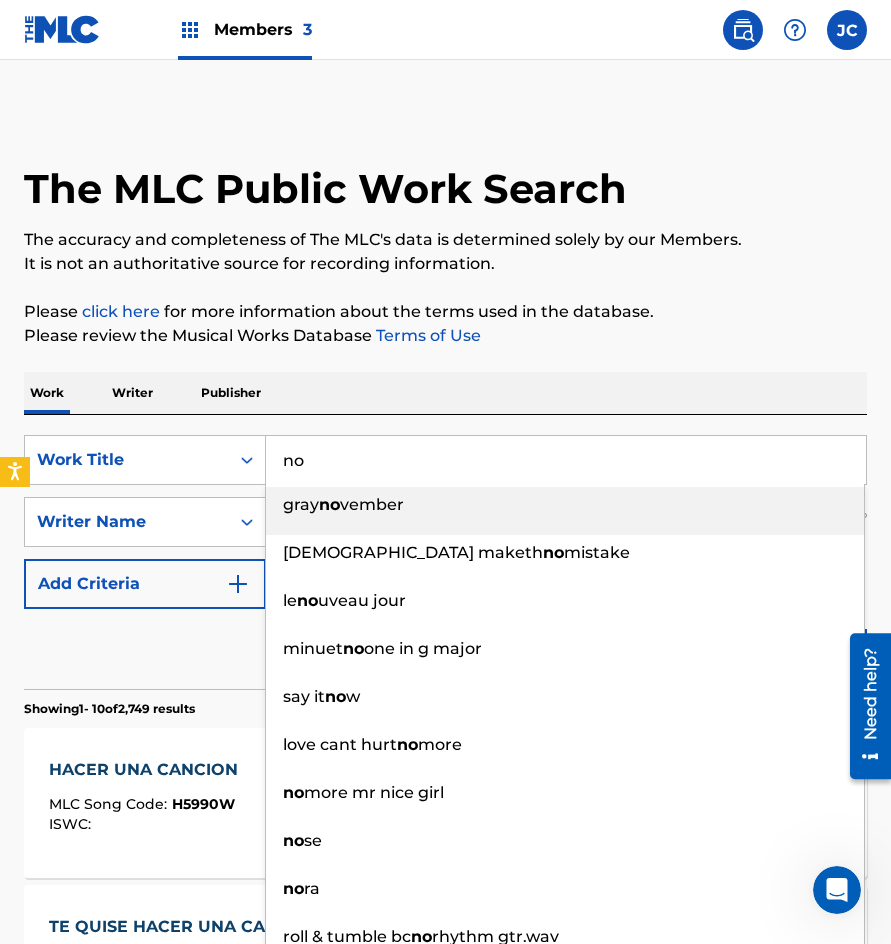 type on "n" 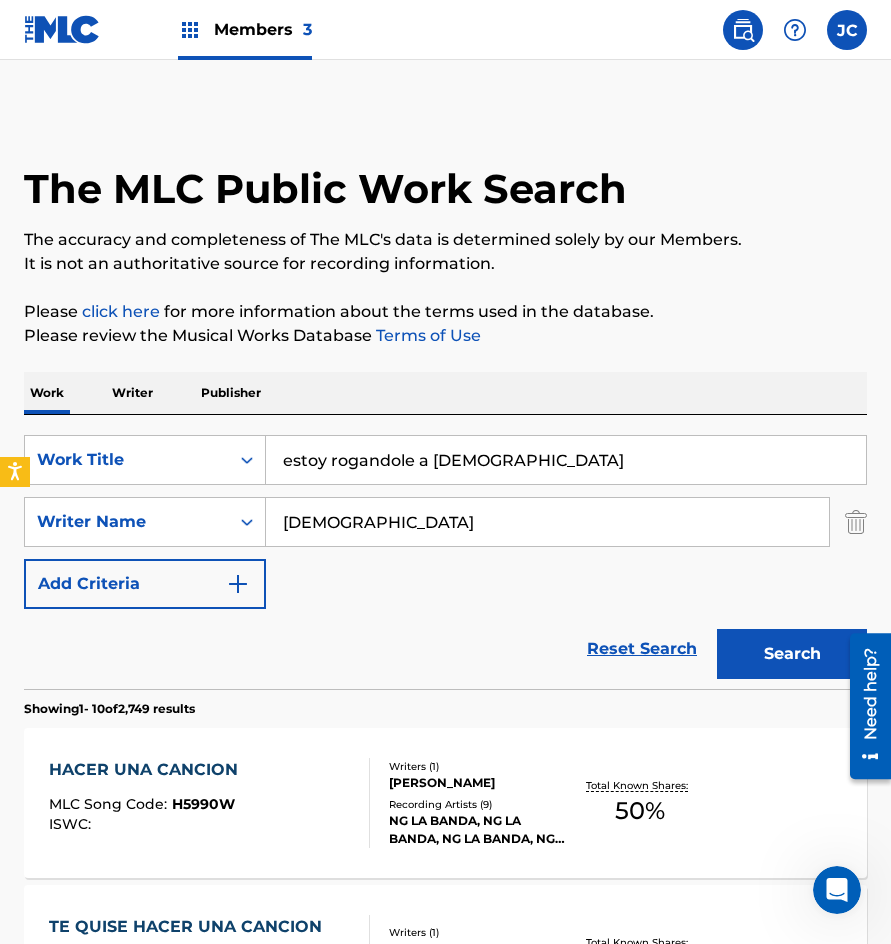 type on "estoy rogandole a [DEMOGRAPHIC_DATA]" 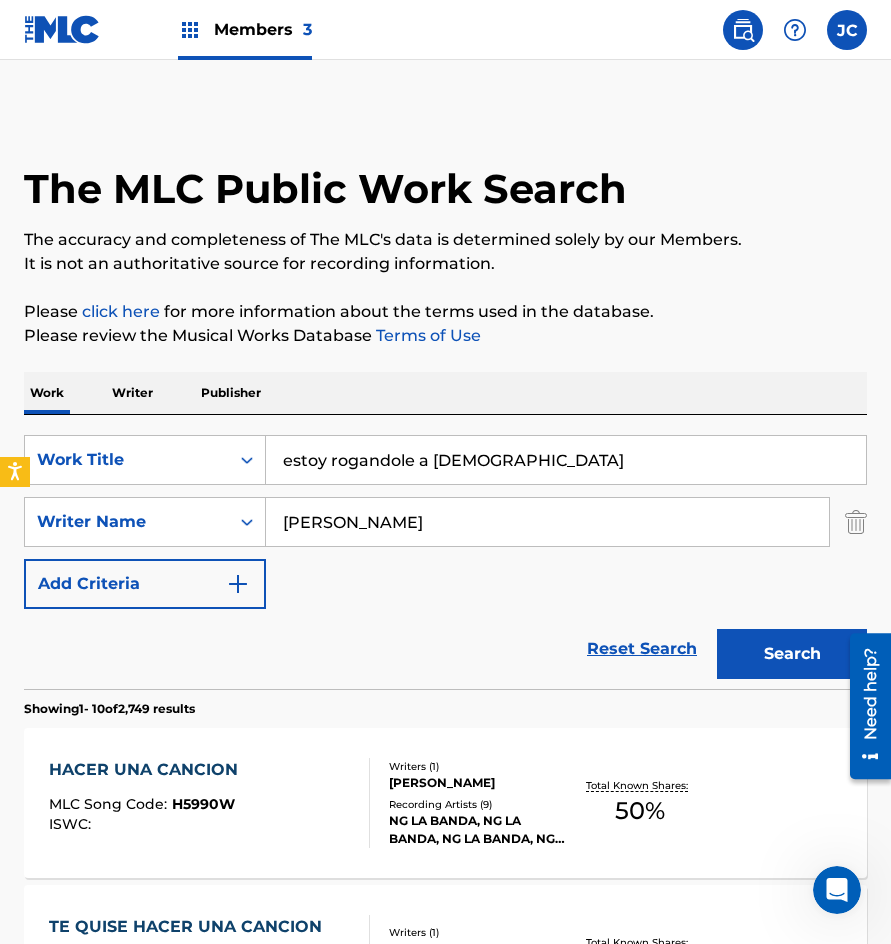 click on "Search" at bounding box center [792, 654] 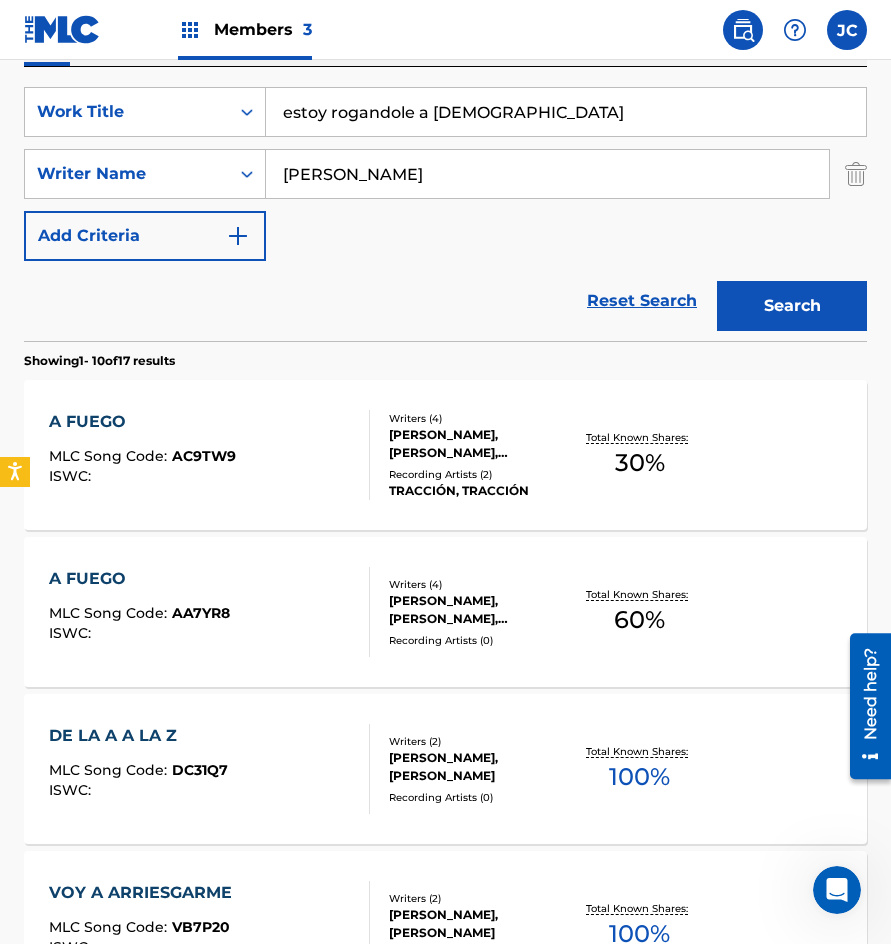 scroll, scrollTop: 300, scrollLeft: 0, axis: vertical 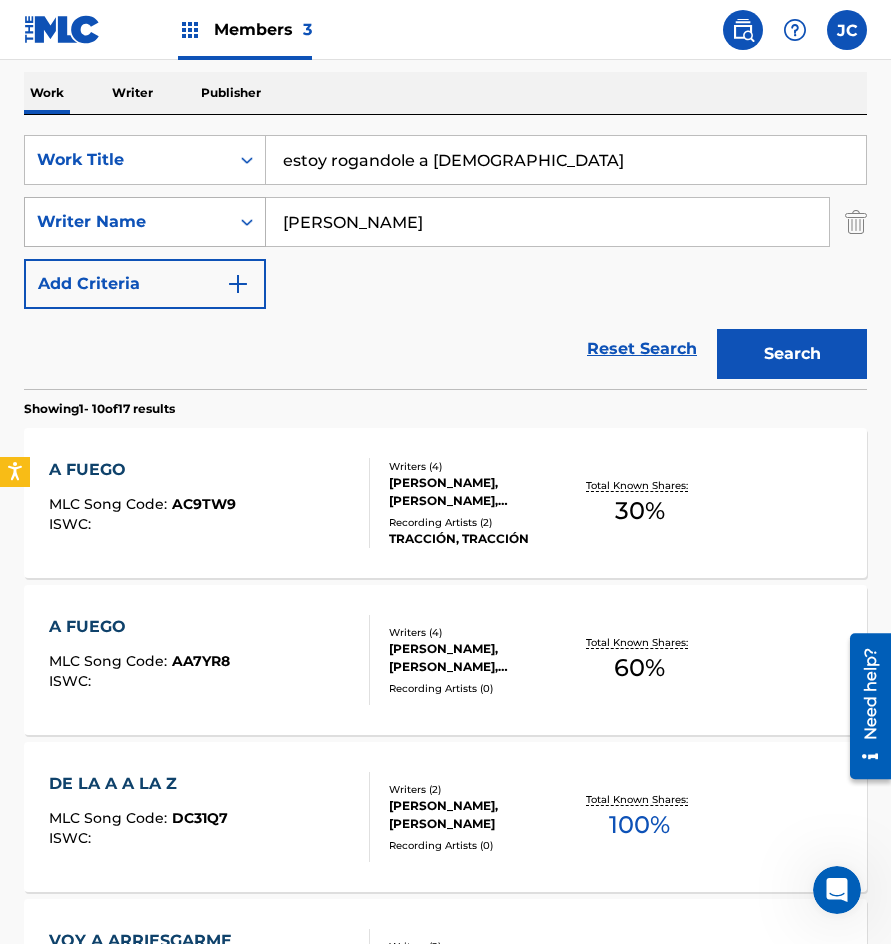 drag, startPoint x: 432, startPoint y: 226, endPoint x: 144, endPoint y: 237, distance: 288.21 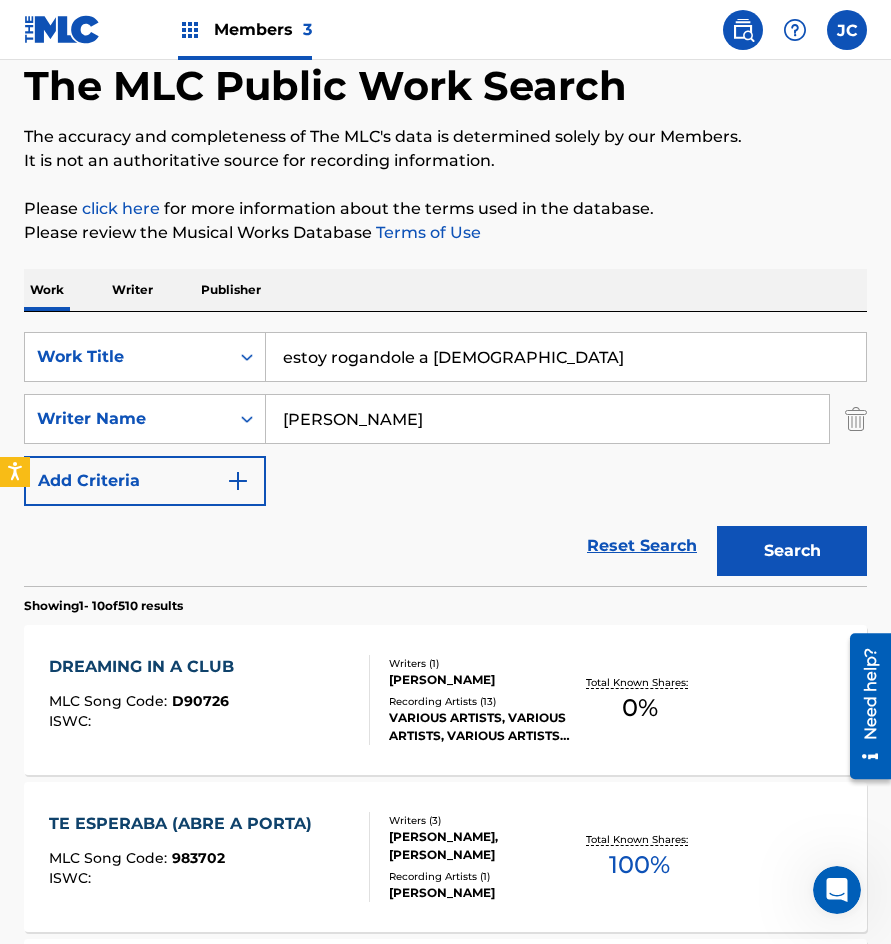scroll, scrollTop: 100, scrollLeft: 0, axis: vertical 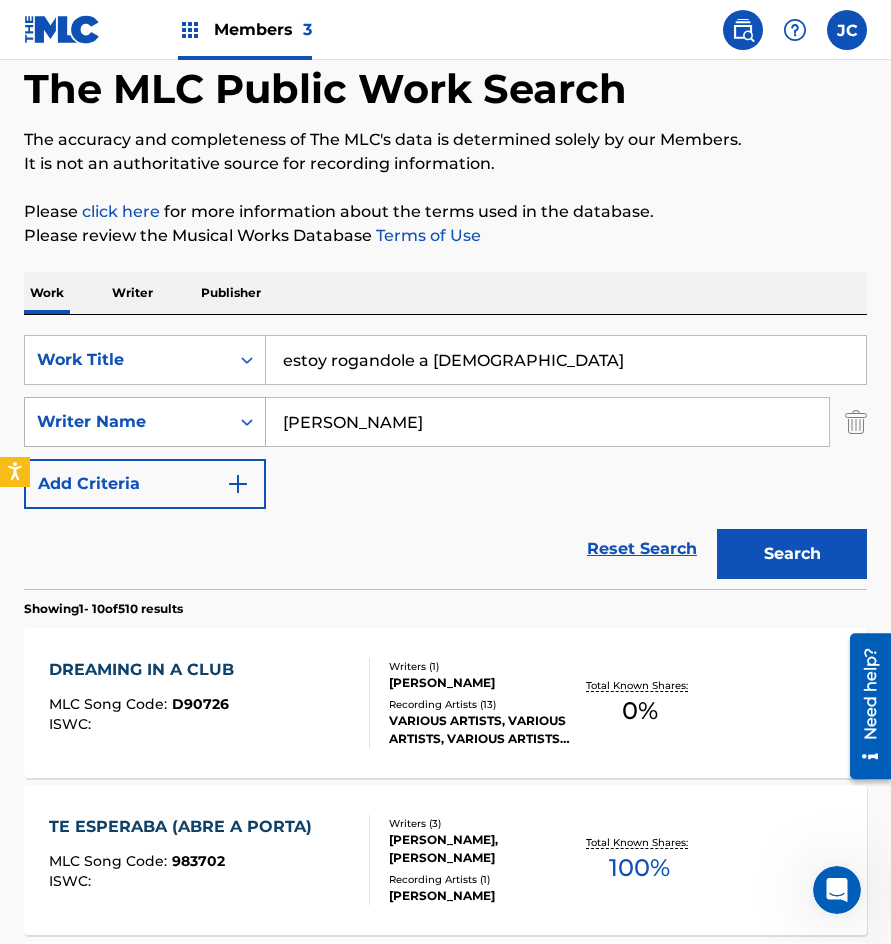 drag, startPoint x: 355, startPoint y: 415, endPoint x: 198, endPoint y: 430, distance: 157.71494 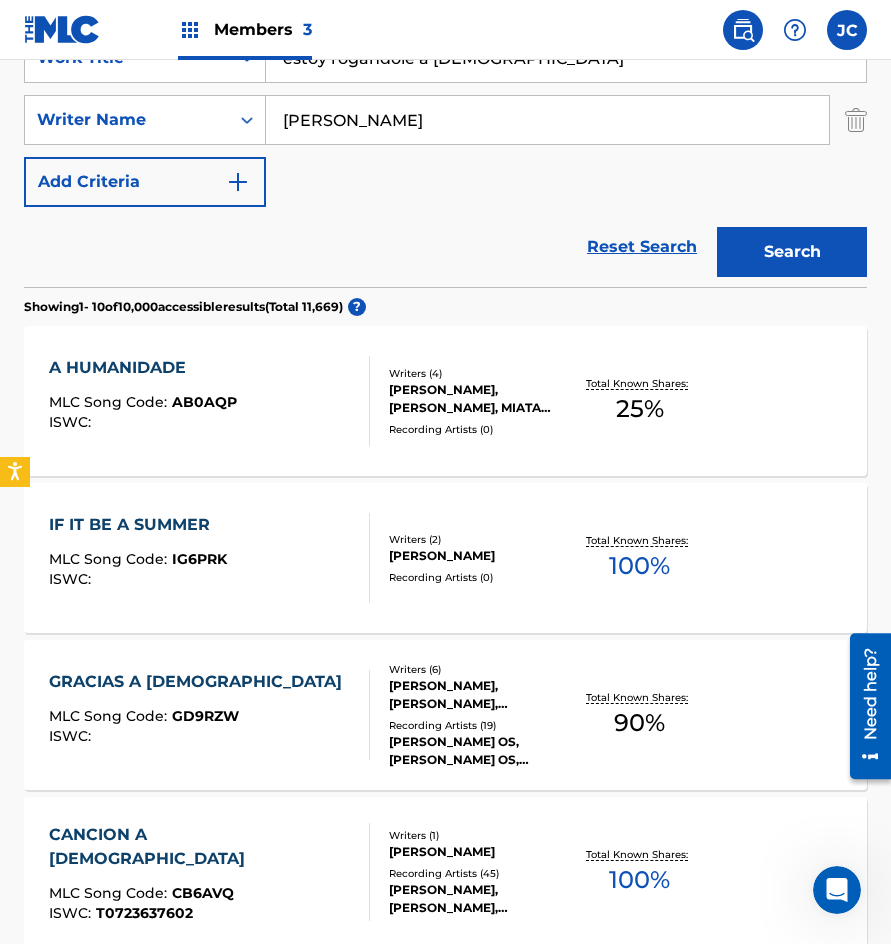 scroll, scrollTop: 300, scrollLeft: 0, axis: vertical 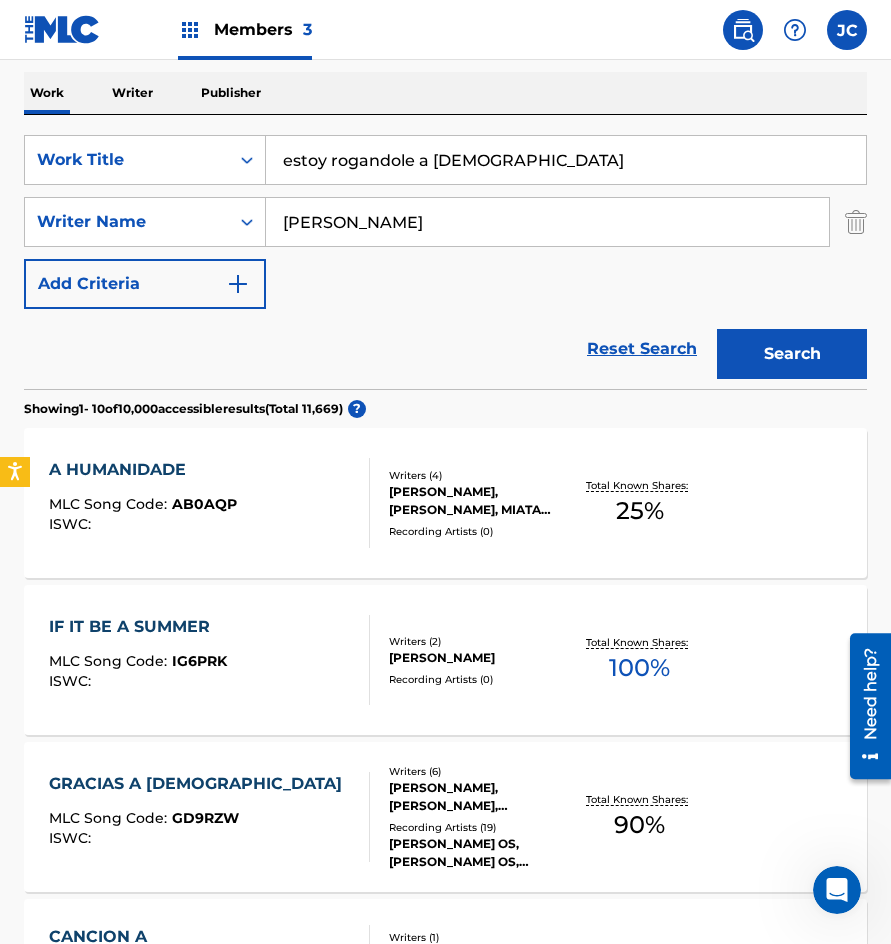 click on "SearchWithCriteria49ceda9f-9f30-4f3c-8dc5-62108f03ddb0 Work Title estoy rogandole a dios SearchWithCriteria1c4916a2-cfad-480a-b98d-c69368353021 Writer Name [PERSON_NAME] Criteria" at bounding box center (445, 222) 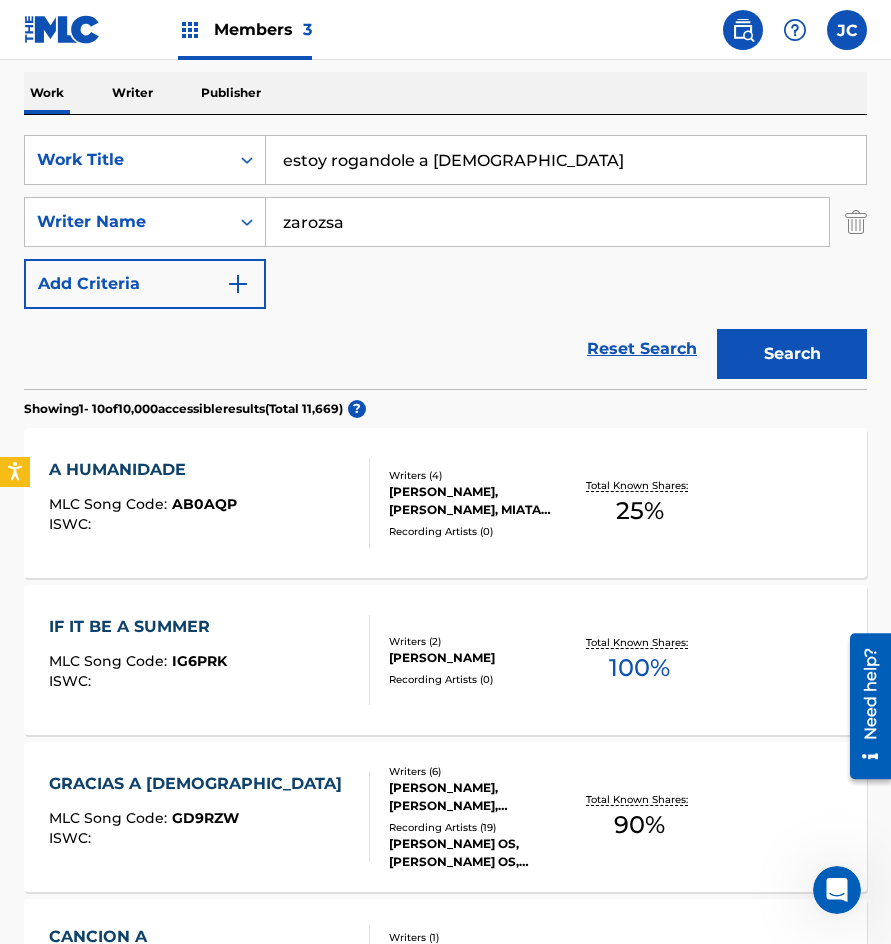 click on "Search" at bounding box center (792, 354) 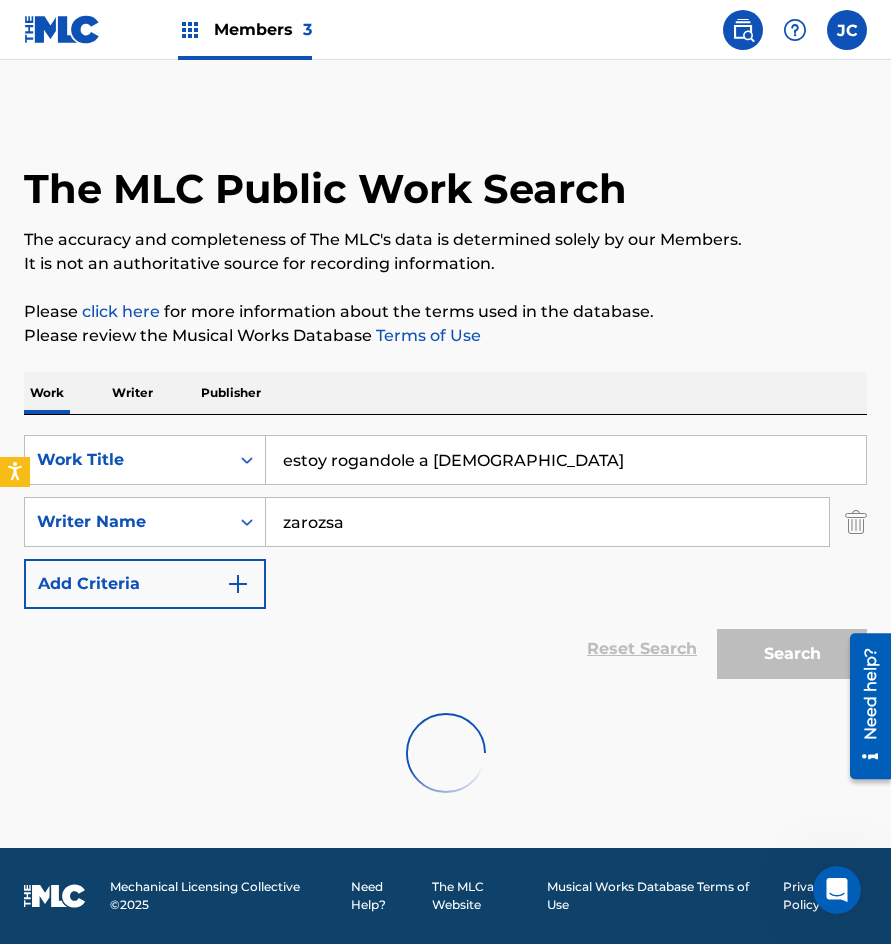 scroll, scrollTop: 0, scrollLeft: 0, axis: both 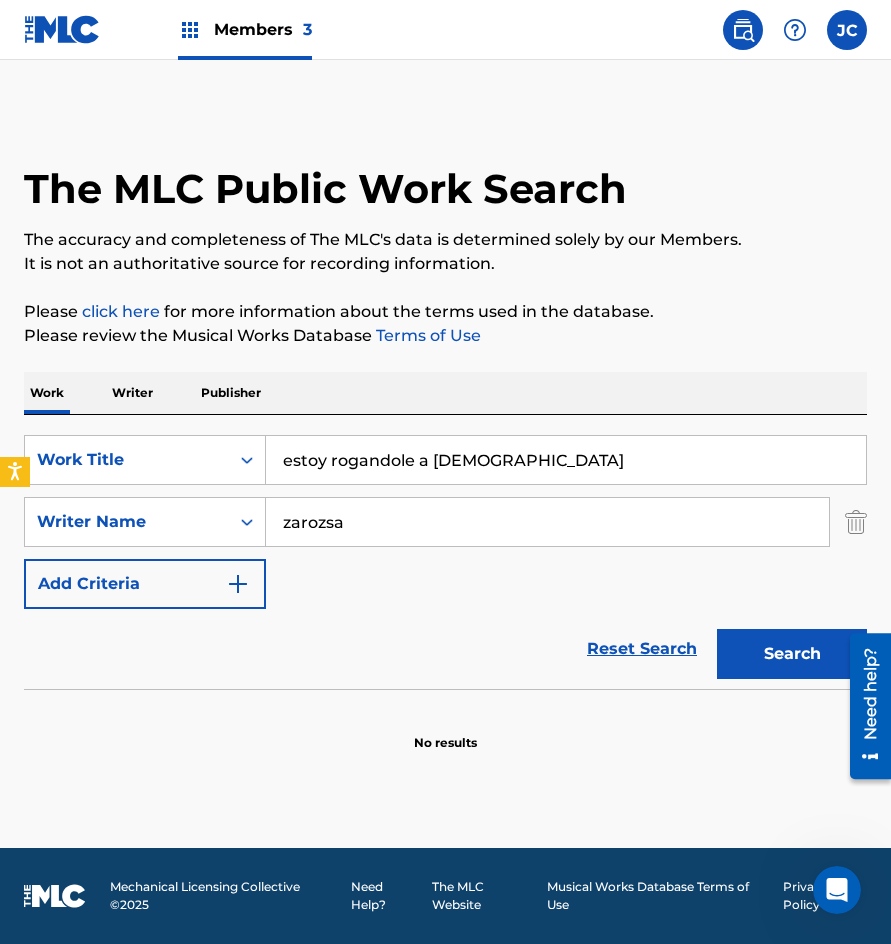 click on "zarozsa" at bounding box center [547, 522] 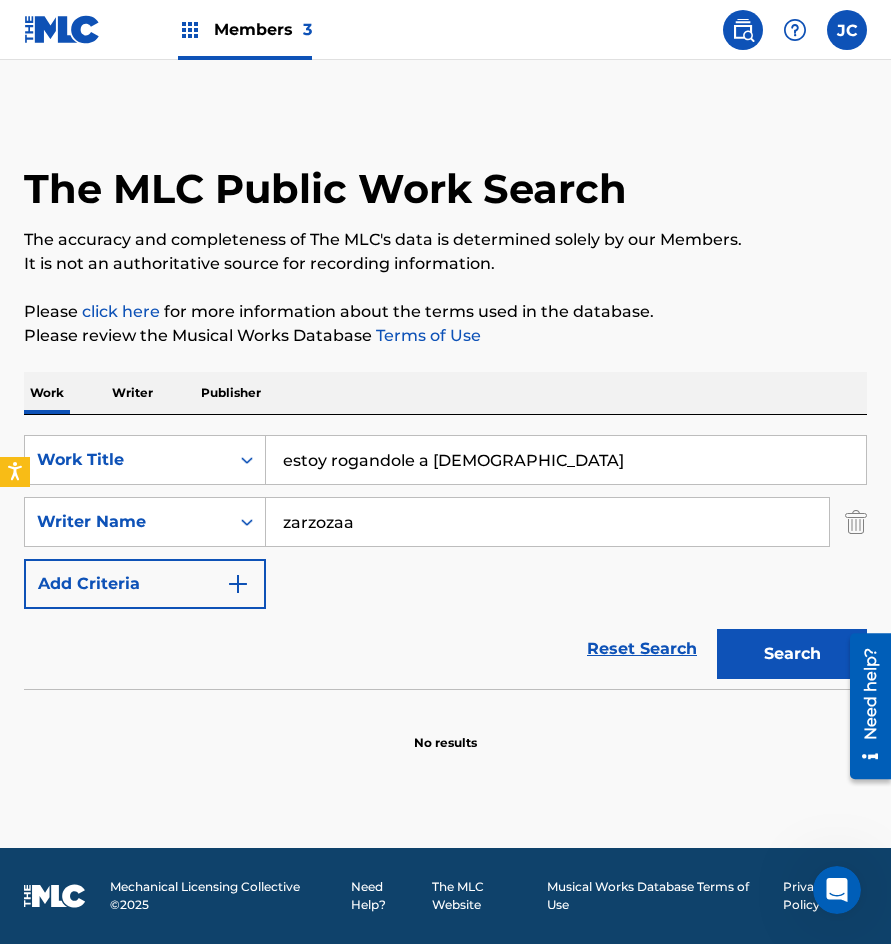 click on "Search" at bounding box center (792, 654) 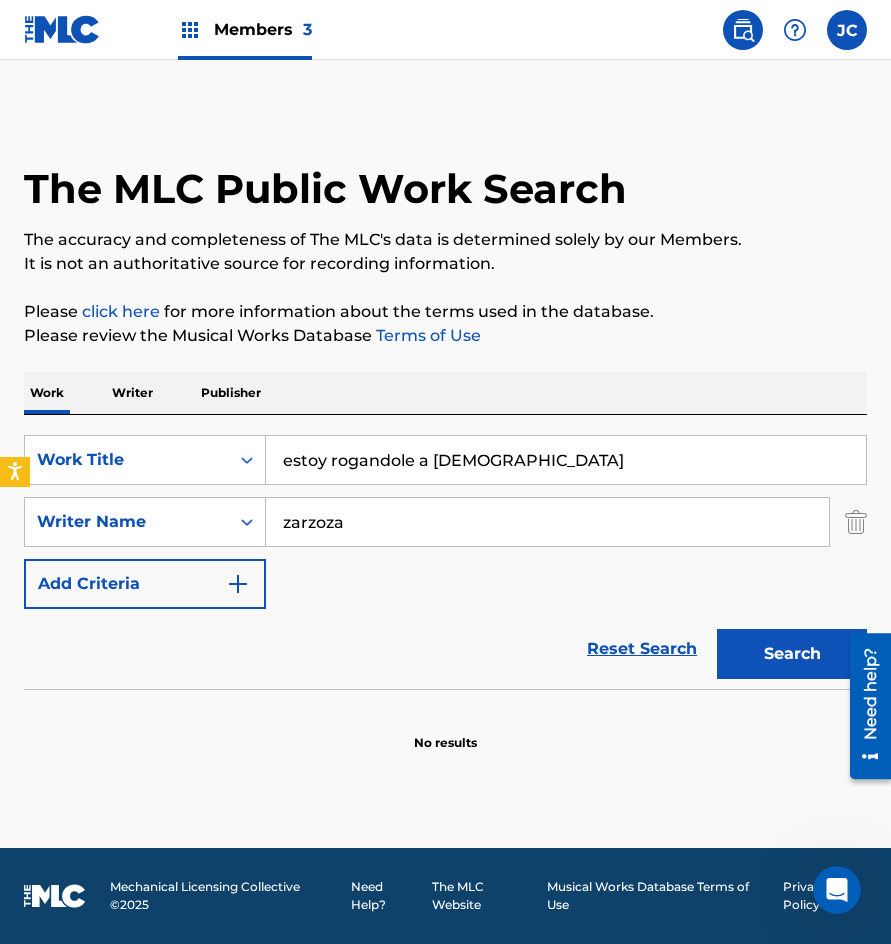 click on "Search" at bounding box center [792, 654] 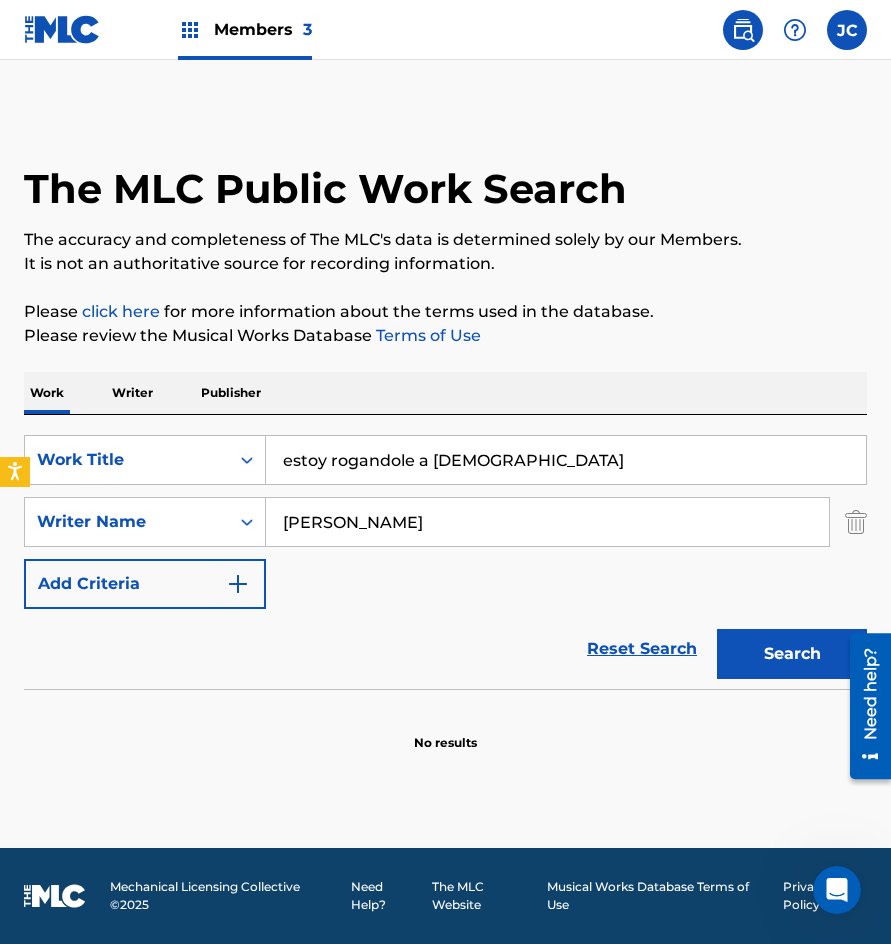 type on "[PERSON_NAME]" 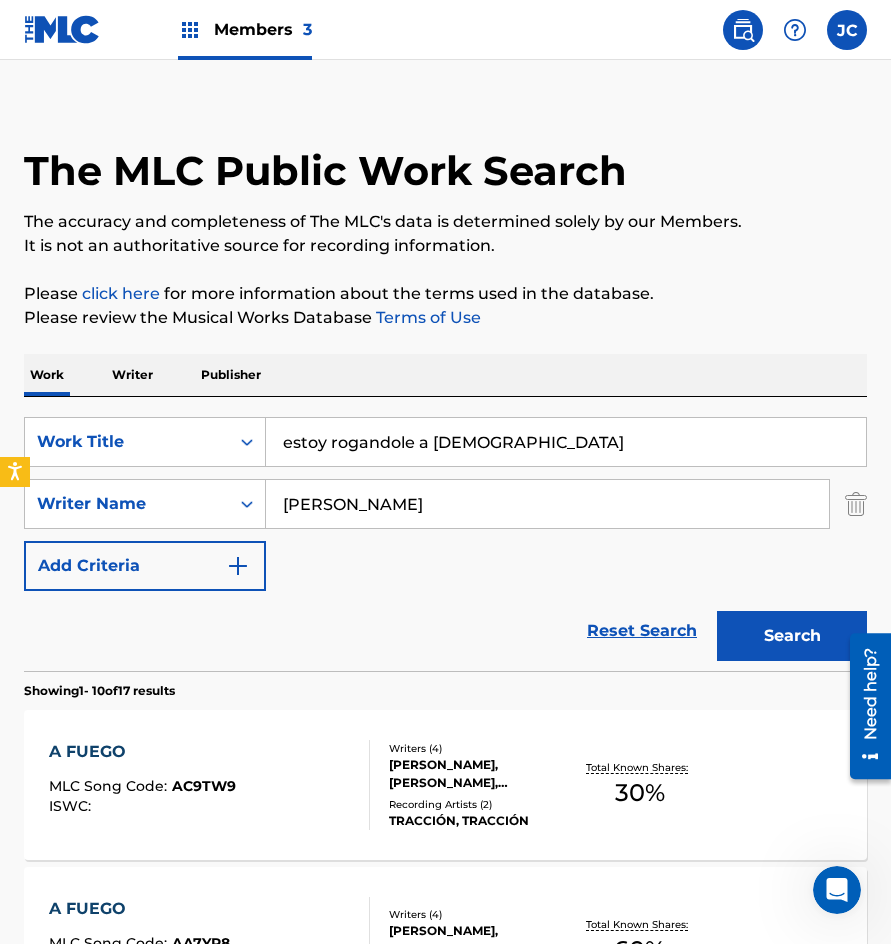 scroll, scrollTop: 0, scrollLeft: 0, axis: both 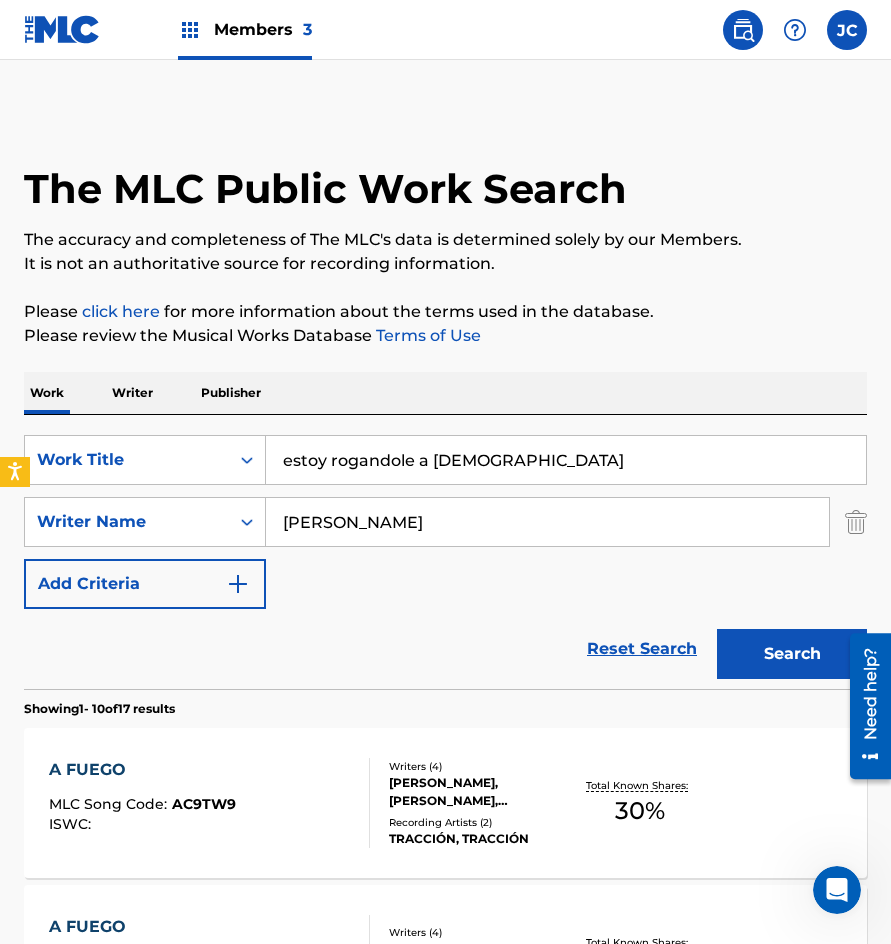 drag, startPoint x: 602, startPoint y: 474, endPoint x: 293, endPoint y: 442, distance: 310.65253 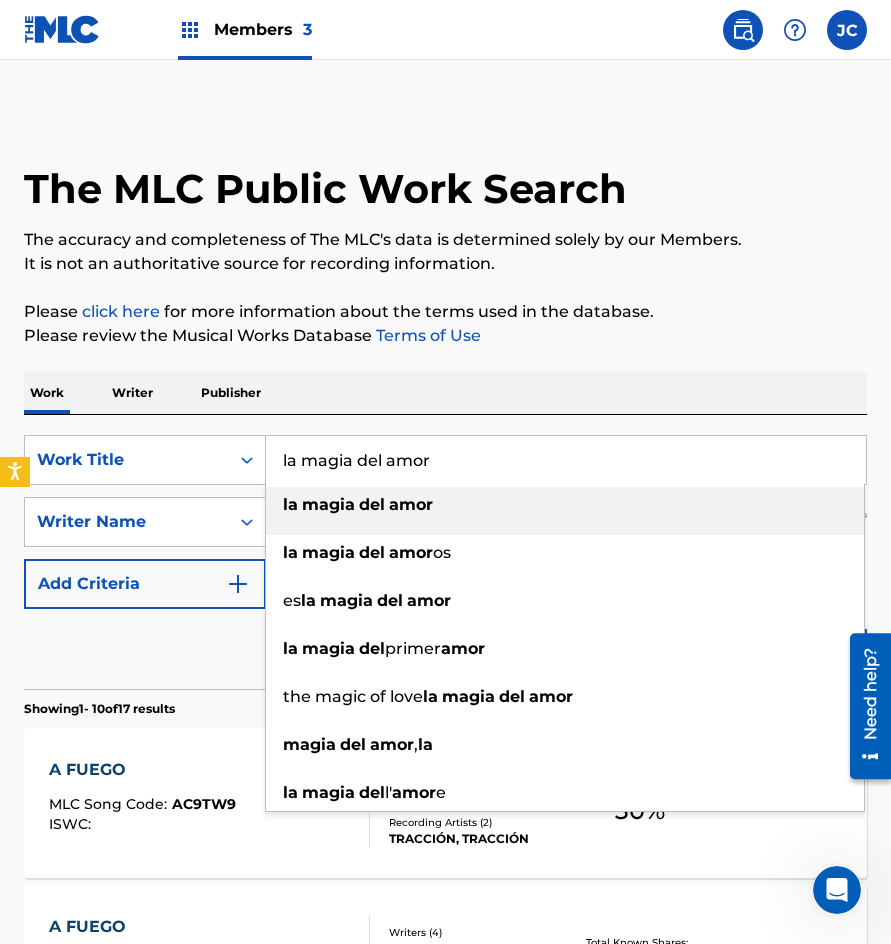 type on "la magia del amor" 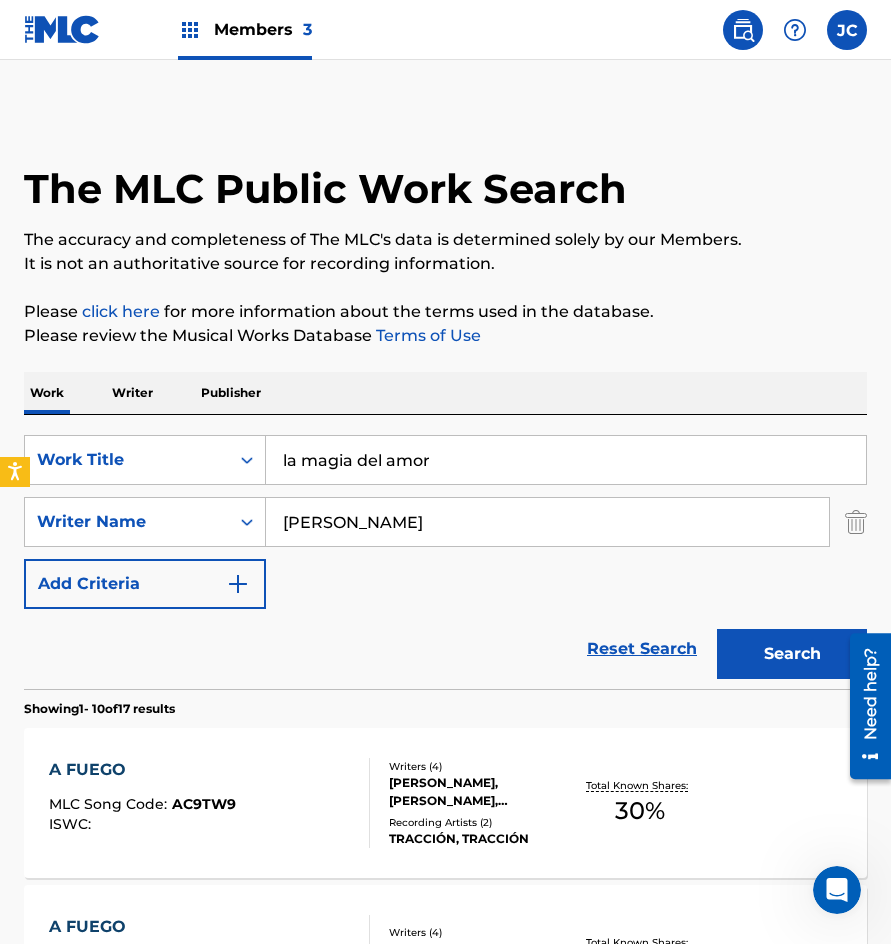 click on "[PERSON_NAME]" at bounding box center [547, 522] 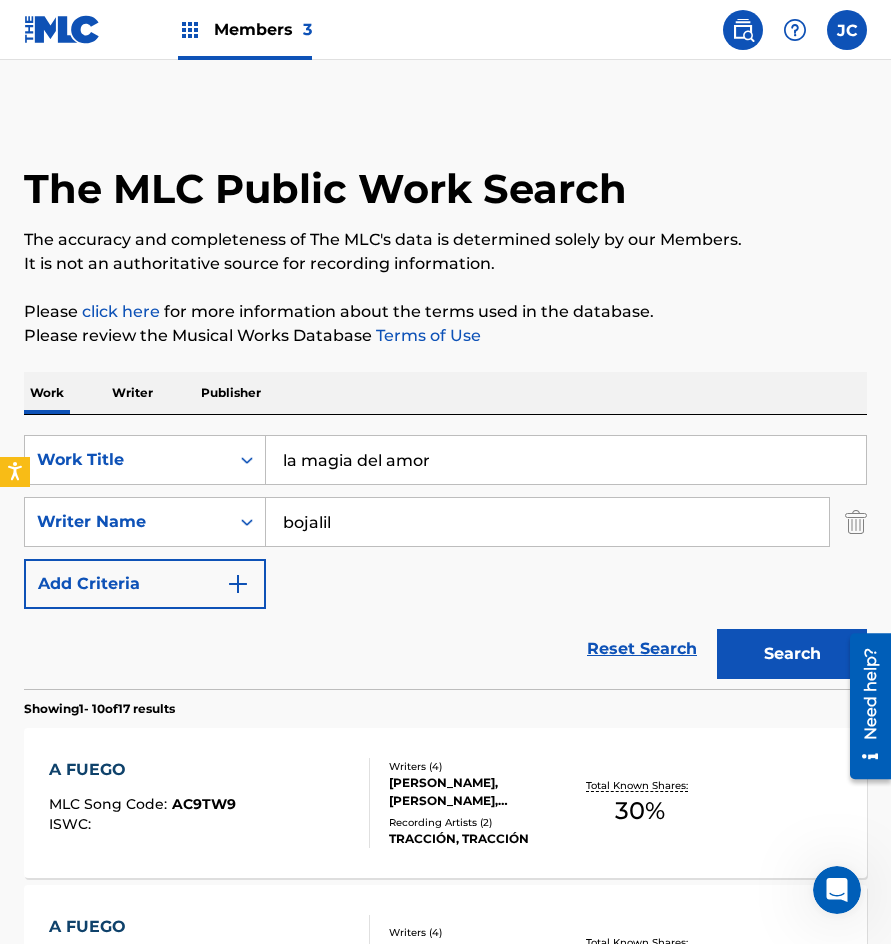click on "Search" at bounding box center (792, 654) 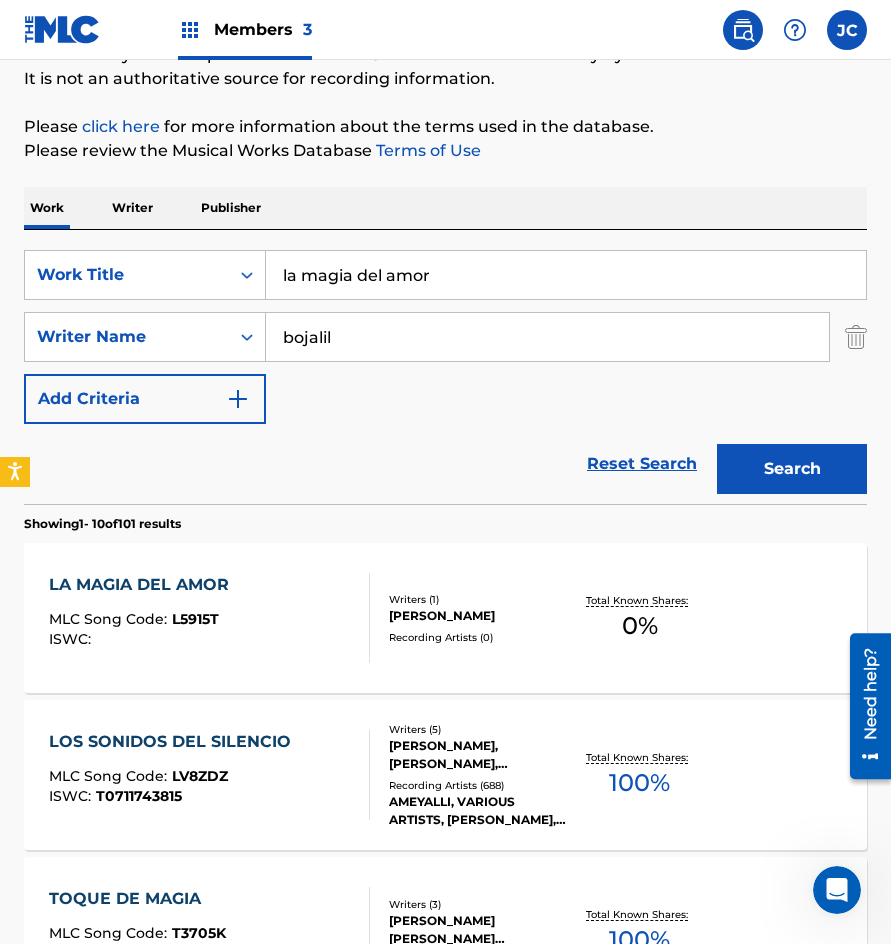 scroll, scrollTop: 400, scrollLeft: 0, axis: vertical 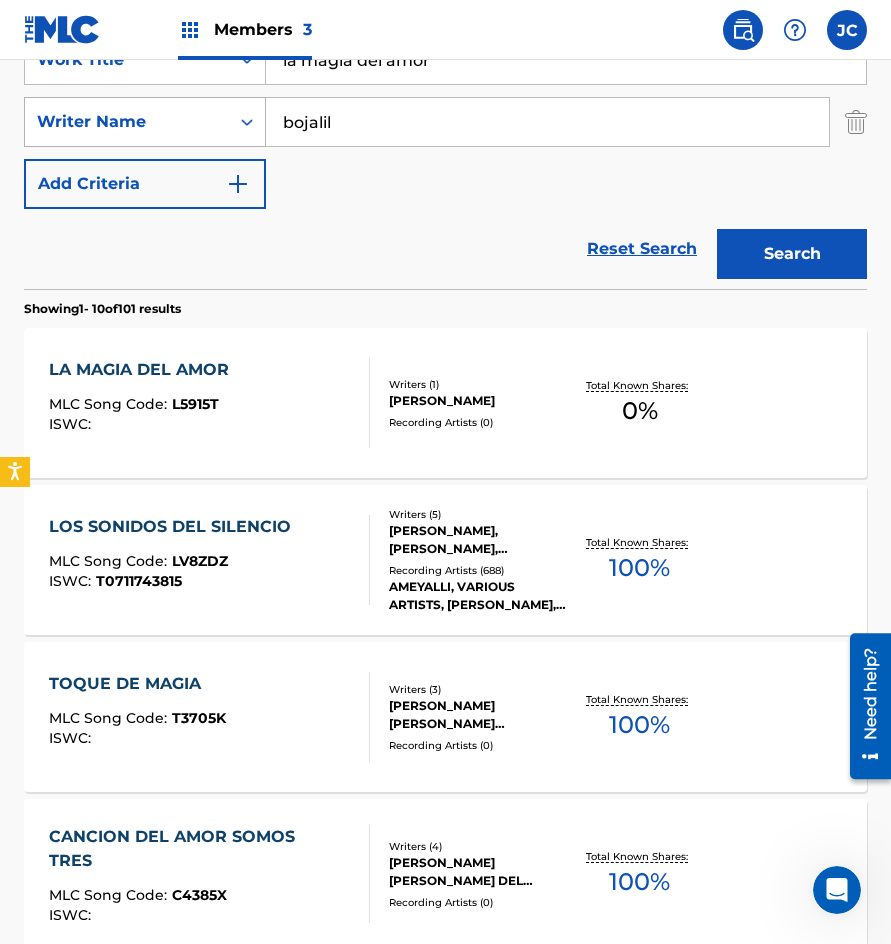 drag, startPoint x: 209, startPoint y: 125, endPoint x: 195, endPoint y: 128, distance: 14.3178215 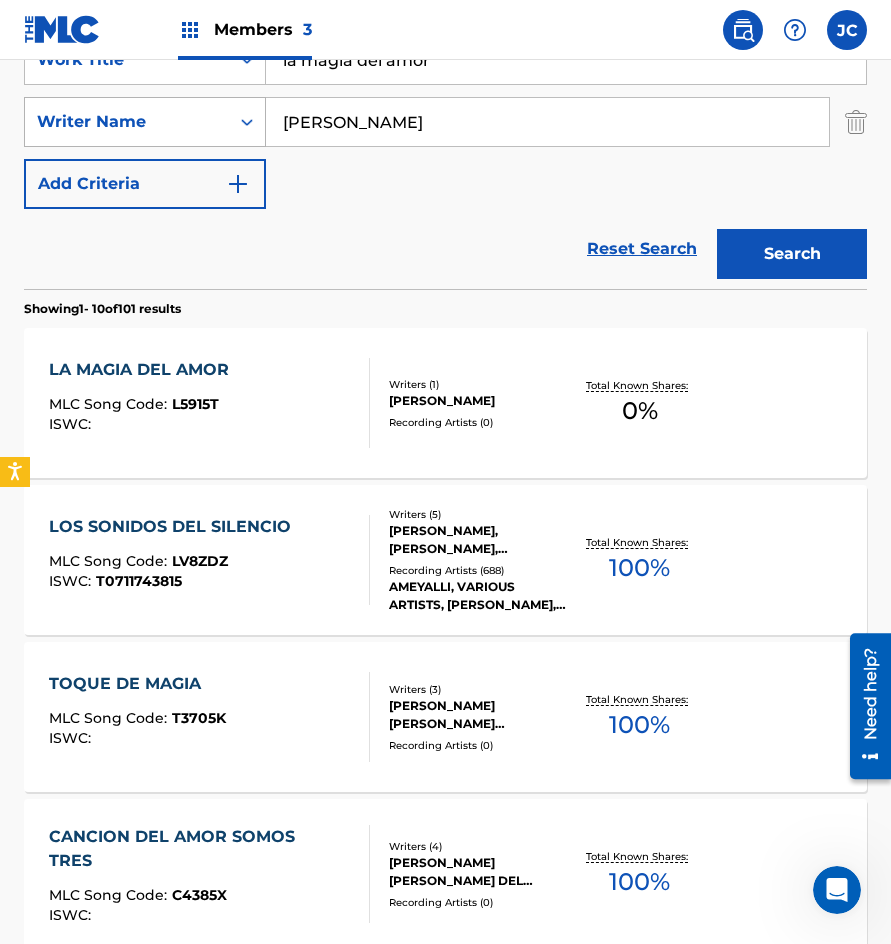 click on "Search" at bounding box center (792, 254) 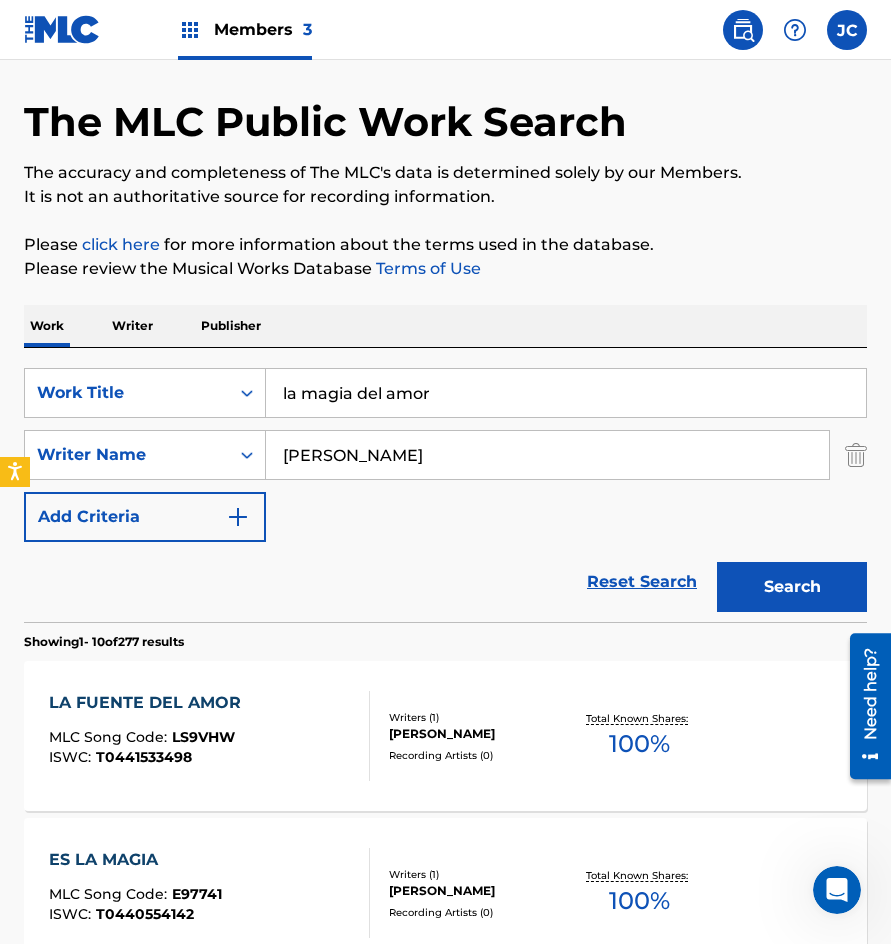 scroll, scrollTop: 100, scrollLeft: 0, axis: vertical 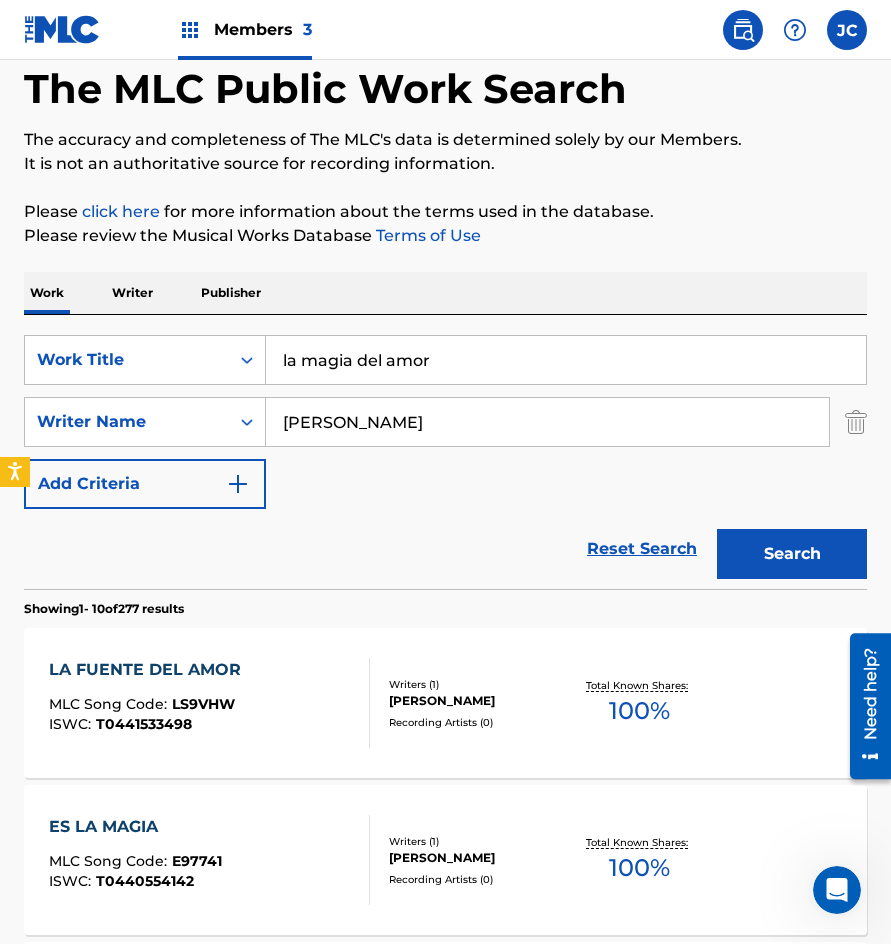 drag, startPoint x: 420, startPoint y: 414, endPoint x: -2, endPoint y: 462, distance: 424.7211 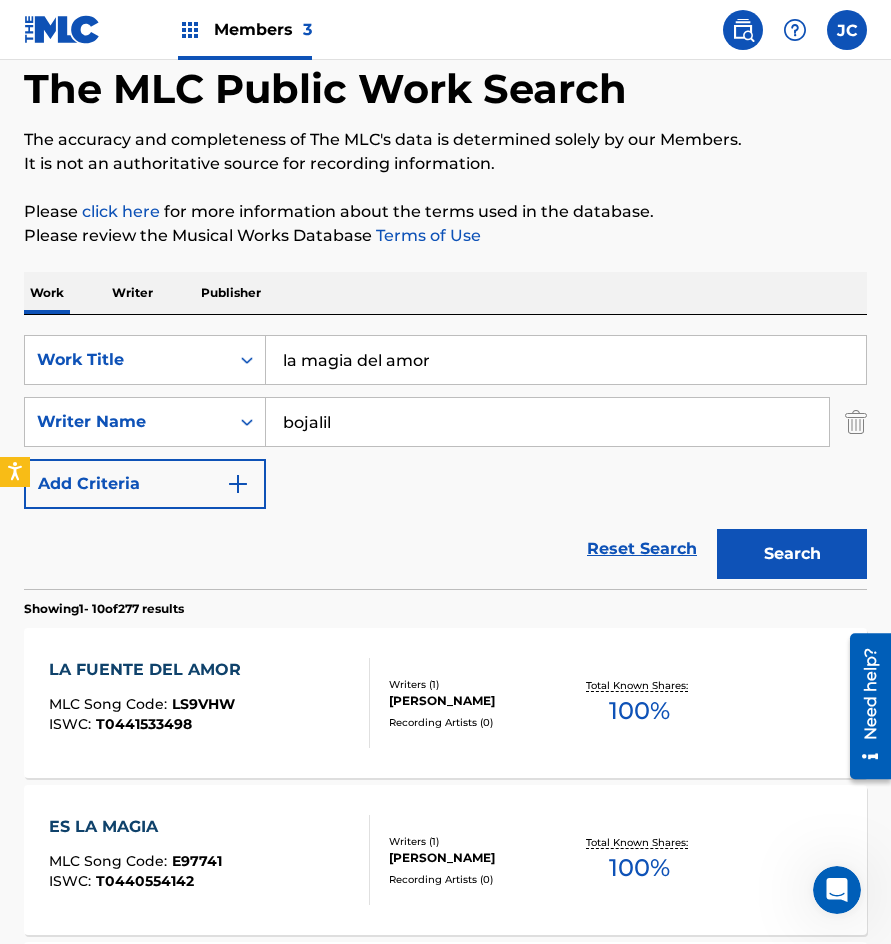 type on "bojalil" 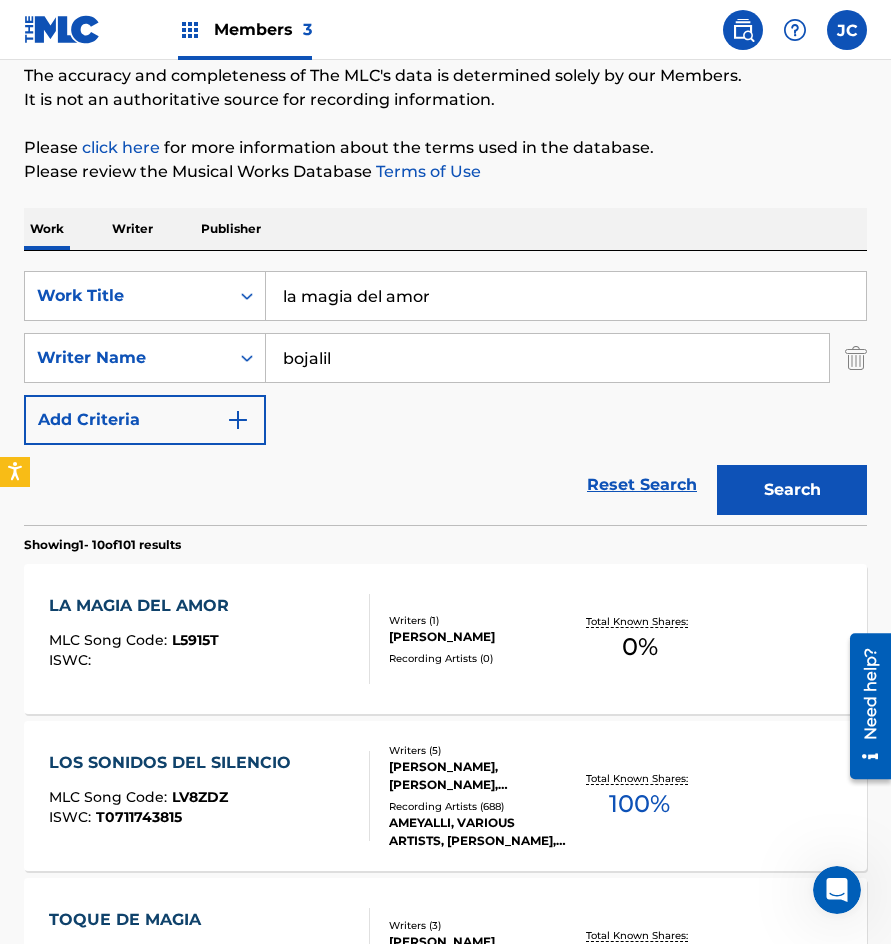 scroll, scrollTop: 300, scrollLeft: 0, axis: vertical 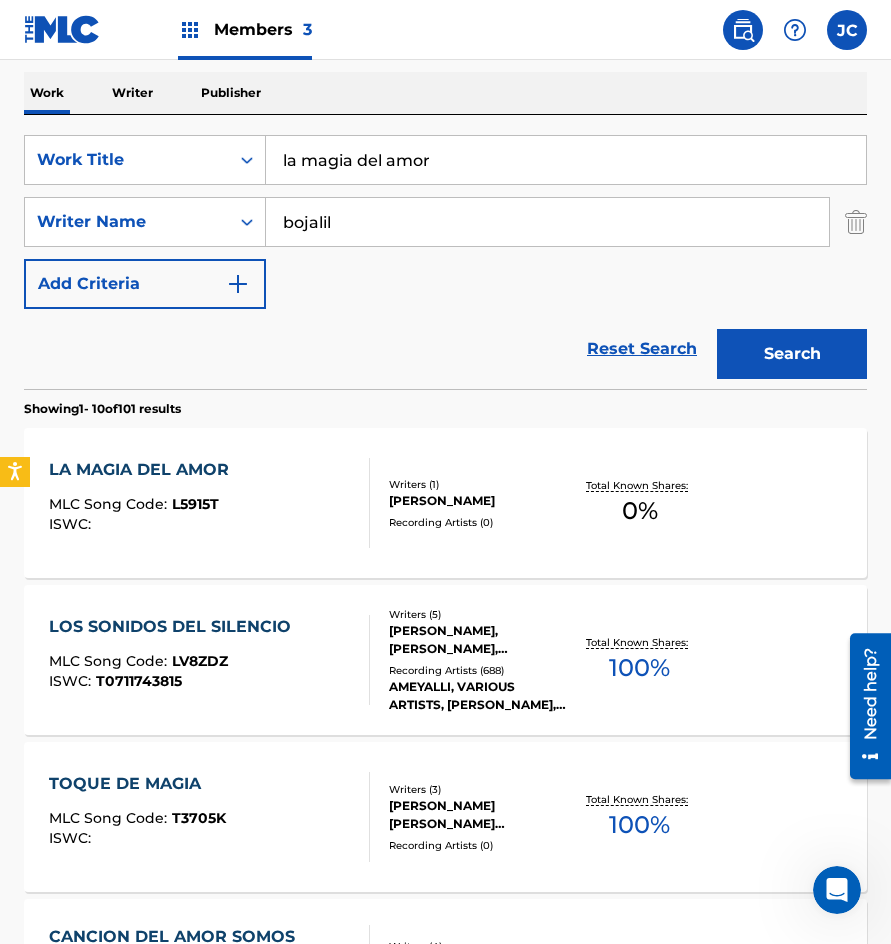 click on "LA MAGIA DEL AMOR MLC Song Code : L5915T ISWC :" at bounding box center [209, 503] 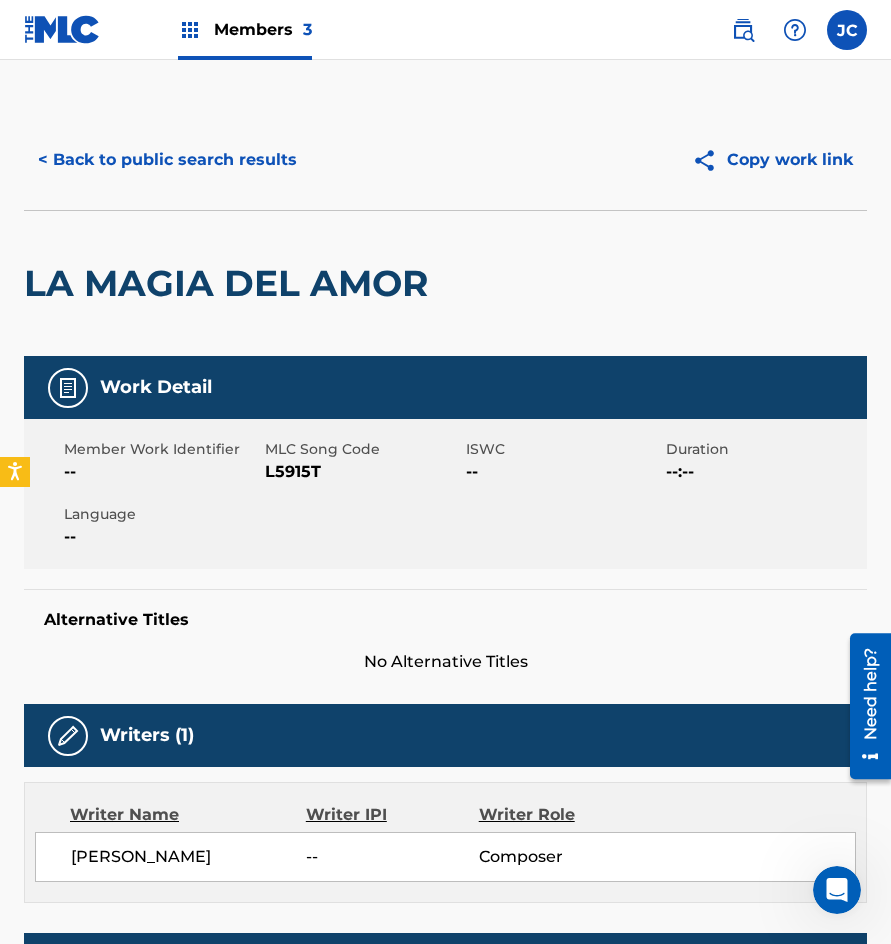 click on "L5915T" at bounding box center [363, 472] 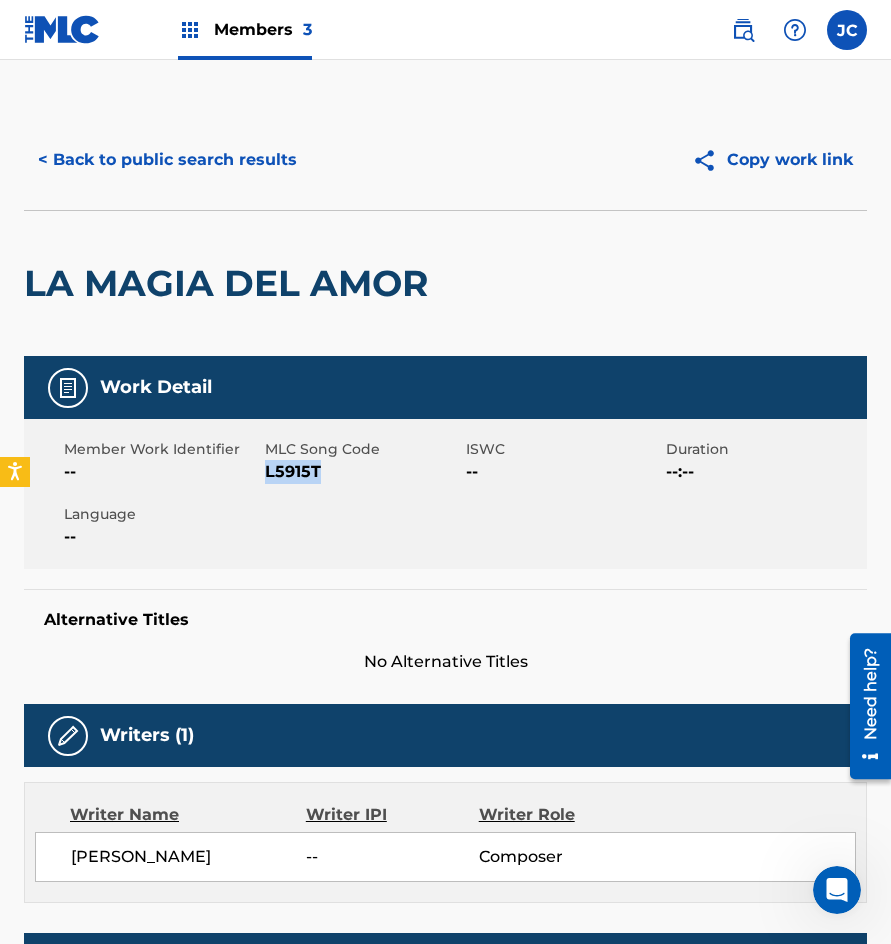 click on "L5915T" at bounding box center (363, 472) 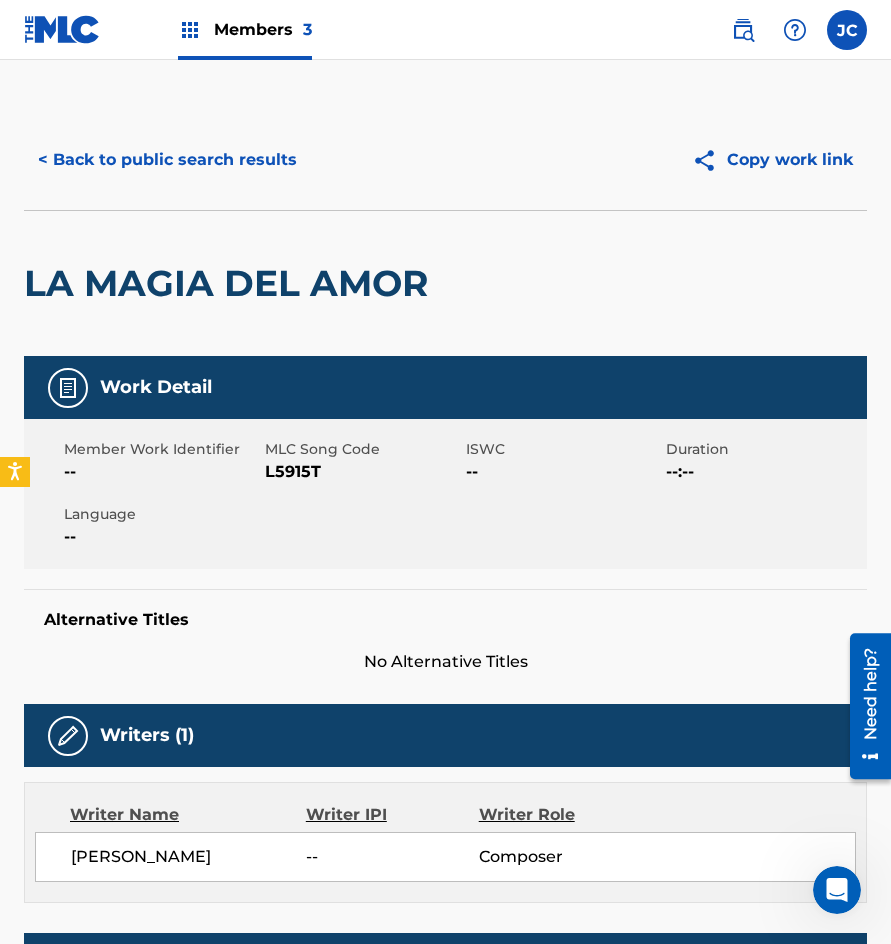 scroll, scrollTop: 300, scrollLeft: 0, axis: vertical 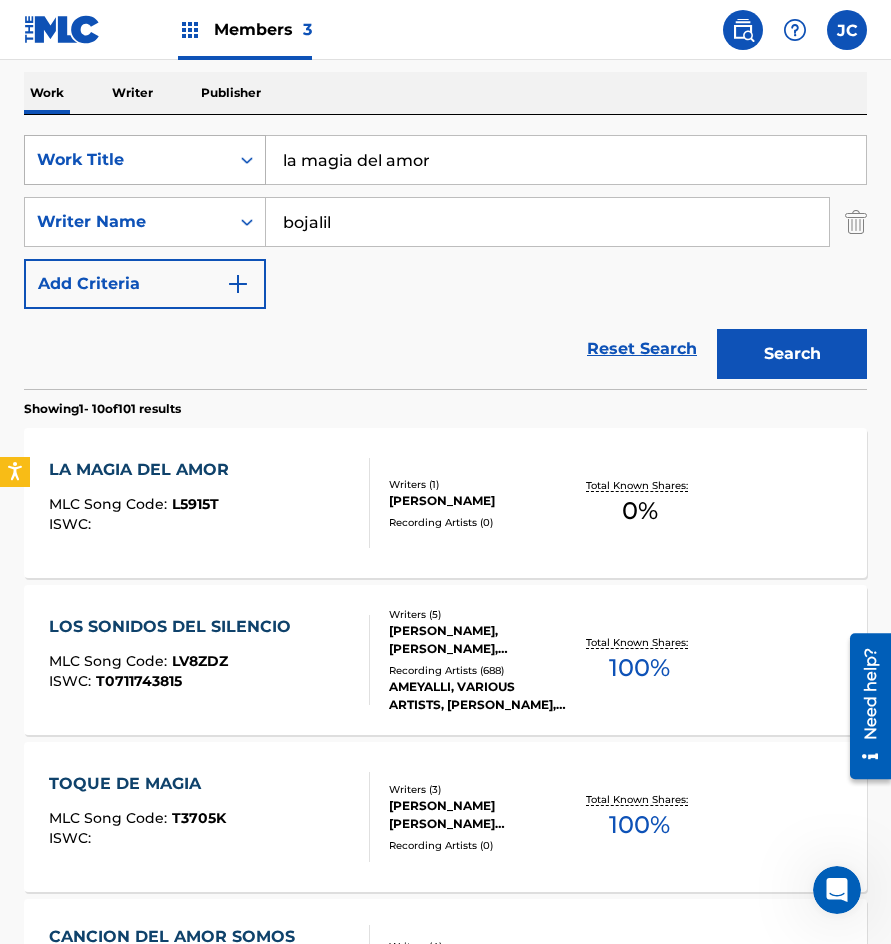 drag, startPoint x: 417, startPoint y: 156, endPoint x: 247, endPoint y: 165, distance: 170.23807 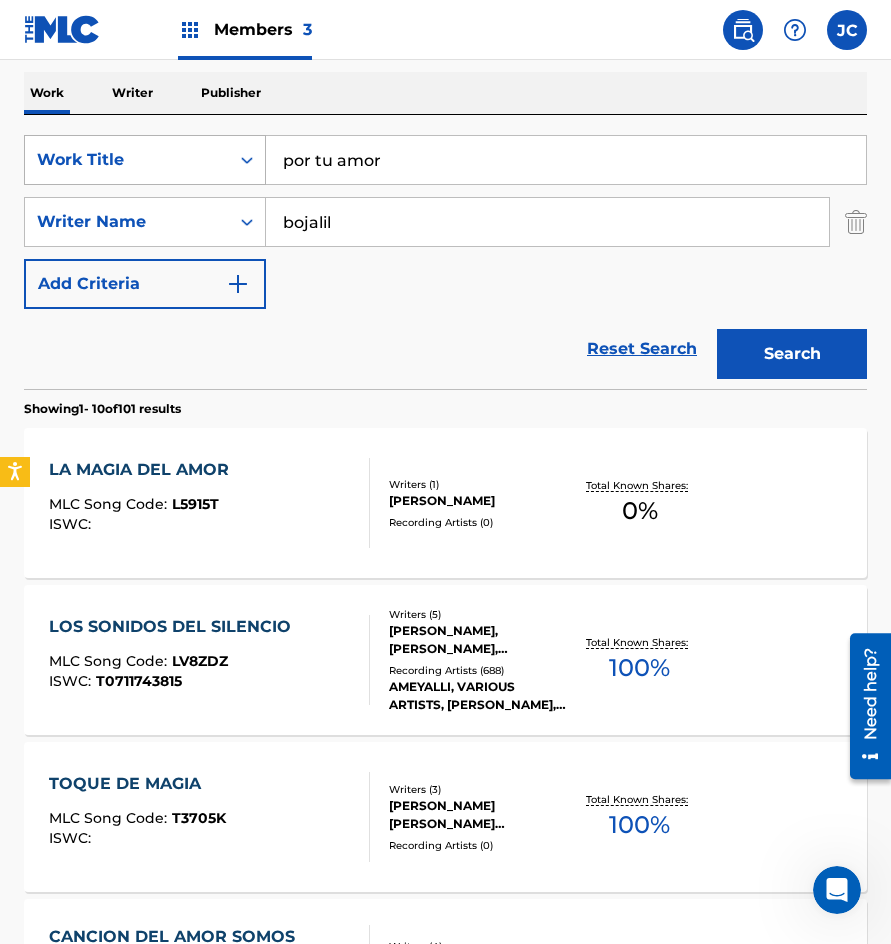 type on "por tu amor" 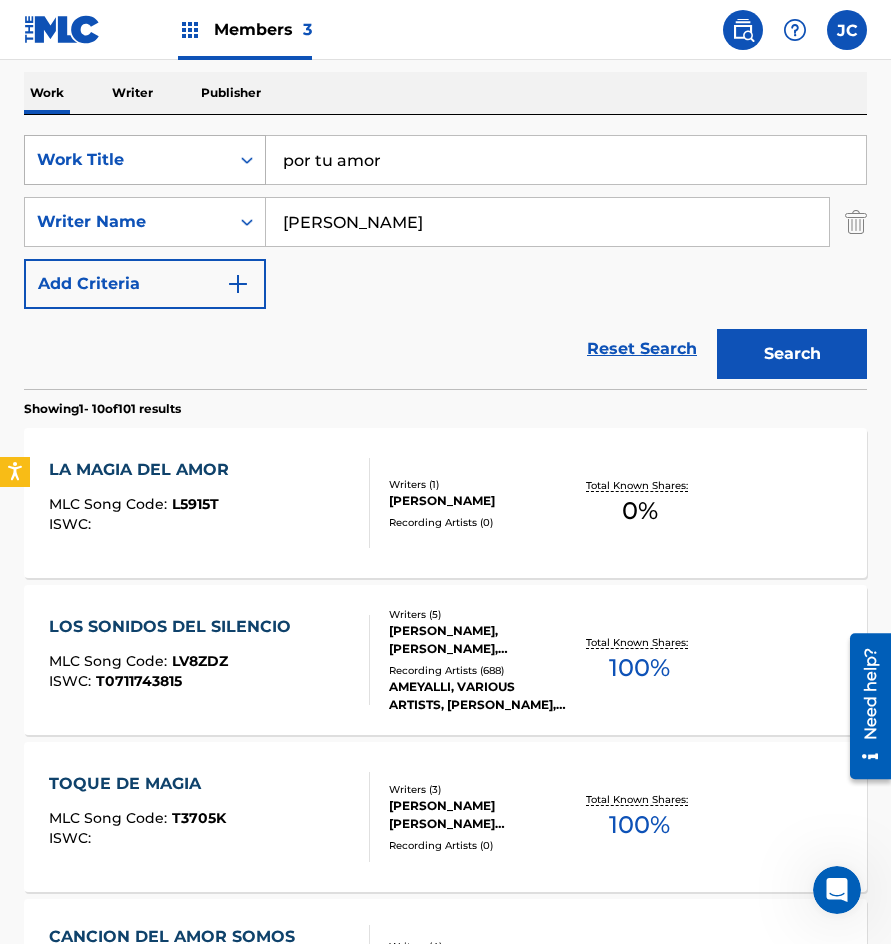 type on "[PERSON_NAME]" 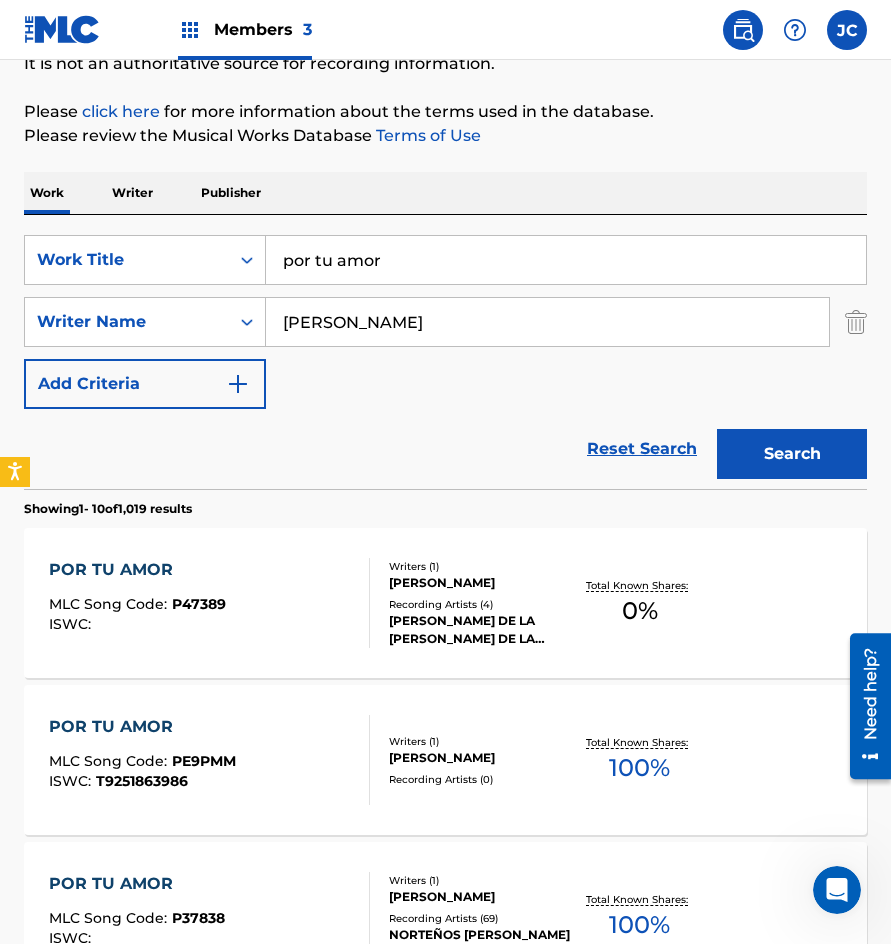 scroll, scrollTop: 300, scrollLeft: 0, axis: vertical 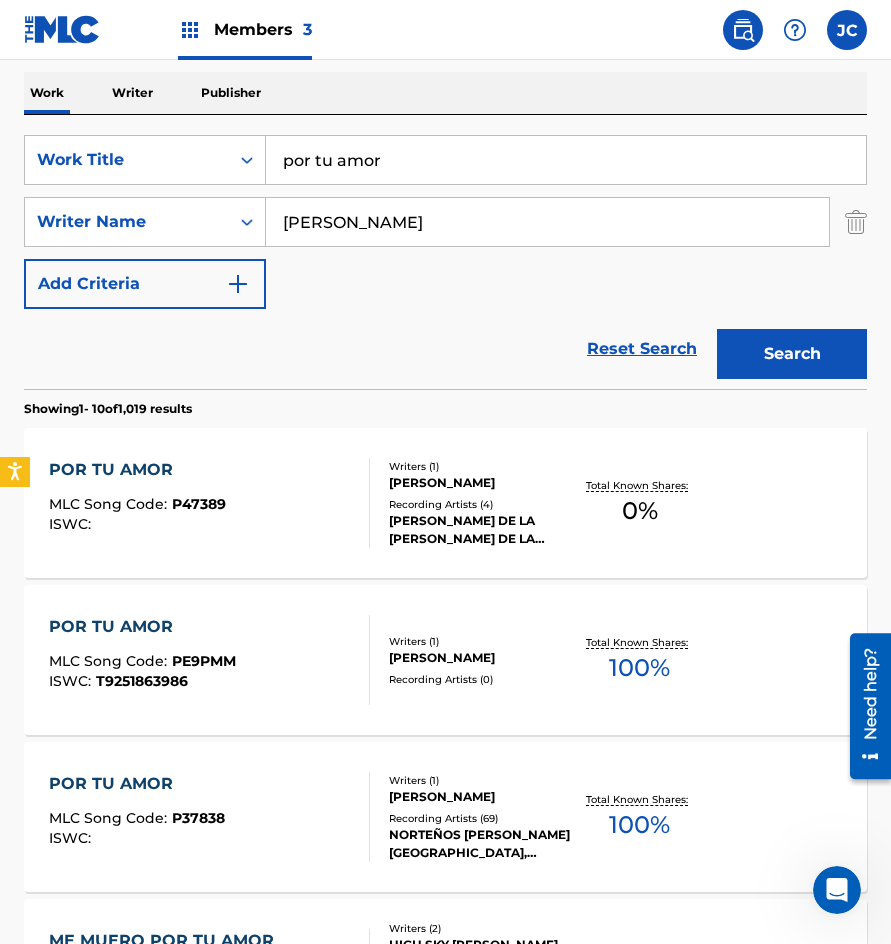 click on "Writers ( 1 ) [PERSON_NAME] Recording Artists ( 4 ) [PERSON_NAME] DE LA [PERSON_NAME] DE LA [PERSON_NAME] DE LA [PERSON_NAME]" at bounding box center [470, 503] 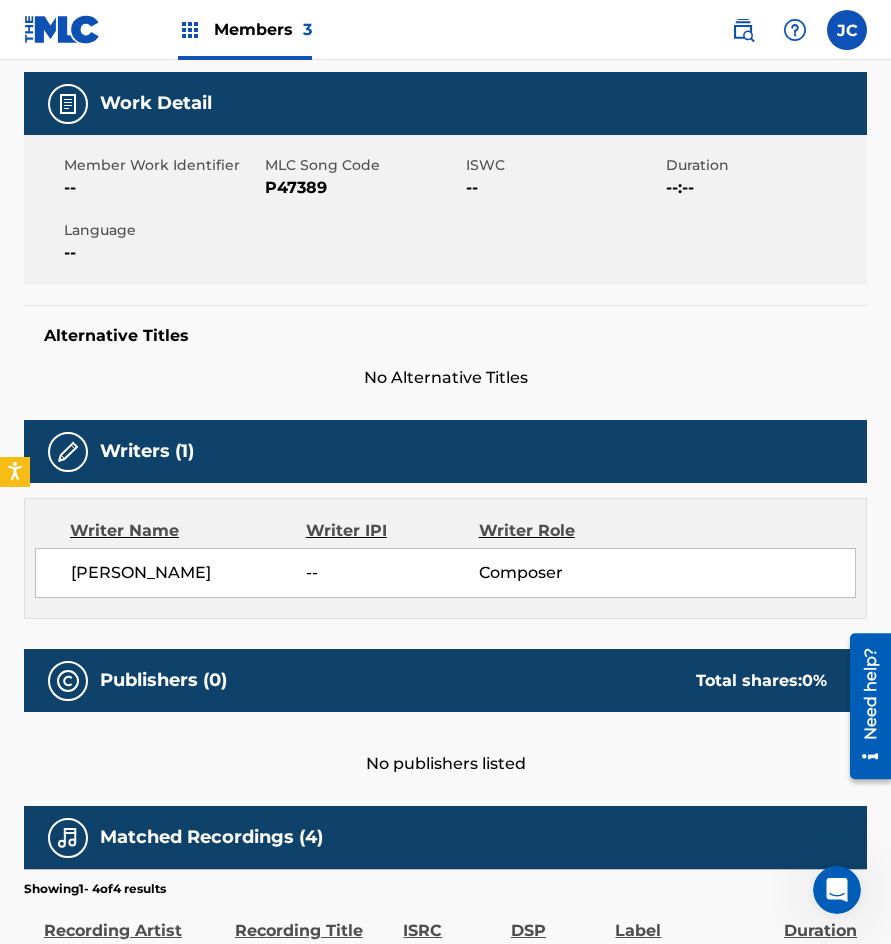 scroll, scrollTop: 0, scrollLeft: 0, axis: both 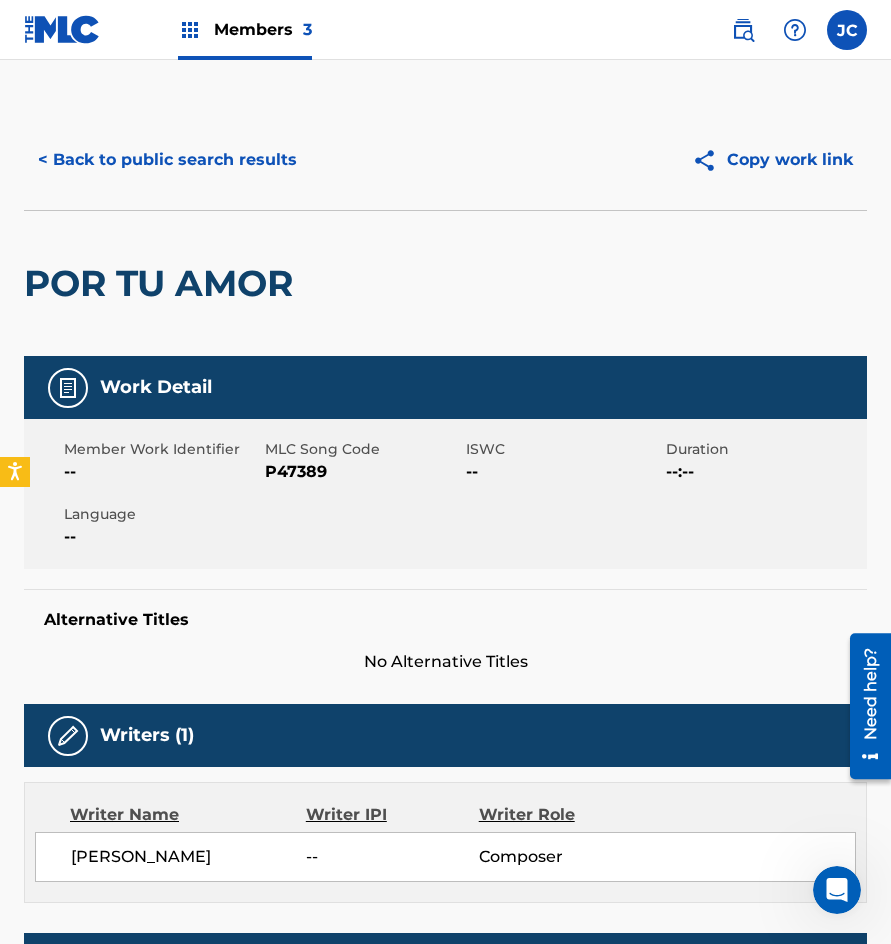 click on "P47389" at bounding box center [363, 472] 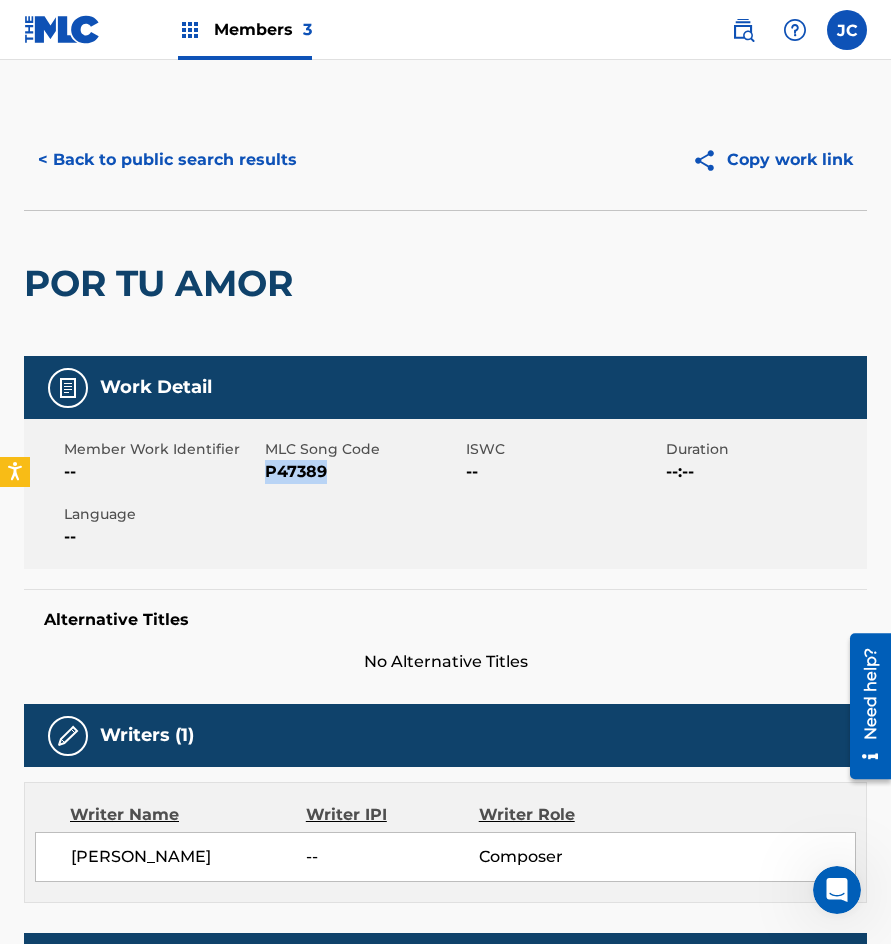 click on "P47389" at bounding box center (363, 472) 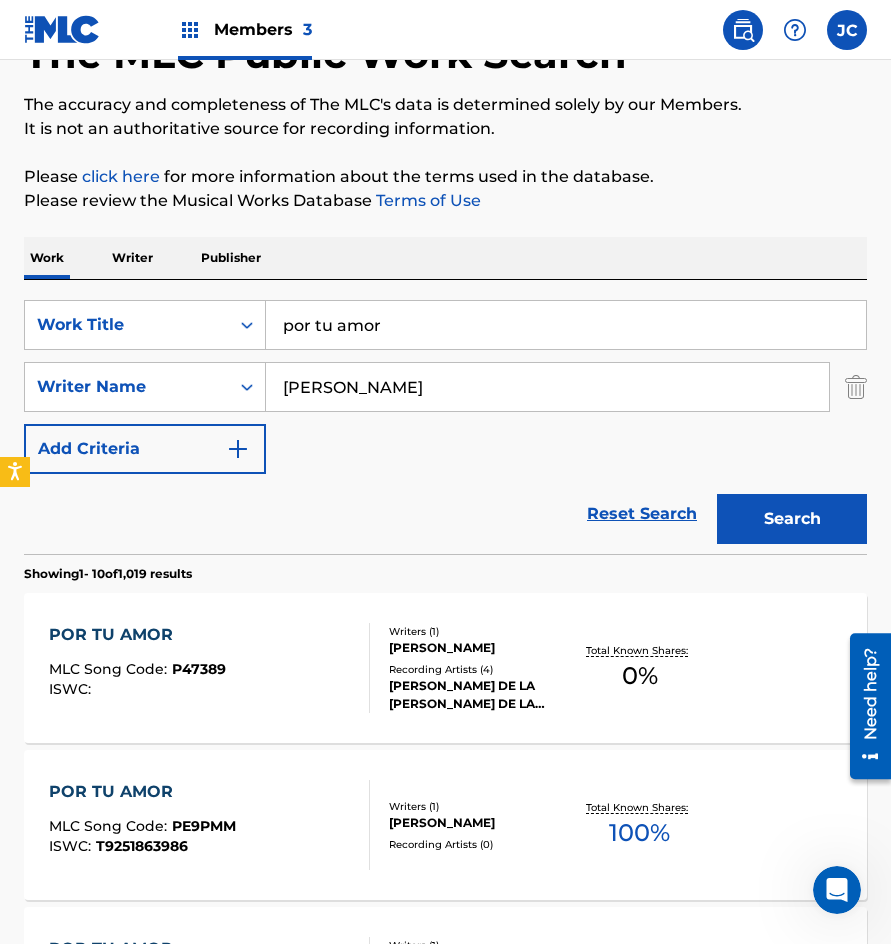 scroll, scrollTop: 100, scrollLeft: 0, axis: vertical 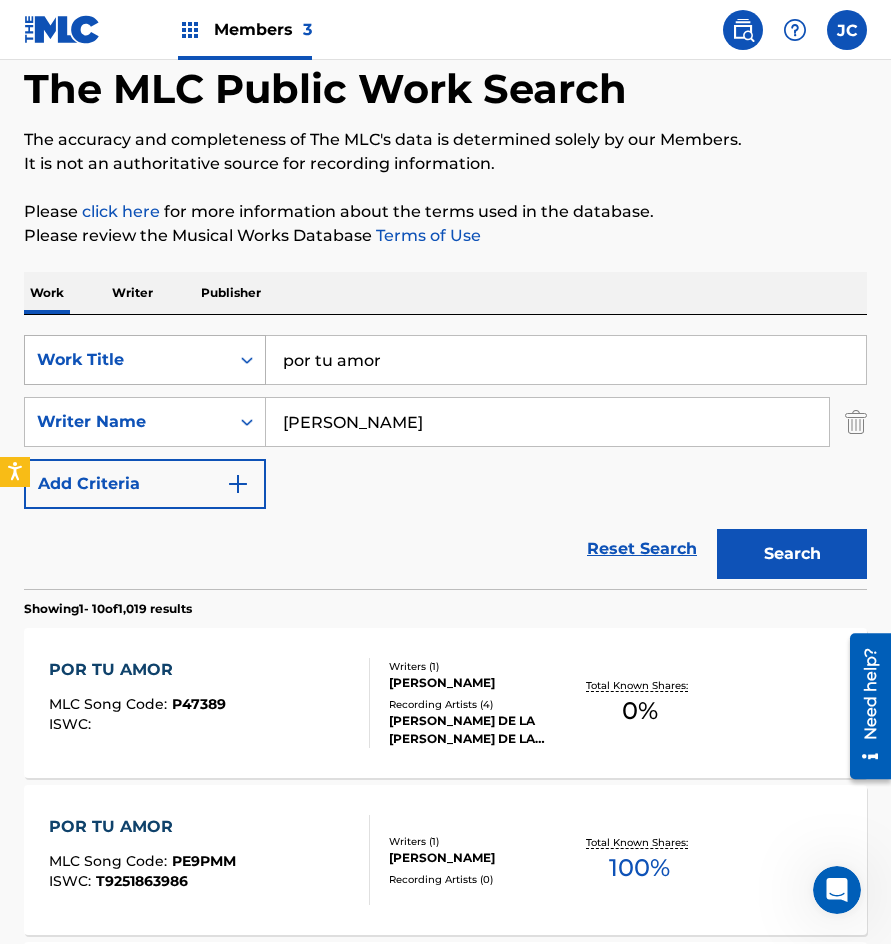drag, startPoint x: 136, startPoint y: 358, endPoint x: 125, endPoint y: 360, distance: 11.18034 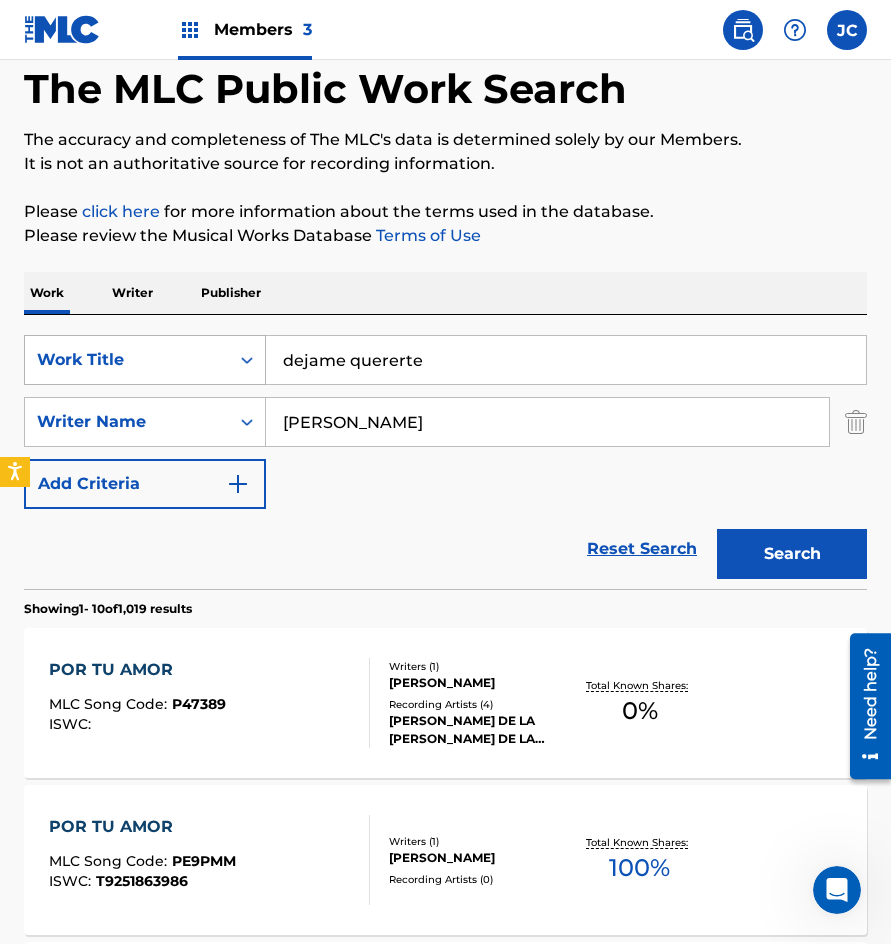 type on "dejame quererte" 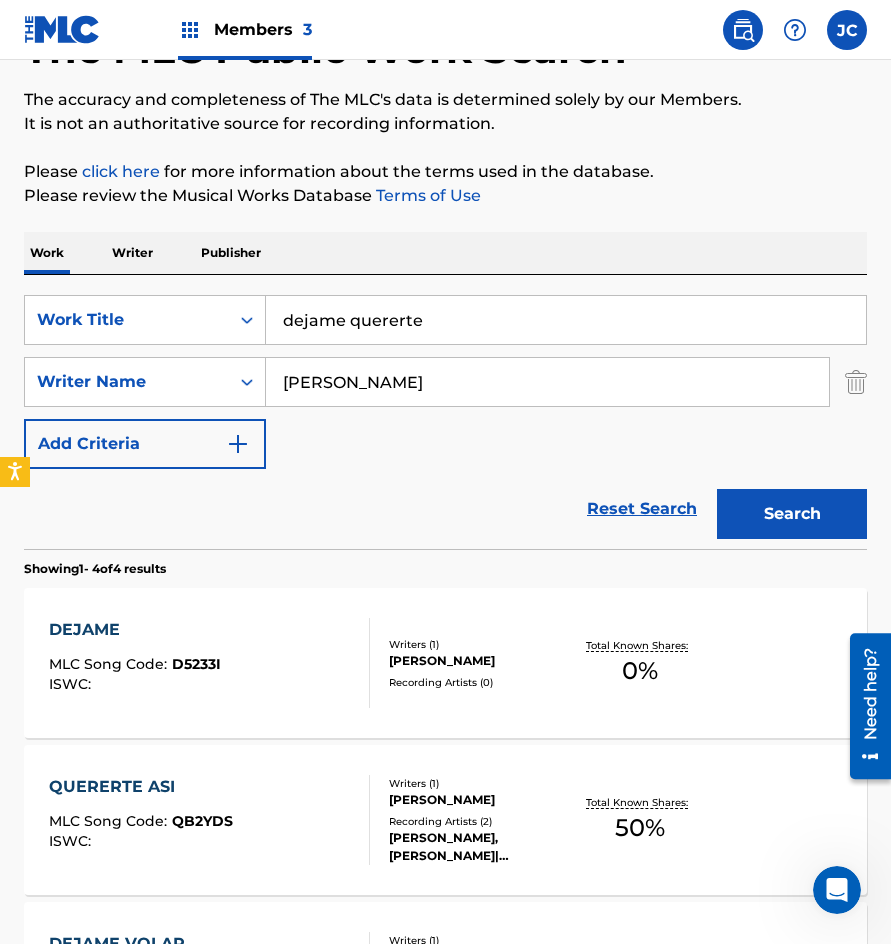 scroll, scrollTop: 100, scrollLeft: 0, axis: vertical 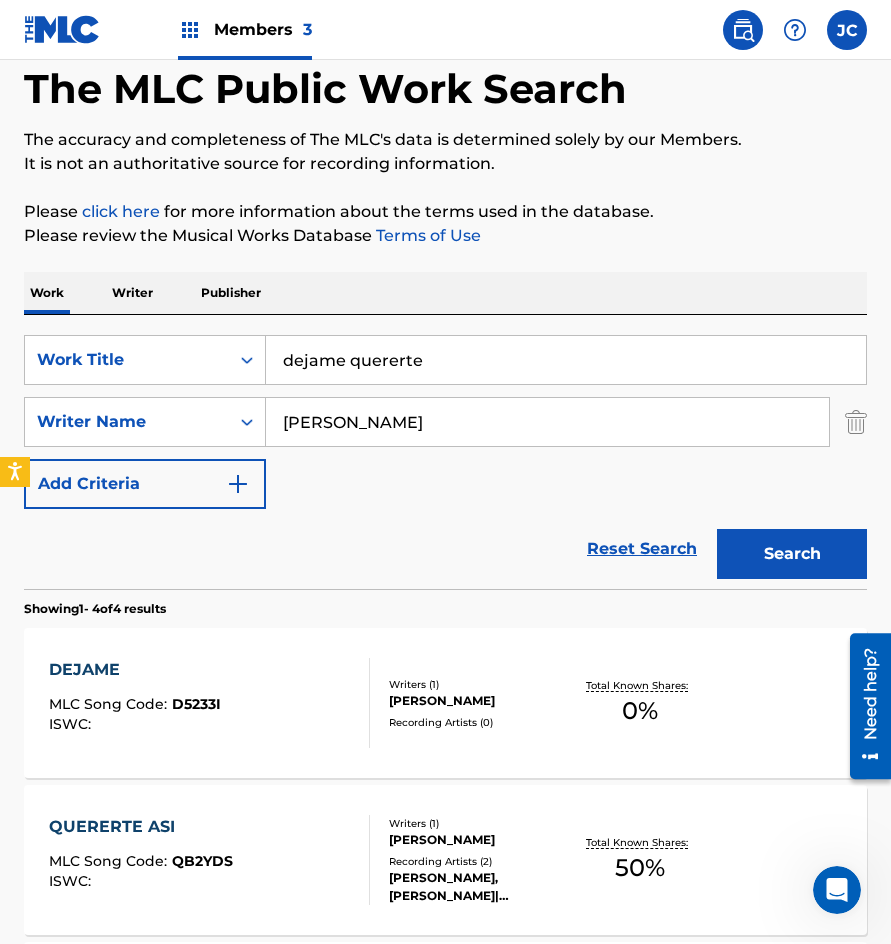 click on "The MLC Public Work Search The accuracy and completeness of The MLC's data is determined solely by our Members. It is not an authoritative source for recording information. Please   click here   for more information about the terms used in the database. Please review the Musical Works Database   Terms of Use Work Writer Publisher SearchWithCriteria49ceda9f-9f30-4f3c-8dc5-62108f03ddb0 Work Title dejame quererte SearchWithCriteria1c4916a2-cfad-480a-b98d-c69368353021 Writer Name [PERSON_NAME] Add Criteria Reset Search Search Showing  1  -   4  of  4   results   DEJAME MLC Song Code : D5233I ISWC : Writers ( 1 ) [PERSON_NAME] Recording Artists ( 0 ) Total Known Shares: 0 % QUERERTE ASI MLC Song Code : QB2YDS ISWC : Writers ( 1 ) [PERSON_NAME] Recording Artists ( 2 ) [PERSON_NAME], [PERSON_NAME]|[PERSON_NAME] Total Known Shares: 50 % DEJAME VOLAR MLC Song Code : D7252A ISWC : T9716837193 Writers ( 1 ) [PERSON_NAME] Recording Artists ( 4 ) Total Known Shares: 100 % POR QUERERTE ASI : :" at bounding box center (445, 676) 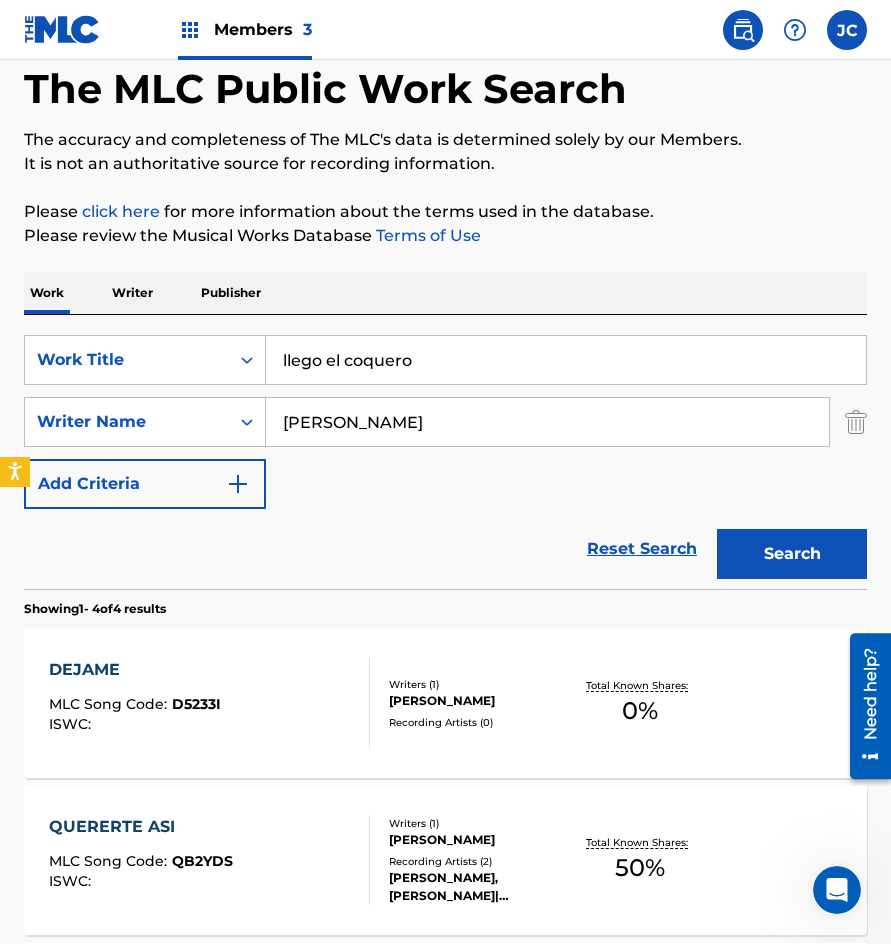 type on "llego el coquero" 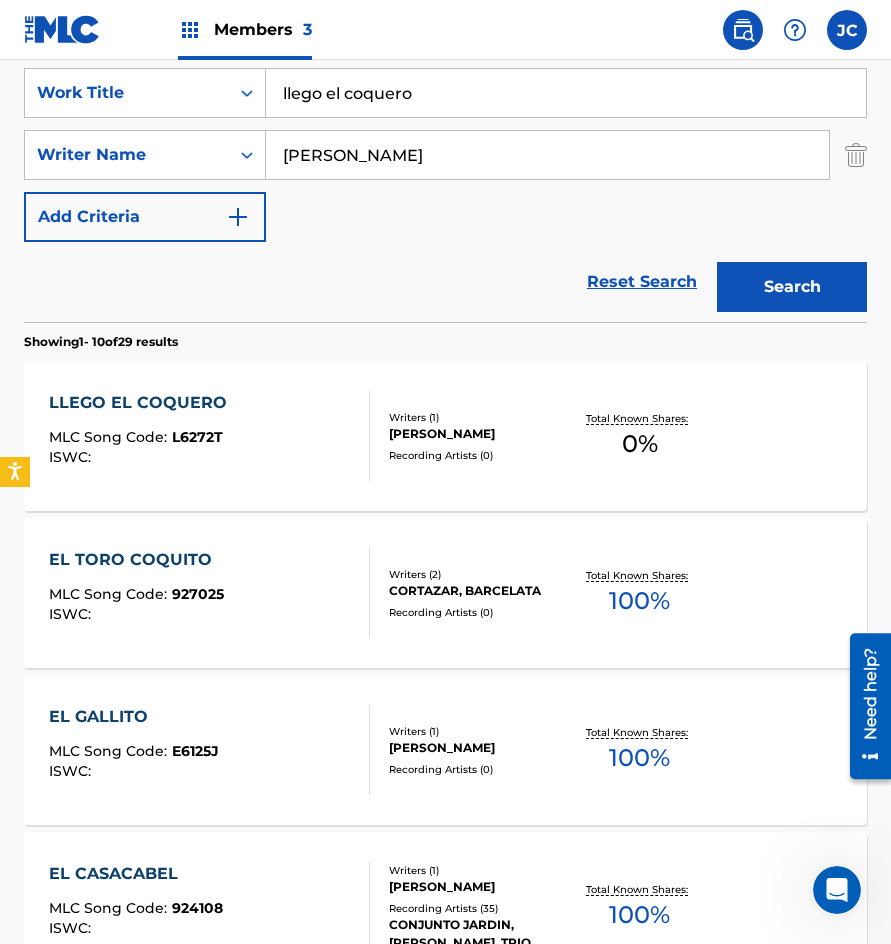 scroll, scrollTop: 400, scrollLeft: 0, axis: vertical 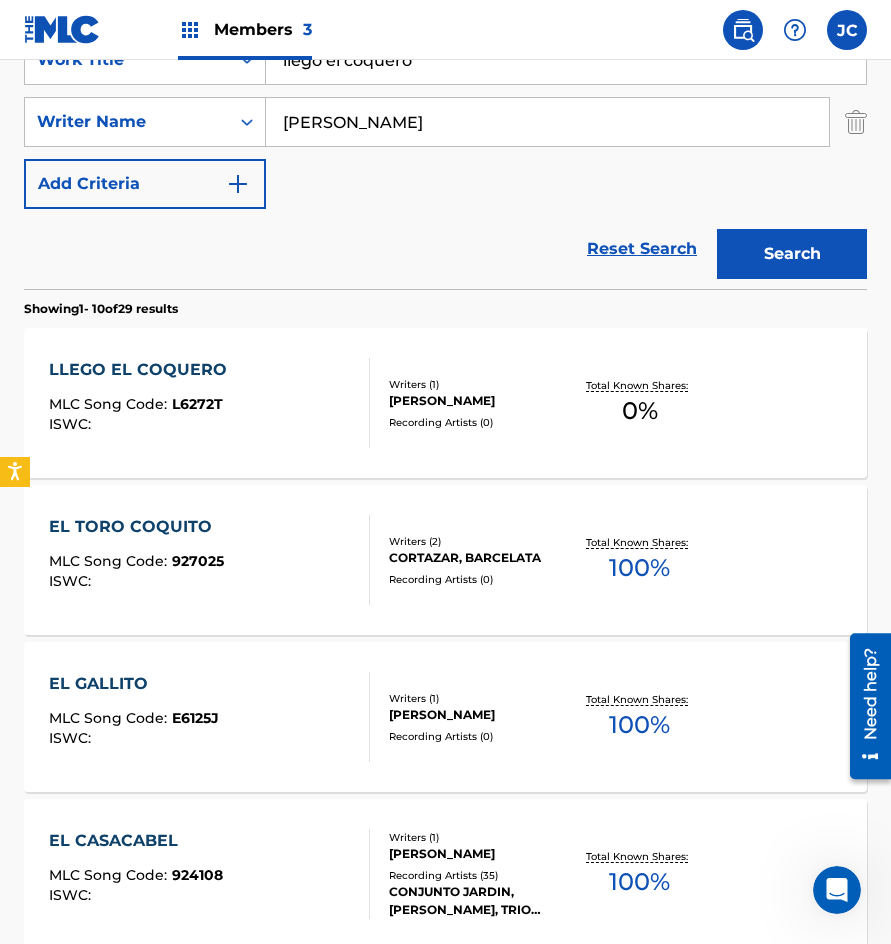 click on "[PERSON_NAME]" at bounding box center (479, 401) 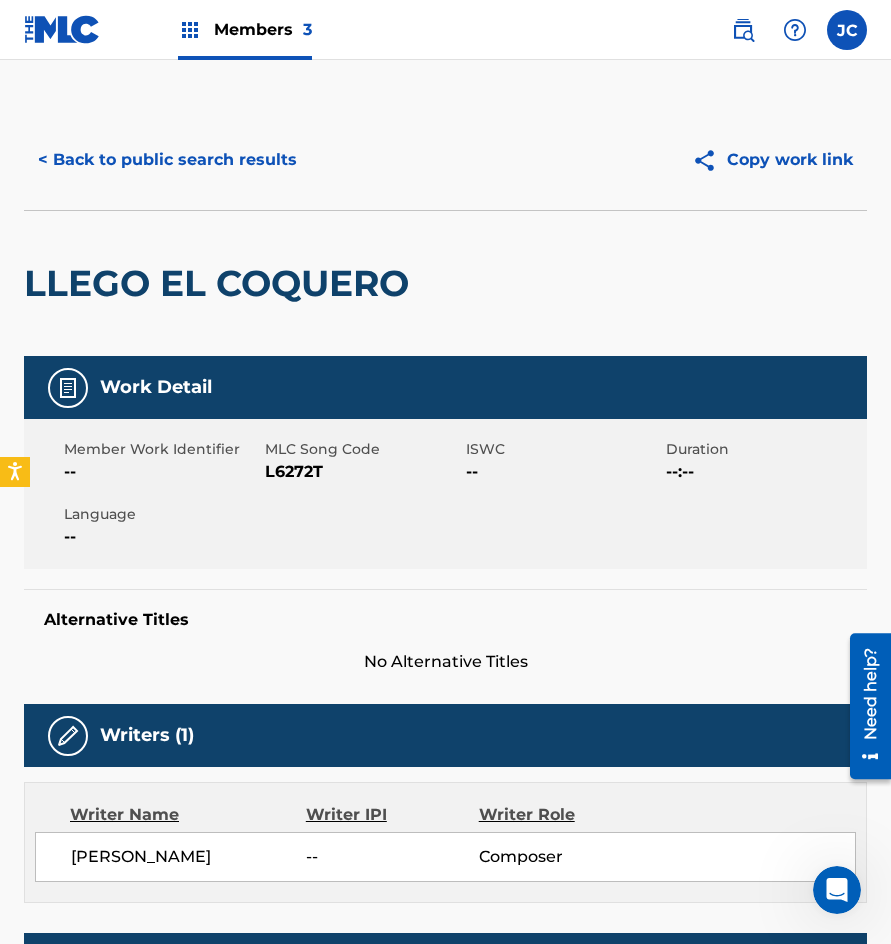 click on "L6272T" at bounding box center [363, 472] 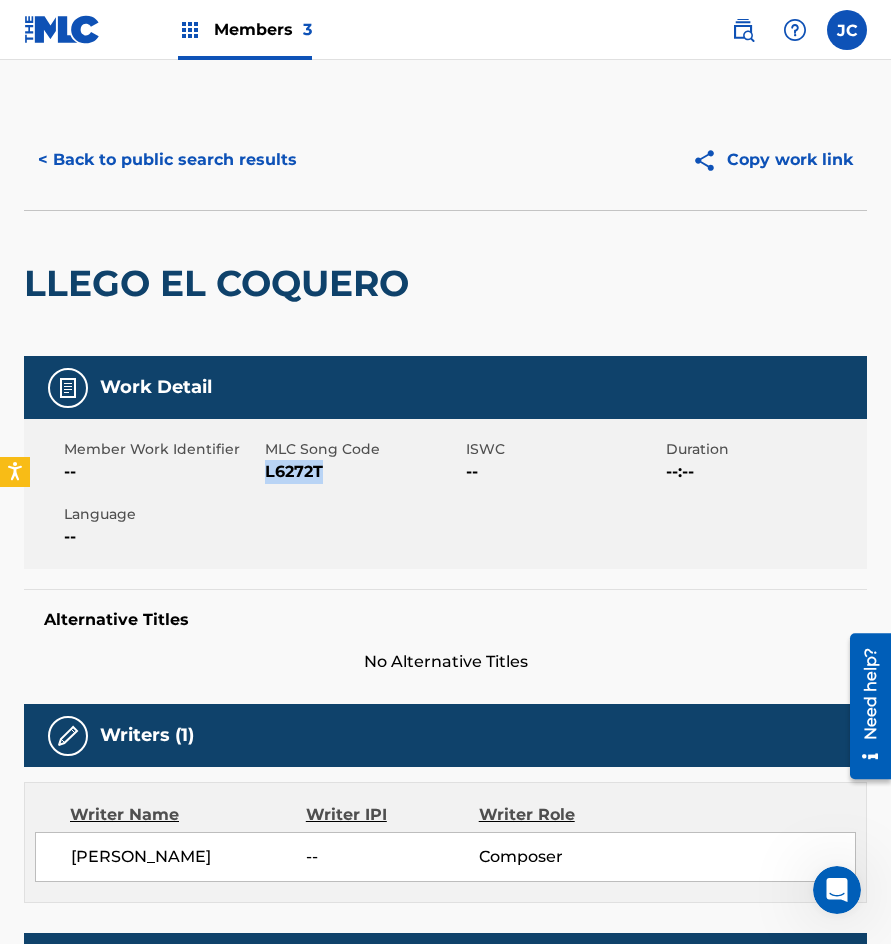 click on "L6272T" at bounding box center [363, 472] 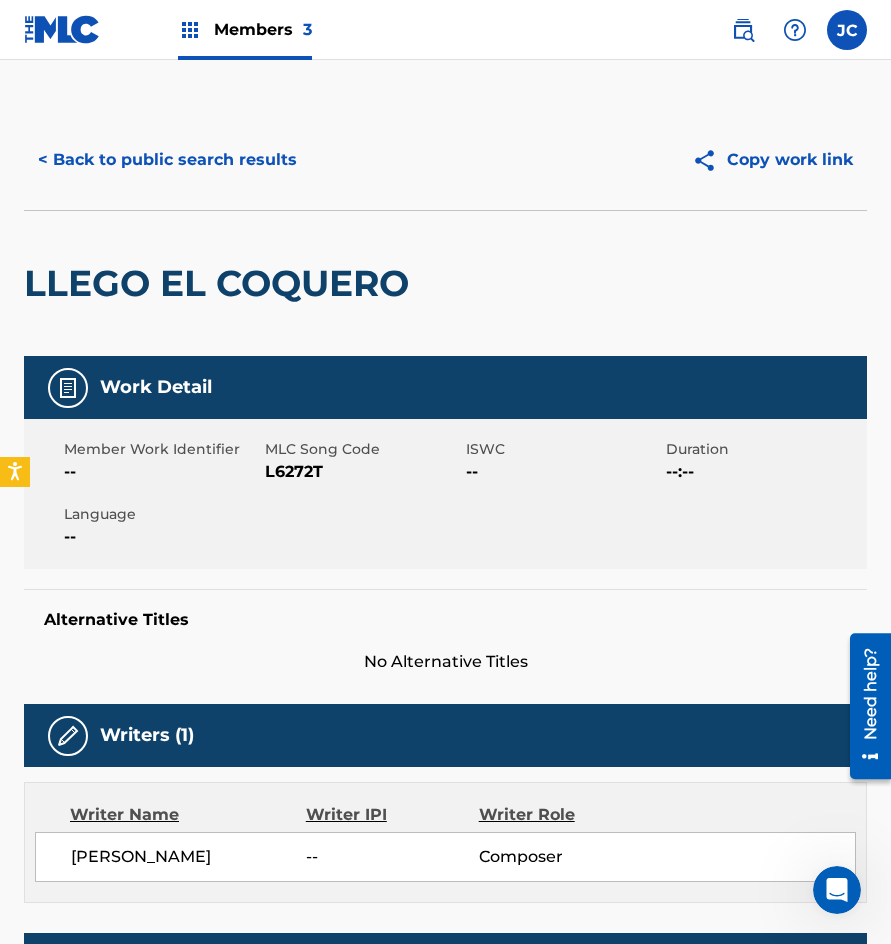 click on "< Back to public search results Copy work link" at bounding box center [445, 160] 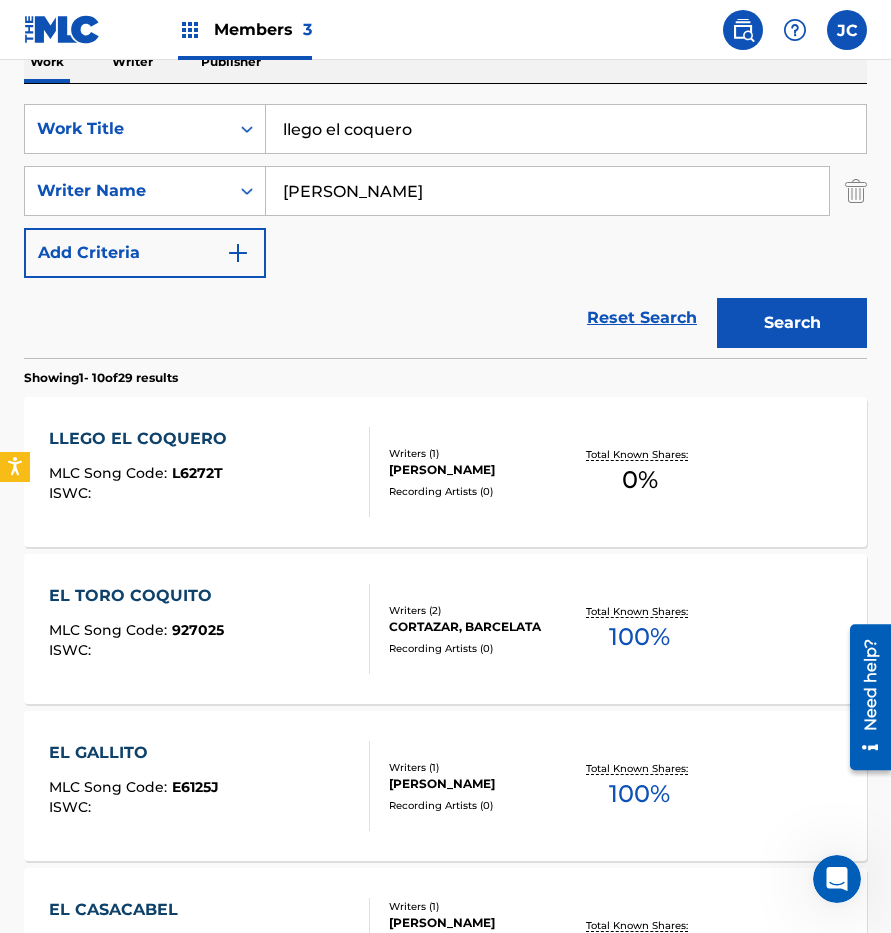scroll, scrollTop: 300, scrollLeft: 0, axis: vertical 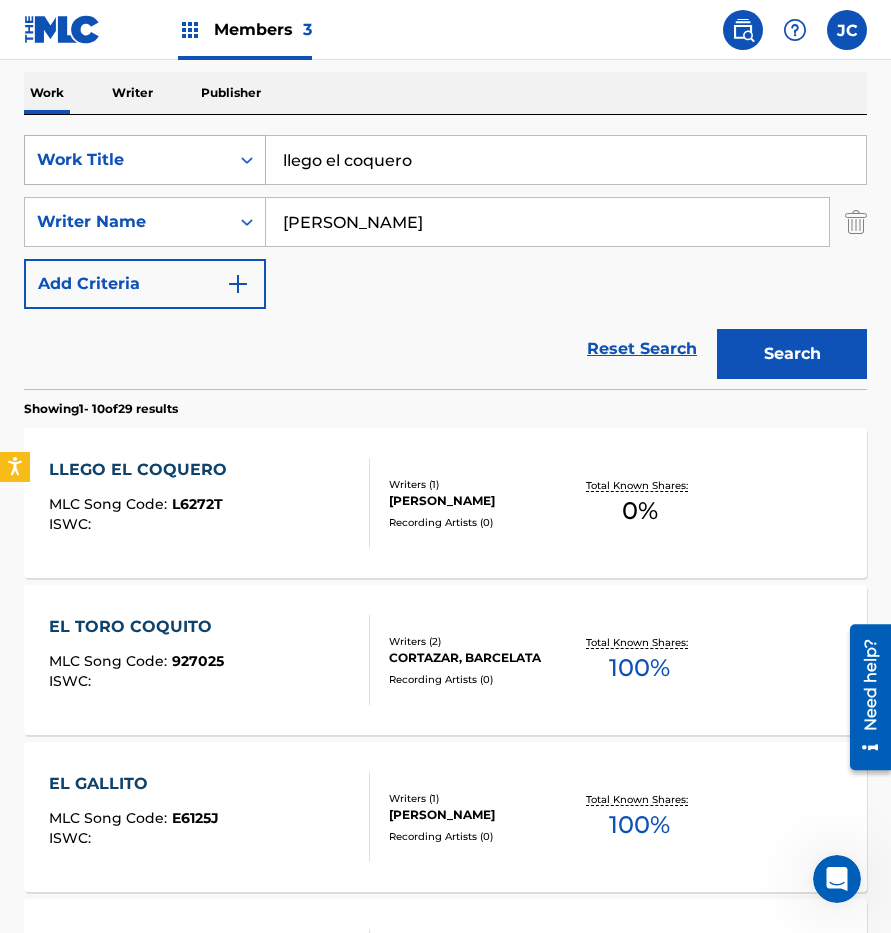 drag, startPoint x: 440, startPoint y: 177, endPoint x: 265, endPoint y: 168, distance: 175.23128 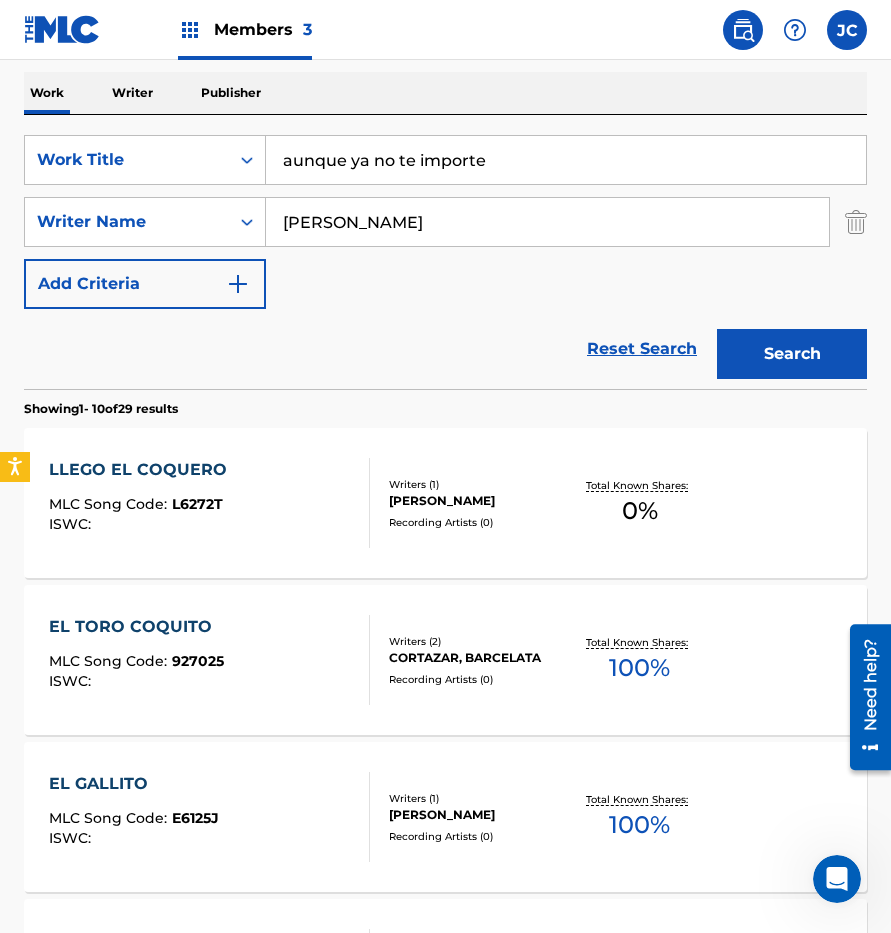 type on "aunque ya no te importe" 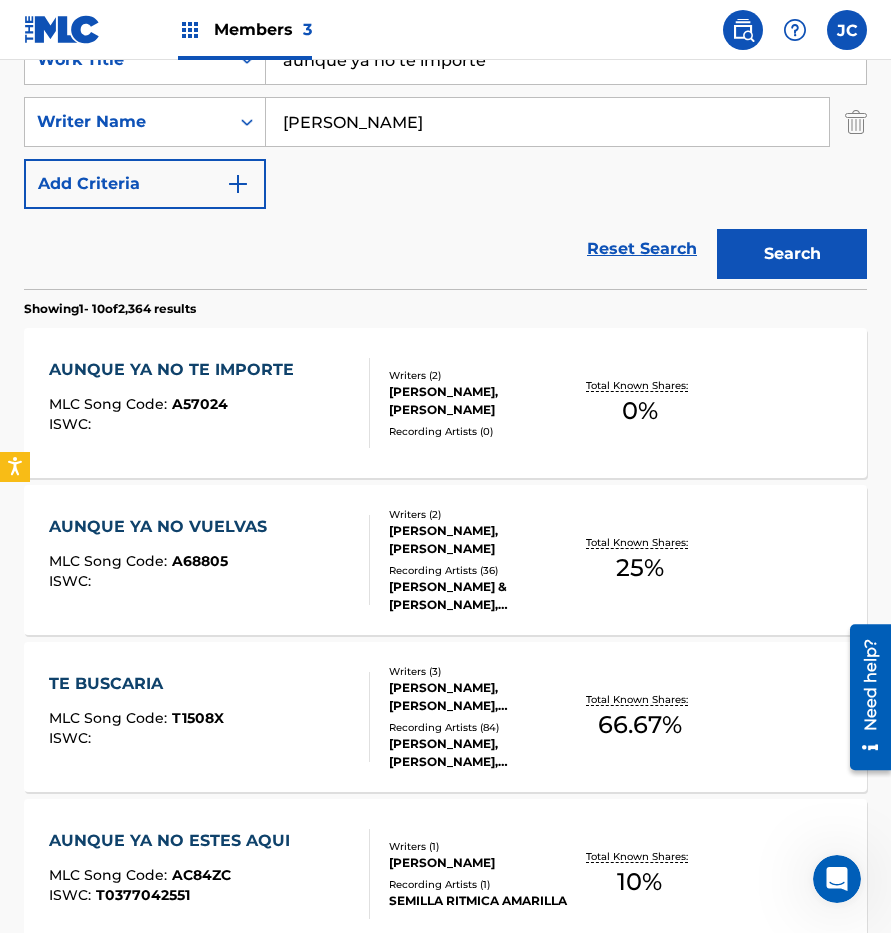 scroll, scrollTop: 500, scrollLeft: 0, axis: vertical 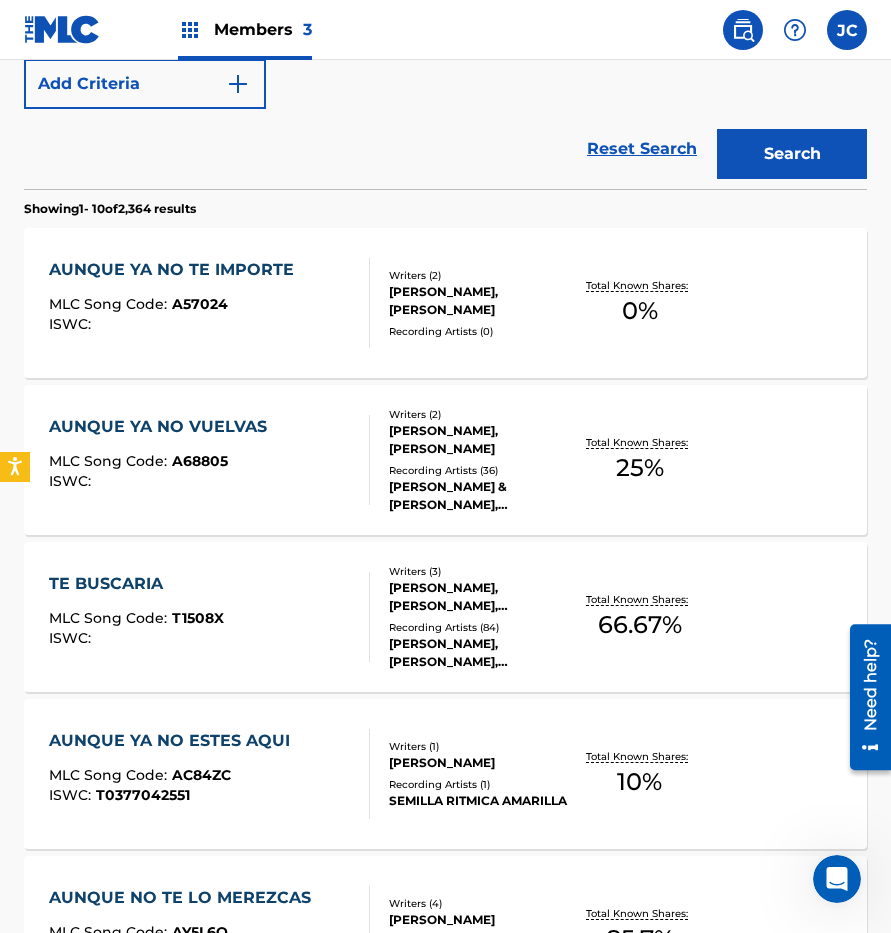 click on "[PERSON_NAME], [PERSON_NAME]" at bounding box center [479, 301] 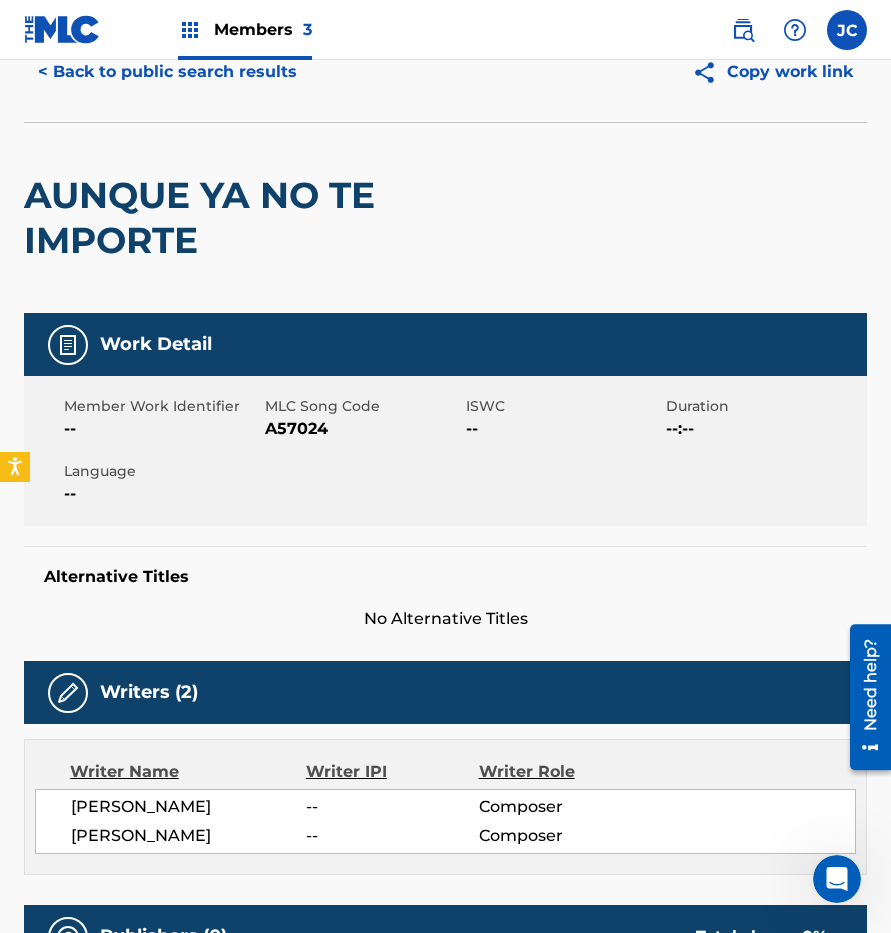 scroll, scrollTop: 0, scrollLeft: 0, axis: both 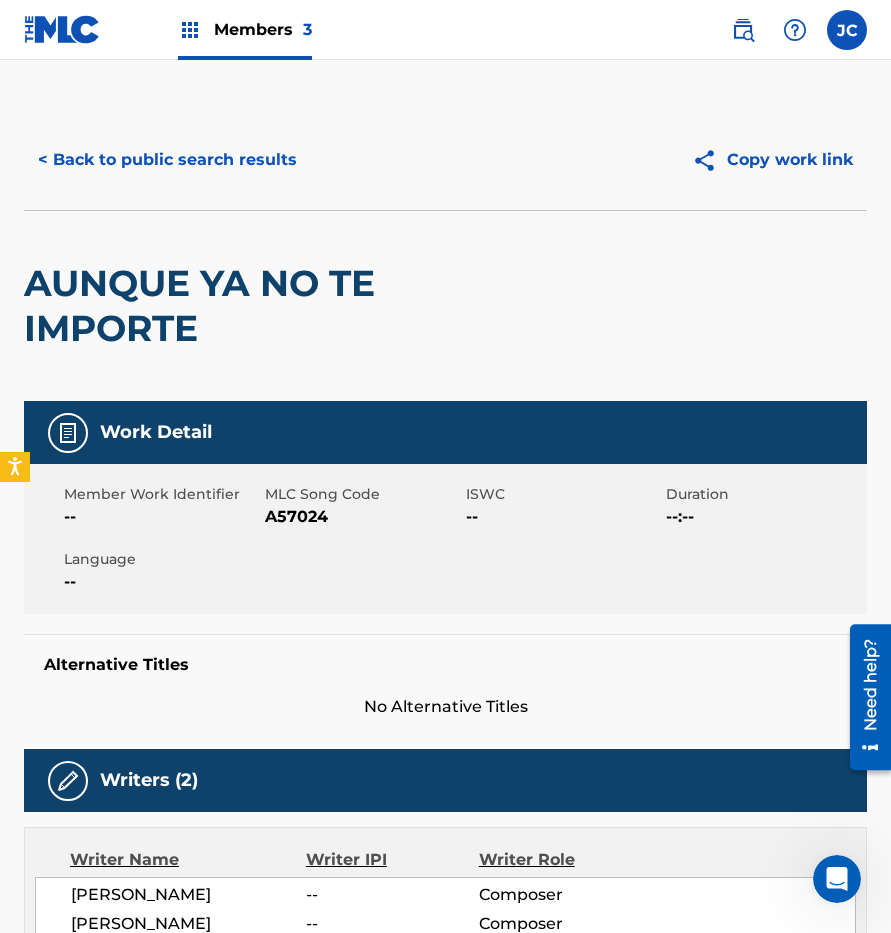 click on "A57024" at bounding box center [363, 517] 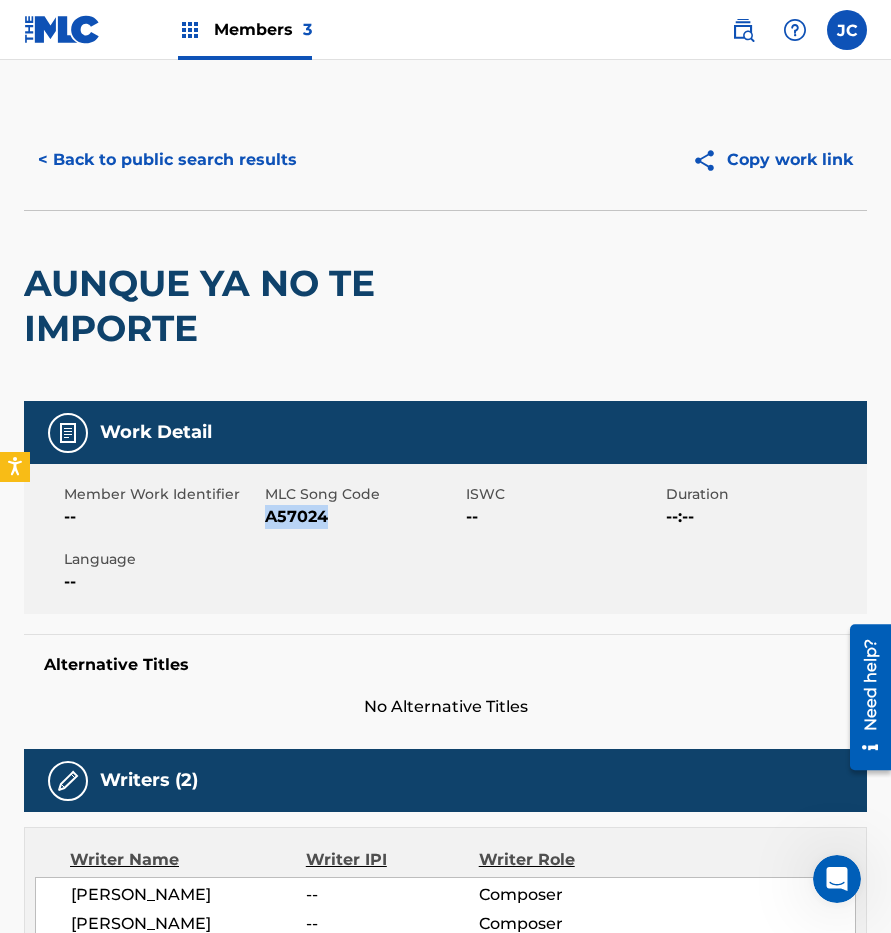 click on "A57024" at bounding box center (363, 517) 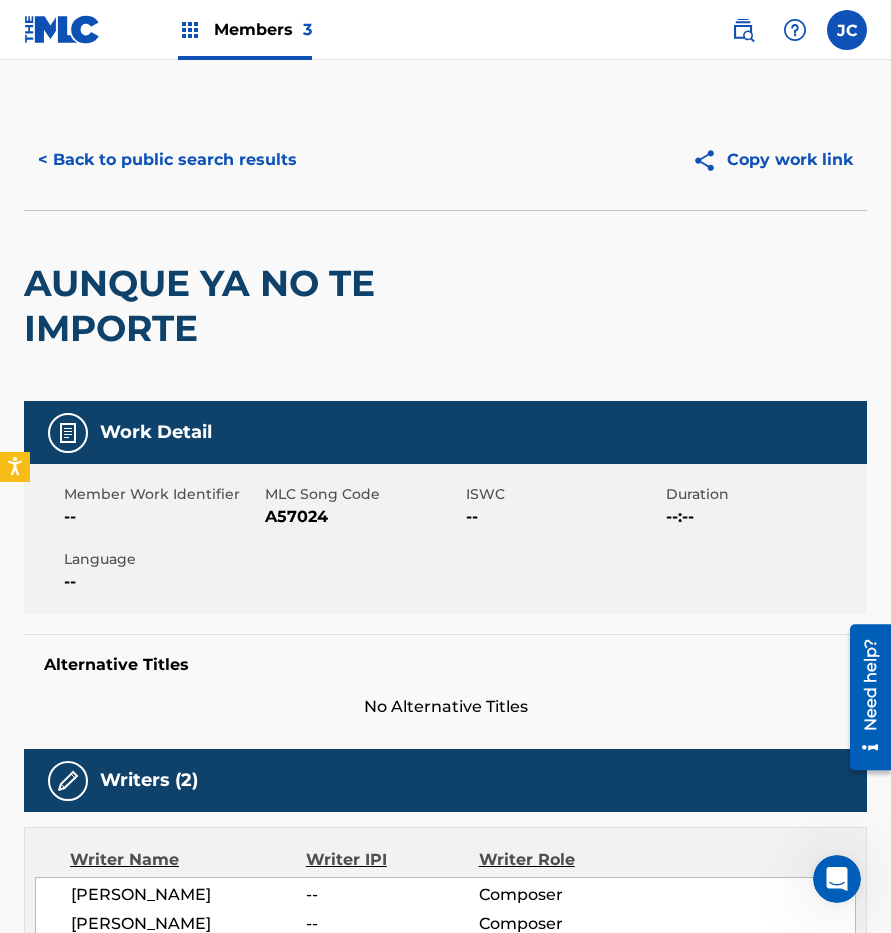click on "< Back to public search results Copy work link" at bounding box center (445, 160) 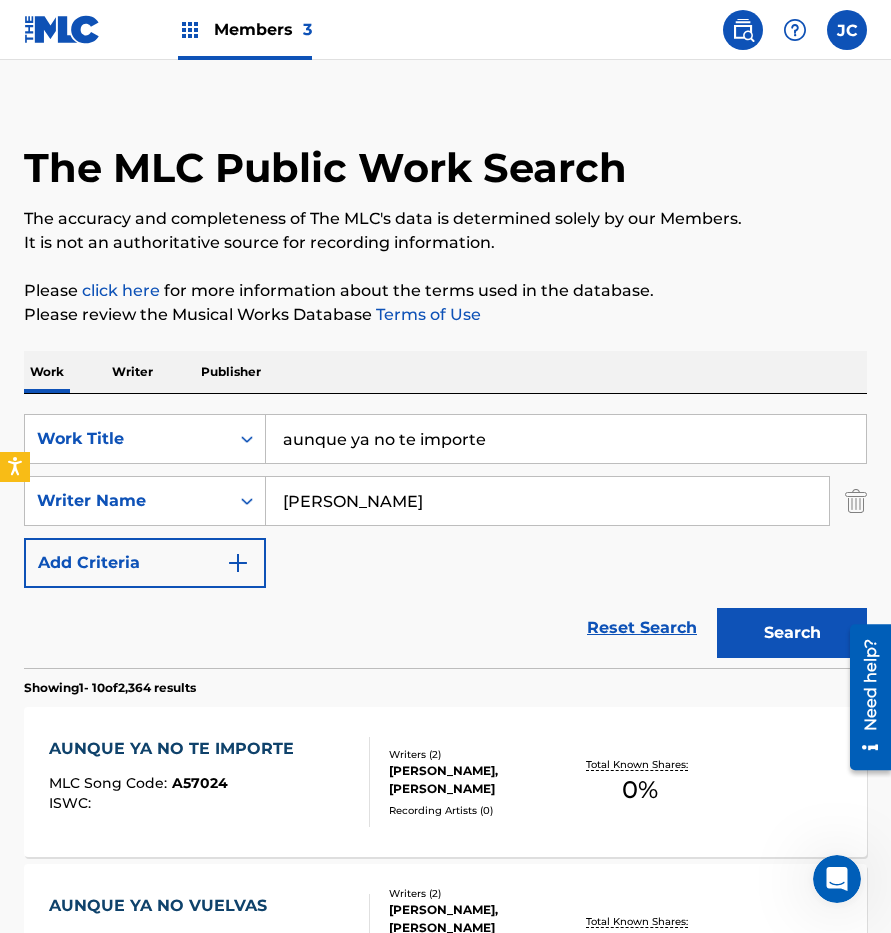 scroll, scrollTop: 14, scrollLeft: 0, axis: vertical 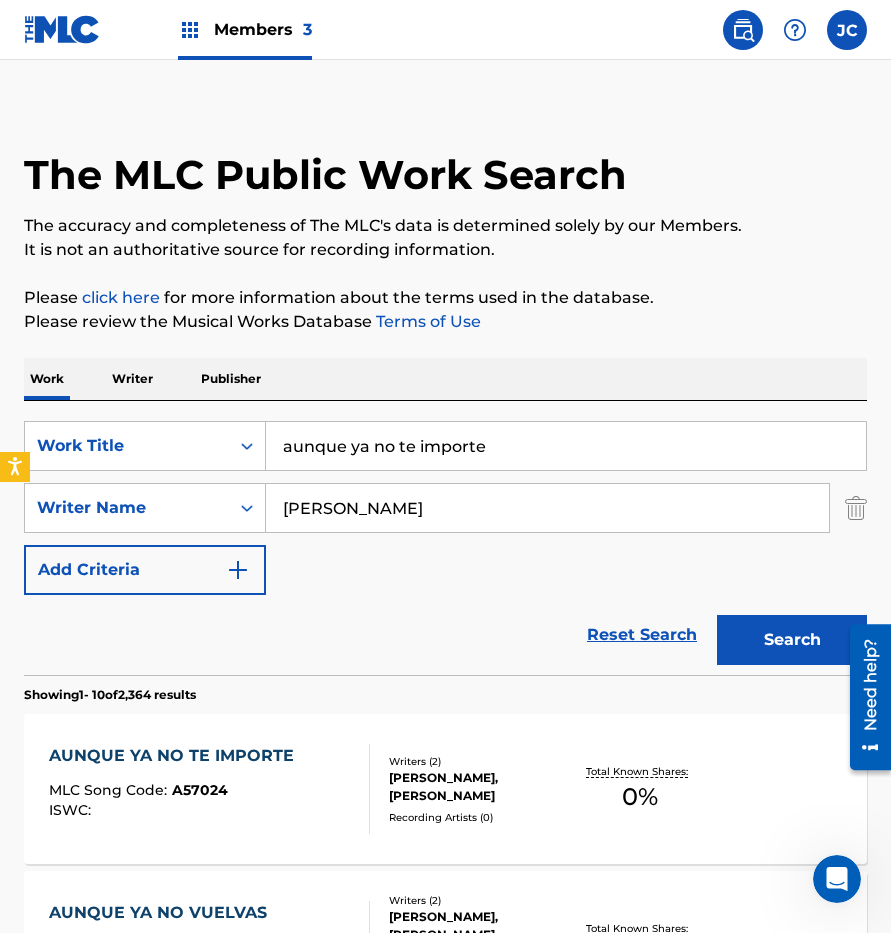 drag, startPoint x: 309, startPoint y: 456, endPoint x: 426, endPoint y: 415, distance: 123.97581 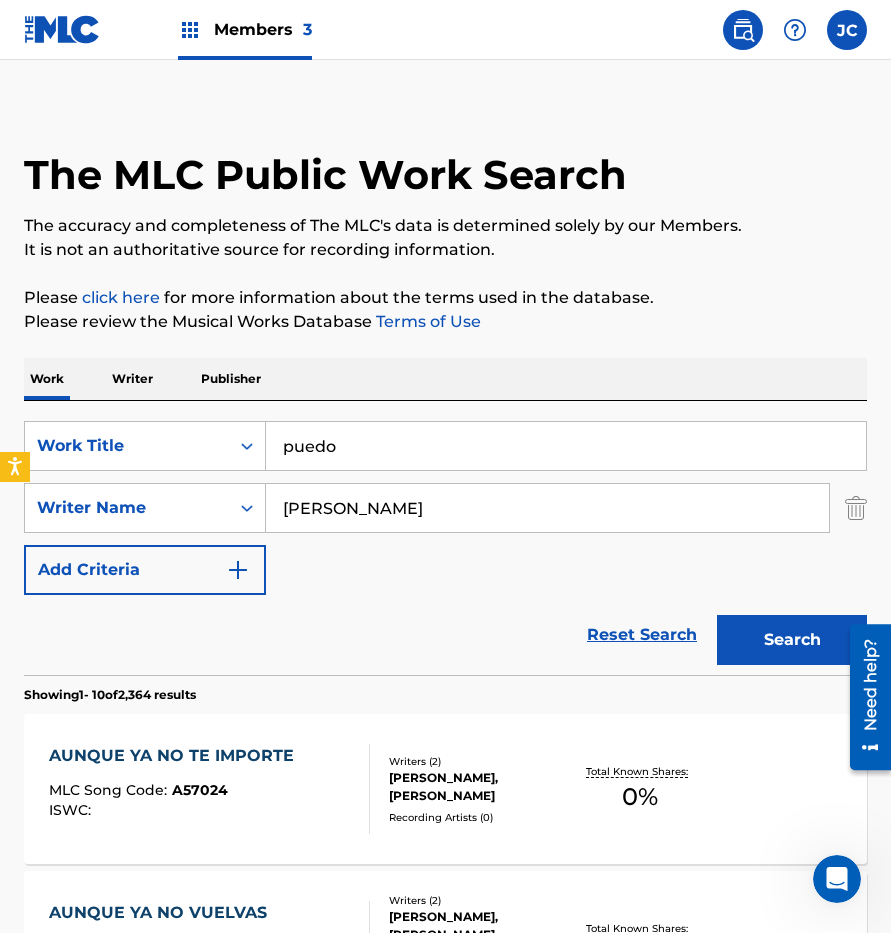 type on "puedo" 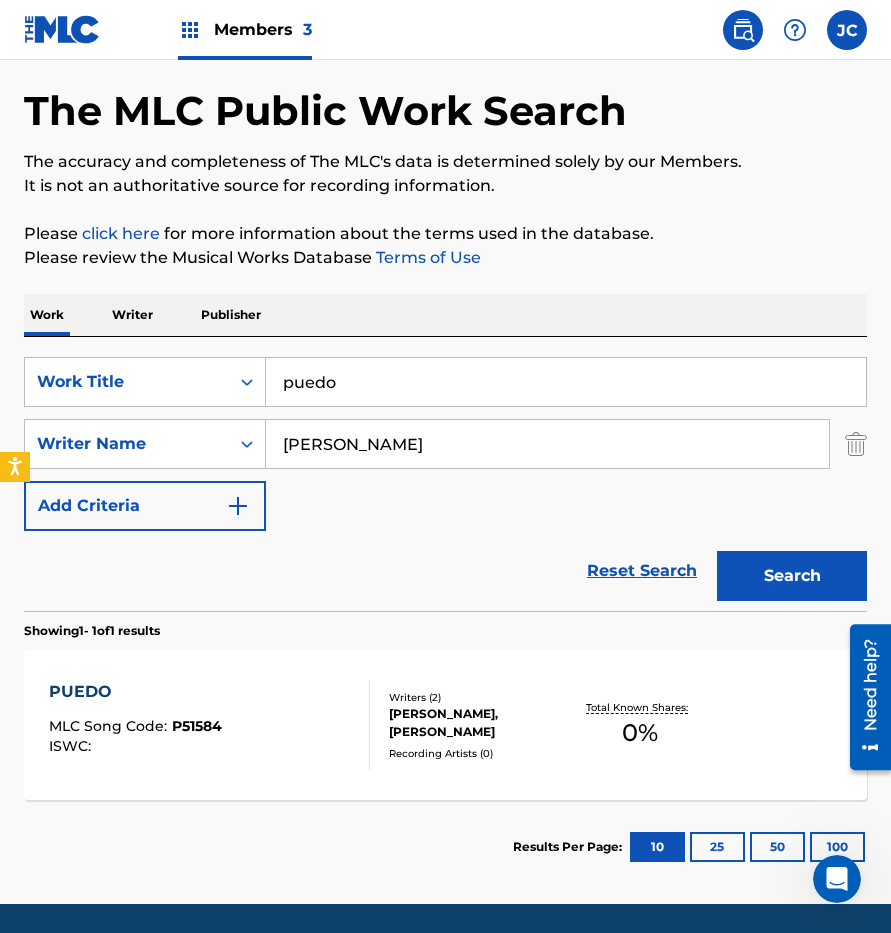 scroll, scrollTop: 145, scrollLeft: 0, axis: vertical 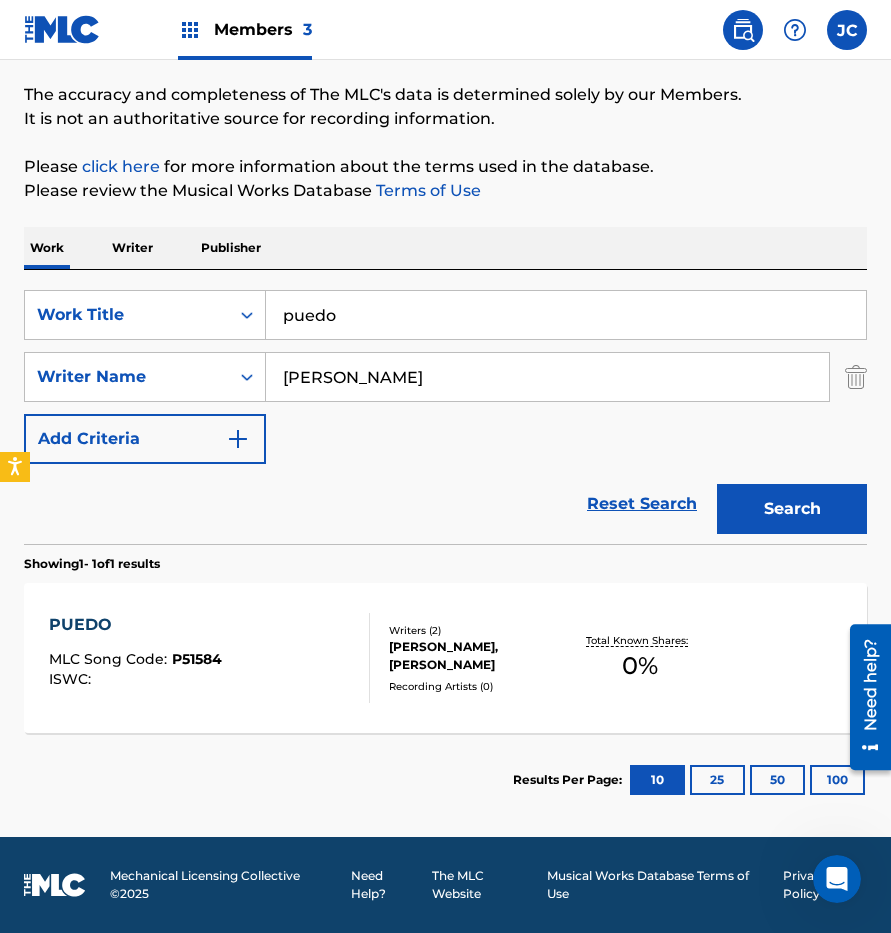 click on "PUEDO MLC Song Code : P51584 ISWC : Writers ( 2 ) [PERSON_NAME], [PERSON_NAME] Recording Artists ( 0 ) Total Known Shares: 0 %" at bounding box center (445, 658) 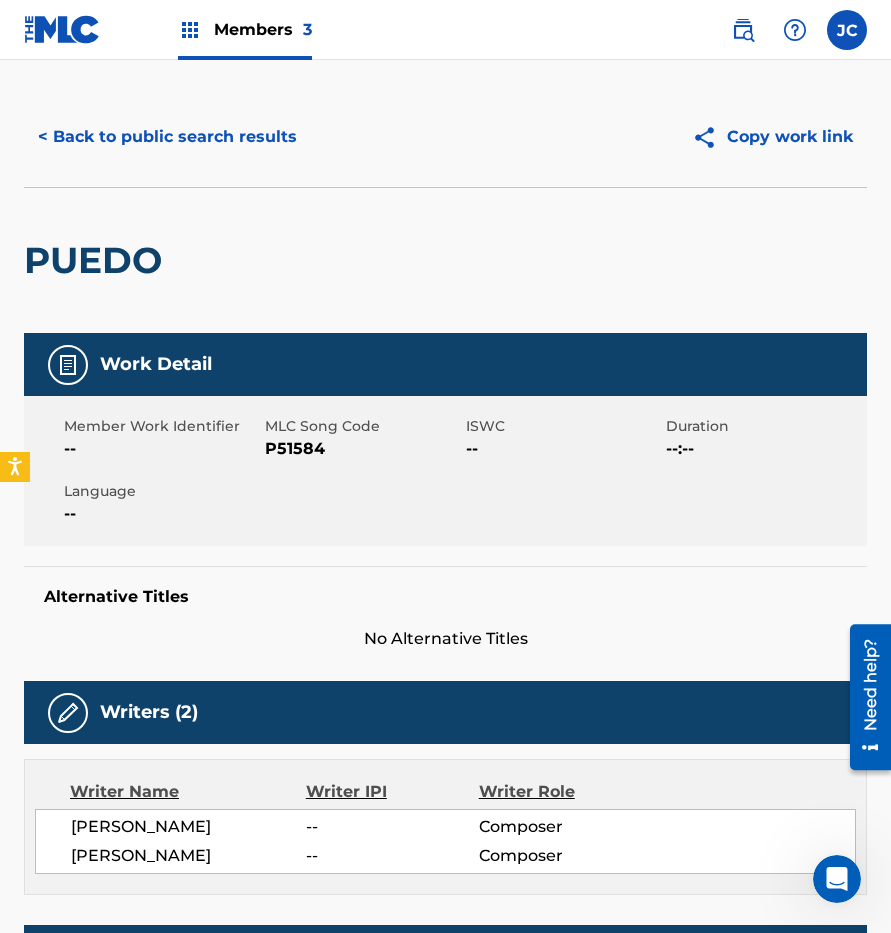 scroll, scrollTop: 0, scrollLeft: 0, axis: both 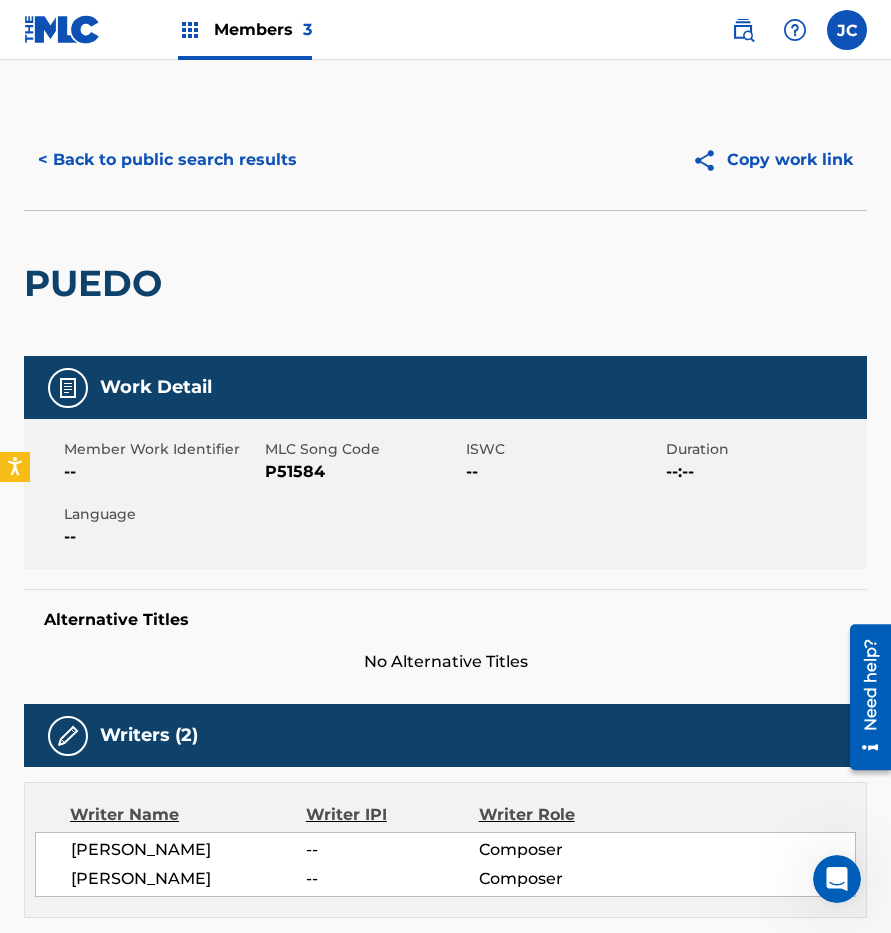 click on "Member Work Identifier -- MLC Song Code P51584 ISWC -- Duration --:-- Language --" at bounding box center (445, 494) 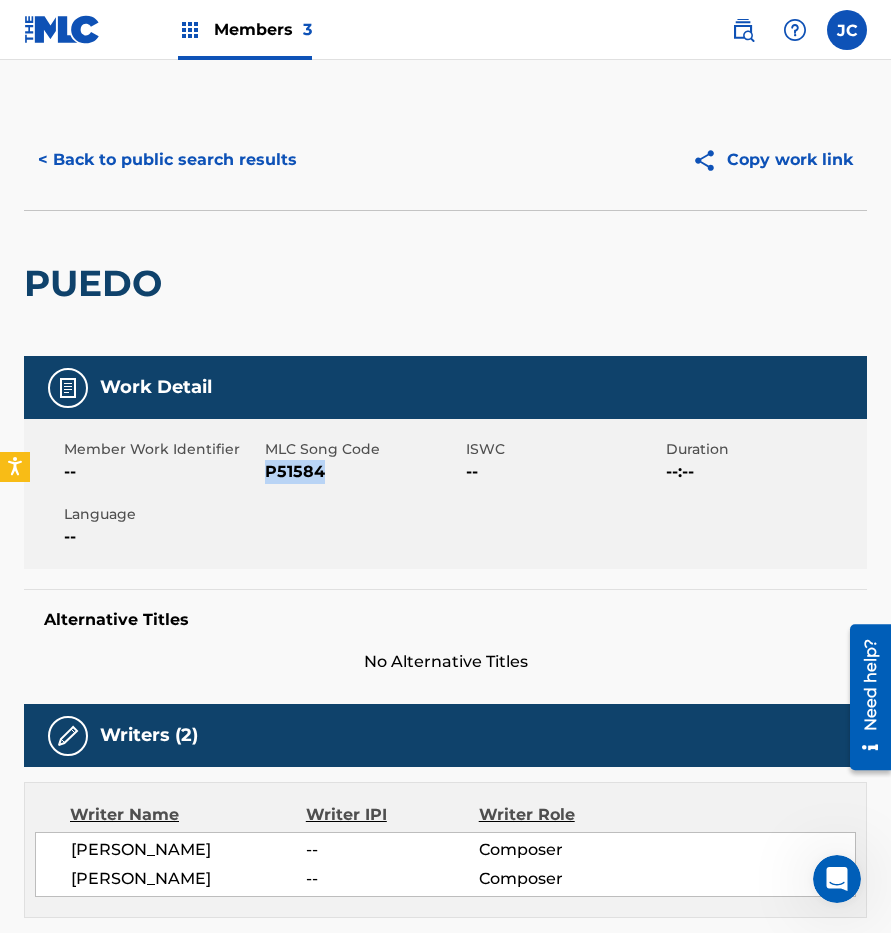 click on "P51584" at bounding box center [363, 472] 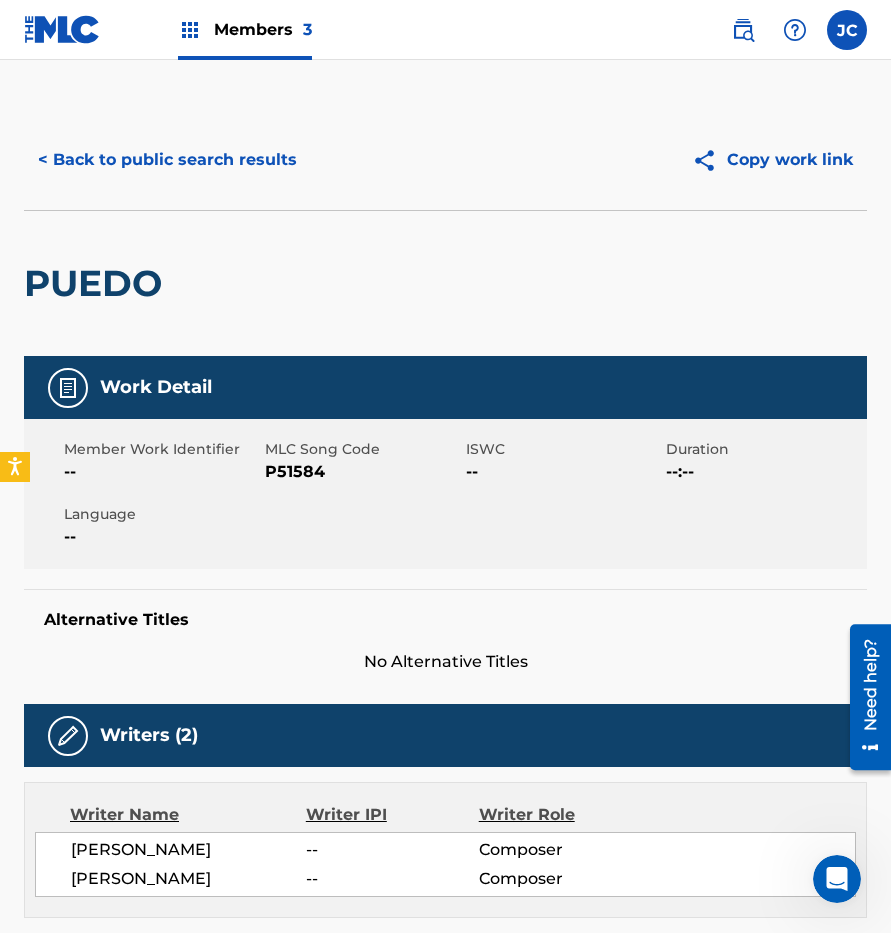 drag, startPoint x: 278, startPoint y: 236, endPoint x: 266, endPoint y: 181, distance: 56.293873 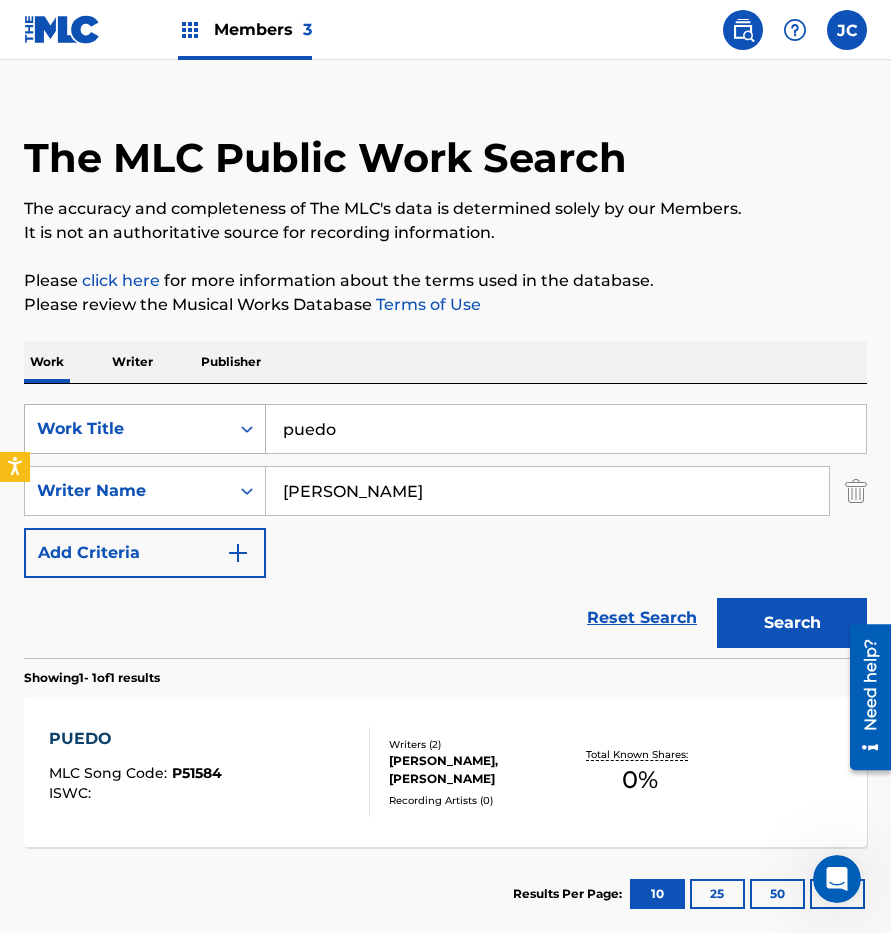 click on "SearchWithCriteria49ceda9f-9f30-4f3c-8dc5-62108f03ddb0 Work Title puedo" at bounding box center [445, 429] 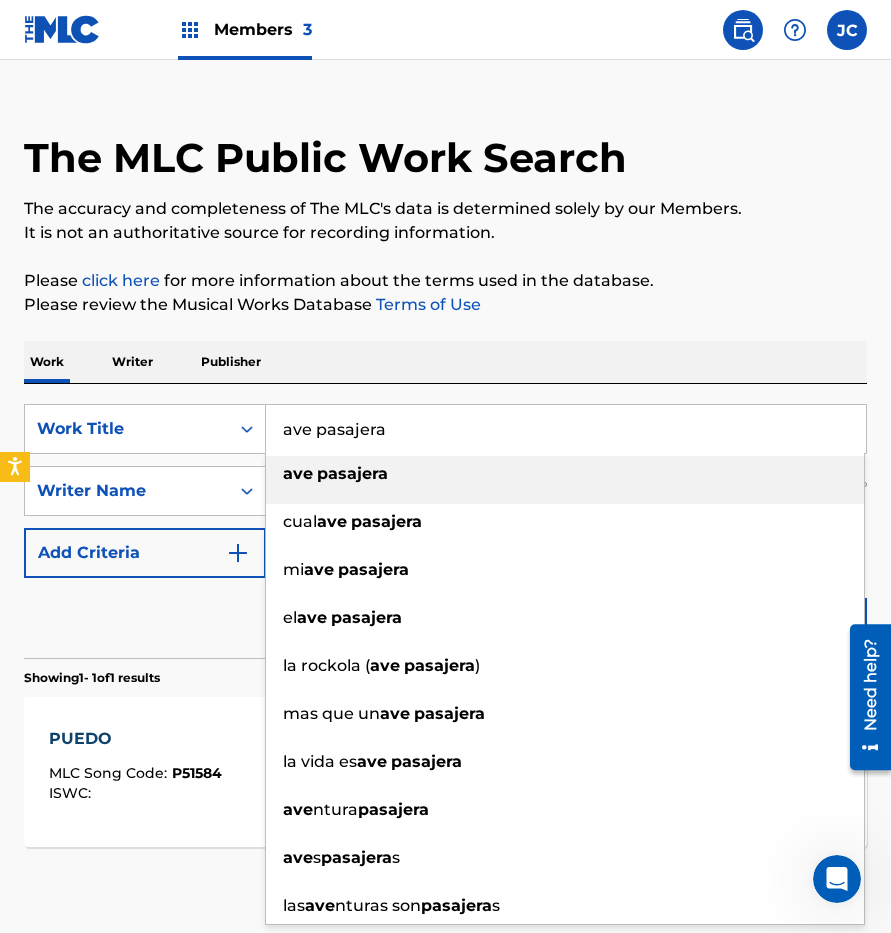 type on "ave pasajera" 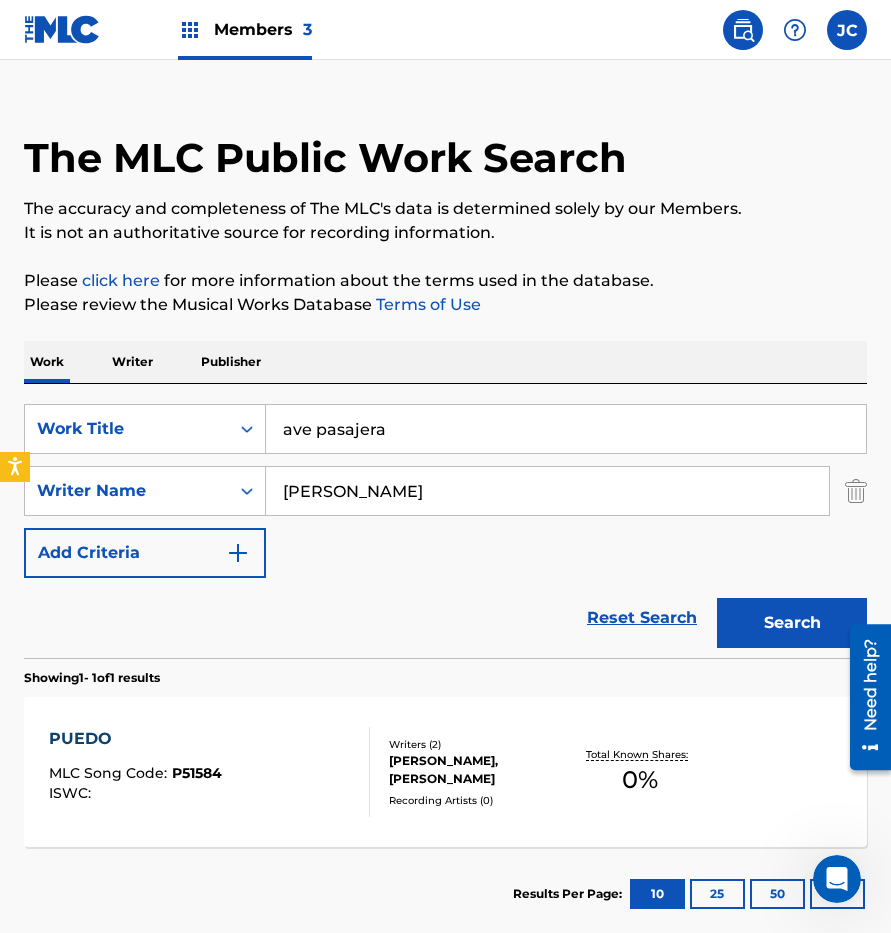 type on "[PERSON_NAME]" 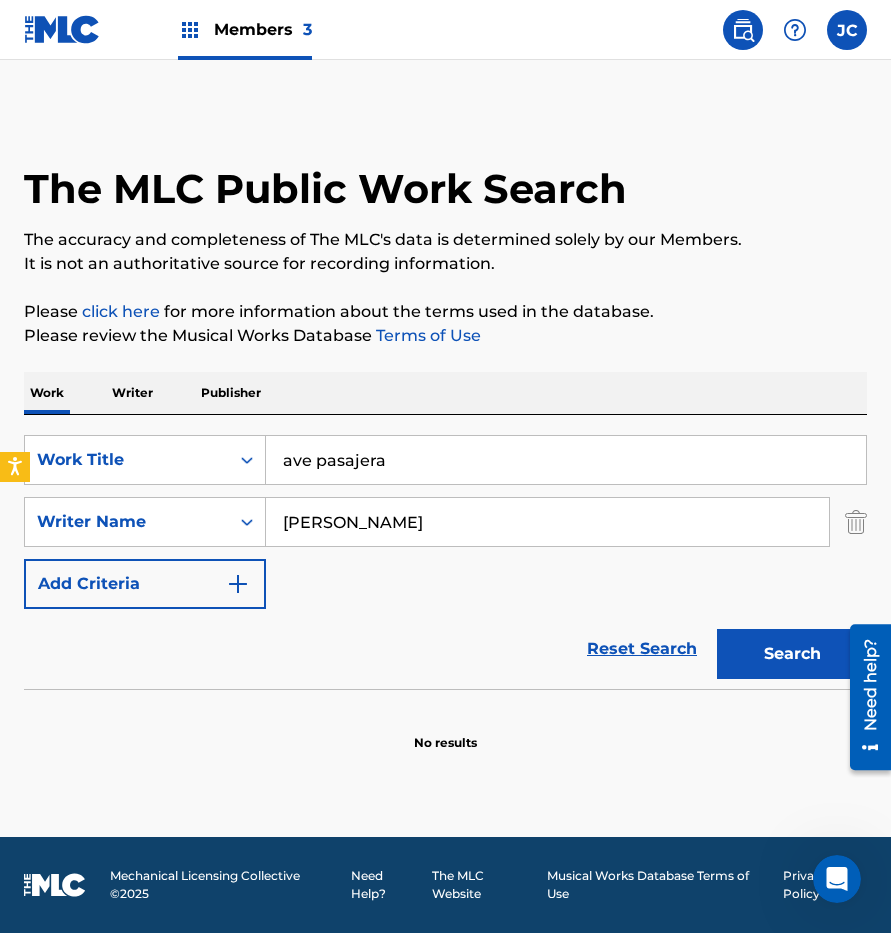 click on "Accessibility Screen-Reader Guide, Feedback, and Issue Reporting | New window Consent Details [#IABV2SETTINGS#] About This website uses cookies We use cookies to personalise content and ads, to provide social media features and to analyse our traffic. We also share information about your use of our site with our social media, advertising and analytics partners who may combine it with other information that you’ve provided to them or that they’ve collected from your use of their services. You consent to our cookies if you continue to use our website. Consent Selection Necessary   Preferences   Statistics   Marketing   Show details Details Necessary    41   Necessary cookies help make a website usable by enabling basic functions like page navigation and access to secure areas of the website. The website cannot function properly without these cookies.  Meta Platforms, Inc. 3 Learn more about this provider lastExternalReferrer Detects how the user reached the website by registering their last URL-address. 4 3" at bounding box center [445, 466] 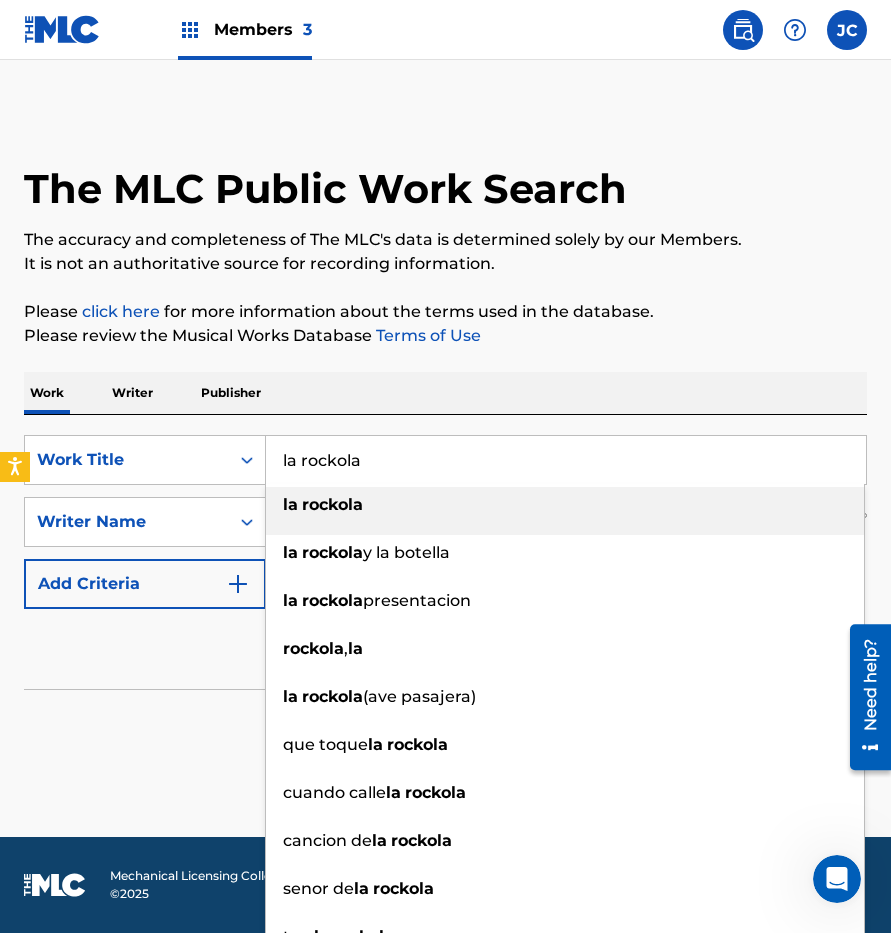 type on "la rockola" 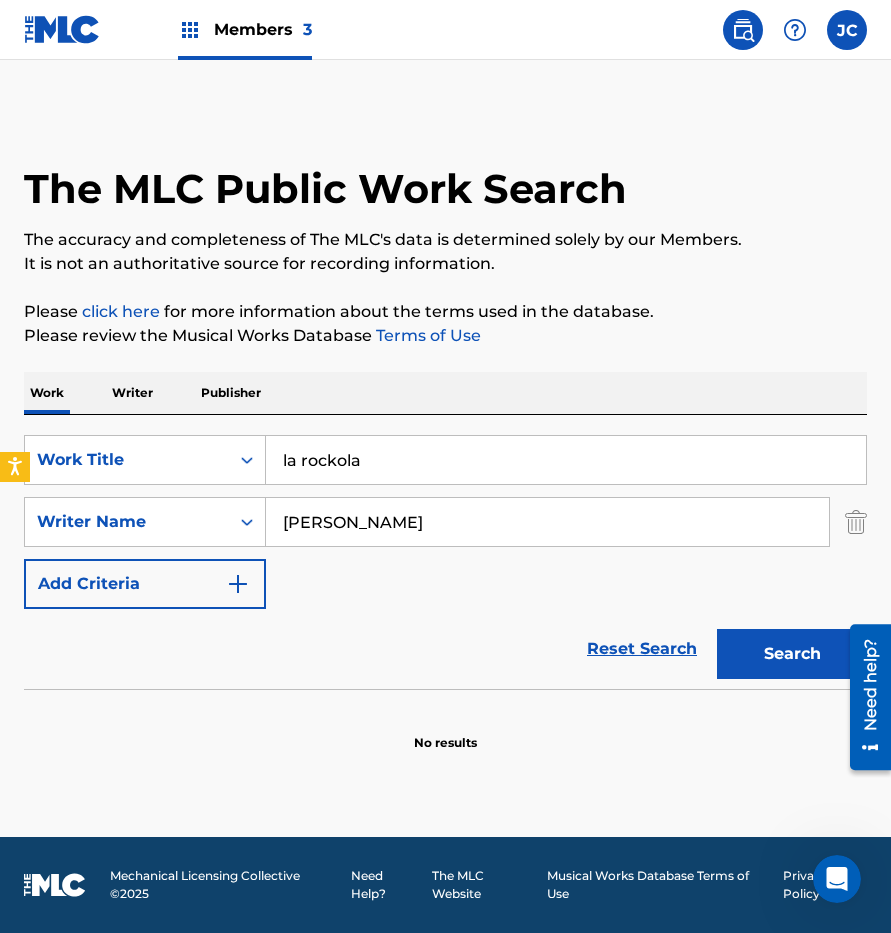 drag, startPoint x: 415, startPoint y: 613, endPoint x: 813, endPoint y: 673, distance: 402.4972 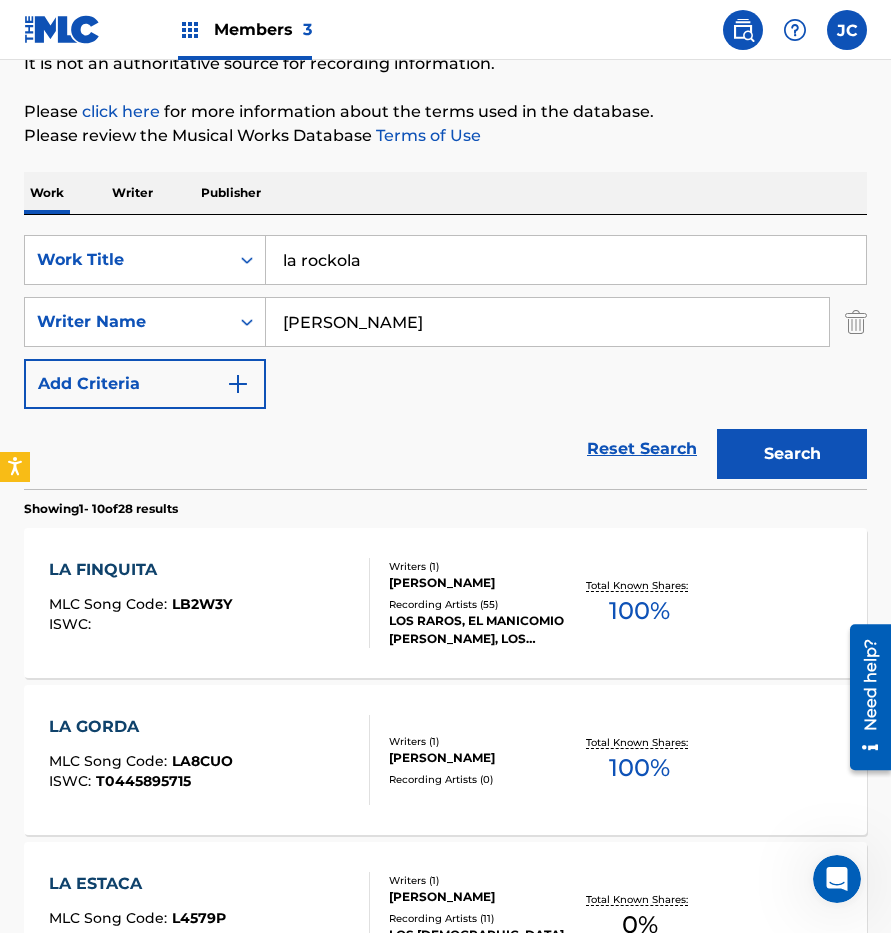 scroll, scrollTop: 0, scrollLeft: 0, axis: both 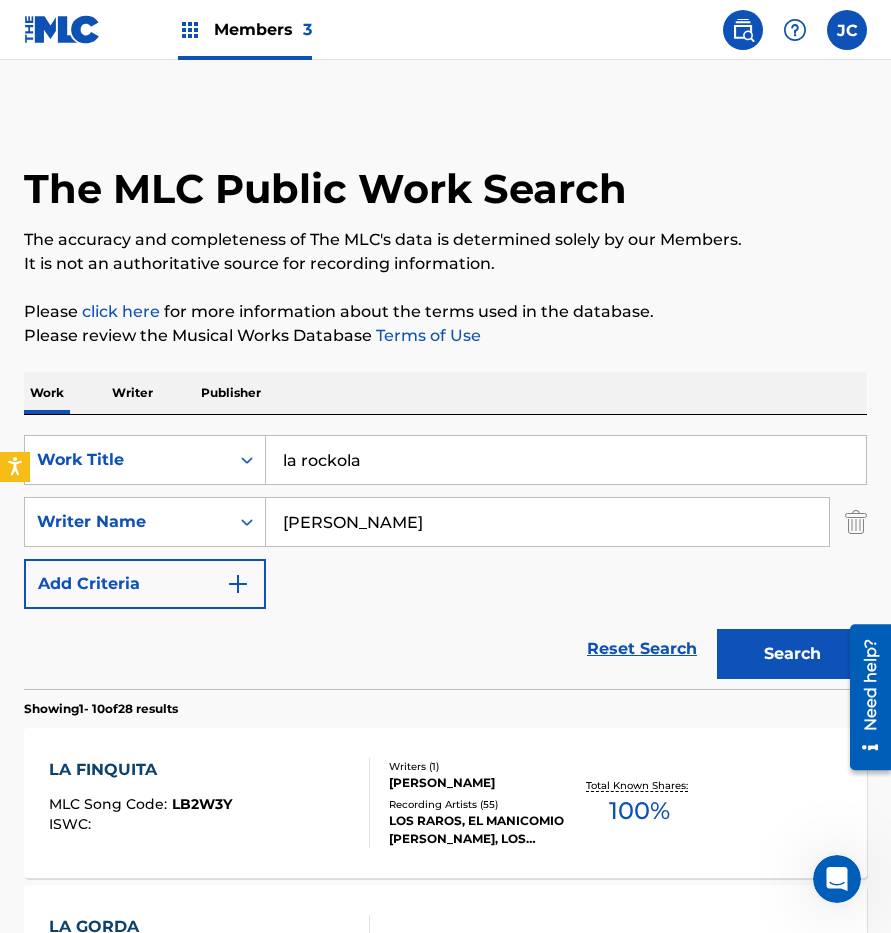 click on "[PERSON_NAME]" at bounding box center (547, 522) 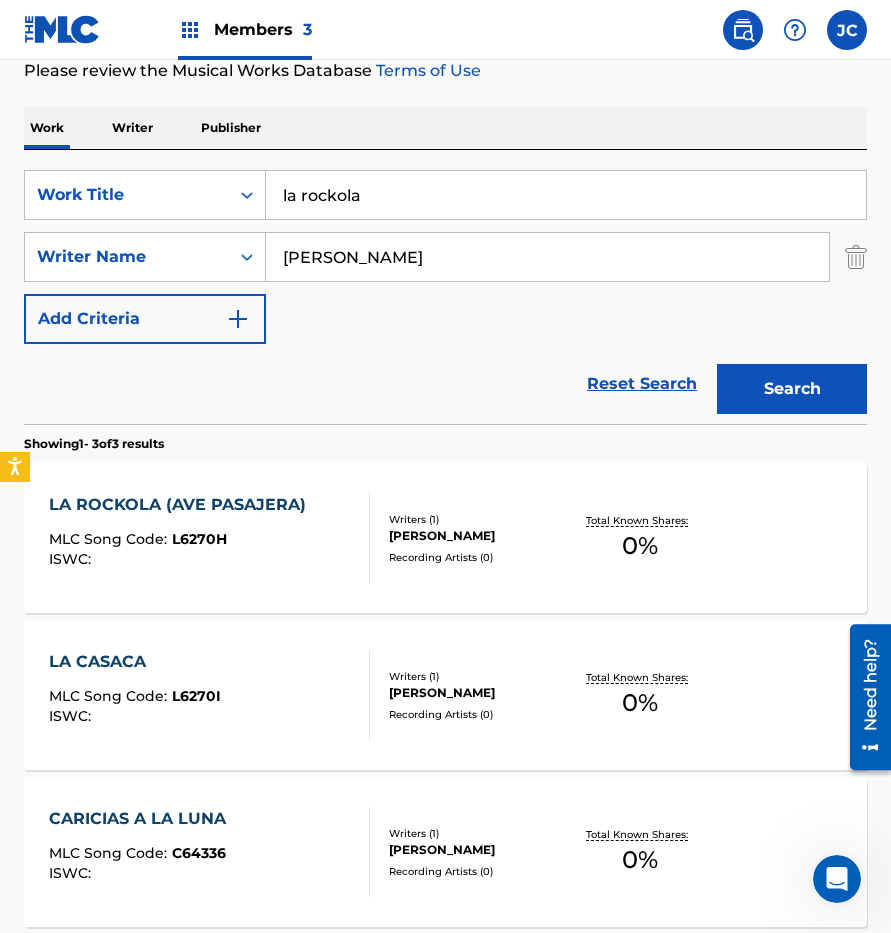 scroll, scrollTop: 300, scrollLeft: 0, axis: vertical 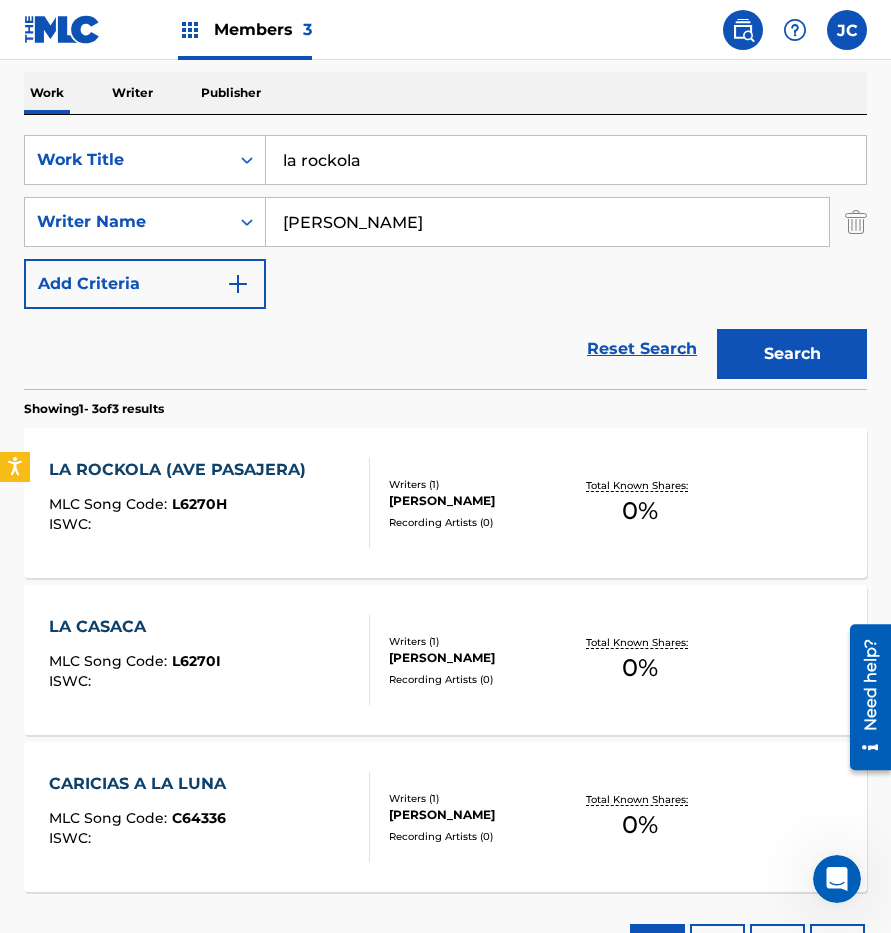 click on "Total Known Shares: 0 %" at bounding box center (640, 503) 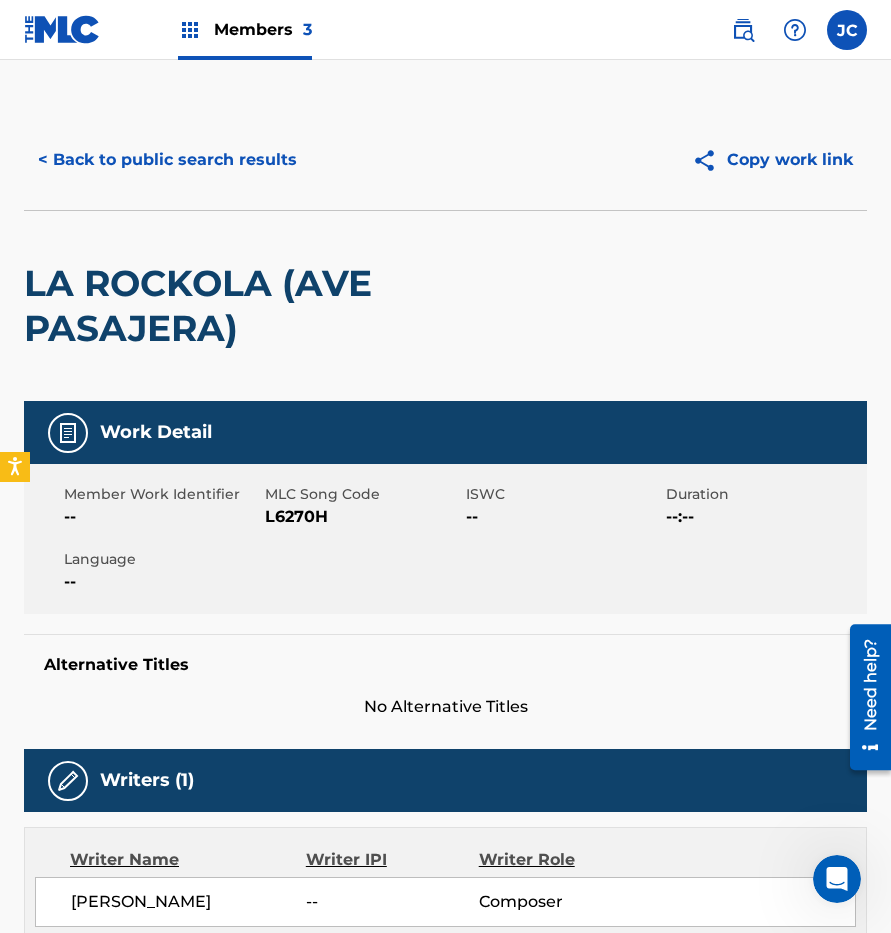 click on "L6270H" at bounding box center (363, 517) 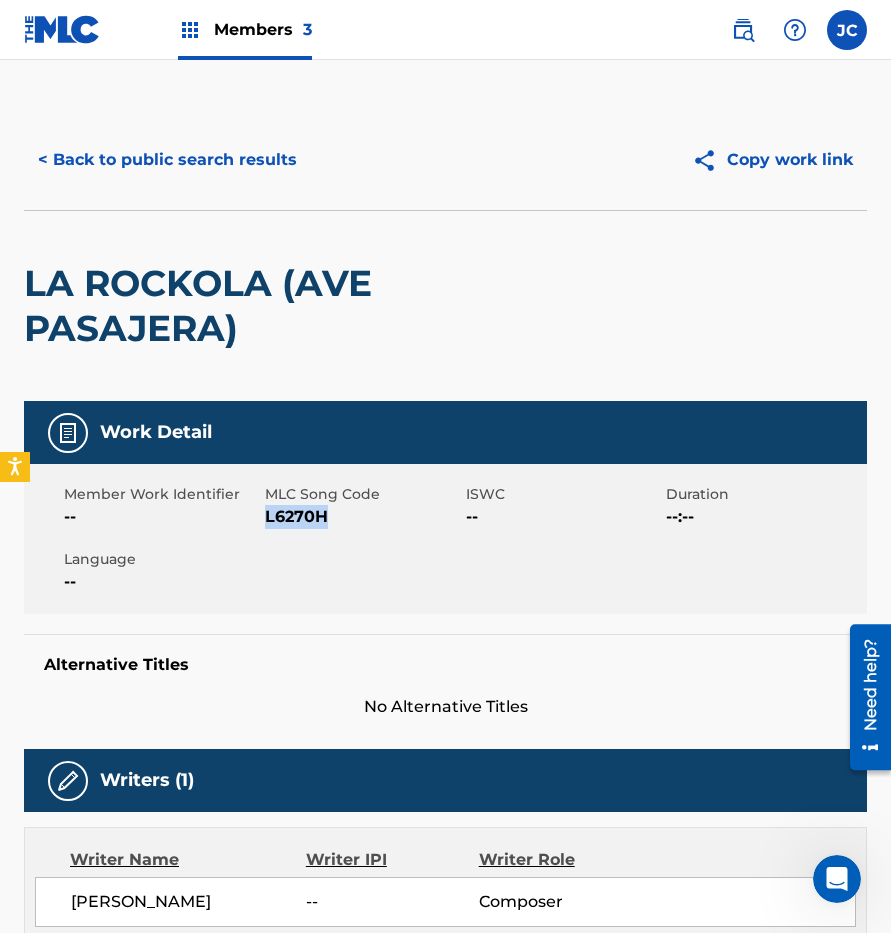click on "L6270H" at bounding box center (363, 517) 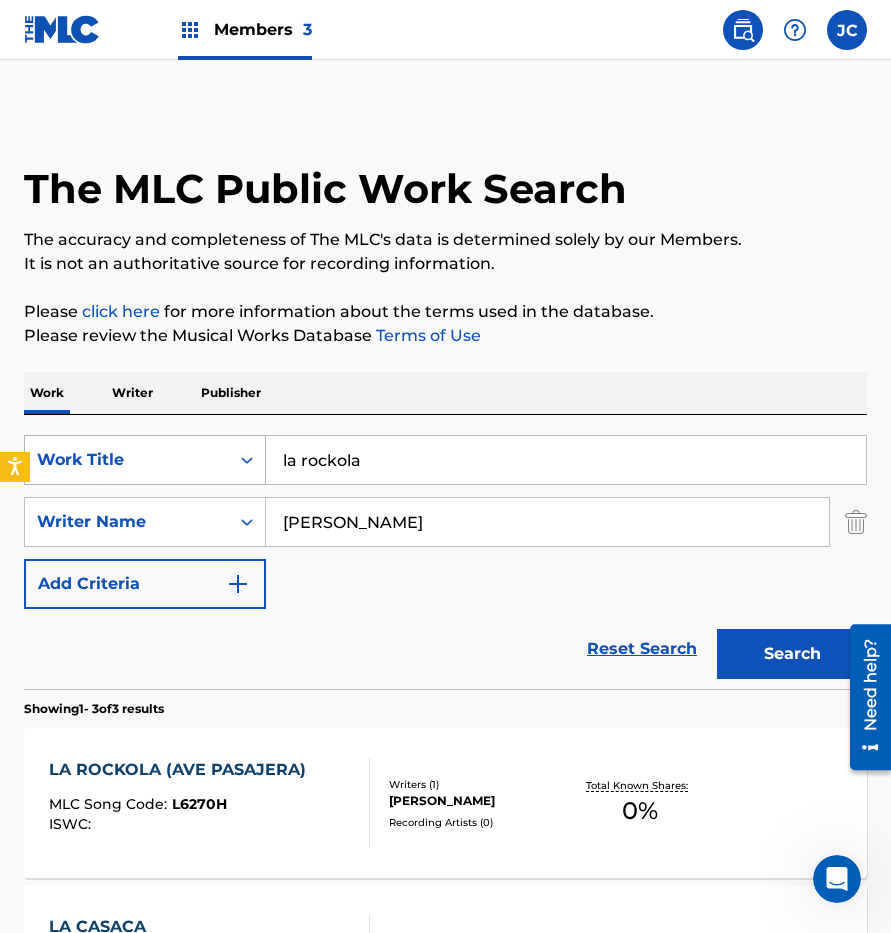 scroll, scrollTop: 300, scrollLeft: 0, axis: vertical 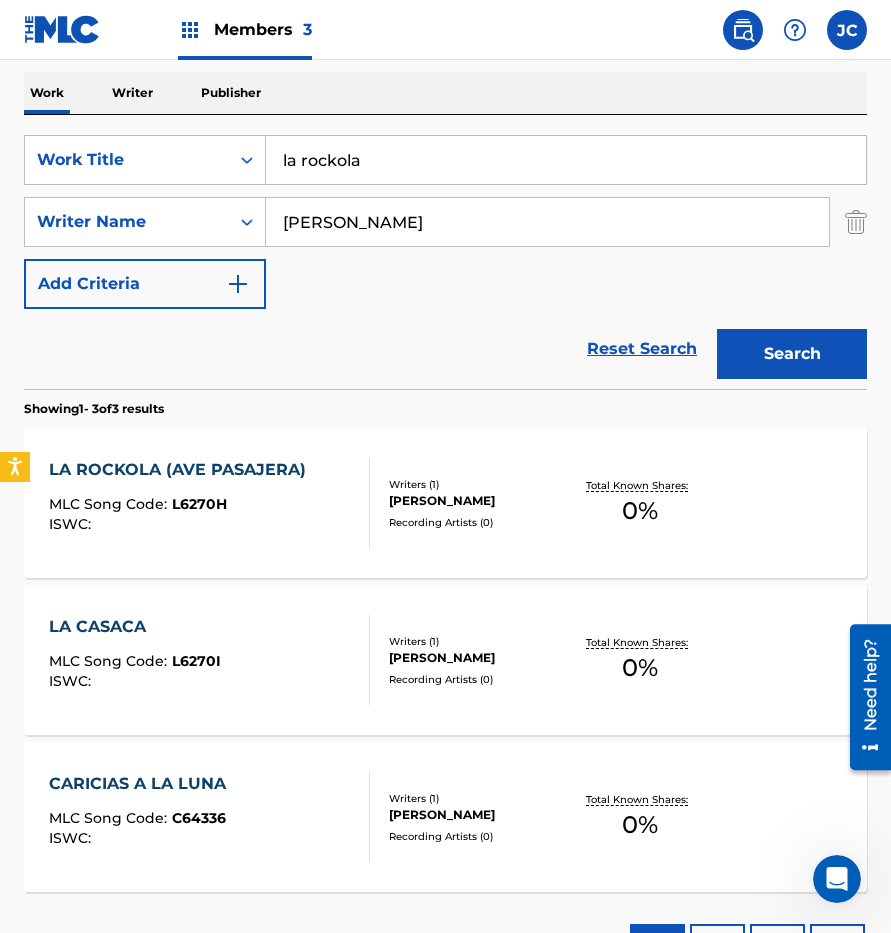 click on "la rockola" at bounding box center (566, 160) 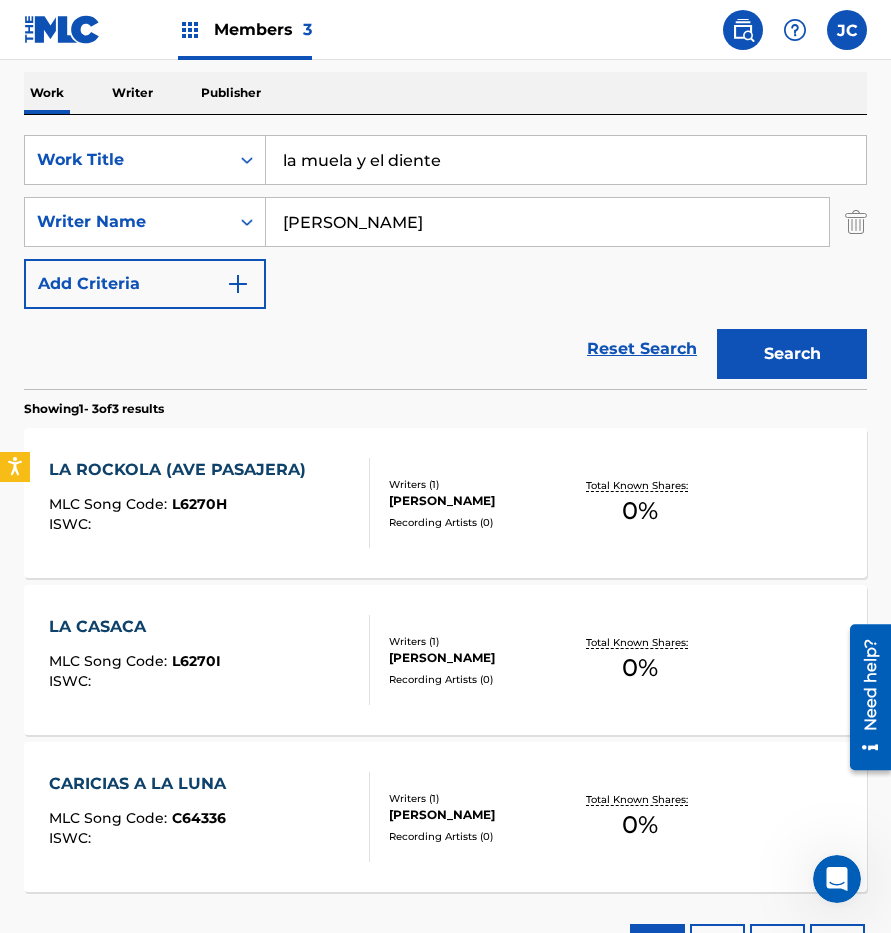 type on "la muela y el diente" 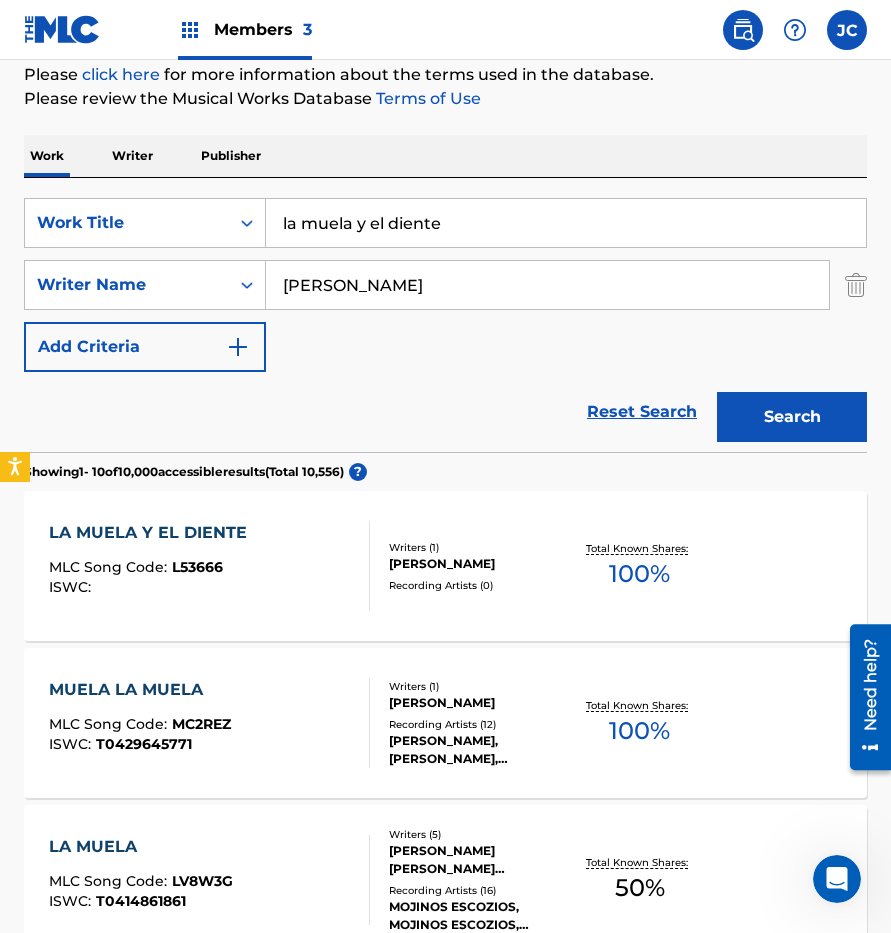 scroll, scrollTop: 300, scrollLeft: 0, axis: vertical 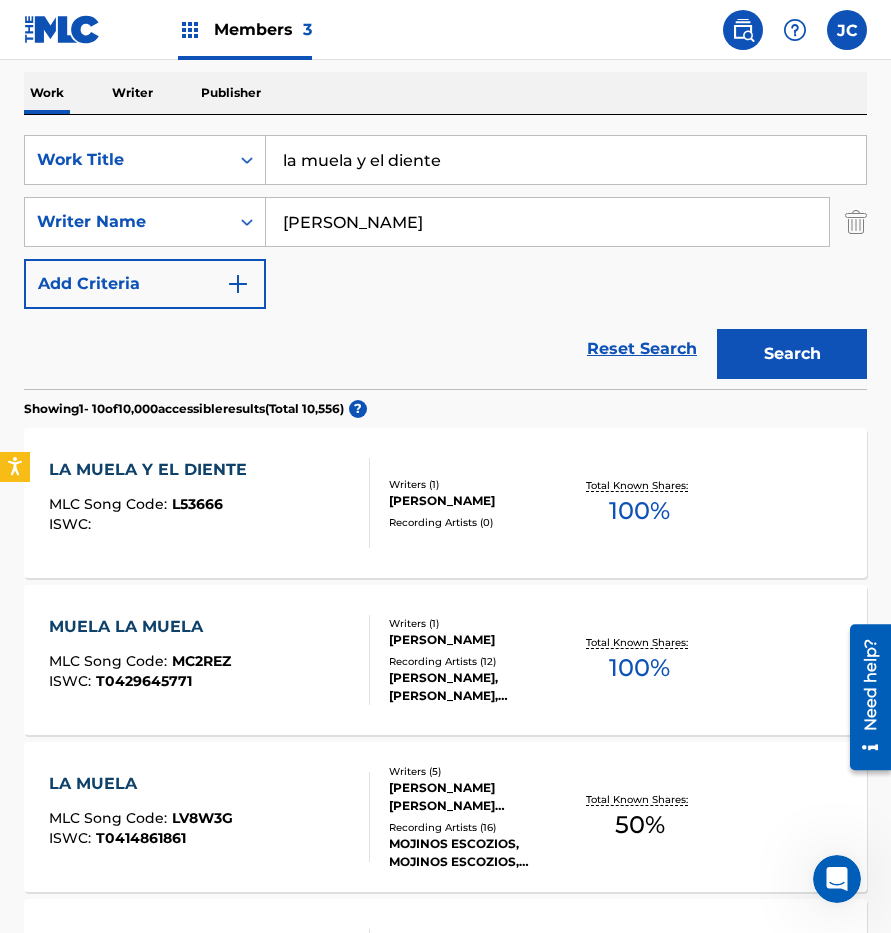 click on "[PERSON_NAME]" at bounding box center [479, 501] 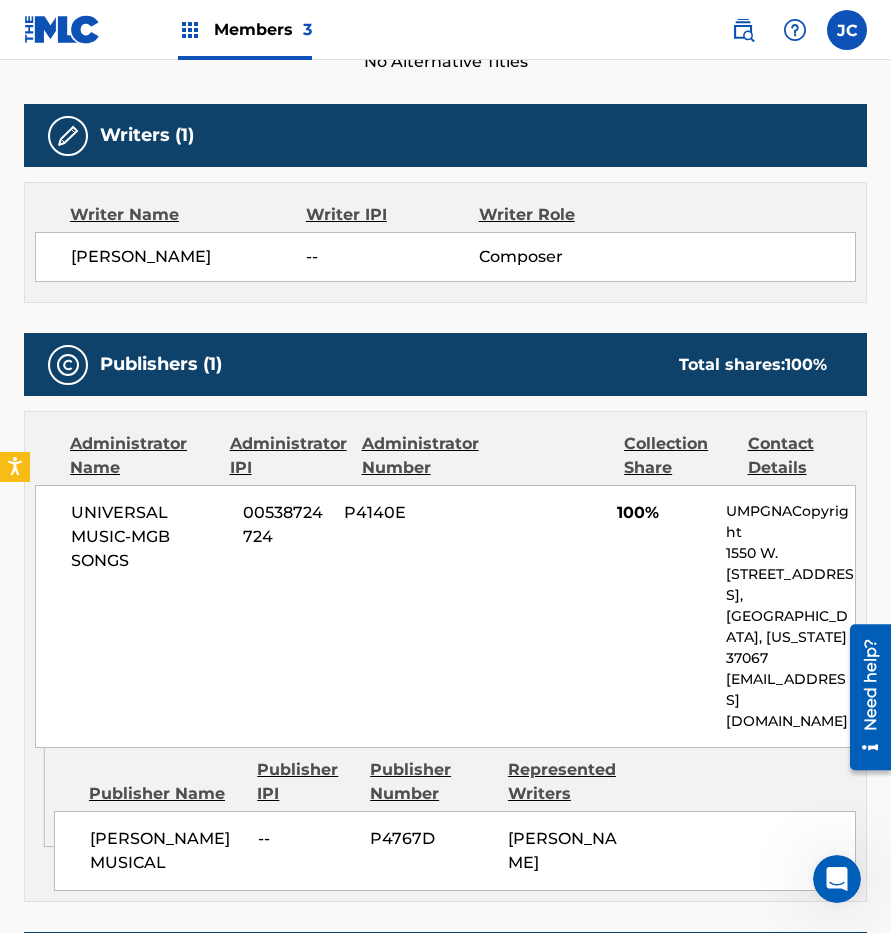 scroll, scrollTop: 300, scrollLeft: 0, axis: vertical 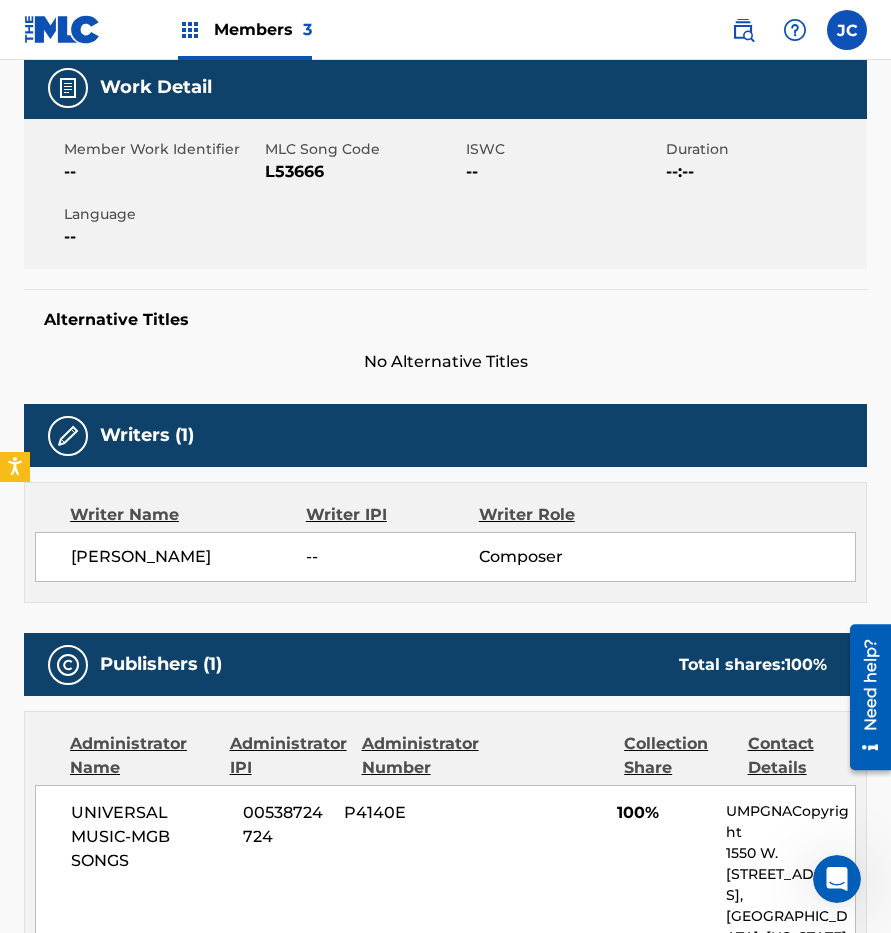 click on "L53666" at bounding box center [363, 172] 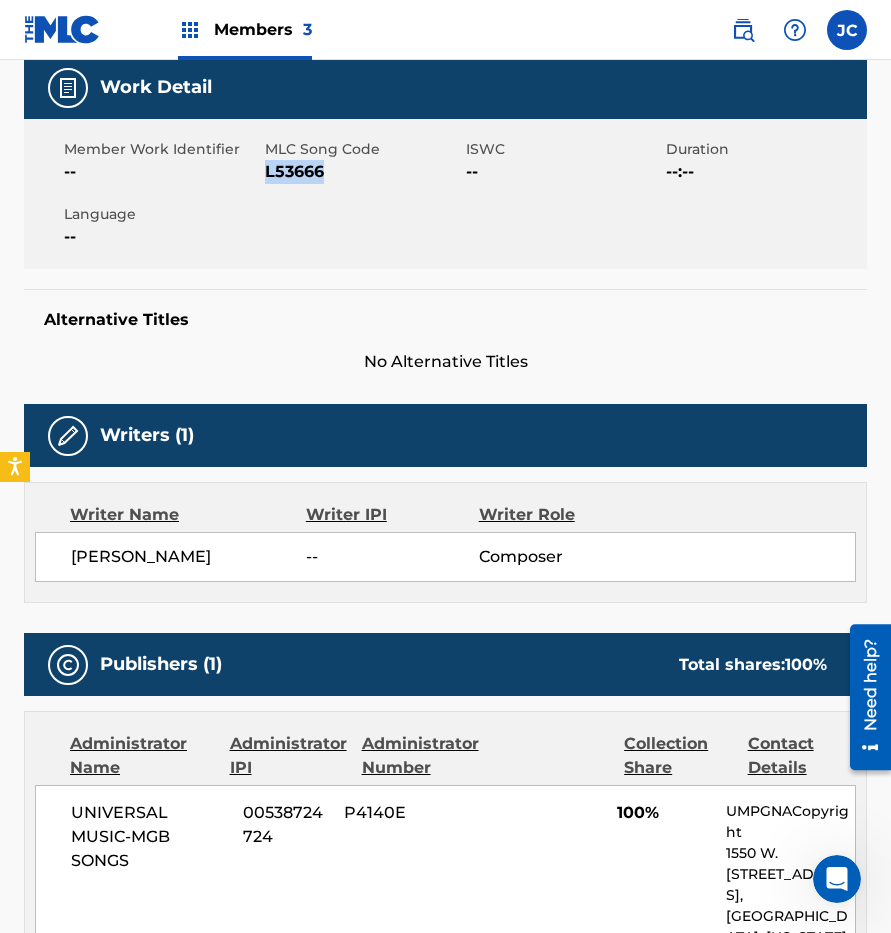 click on "L53666" at bounding box center (363, 172) 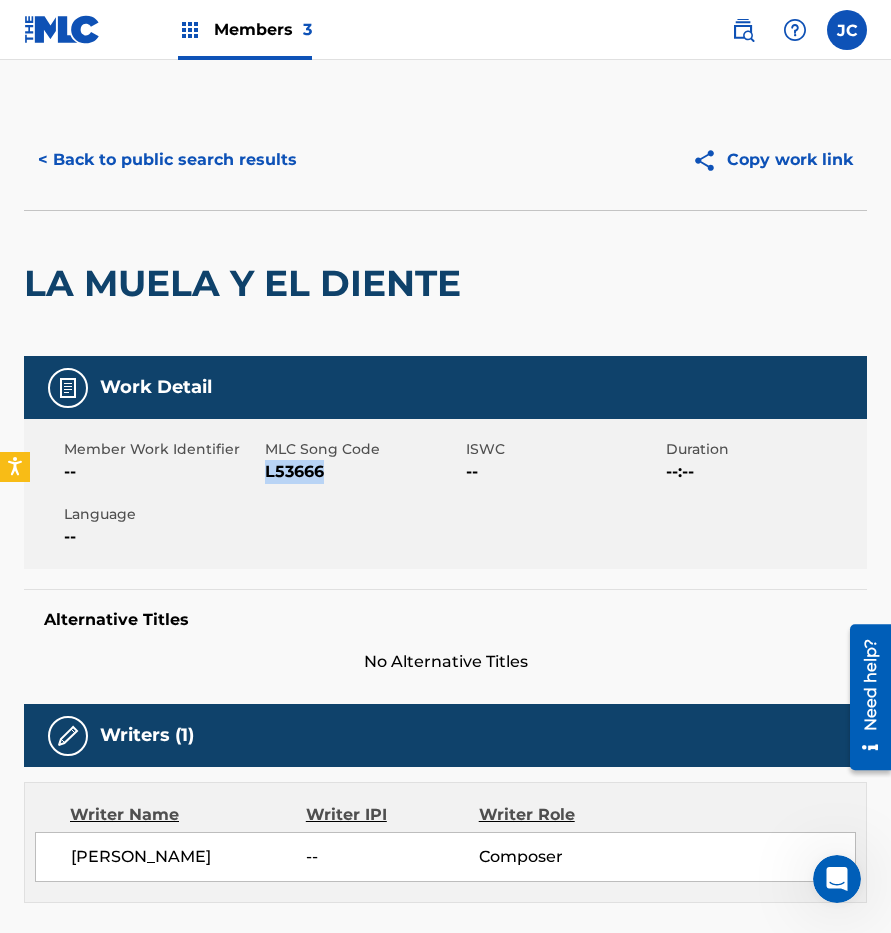 click on "< Back to public search results" at bounding box center [167, 160] 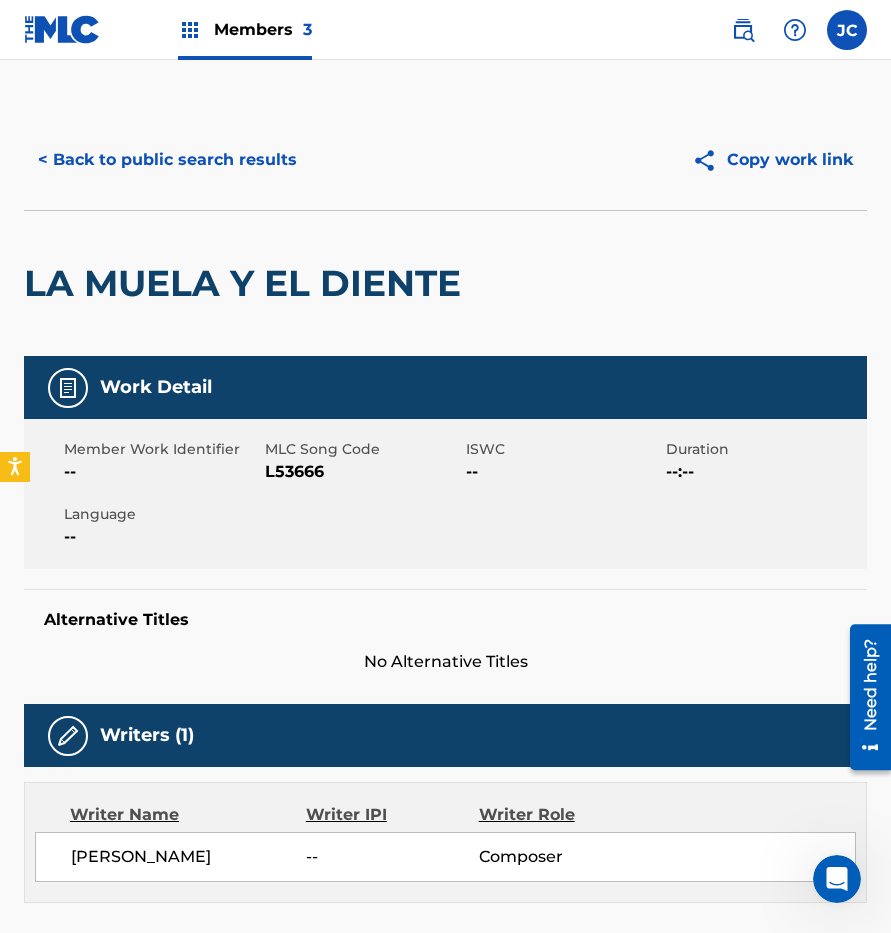 scroll, scrollTop: 300, scrollLeft: 0, axis: vertical 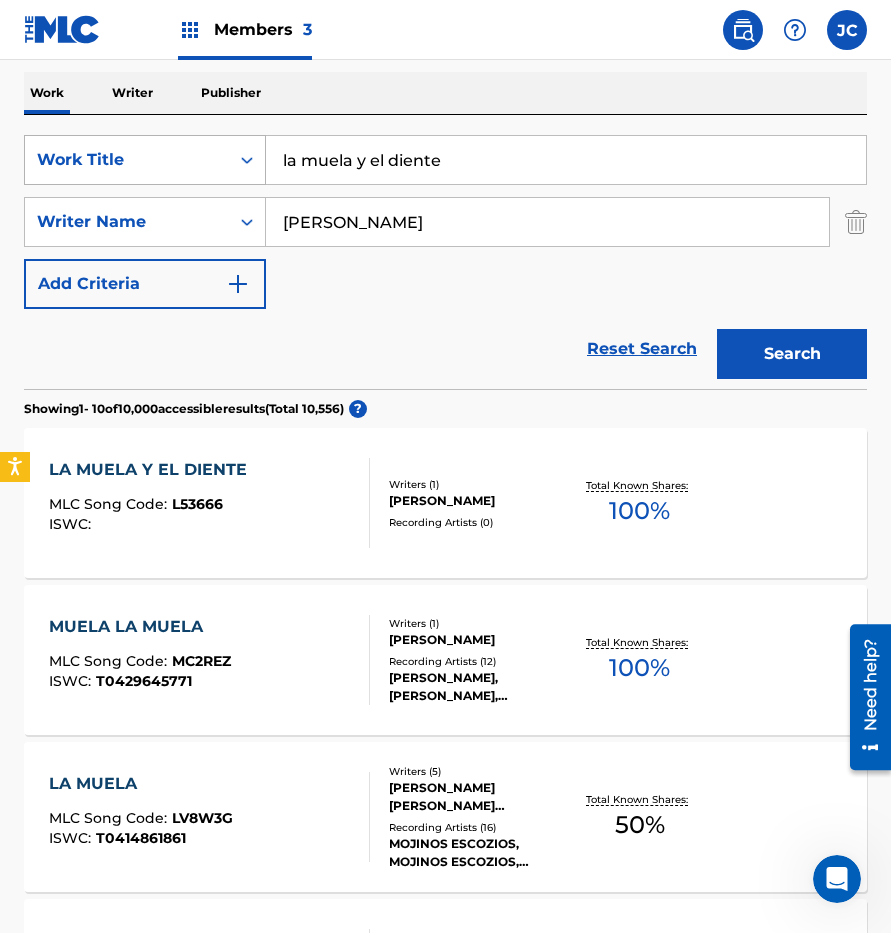 drag, startPoint x: 429, startPoint y: 149, endPoint x: 257, endPoint y: 165, distance: 172.74258 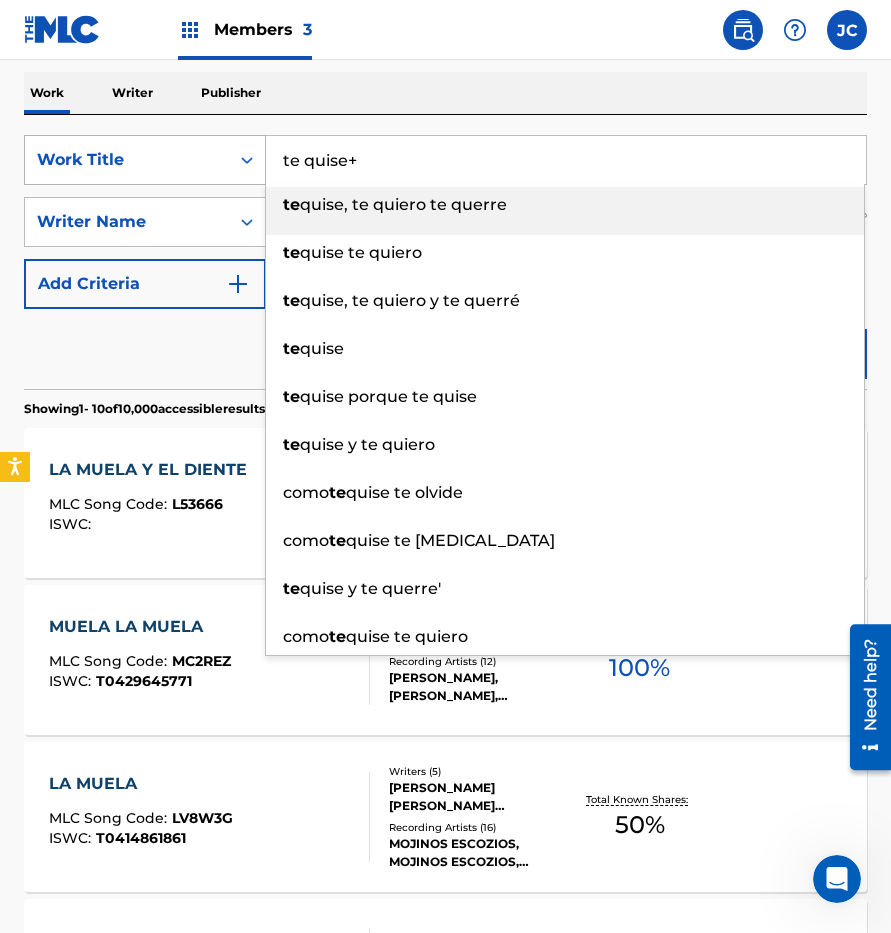 click on "Search" at bounding box center [792, 354] 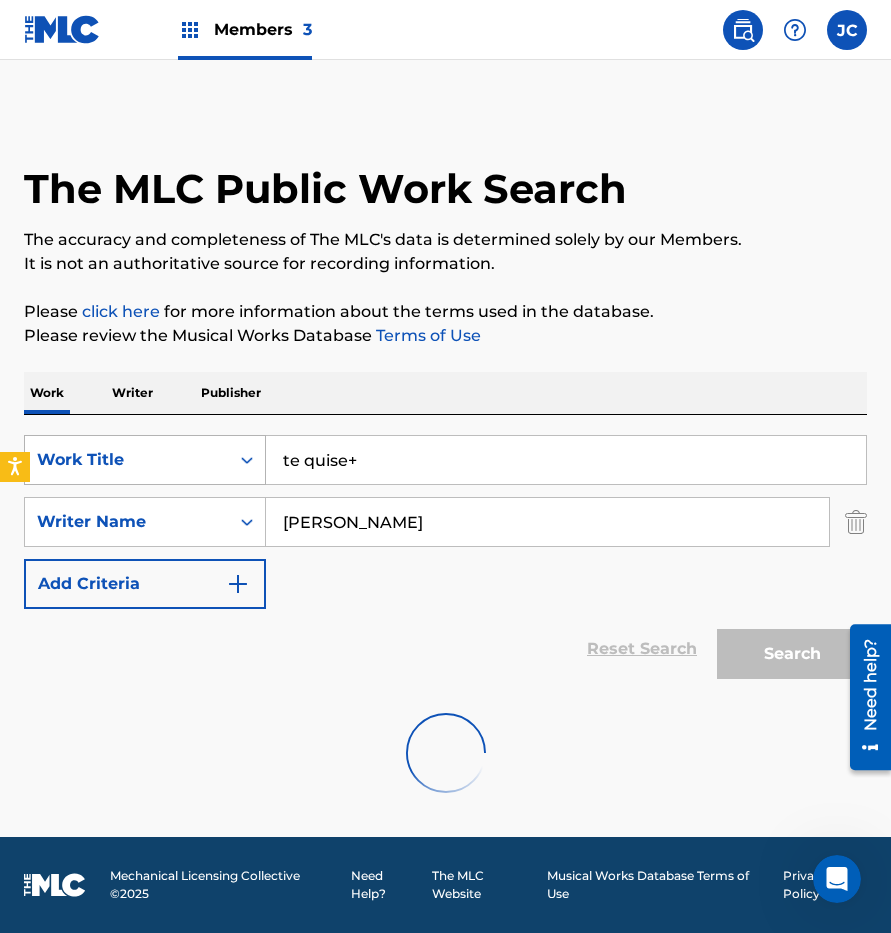scroll, scrollTop: 0, scrollLeft: 0, axis: both 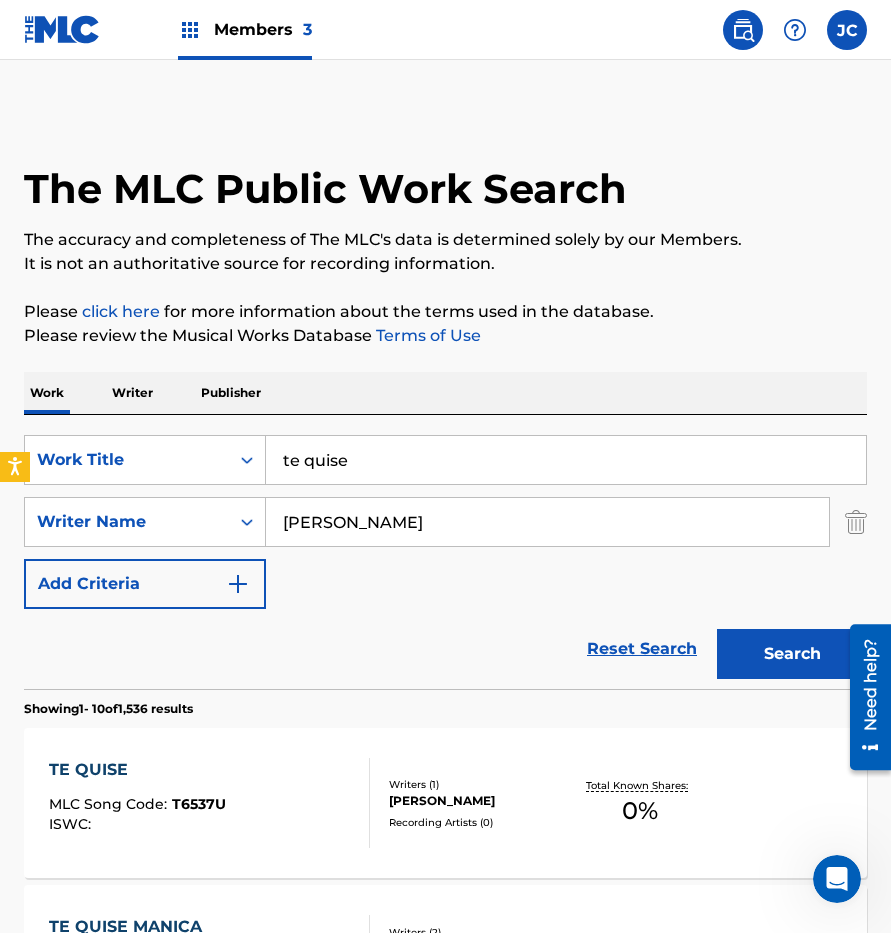 type on "te quise" 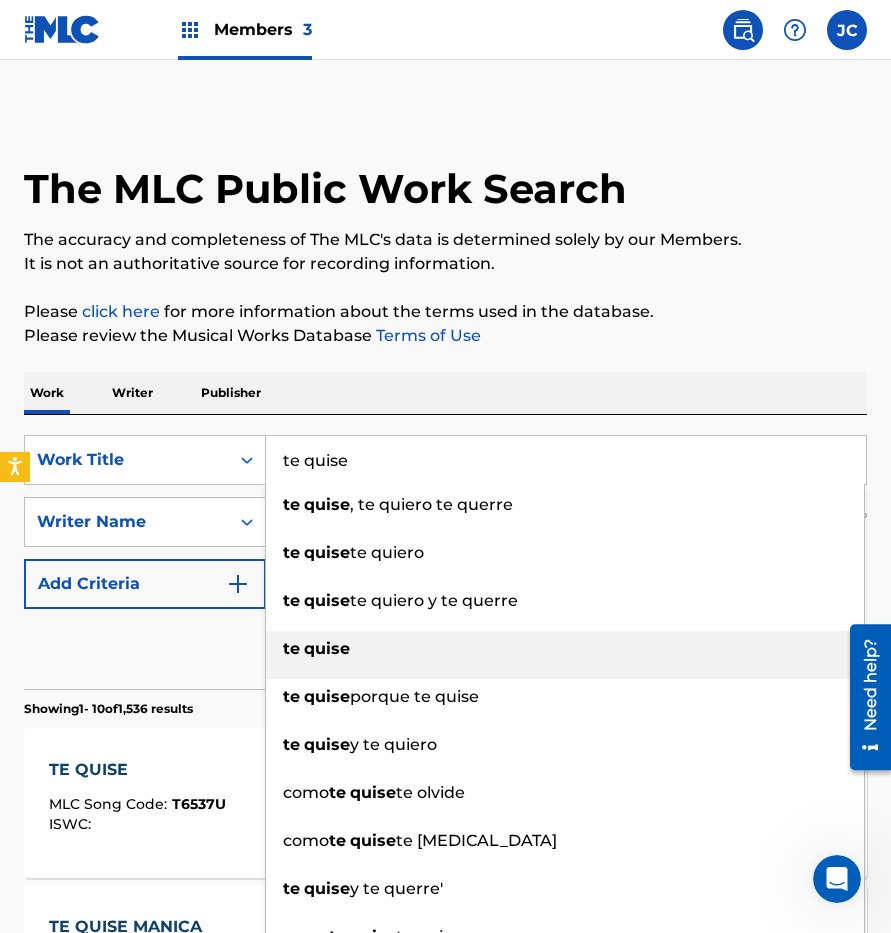 click on "te   quise" at bounding box center (565, 649) 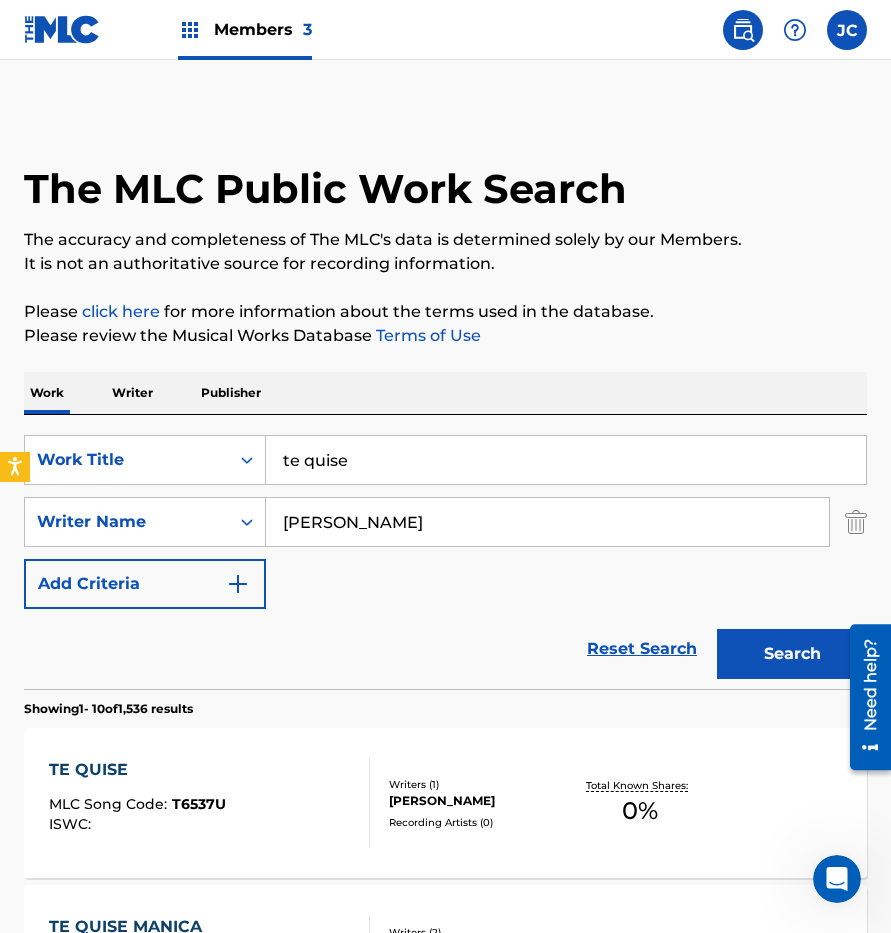 click on "Search" at bounding box center (792, 654) 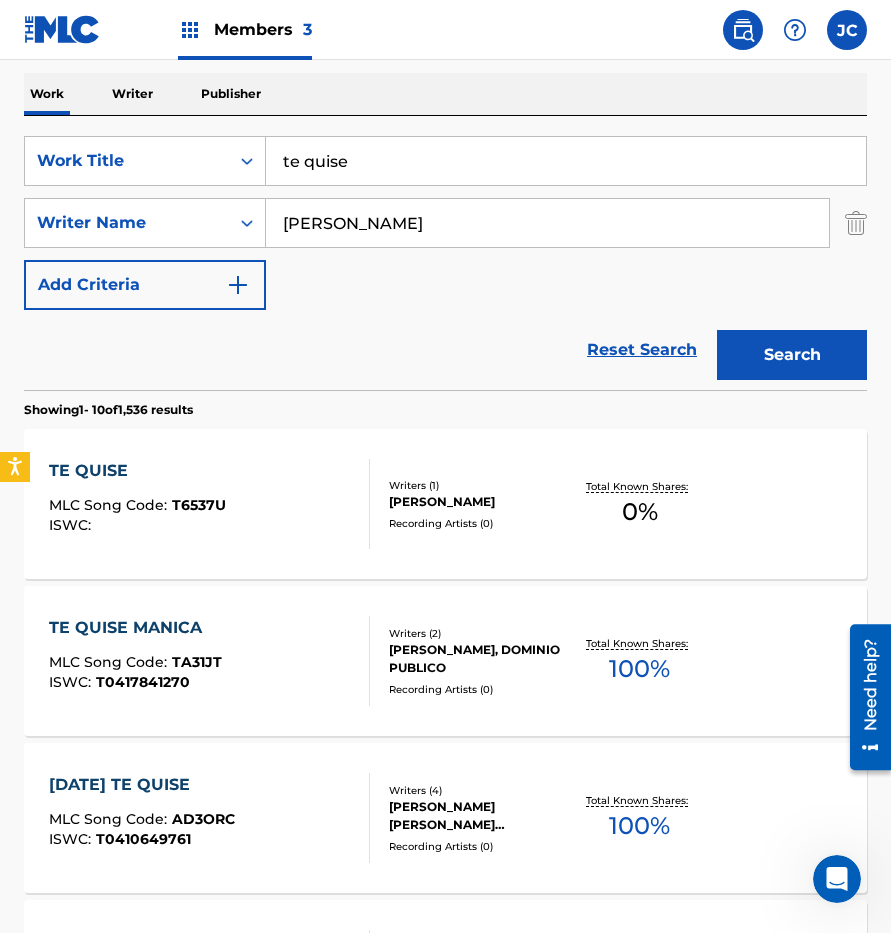 scroll, scrollTop: 300, scrollLeft: 0, axis: vertical 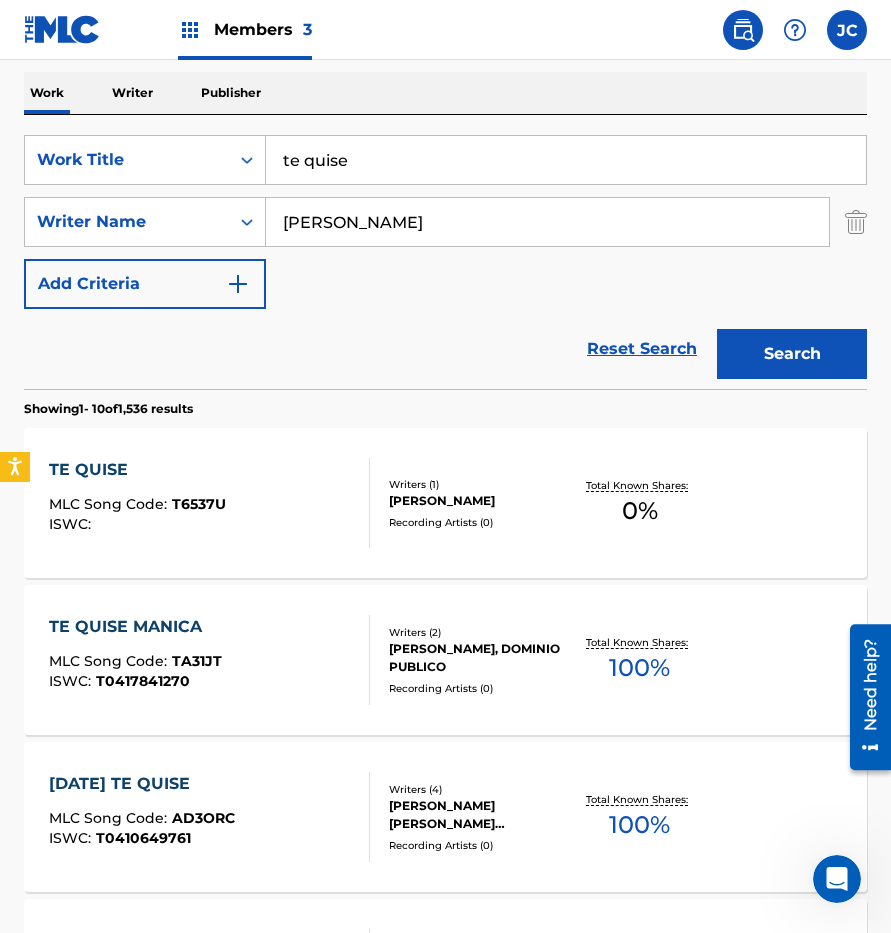 click on "TE QUISE MLC Song Code : T6537U ISWC :" at bounding box center [209, 503] 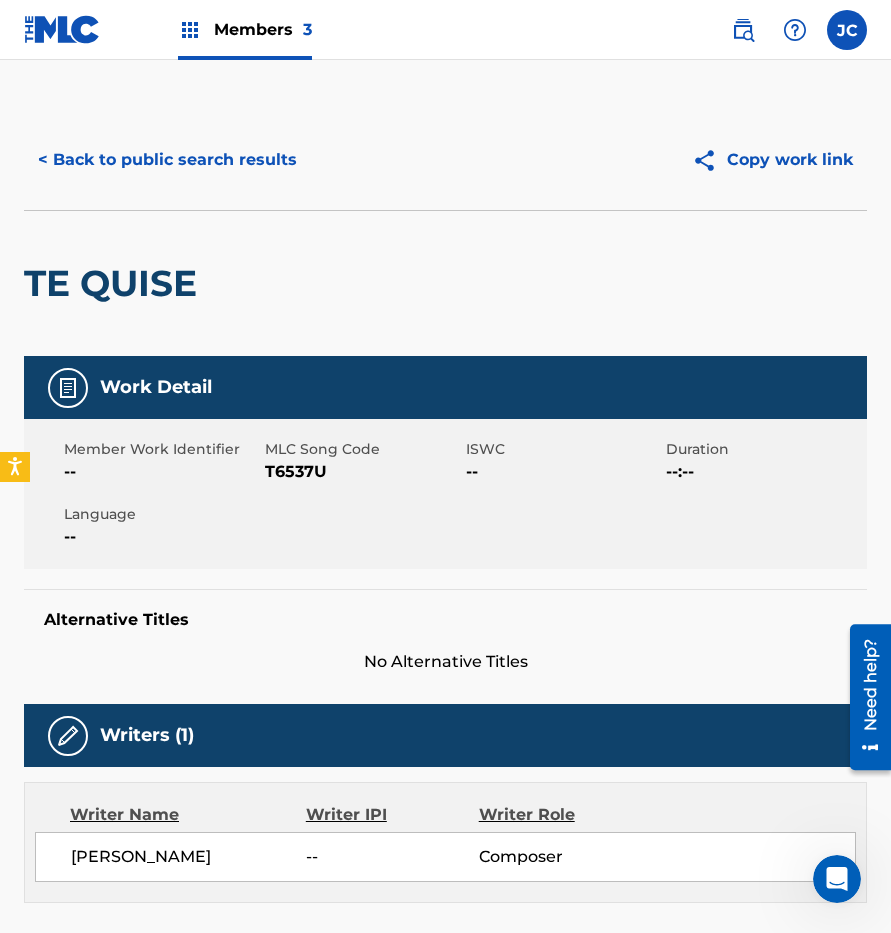 click on "T6537U" at bounding box center (363, 472) 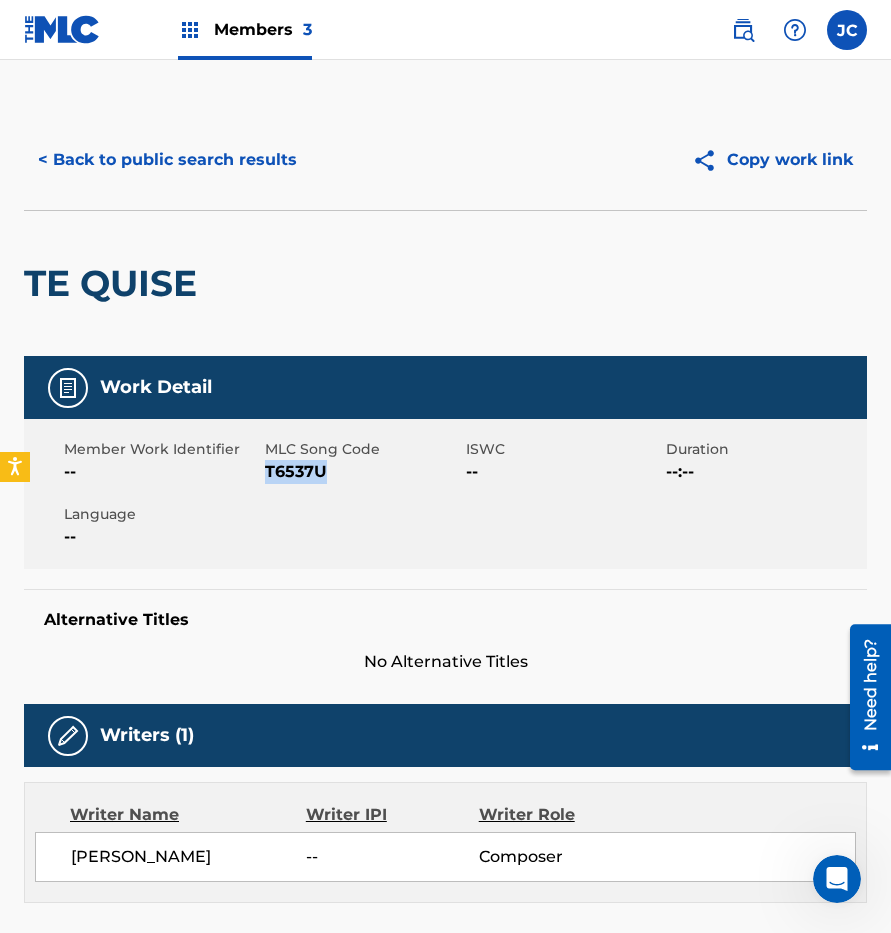 click on "T6537U" at bounding box center (363, 472) 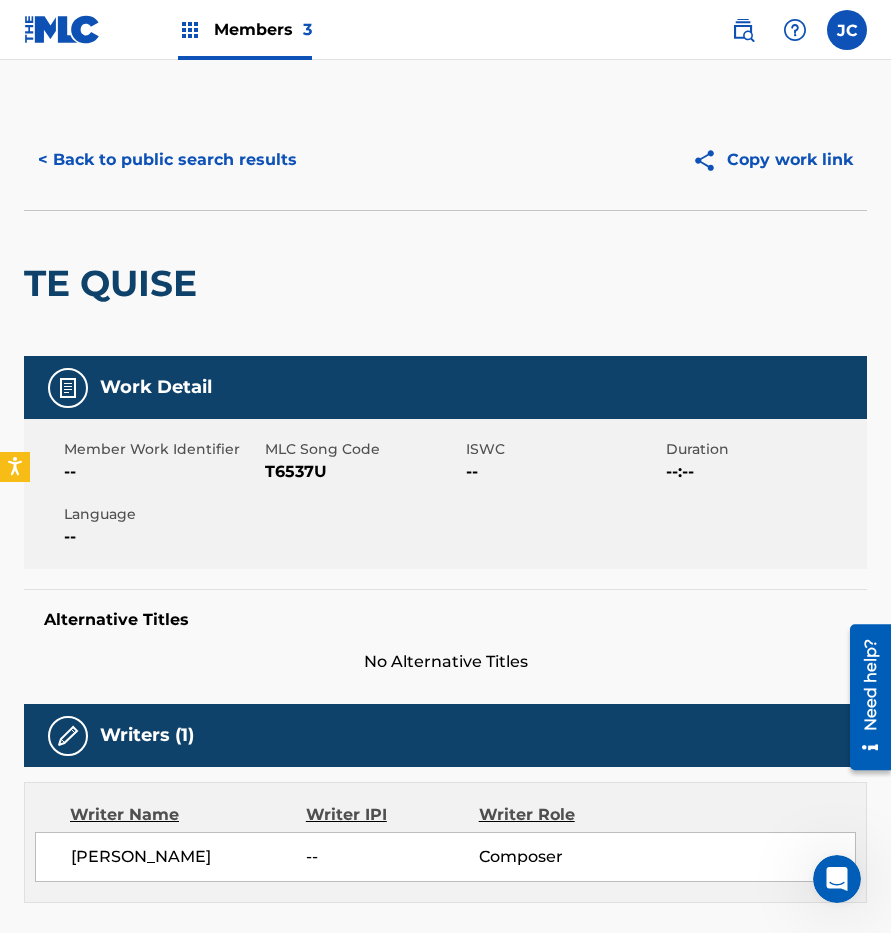 click on "TE QUISE" at bounding box center (445, 283) 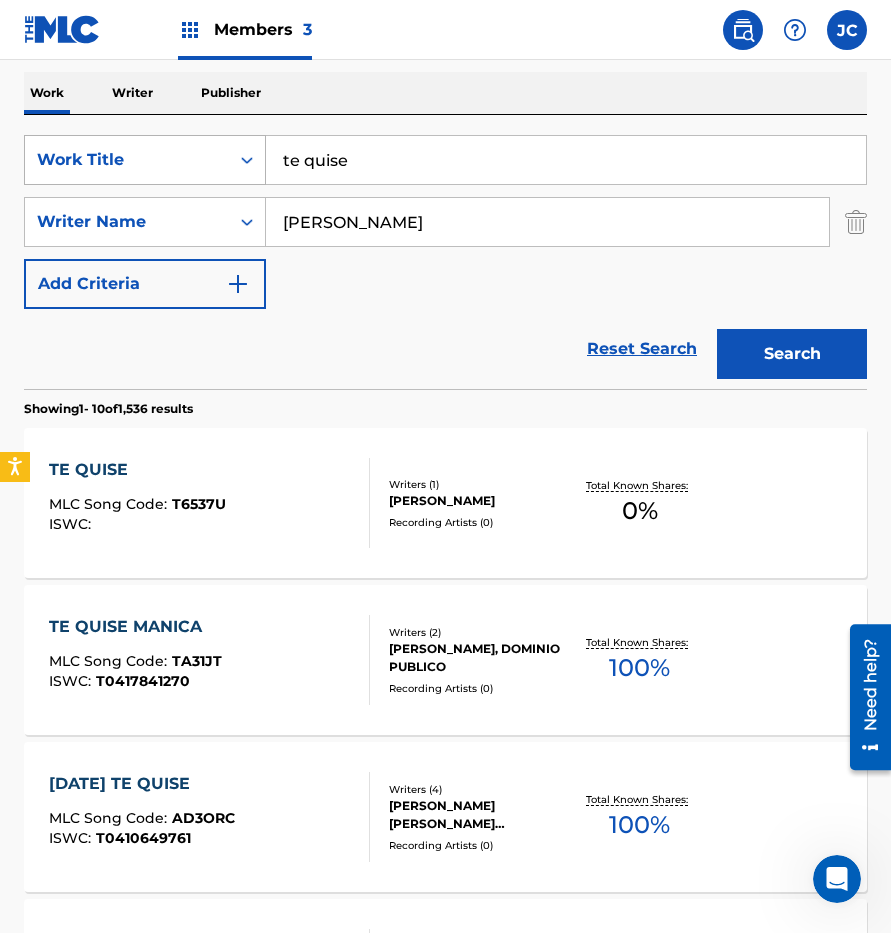 drag, startPoint x: 380, startPoint y: 153, endPoint x: 206, endPoint y: 168, distance: 174.64536 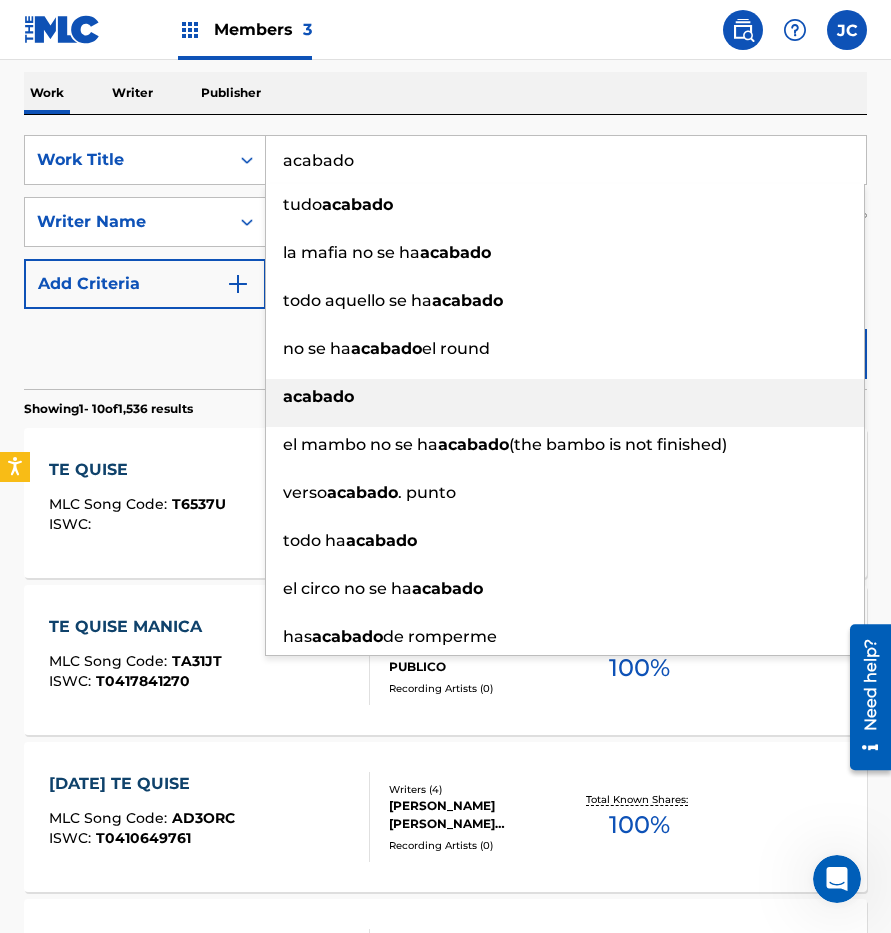 type on "acabado" 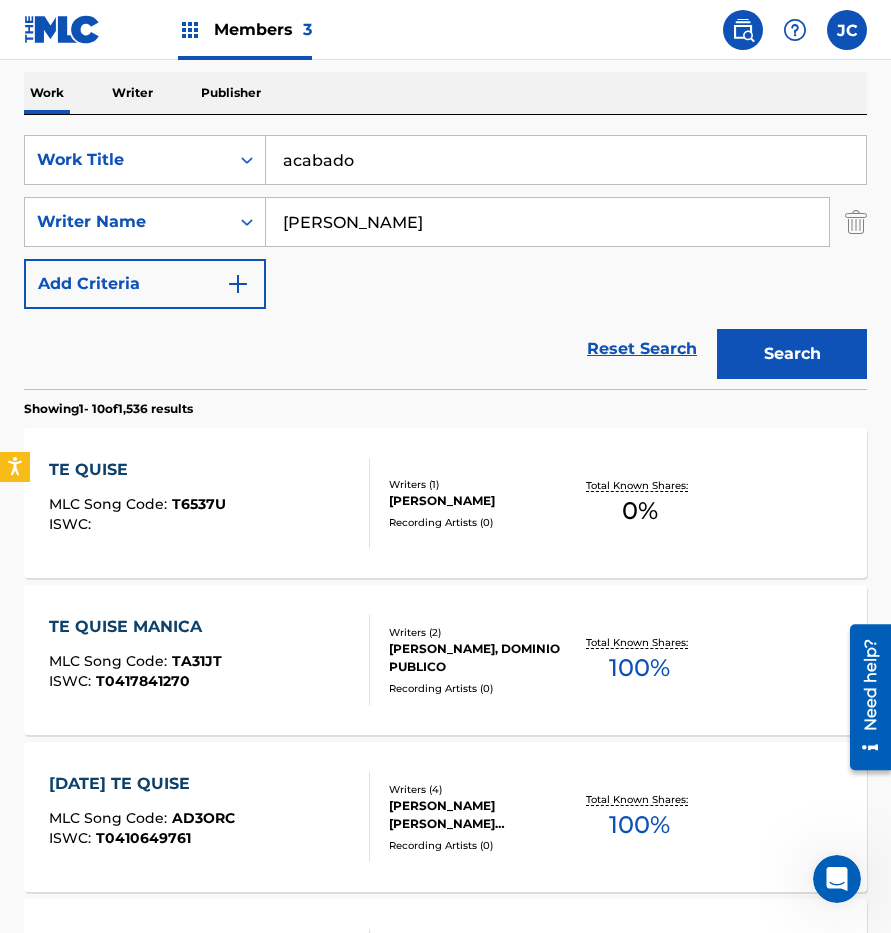 drag, startPoint x: 228, startPoint y: 360, endPoint x: 514, endPoint y: 363, distance: 286.01575 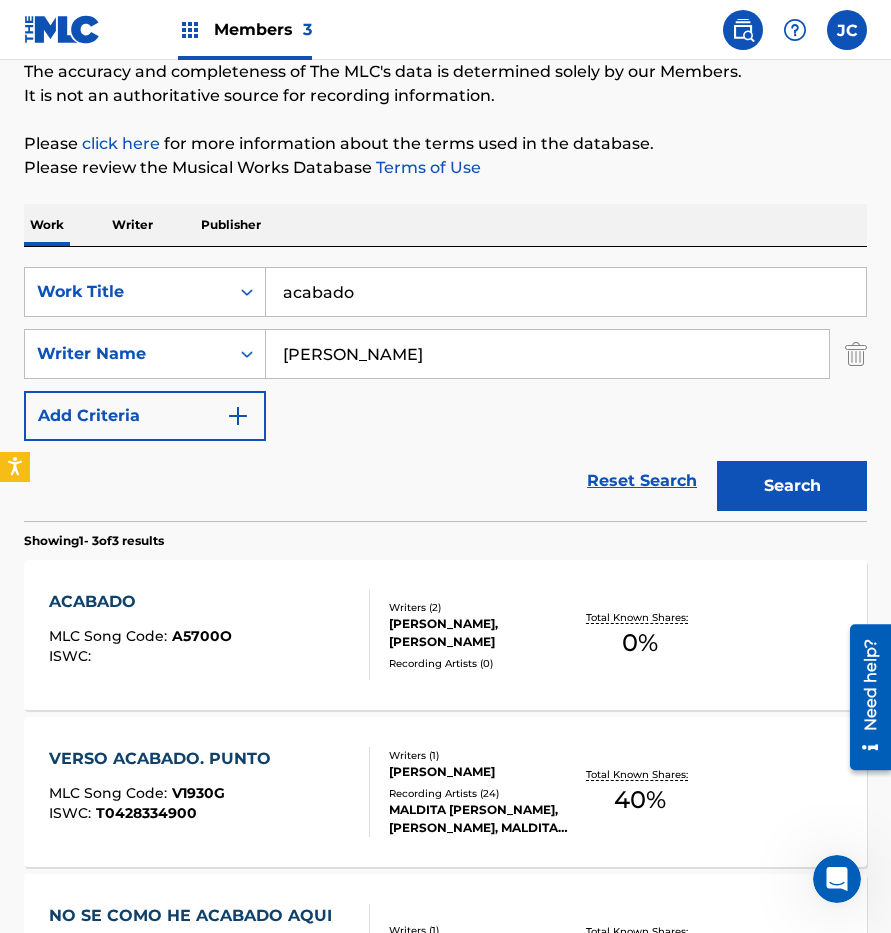 scroll, scrollTop: 300, scrollLeft: 0, axis: vertical 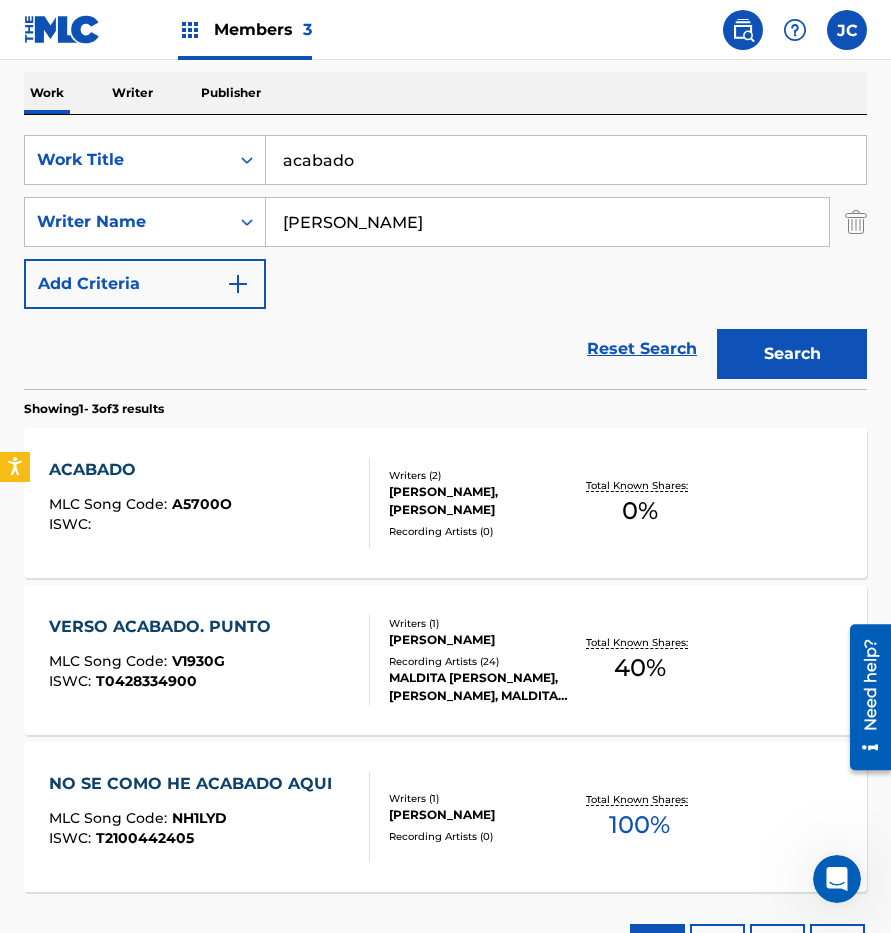 click on "[PERSON_NAME], [PERSON_NAME]" at bounding box center (479, 501) 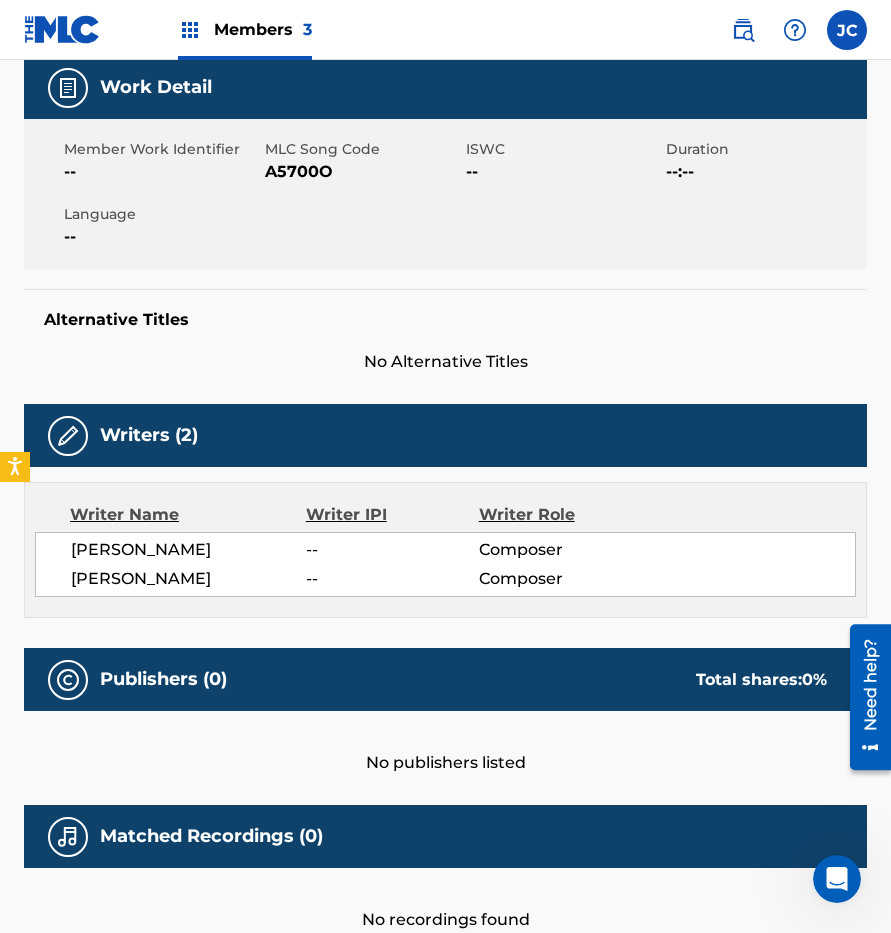scroll, scrollTop: 200, scrollLeft: 0, axis: vertical 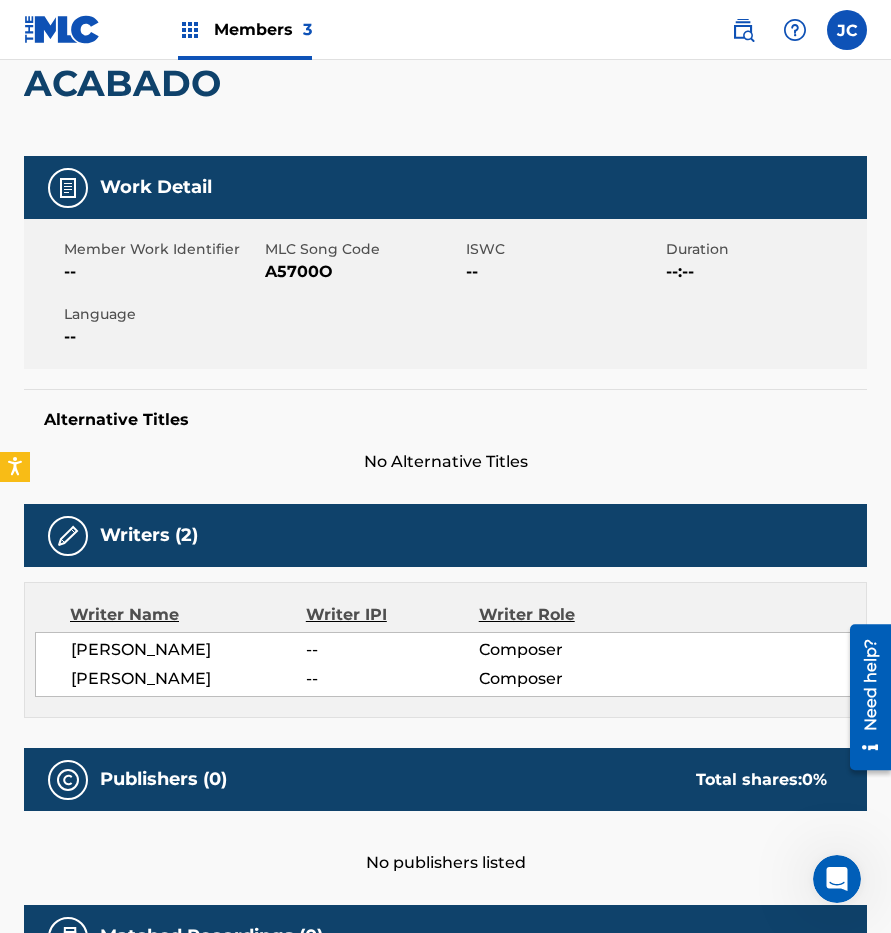 click on "MLC Song Code" at bounding box center [363, 249] 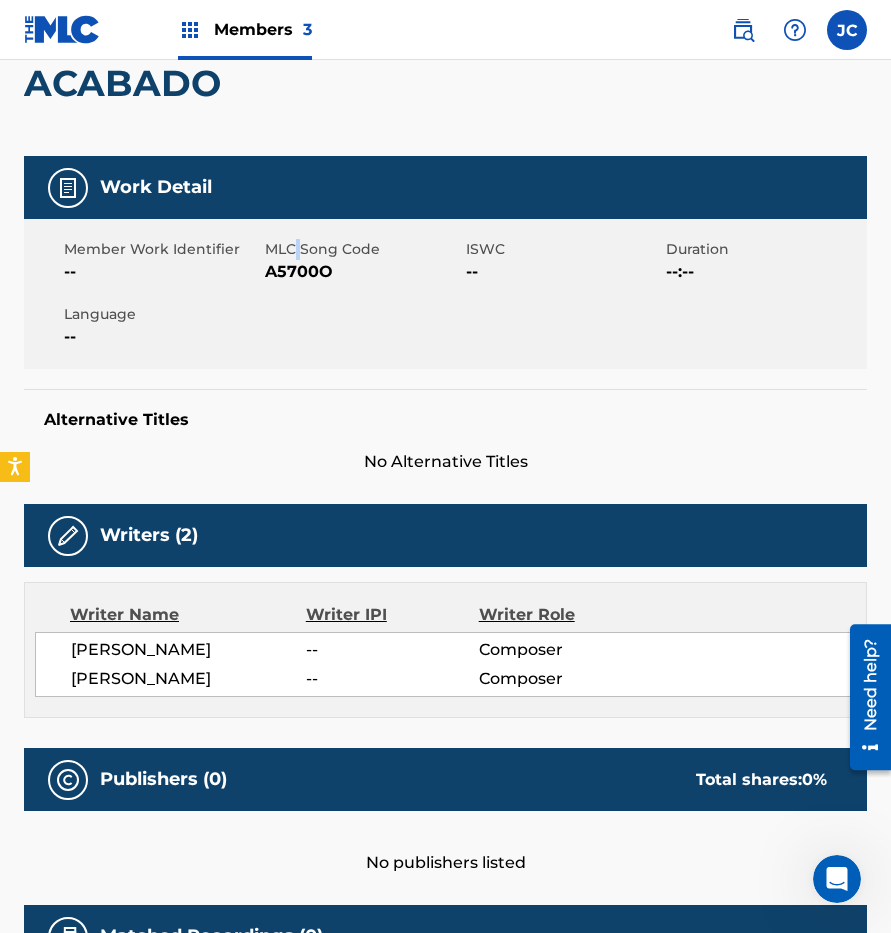 click on "MLC Song Code" at bounding box center [363, 249] 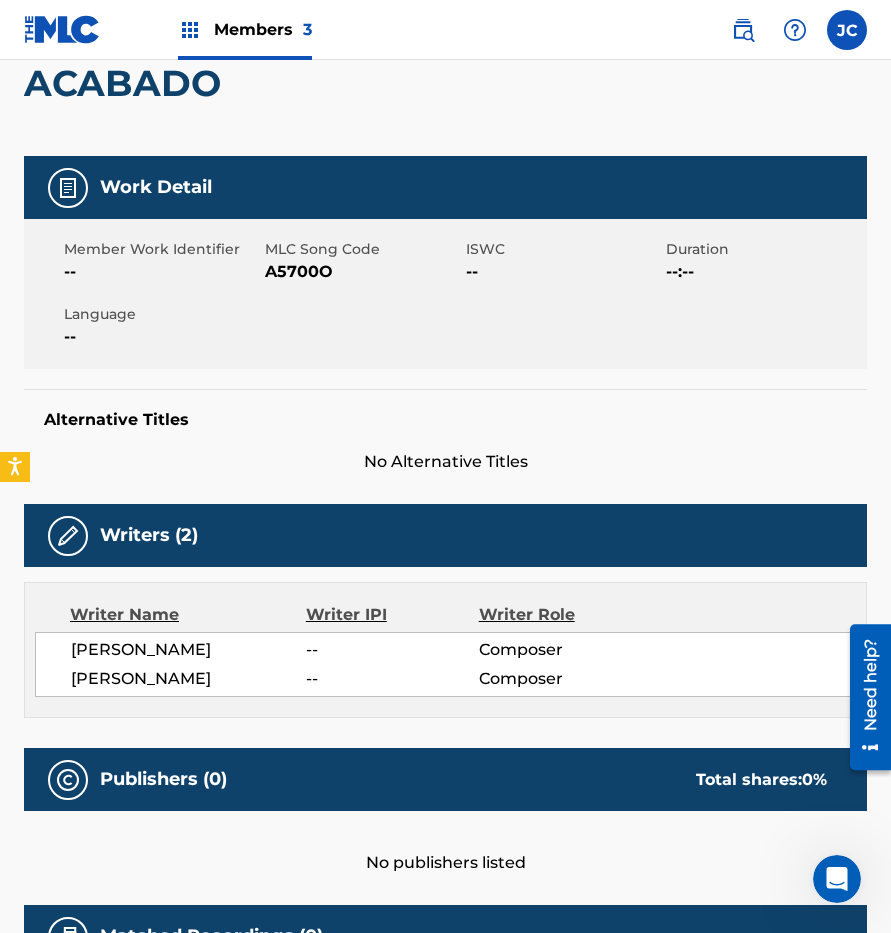 click on "A5700O" at bounding box center [363, 272] 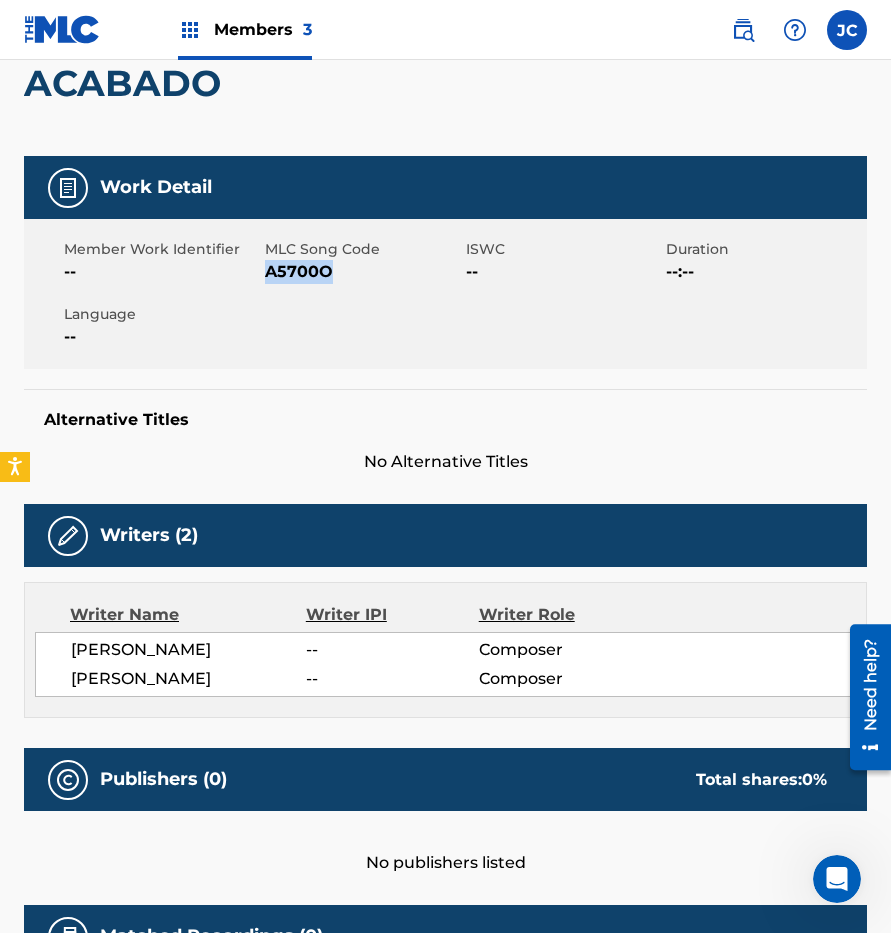 click on "A5700O" at bounding box center [363, 272] 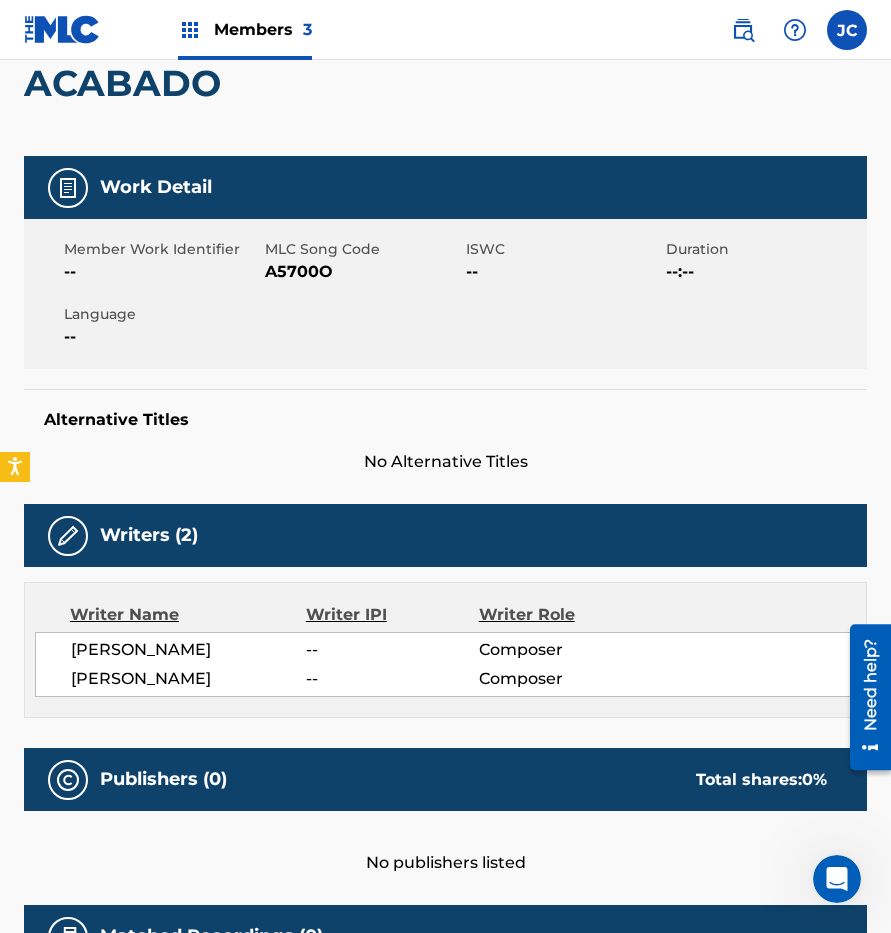 click on "Member Work Identifier -- MLC Song Code A5700O ISWC -- Duration --:-- Language --" at bounding box center [445, 294] 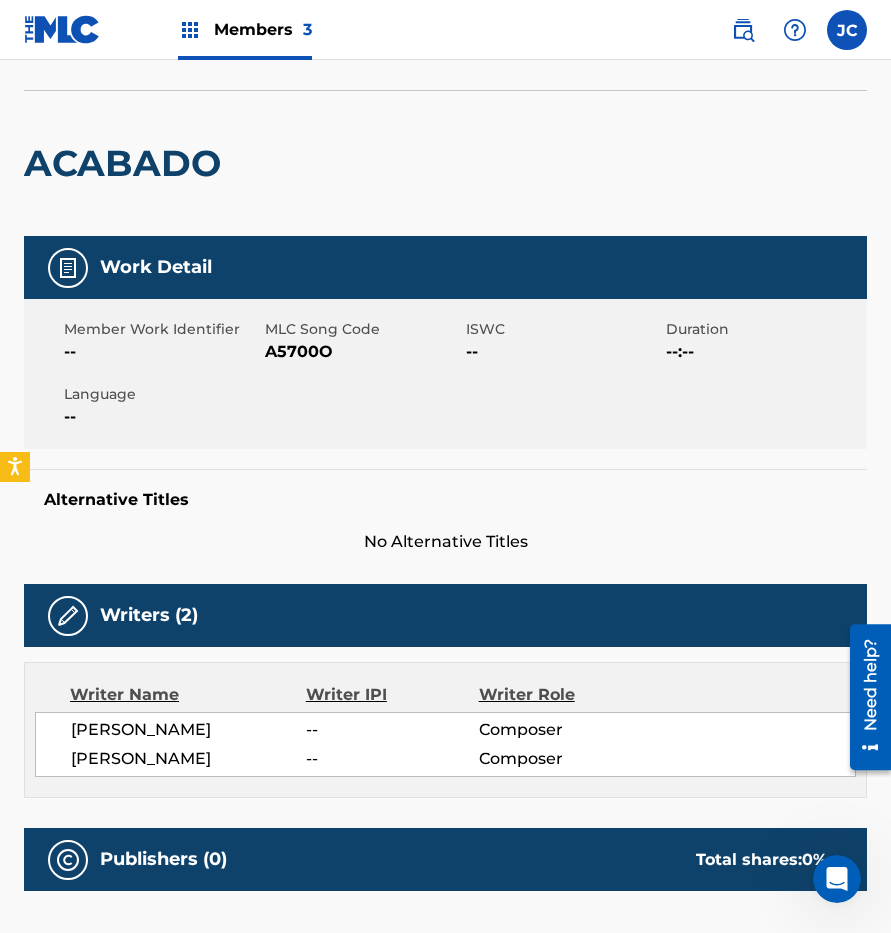 scroll, scrollTop: 0, scrollLeft: 0, axis: both 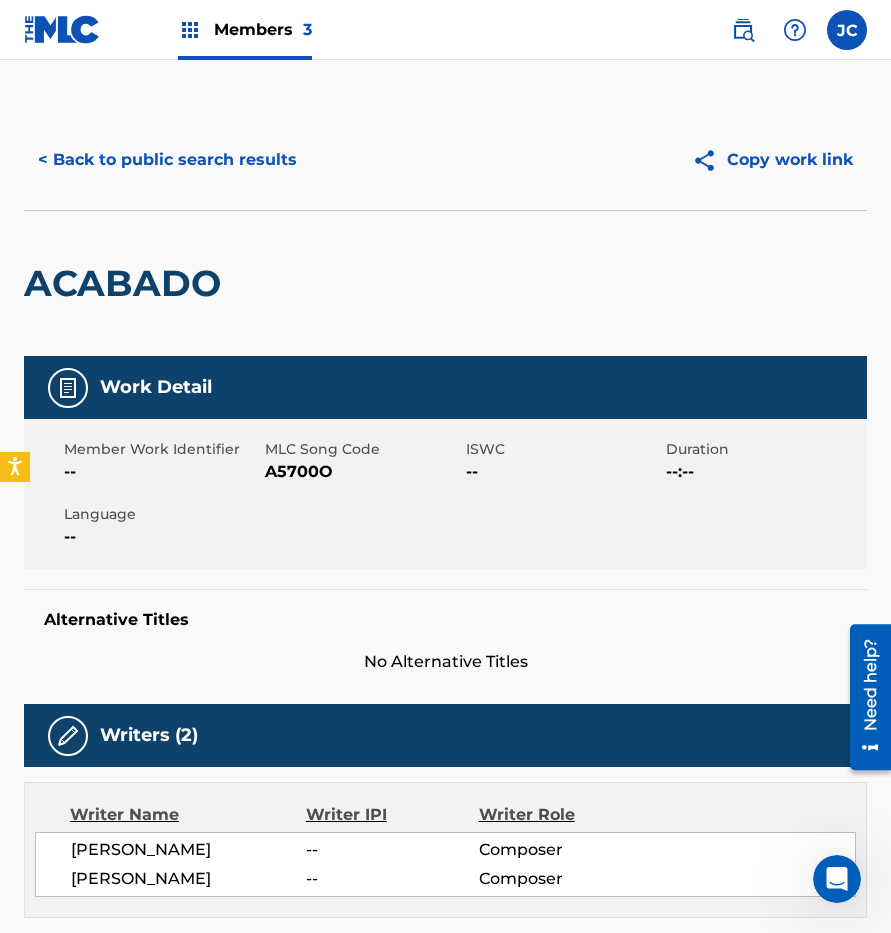 click on "< Back to public search results" at bounding box center [167, 160] 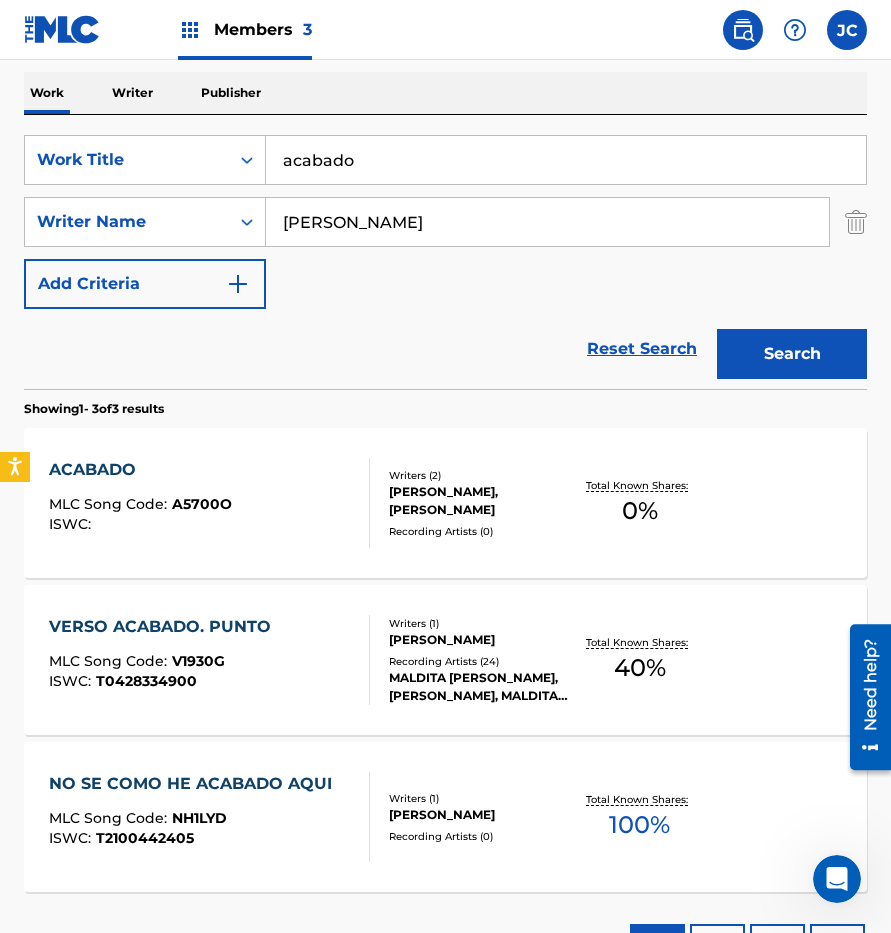 drag, startPoint x: 371, startPoint y: 164, endPoint x: 347, endPoint y: 153, distance: 26.400757 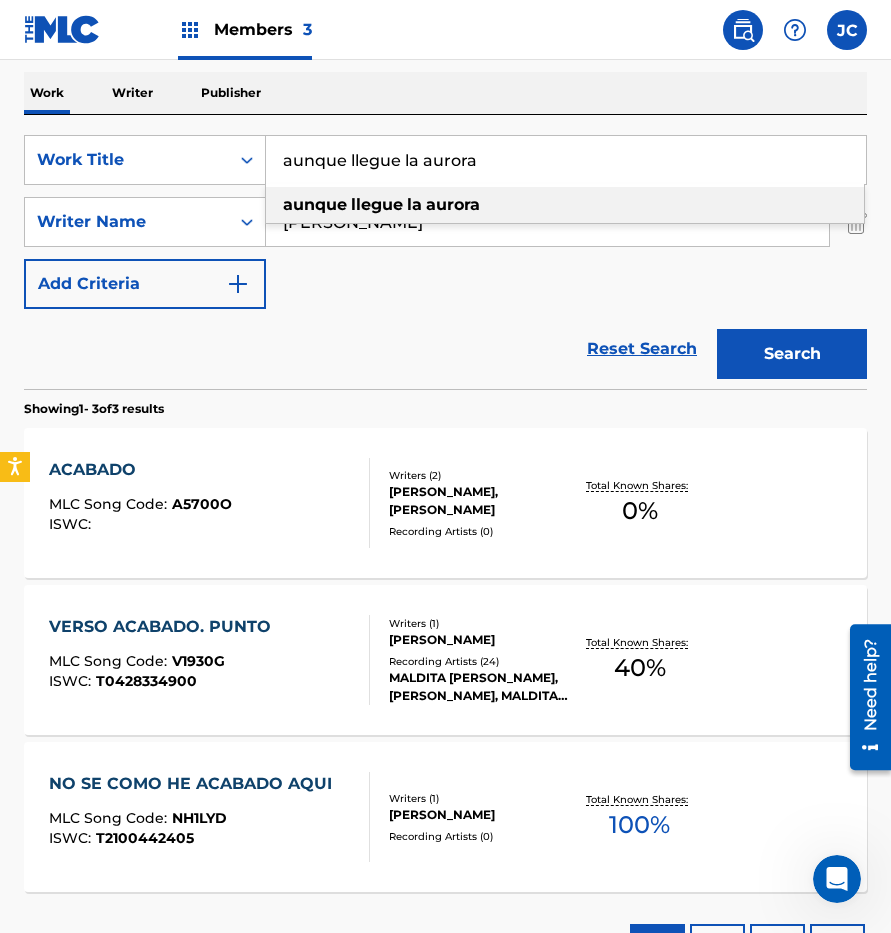 type on "aunque llegue la aurora" 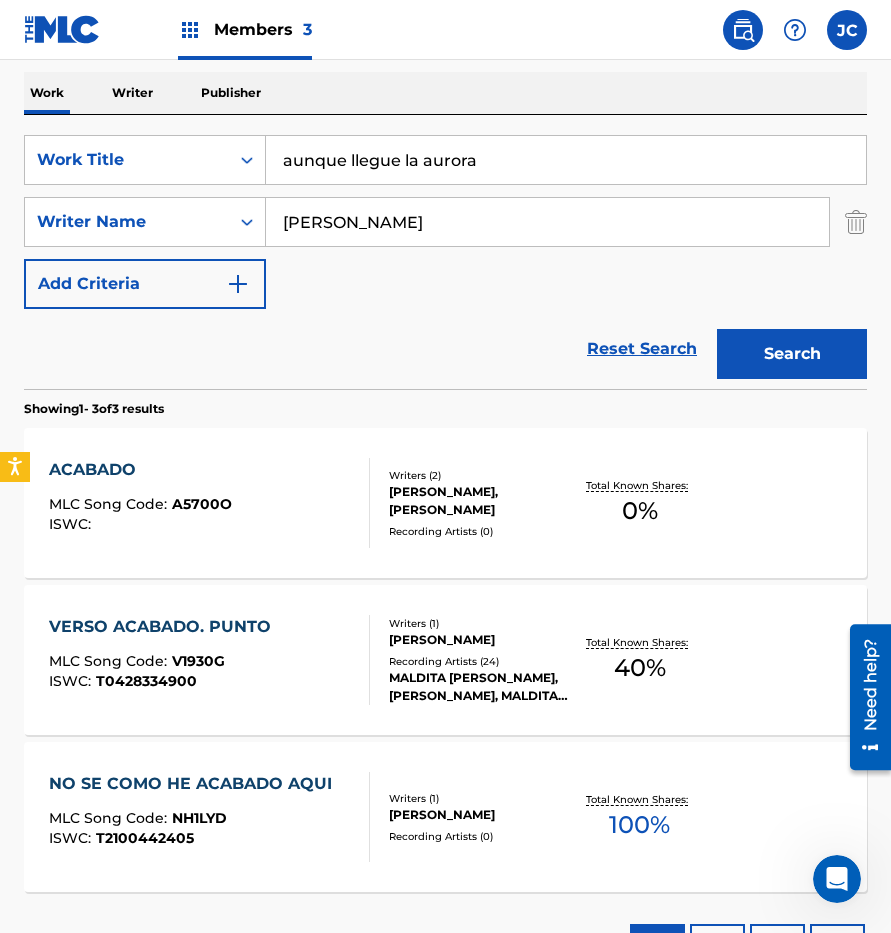type on "[PERSON_NAME]" 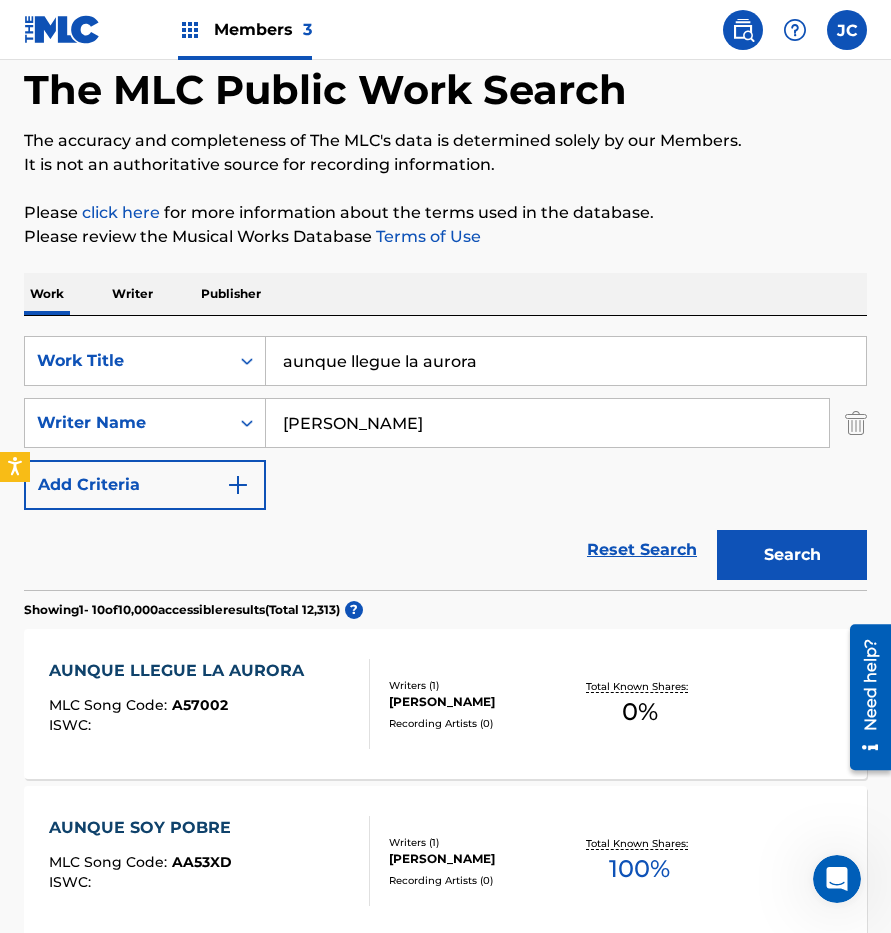 scroll, scrollTop: 300, scrollLeft: 0, axis: vertical 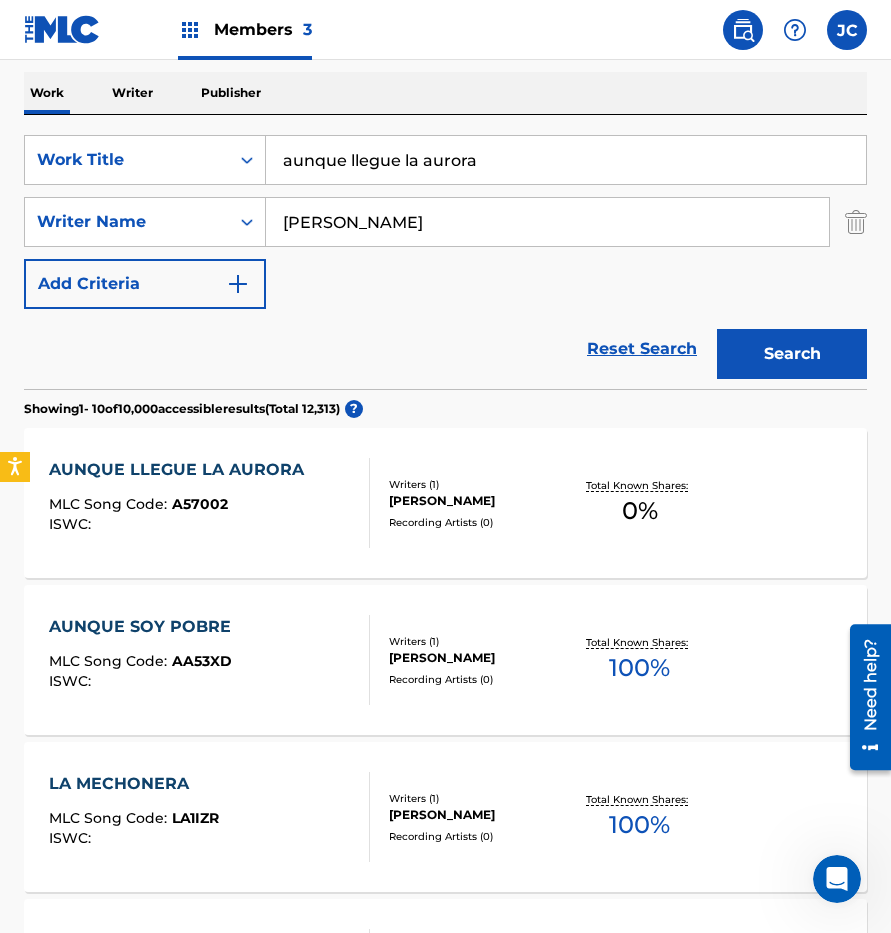 click on "[PERSON_NAME]" at bounding box center [479, 501] 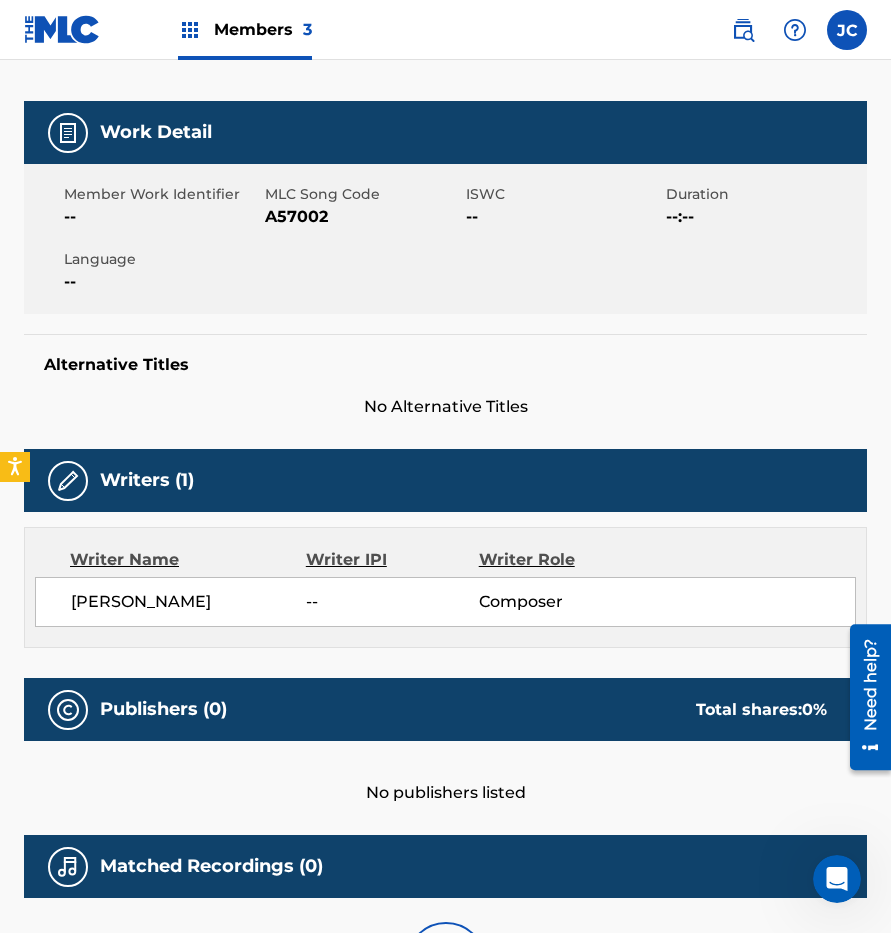 scroll, scrollTop: 0, scrollLeft: 0, axis: both 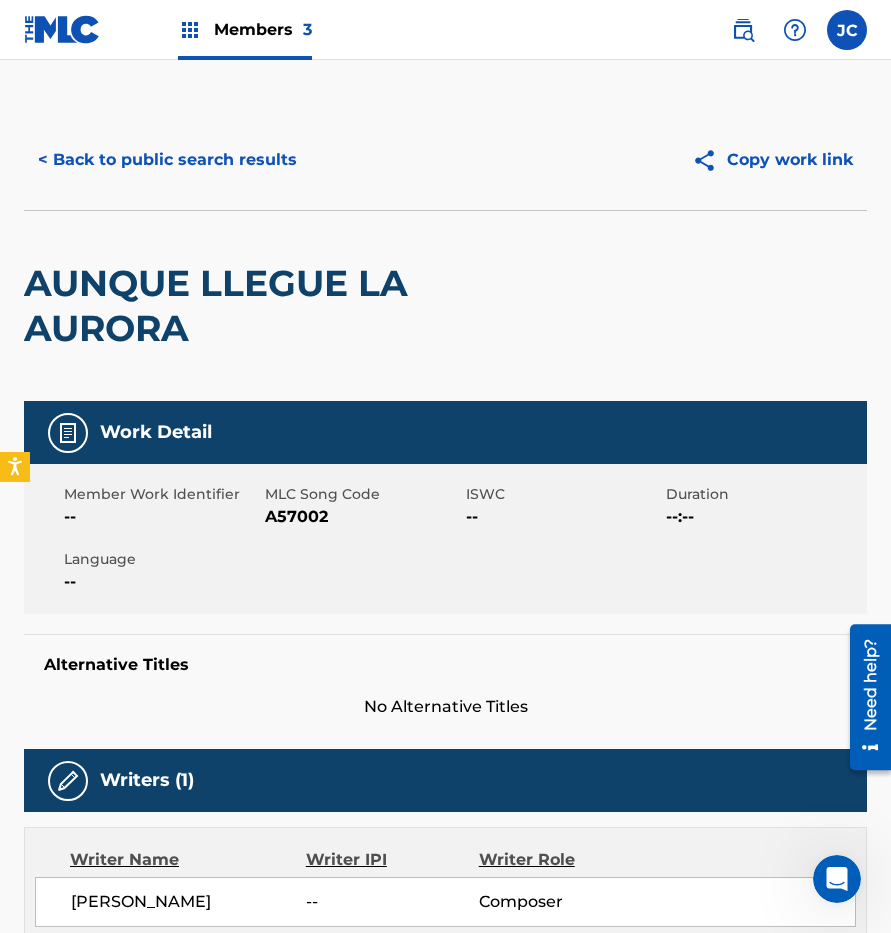 click on "A57002" at bounding box center [363, 517] 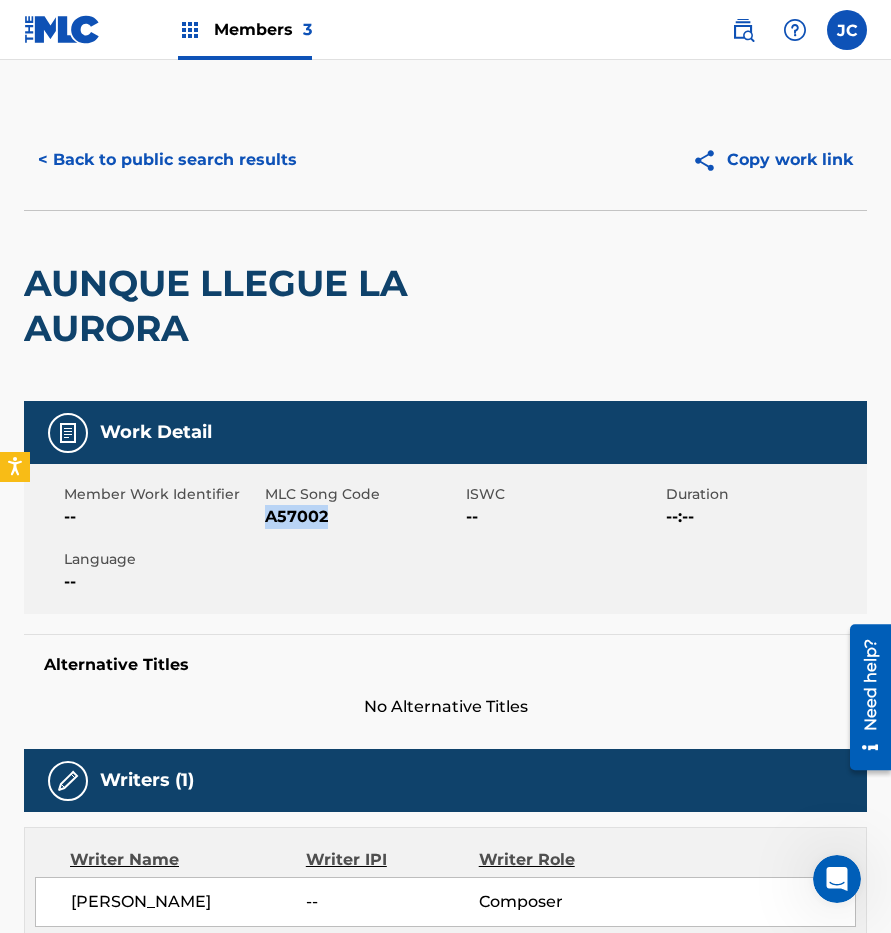 click on "A57002" at bounding box center [363, 517] 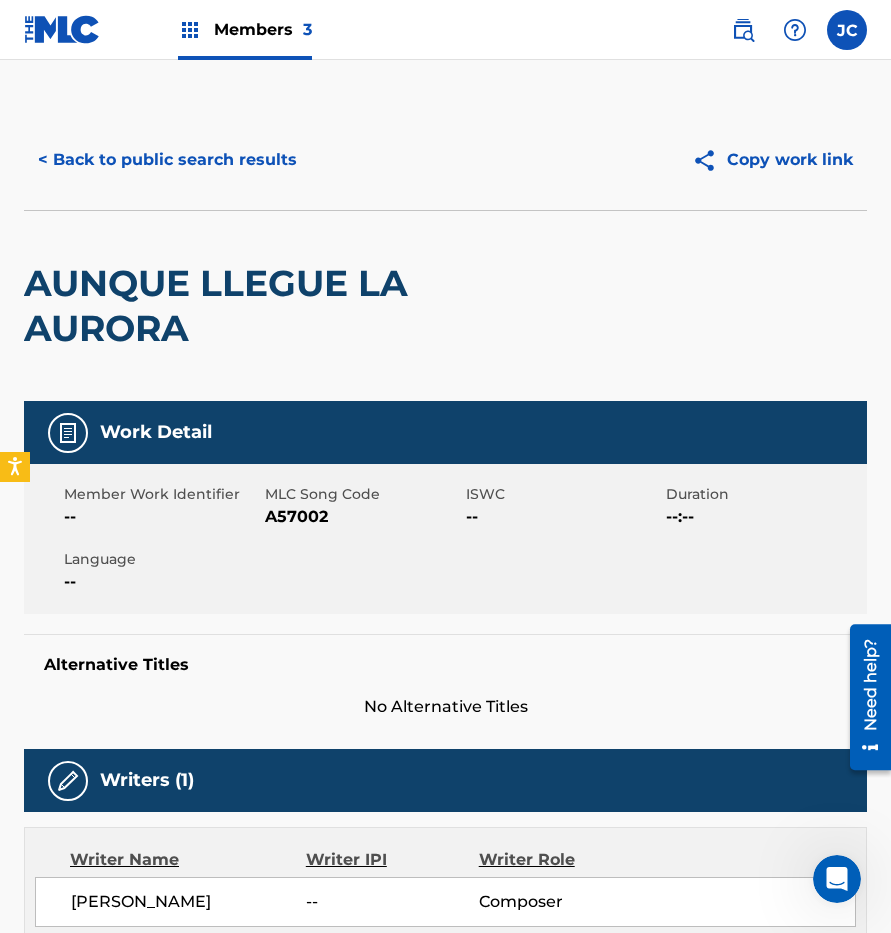click on "< Back to public search results Copy work link" at bounding box center [445, 160] 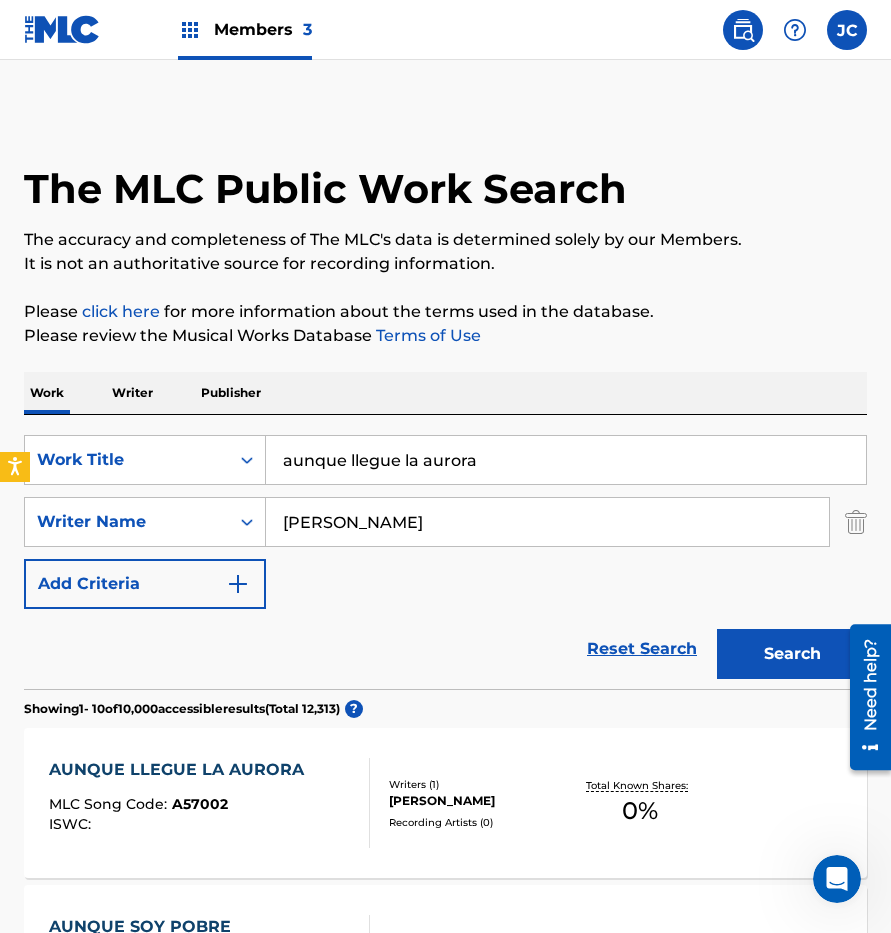 scroll, scrollTop: 300, scrollLeft: 0, axis: vertical 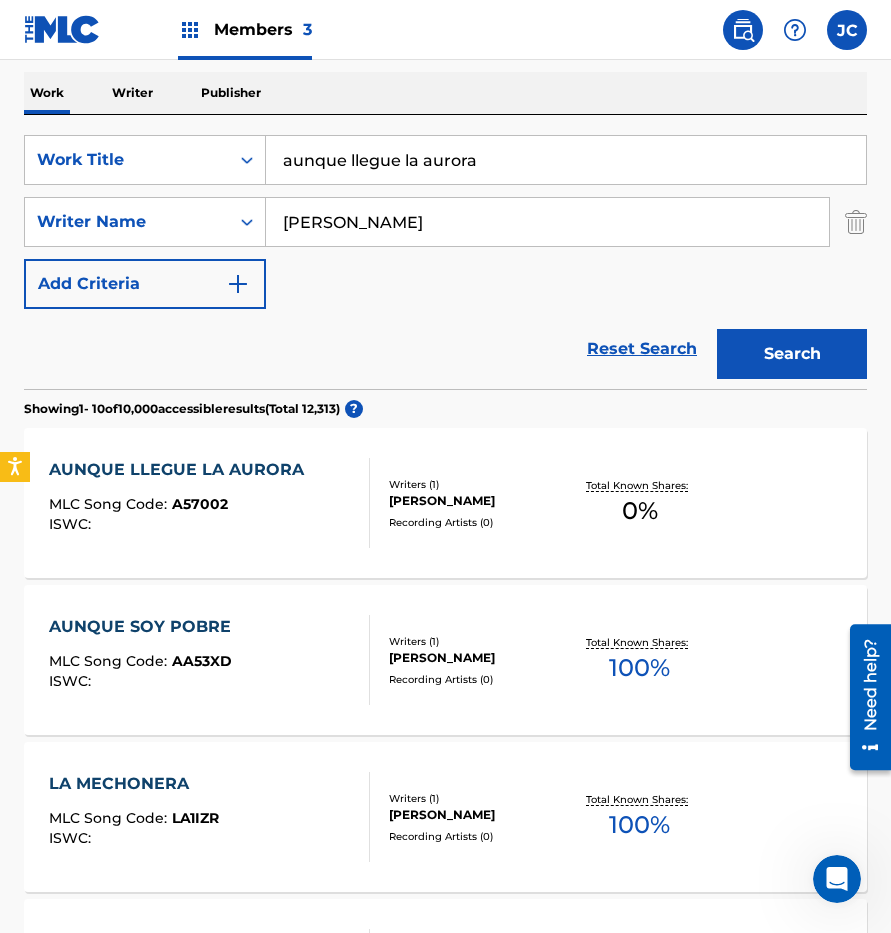 click on "aunque llegue la aurora" at bounding box center (566, 160) 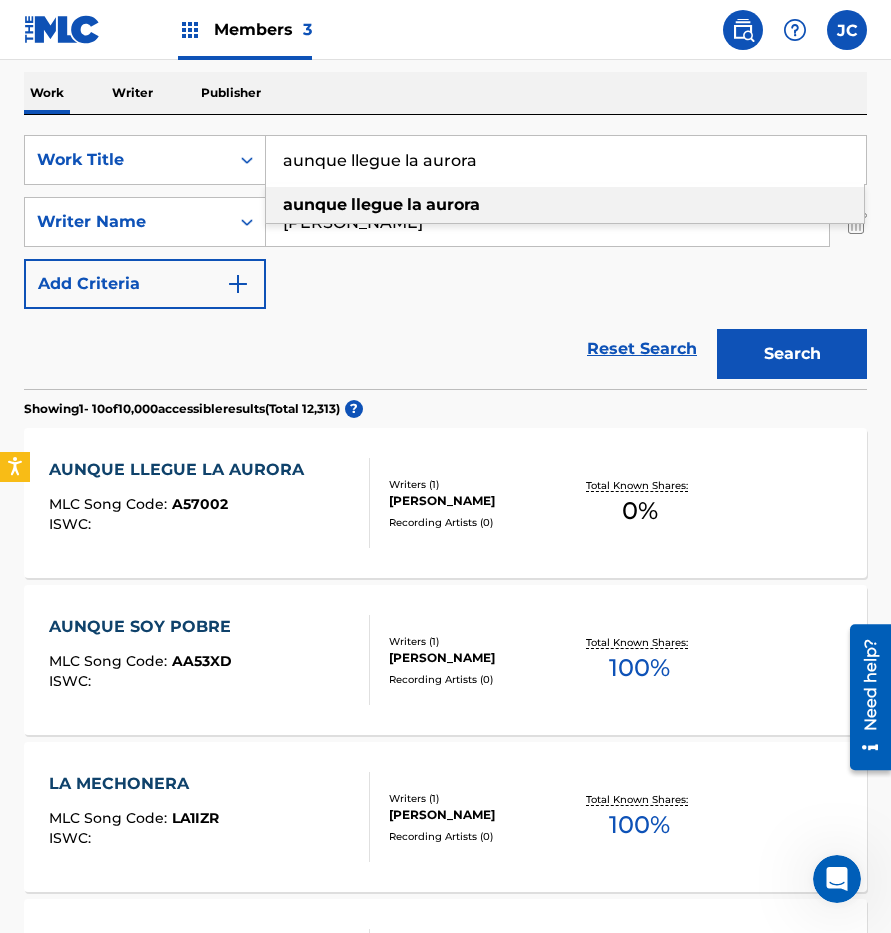 click on "aunque llegue la aurora" at bounding box center (566, 160) 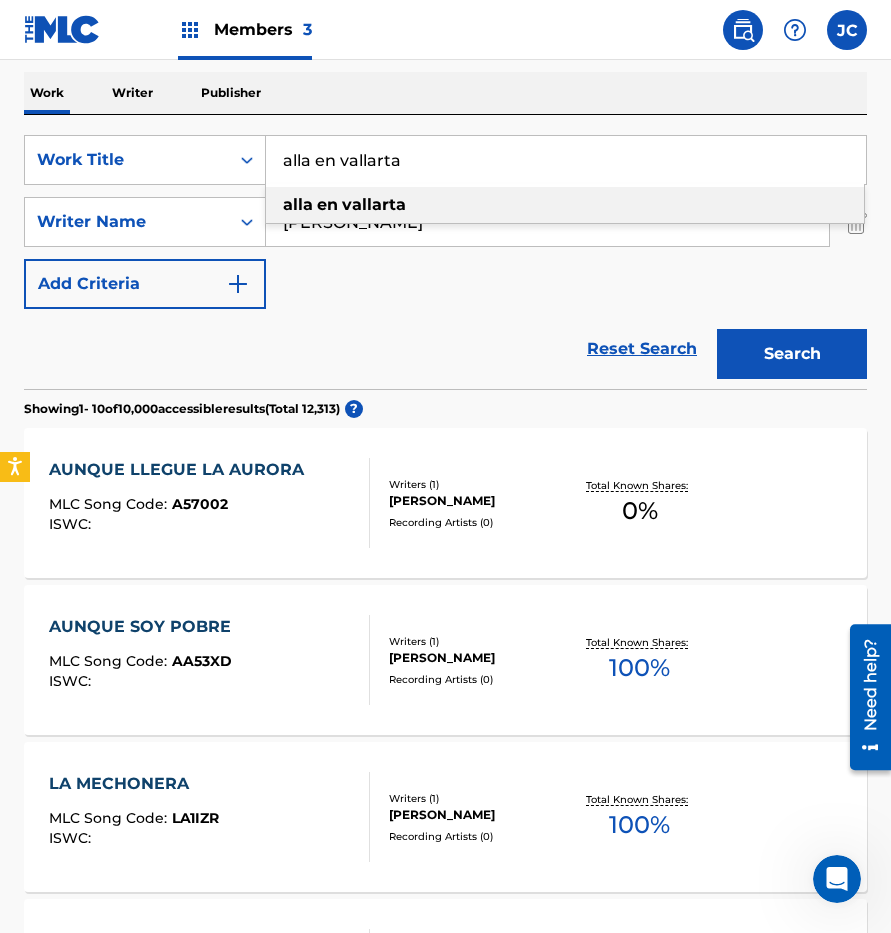 type on "alla en vallarta" 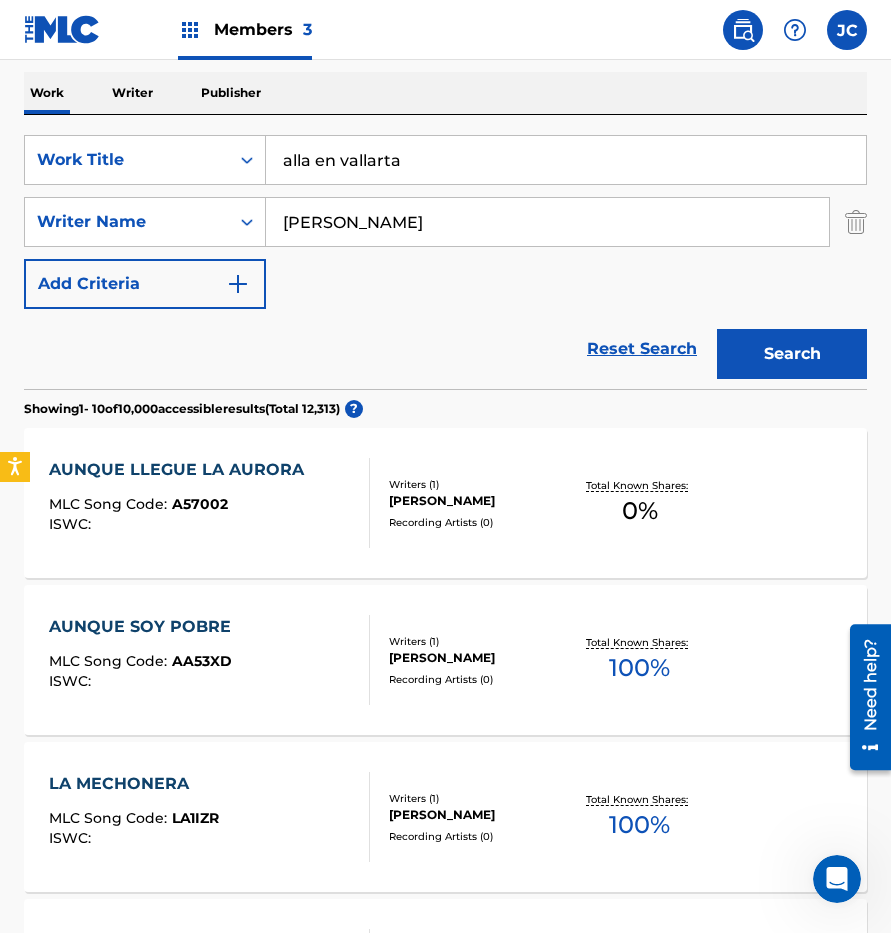 type on "[PERSON_NAME]" 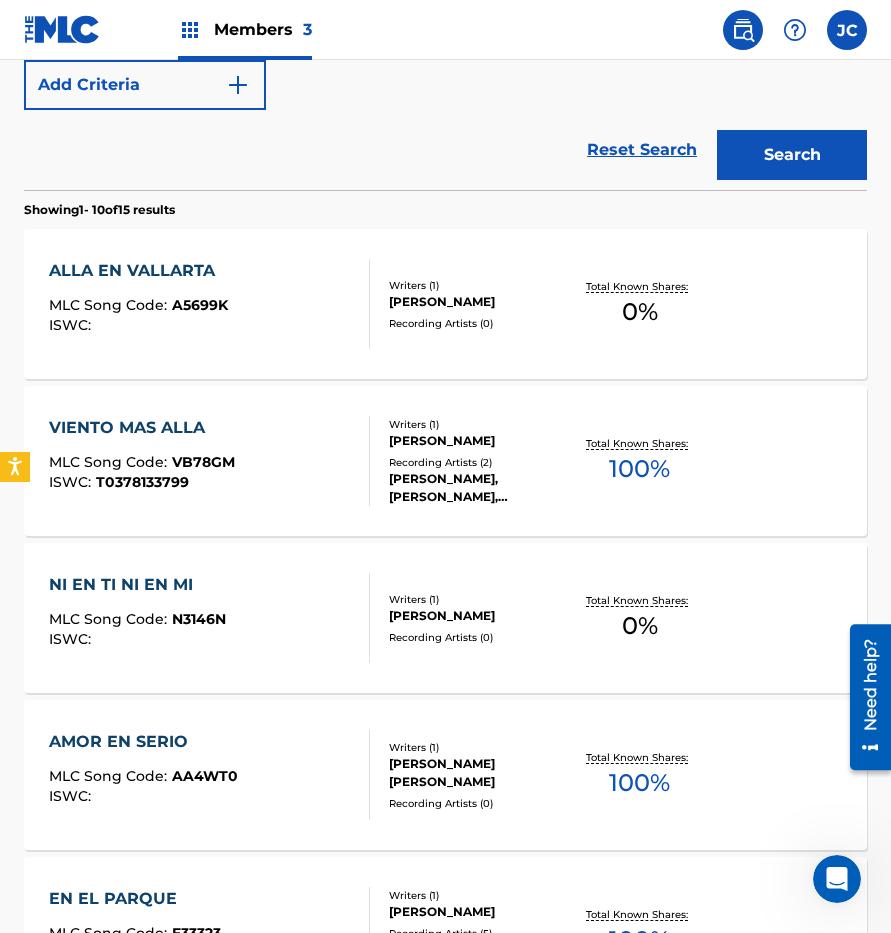 scroll, scrollTop: 500, scrollLeft: 0, axis: vertical 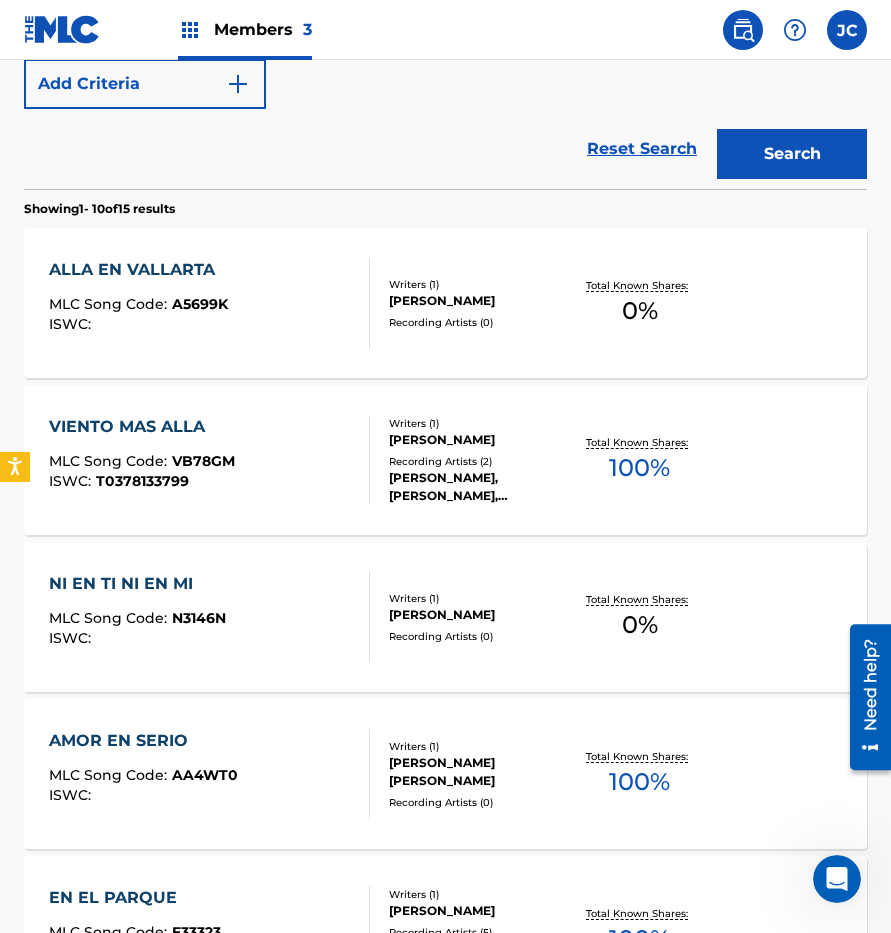 click on "ALLA EN VALLARTA MLC Song Code : A5699K ISWC : Writers ( 1 ) [PERSON_NAME] Recording Artists ( 0 ) Total Known Shares: 0 %" at bounding box center [445, 303] 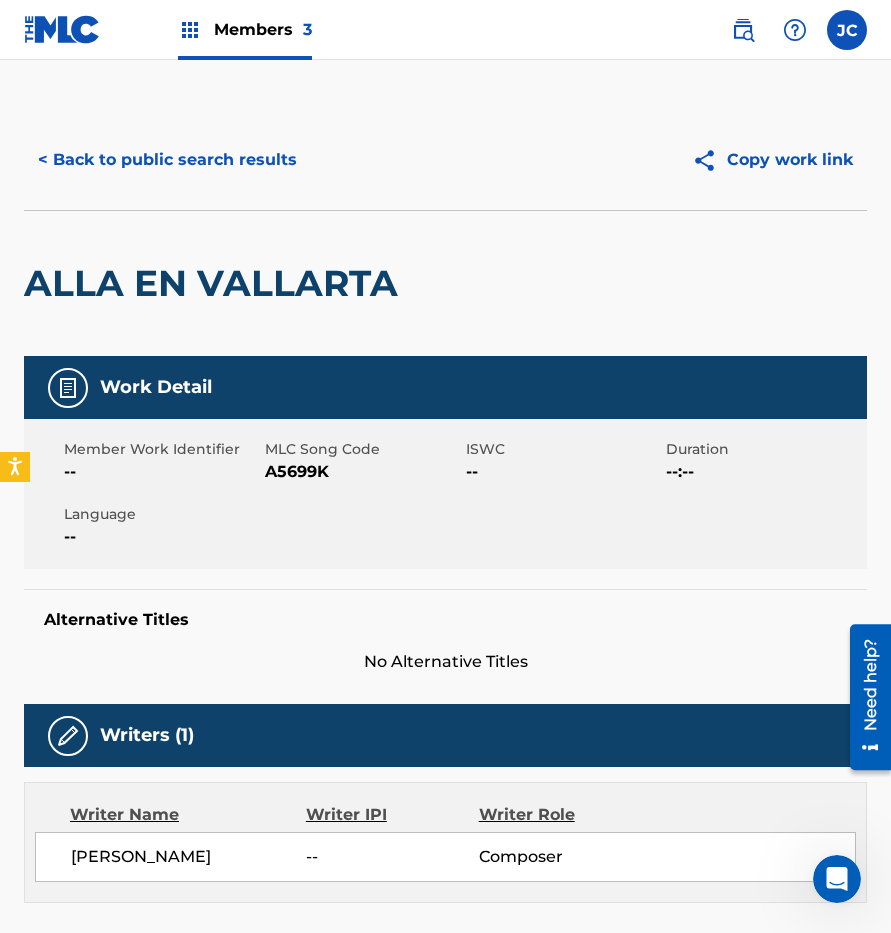 click on "A5699K" at bounding box center (363, 472) 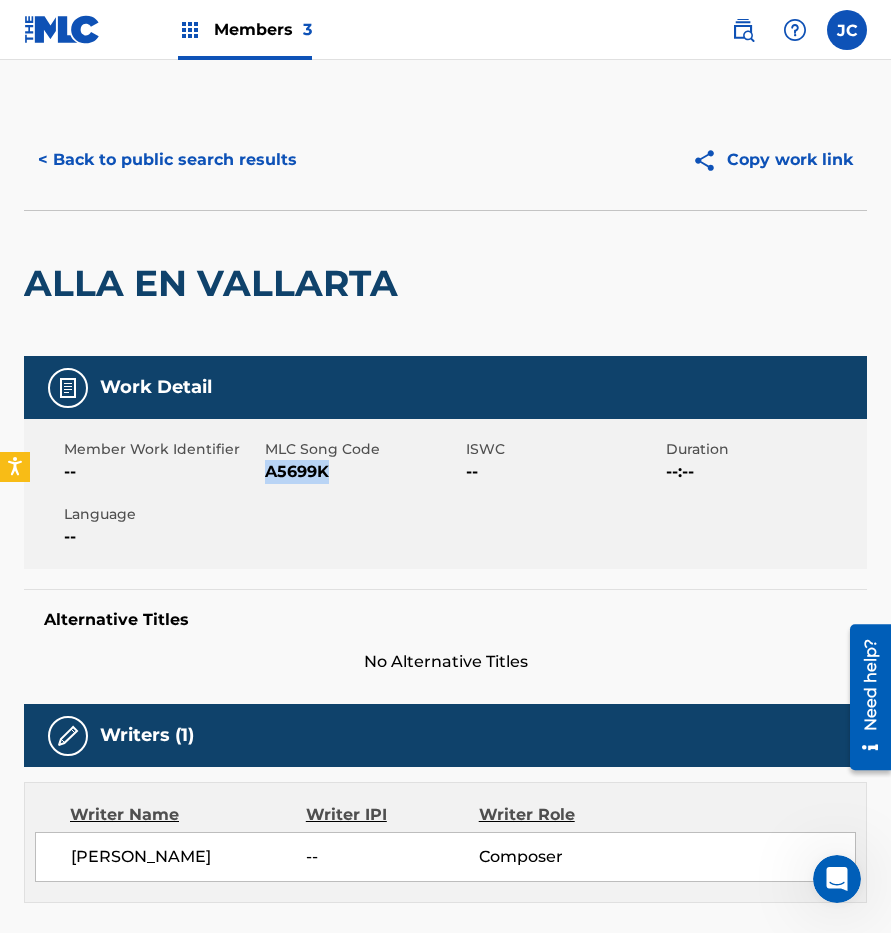 click on "A5699K" at bounding box center [363, 472] 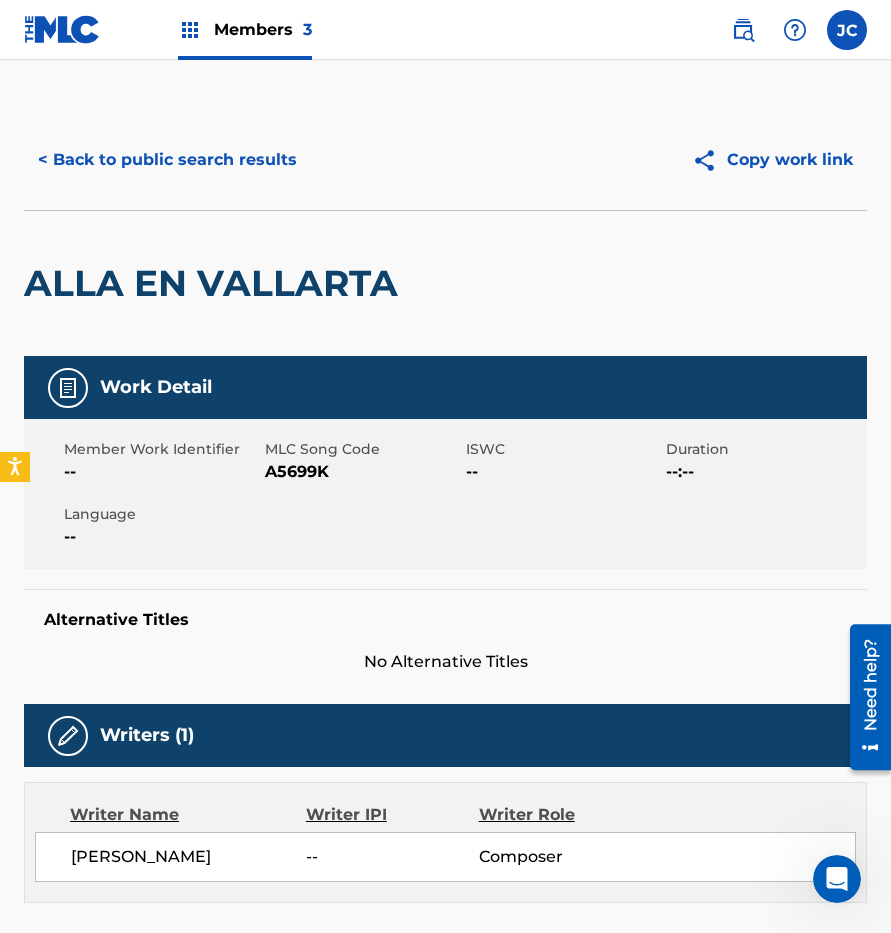 click on "ALLA EN VALLARTA" at bounding box center (216, 283) 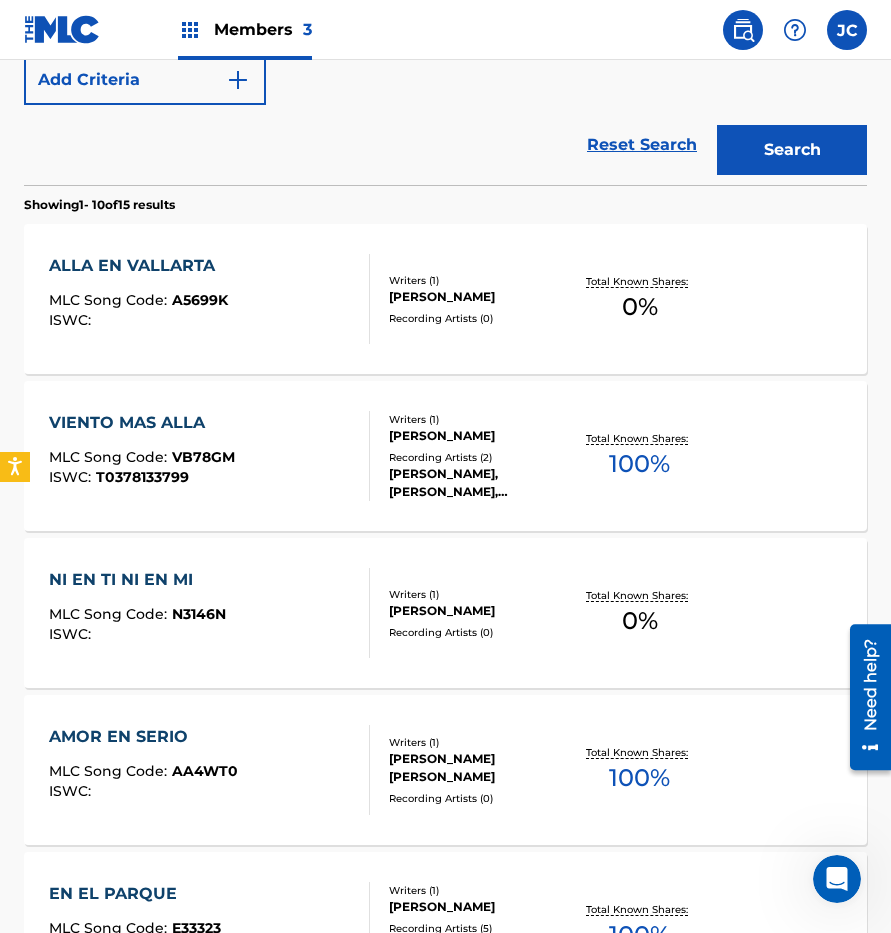 scroll, scrollTop: 214, scrollLeft: 0, axis: vertical 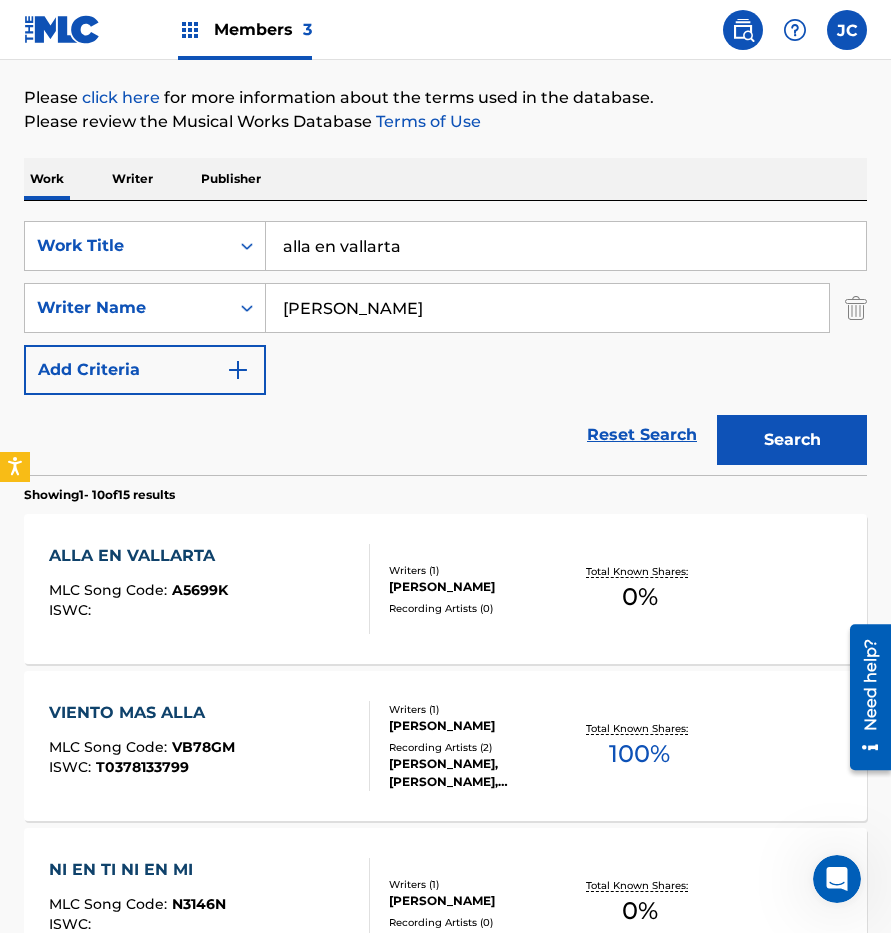 click on "Accessibility Screen-Reader Guide, Feedback, and Issue Reporting | New window Consent Details [#IABV2SETTINGS#] About This website uses cookies We use cookies to personalise content and ads, to provide social media features and to analyse our traffic. We also share information about your use of our site with our social media, advertising and analytics partners who may combine it with other information that you’ve provided to them or that they’ve collected from your use of their services. You consent to our cookies if you continue to use our website. Consent Selection Necessary   Preferences   Statistics   Marketing   Show details Details Necessary    41   Necessary cookies help make a website usable by enabling basic functions like page navigation and access to secure areas of the website. The website cannot function properly without these cookies.  Meta Platforms, Inc. 3 Learn more about this provider lastExternalReferrer Detects how the user reached the website by registering their last URL-address. 4 3" at bounding box center [445, 252] 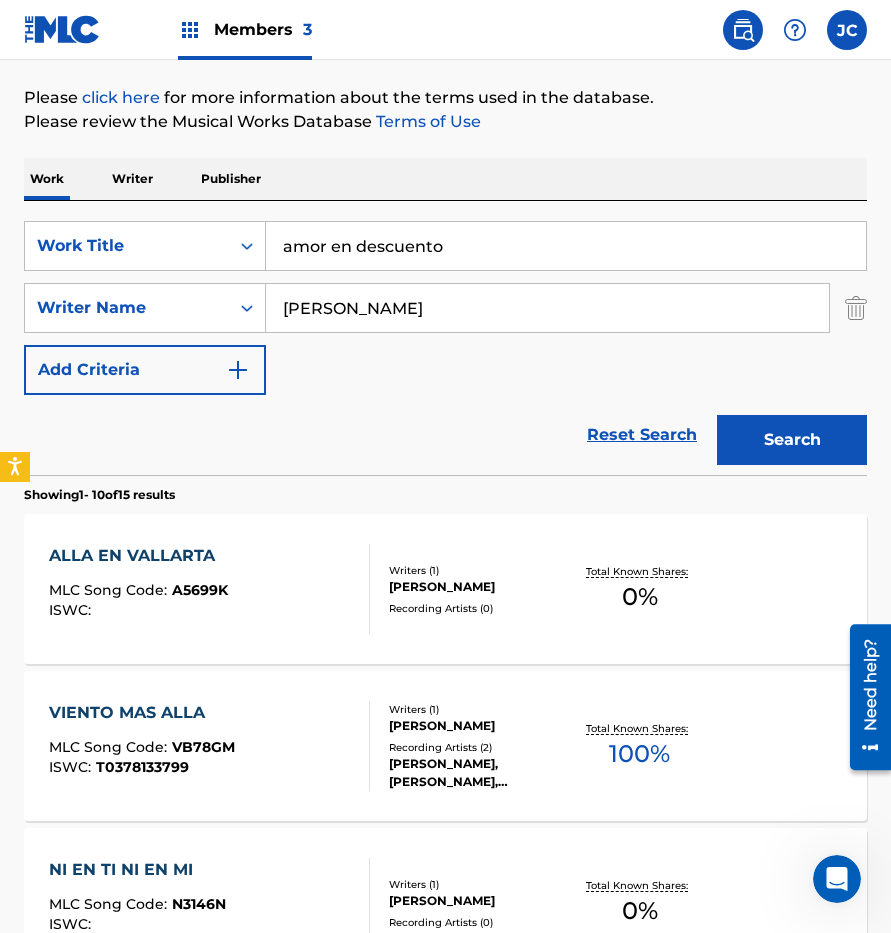 type on "amor en descuento" 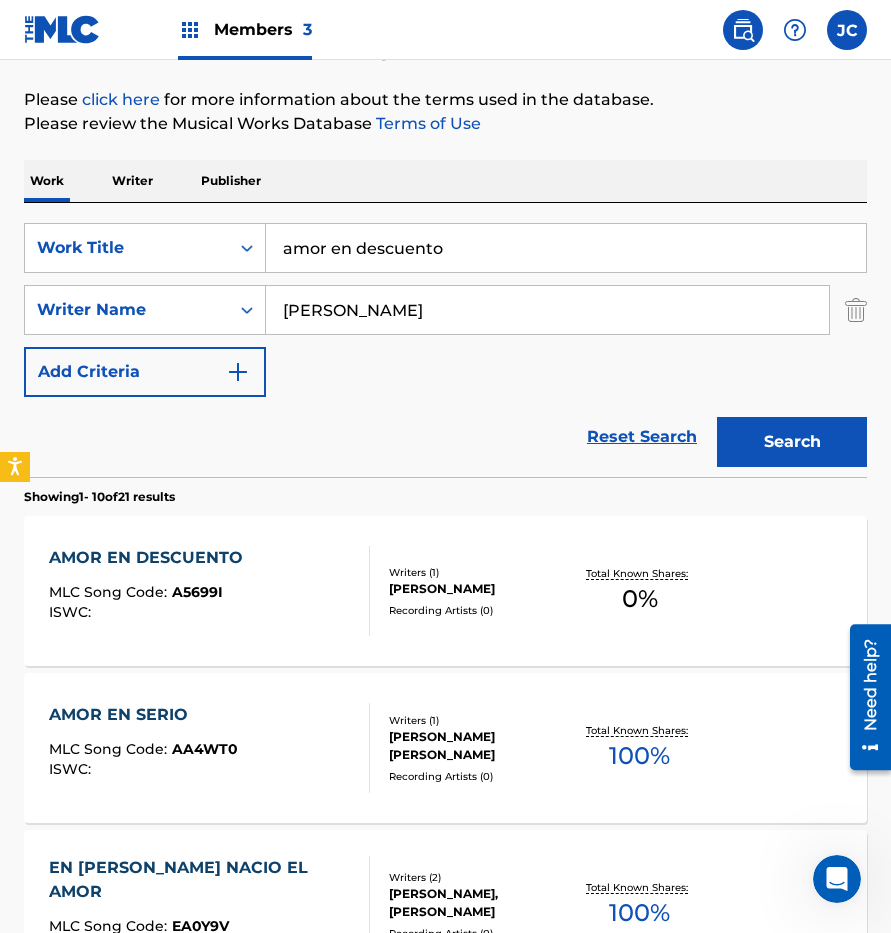 scroll, scrollTop: 300, scrollLeft: 0, axis: vertical 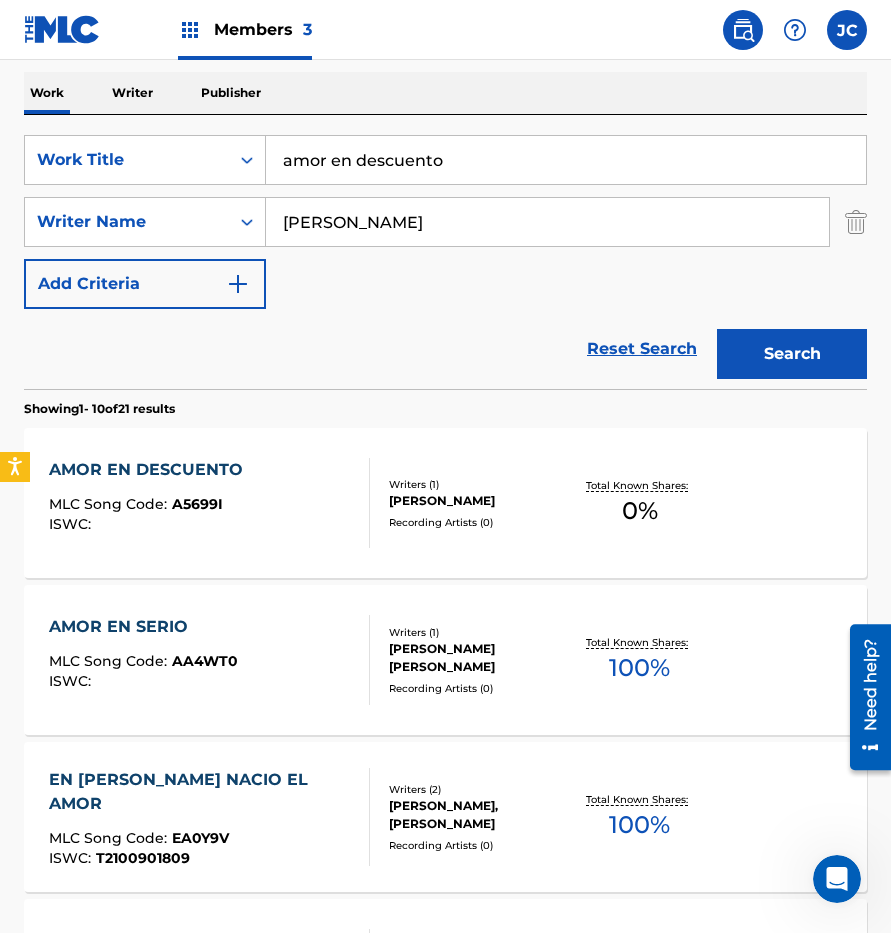 click on "AMOR EN DESCUENTO MLC Song Code : A5699I ISWC :" at bounding box center [209, 503] 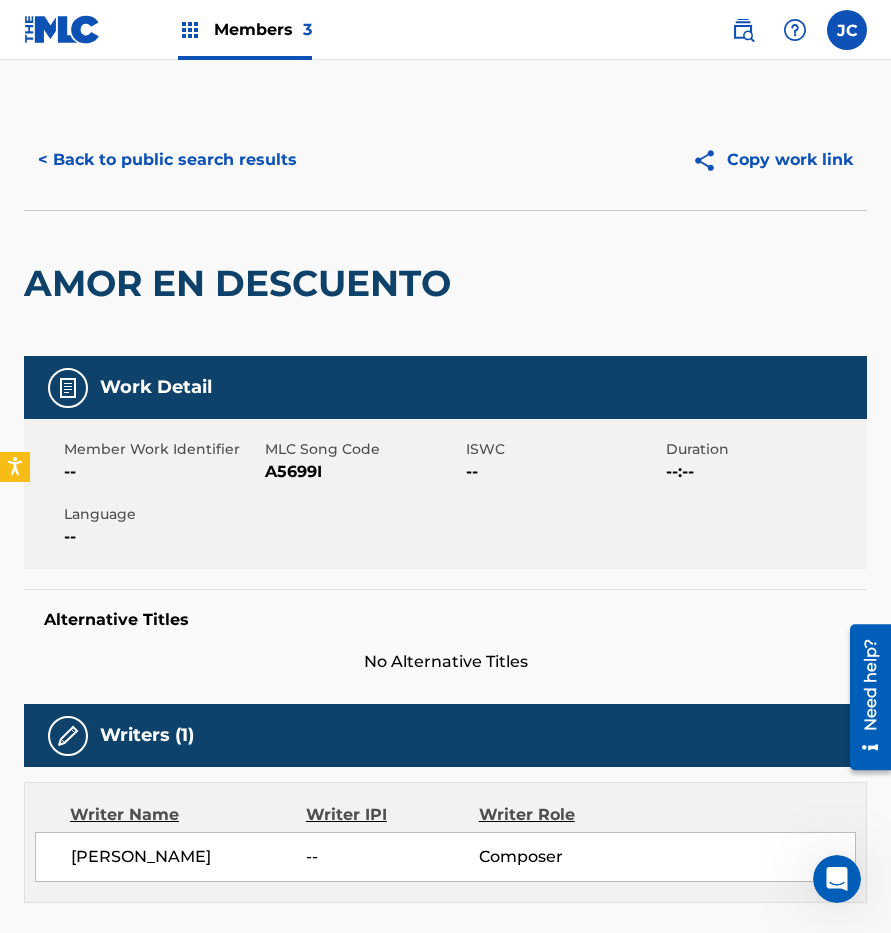 click on "Member Work Identifier -- MLC Song Code A5699I ISWC -- Duration --:-- Language --" at bounding box center (445, 494) 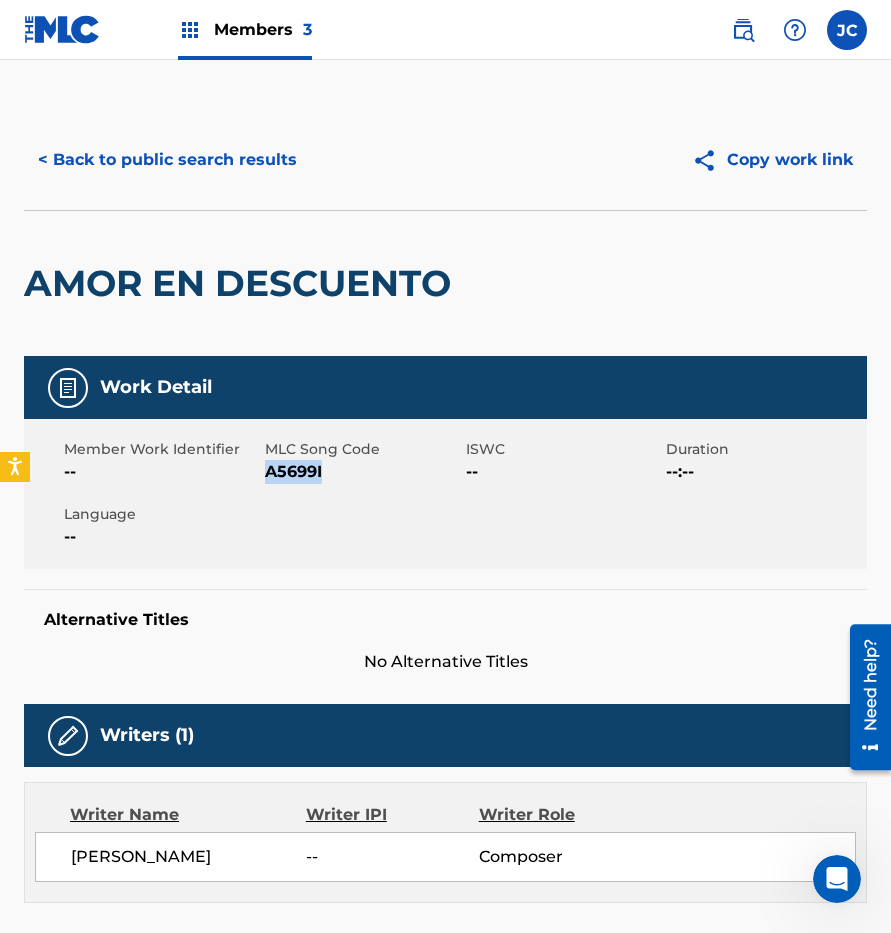 click on "A5699I" at bounding box center [363, 472] 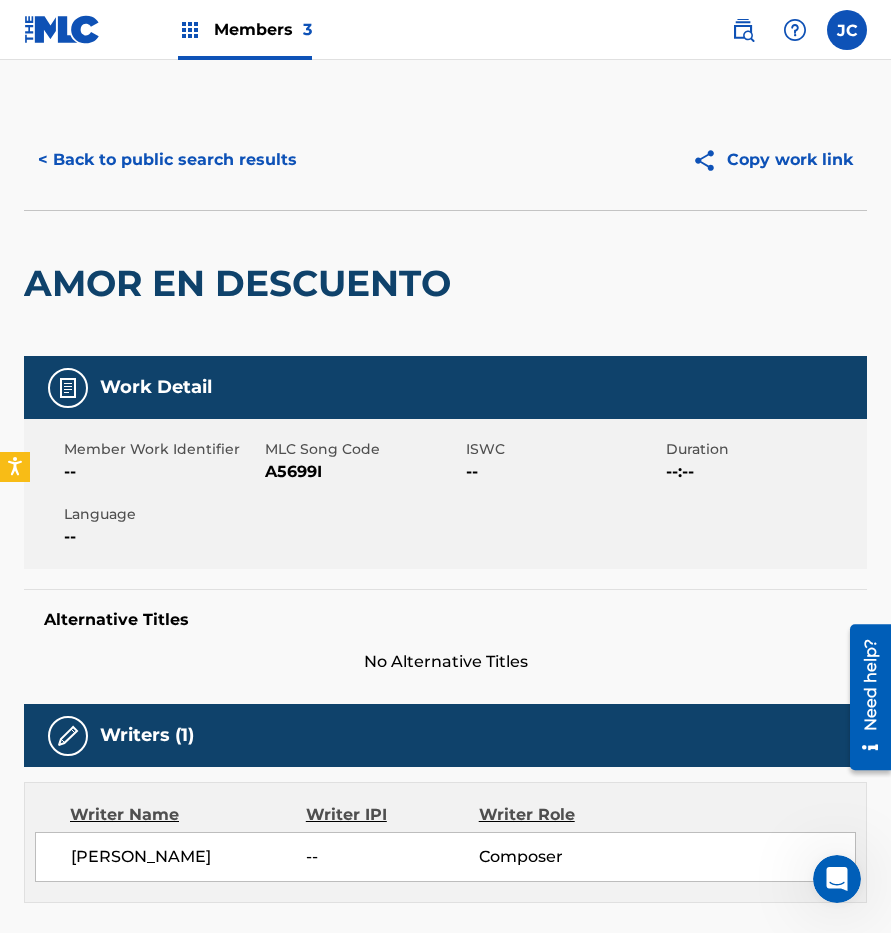 click on "< Back to public search results Copy work link" at bounding box center [445, 160] 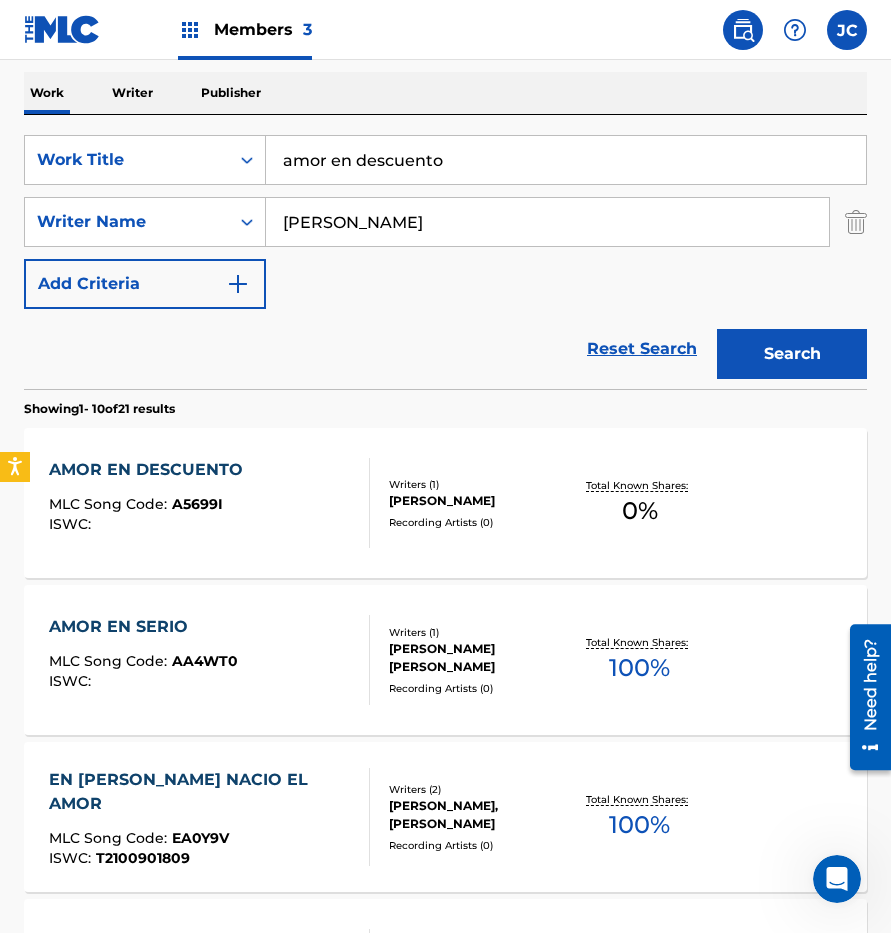 click on "SearchWithCriteria49ceda9f-9f30-4f3c-8dc5-62108f03ddb0 Work Title amor en descuento" at bounding box center [445, 160] 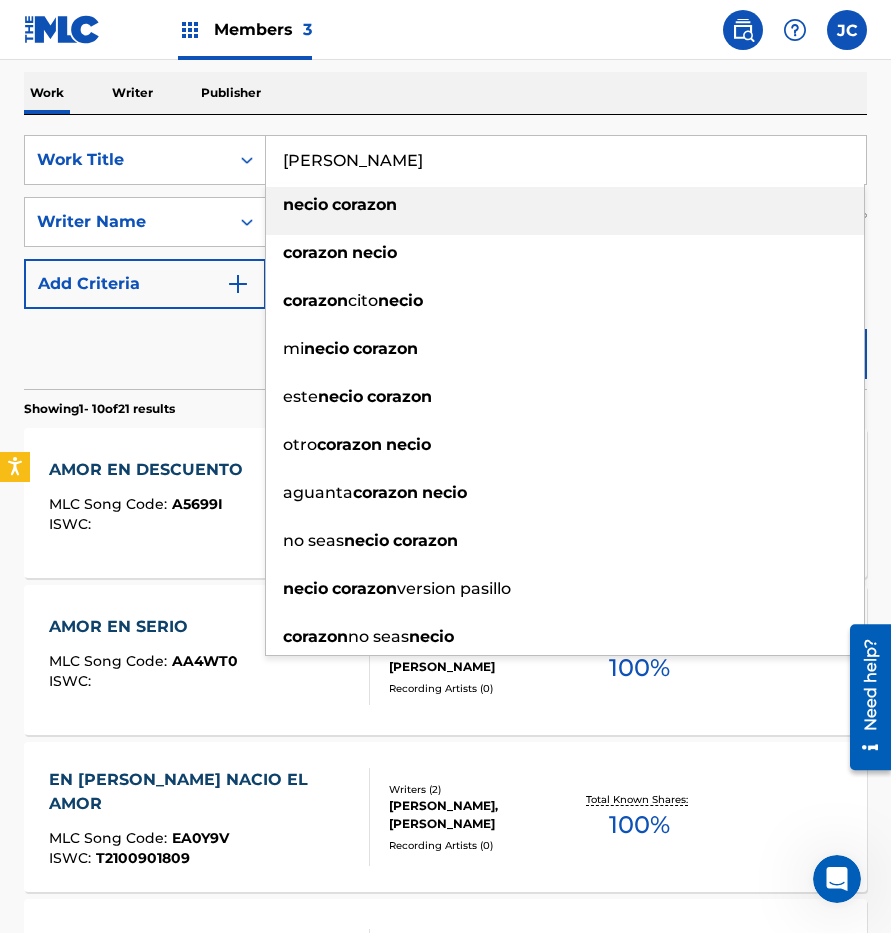 type on "[PERSON_NAME]" 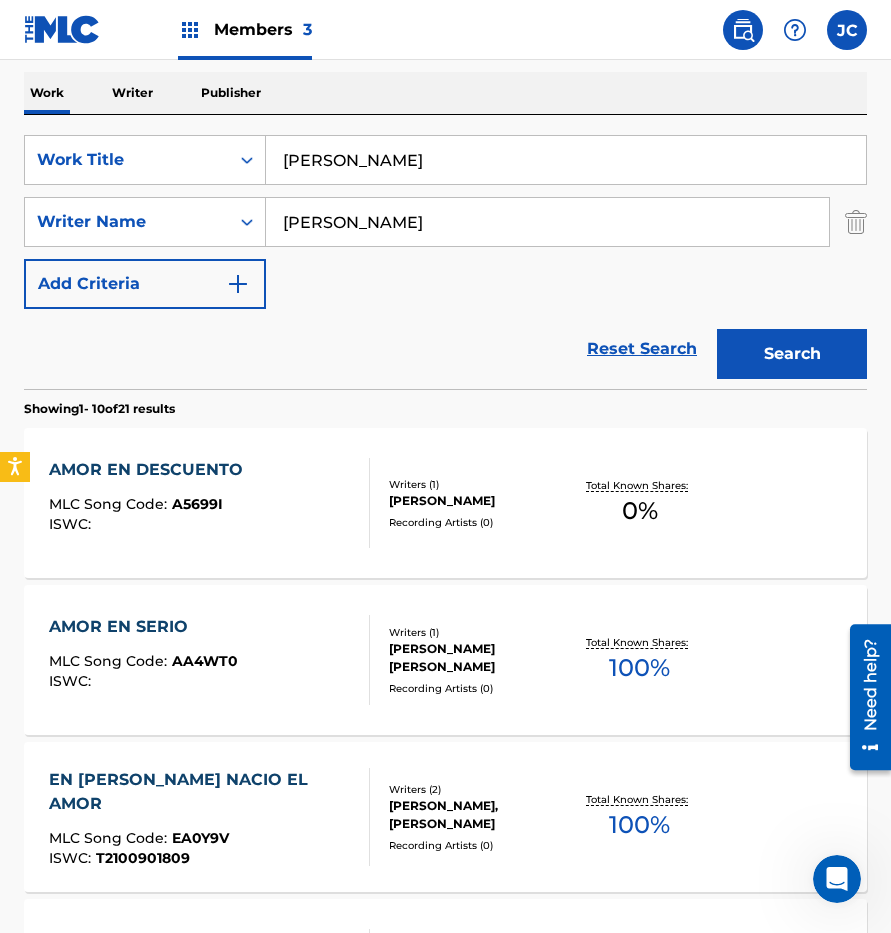 type on "[PERSON_NAME]" 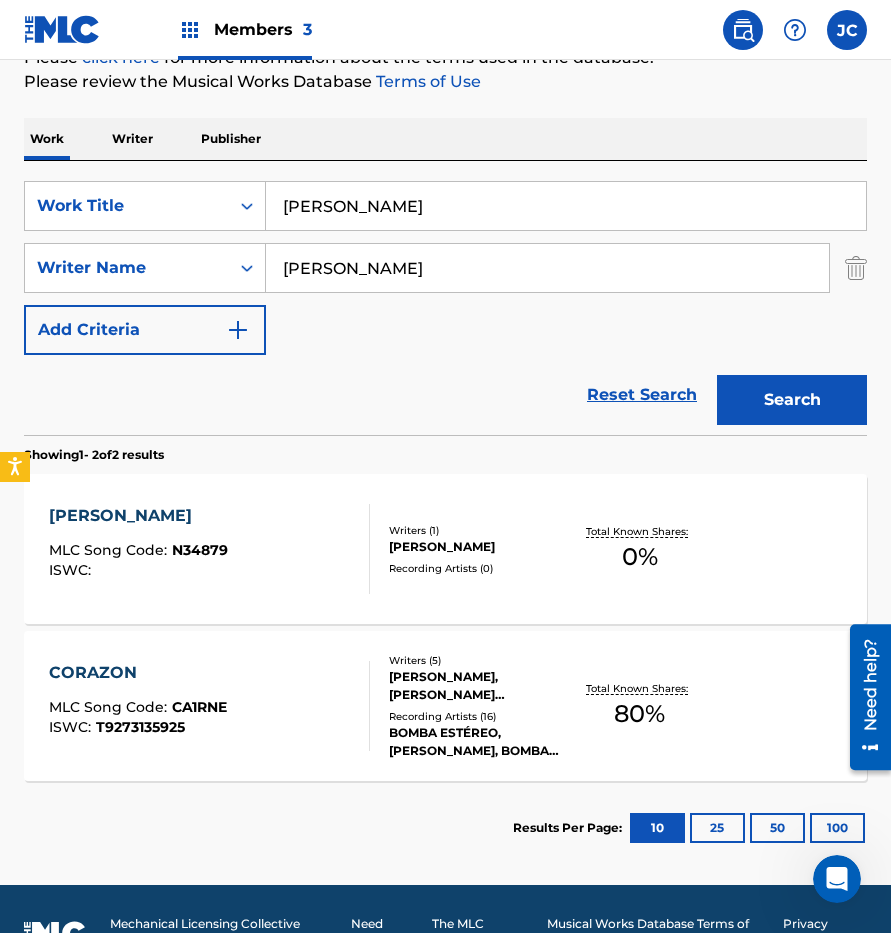 scroll, scrollTop: 302, scrollLeft: 0, axis: vertical 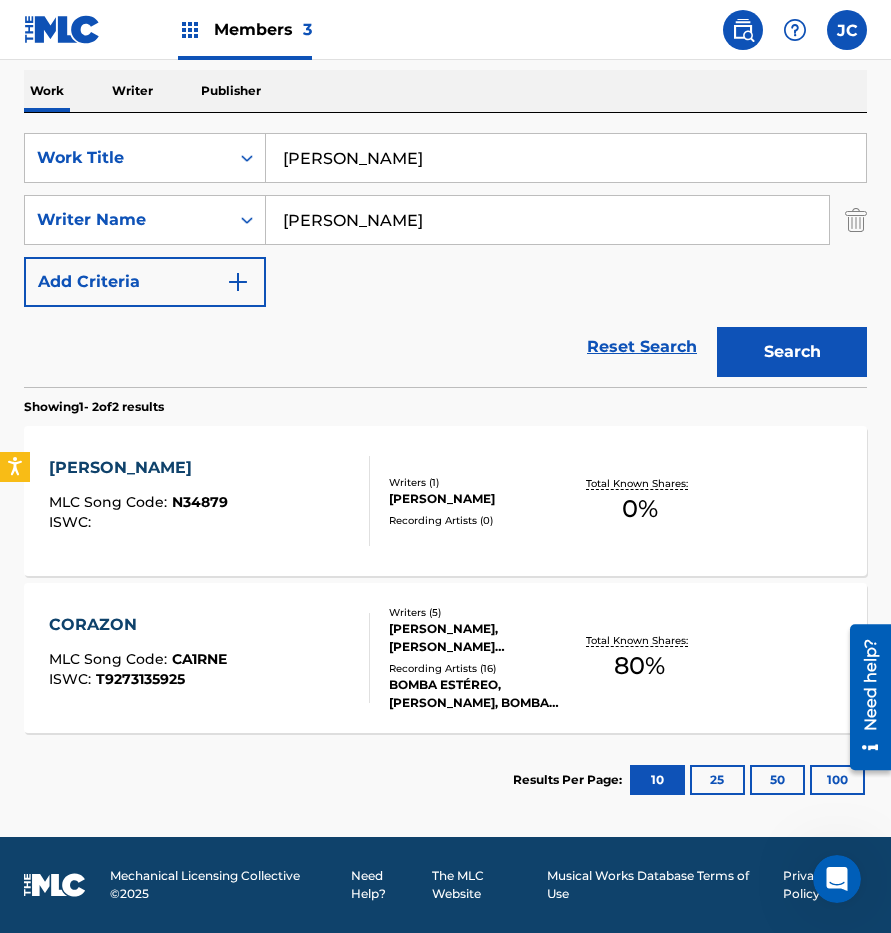 click on "[PERSON_NAME]" at bounding box center [479, 499] 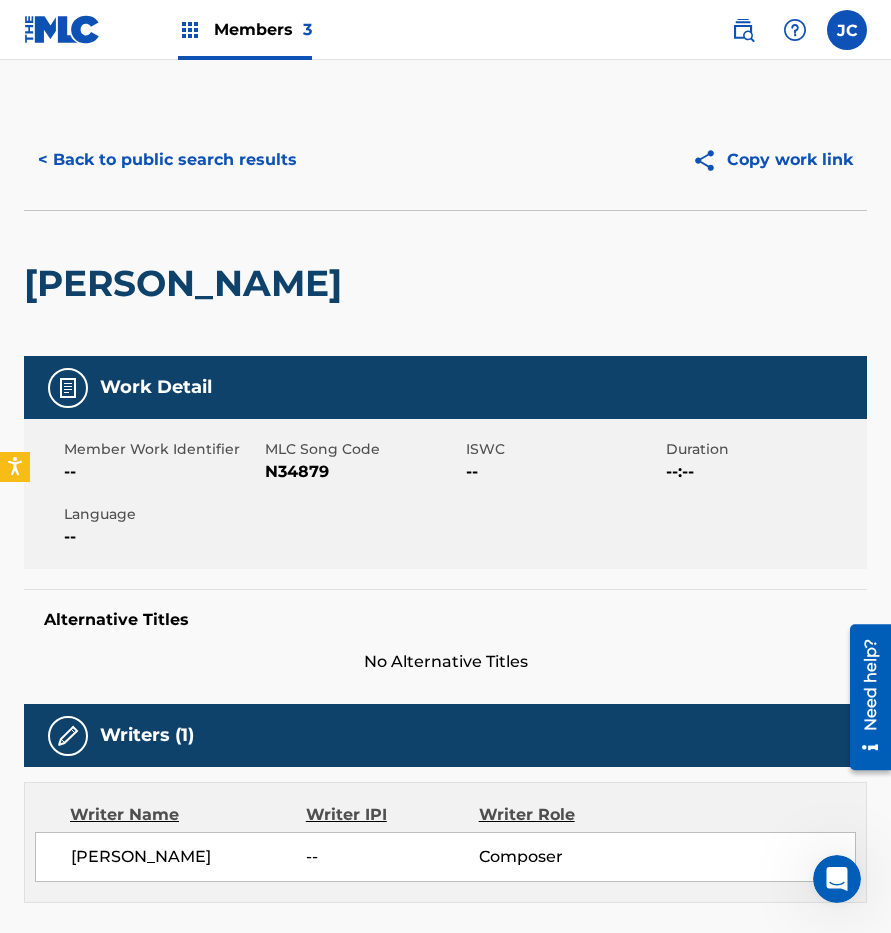 click on "N34879" at bounding box center [363, 472] 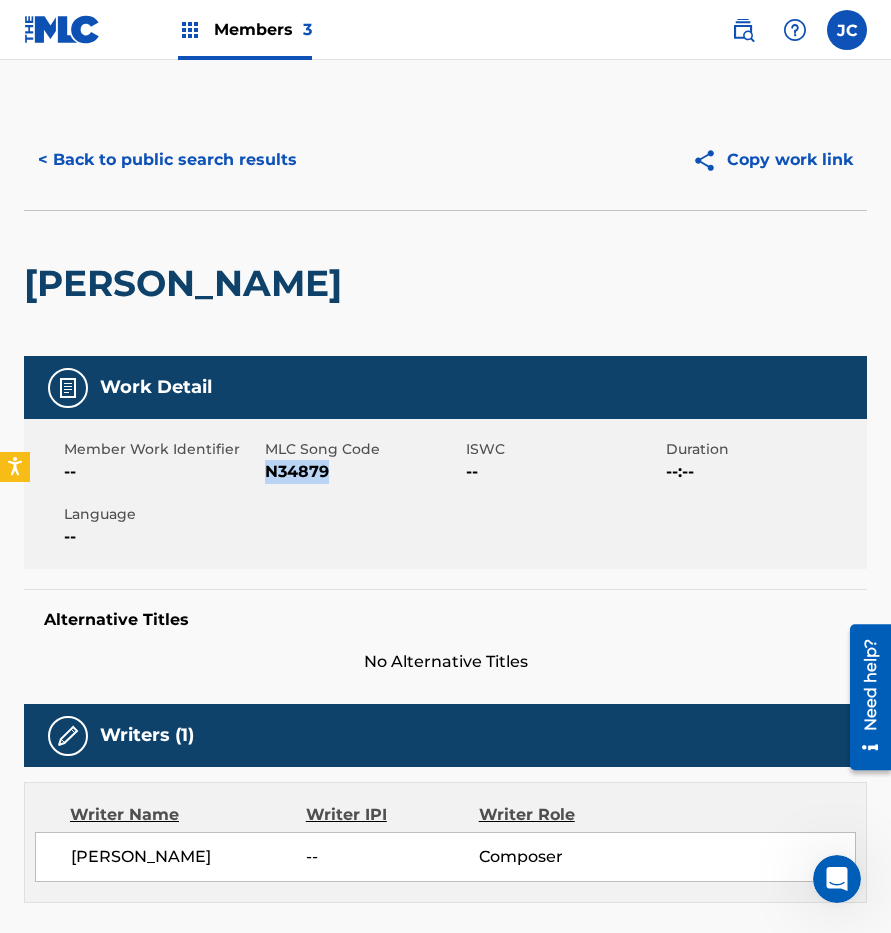 click on "N34879" at bounding box center (363, 472) 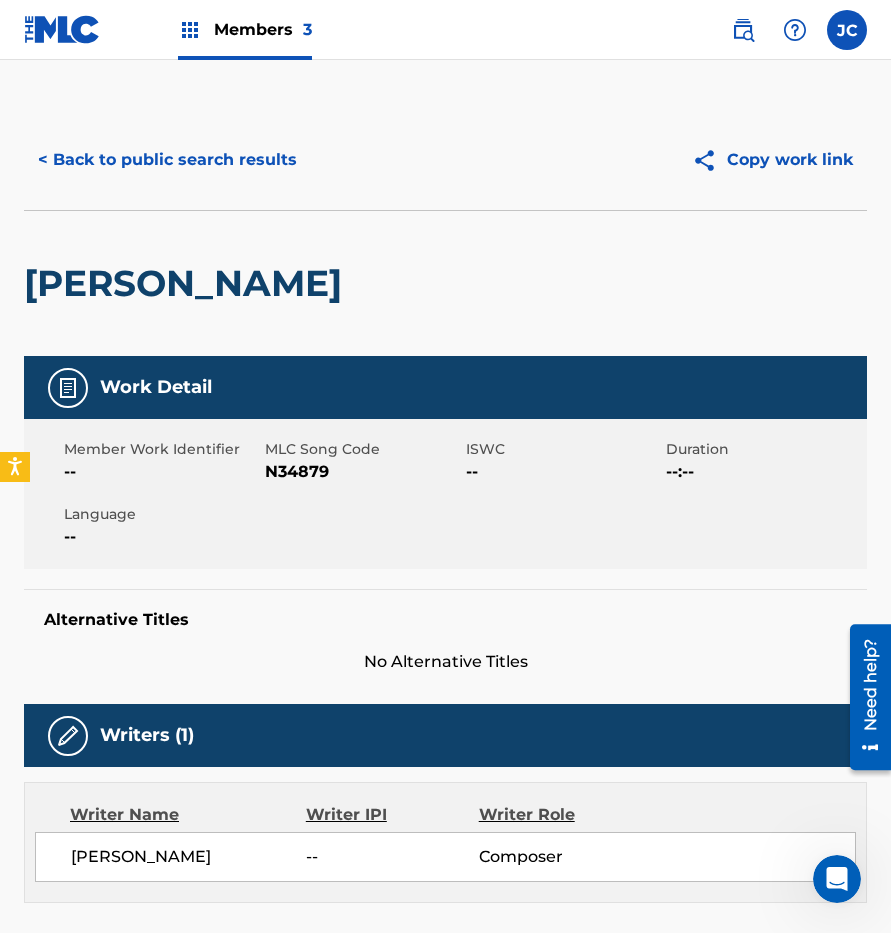 drag, startPoint x: 217, startPoint y: 265, endPoint x: 793, endPoint y: 202, distance: 579.43506 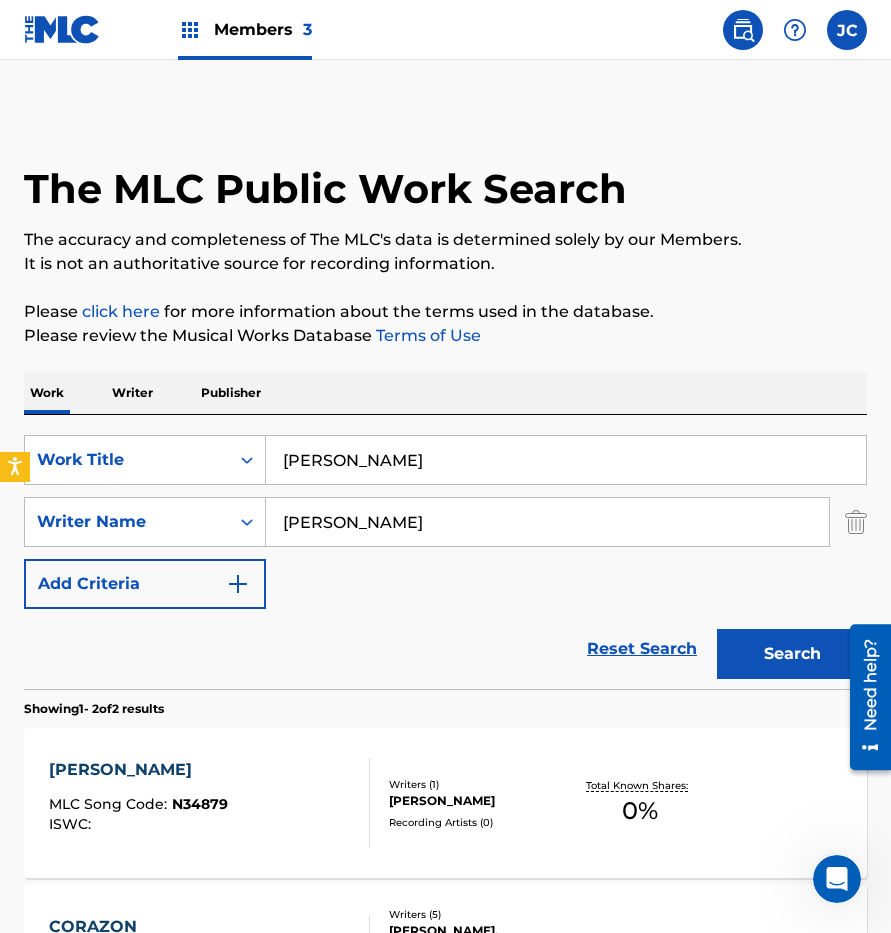 scroll, scrollTop: 188, scrollLeft: 0, axis: vertical 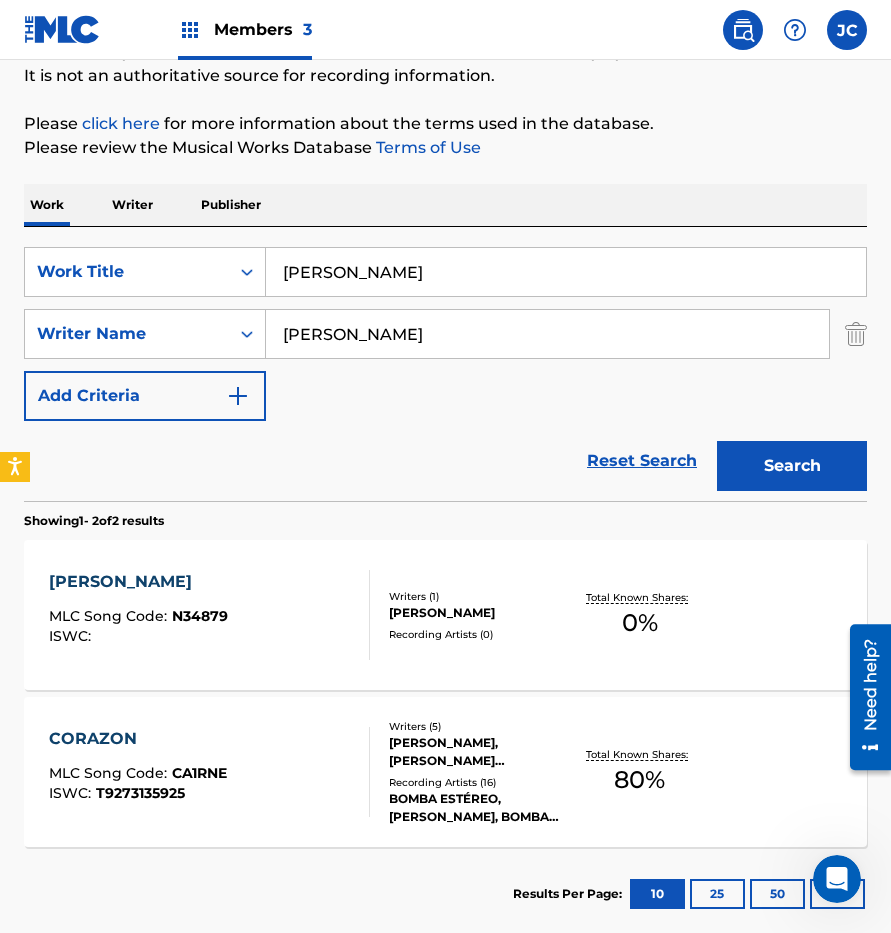 click on "[PERSON_NAME]" at bounding box center (566, 272) 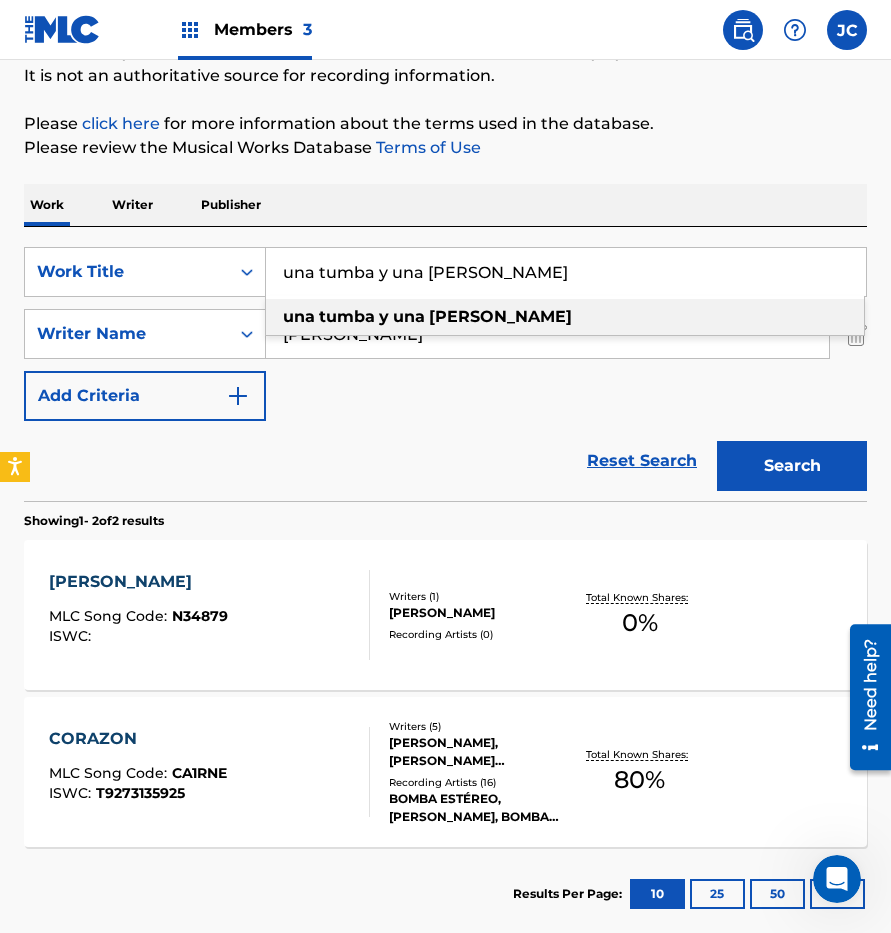 type on "una tumba y una [PERSON_NAME]" 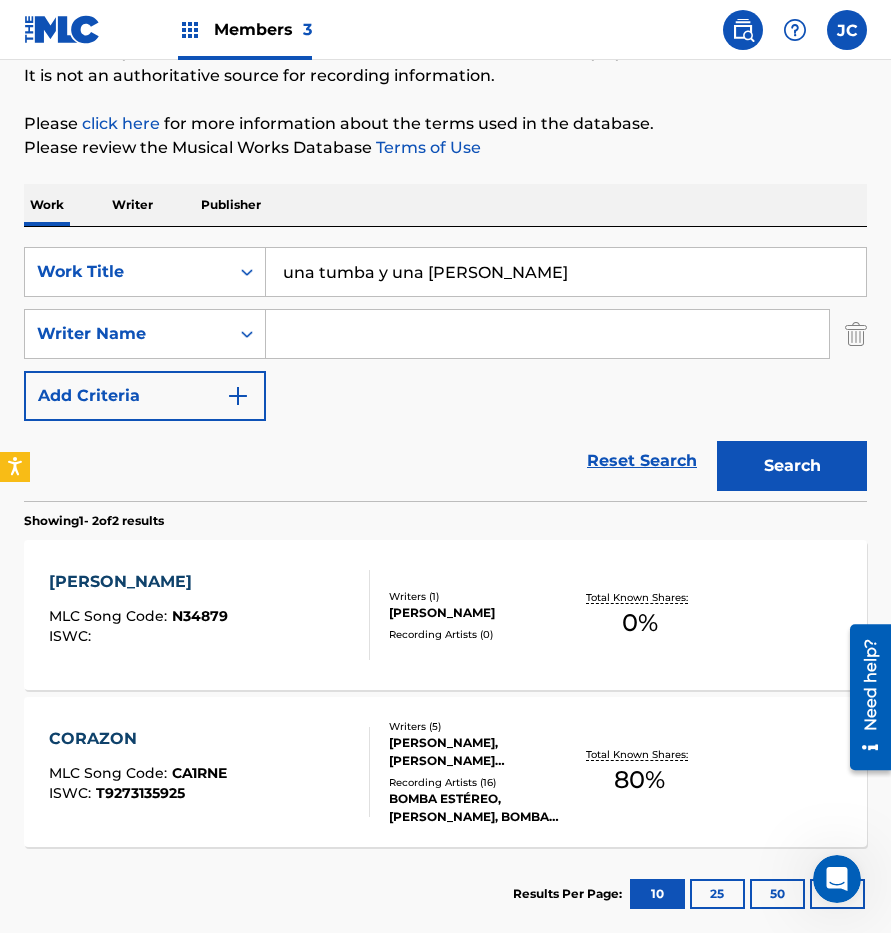 type on "a" 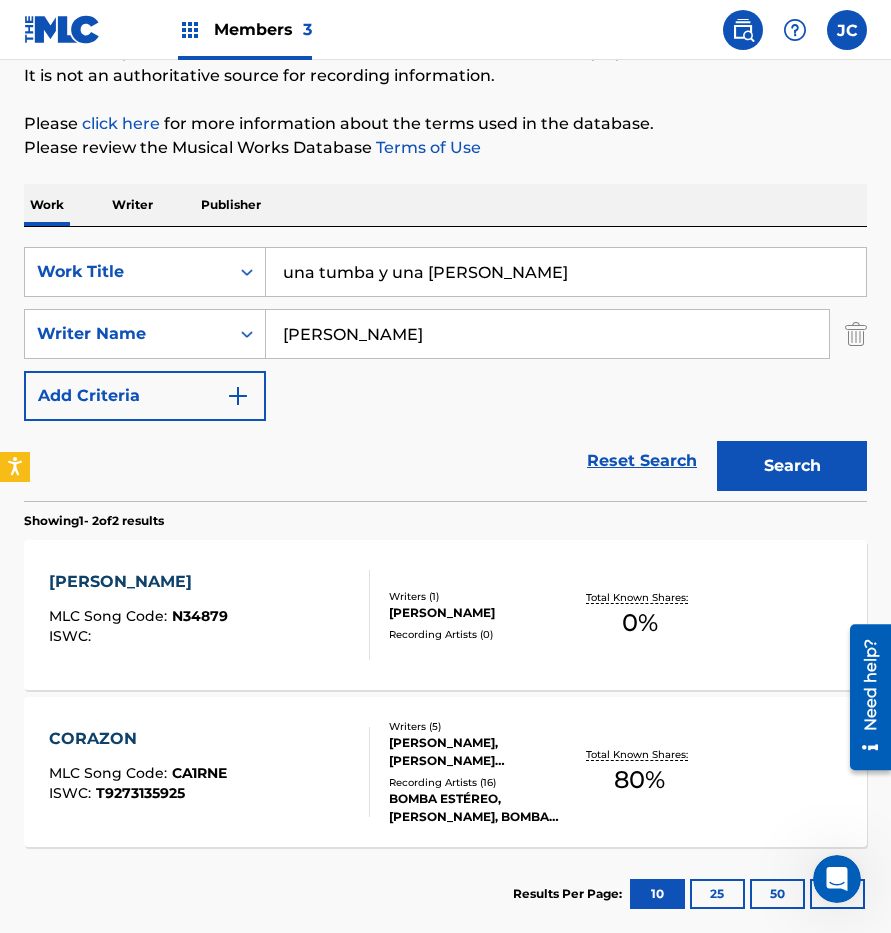 type on "[PERSON_NAME]" 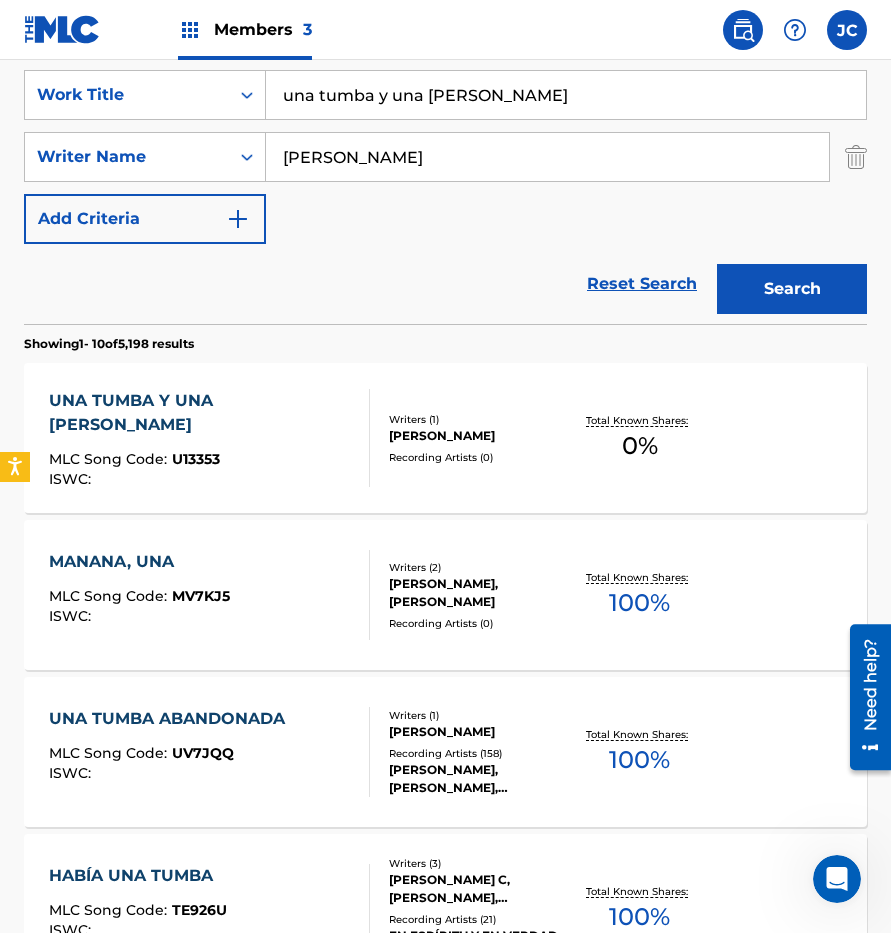 scroll, scrollTop: 400, scrollLeft: 0, axis: vertical 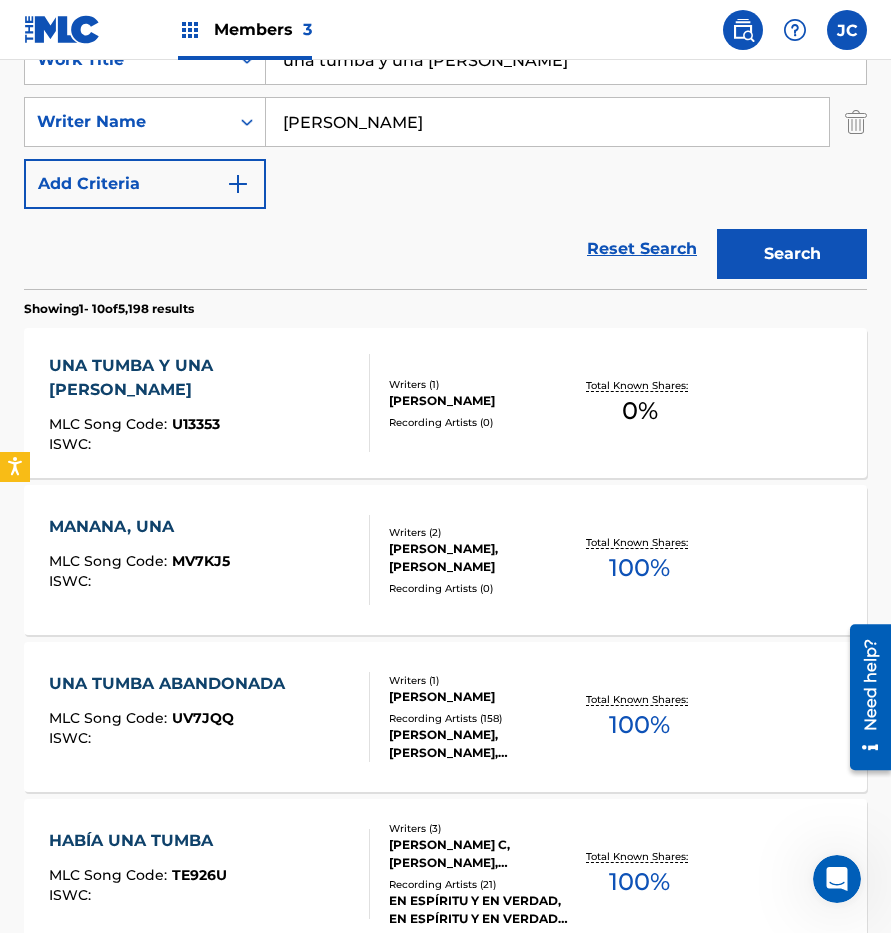 click on "[PERSON_NAME]" at bounding box center [479, 401] 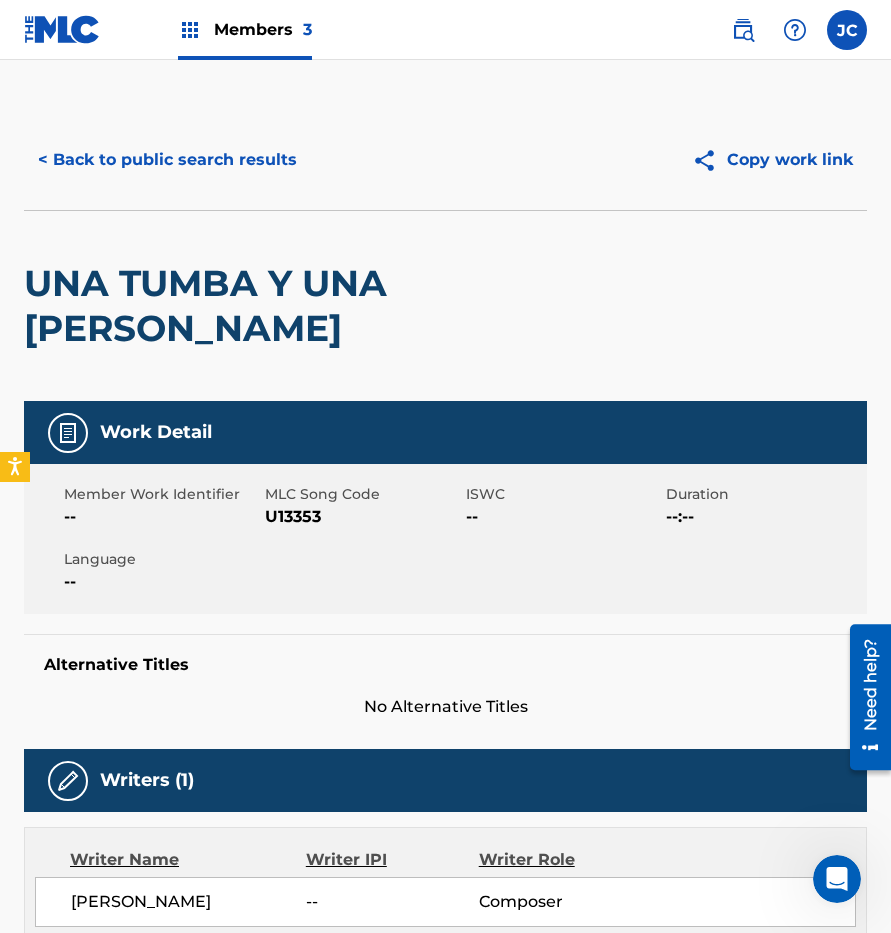 click on "U13353" at bounding box center (363, 517) 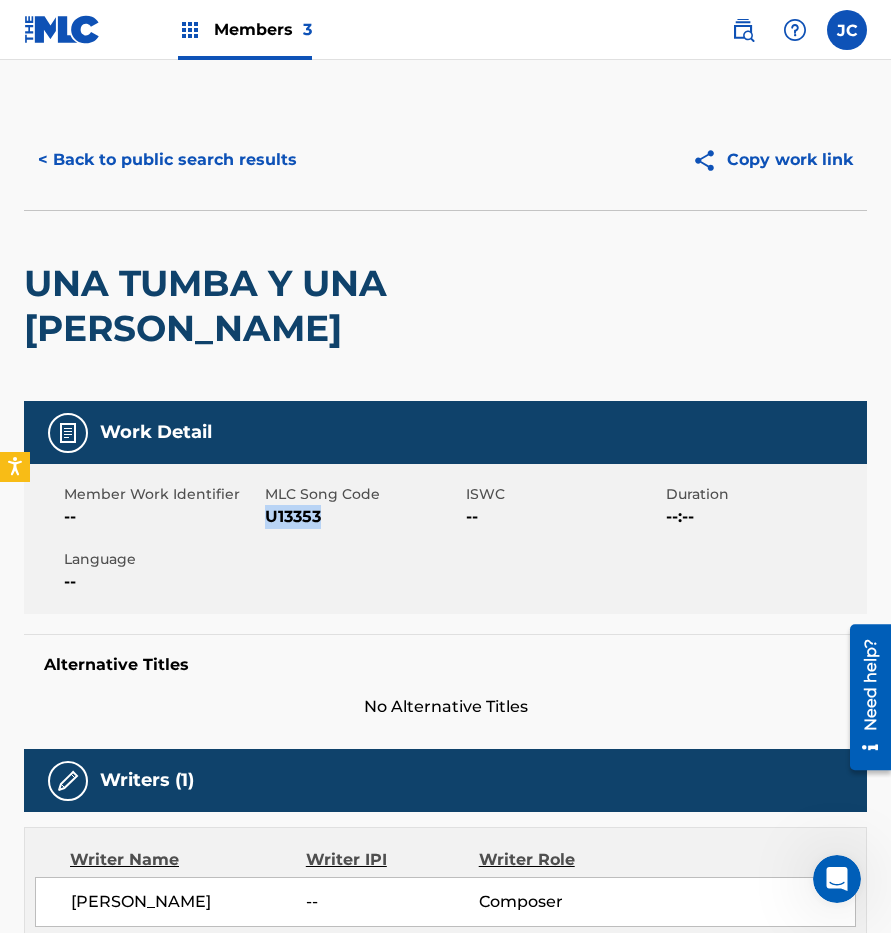 click on "U13353" at bounding box center (363, 517) 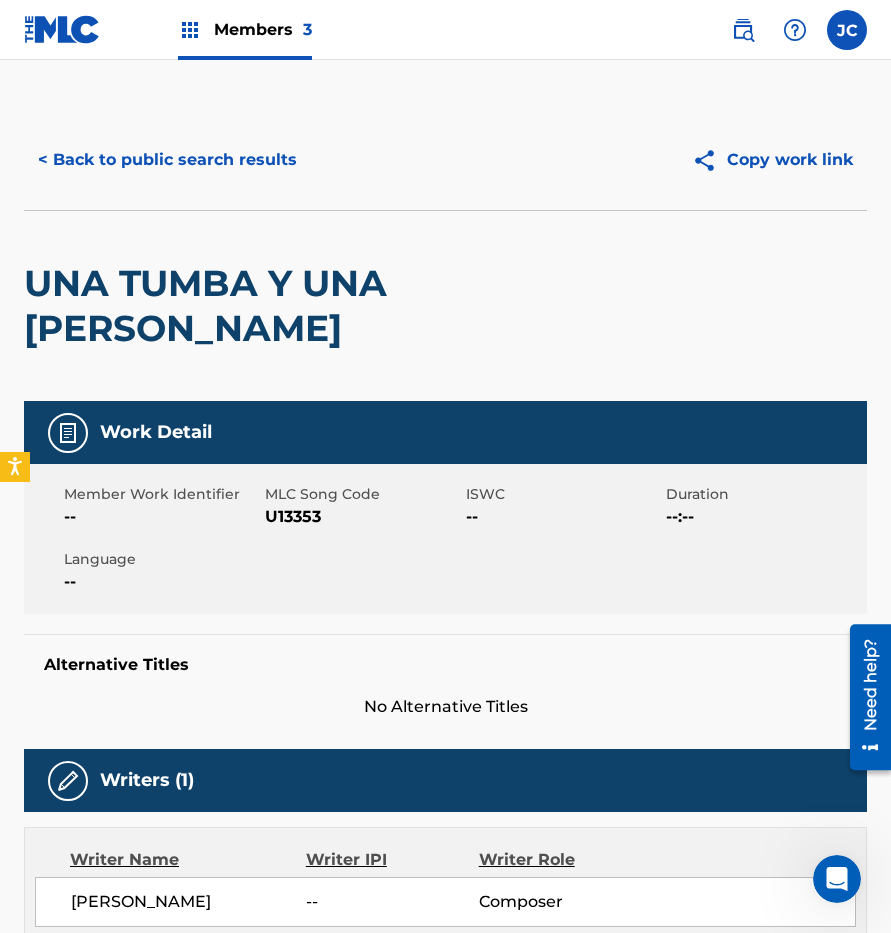 click on "UNA TUMBA Y UNA [PERSON_NAME]" at bounding box center (277, 306) 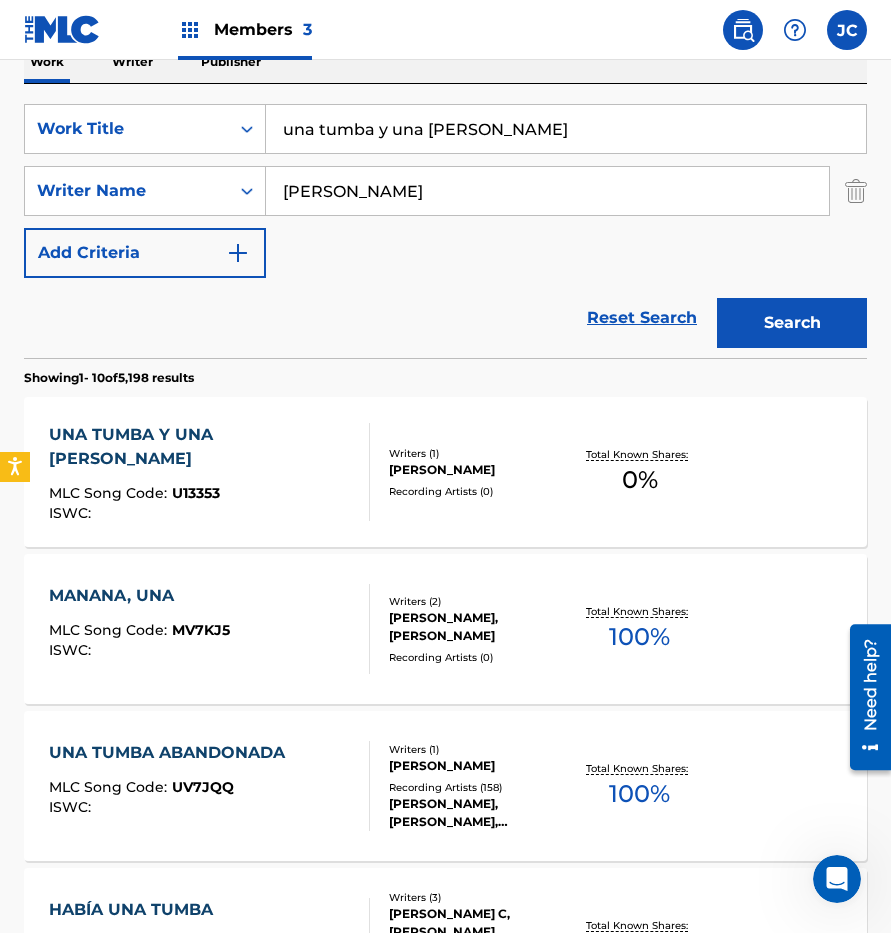 scroll, scrollTop: 300, scrollLeft: 0, axis: vertical 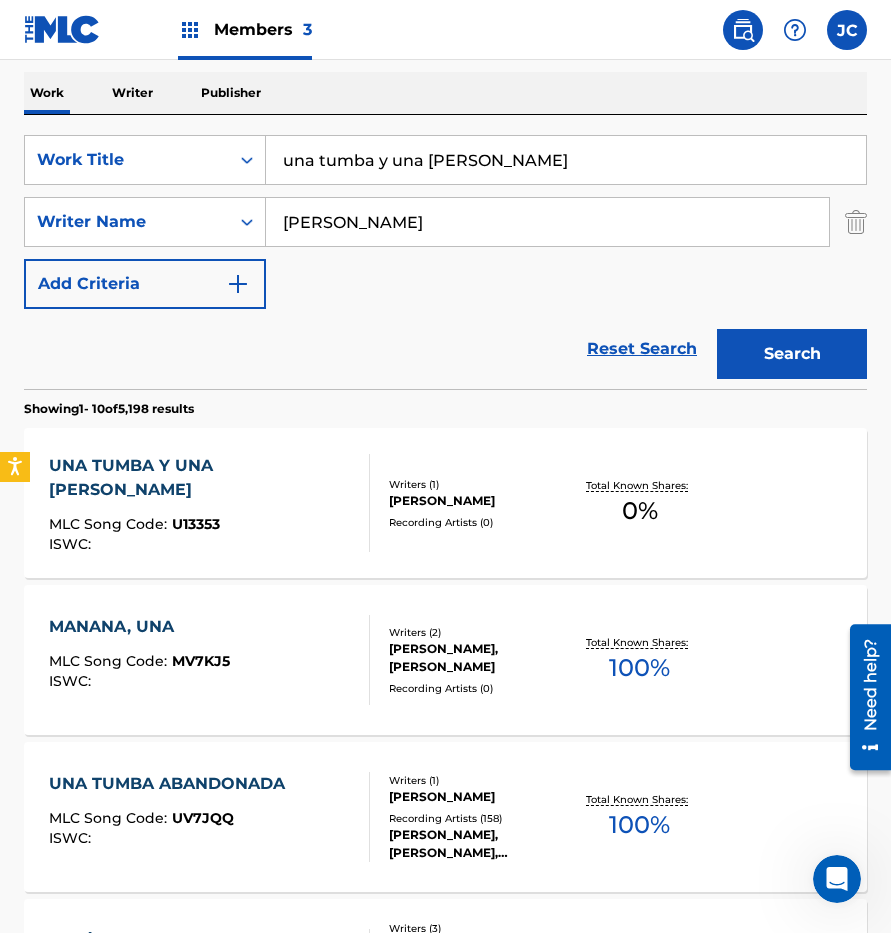 drag, startPoint x: 345, startPoint y: 161, endPoint x: 330, endPoint y: 156, distance: 15.811388 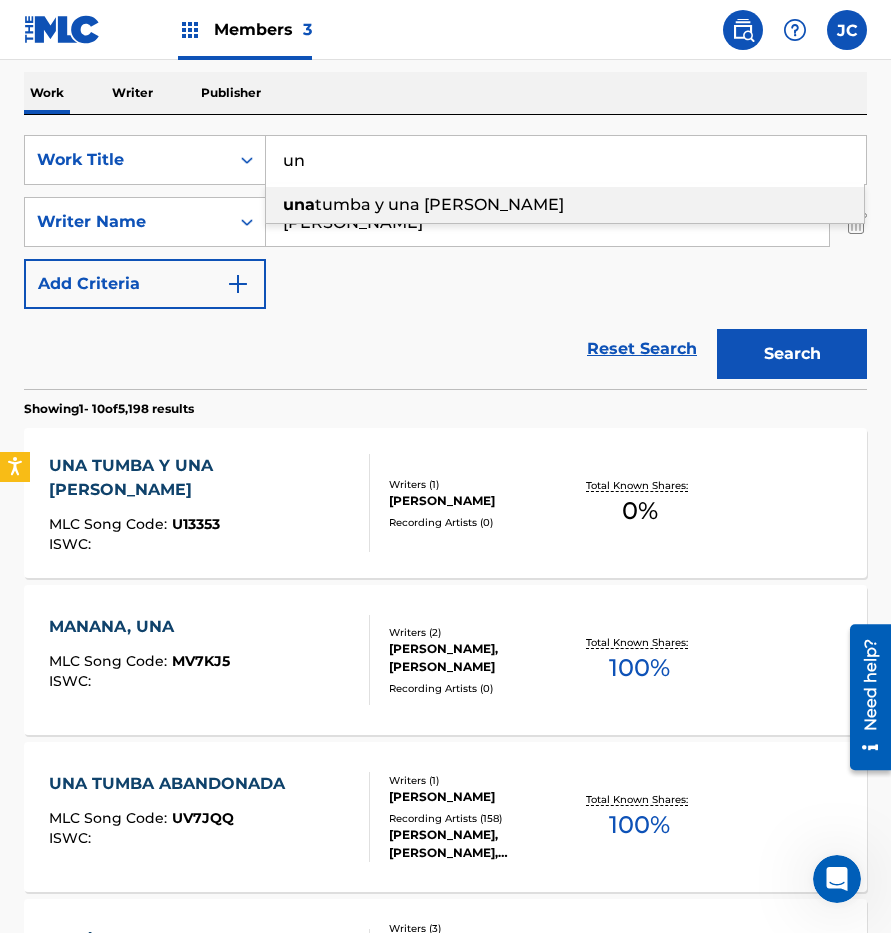 type on "u" 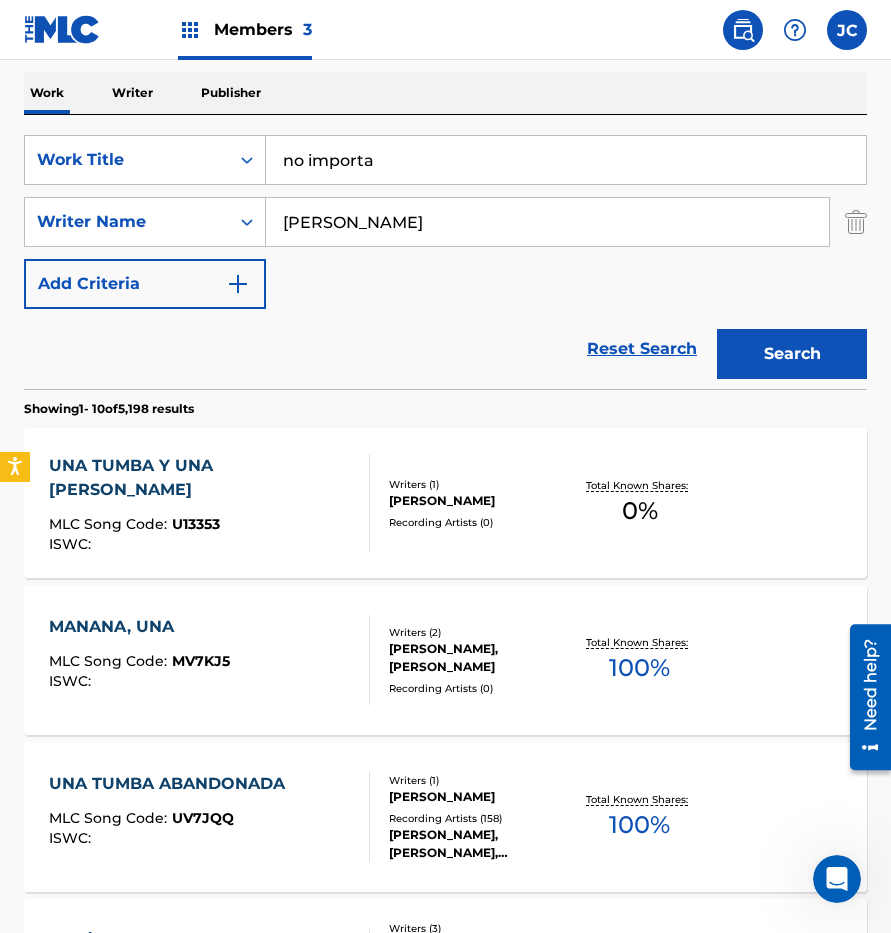 type on "no importa" 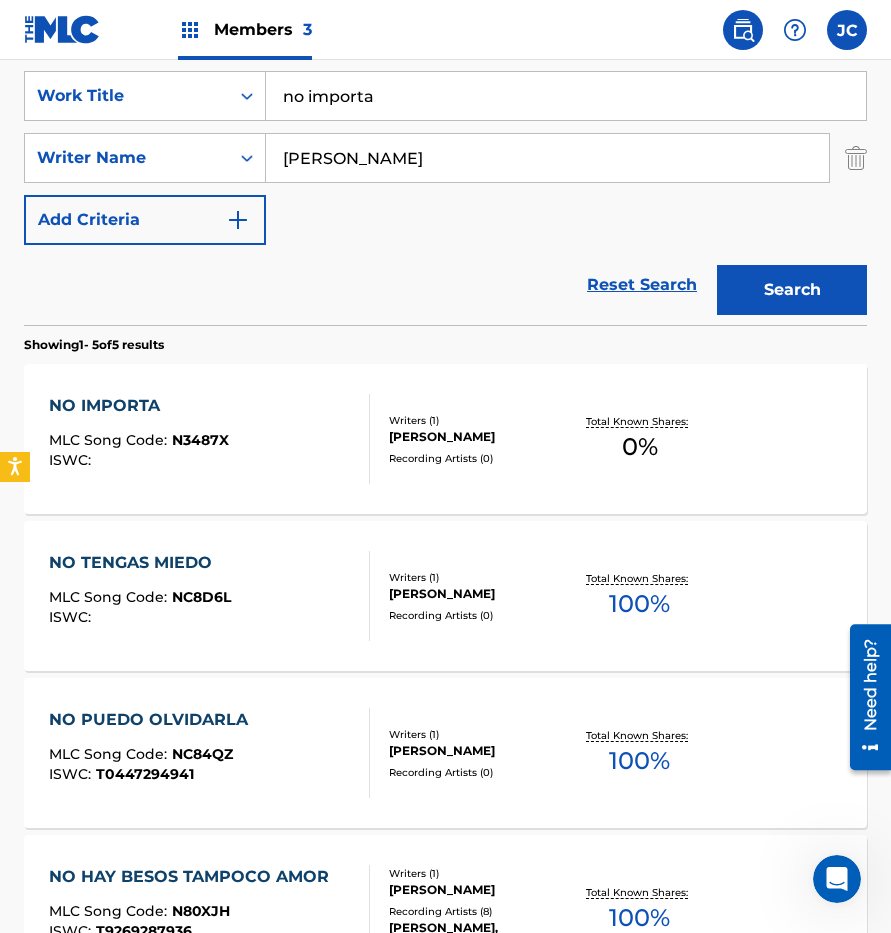 scroll, scrollTop: 400, scrollLeft: 0, axis: vertical 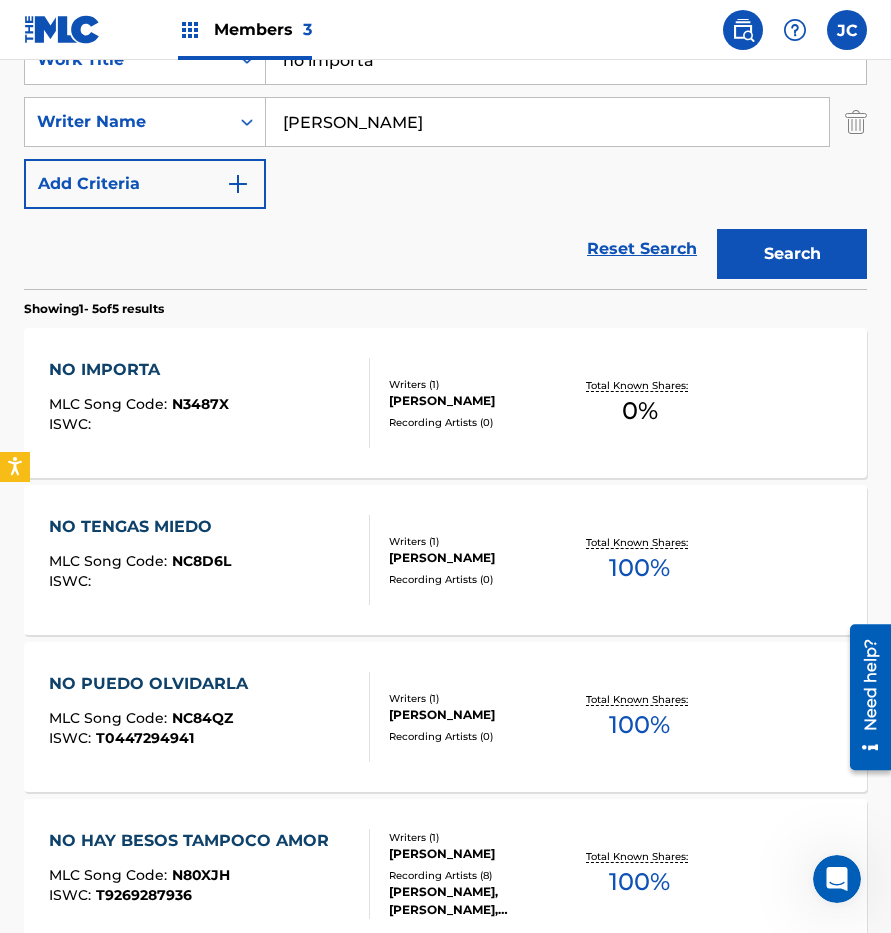 click on "Writers ( 1 ) [PERSON_NAME] Recording Artists ( 0 )" at bounding box center (470, 403) 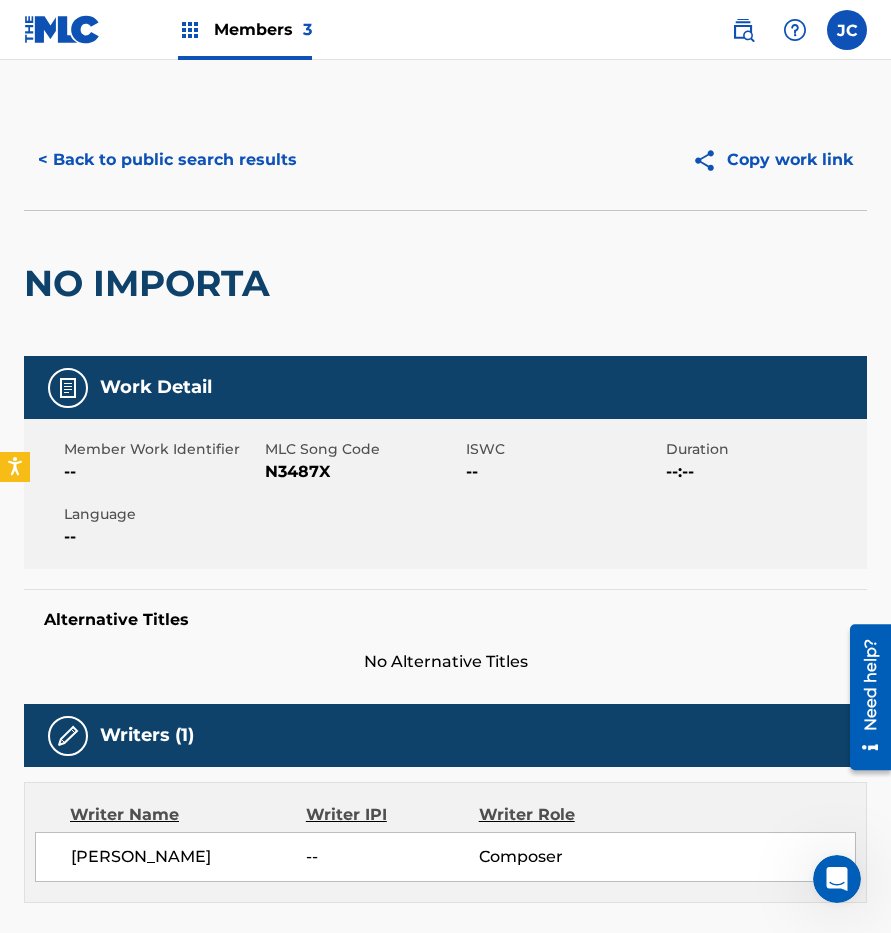 click on "N3487X" at bounding box center (363, 472) 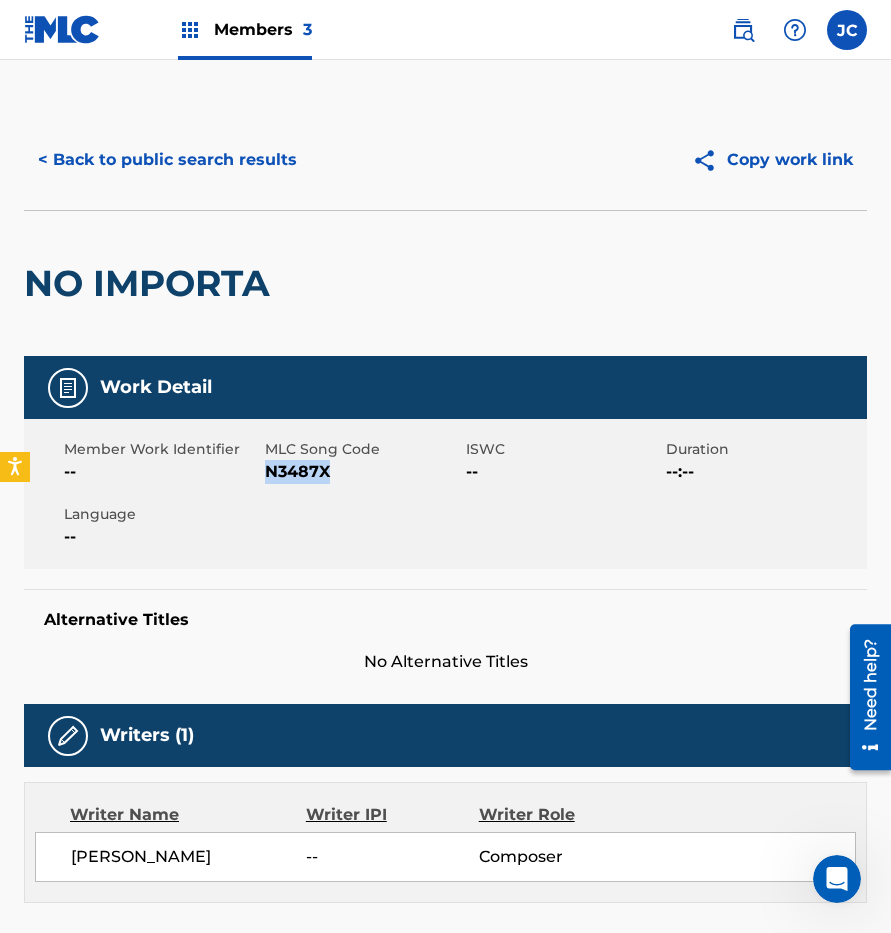 click on "N3487X" at bounding box center [363, 472] 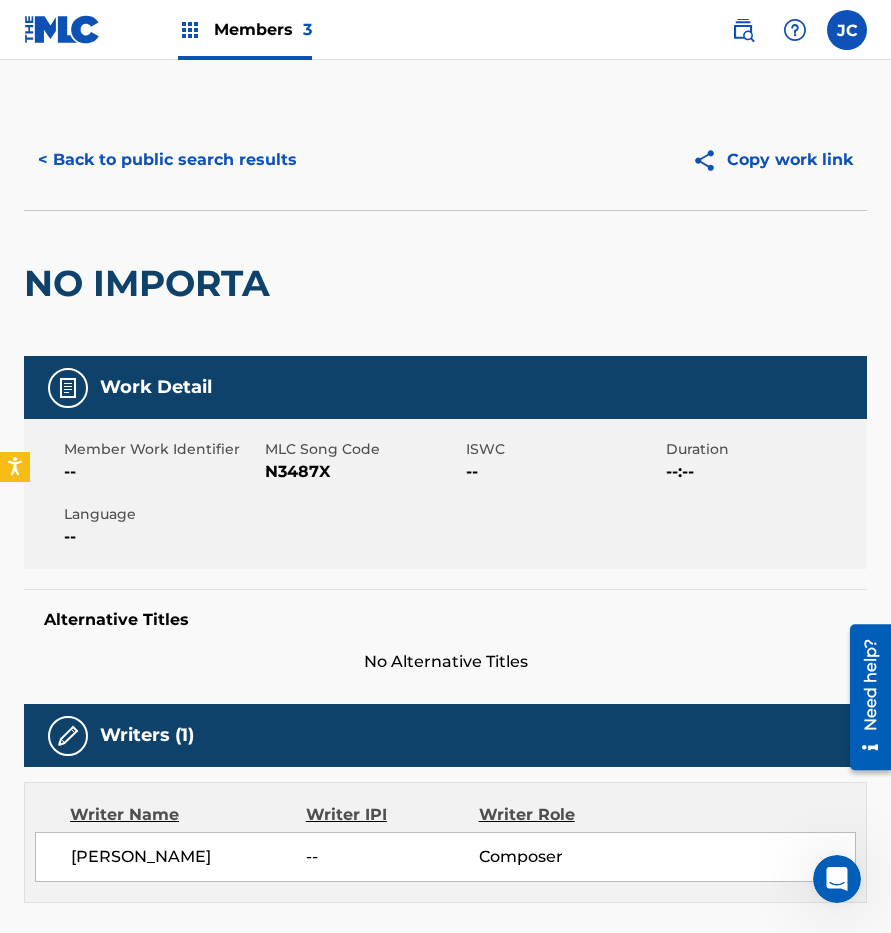 click on "< Back to public search results Copy work link" at bounding box center [445, 160] 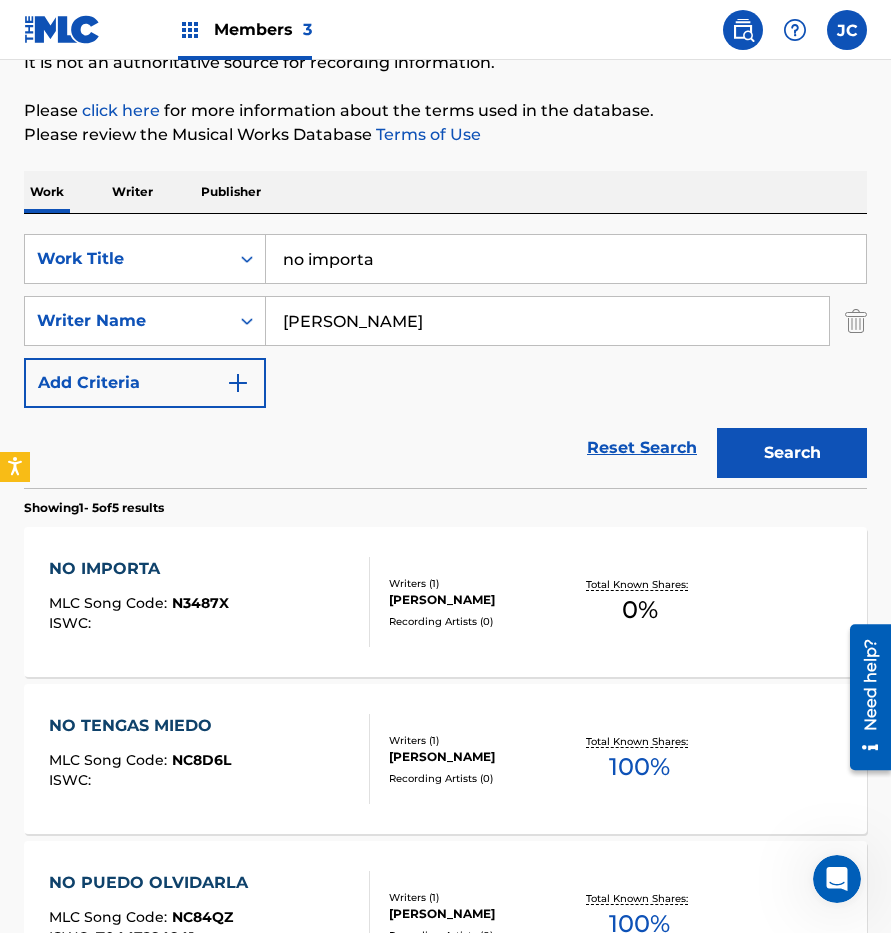 scroll, scrollTop: 200, scrollLeft: 0, axis: vertical 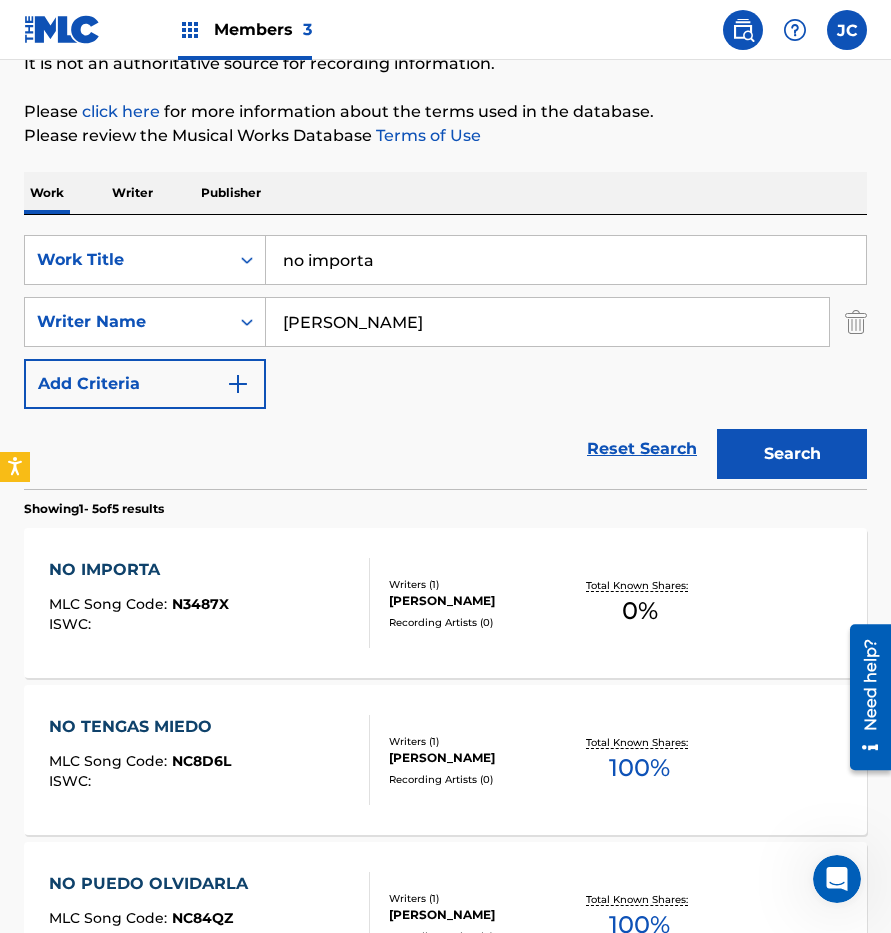 click on "no importa" at bounding box center (566, 260) 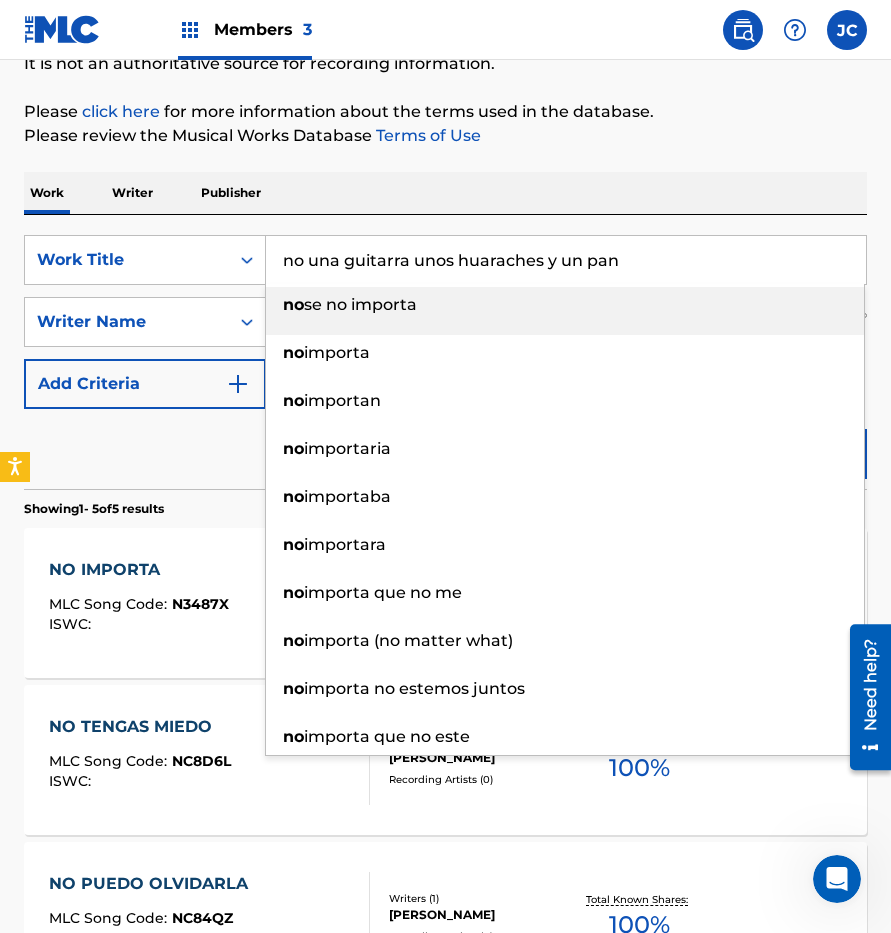 click on "no una guitarra unos huaraches y un pan" at bounding box center (566, 260) 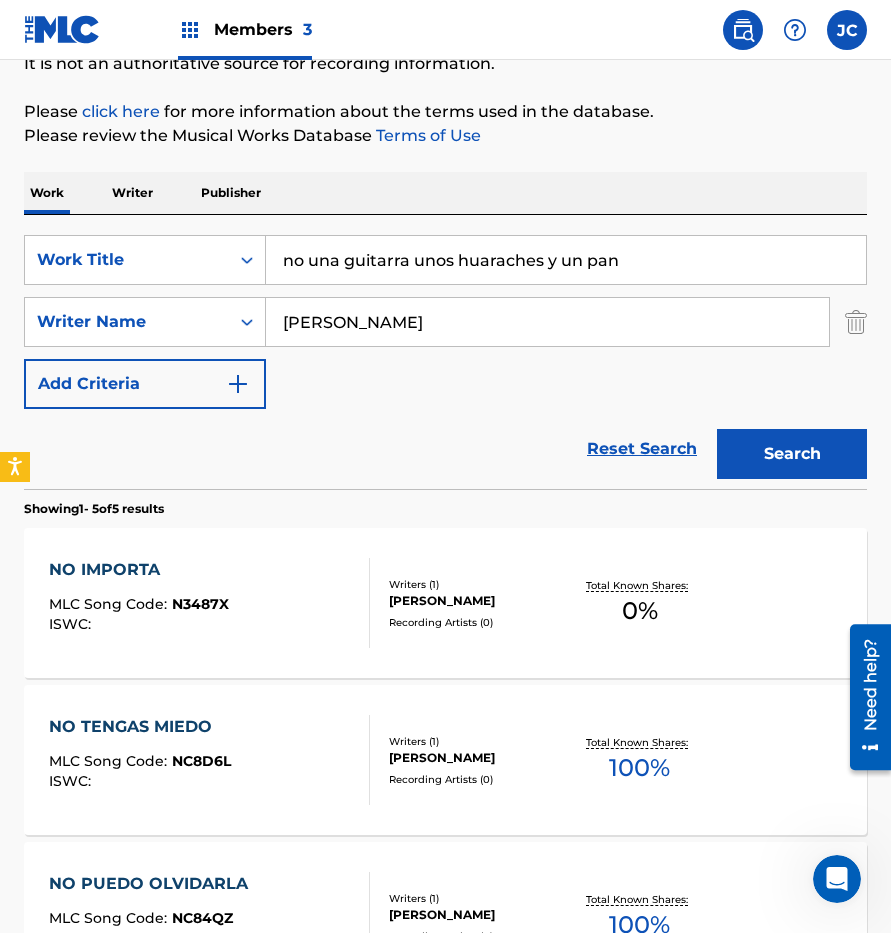 click on "no una guitarra unos huaraches y un pan" at bounding box center (566, 260) 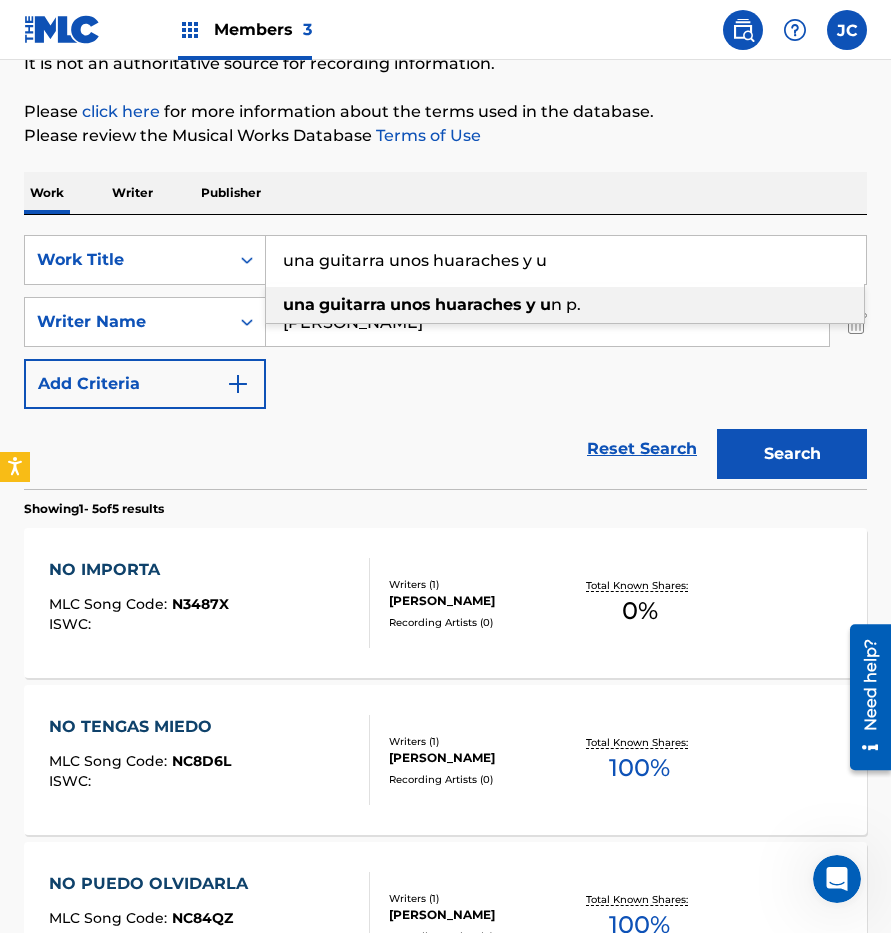 click on "una   guitarra   unos   huaraches   [PERSON_NAME] p." at bounding box center [565, 305] 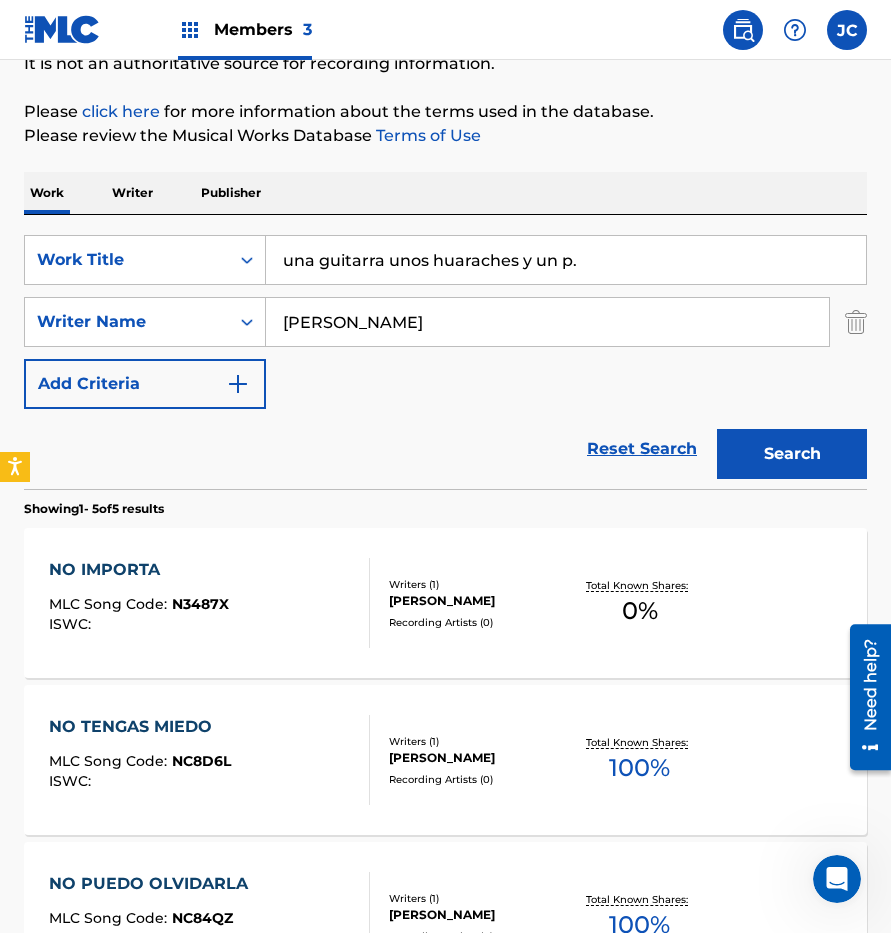 click on "[PERSON_NAME]" at bounding box center (547, 322) 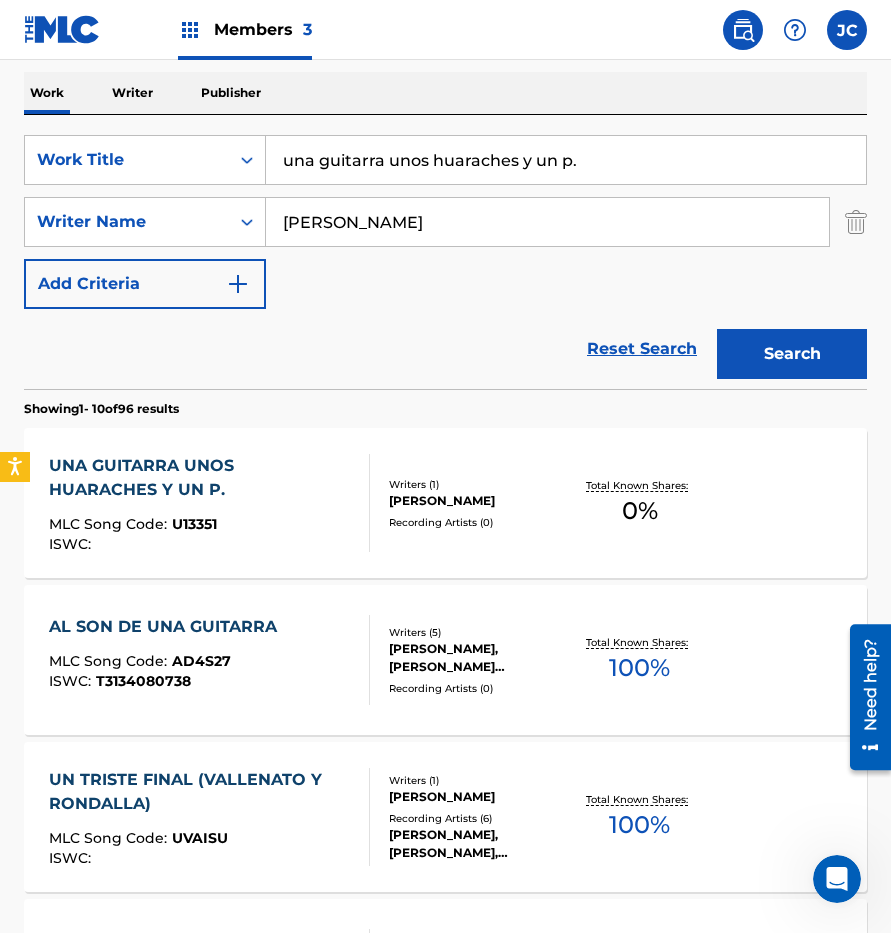 scroll, scrollTop: 400, scrollLeft: 0, axis: vertical 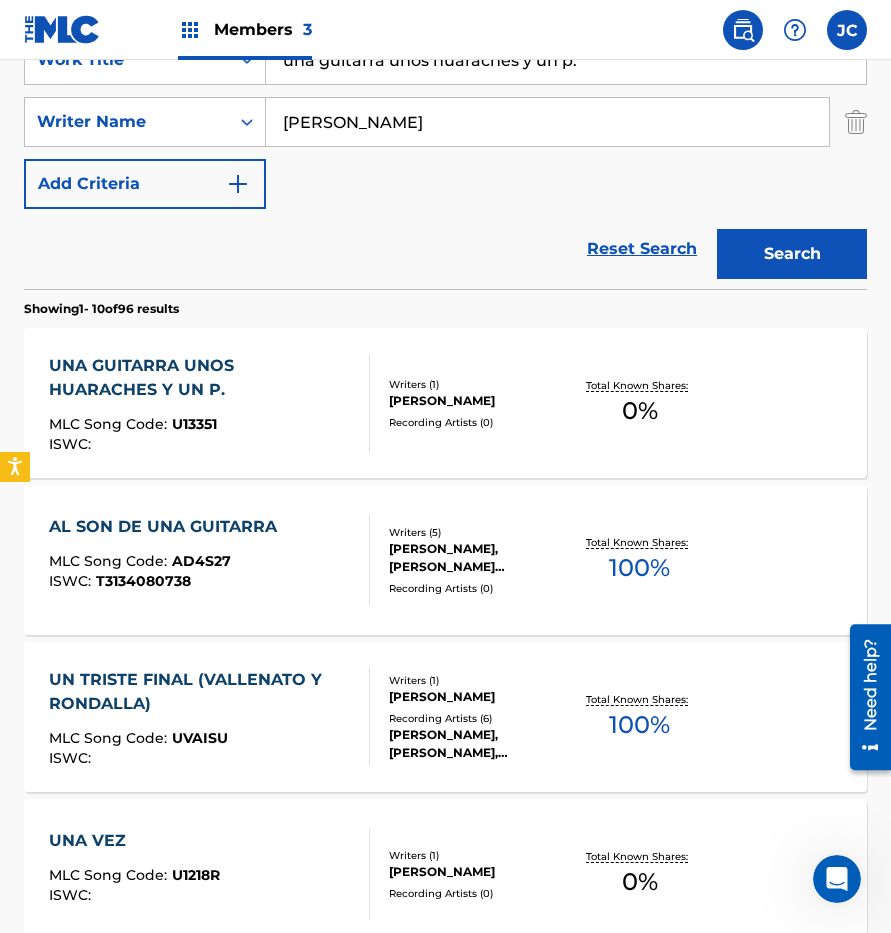 click on "UNA GUITARRA UNOS HUARACHES Y UN P." at bounding box center [200, 378] 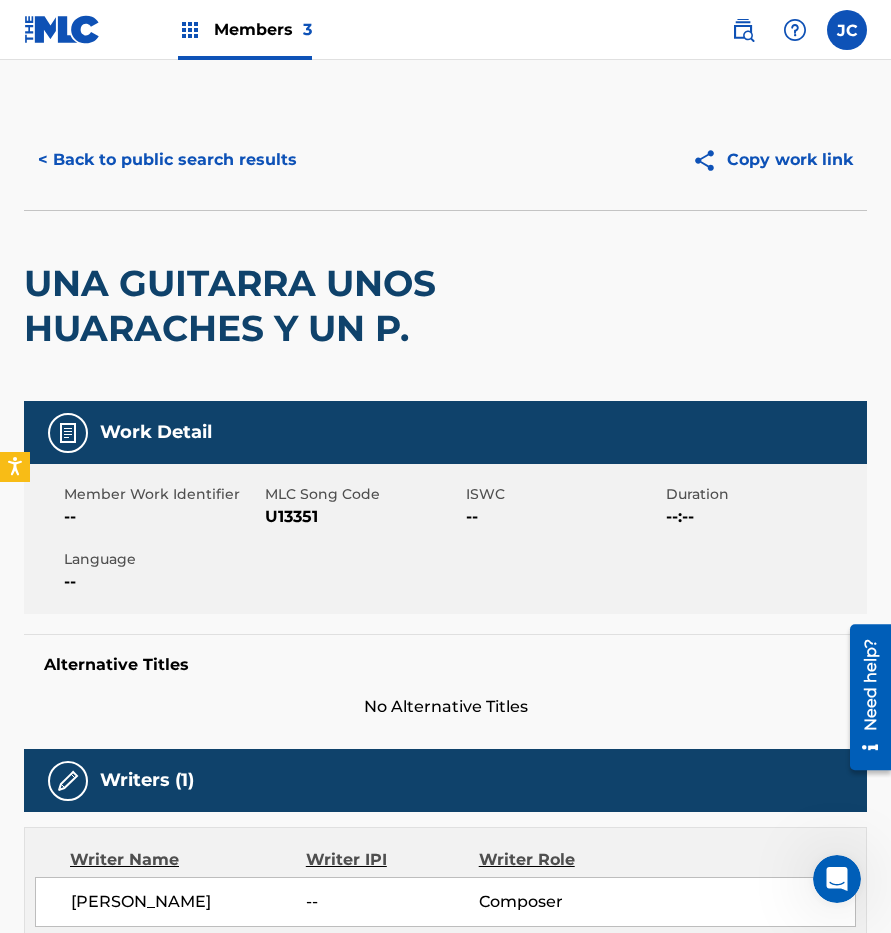 click on "U13351" at bounding box center [363, 517] 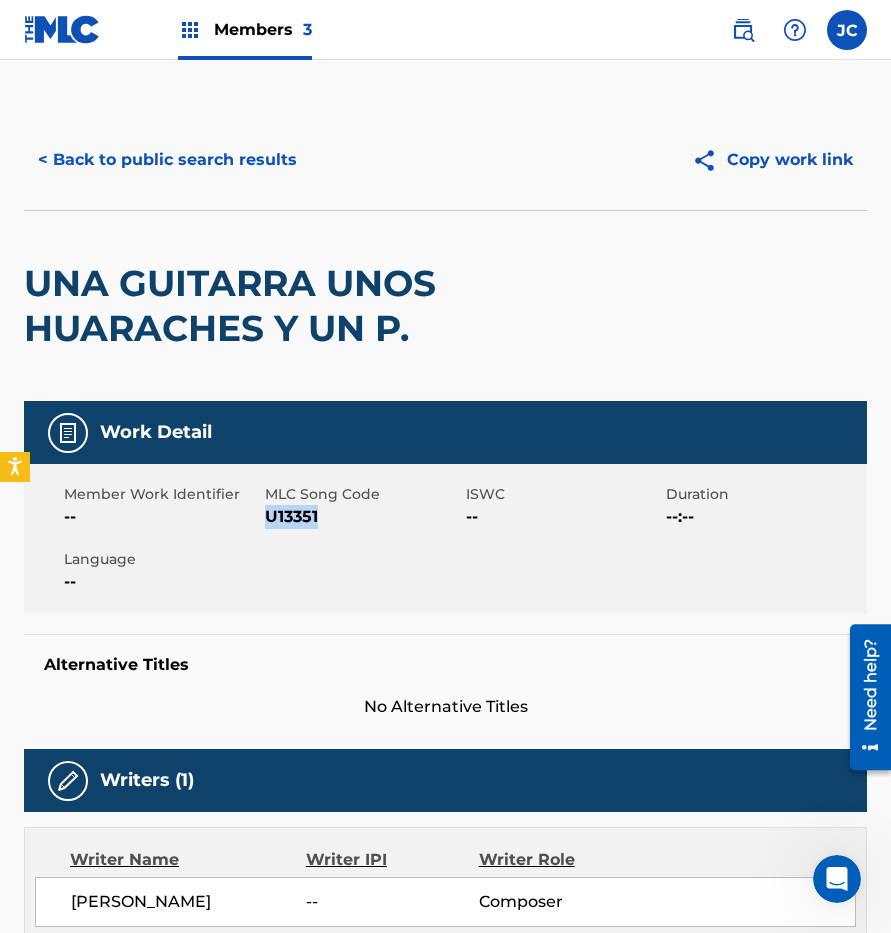 click on "U13351" at bounding box center (363, 517) 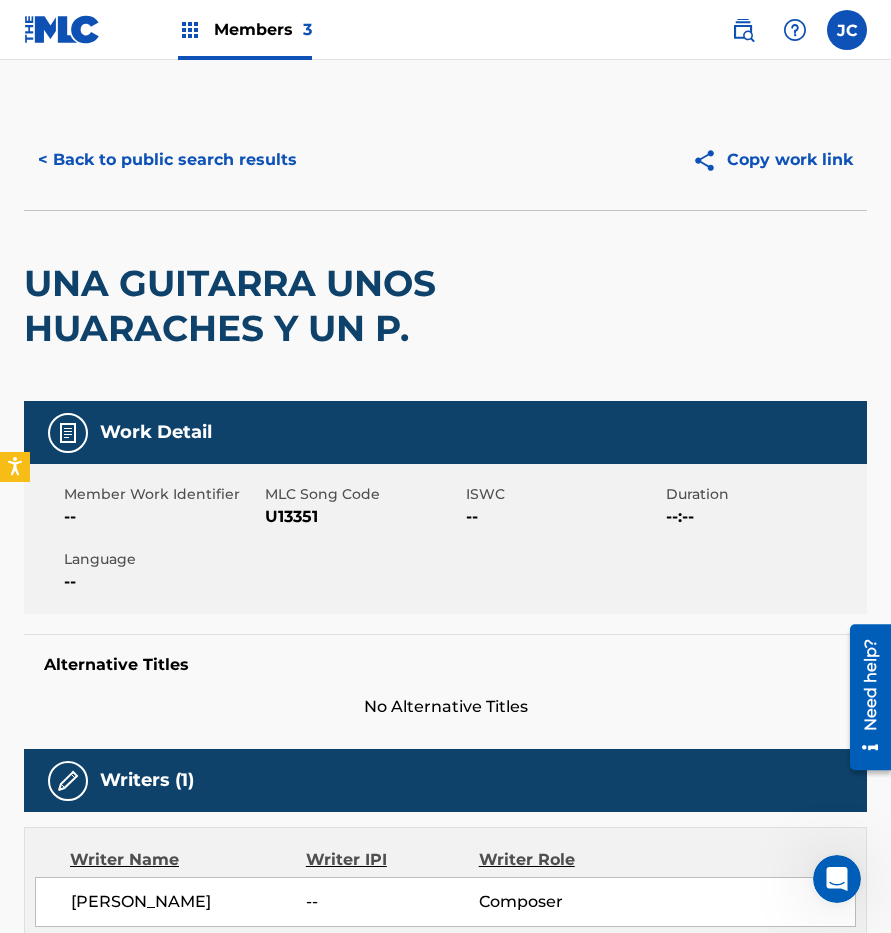 click on "< Back to public search results" at bounding box center [167, 160] 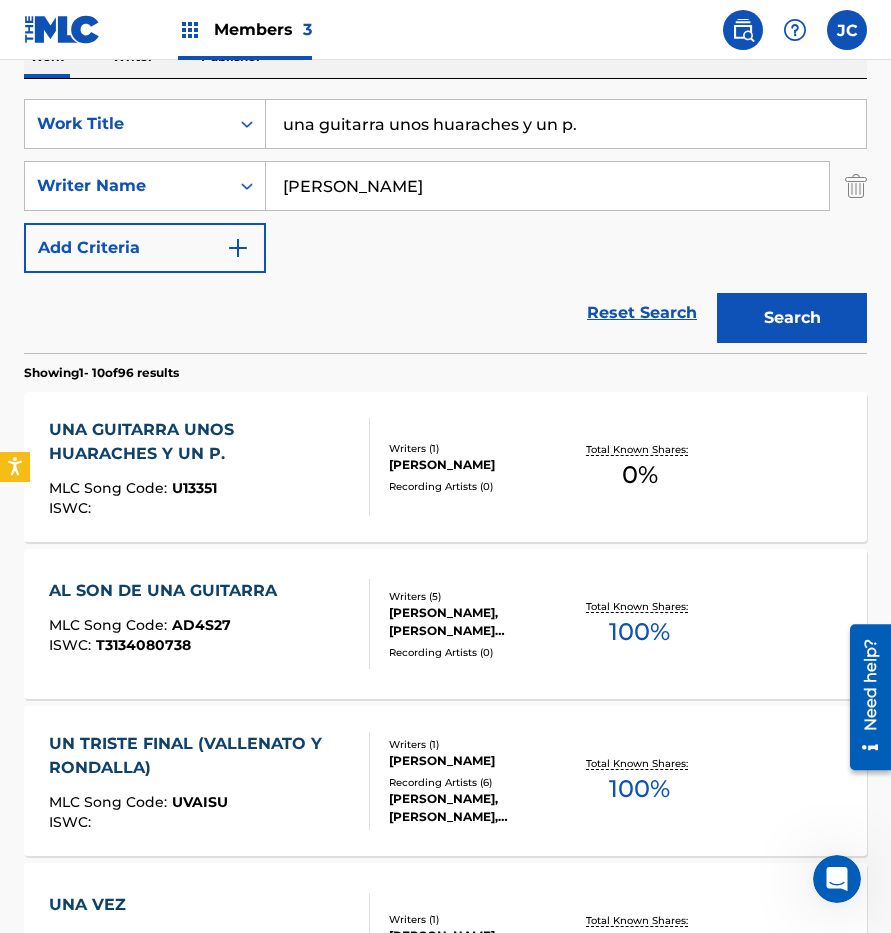 scroll, scrollTop: 300, scrollLeft: 0, axis: vertical 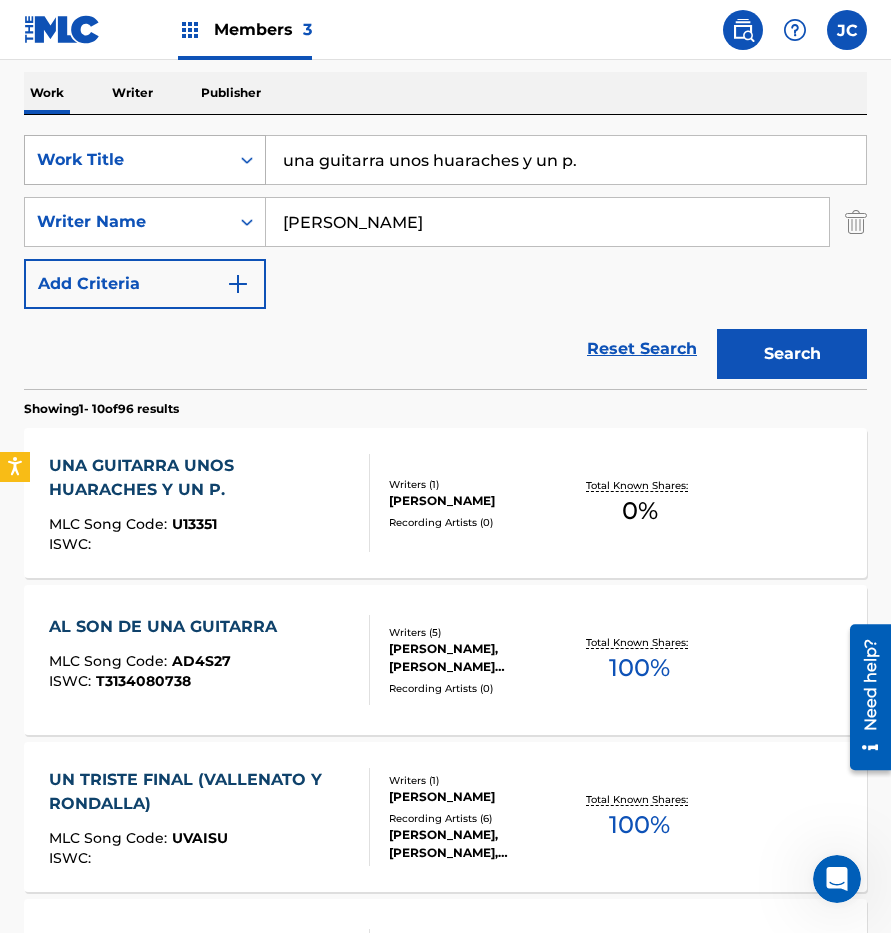drag, startPoint x: 657, startPoint y: 171, endPoint x: 253, endPoint y: 148, distance: 404.65417 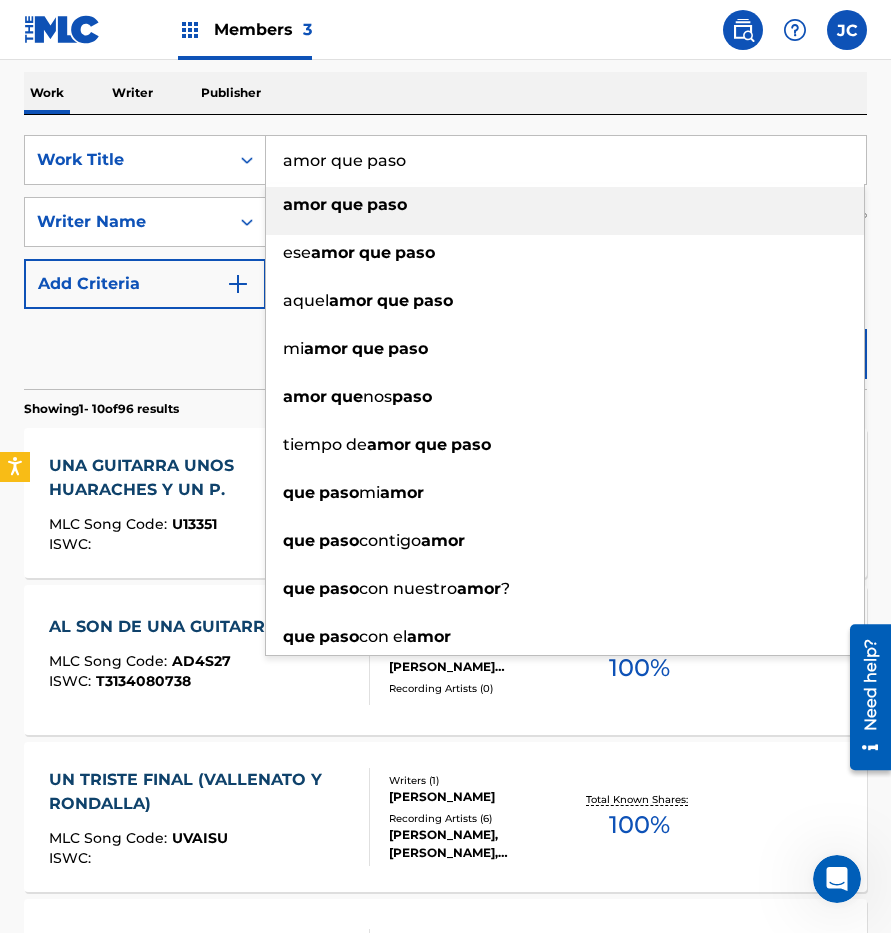 type on "amor que paso" 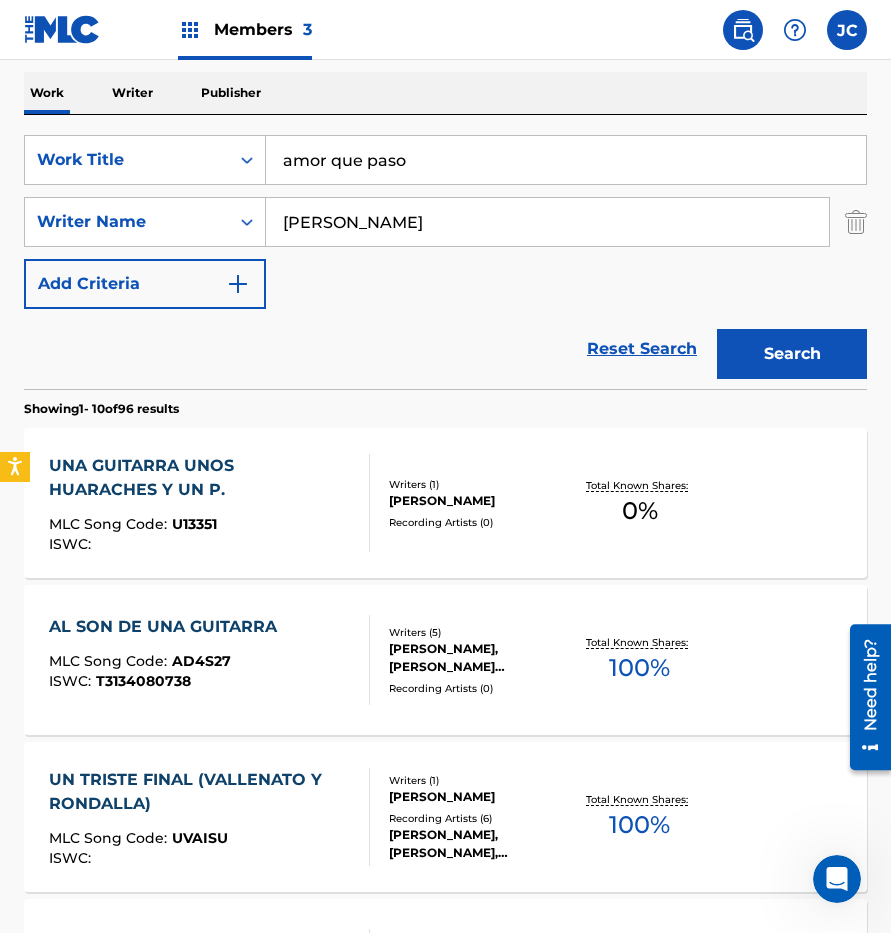 type on "[PERSON_NAME]" 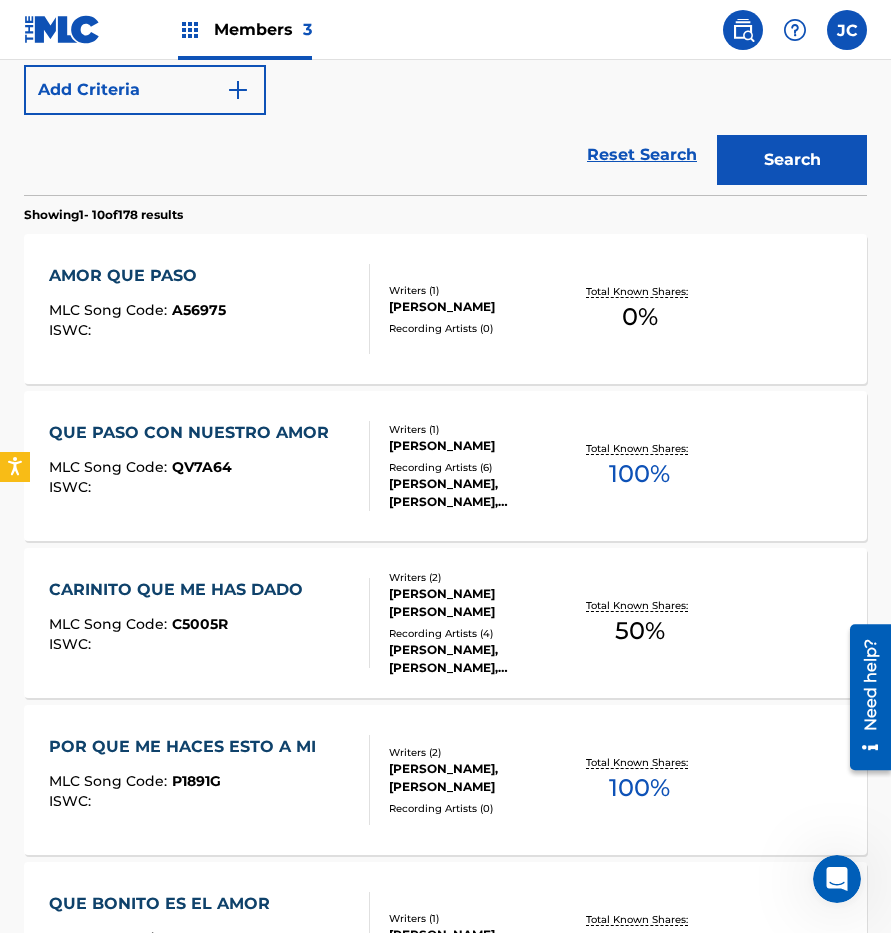 scroll, scrollTop: 500, scrollLeft: 0, axis: vertical 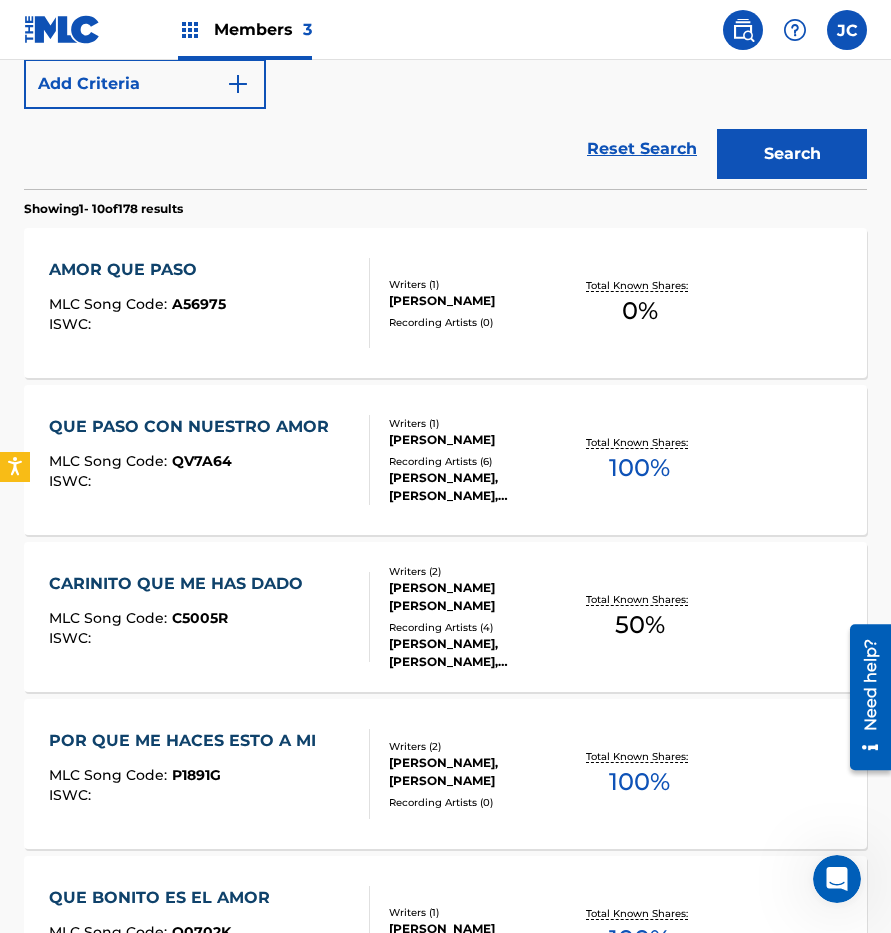 click on "[PERSON_NAME]" at bounding box center (479, 301) 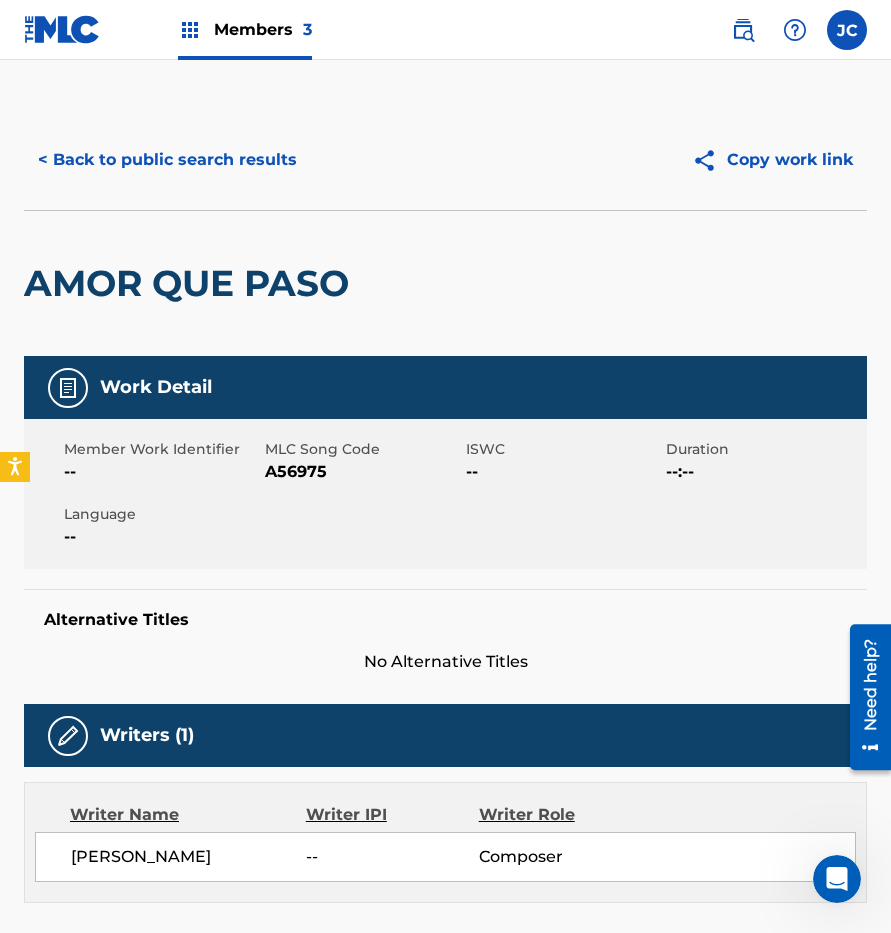 click on "A56975" at bounding box center [363, 472] 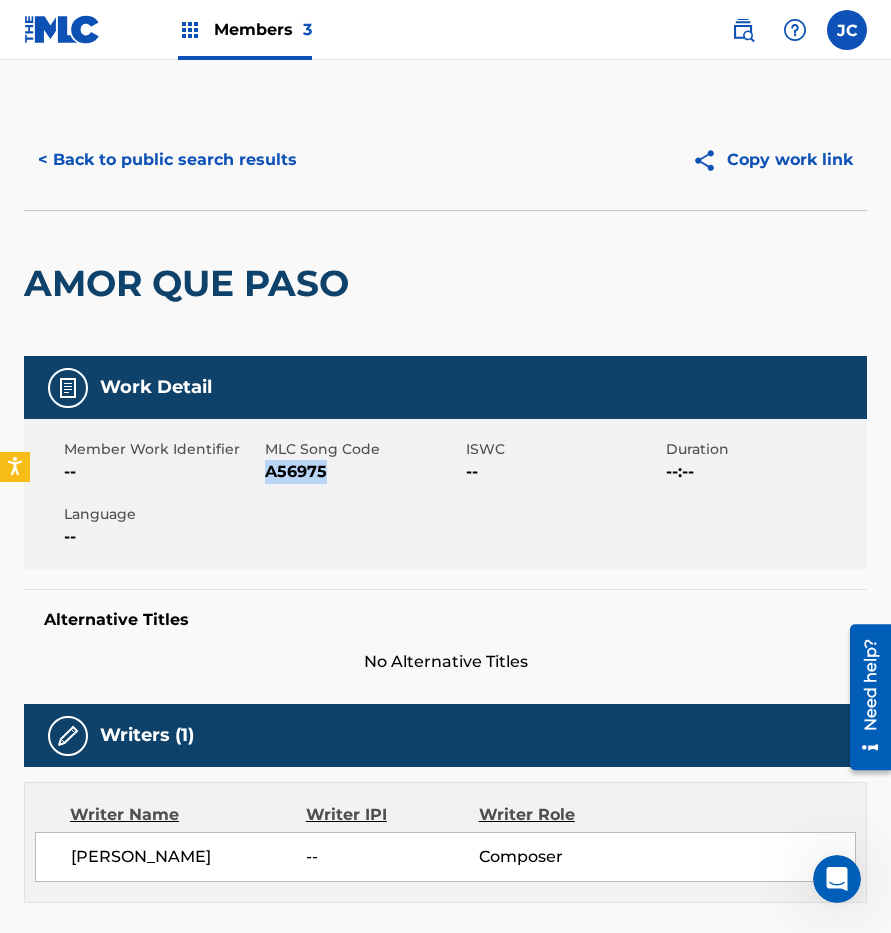 click on "A56975" at bounding box center (363, 472) 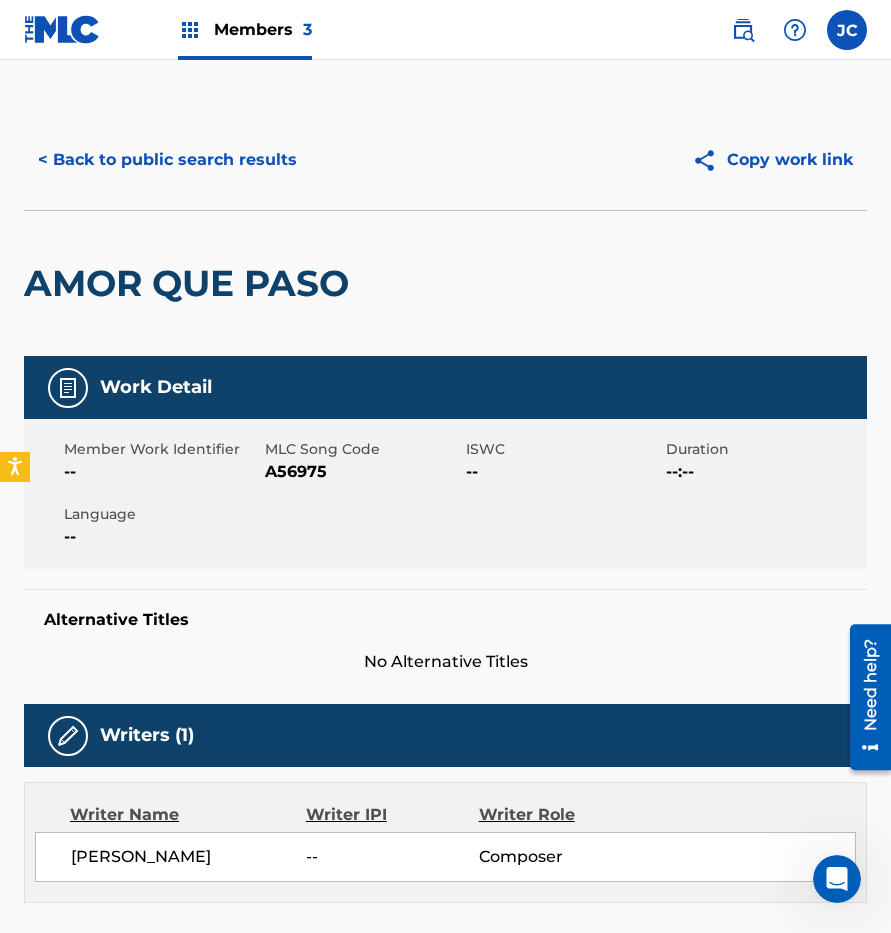 drag, startPoint x: 296, startPoint y: 219, endPoint x: 284, endPoint y: 188, distance: 33.24154 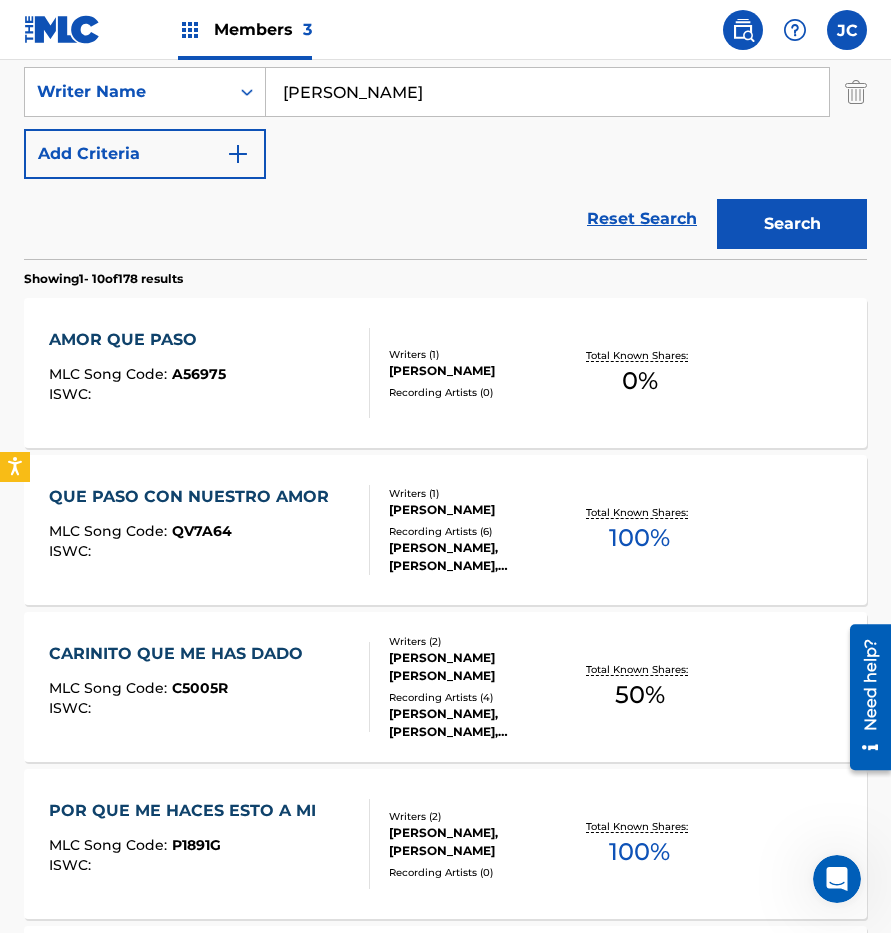 scroll, scrollTop: 314, scrollLeft: 0, axis: vertical 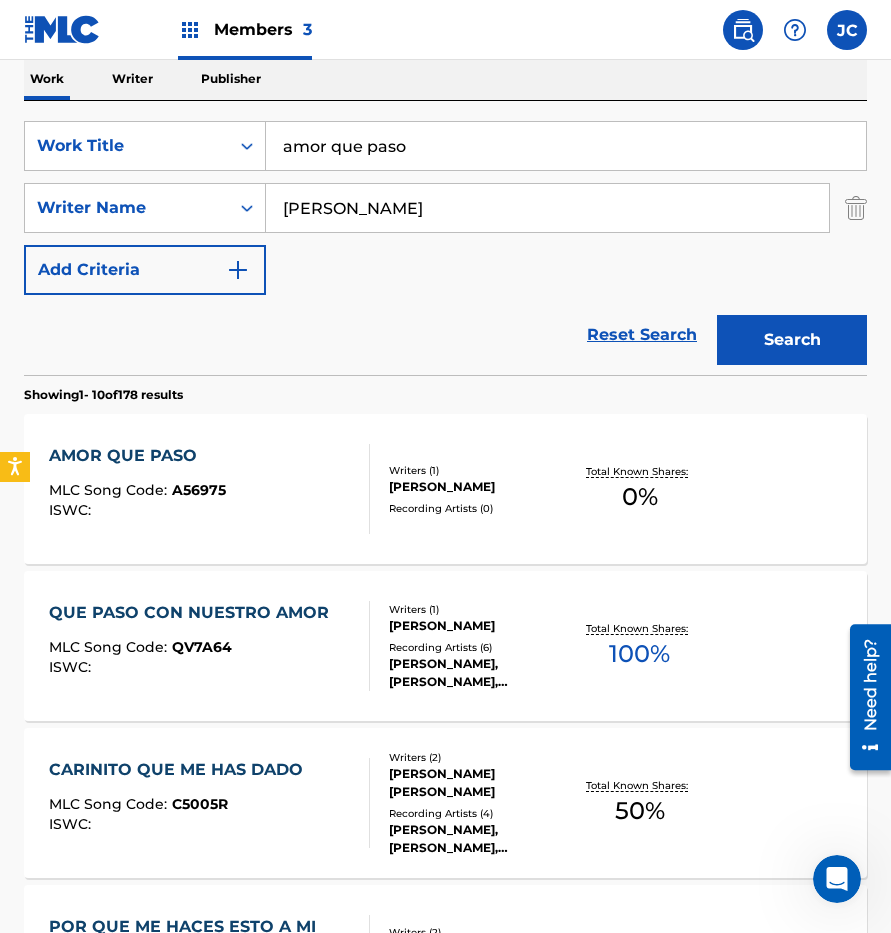 drag, startPoint x: 424, startPoint y: 143, endPoint x: 304, endPoint y: 159, distance: 121.061966 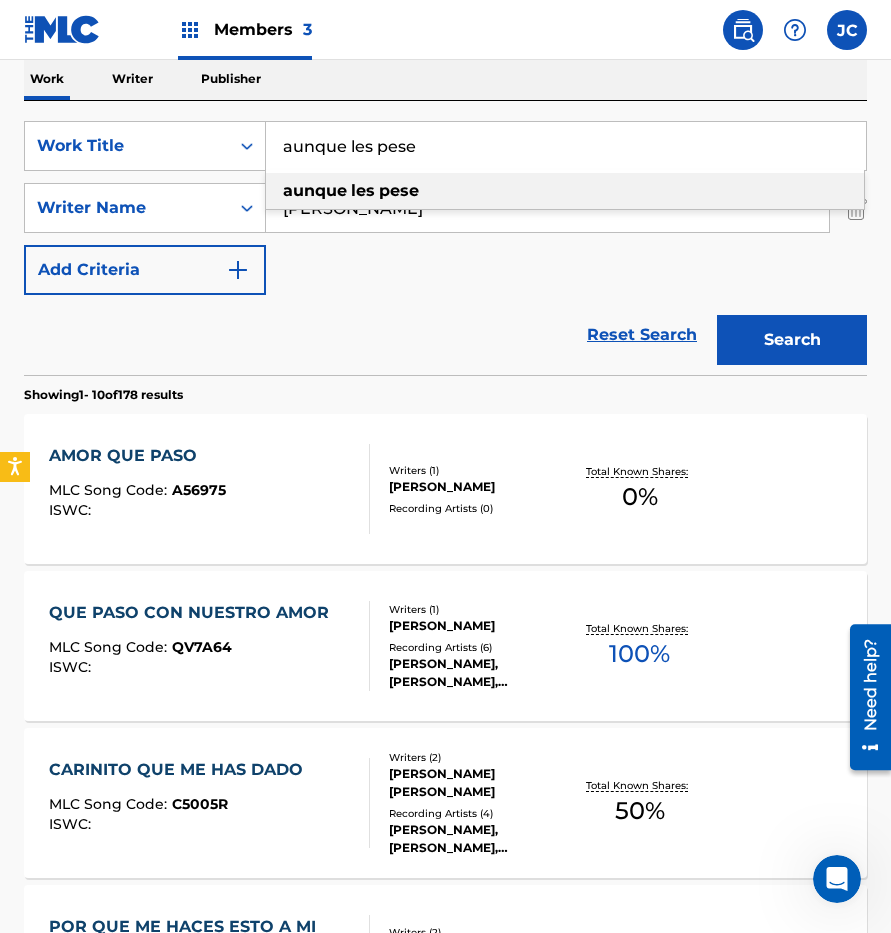 type on "aunque les pese" 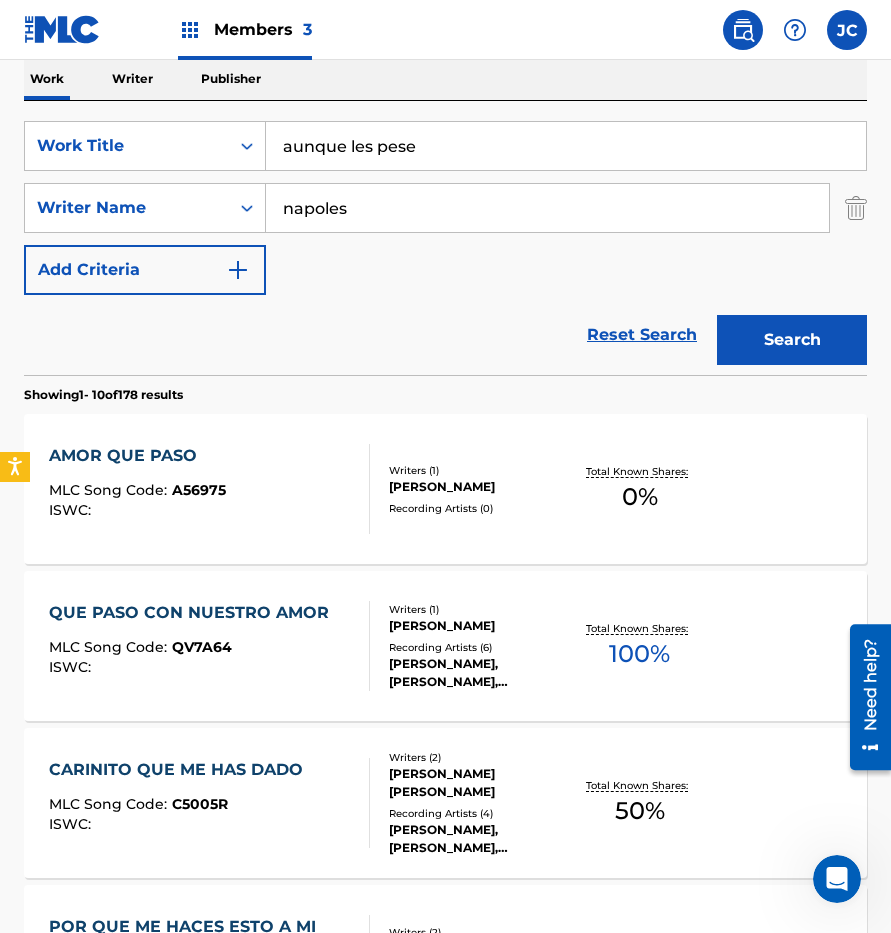 type on "napoles" 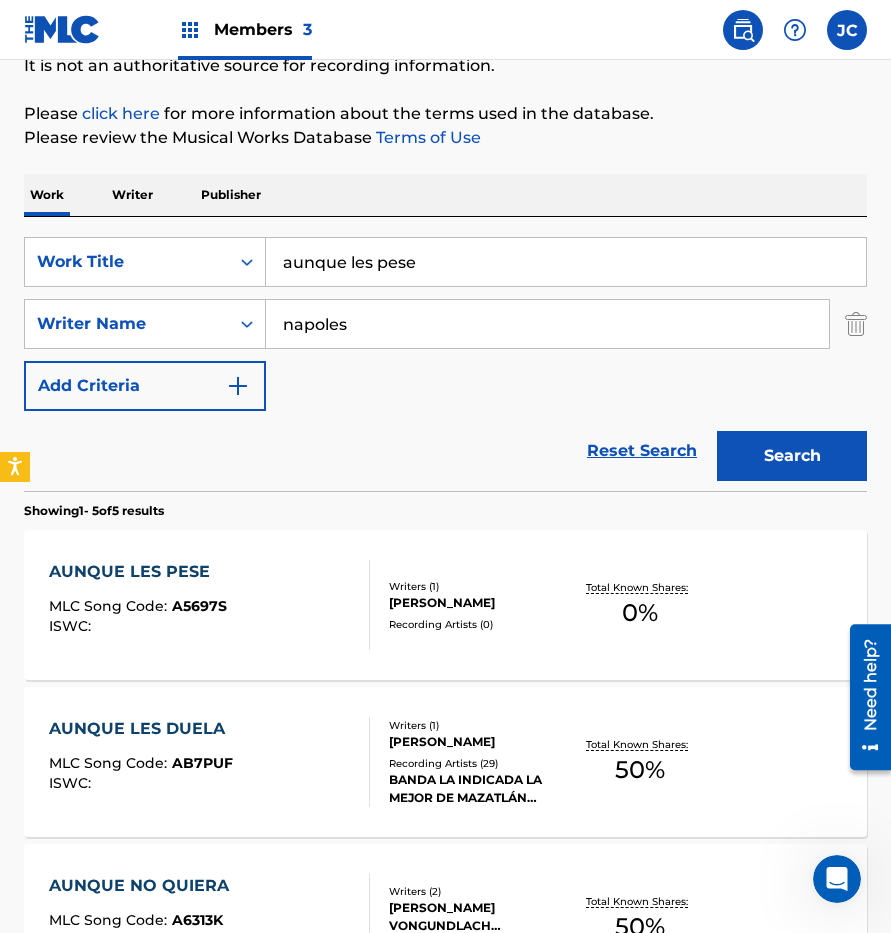scroll, scrollTop: 200, scrollLeft: 0, axis: vertical 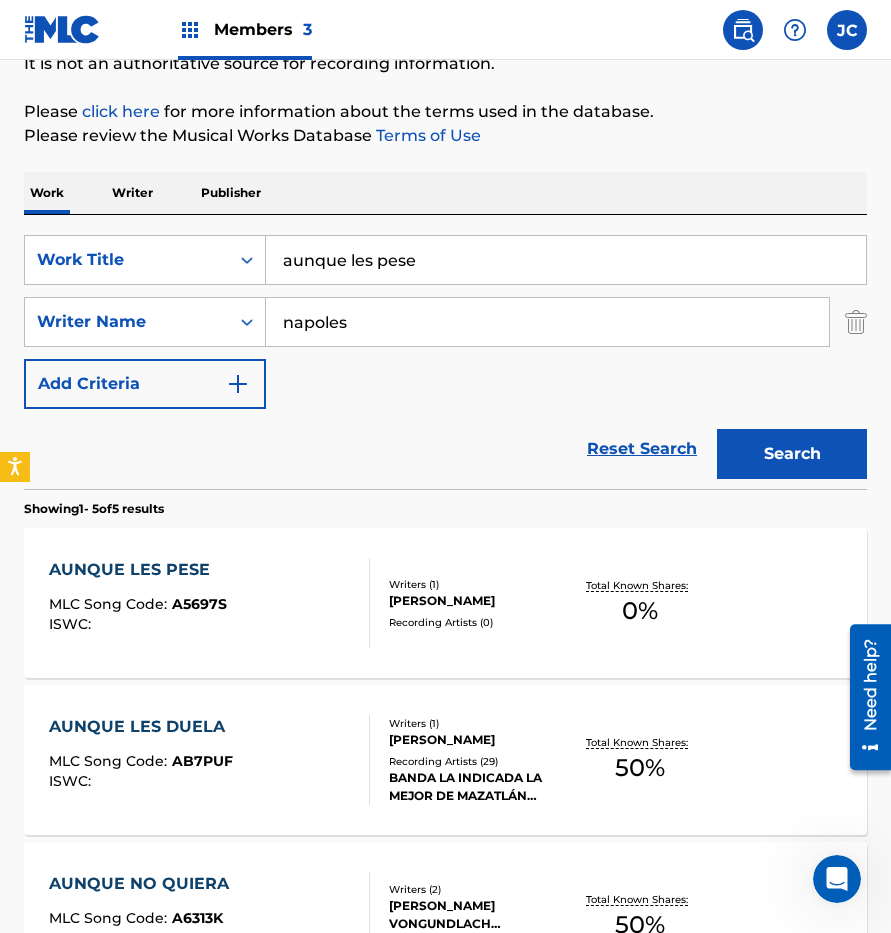 click on "AUNQUE LES PESE MLC Song Code : A5697S ISWC :" at bounding box center (209, 603) 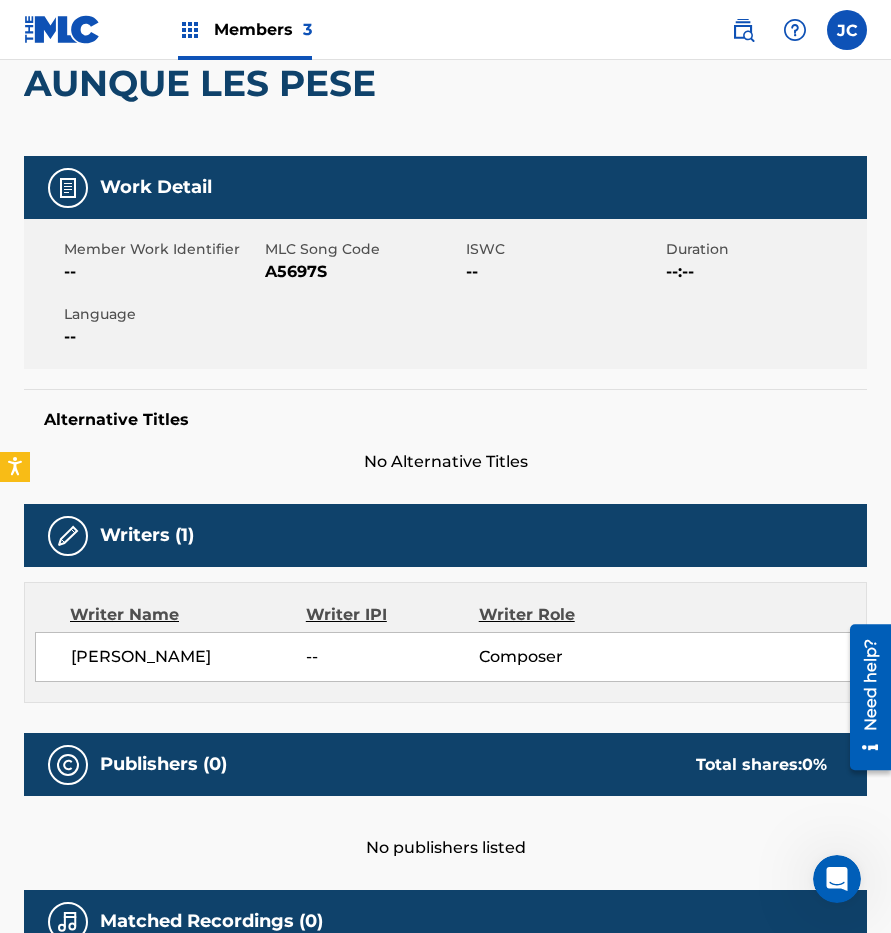 scroll, scrollTop: 0, scrollLeft: 0, axis: both 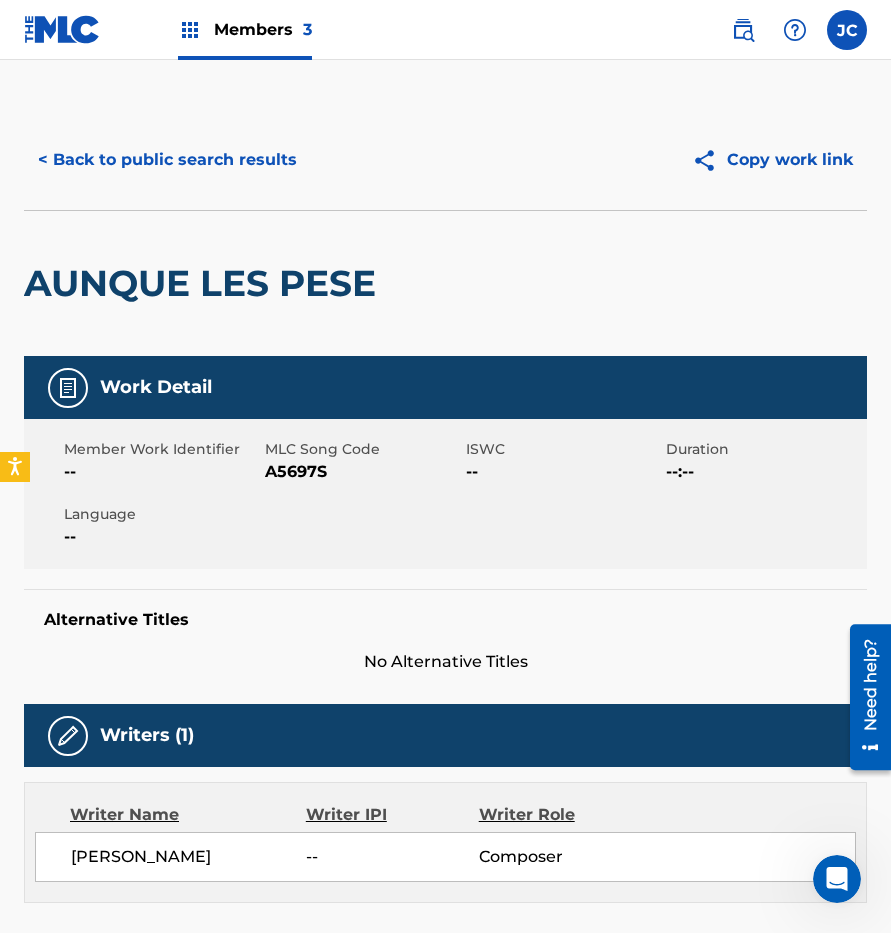 click on "A5697S" at bounding box center (363, 472) 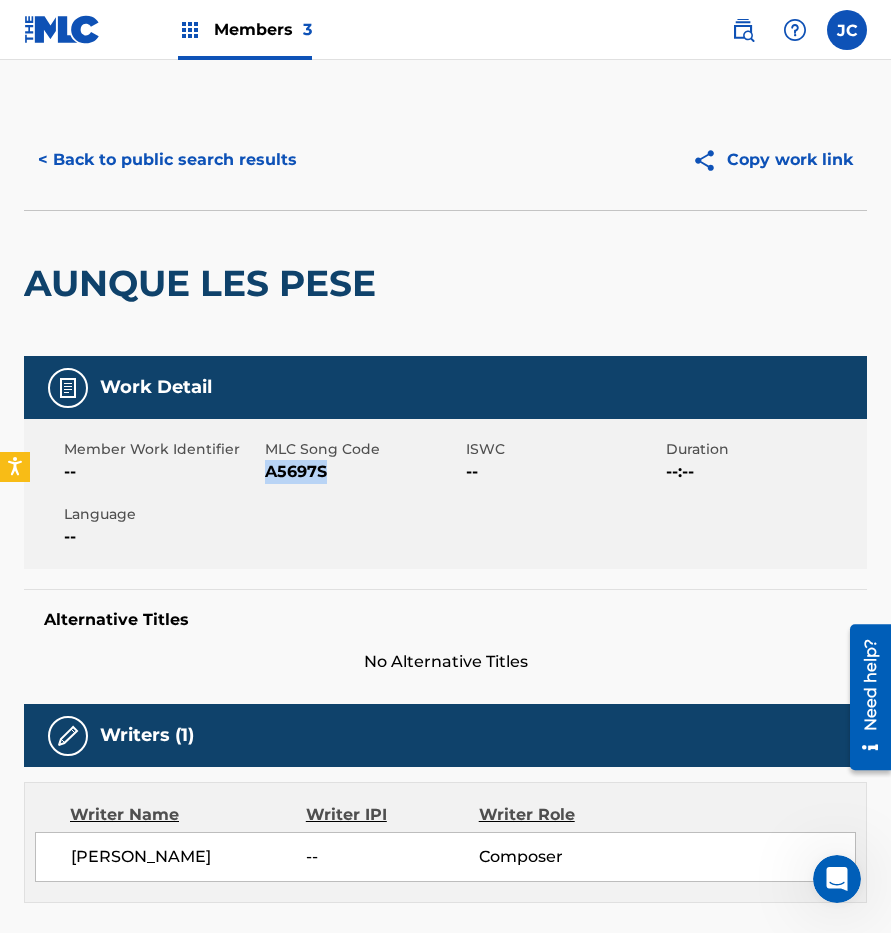 click on "A5697S" at bounding box center [363, 472] 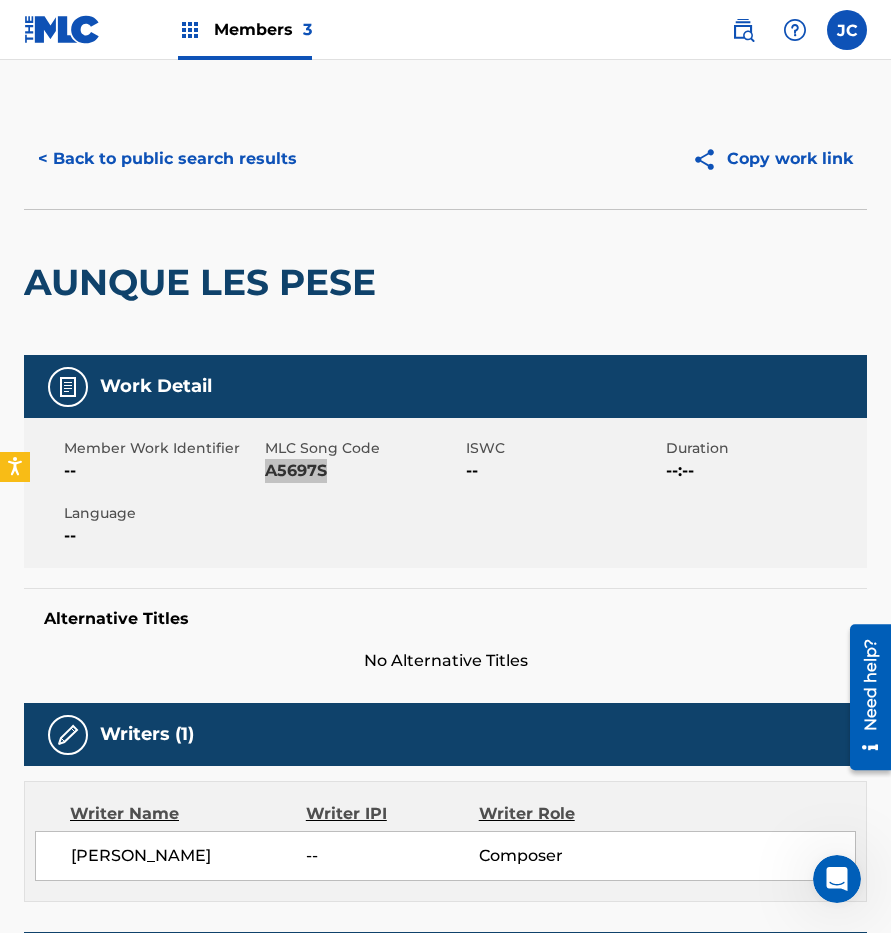 scroll, scrollTop: 0, scrollLeft: 0, axis: both 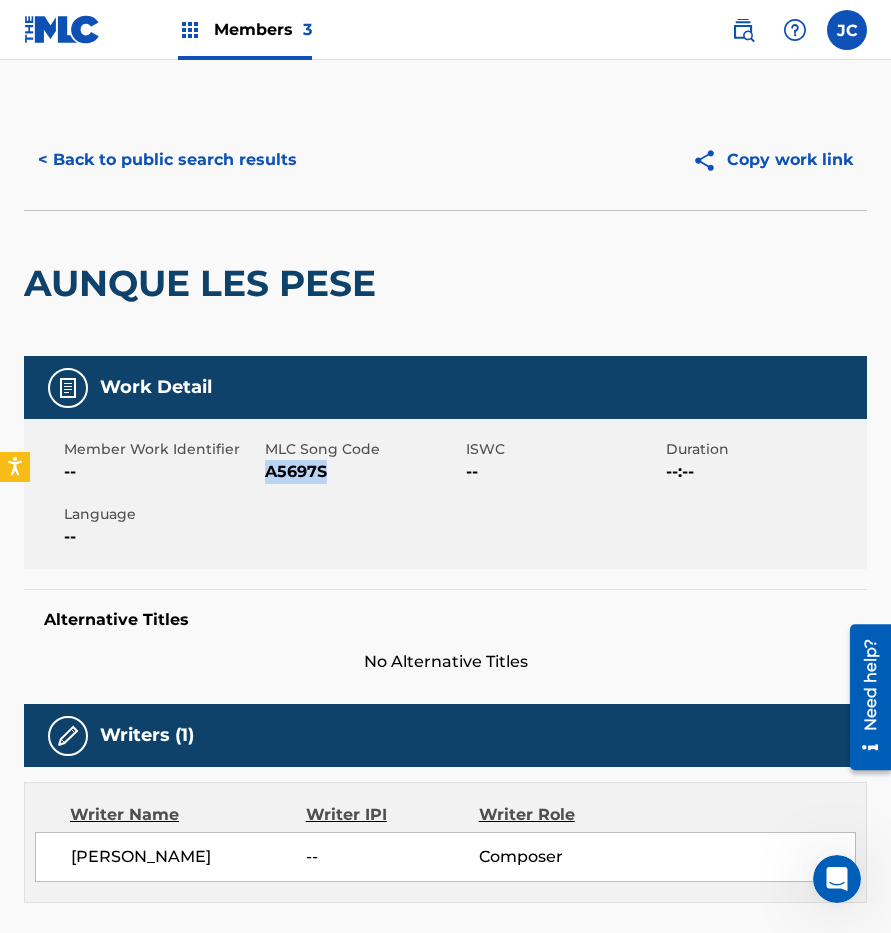 click on "< Back to public search results" at bounding box center (167, 160) 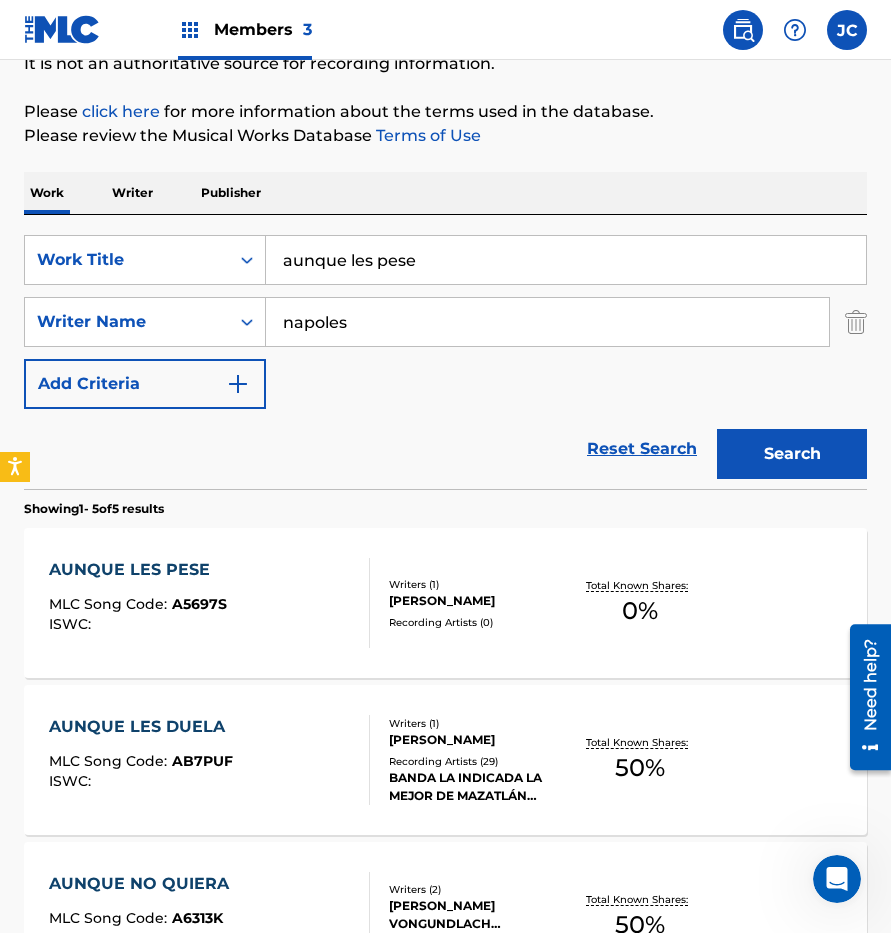 drag, startPoint x: 181, startPoint y: 137, endPoint x: 293, endPoint y: 34, distance: 152.1611 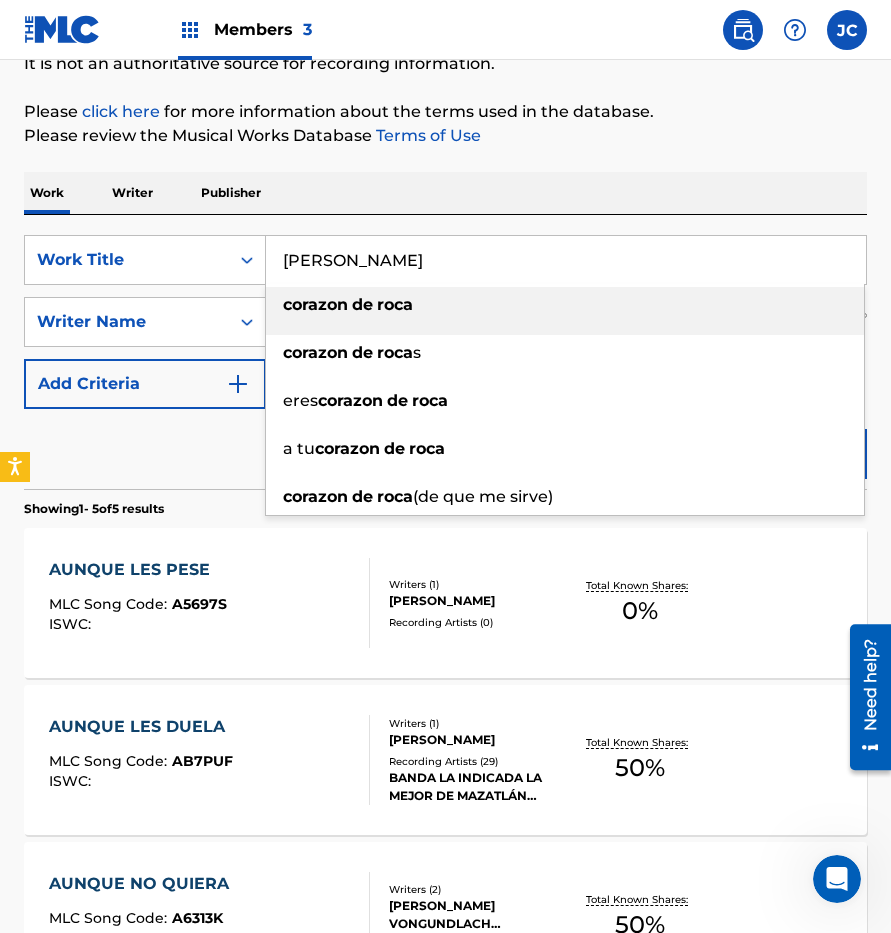 type on "[PERSON_NAME]" 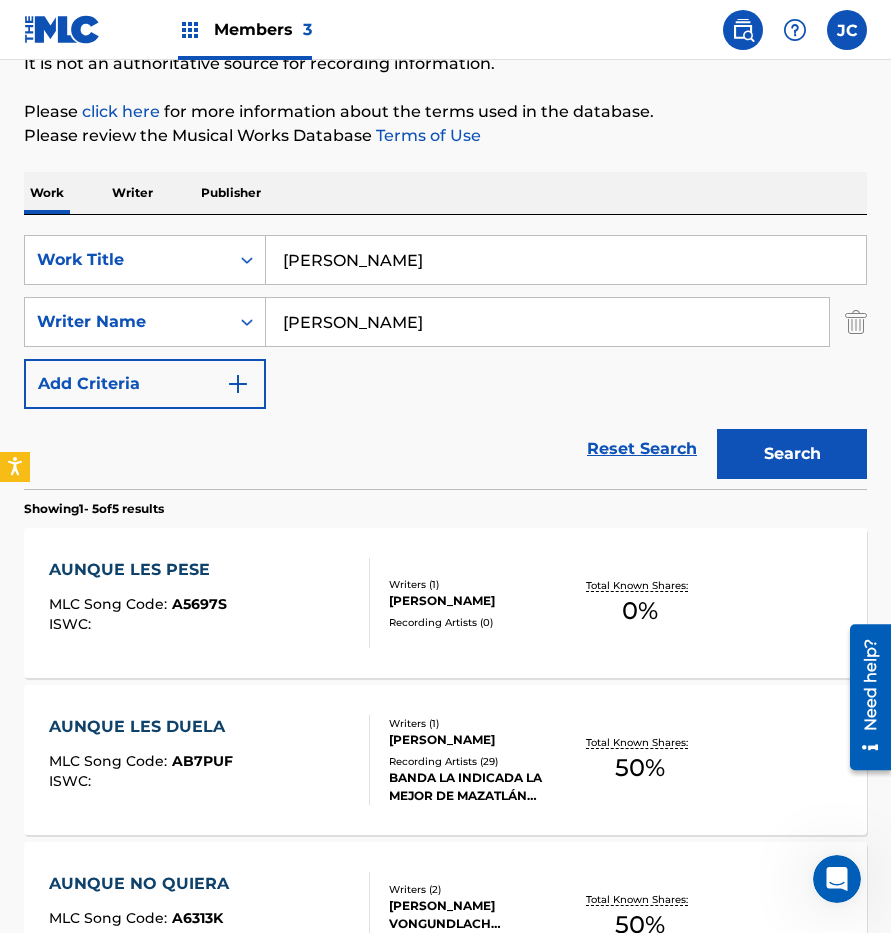 type on "[PERSON_NAME]" 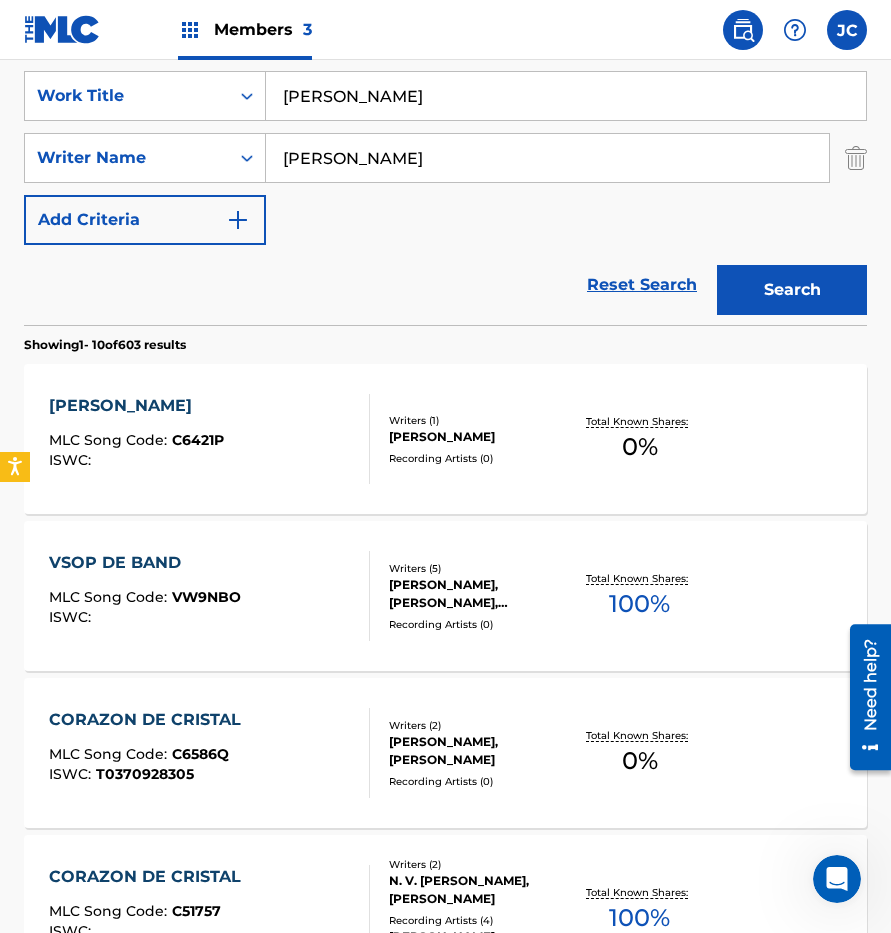 scroll, scrollTop: 400, scrollLeft: 0, axis: vertical 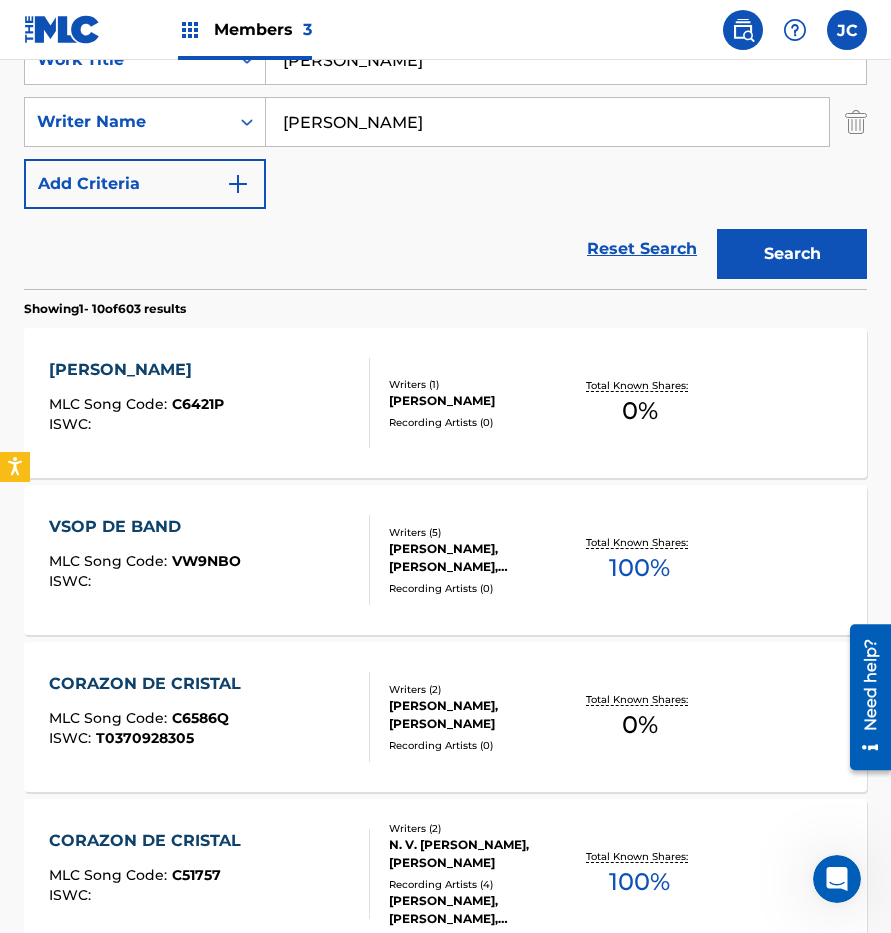 click on "[PERSON_NAME] MLC Song Code : C6421P ISWC : Writers ( 1 ) [PERSON_NAME] Recording Artists ( 0 ) Total Known Shares: 0 %" at bounding box center (445, 403) 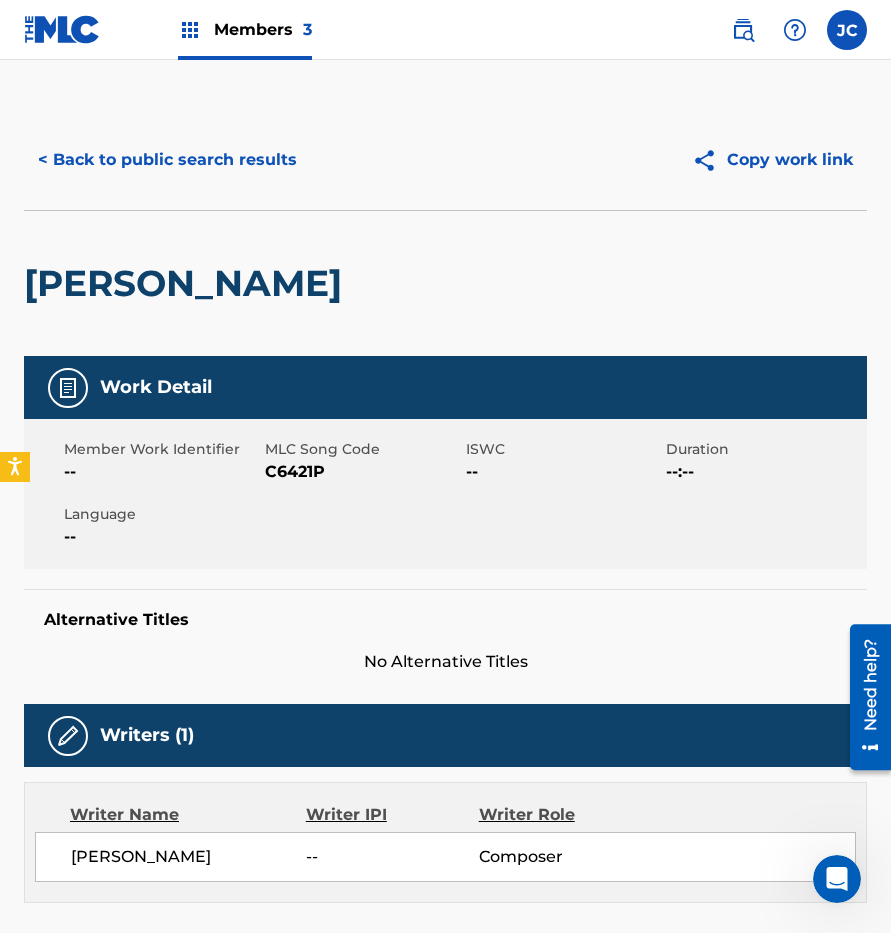 click on "C6421P" at bounding box center [363, 472] 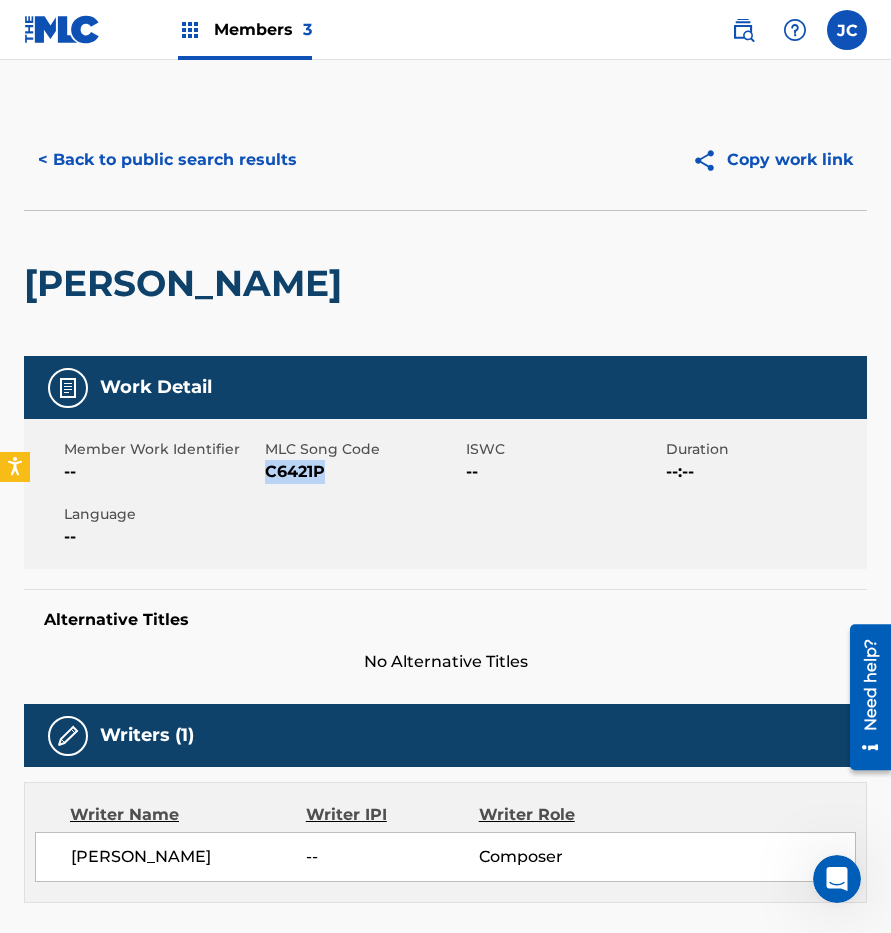 click on "C6421P" at bounding box center (363, 472) 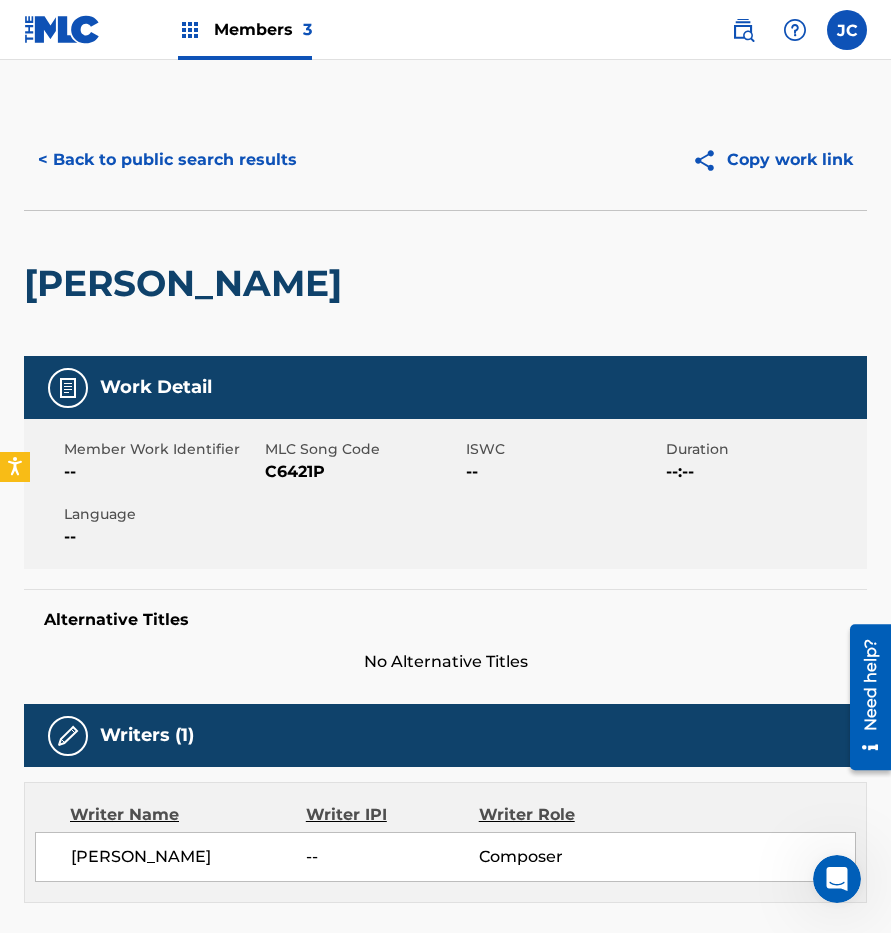 drag, startPoint x: 113, startPoint y: 239, endPoint x: 136, endPoint y: 194, distance: 50.537113 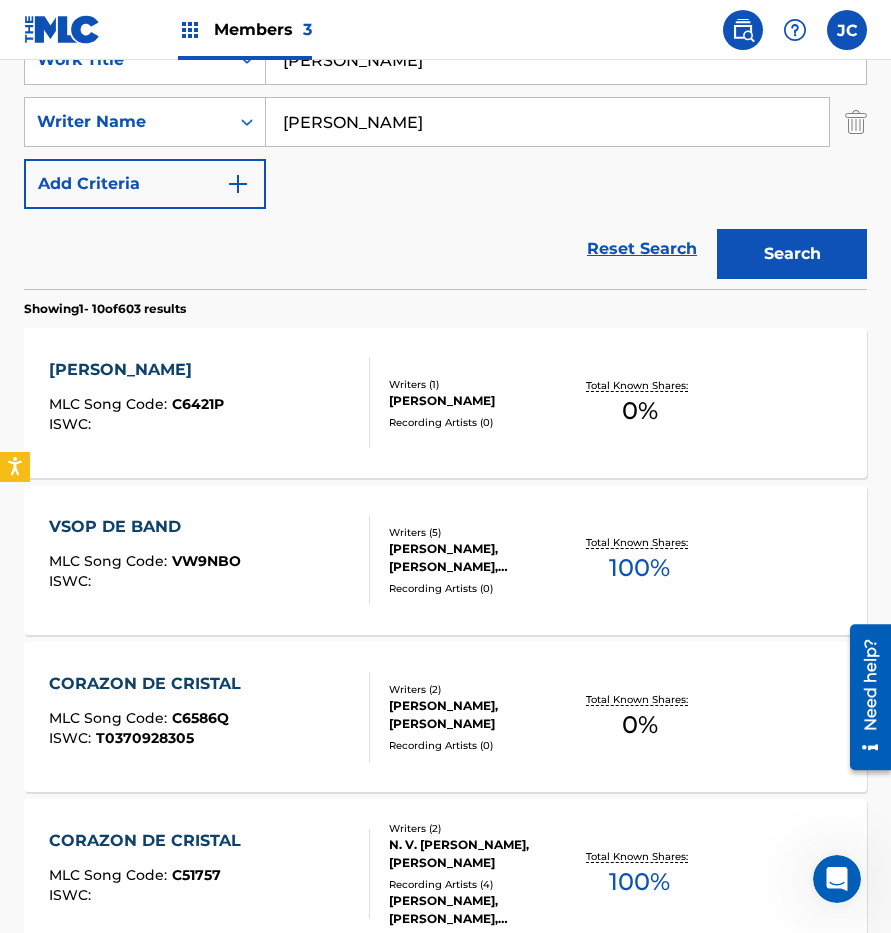 scroll, scrollTop: 300, scrollLeft: 0, axis: vertical 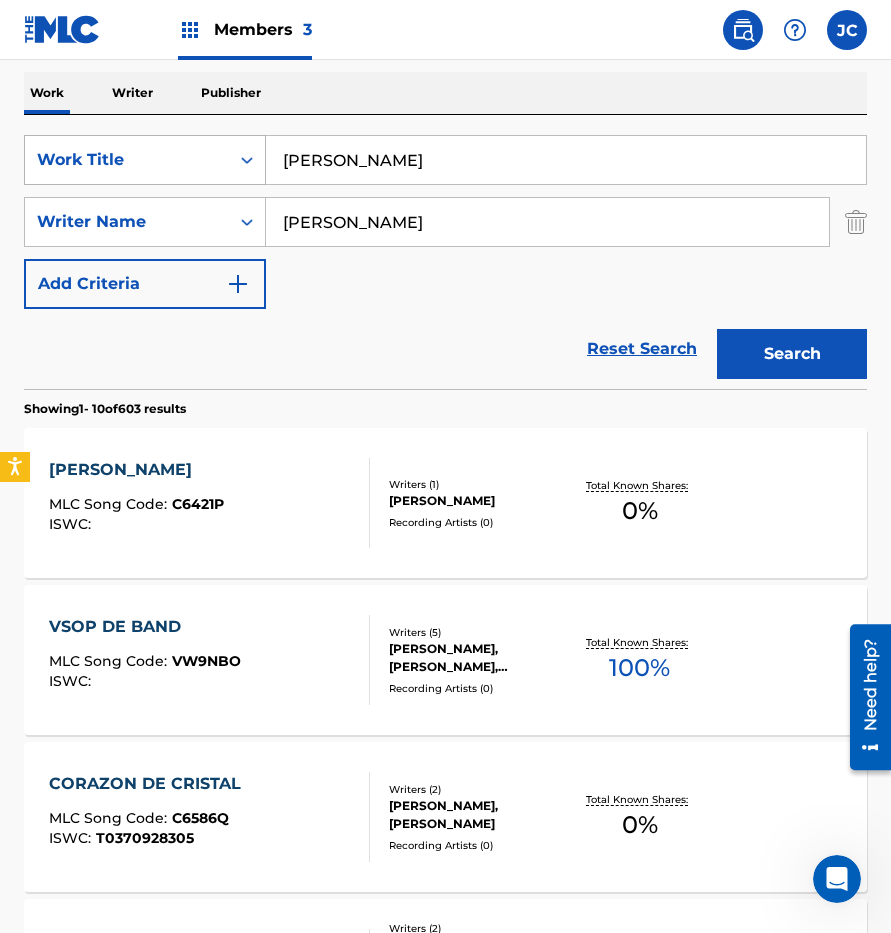 drag, startPoint x: 492, startPoint y: 158, endPoint x: 249, endPoint y: 159, distance: 243.00206 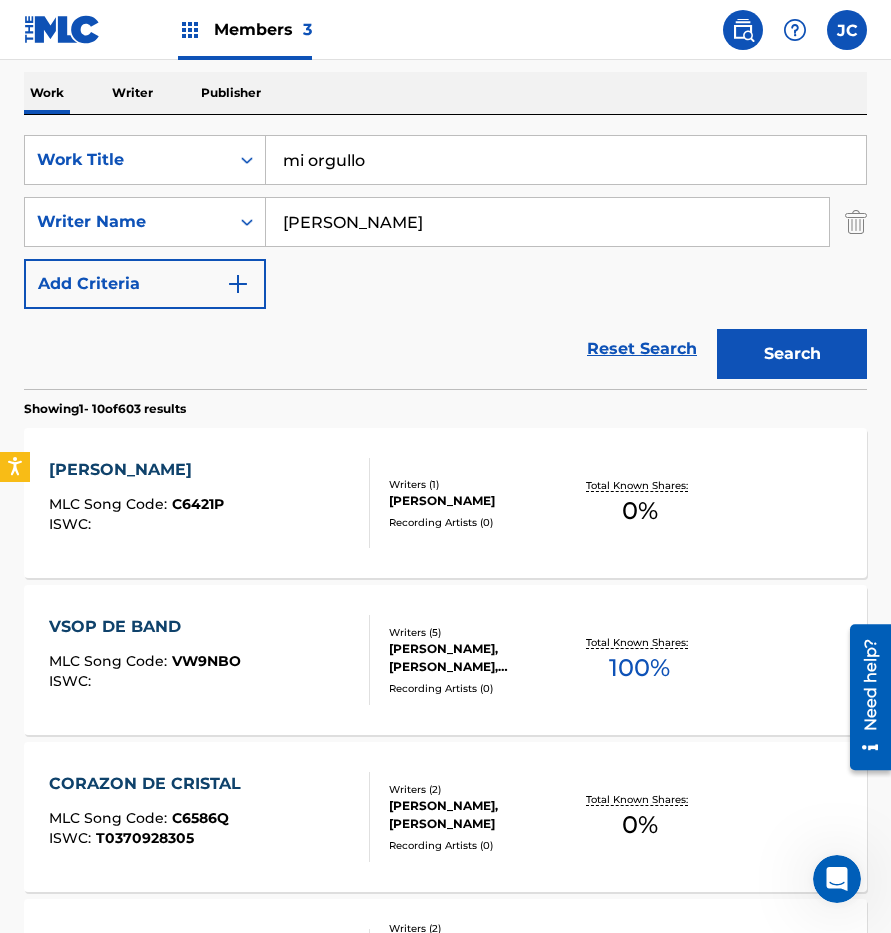 type on "mi orgullo" 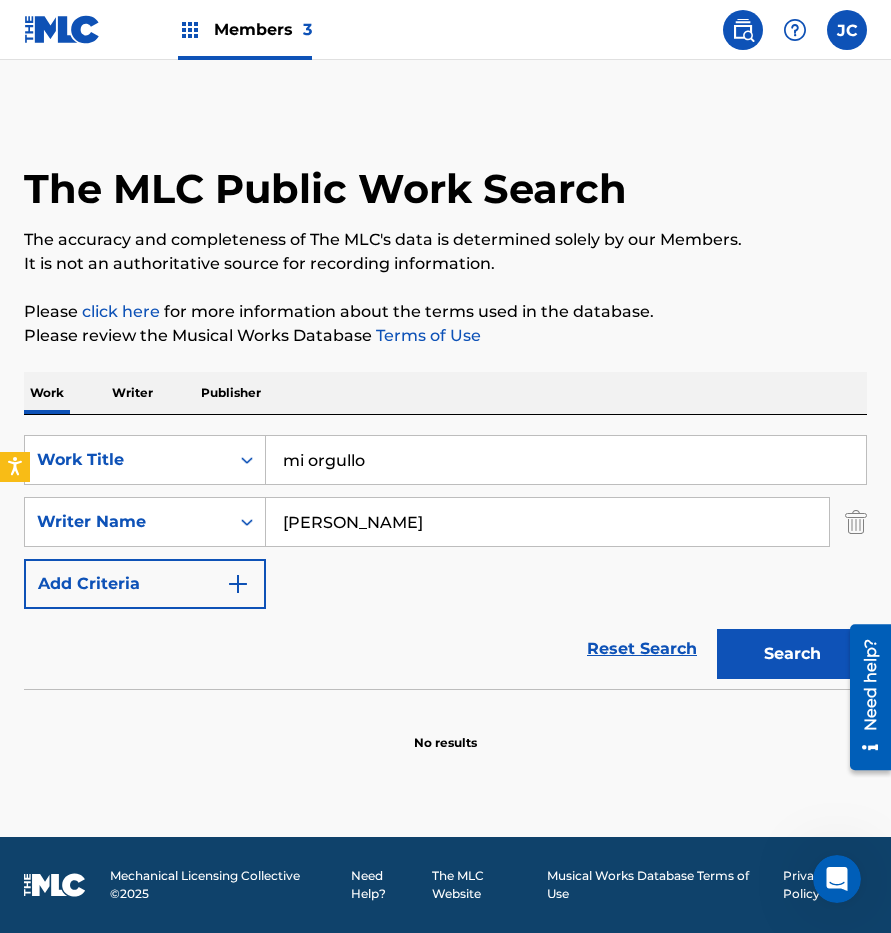 click on "[PERSON_NAME]" at bounding box center [547, 522] 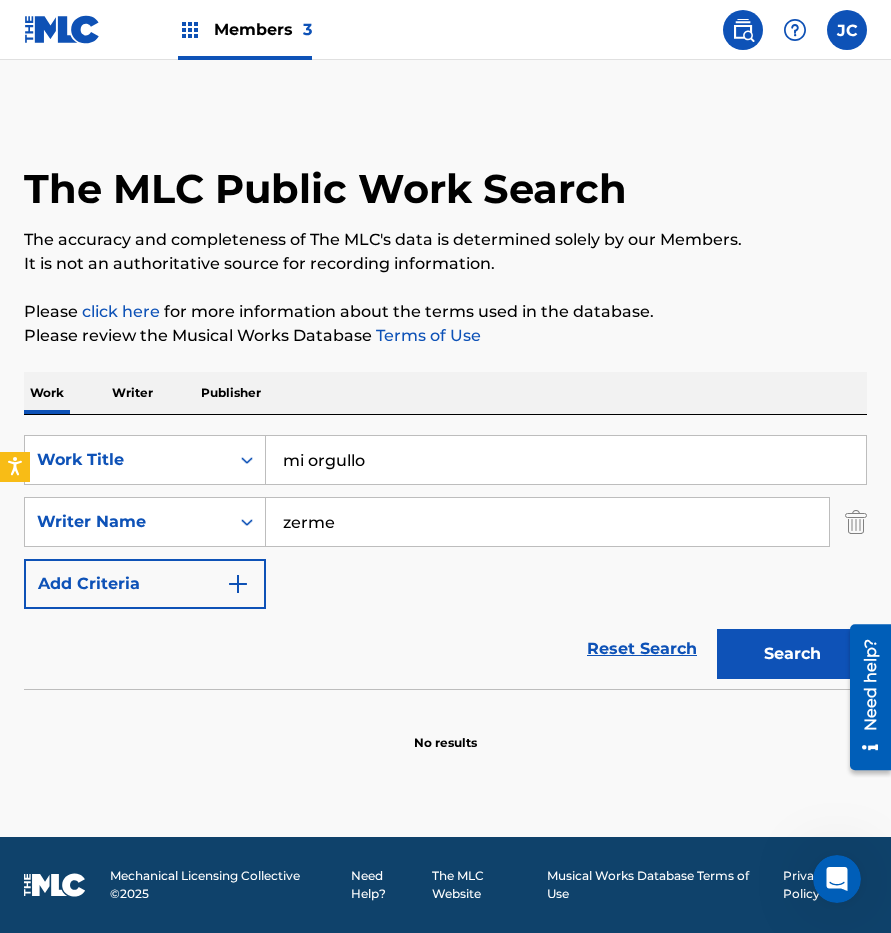 click on "Search" at bounding box center [792, 654] 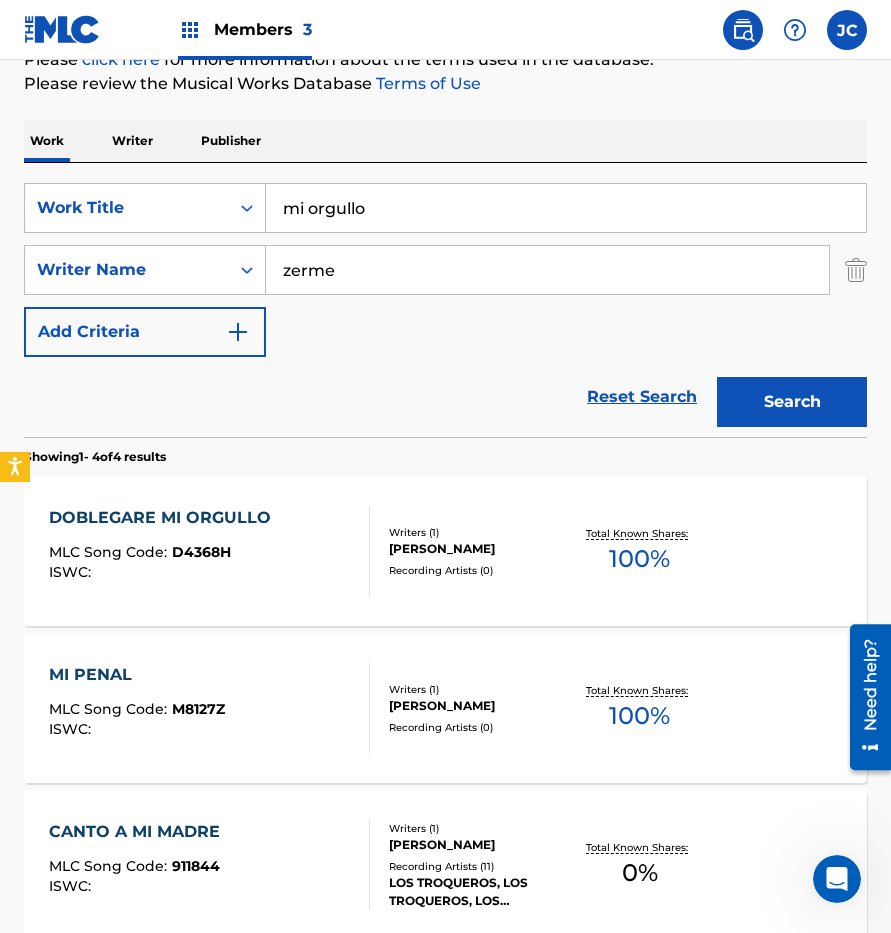 scroll, scrollTop: 216, scrollLeft: 0, axis: vertical 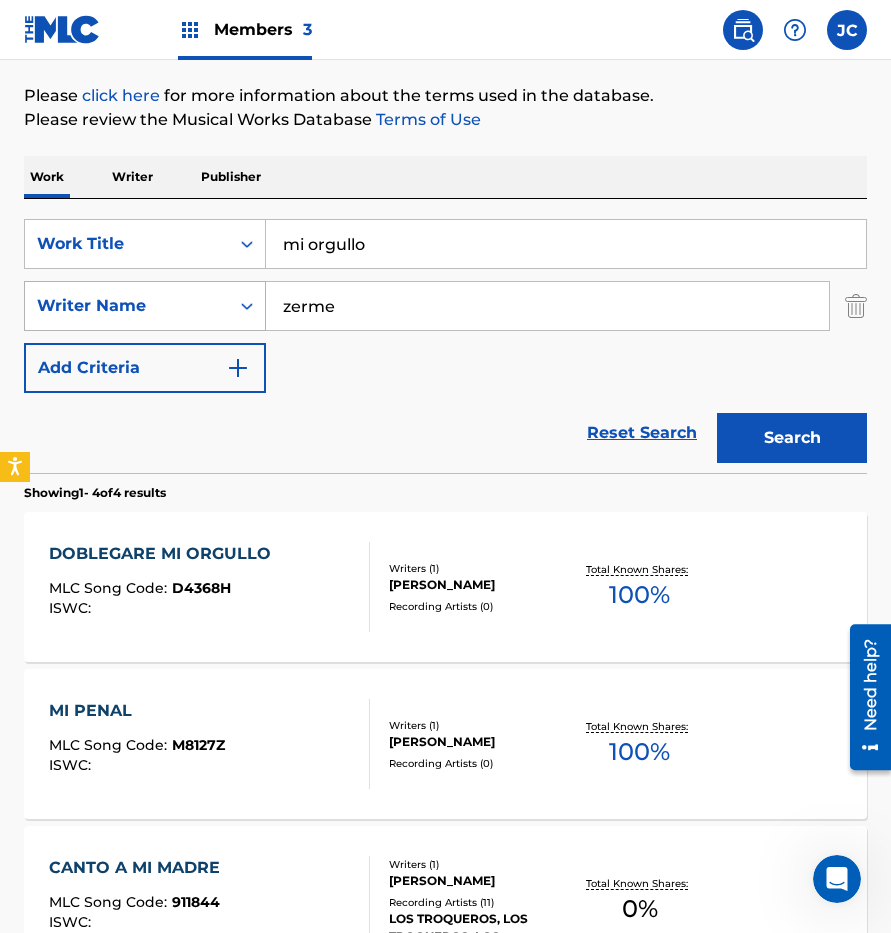 drag, startPoint x: 244, startPoint y: 287, endPoint x: 218, endPoint y: 287, distance: 26 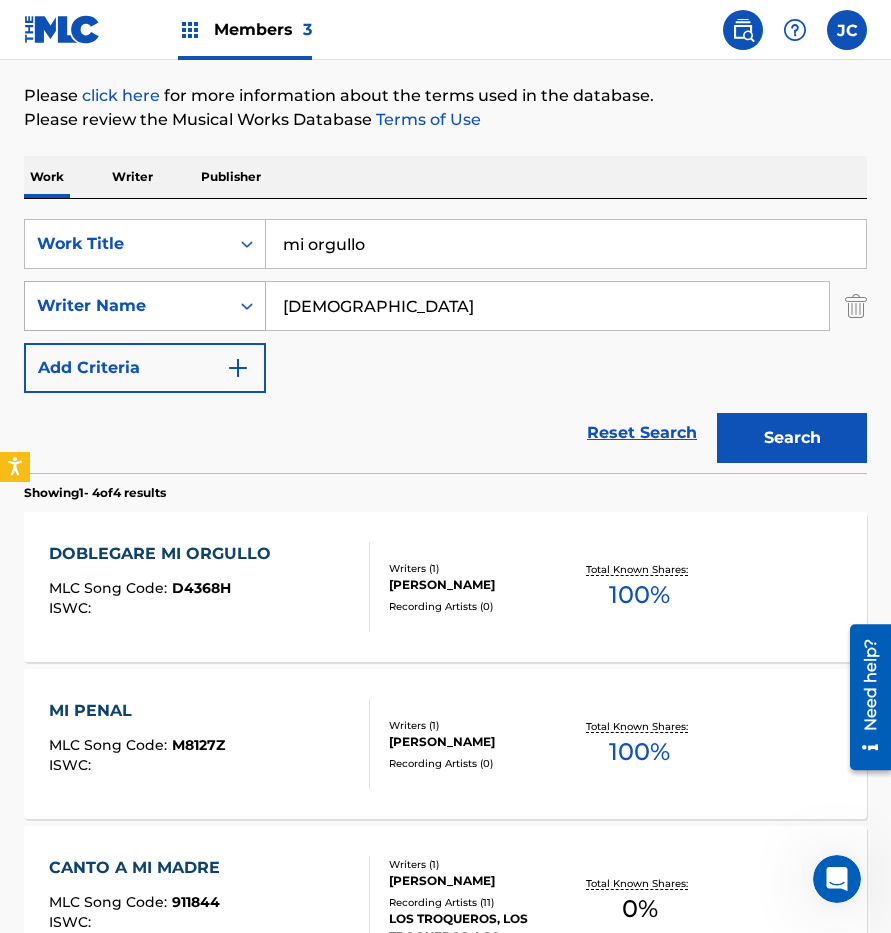 type on "[DEMOGRAPHIC_DATA]" 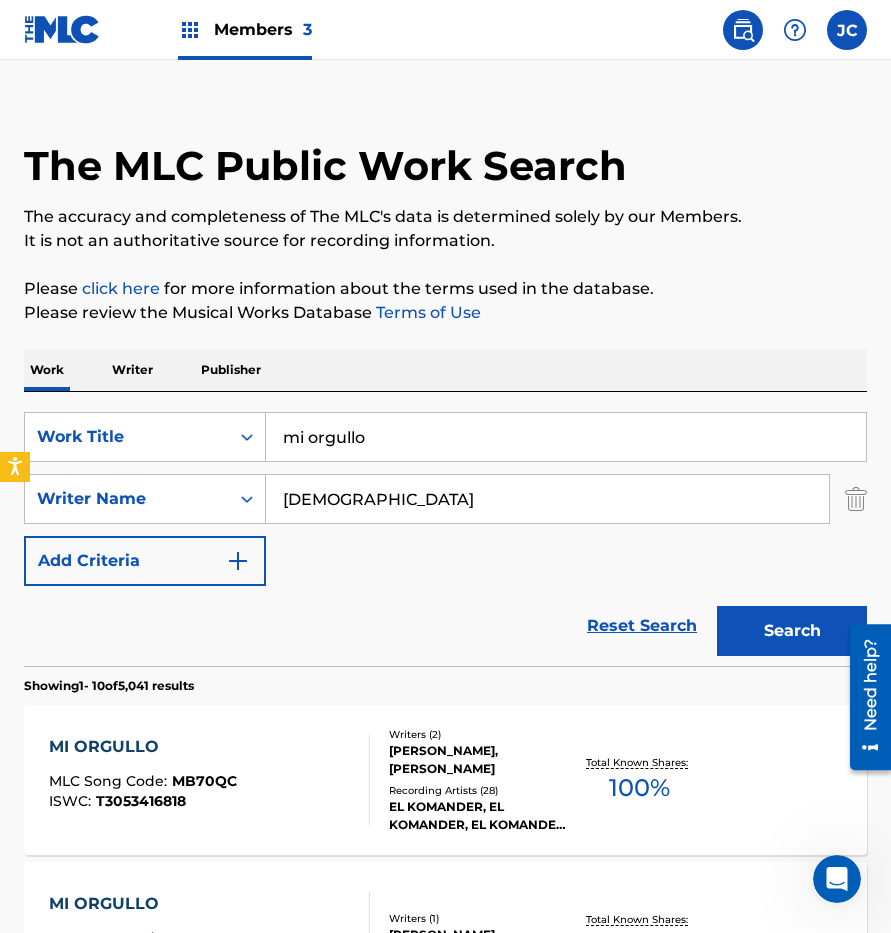 scroll, scrollTop: 0, scrollLeft: 0, axis: both 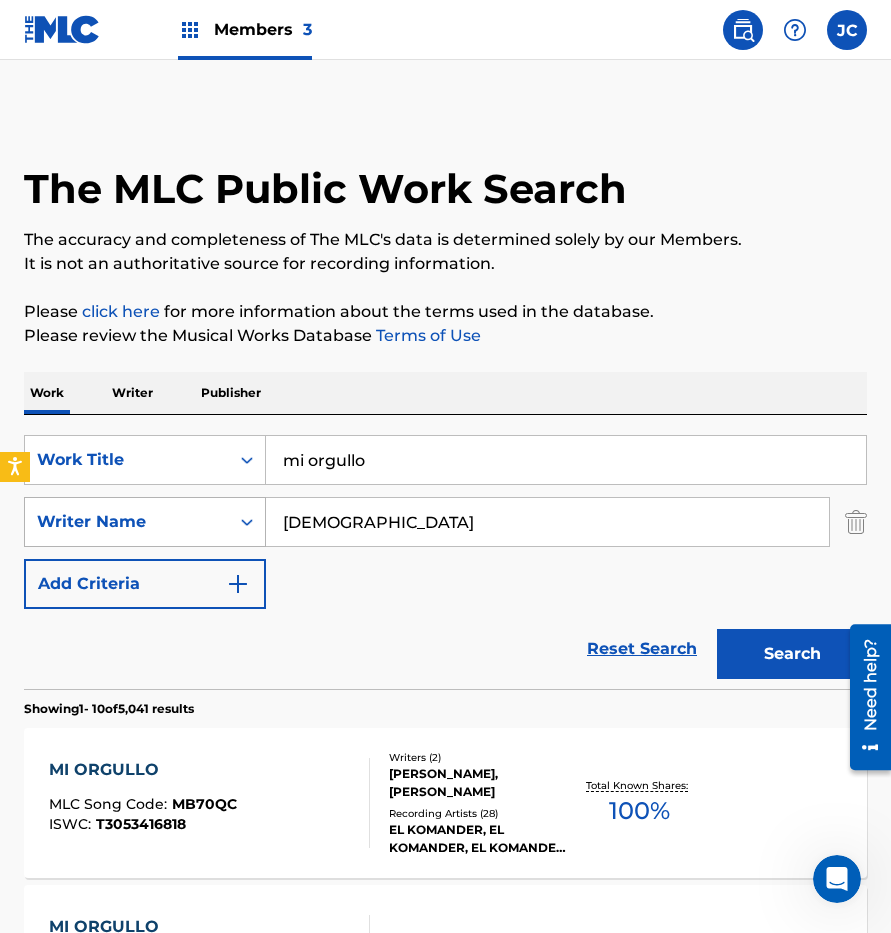 click on "SearchWithCriteria1c4916a2-cfad-480a-b98d-c69368353021 Writer Name [PERSON_NAME]" at bounding box center [445, 522] 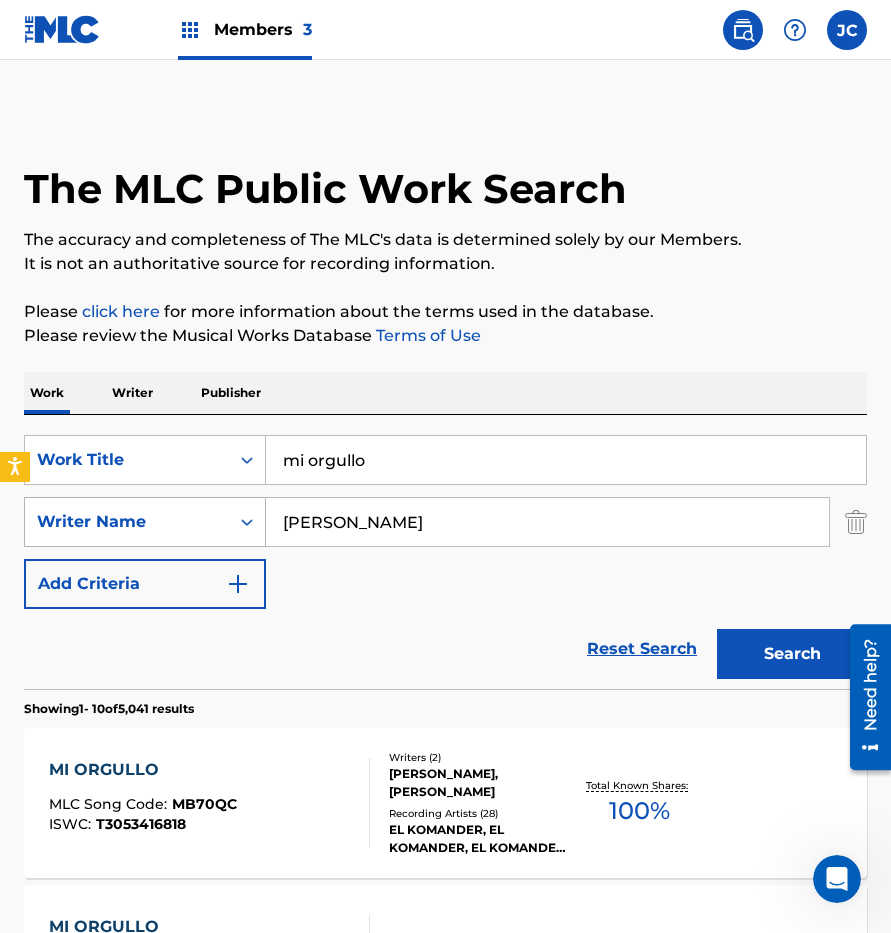 click on "Search" at bounding box center [792, 654] 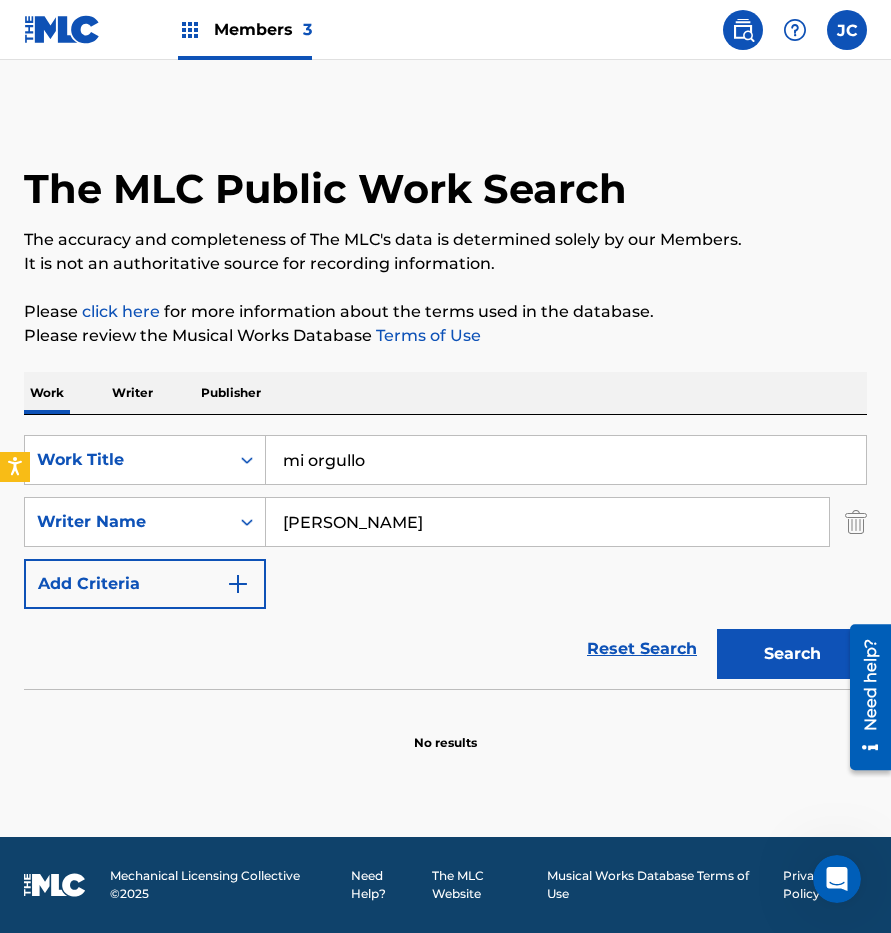 click on "[PERSON_NAME]" at bounding box center [547, 522] 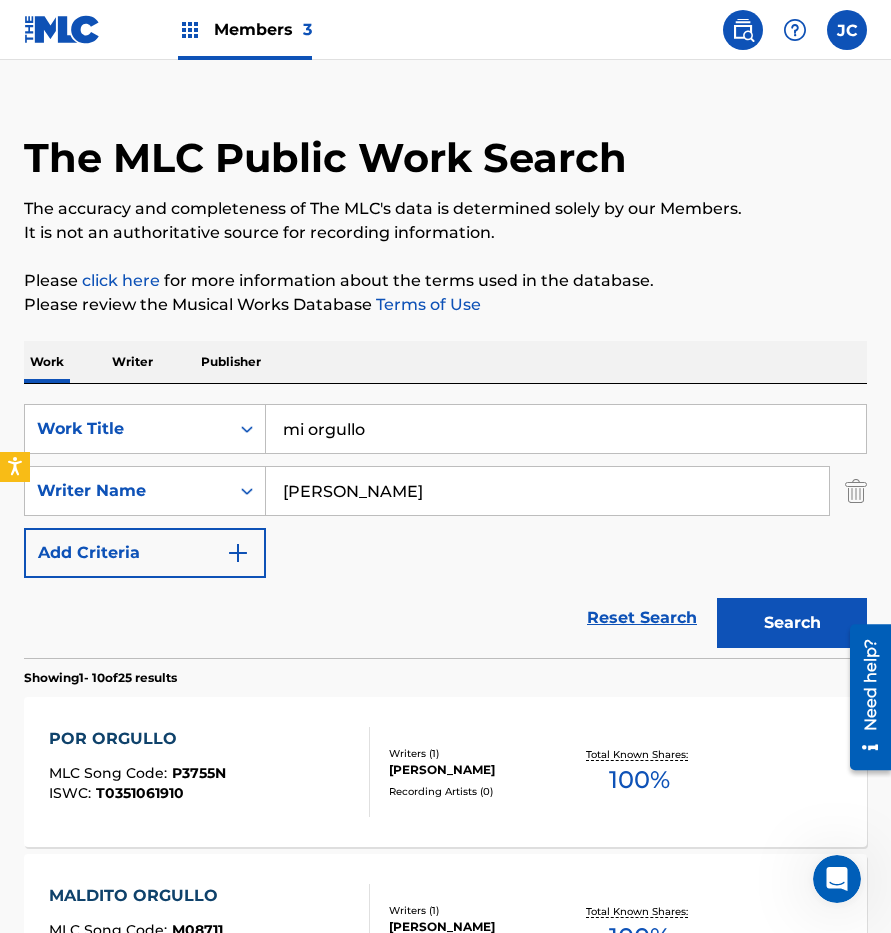 scroll, scrollTop: 0, scrollLeft: 0, axis: both 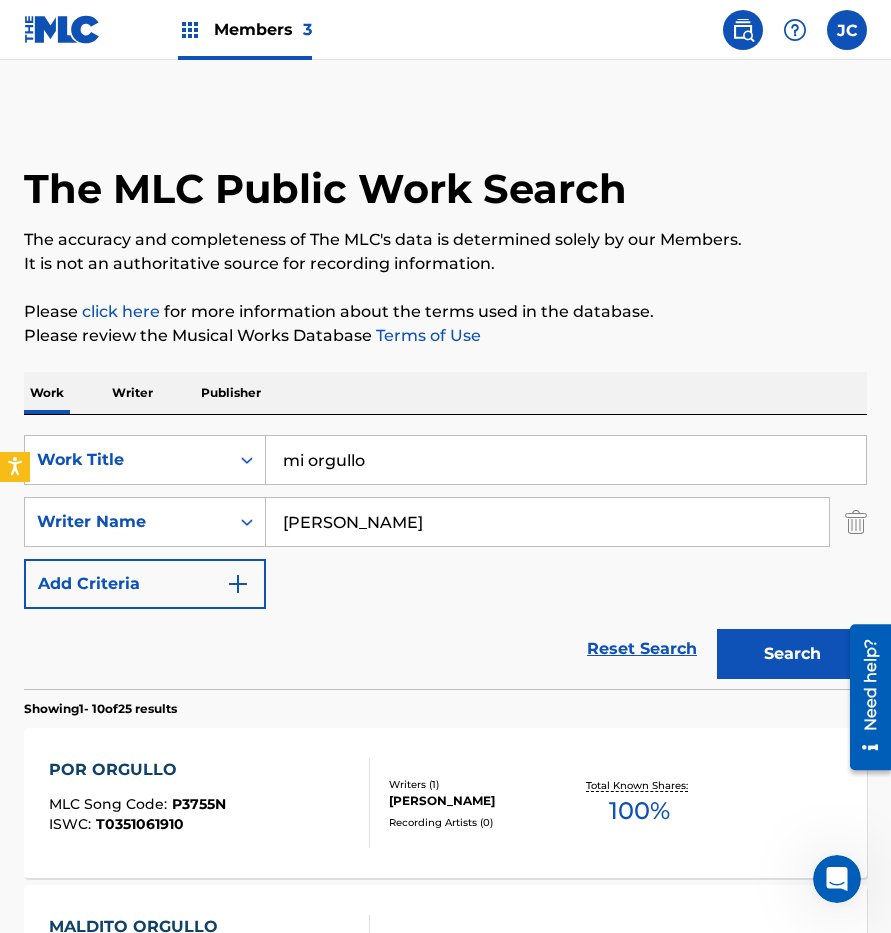 click on "mi orgullo" at bounding box center (566, 460) 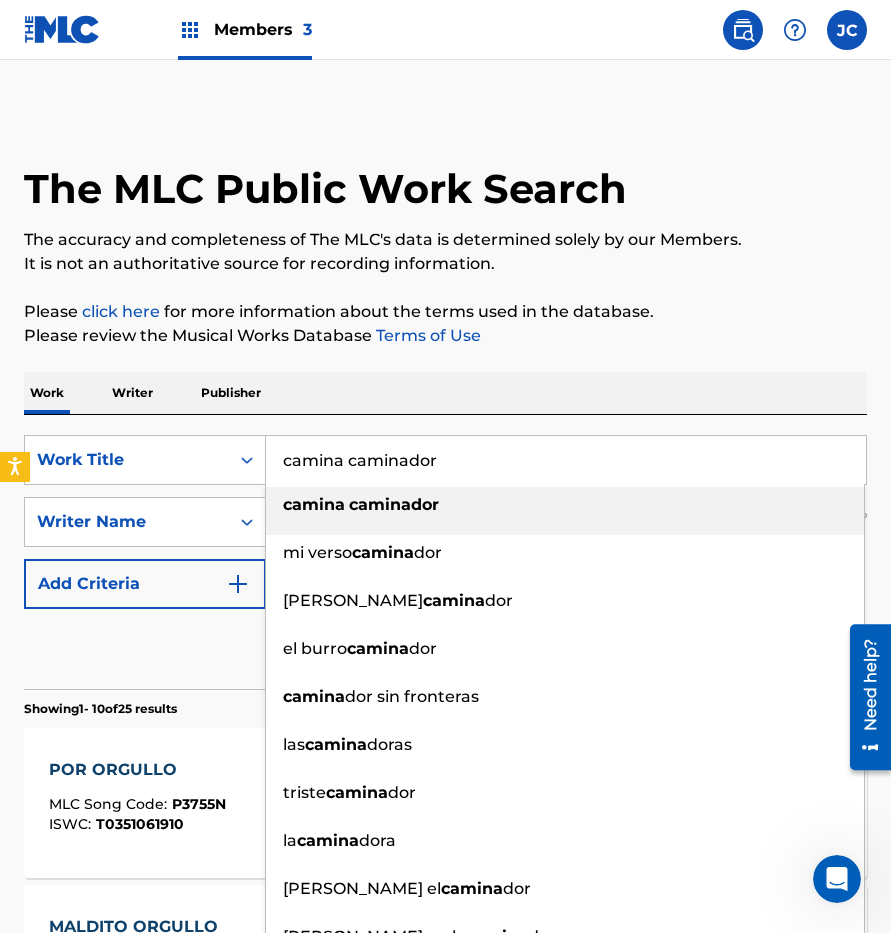type on "camina caminador" 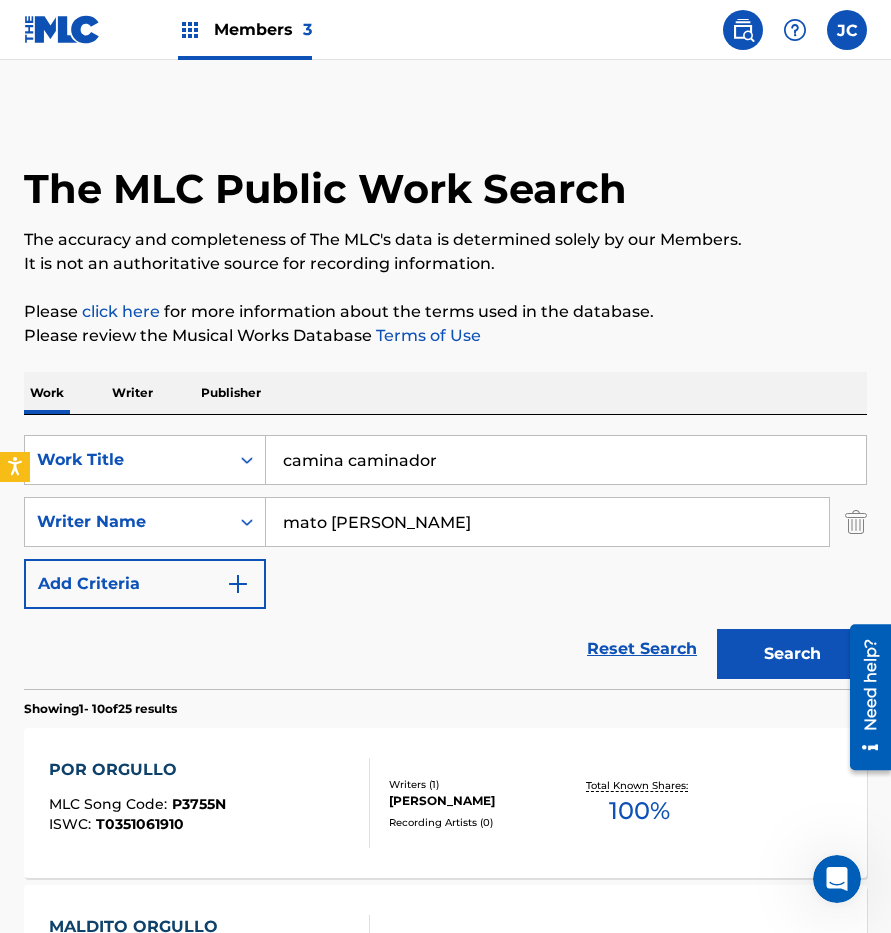 type on "mato [PERSON_NAME]" 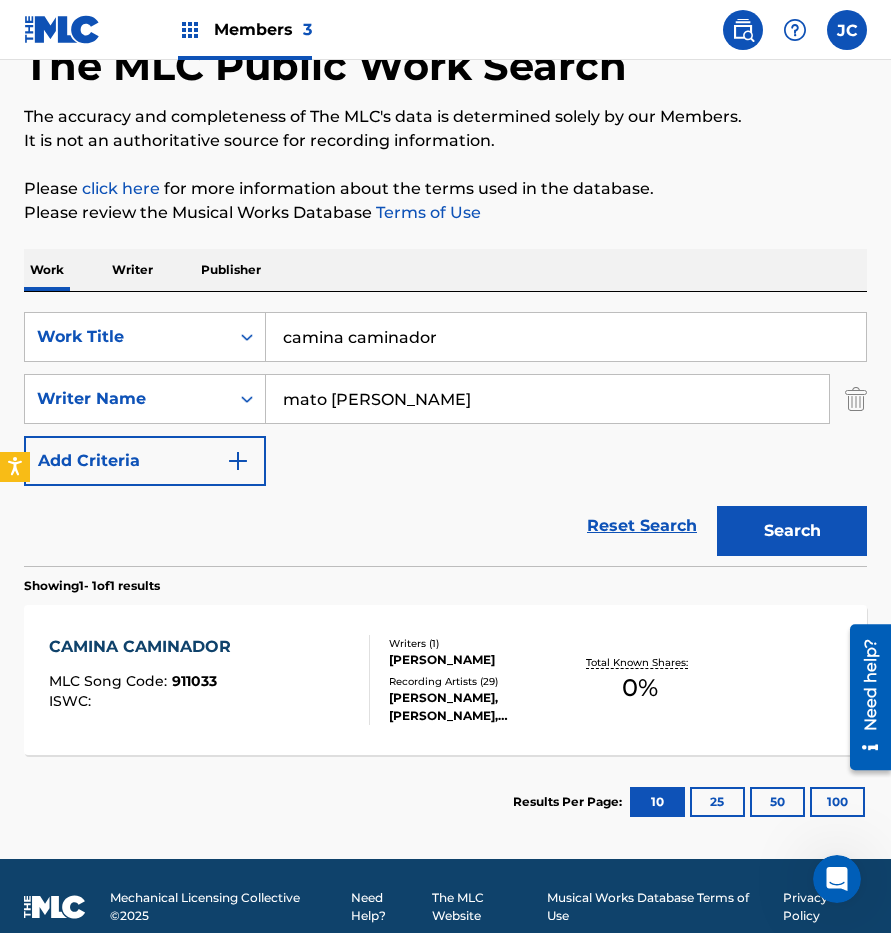 scroll, scrollTop: 145, scrollLeft: 0, axis: vertical 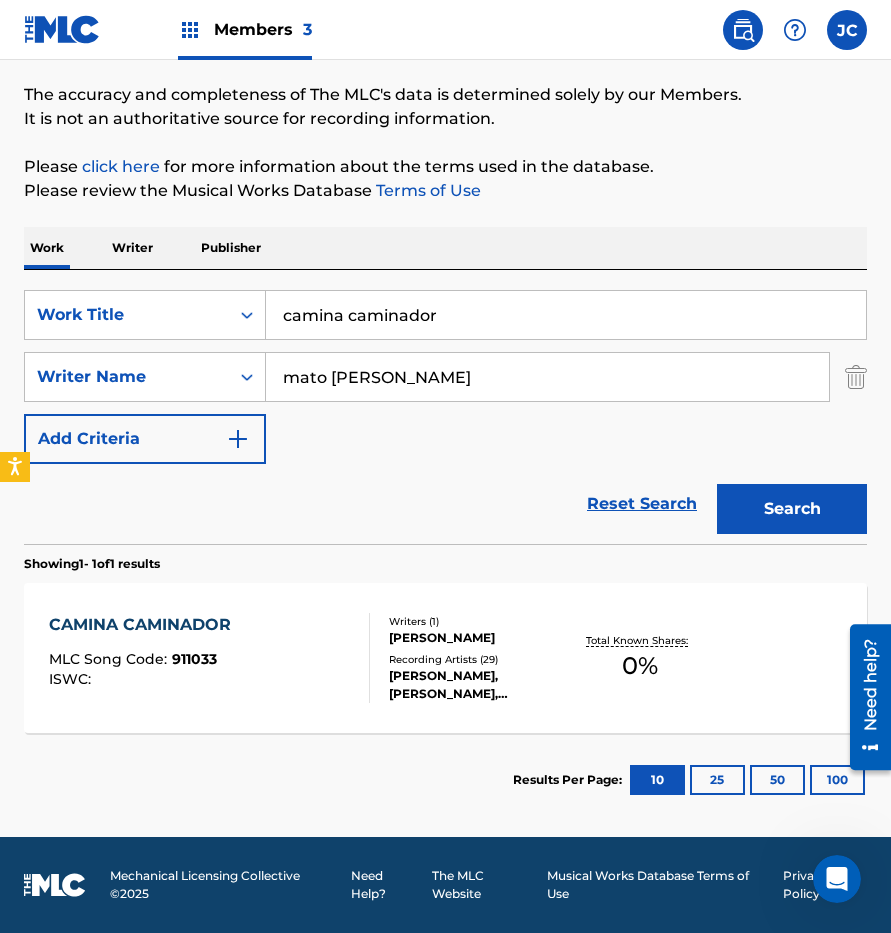 click on "[PERSON_NAME]" at bounding box center [479, 638] 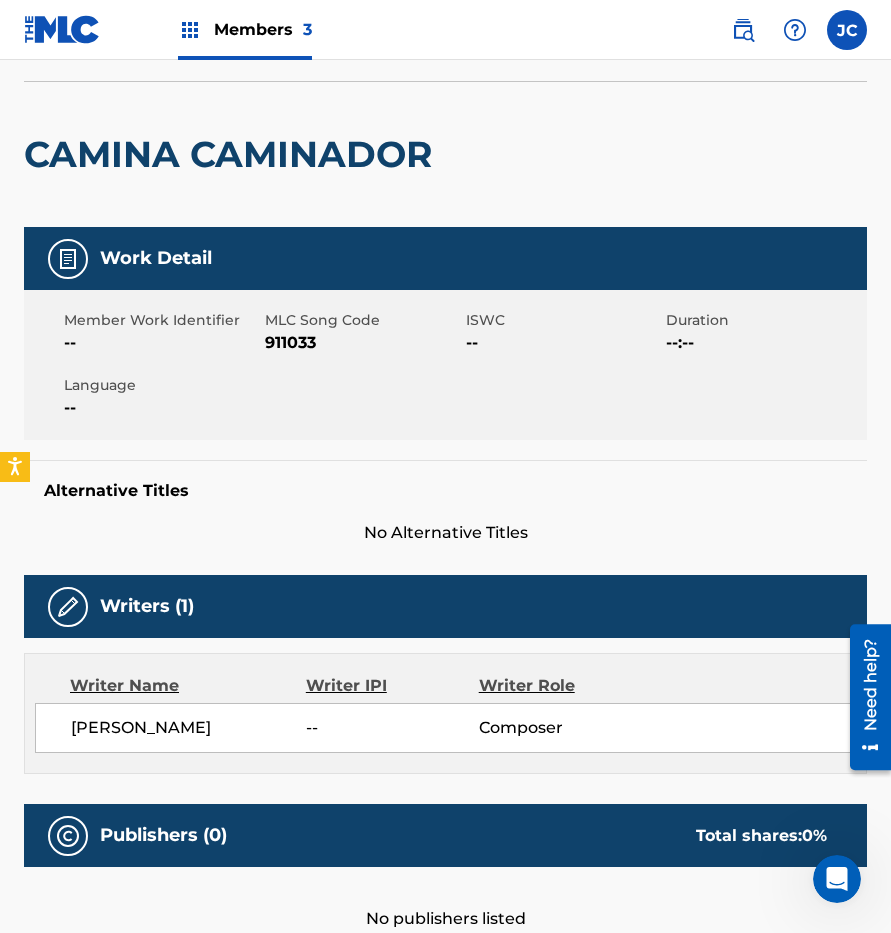 scroll, scrollTop: 9, scrollLeft: 0, axis: vertical 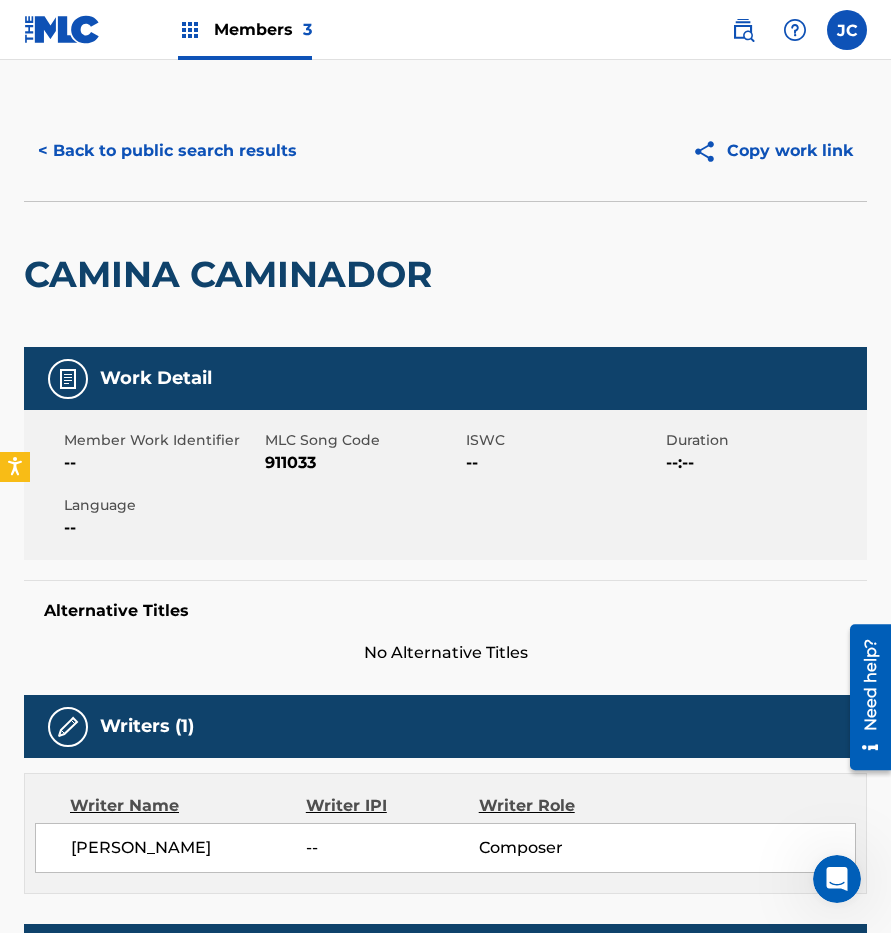 click on "911033" at bounding box center [363, 463] 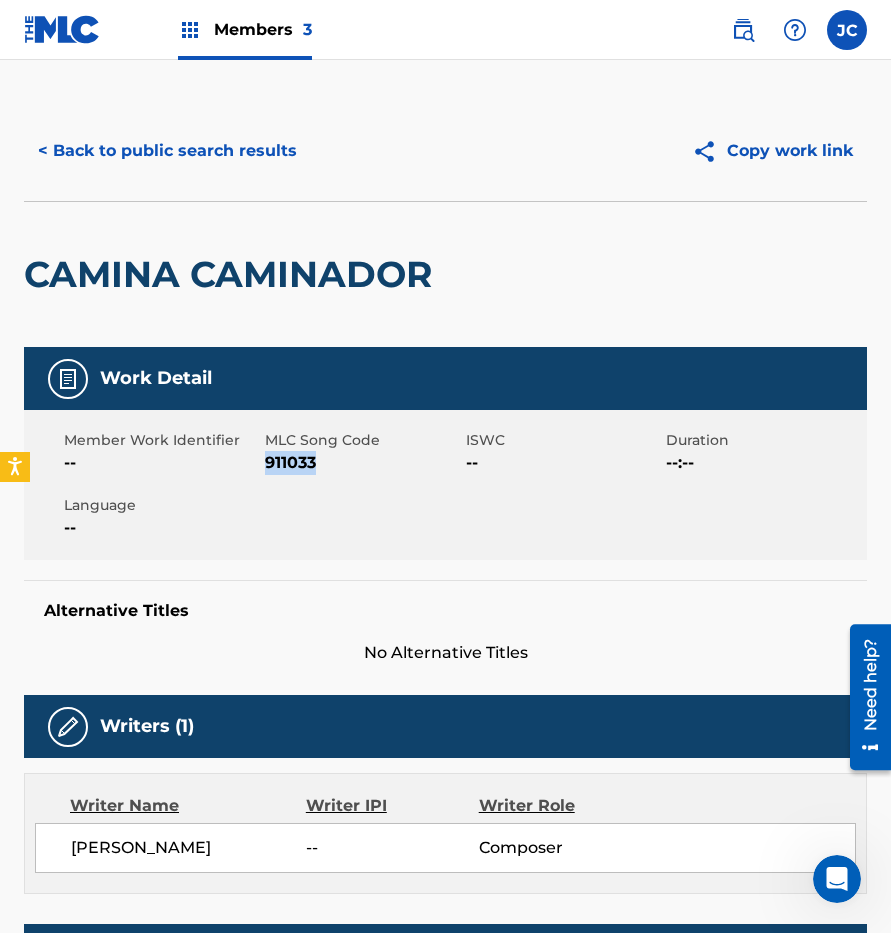 click on "911033" at bounding box center [363, 463] 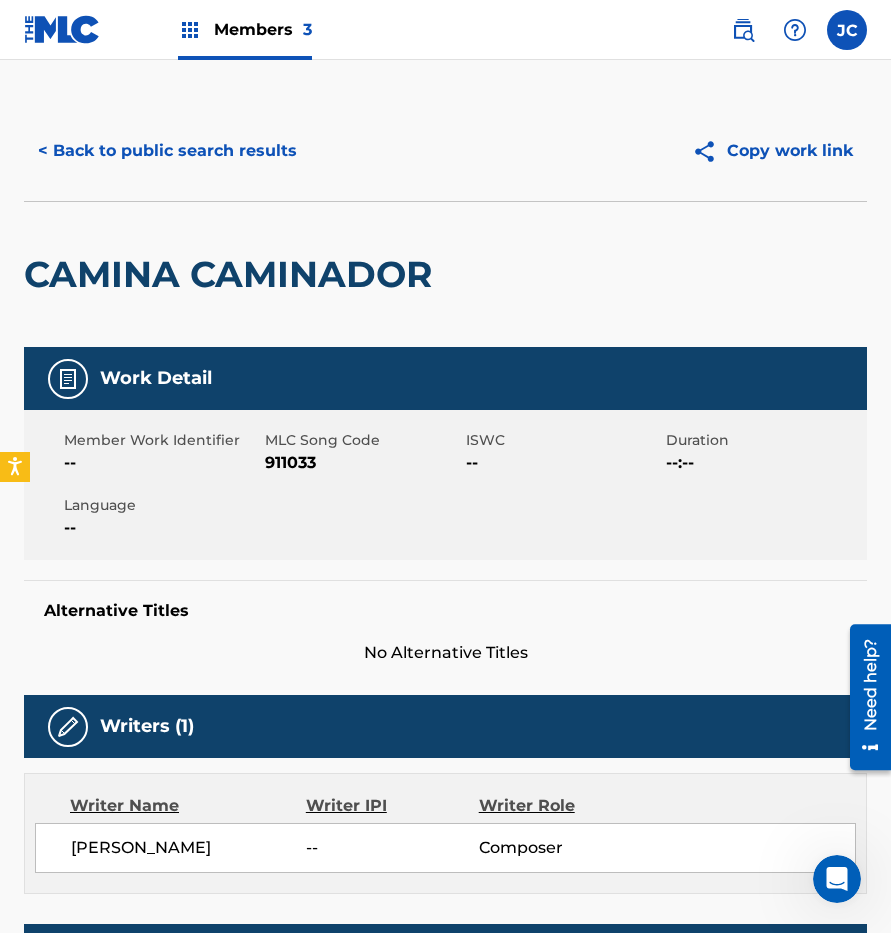 drag, startPoint x: 227, startPoint y: 257, endPoint x: 227, endPoint y: 173, distance: 84 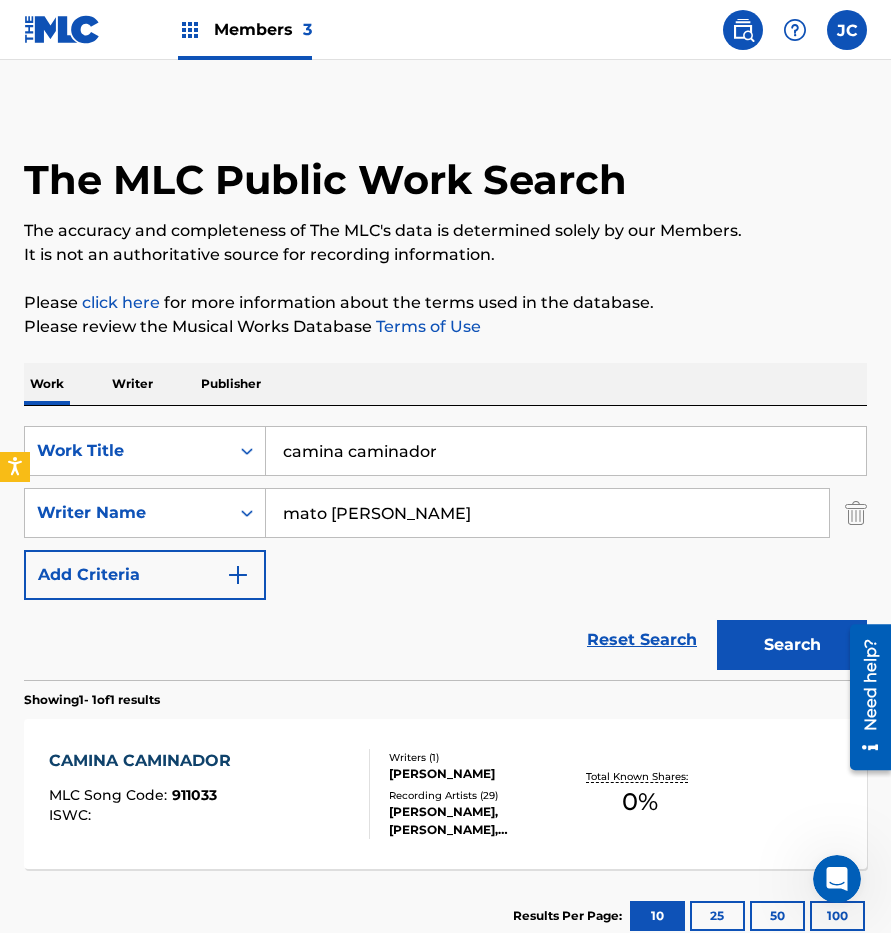 scroll, scrollTop: 31, scrollLeft: 0, axis: vertical 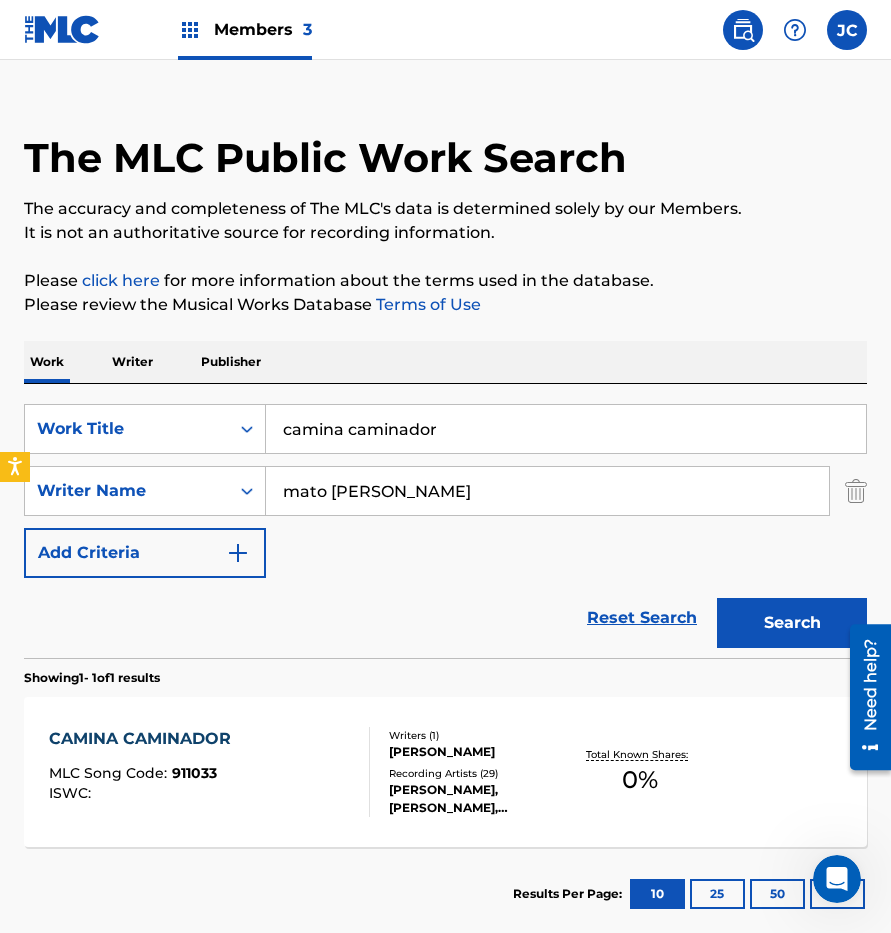 drag, startPoint x: 270, startPoint y: 417, endPoint x: 278, endPoint y: 396, distance: 22.472204 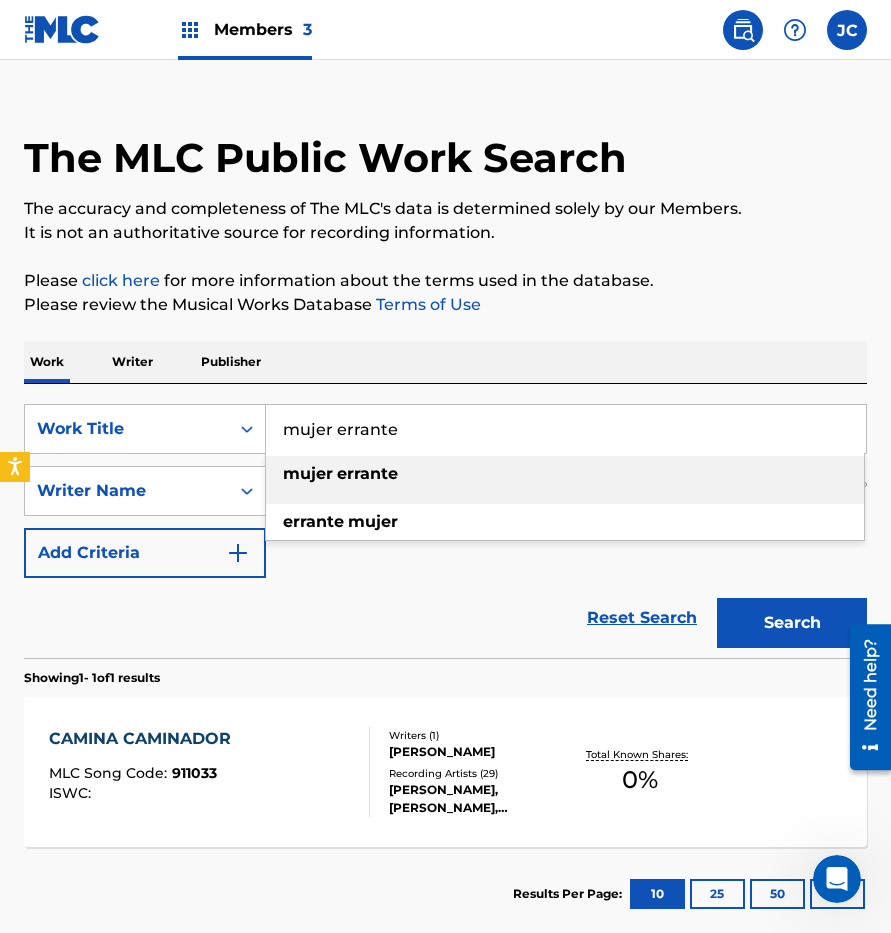 type on "mujer errante" 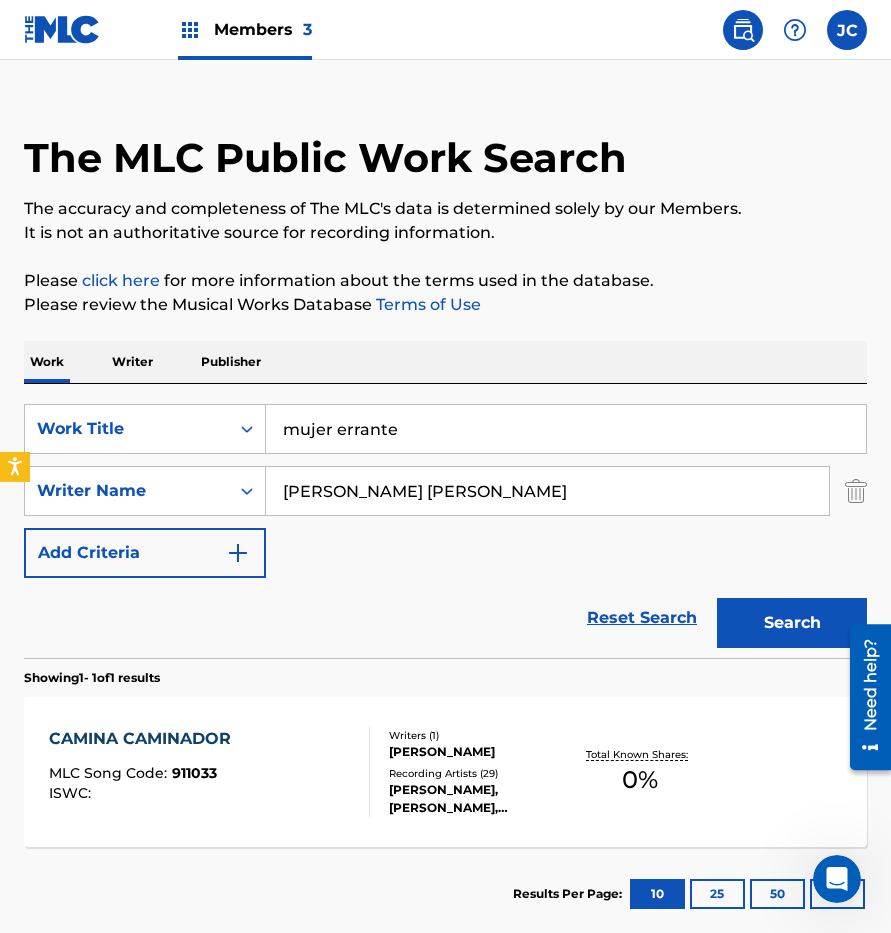type on "[PERSON_NAME] [PERSON_NAME]" 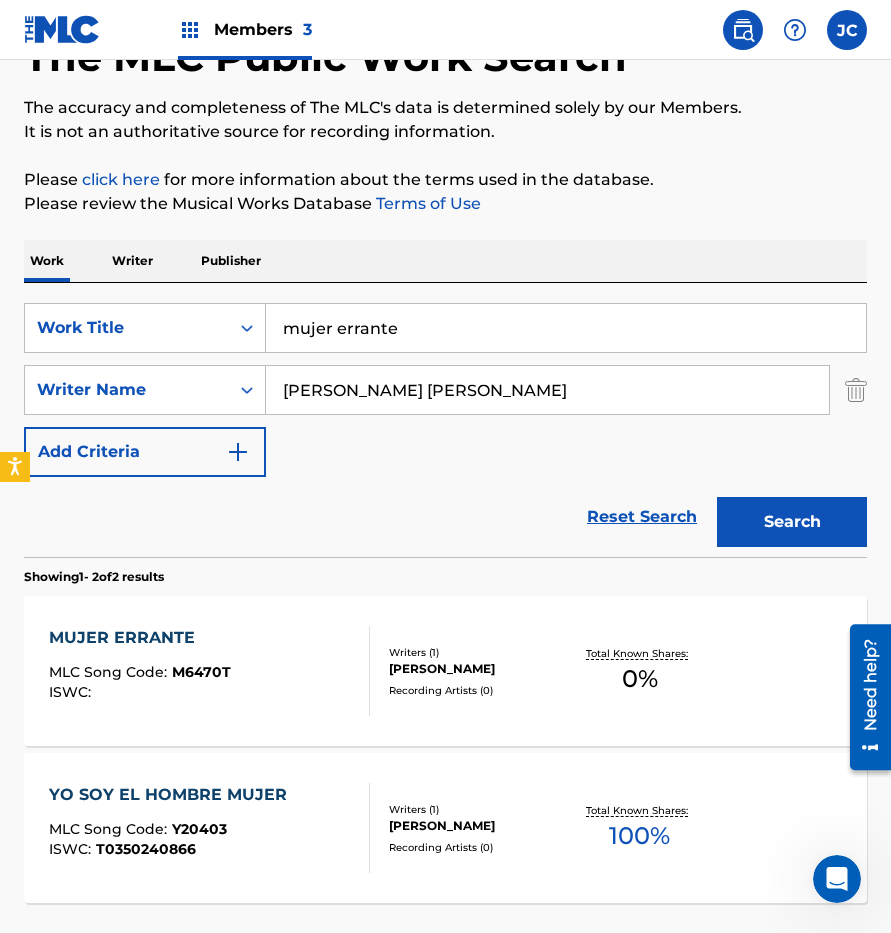 scroll, scrollTop: 302, scrollLeft: 0, axis: vertical 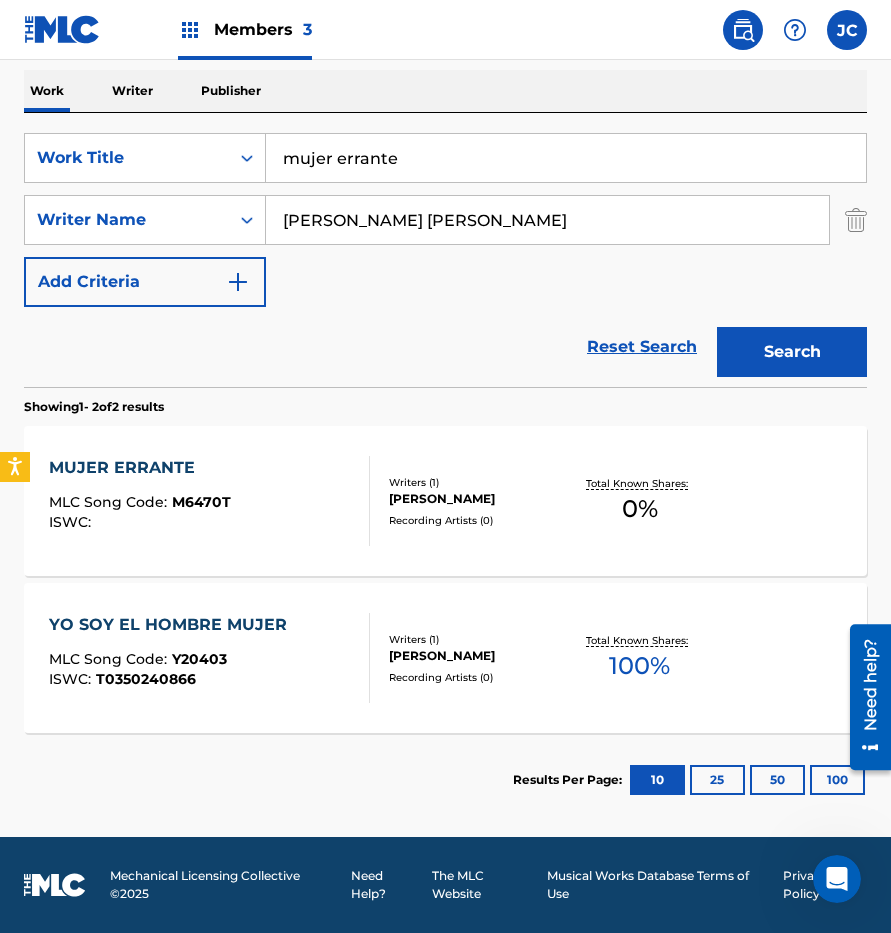 click on "[PERSON_NAME]" at bounding box center (479, 499) 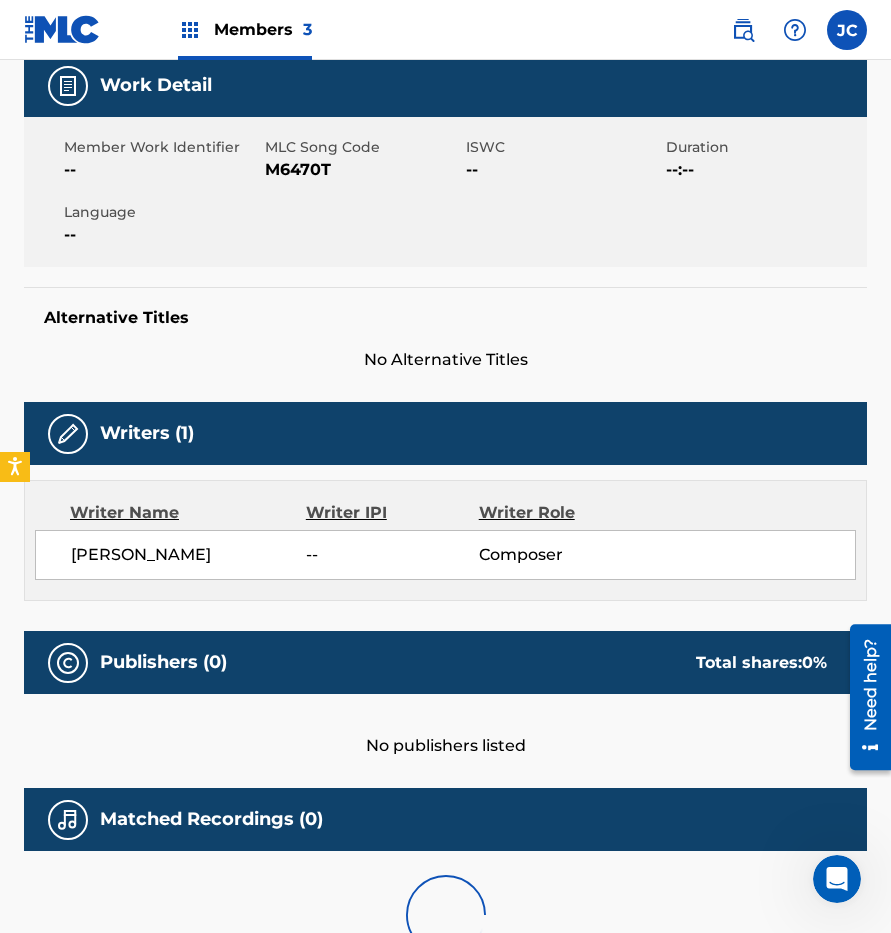 scroll, scrollTop: 0, scrollLeft: 0, axis: both 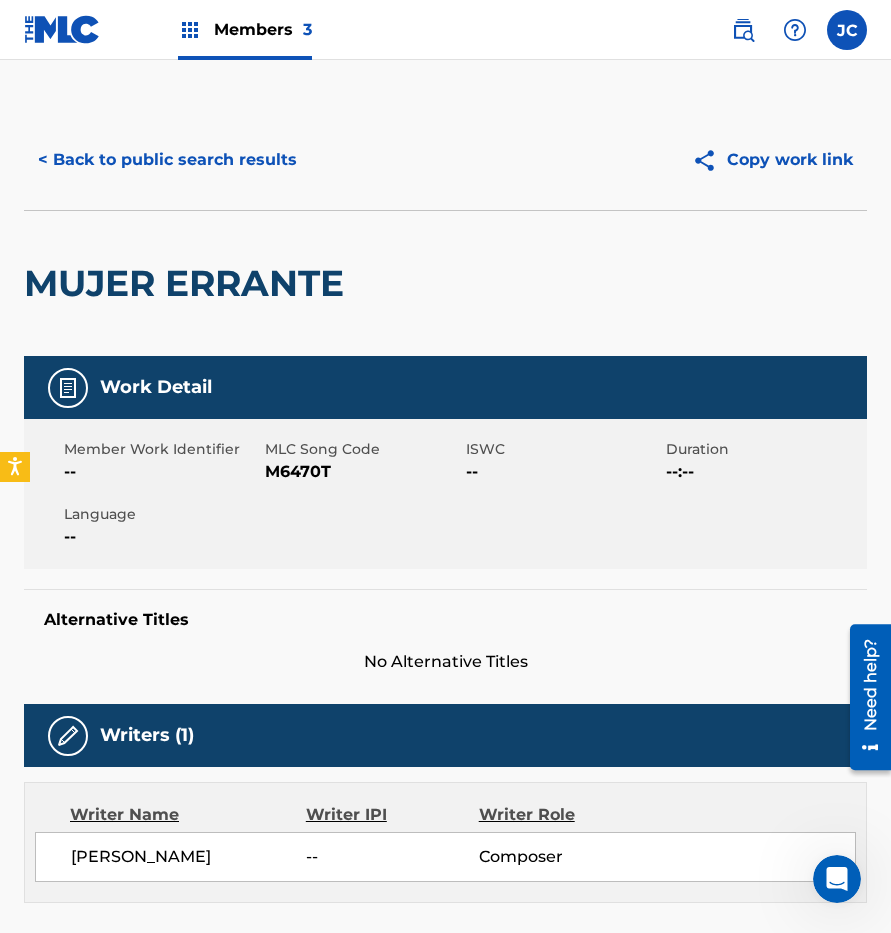 click on "M6470T" at bounding box center [363, 472] 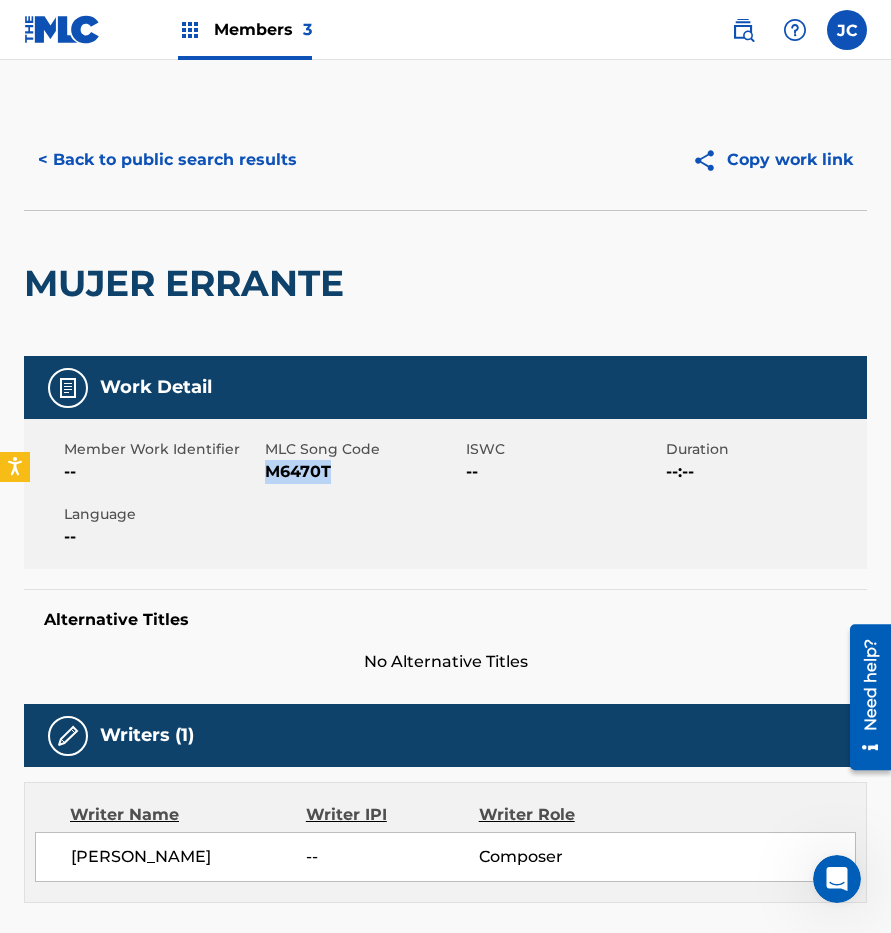 click on "M6470T" at bounding box center [363, 472] 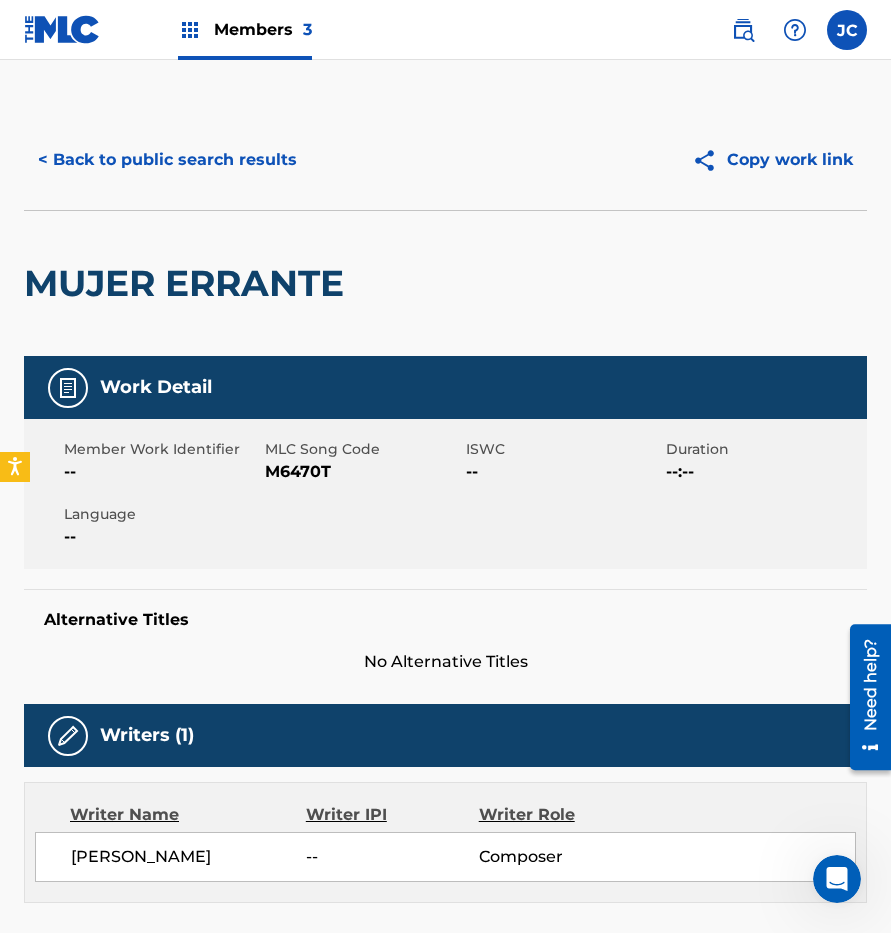 drag, startPoint x: 134, startPoint y: 190, endPoint x: 144, endPoint y: 172, distance: 20.59126 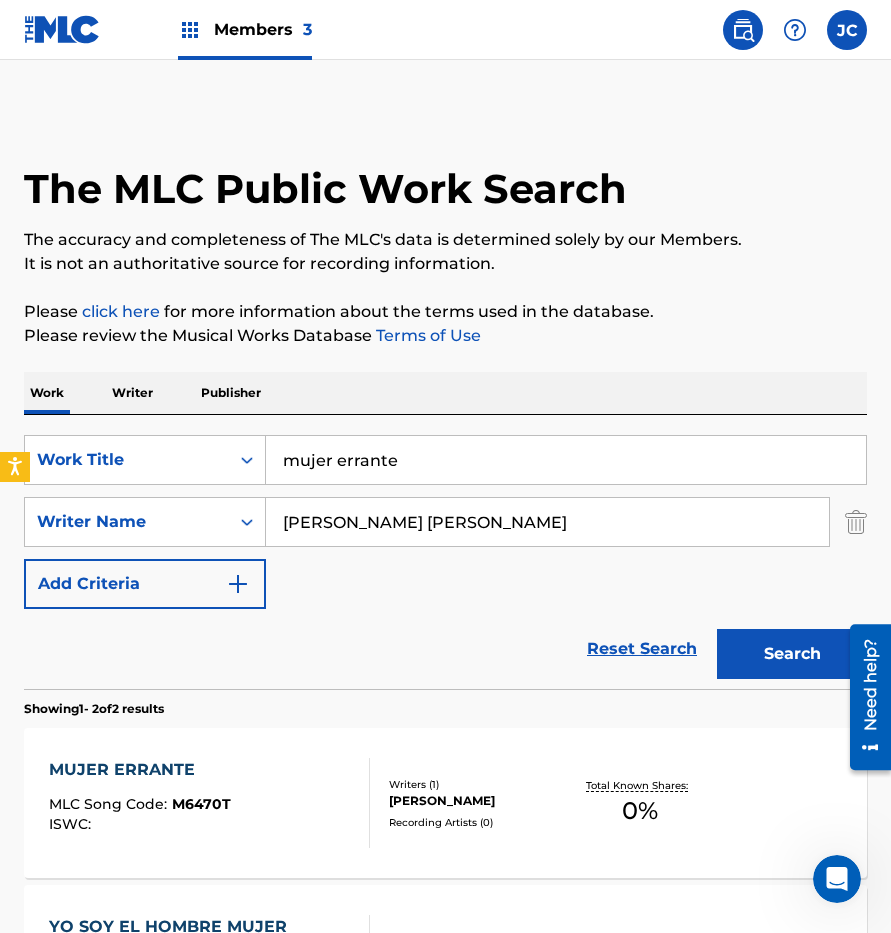 scroll, scrollTop: 188, scrollLeft: 0, axis: vertical 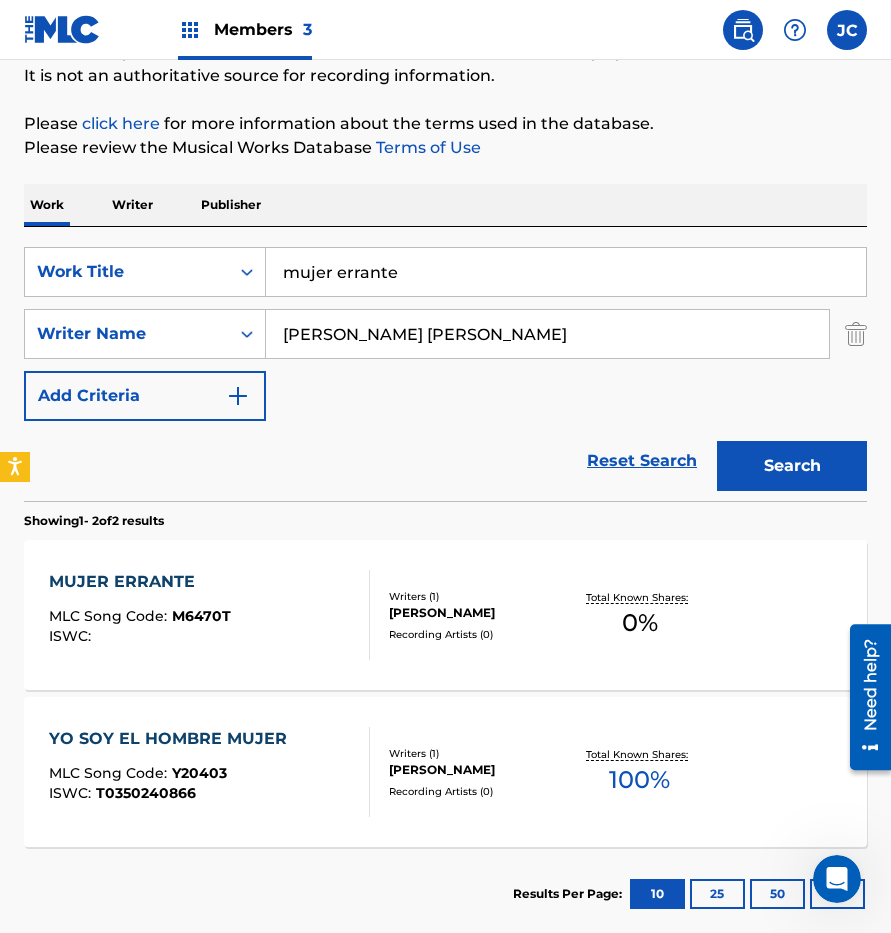 drag, startPoint x: 431, startPoint y: 268, endPoint x: 381, endPoint y: 212, distance: 75.073296 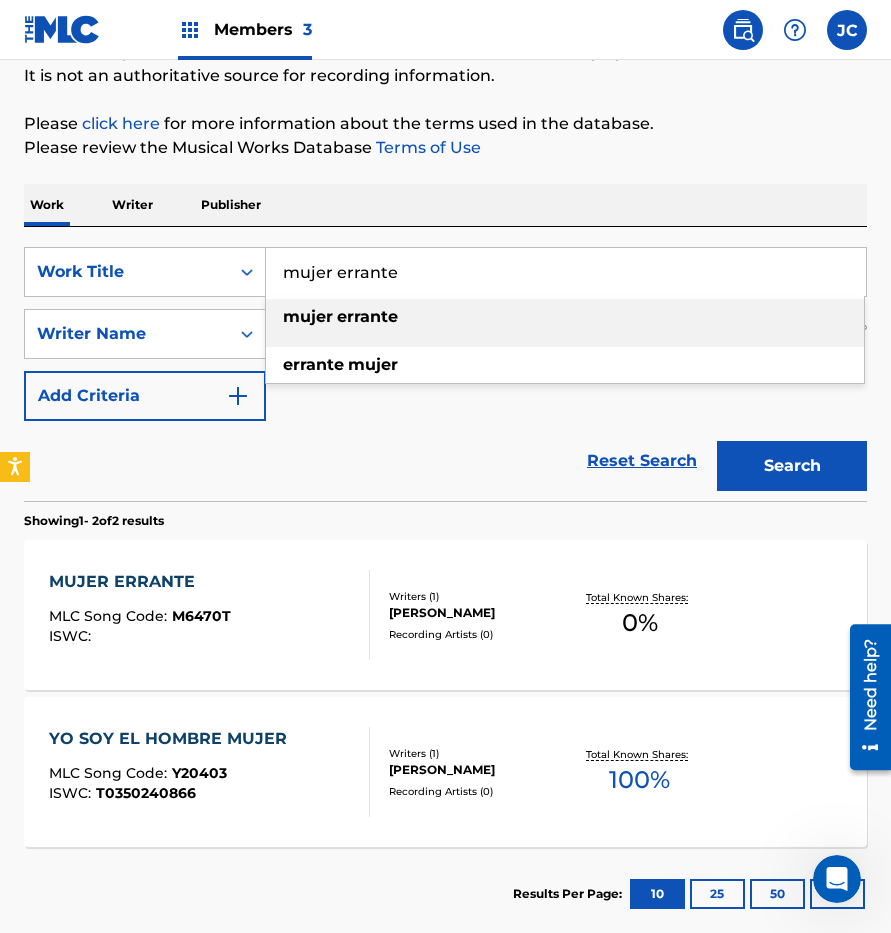 type on "m" 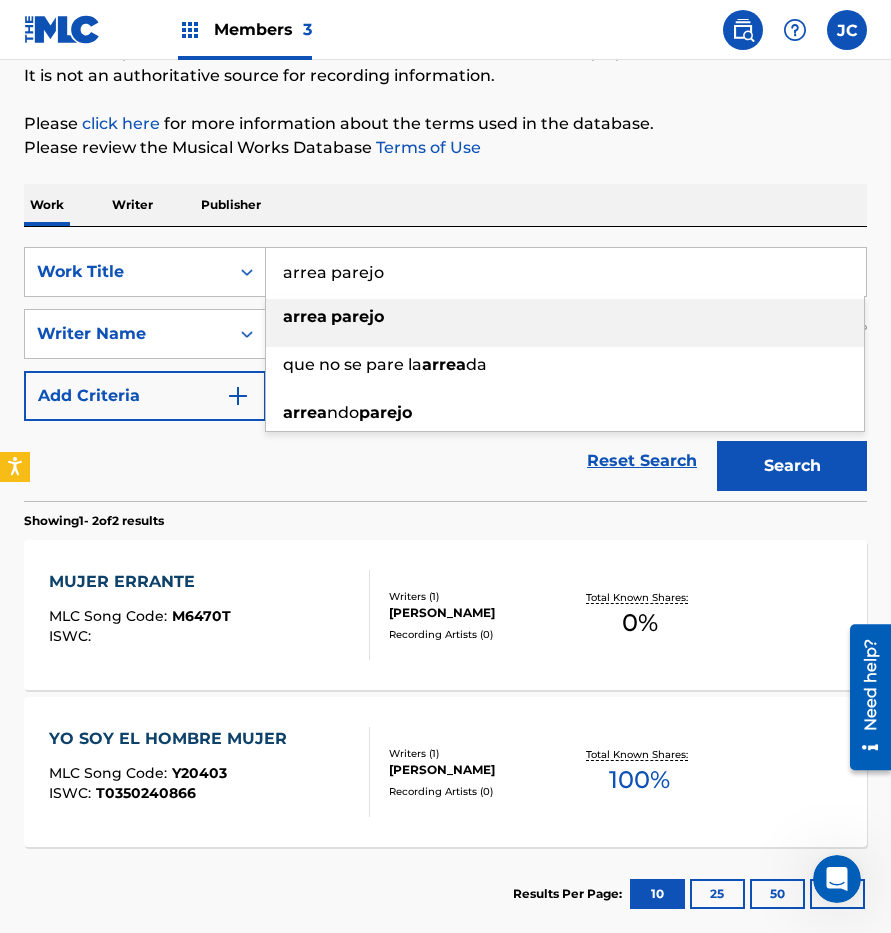 type on "arrea parejo" 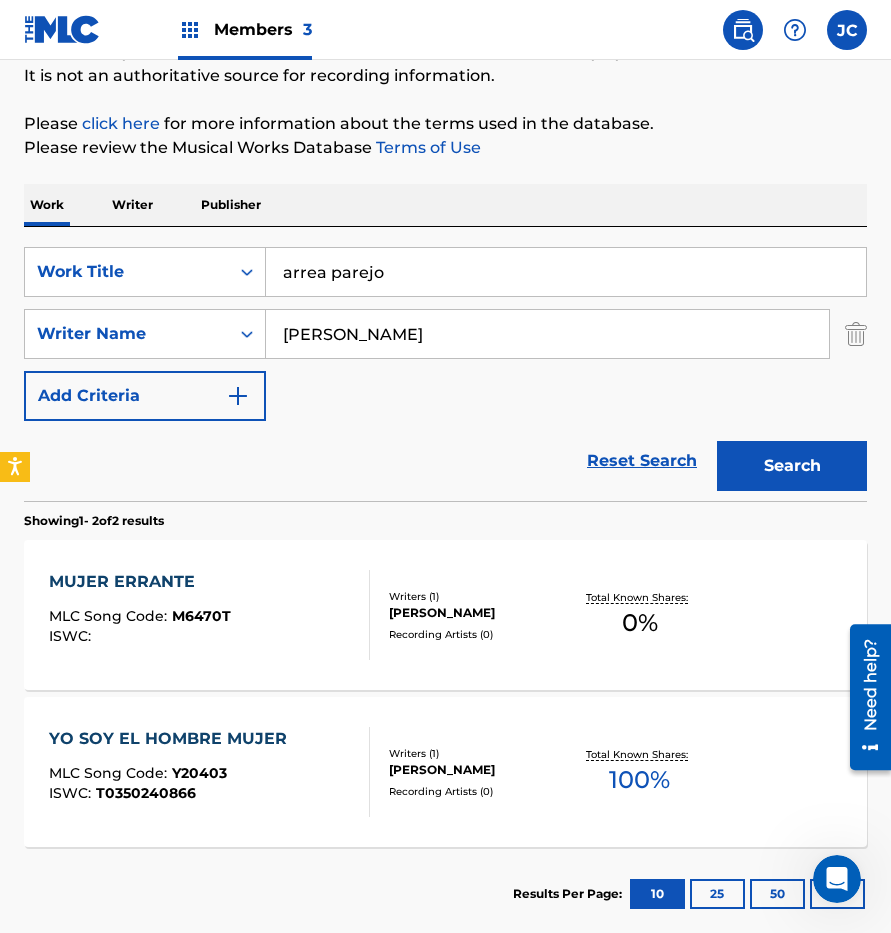 type on "[PERSON_NAME]" 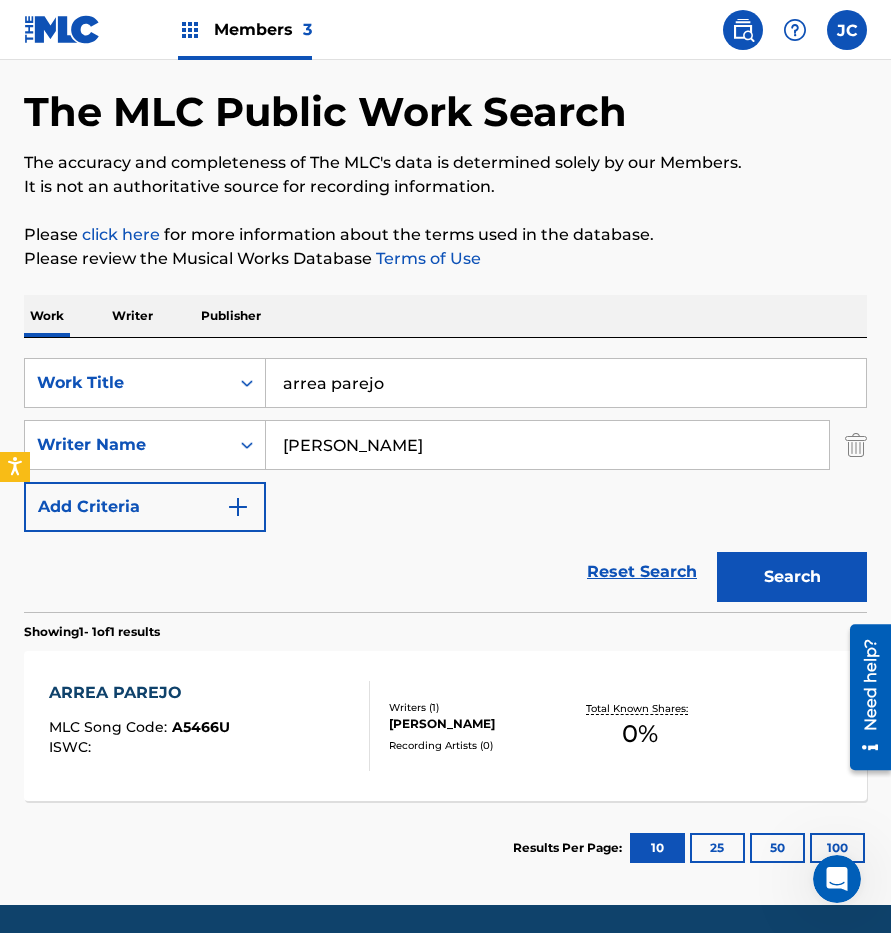 scroll, scrollTop: 145, scrollLeft: 0, axis: vertical 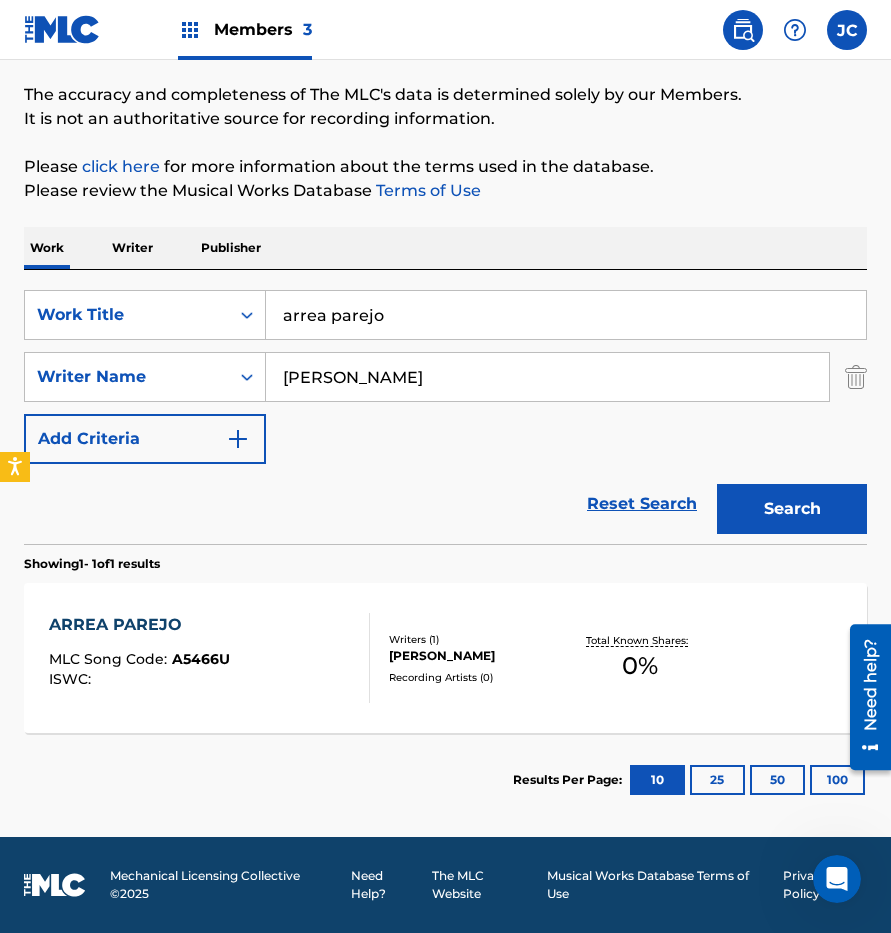 click on "[PERSON_NAME]" at bounding box center [479, 656] 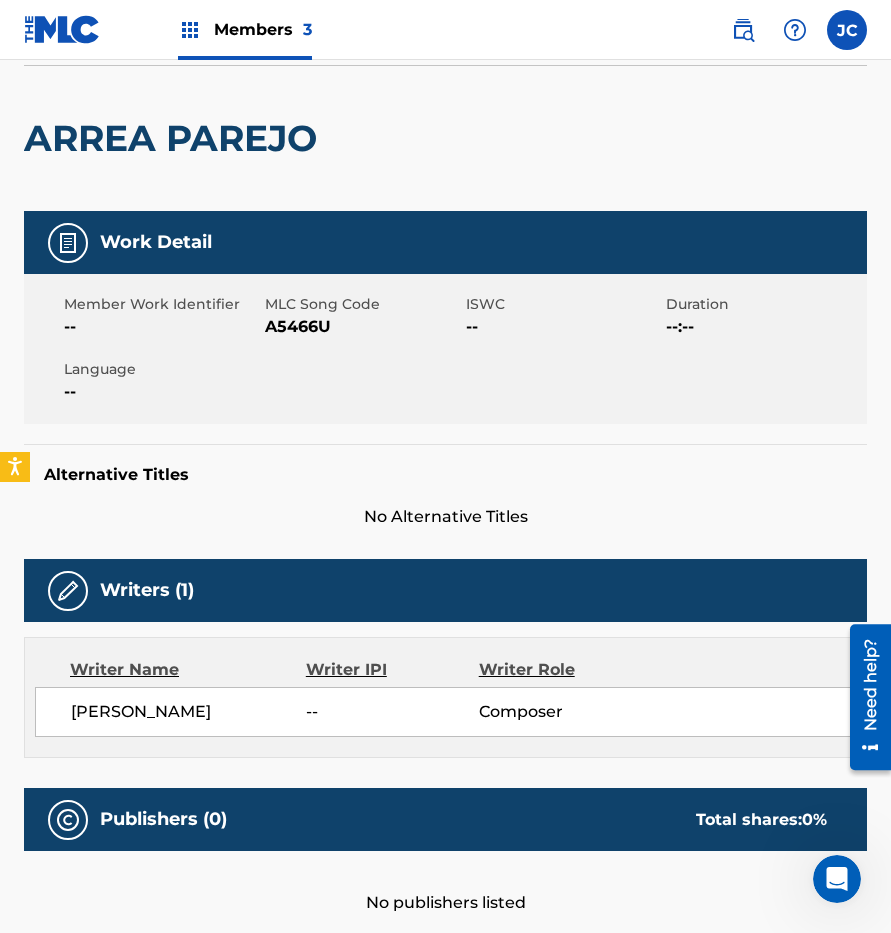 scroll, scrollTop: 0, scrollLeft: 0, axis: both 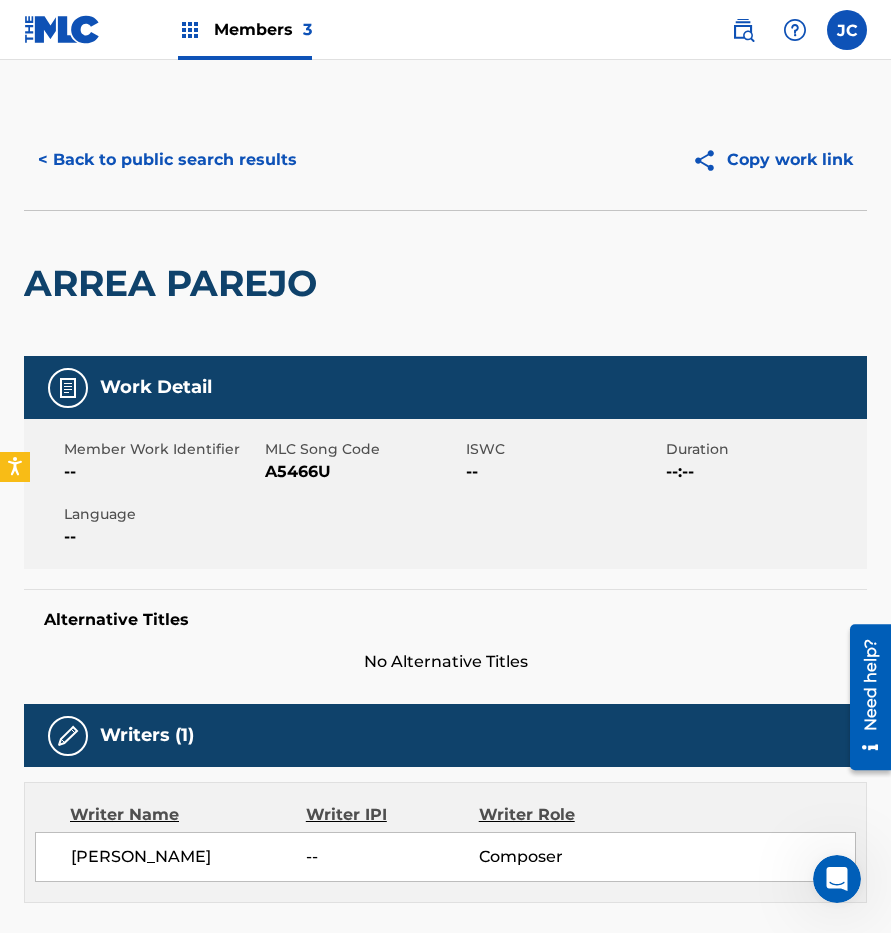 click on "A5466U" at bounding box center (363, 472) 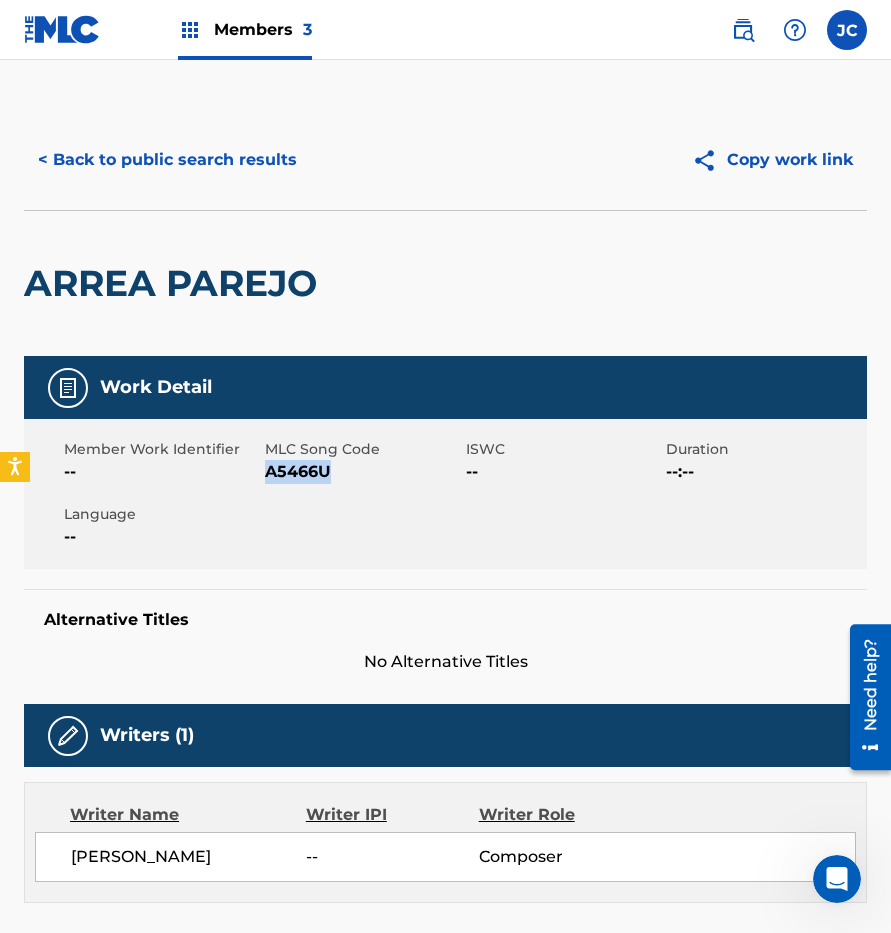 click on "A5466U" at bounding box center (363, 472) 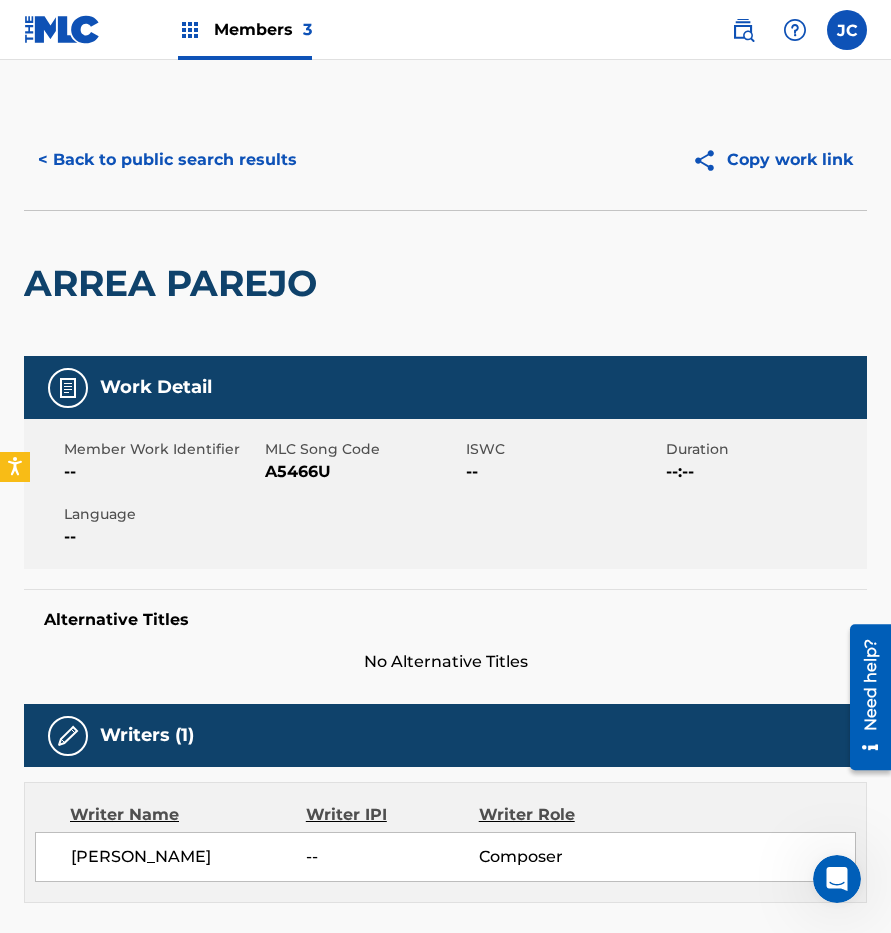 click on "ARREA PAREJO" at bounding box center [175, 283] 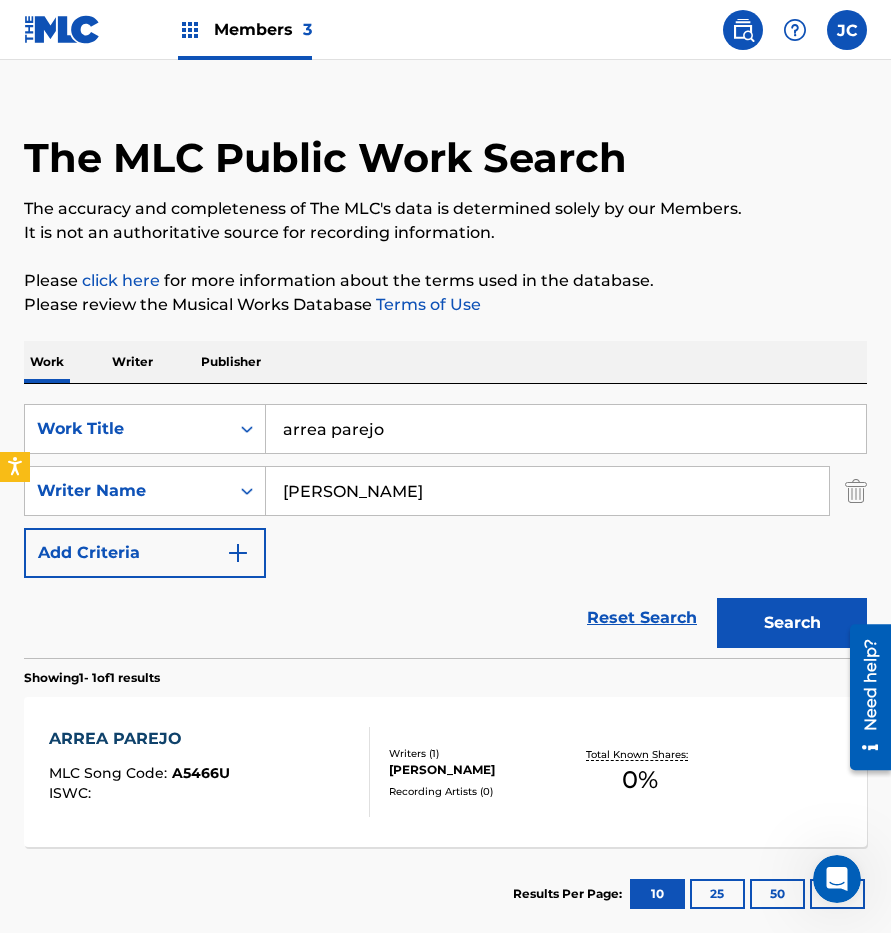 click on "arrea parejo" at bounding box center [566, 429] 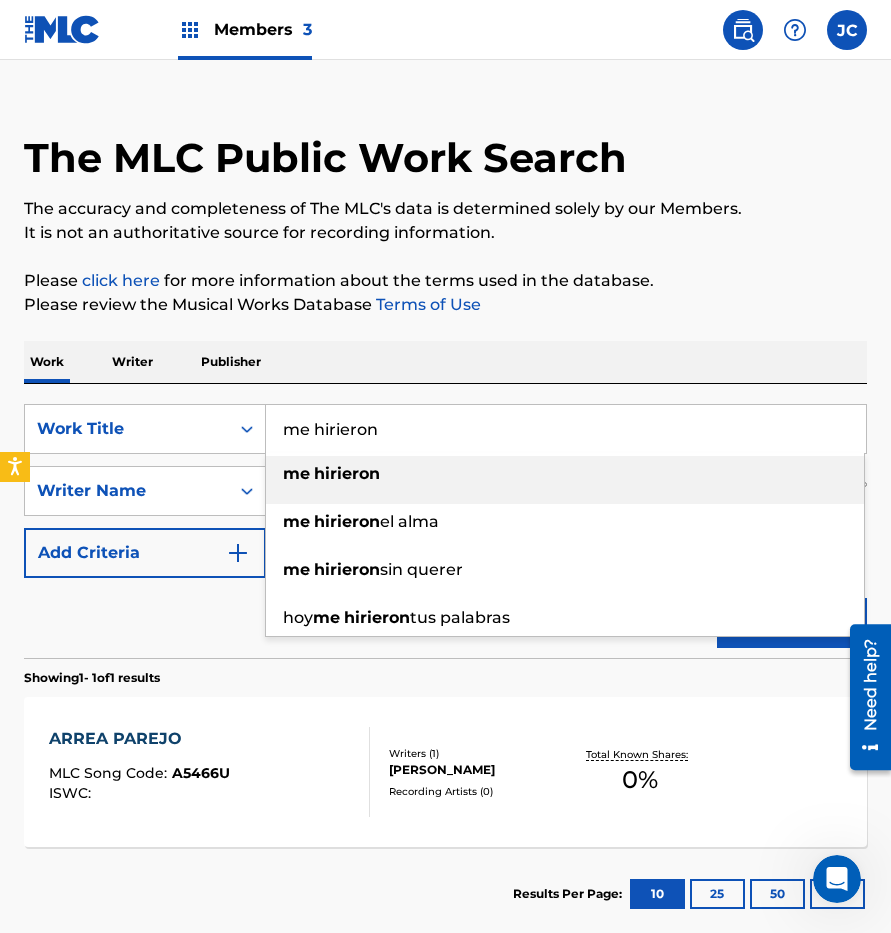 type on "me hirieron" 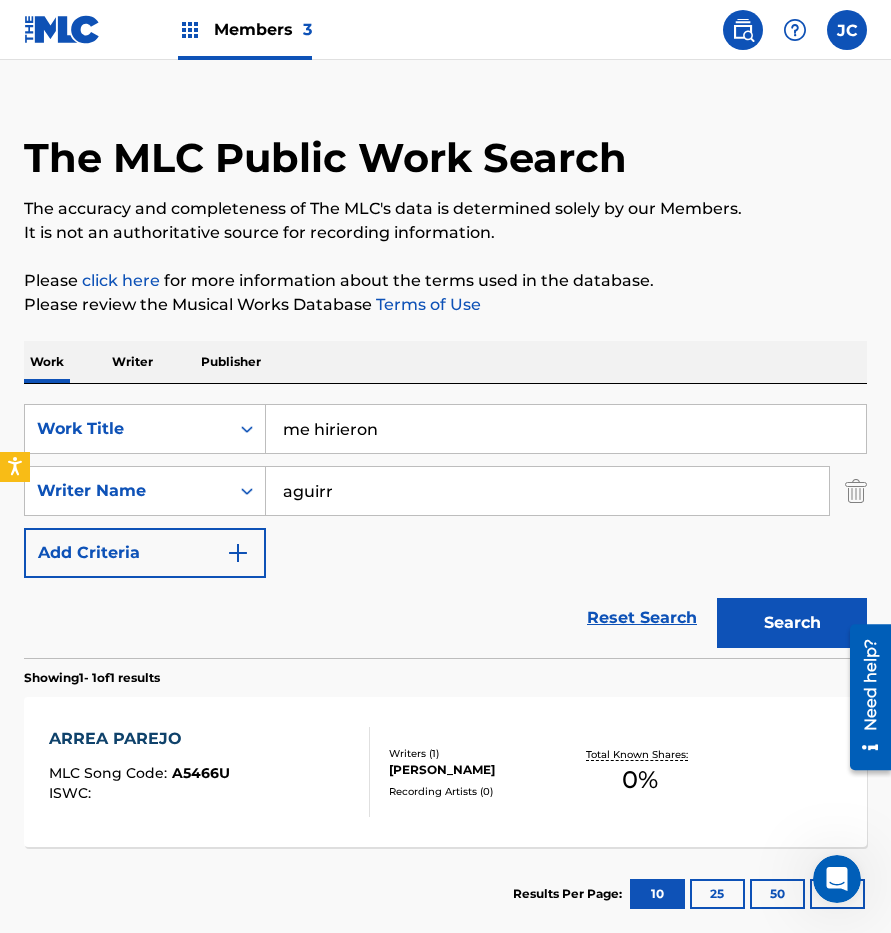 type on "[PERSON_NAME]" 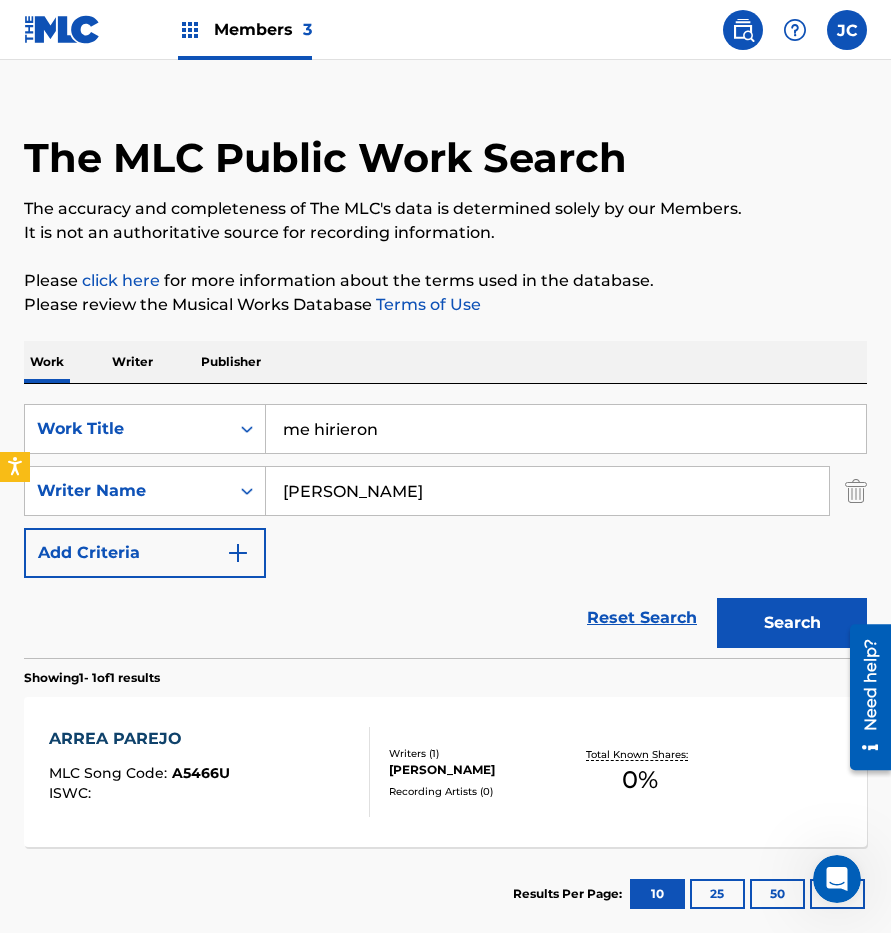 click on "Search" at bounding box center (792, 623) 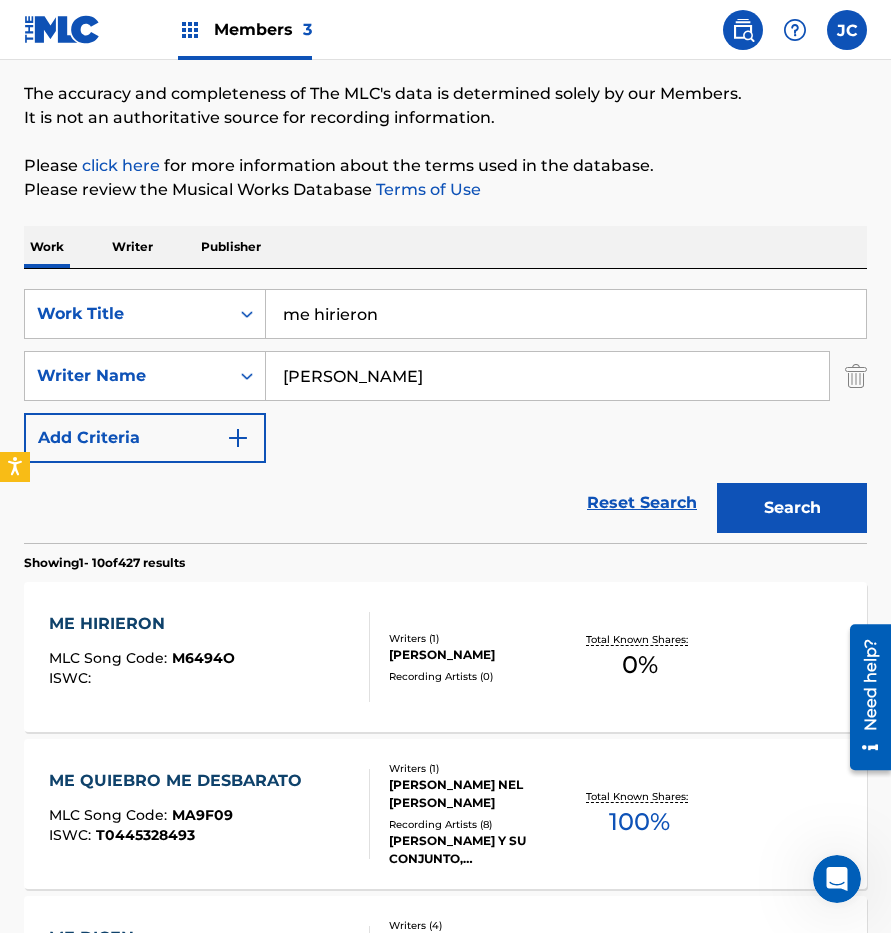 scroll, scrollTop: 300, scrollLeft: 0, axis: vertical 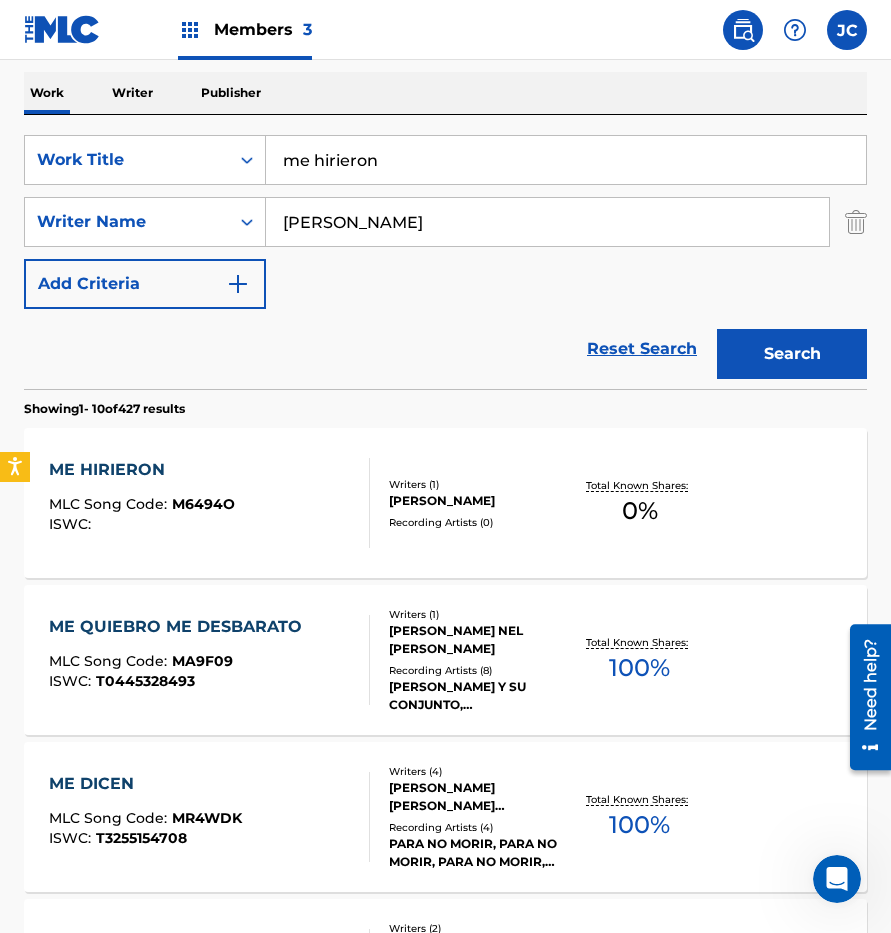 click on "ME HIRIERON MLC Song Code : M6494O ISWC :" at bounding box center (209, 503) 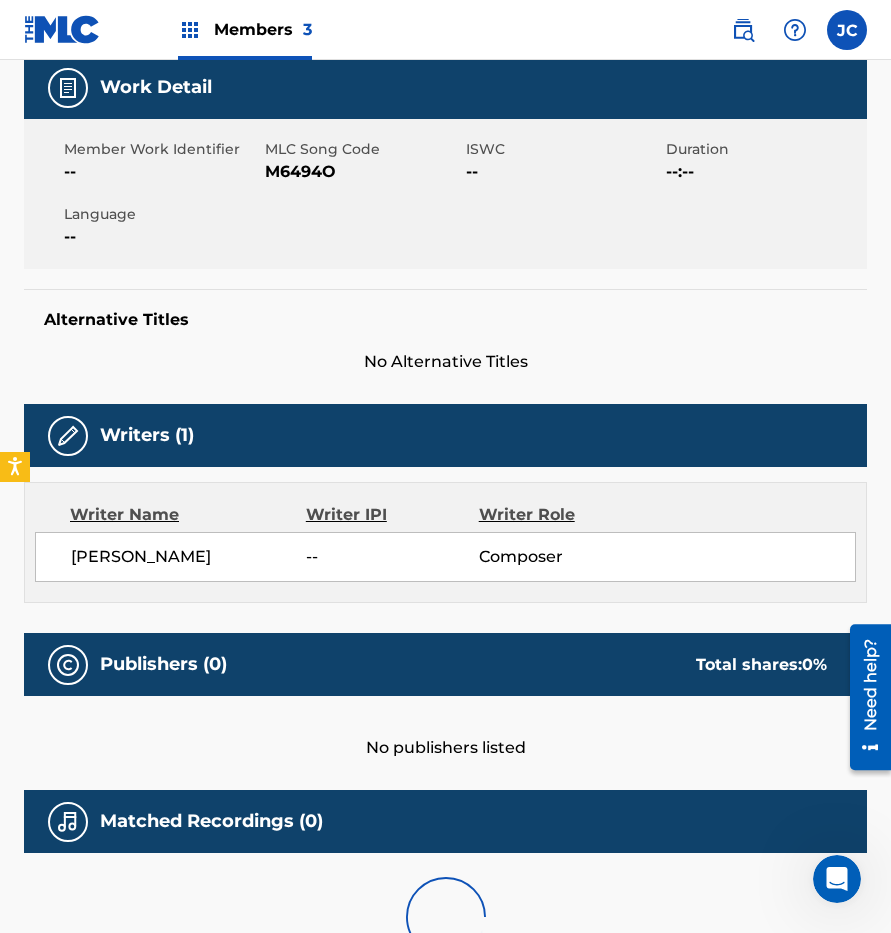 scroll, scrollTop: 0, scrollLeft: 0, axis: both 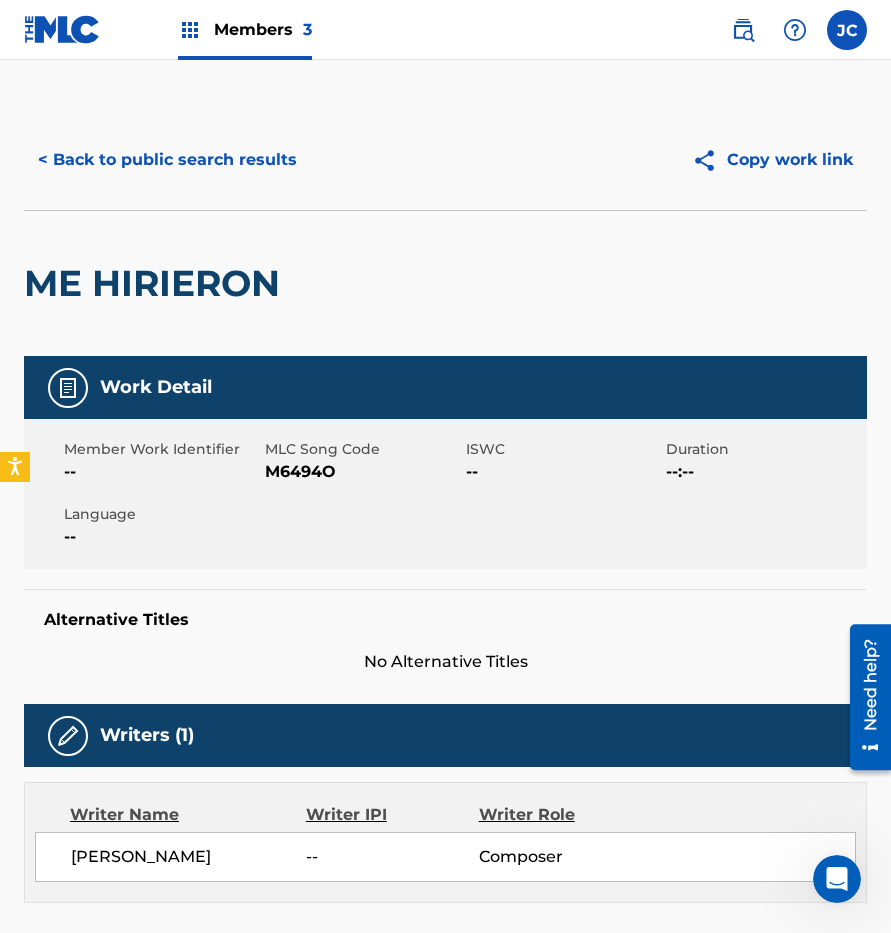 click on "M6494O" at bounding box center (363, 472) 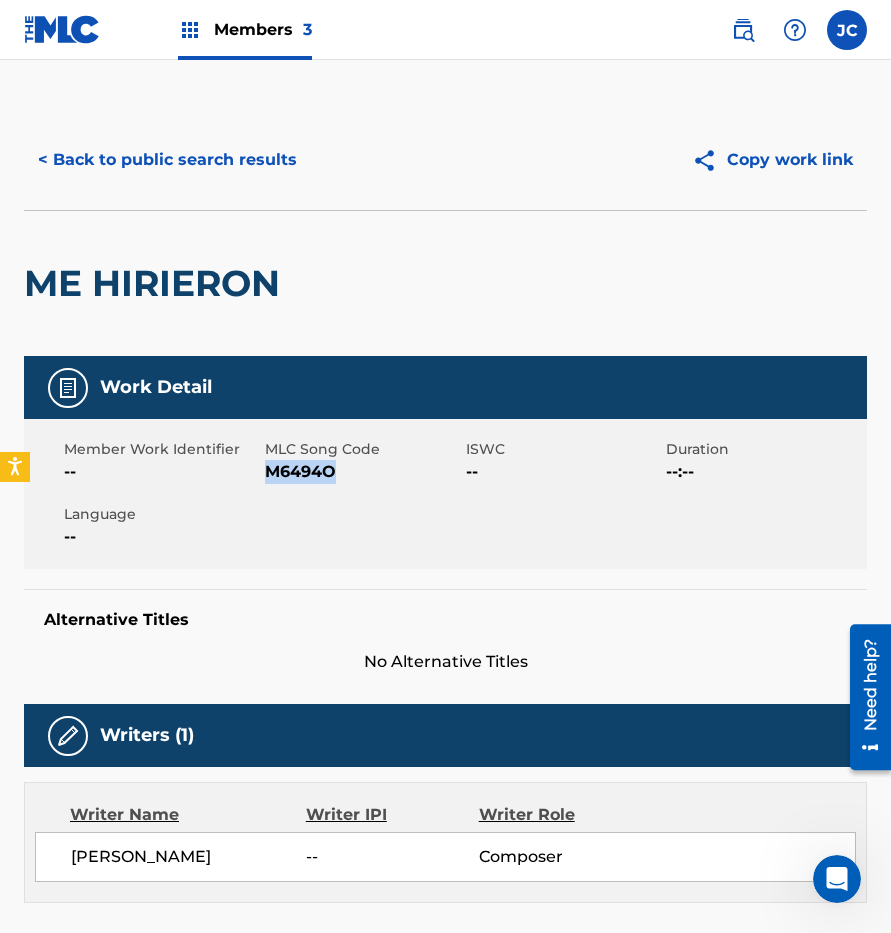 click on "M6494O" at bounding box center [363, 472] 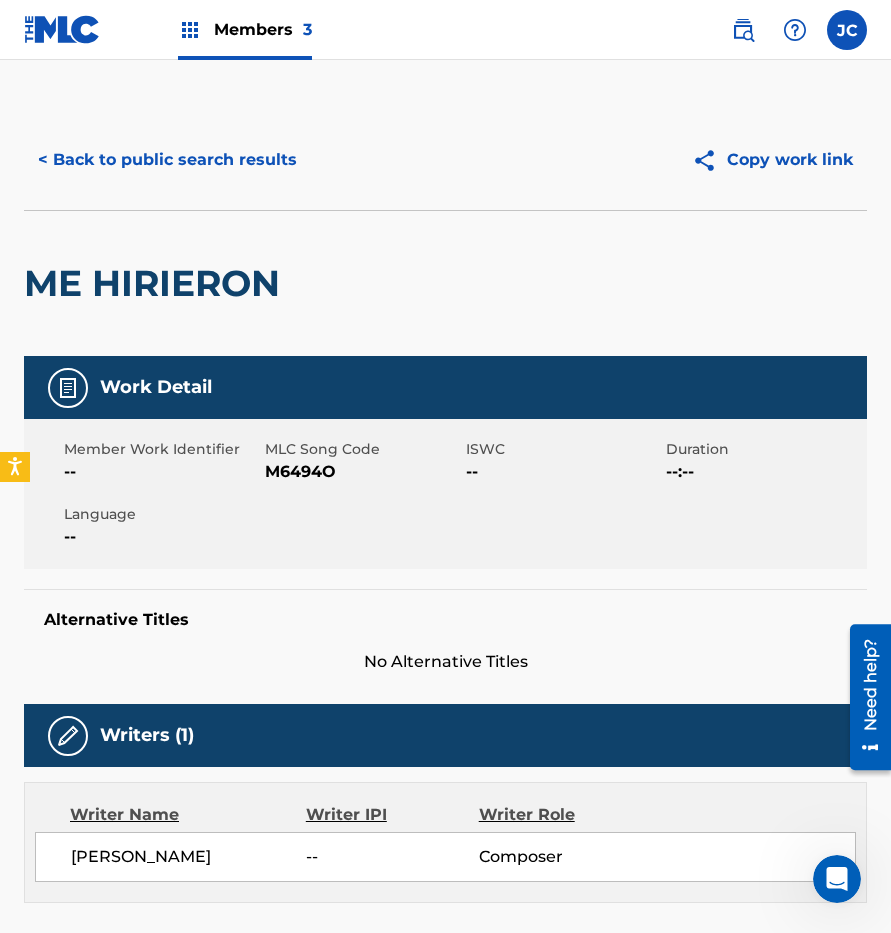 drag, startPoint x: 141, startPoint y: 224, endPoint x: 188, endPoint y: 158, distance: 81.02469 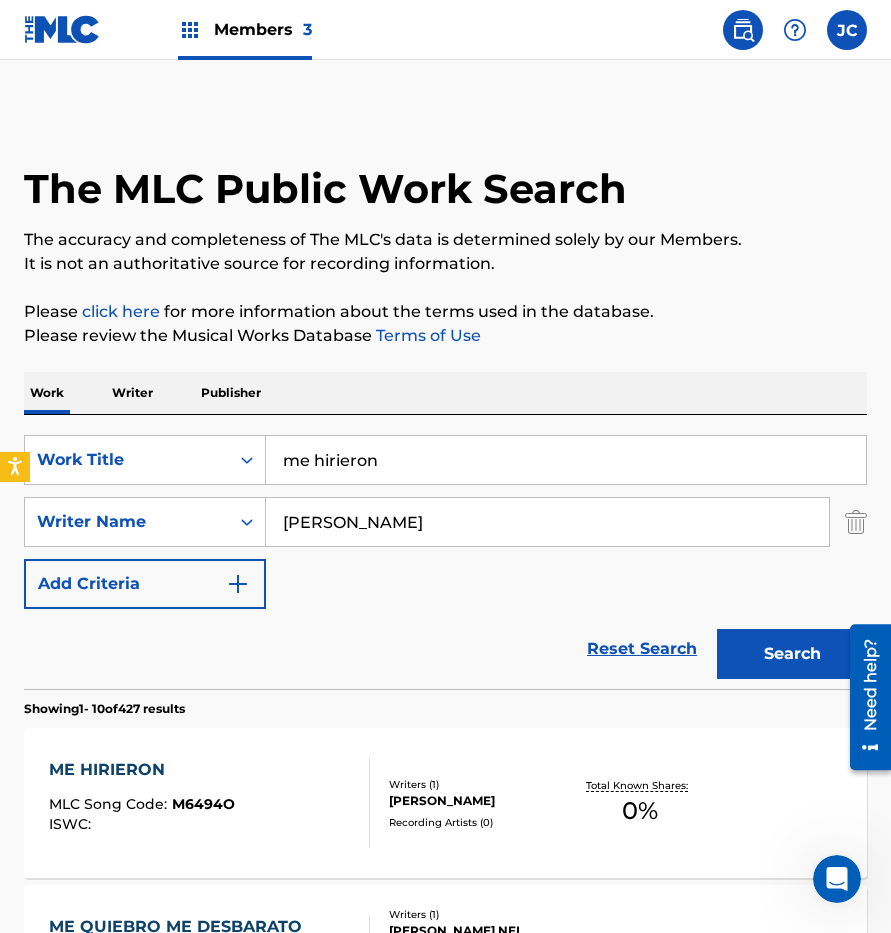scroll, scrollTop: 300, scrollLeft: 0, axis: vertical 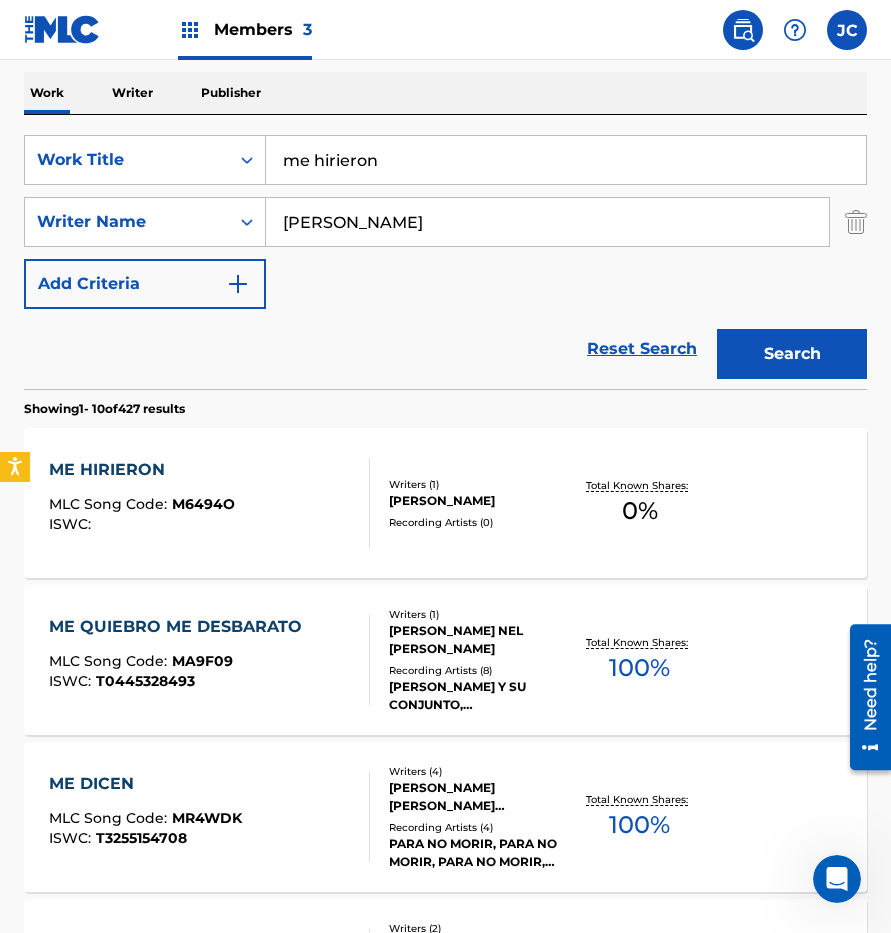 click on "me hirieron" at bounding box center (566, 160) 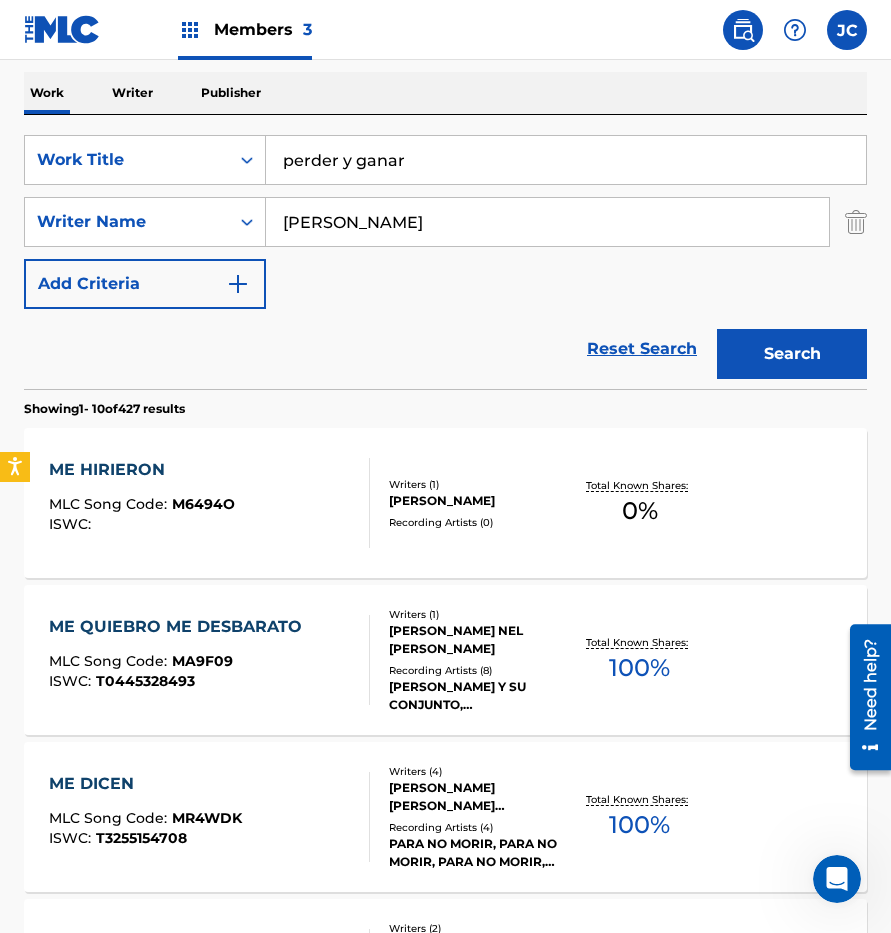type on "perder y ganar" 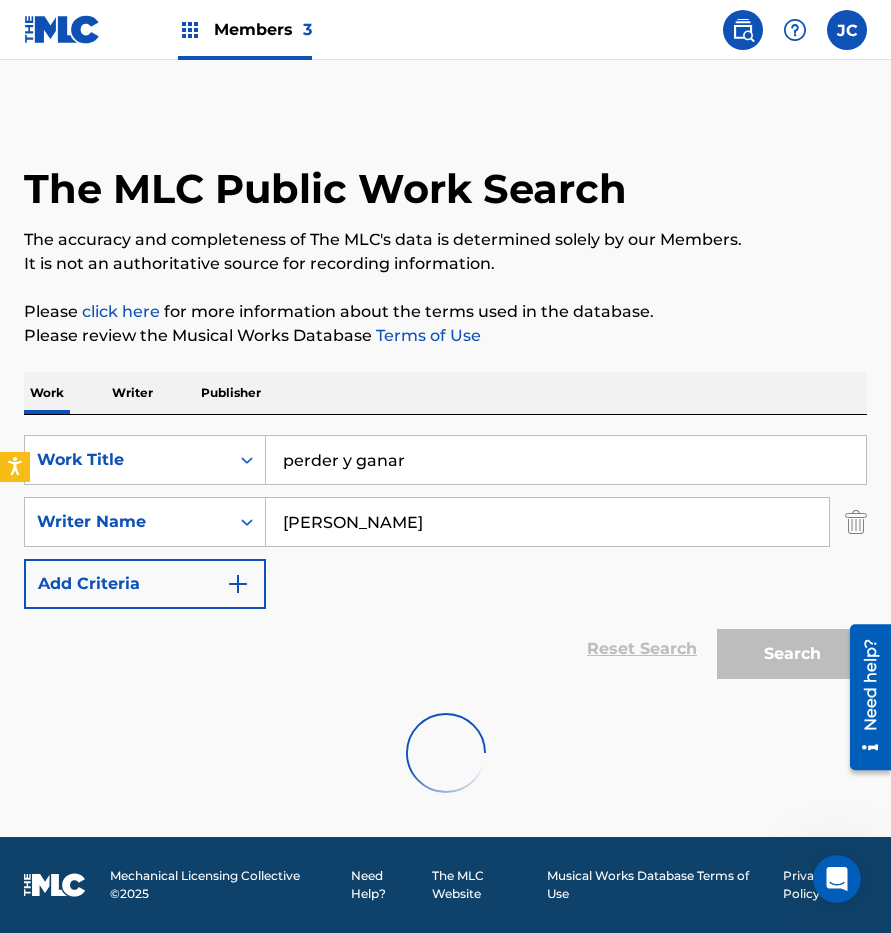 scroll, scrollTop: 0, scrollLeft: 0, axis: both 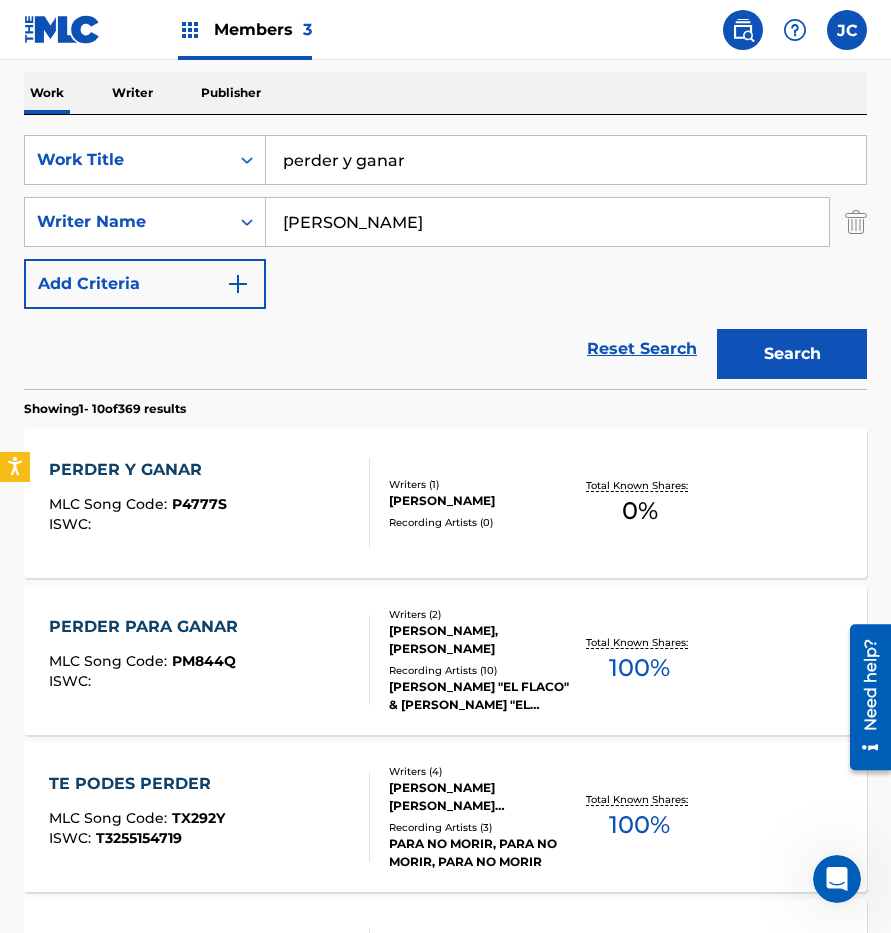 click on "Writers ( 1 )" at bounding box center [479, 484] 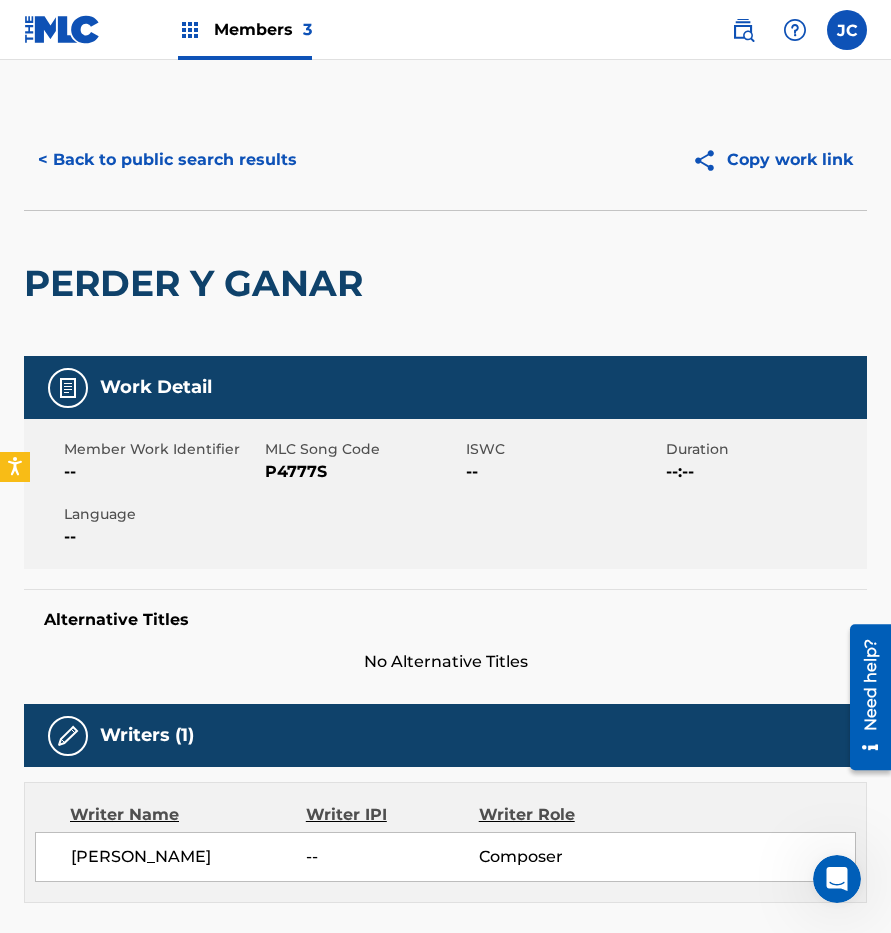 click on "P4777S" at bounding box center (363, 472) 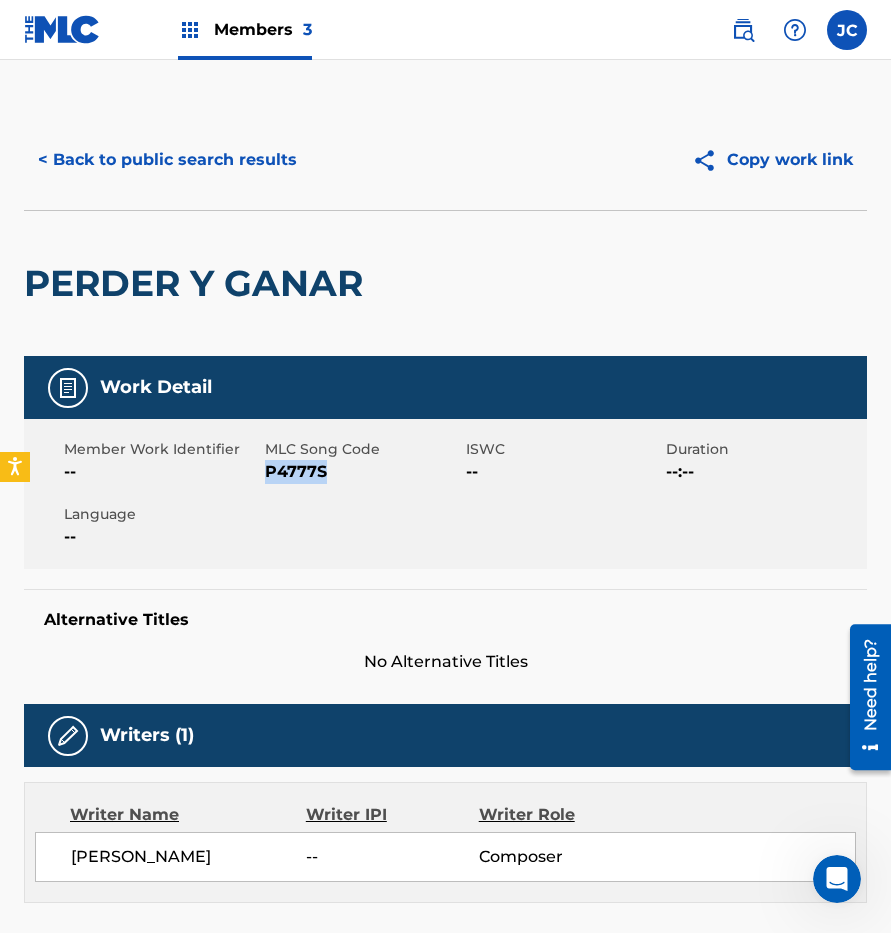 click on "P4777S" at bounding box center [363, 472] 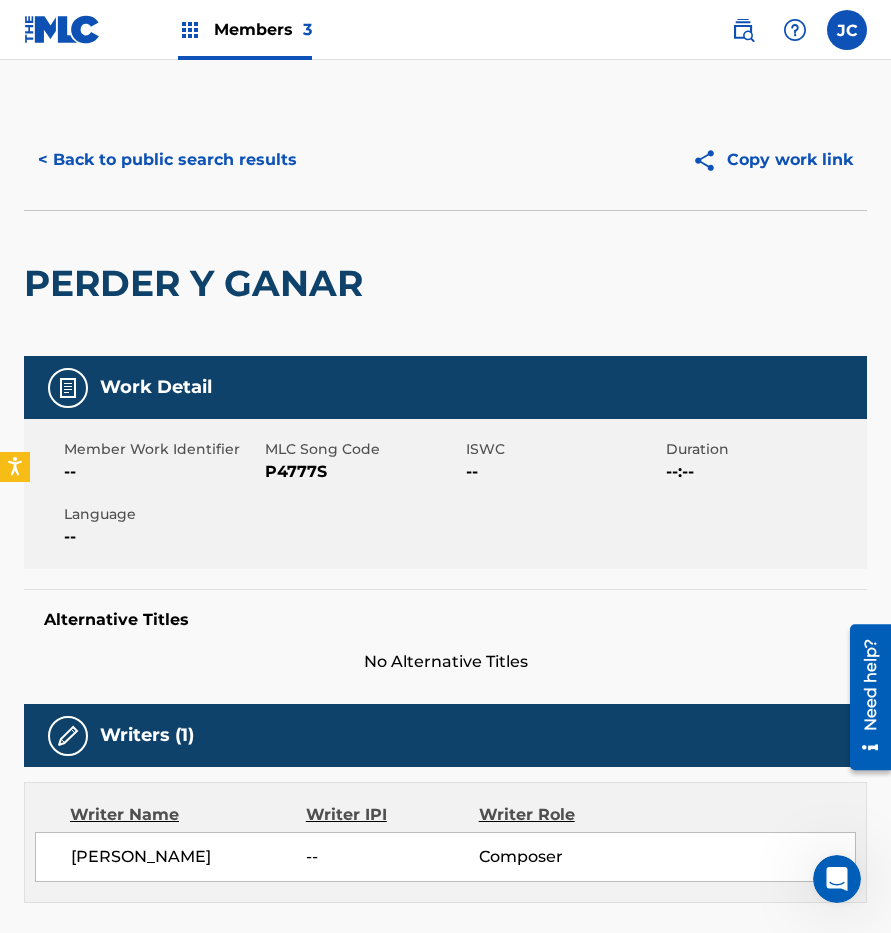 drag, startPoint x: 163, startPoint y: 134, endPoint x: 180, endPoint y: 145, distance: 20.248457 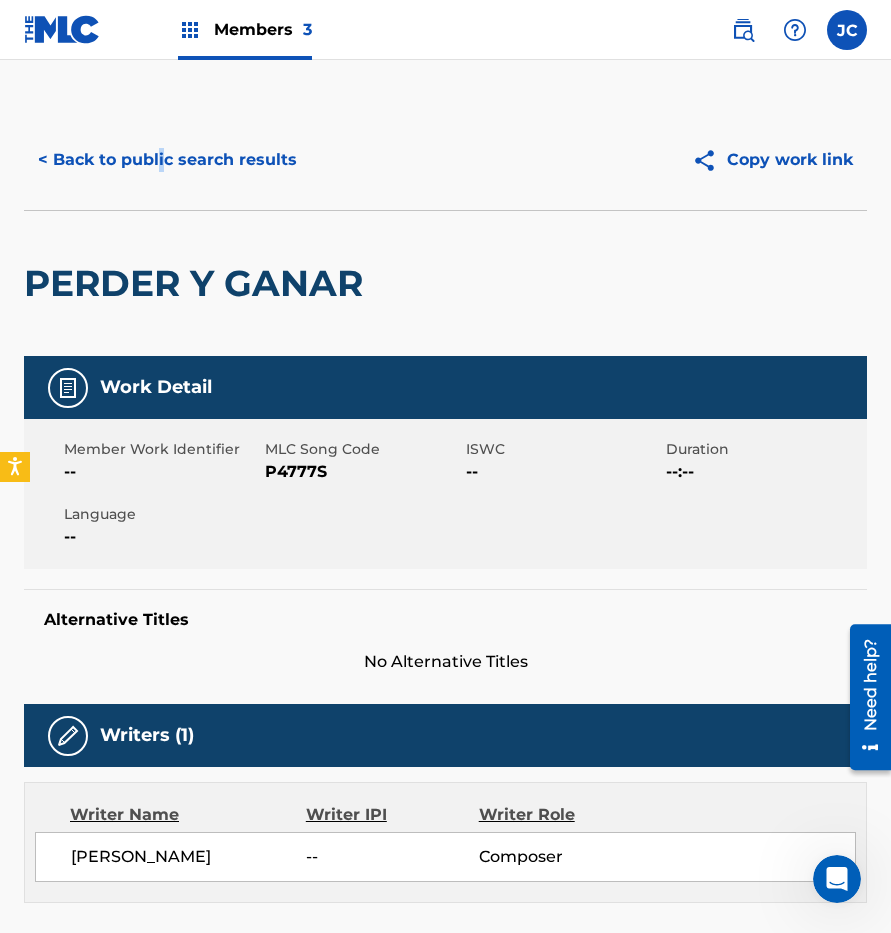 click on "< Back to public search results" at bounding box center [167, 160] 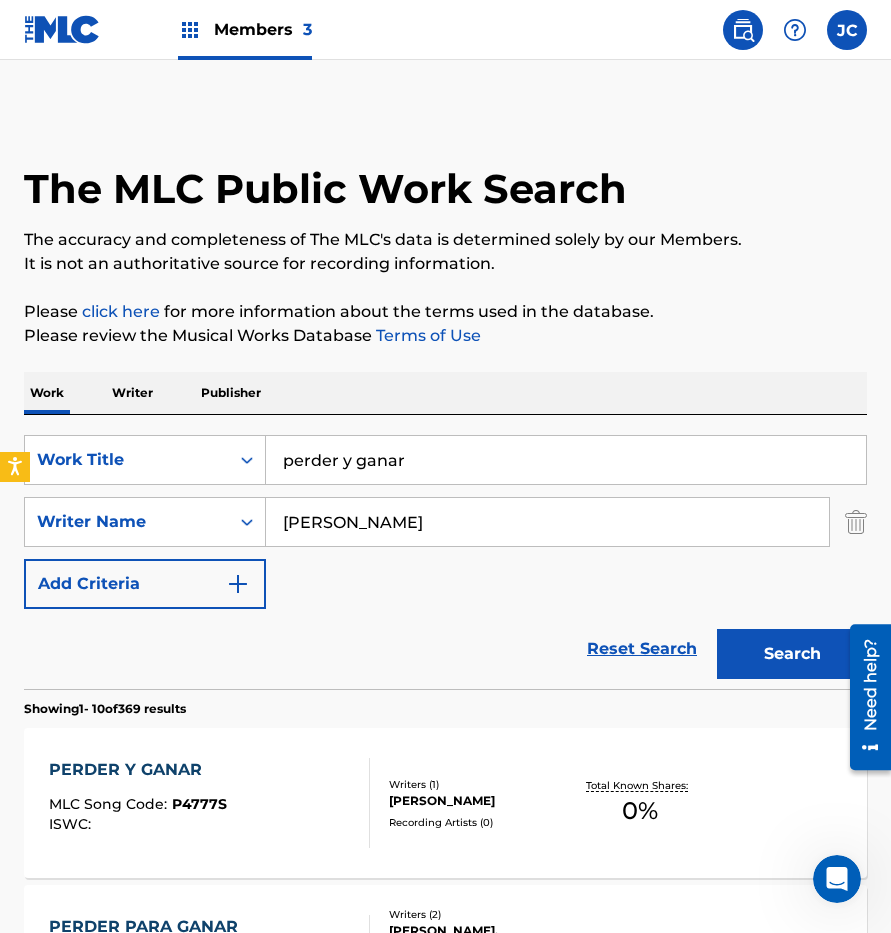 scroll, scrollTop: 300, scrollLeft: 0, axis: vertical 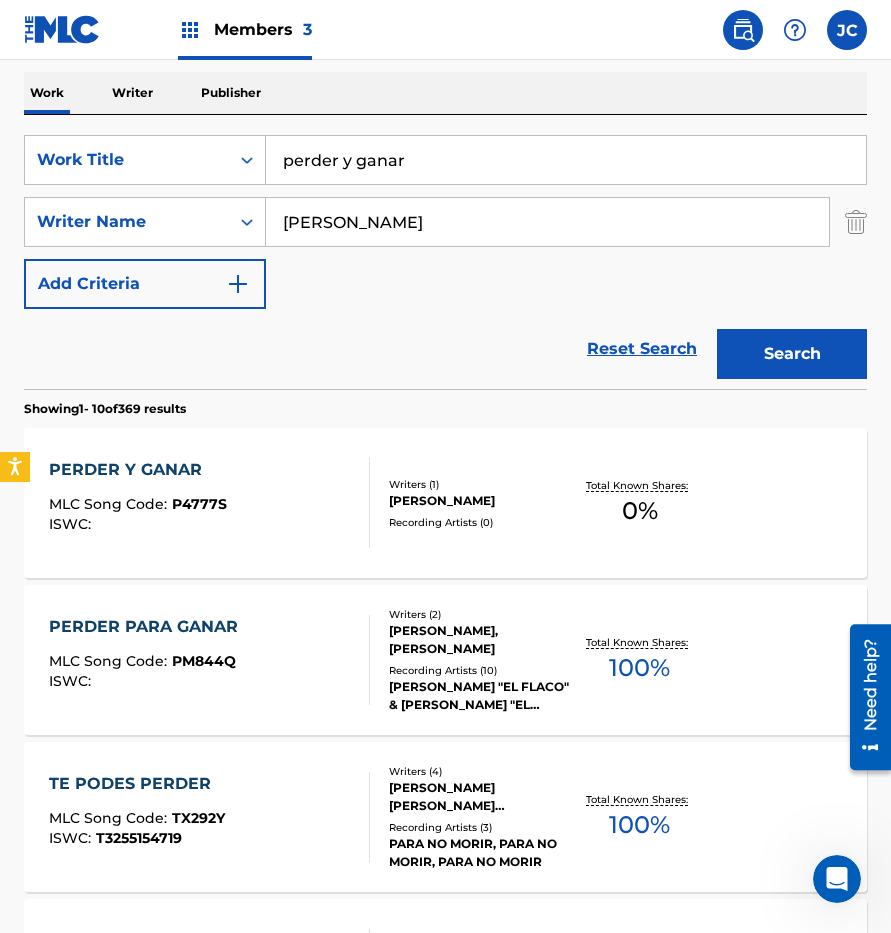 click on "perder y ganar" at bounding box center (566, 160) 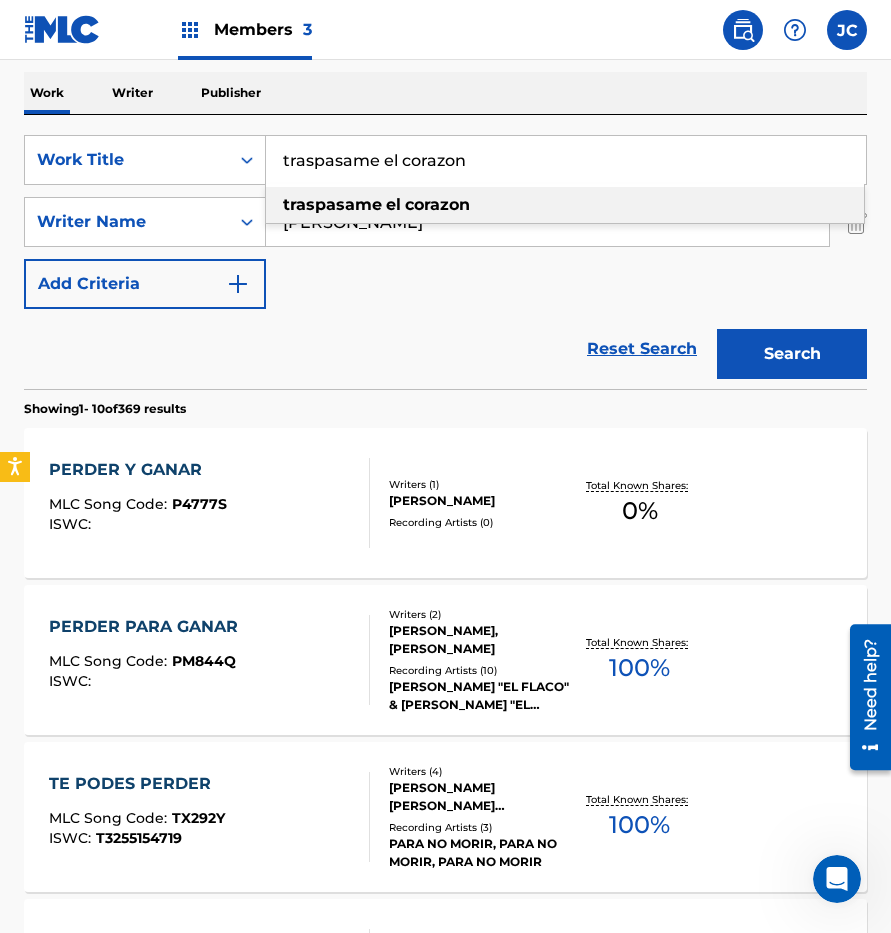 type on "traspasame el corazon" 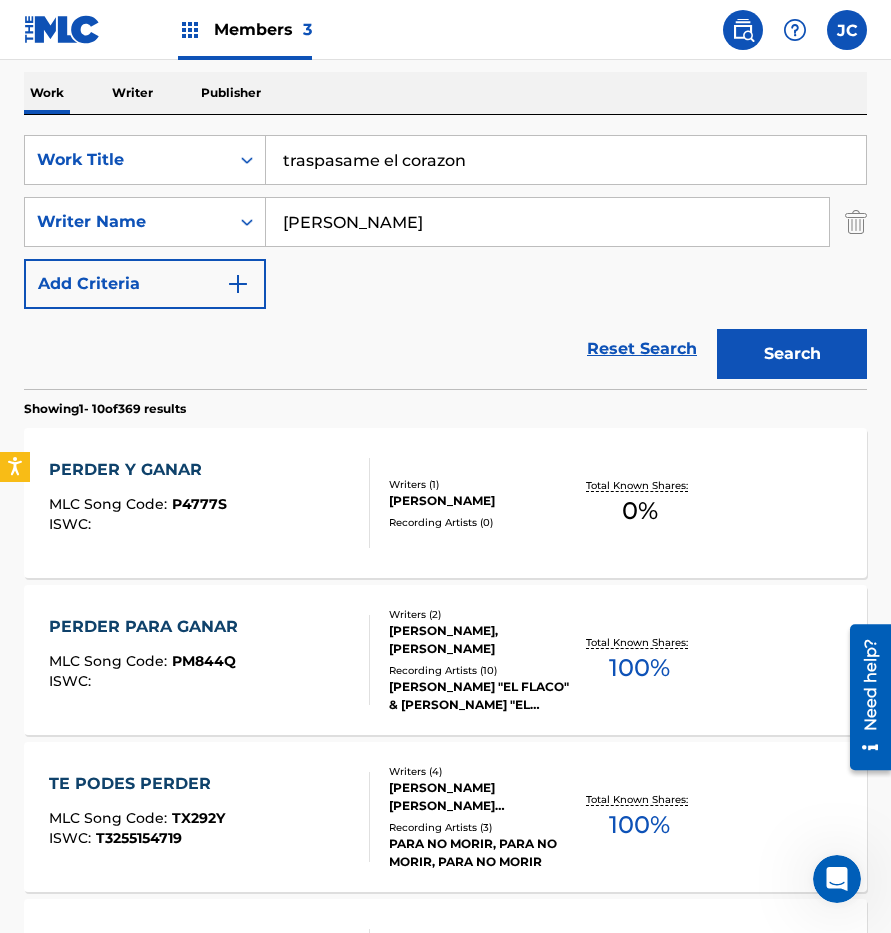 click on "Search" at bounding box center [792, 354] 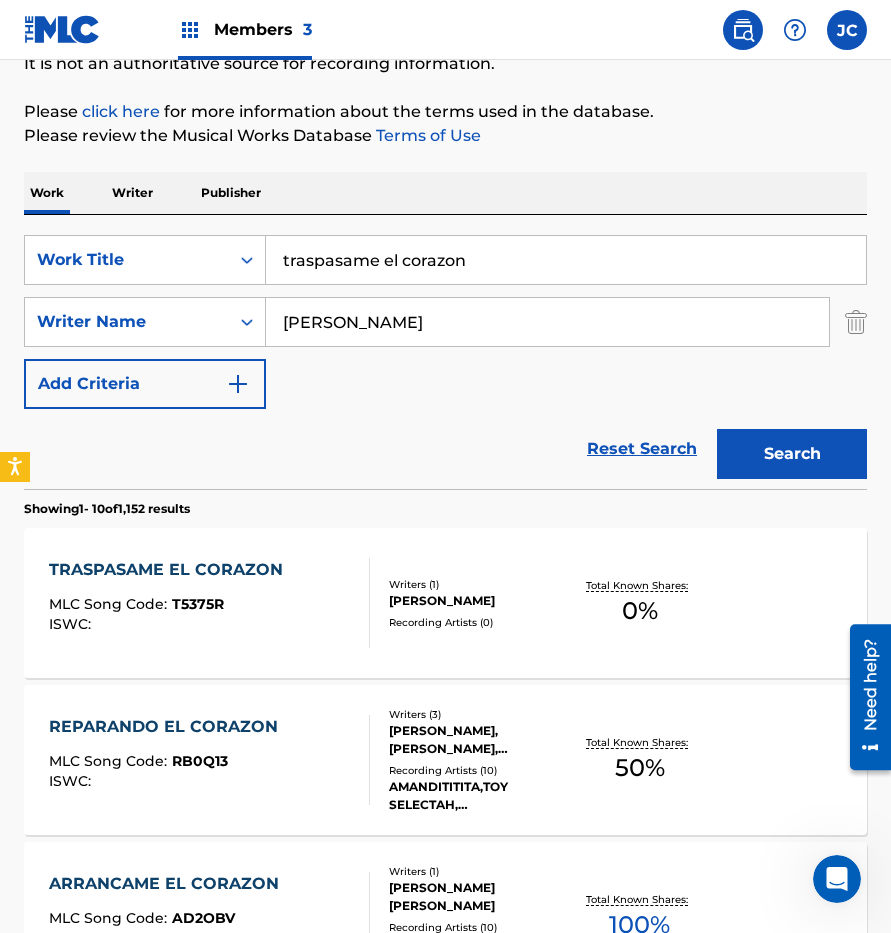 scroll, scrollTop: 400, scrollLeft: 0, axis: vertical 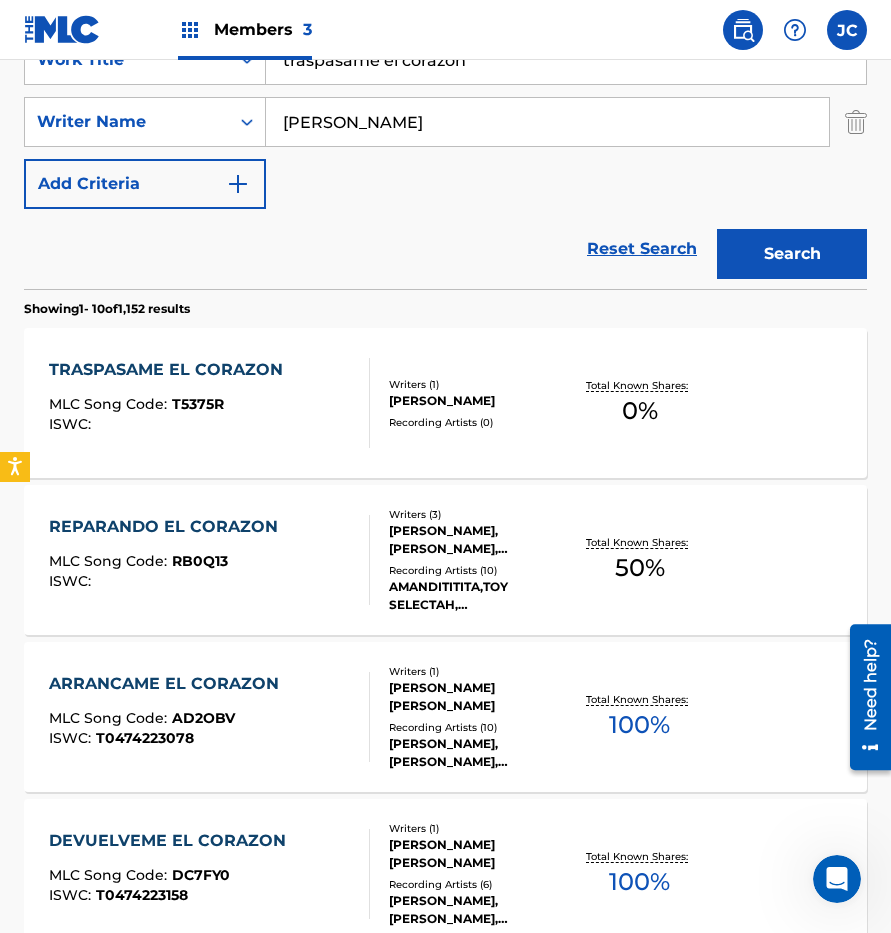 click on "[PERSON_NAME]" at bounding box center [479, 401] 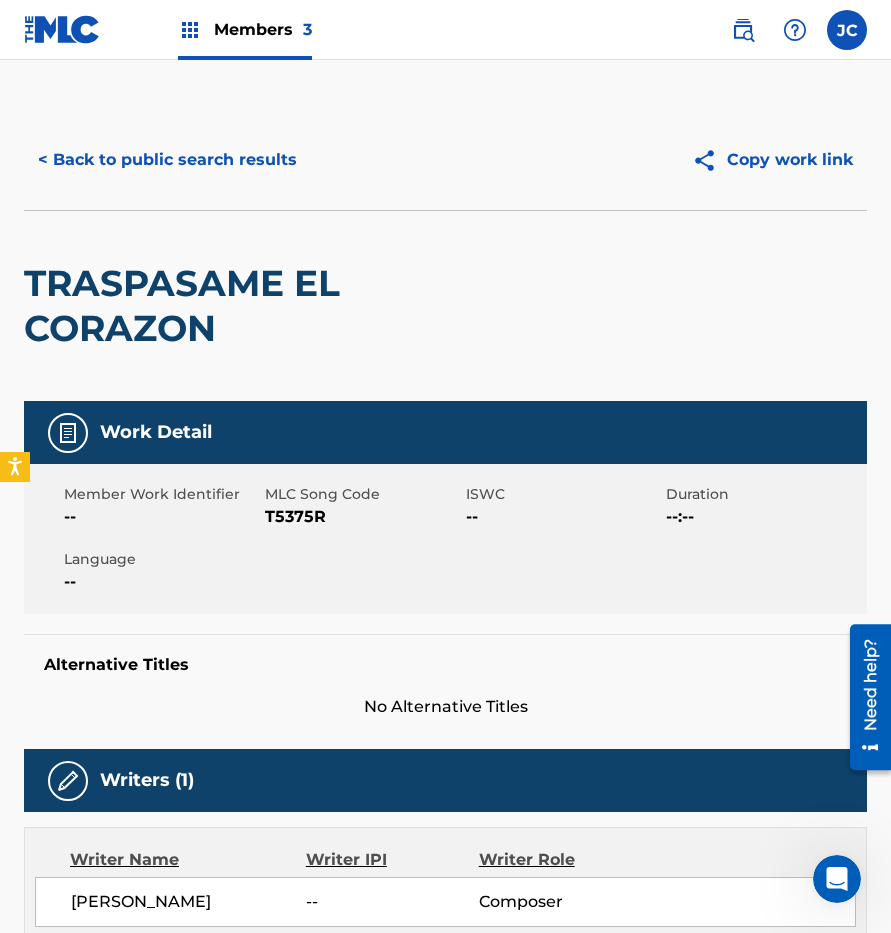 click on "T5375R" at bounding box center [363, 517] 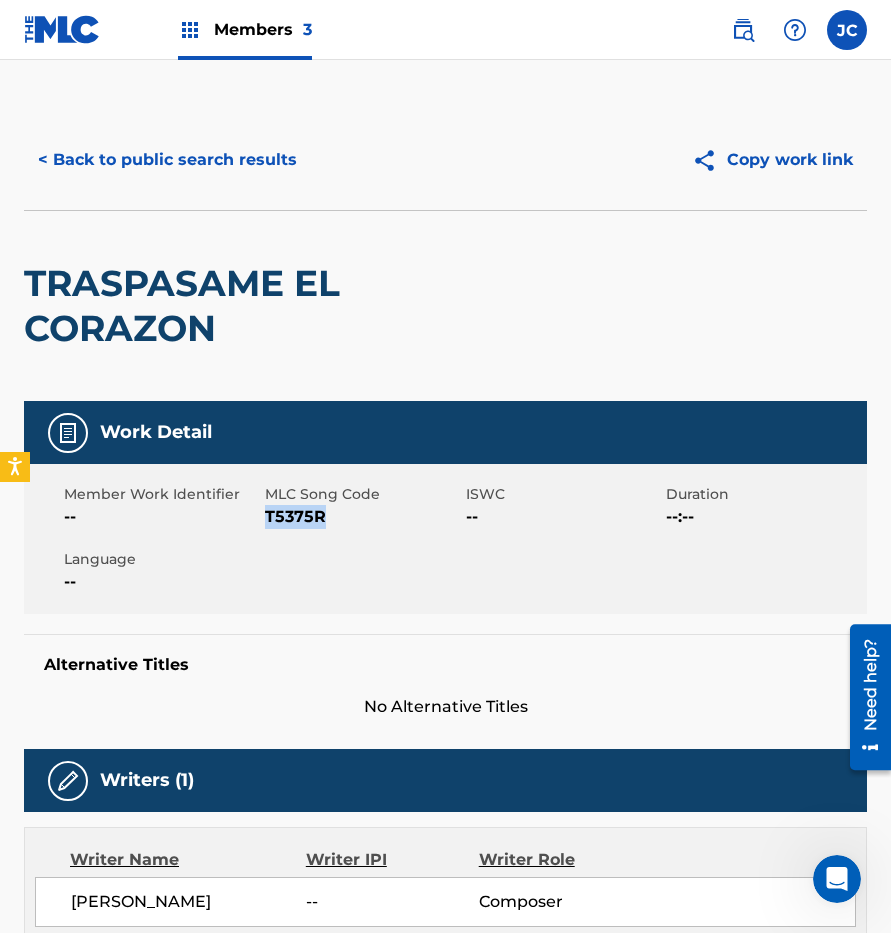 click on "T5375R" at bounding box center [363, 517] 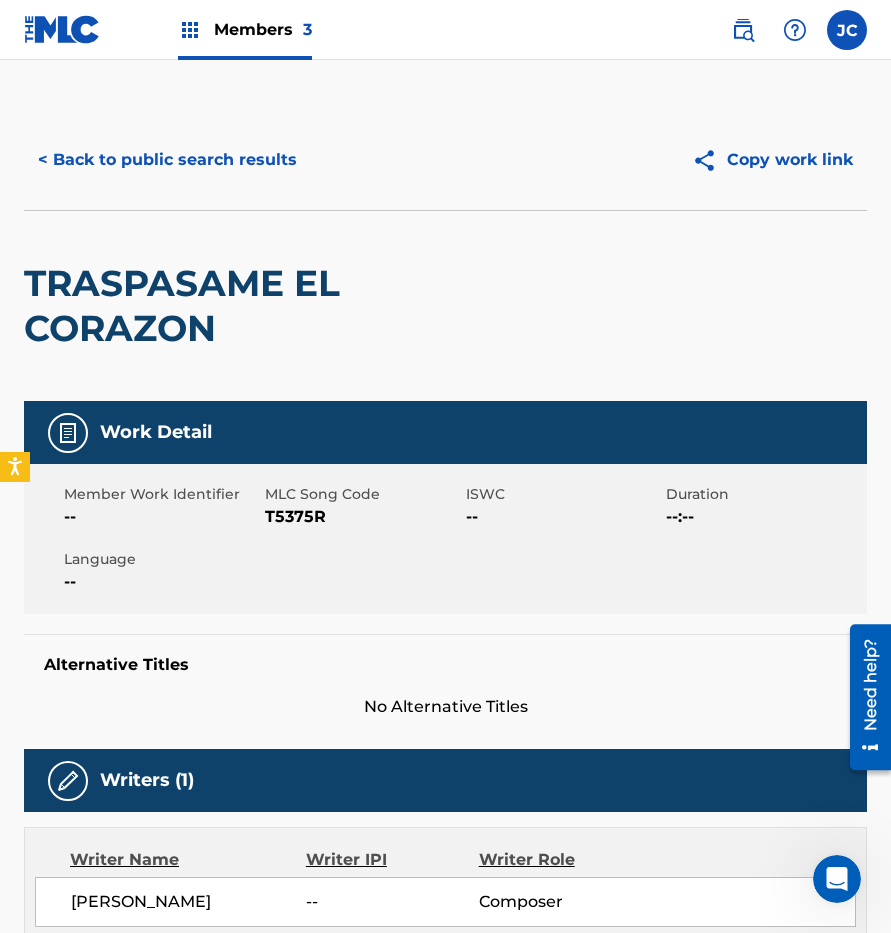 drag, startPoint x: 87, startPoint y: 215, endPoint x: 96, endPoint y: 207, distance: 12.0415945 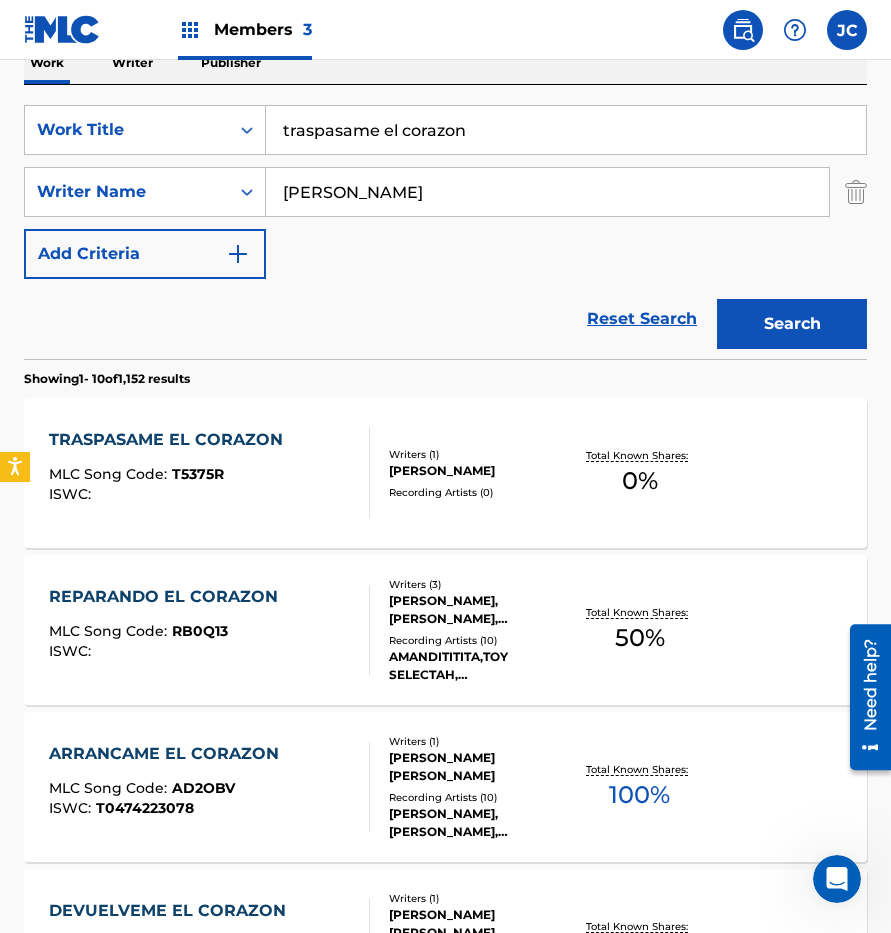 scroll, scrollTop: 300, scrollLeft: 0, axis: vertical 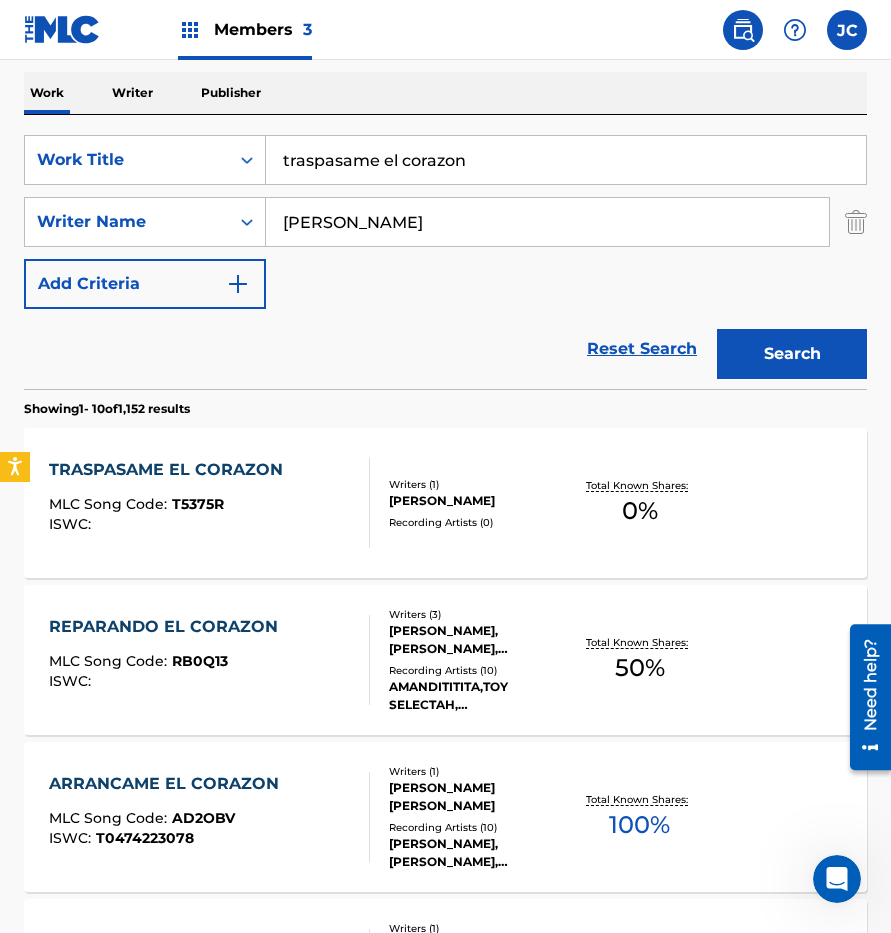 drag, startPoint x: 241, startPoint y: 151, endPoint x: 392, endPoint y: 124, distance: 153.39491 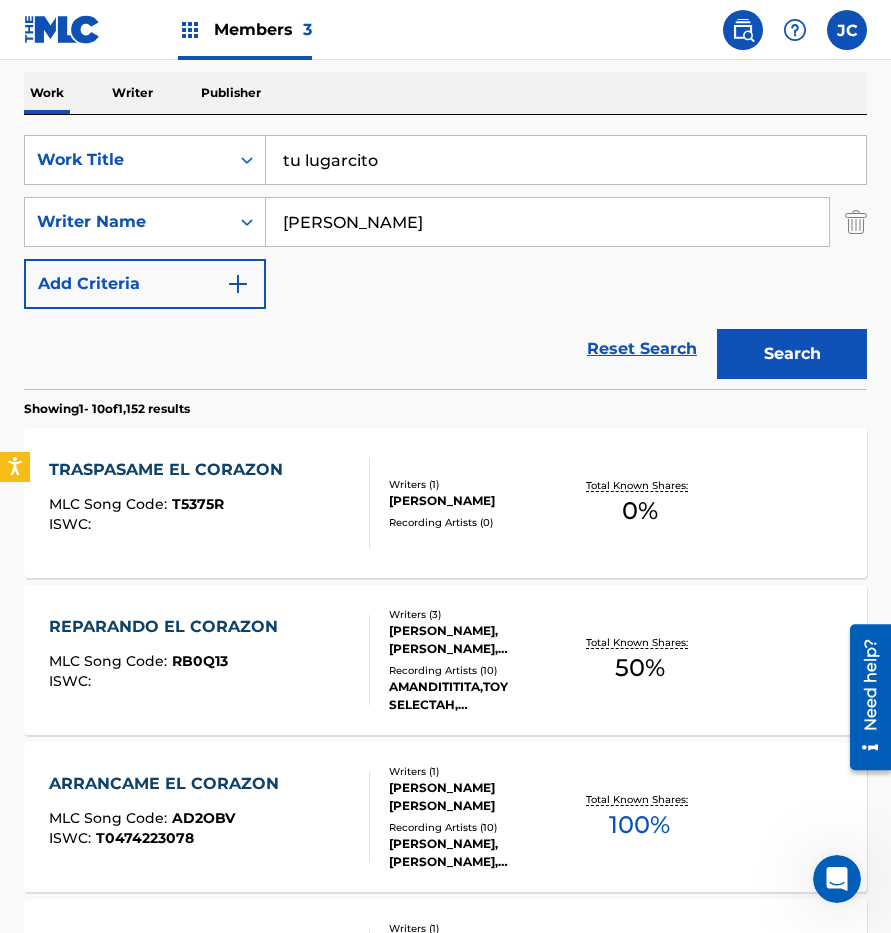 type on "tu lugarcito" 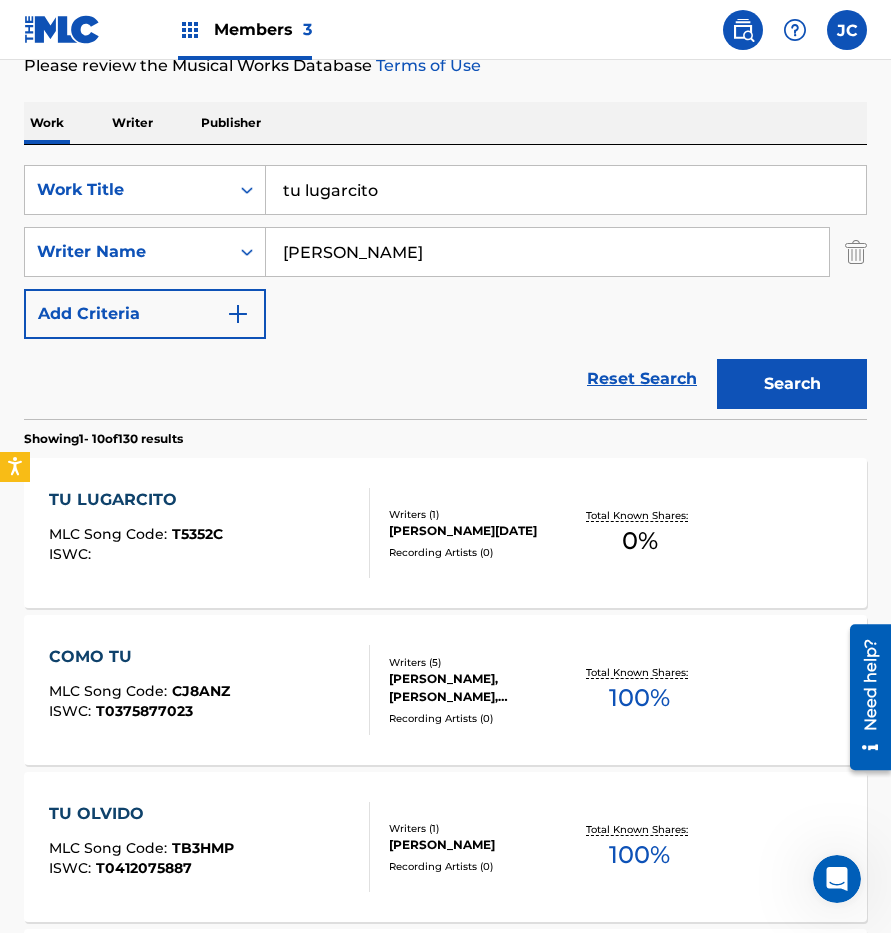 scroll, scrollTop: 300, scrollLeft: 0, axis: vertical 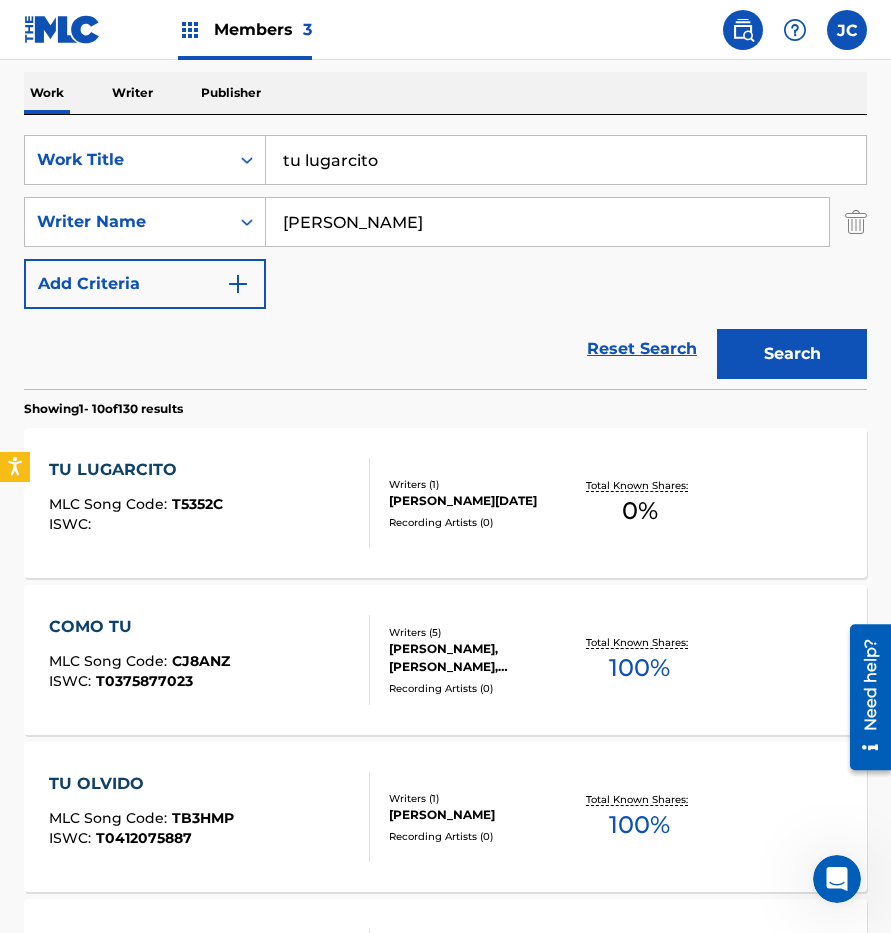 click at bounding box center (361, 503) 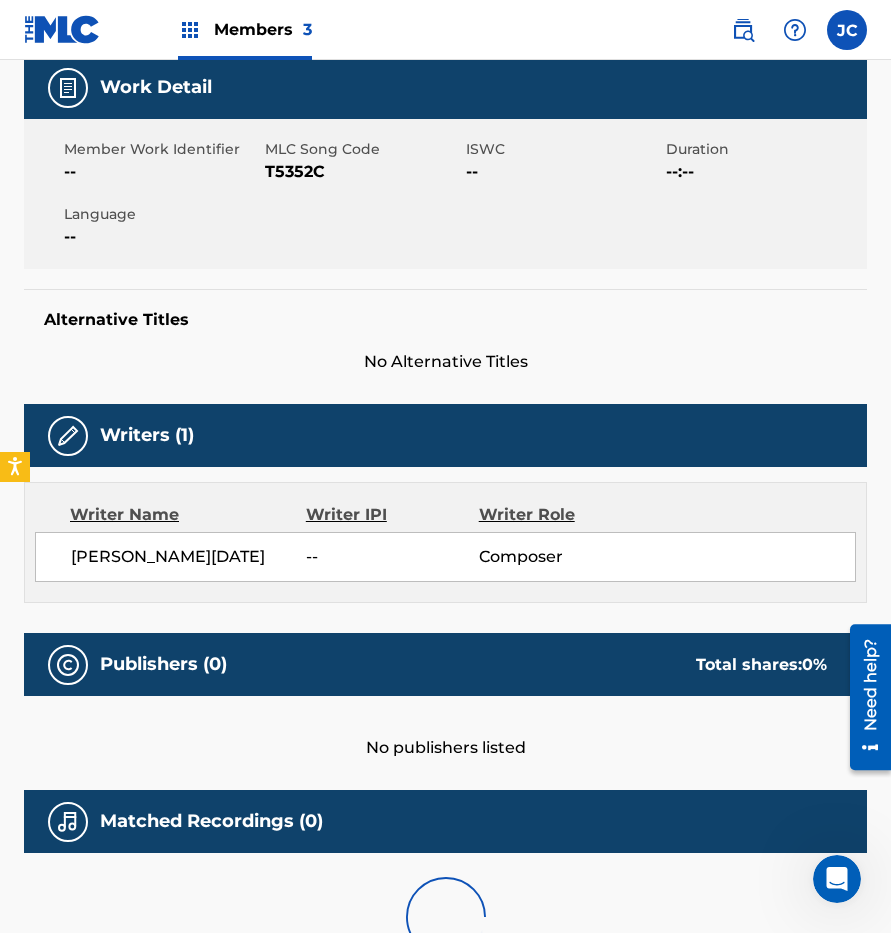 scroll, scrollTop: 0, scrollLeft: 0, axis: both 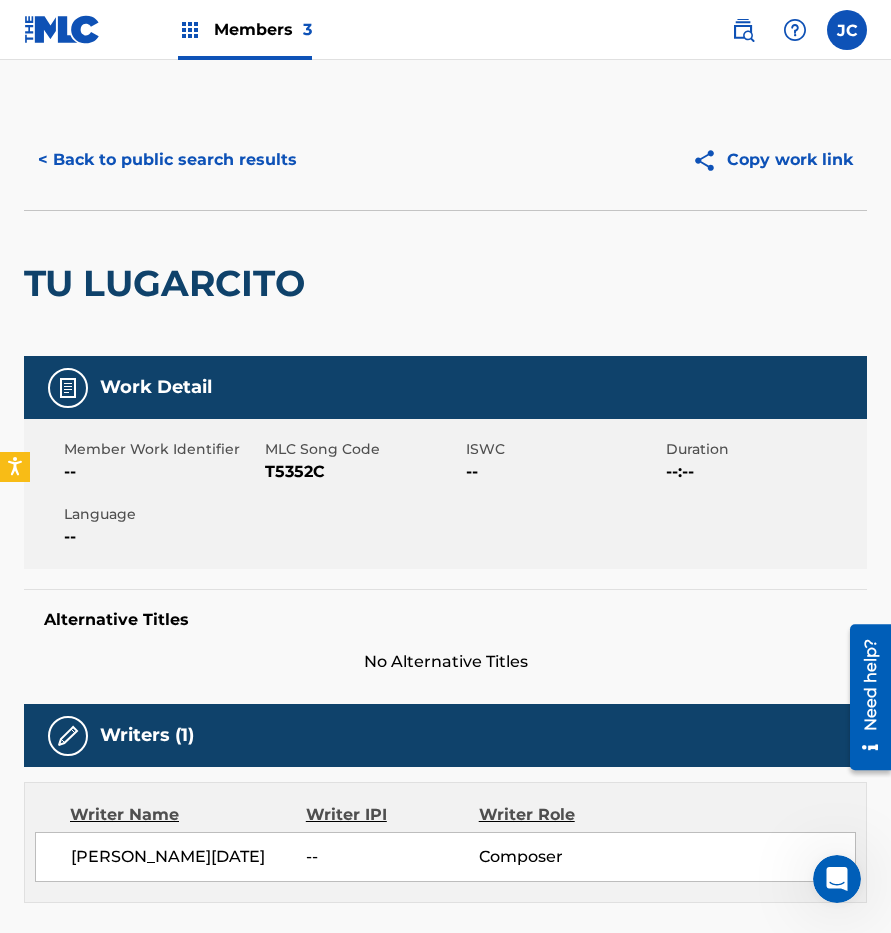 click on "T5352C" at bounding box center [363, 472] 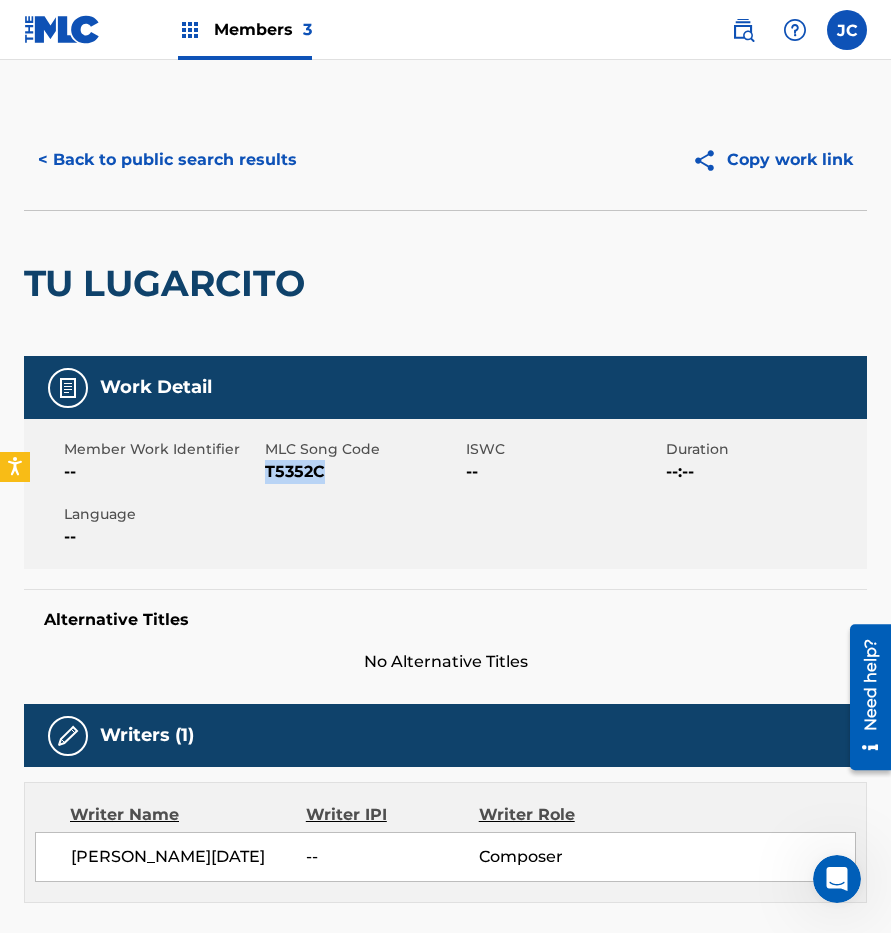 click on "T5352C" at bounding box center [363, 472] 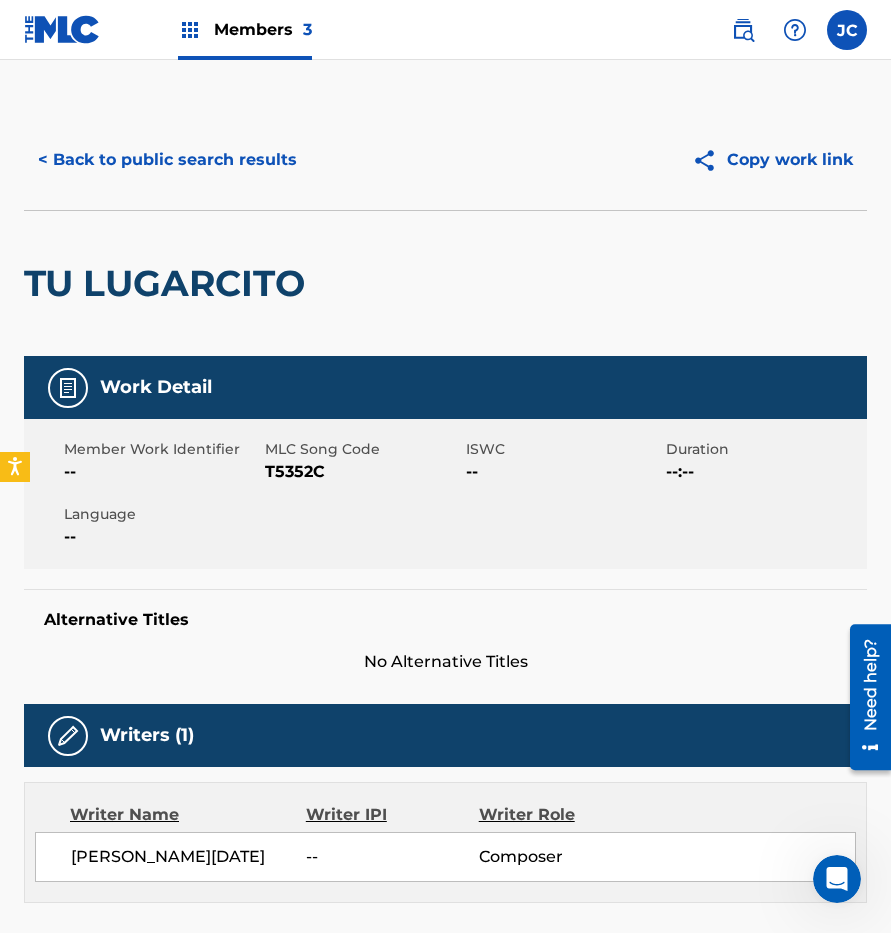 drag, startPoint x: 60, startPoint y: 232, endPoint x: 123, endPoint y: 187, distance: 77.42093 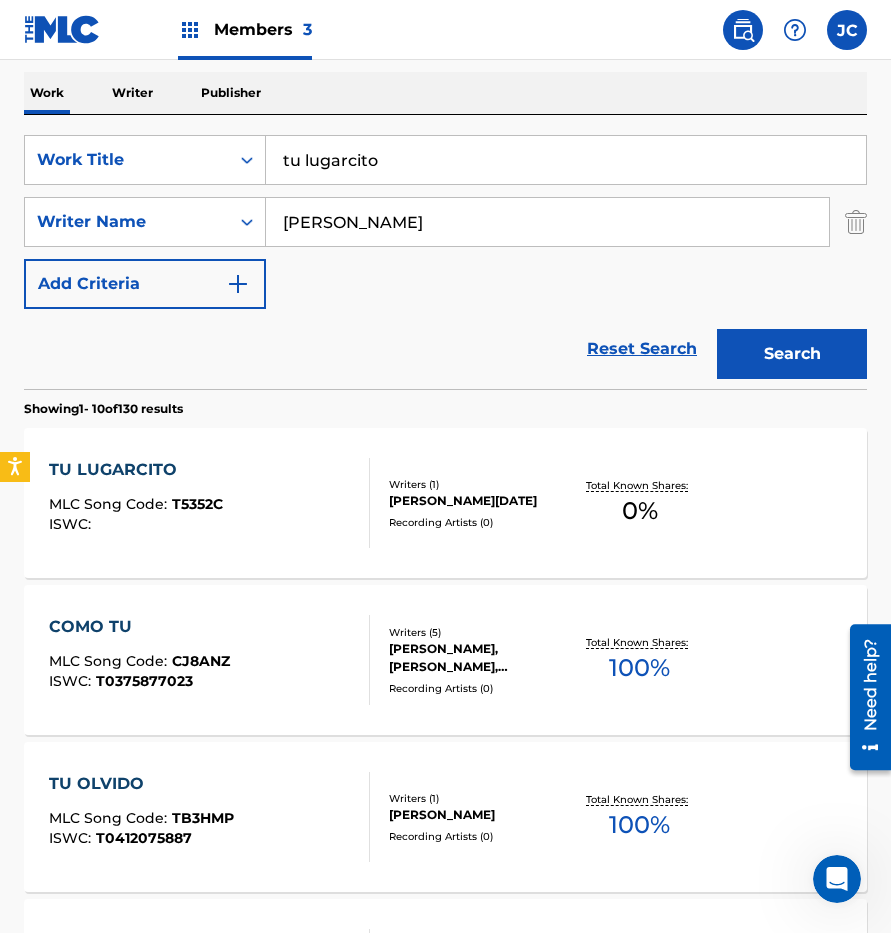 click on "tu lugarcito" at bounding box center [566, 160] 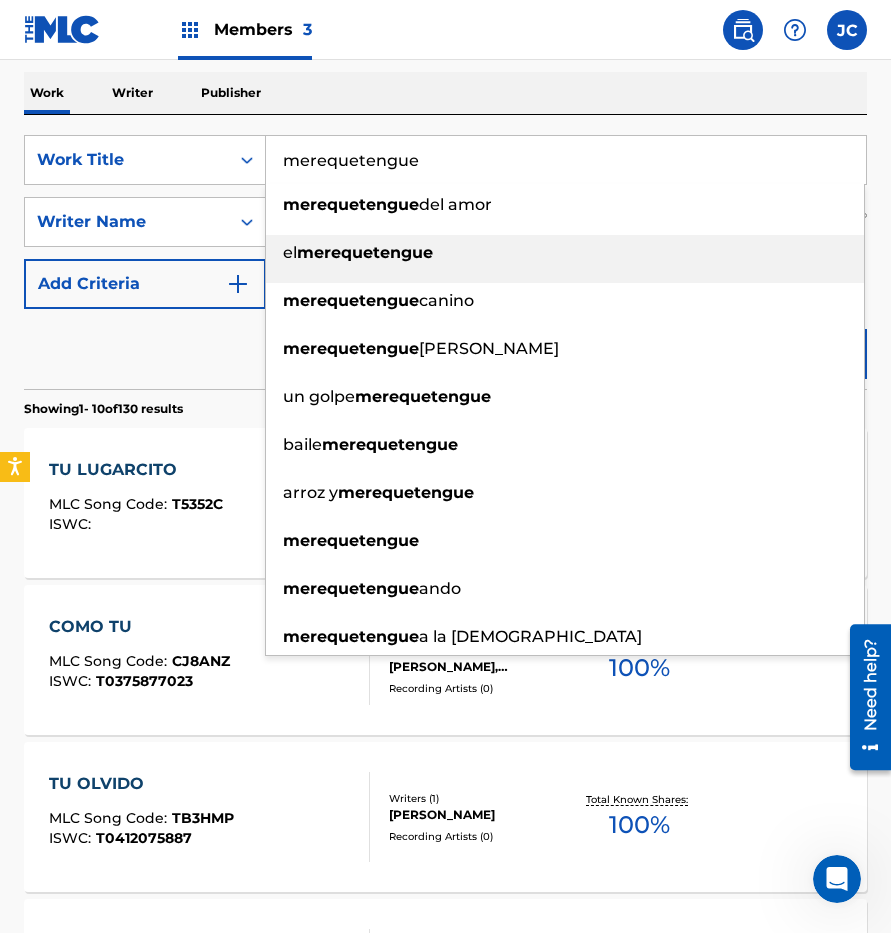 click on "merequetengue" at bounding box center (365, 252) 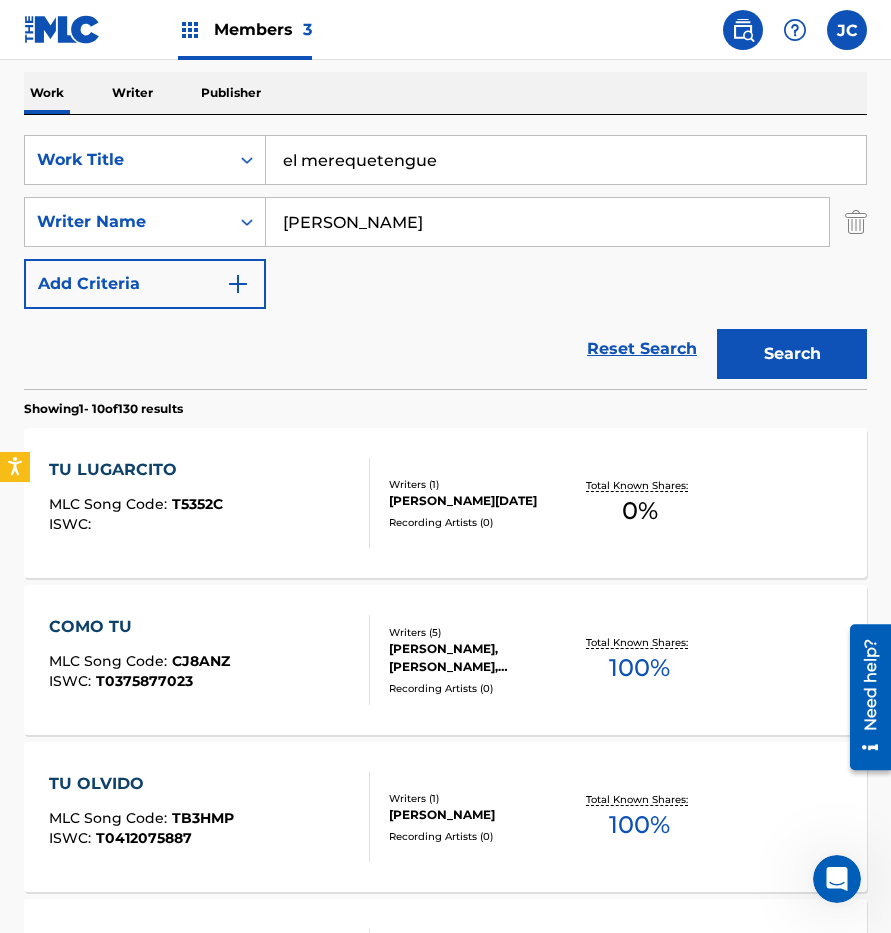 click on "[PERSON_NAME]" at bounding box center [547, 222] 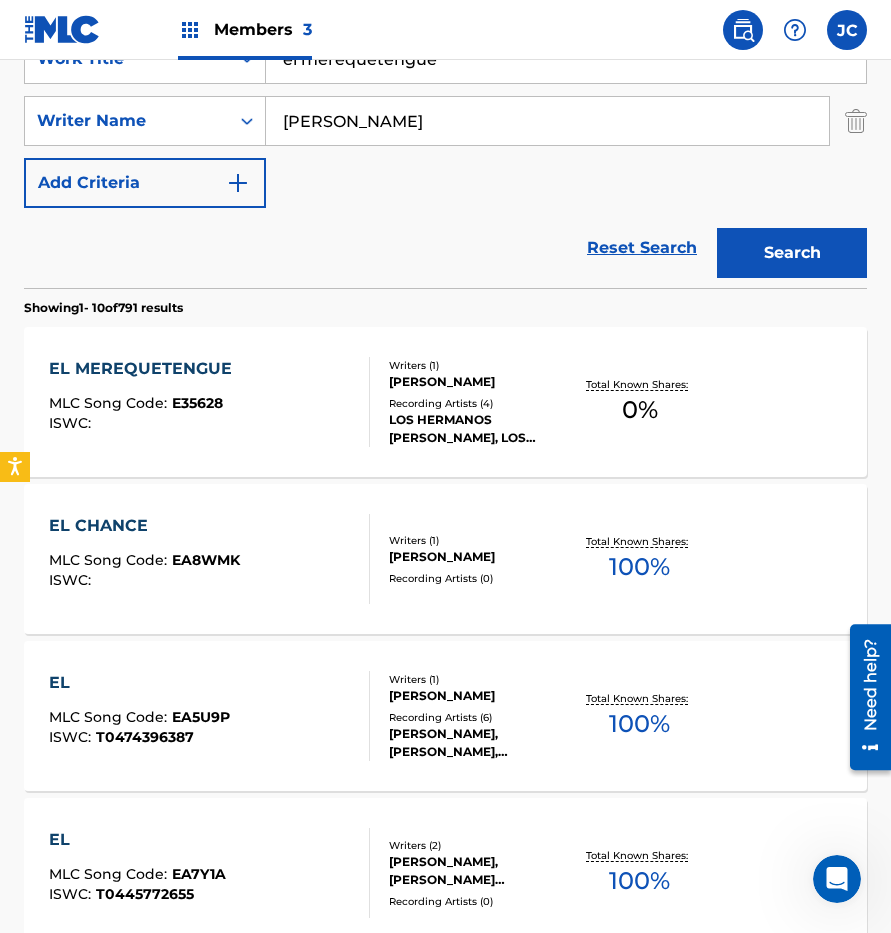scroll, scrollTop: 400, scrollLeft: 0, axis: vertical 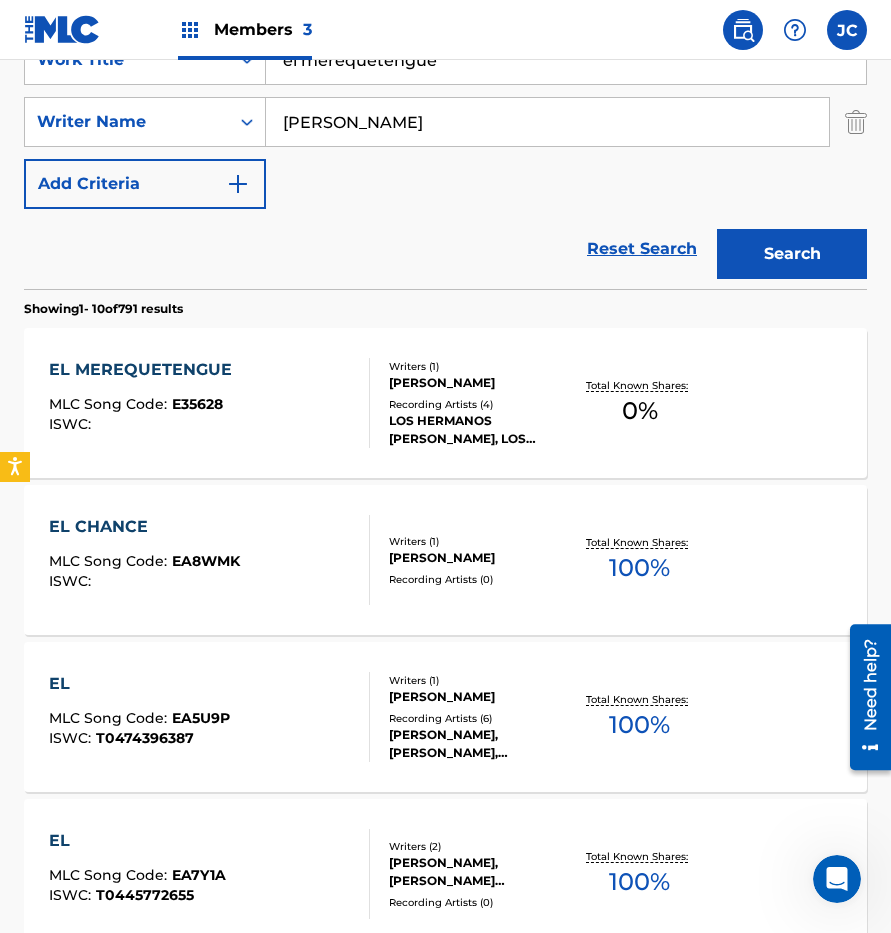 click on "[PERSON_NAME]" at bounding box center (479, 383) 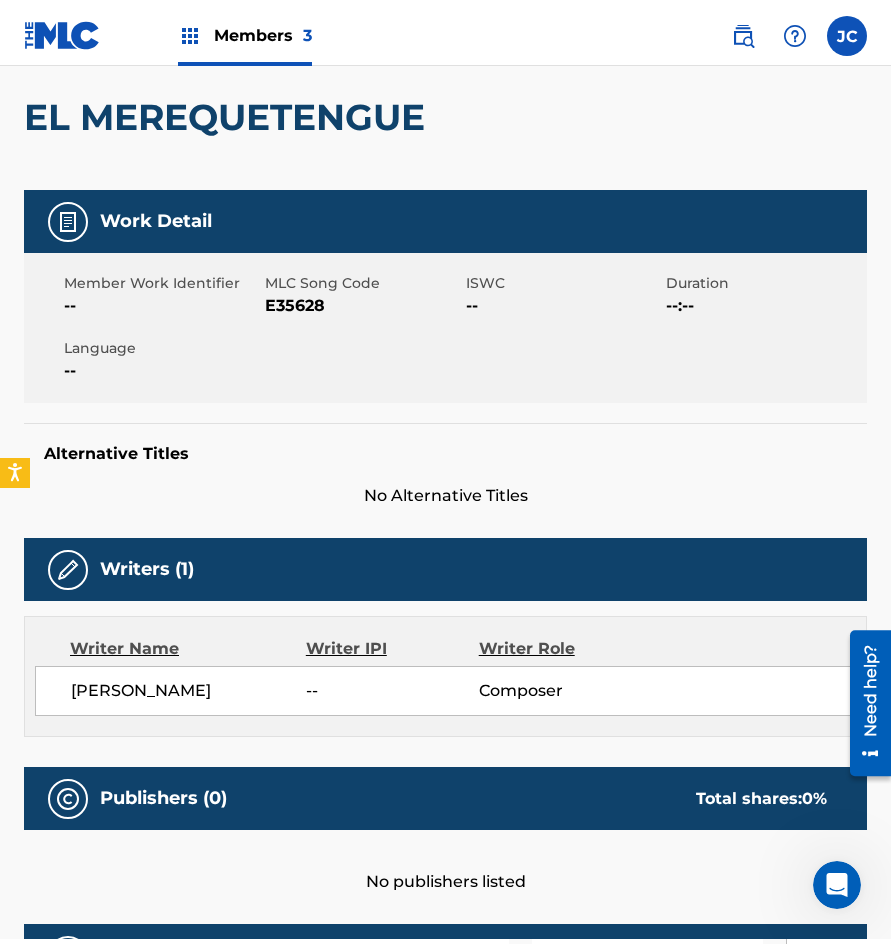 scroll, scrollTop: 0, scrollLeft: 0, axis: both 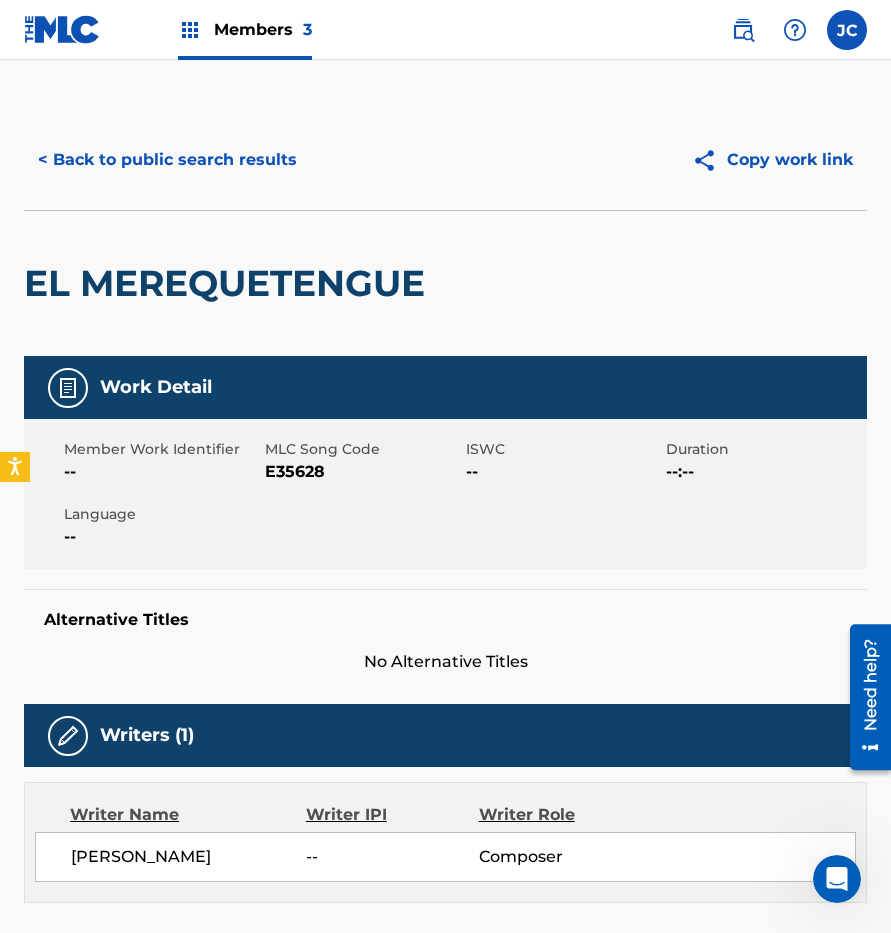click on "E35628" at bounding box center [363, 472] 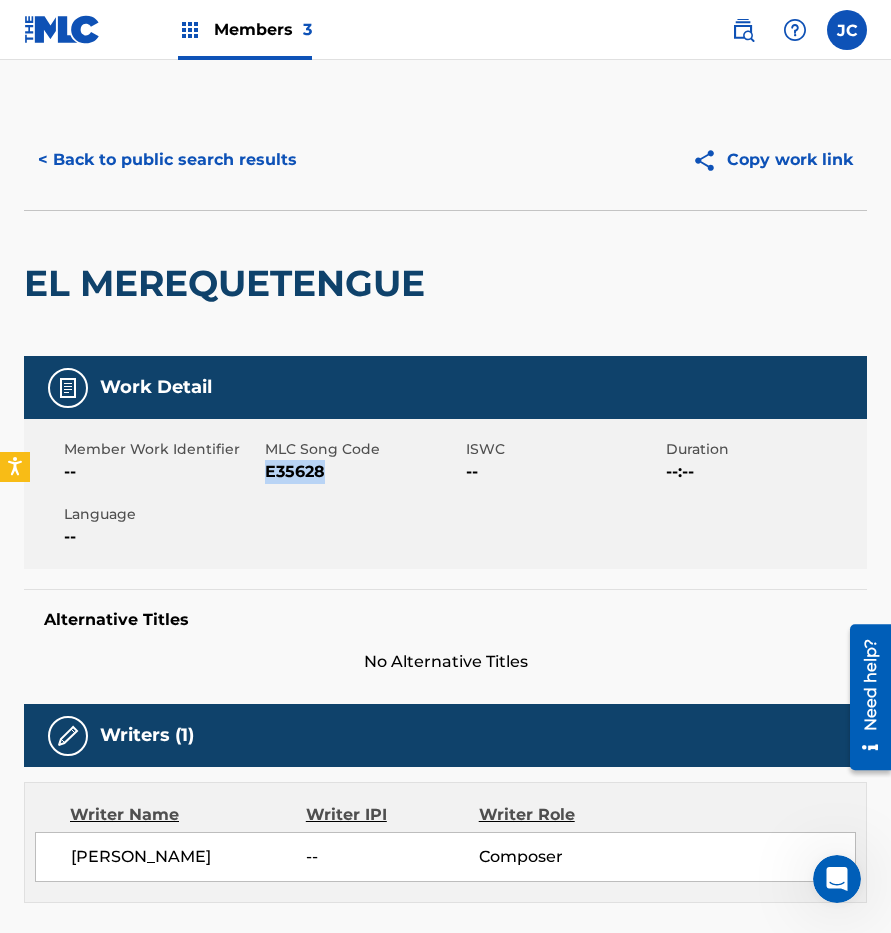 click on "E35628" at bounding box center [363, 472] 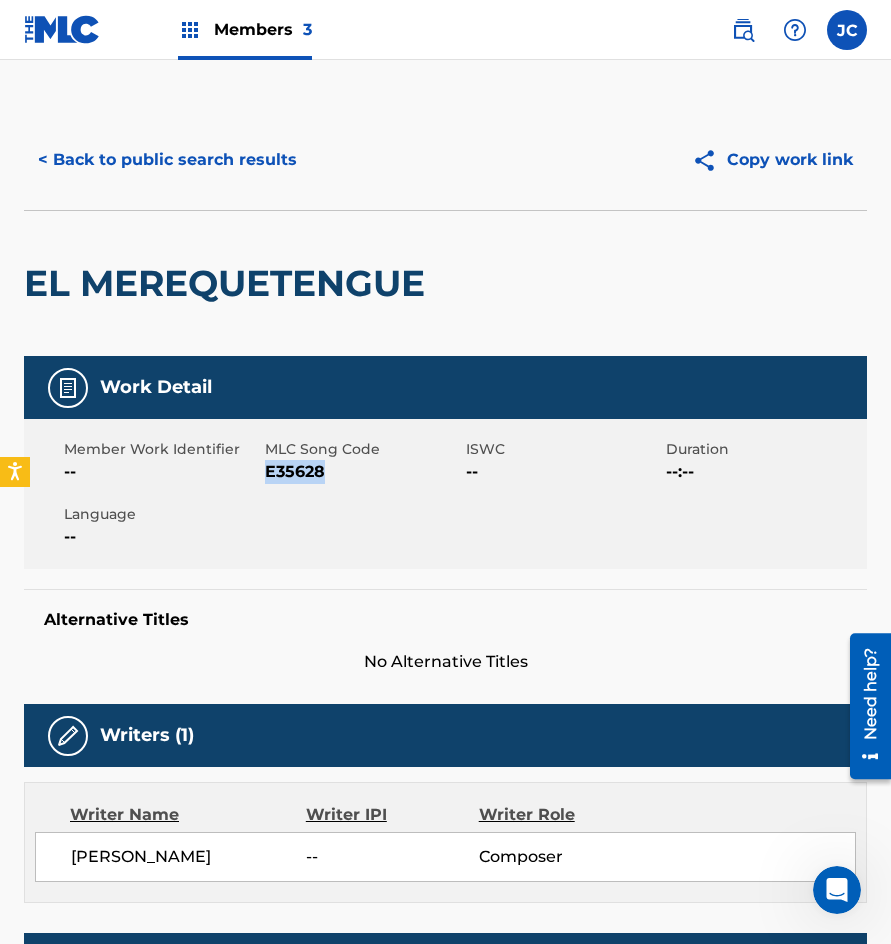 click on "< Back to public search results" at bounding box center [167, 160] 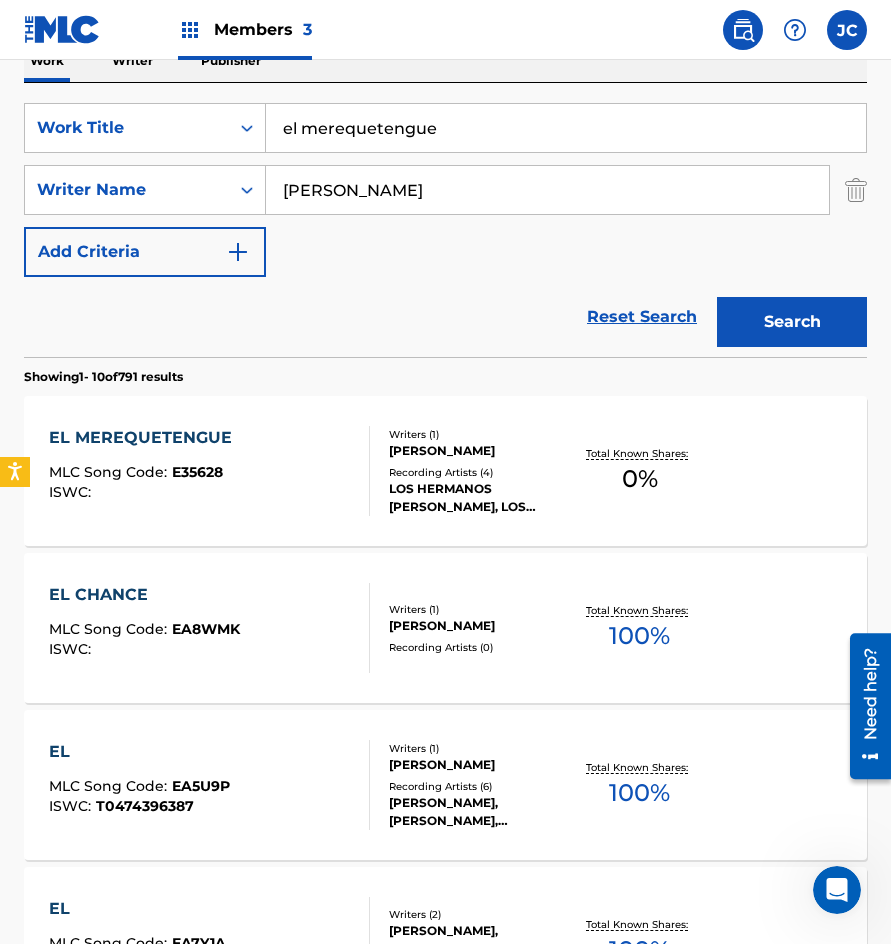 scroll, scrollTop: 300, scrollLeft: 0, axis: vertical 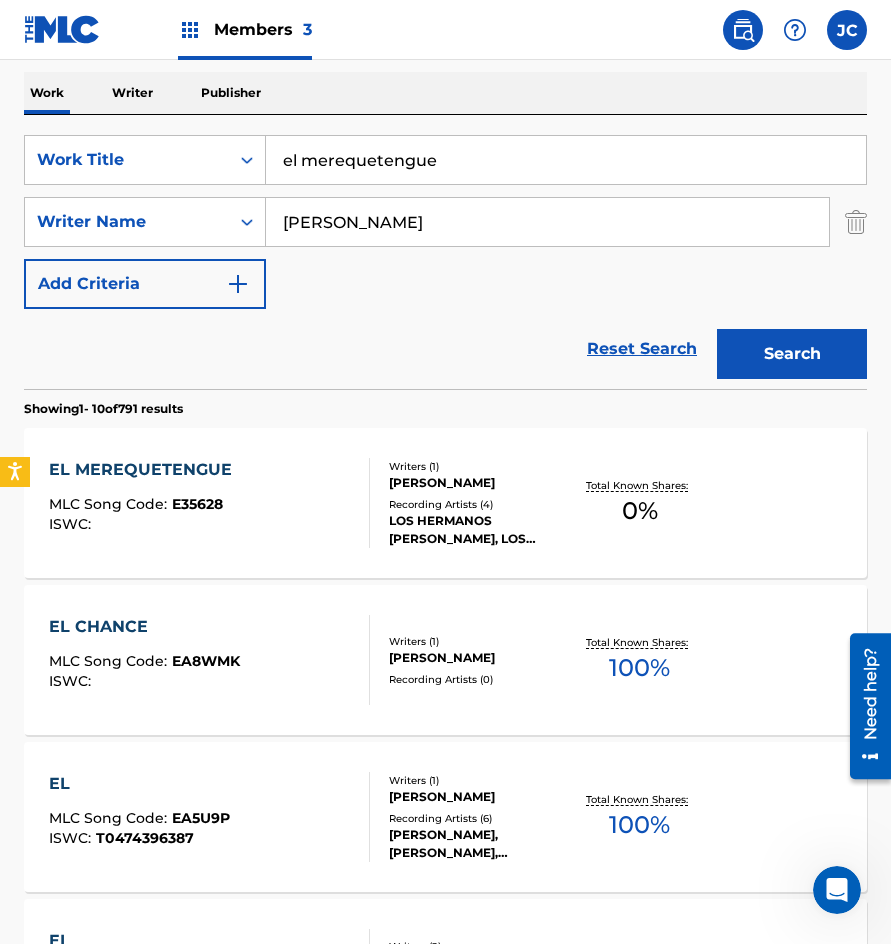 click on "el merequetengue" at bounding box center (566, 160) 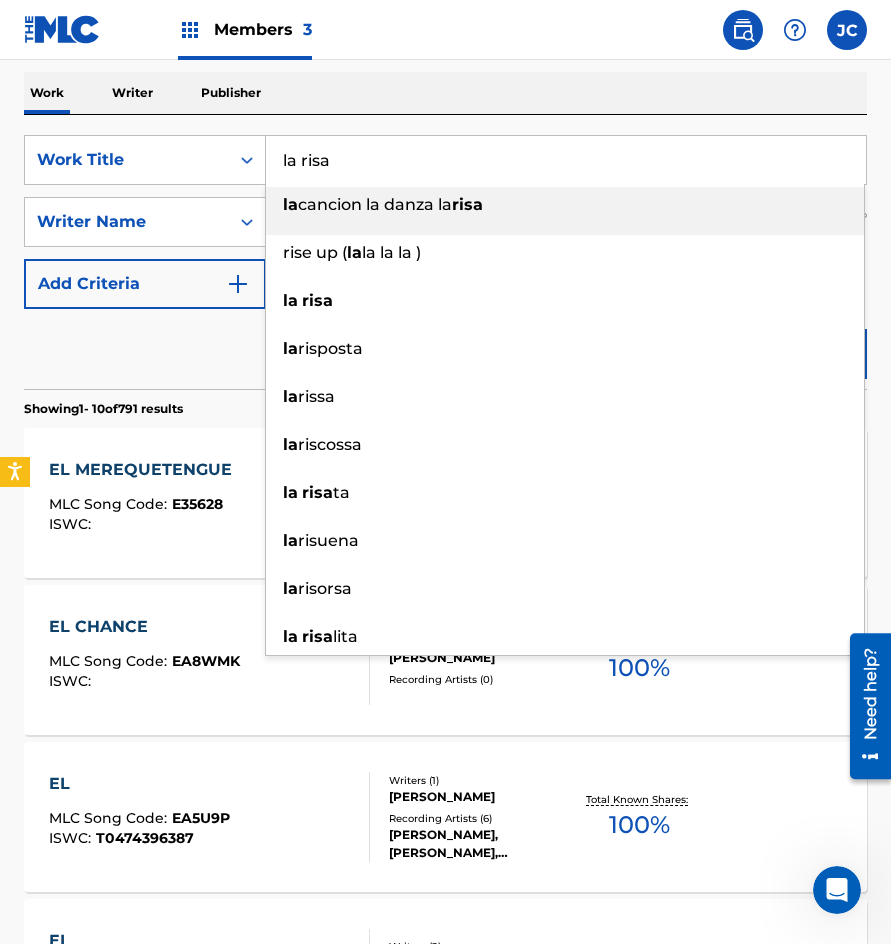 type on "la risa" 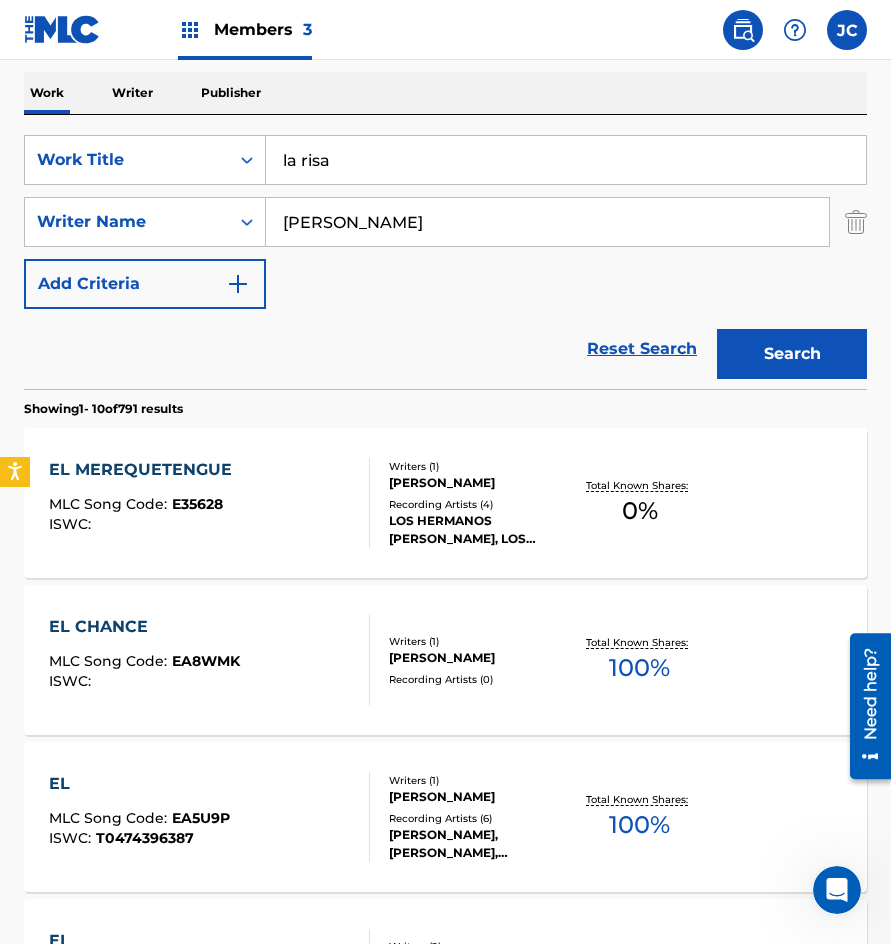type on "[PERSON_NAME]" 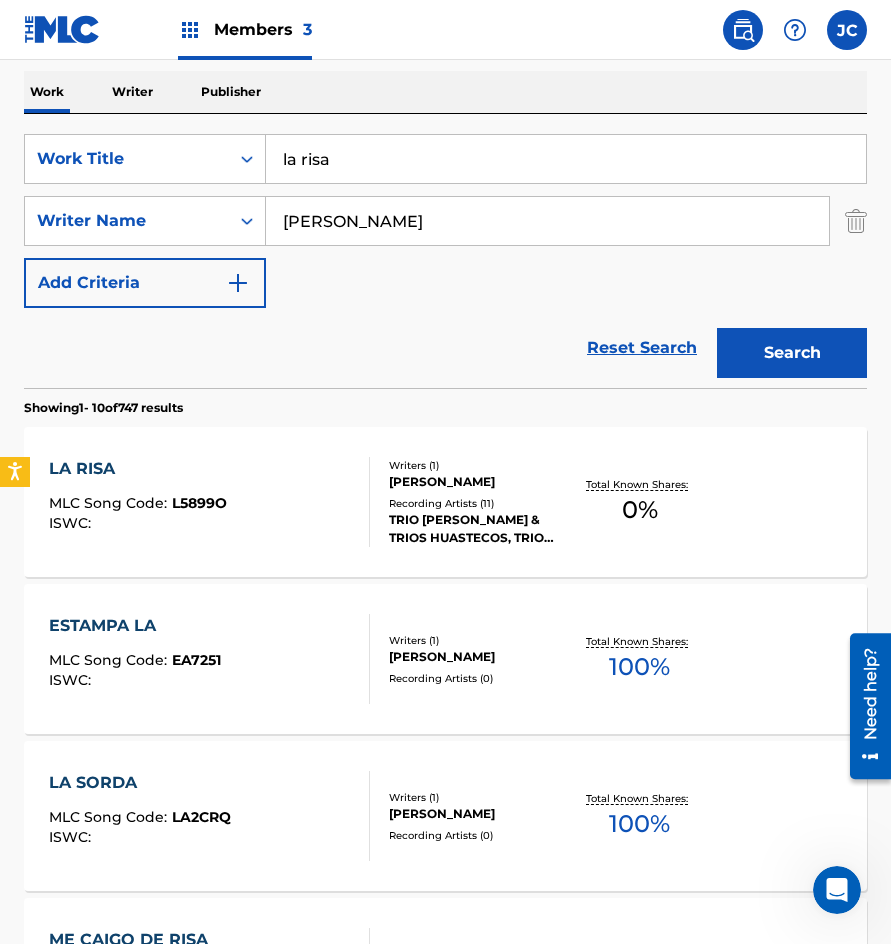 scroll, scrollTop: 300, scrollLeft: 0, axis: vertical 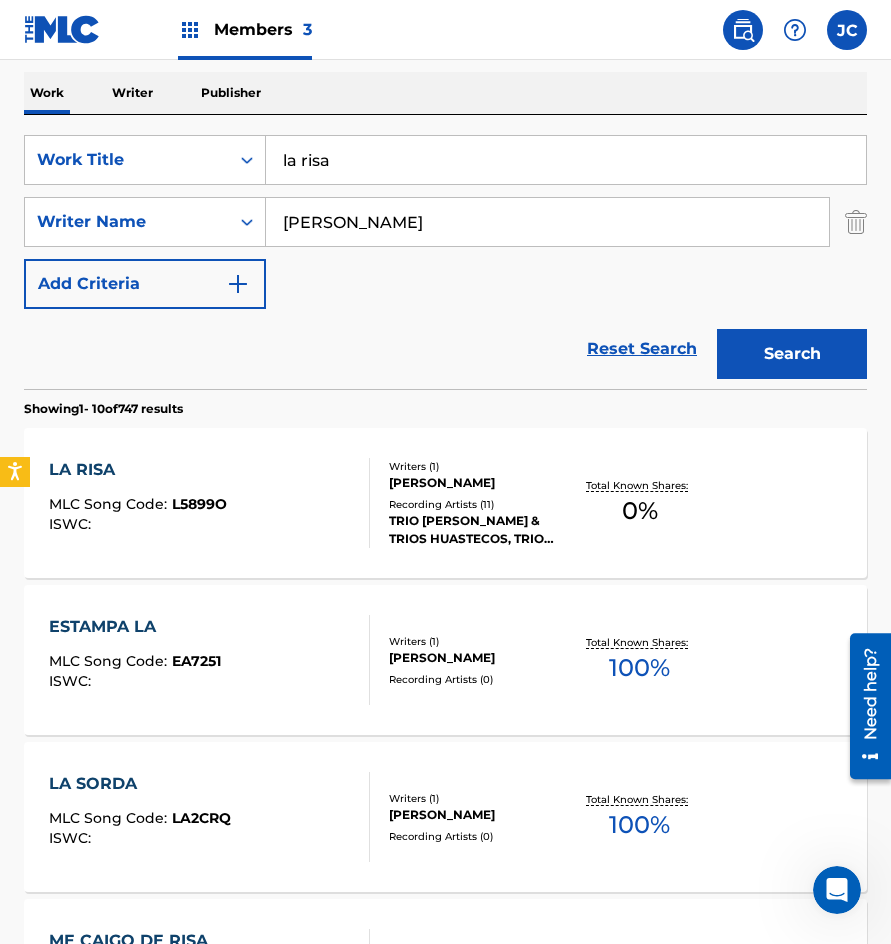 click on "Recording Artists ( 11 )" at bounding box center (479, 504) 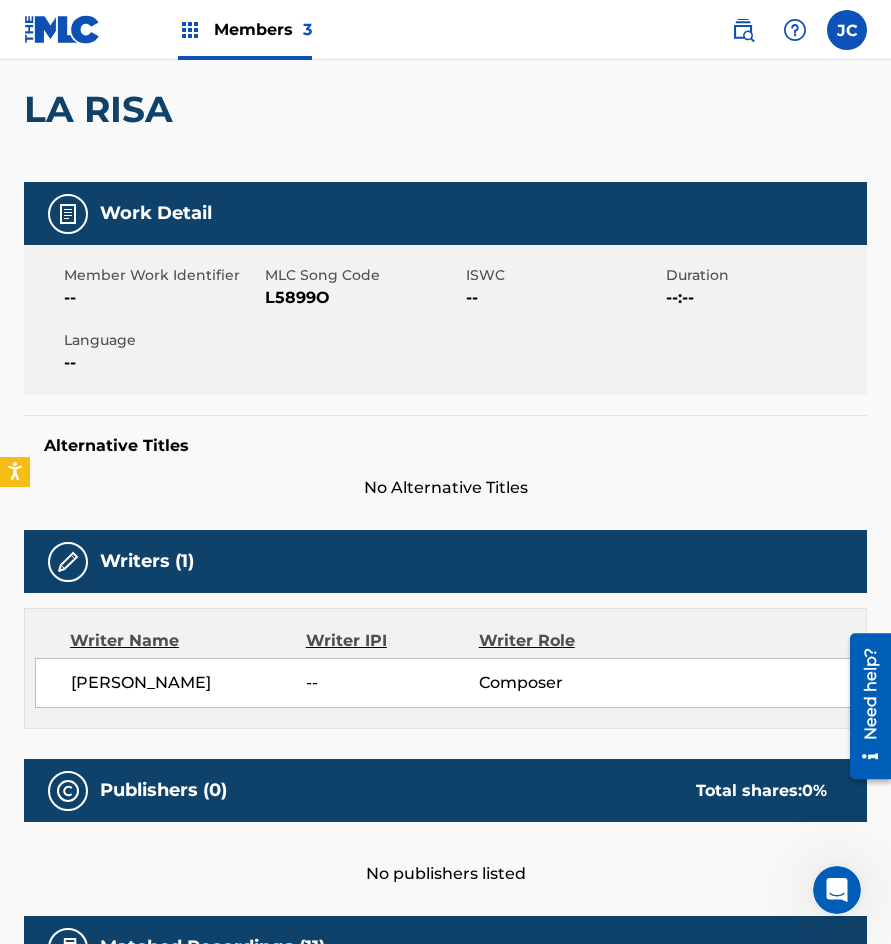 scroll, scrollTop: 126, scrollLeft: 0, axis: vertical 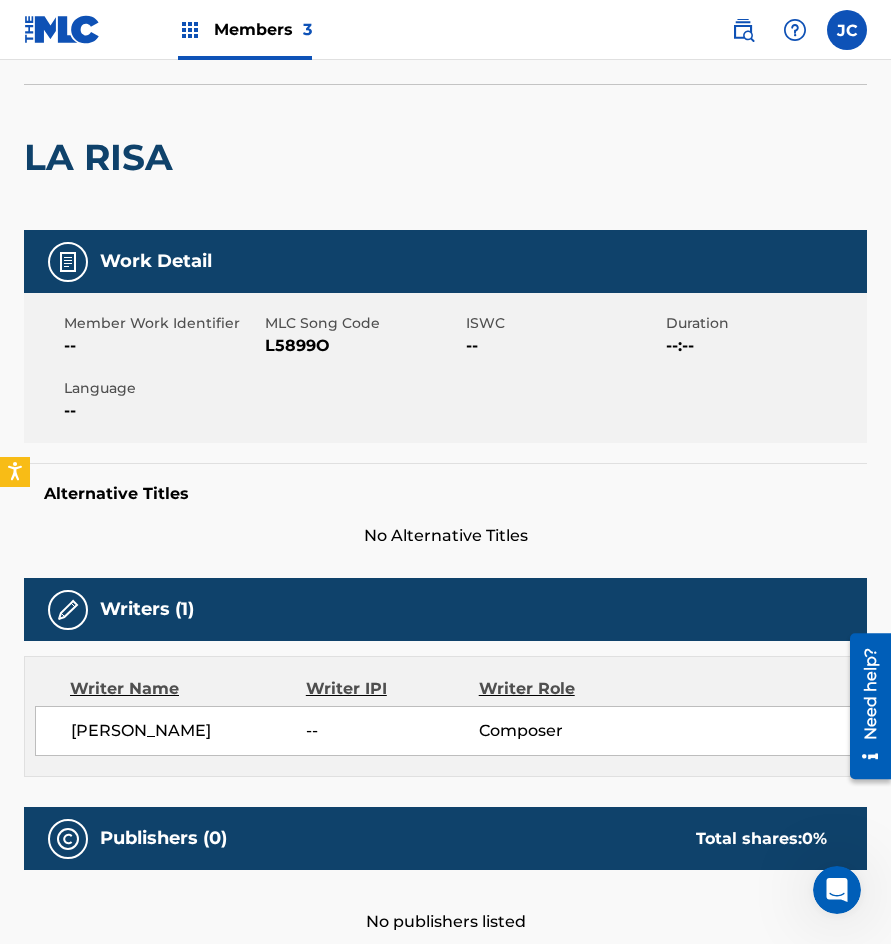 click on "L5899O" at bounding box center [363, 346] 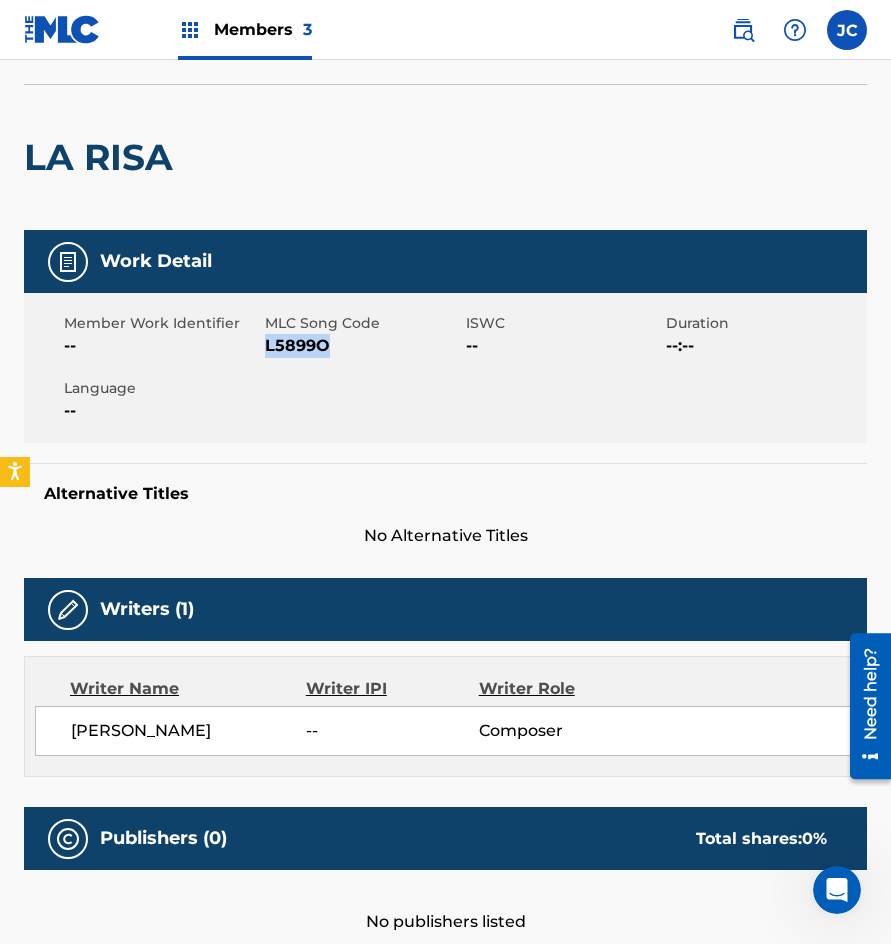 click on "L5899O" at bounding box center [363, 346] 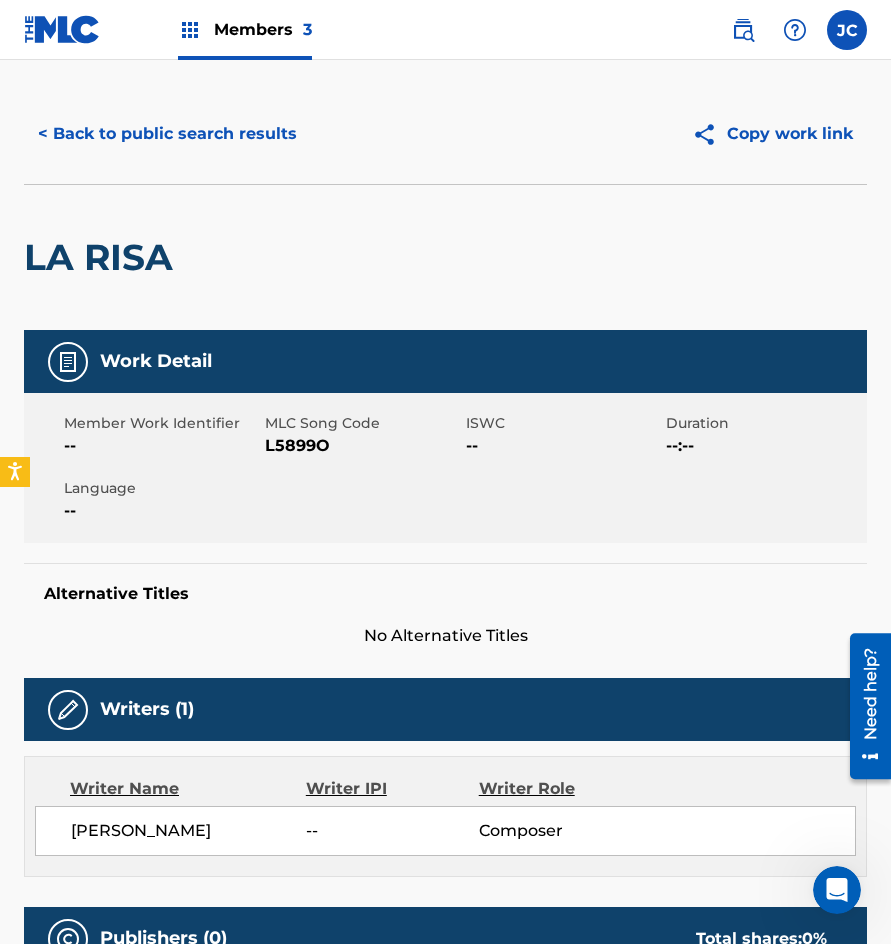 click on "< Back to public search results" at bounding box center [167, 134] 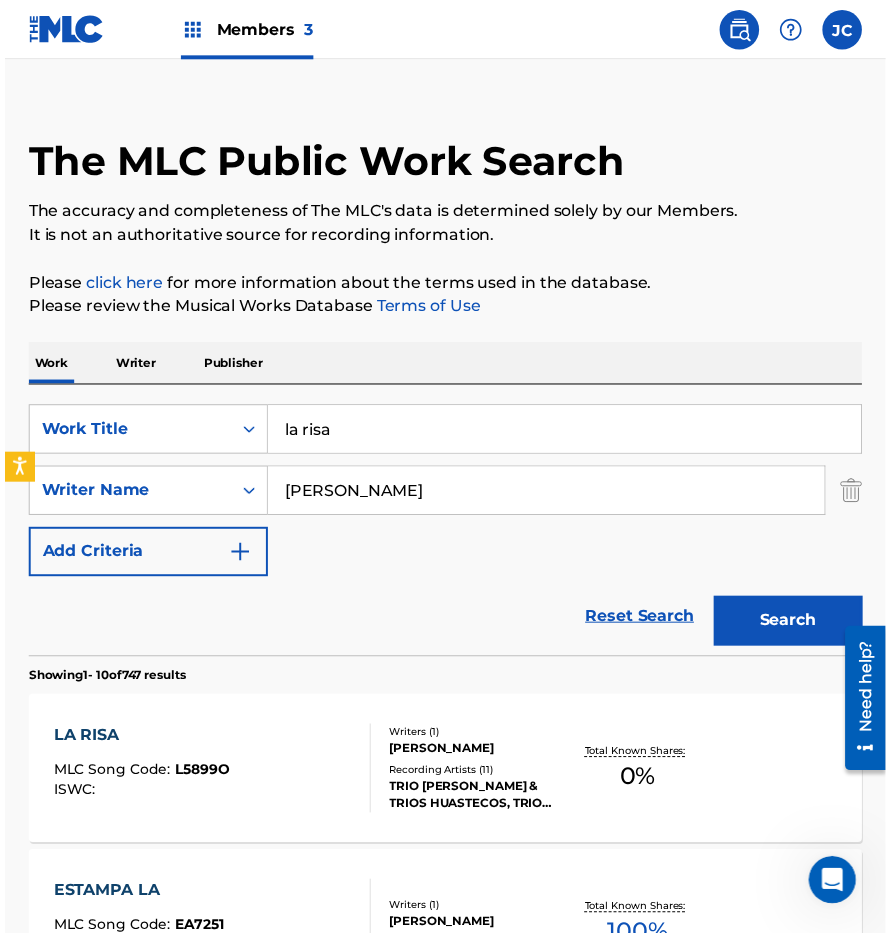 scroll, scrollTop: 300, scrollLeft: 0, axis: vertical 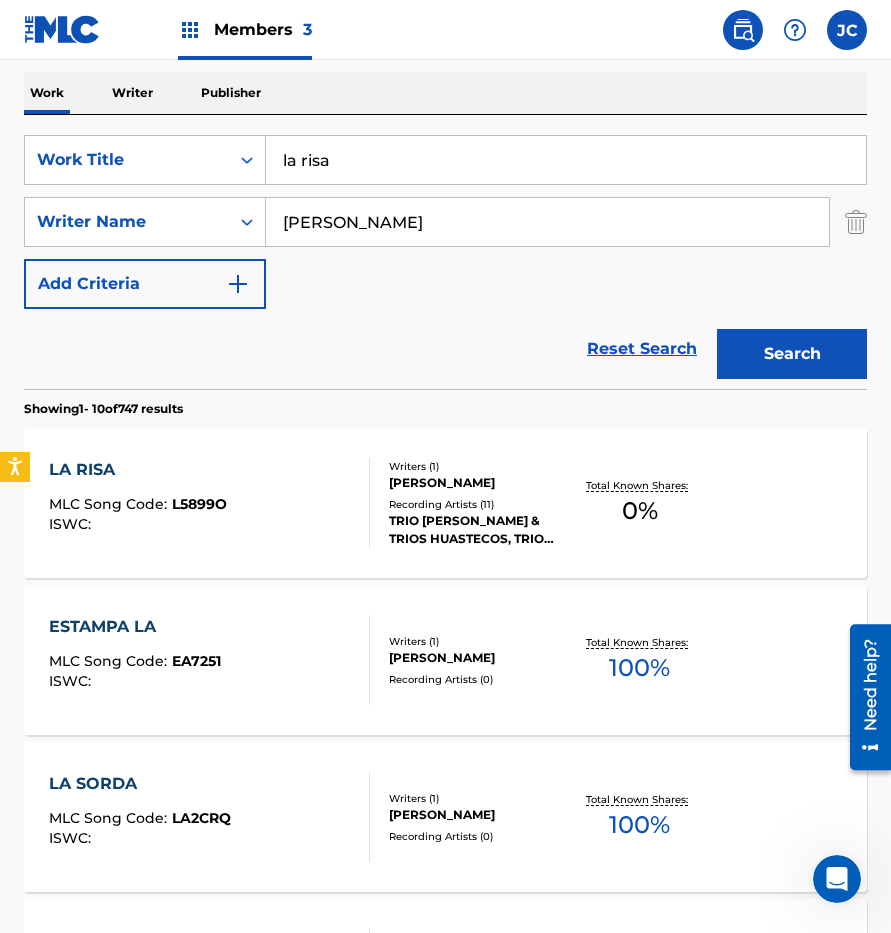 drag, startPoint x: 327, startPoint y: 155, endPoint x: 347, endPoint y: 123, distance: 37.735924 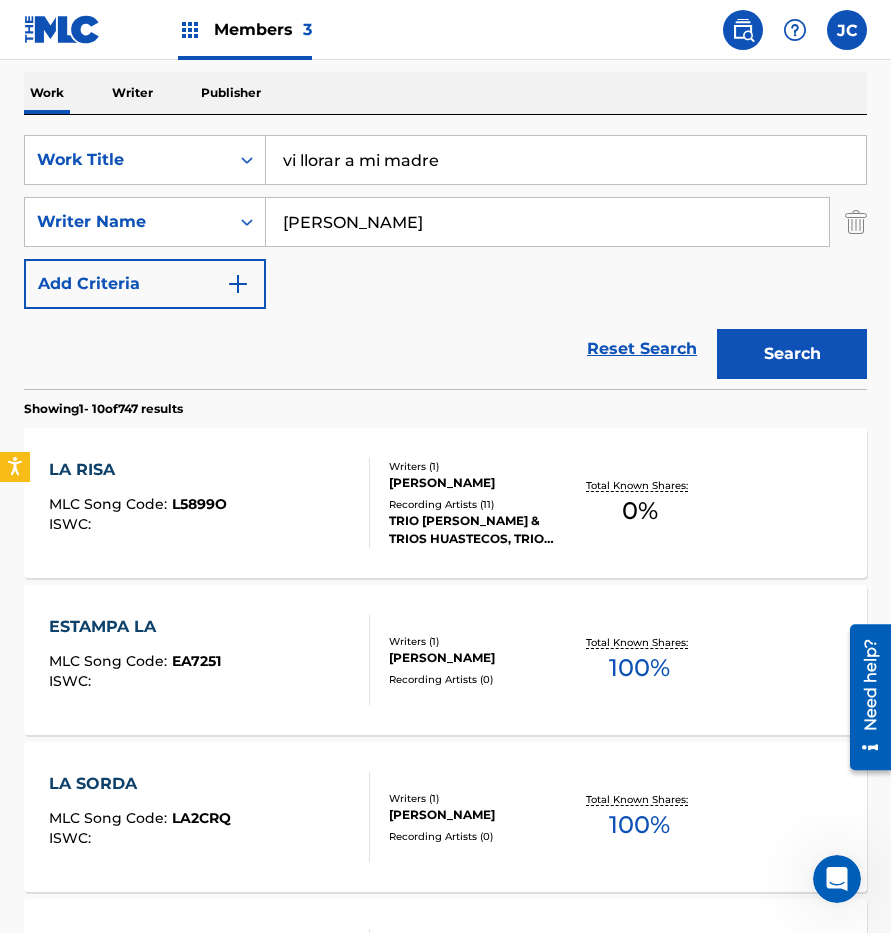 type on "vi llorar a mi madre" 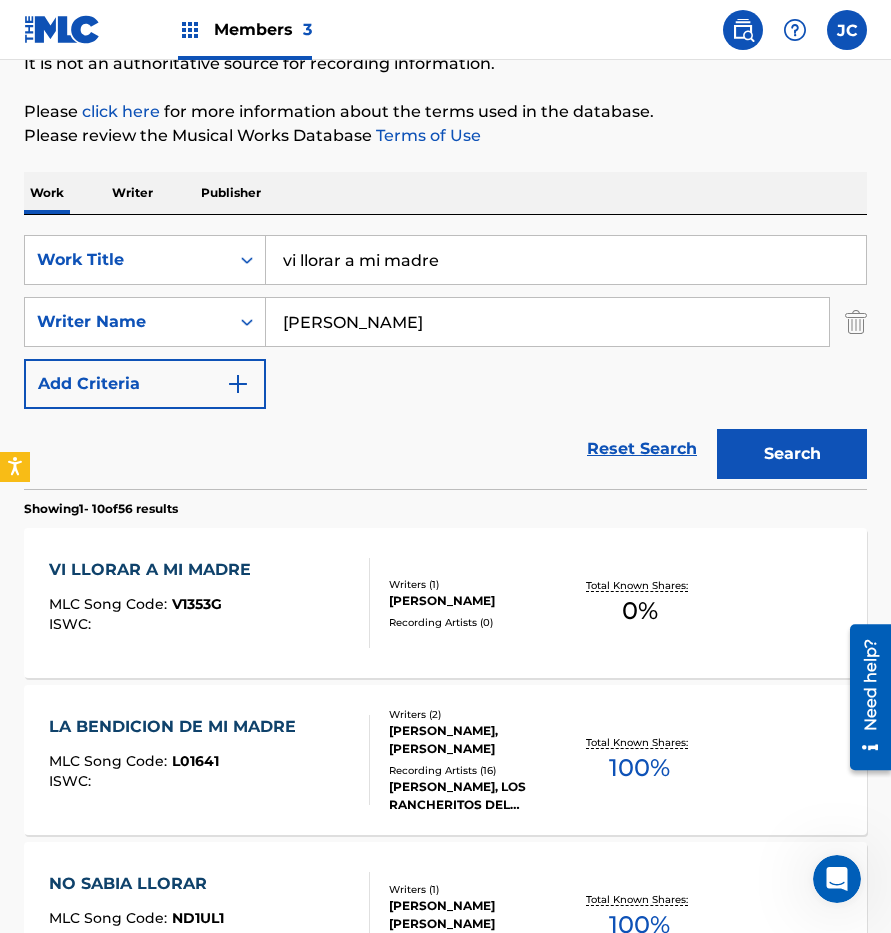 scroll, scrollTop: 300, scrollLeft: 0, axis: vertical 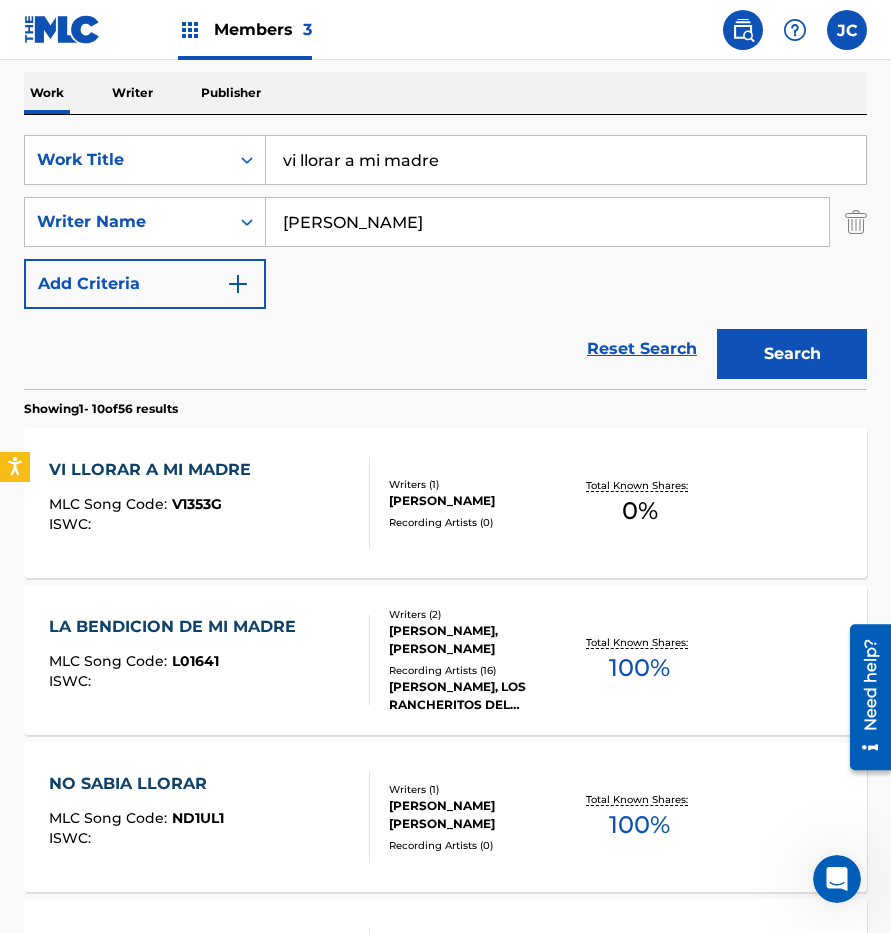 click on "[PERSON_NAME]" at bounding box center [479, 501] 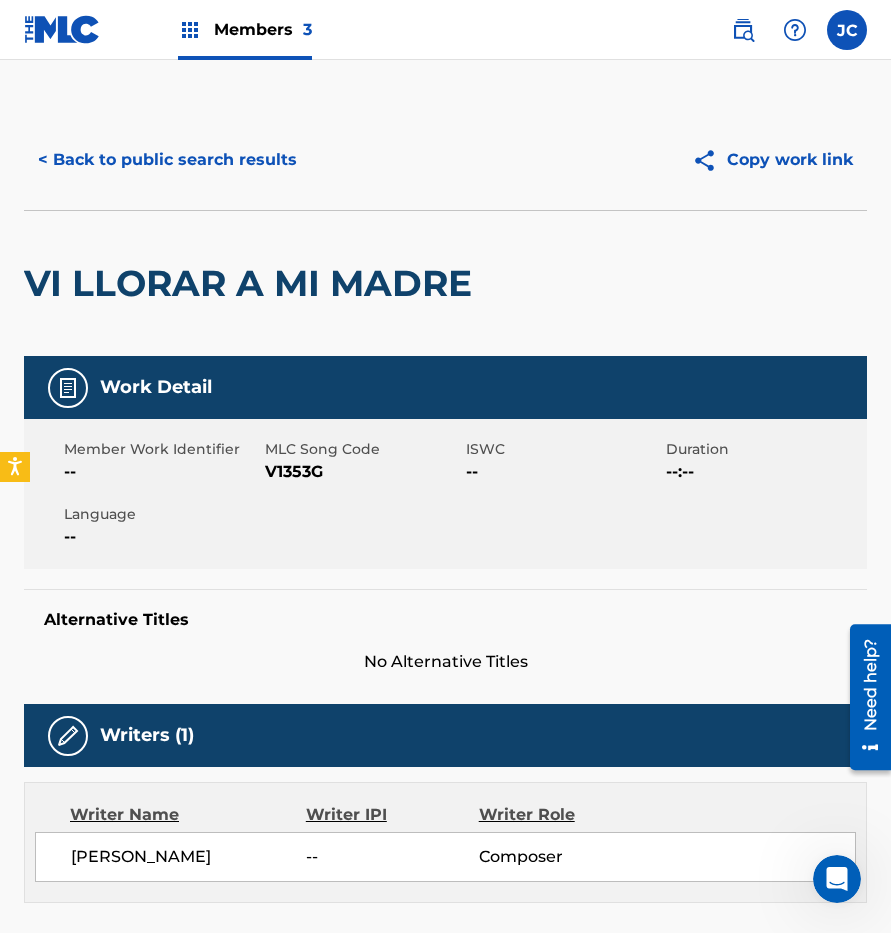 click on "V1353G" at bounding box center [363, 472] 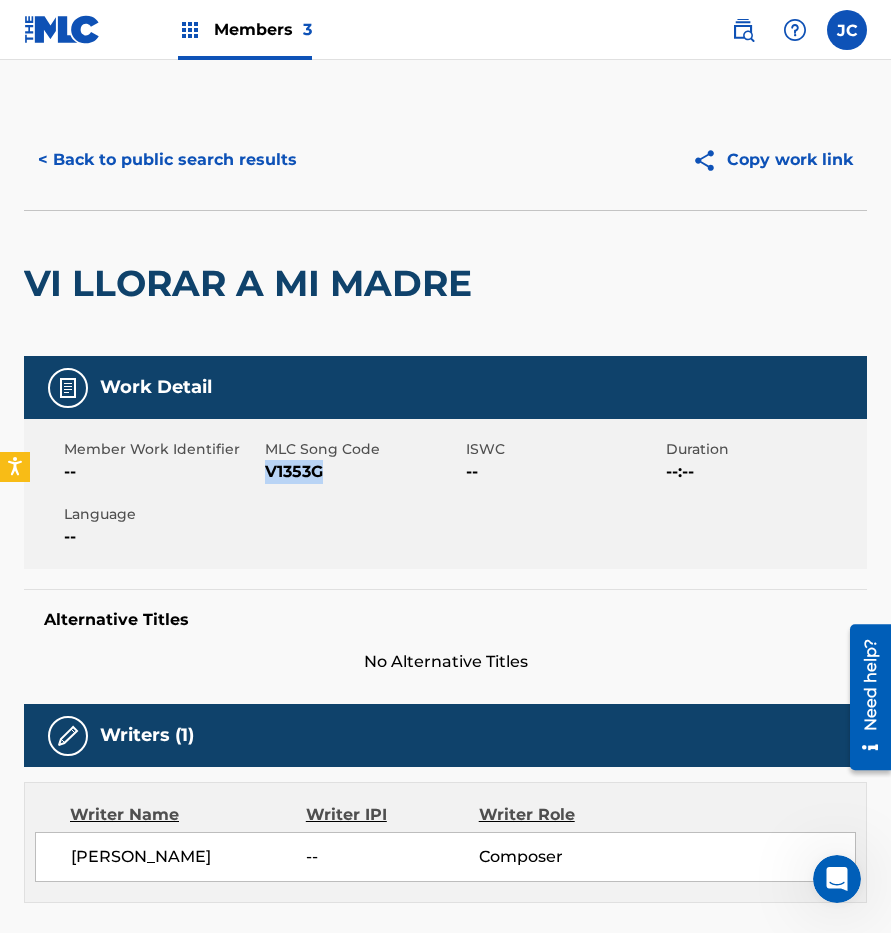click on "V1353G" at bounding box center (363, 472) 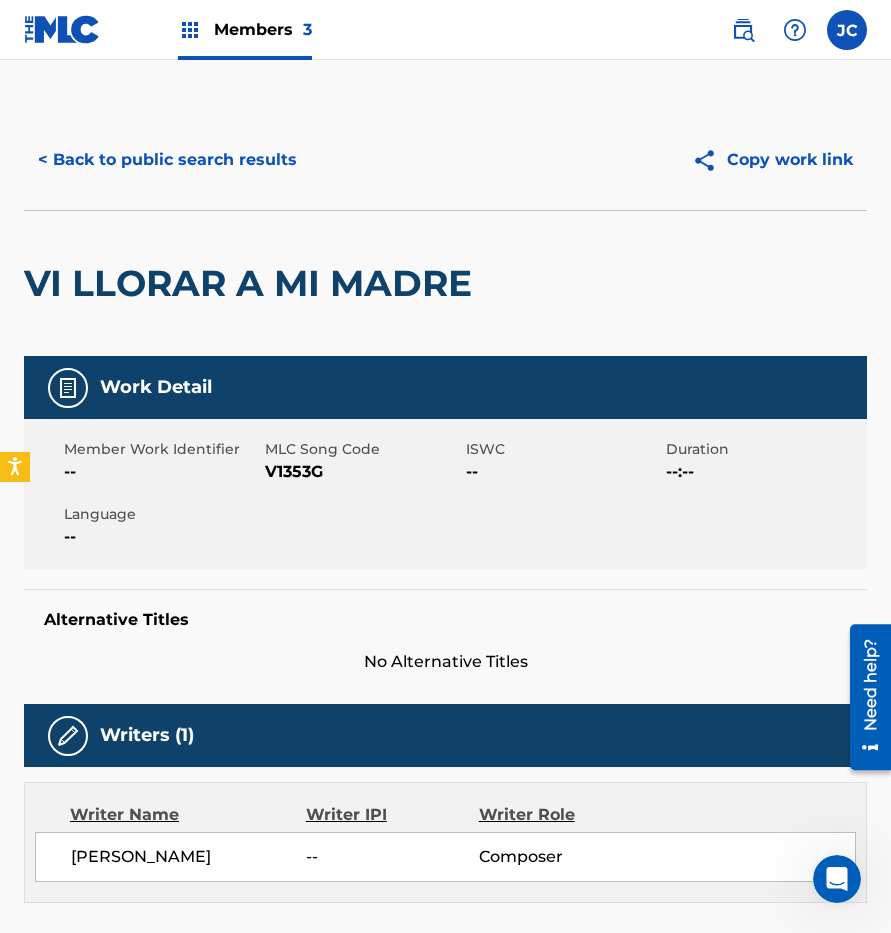 click on "< Back to public search results Copy work link" at bounding box center [445, 160] 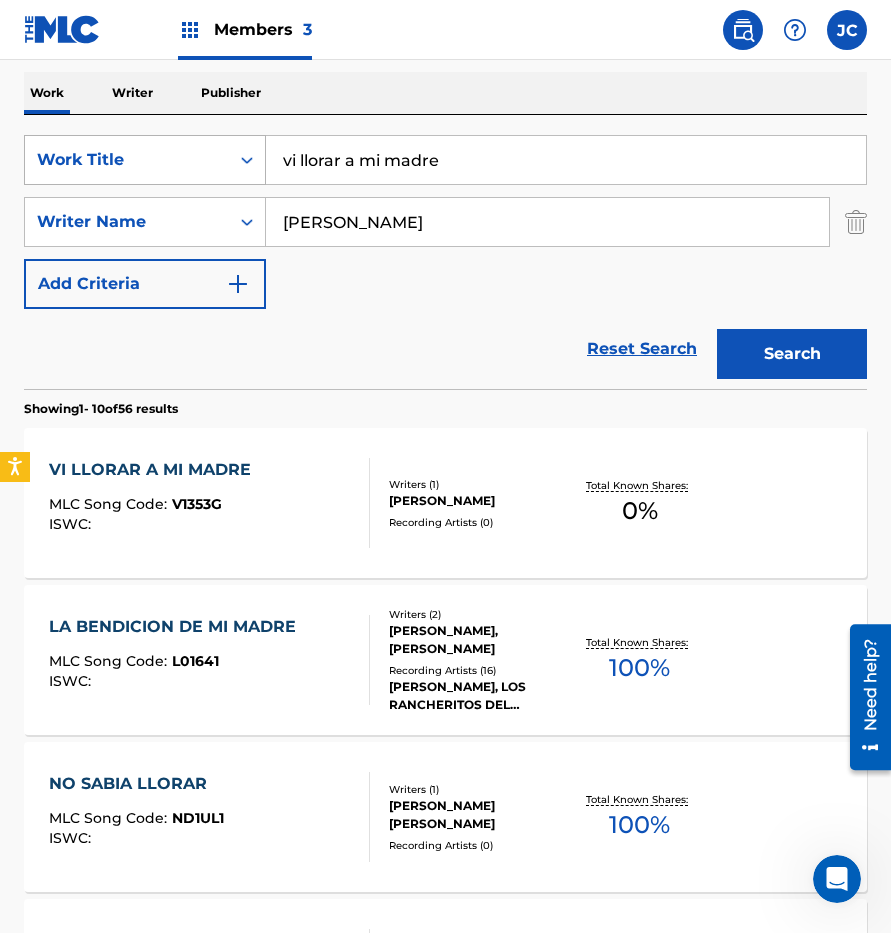 drag, startPoint x: 244, startPoint y: 148, endPoint x: 310, endPoint y: 113, distance: 74.70609 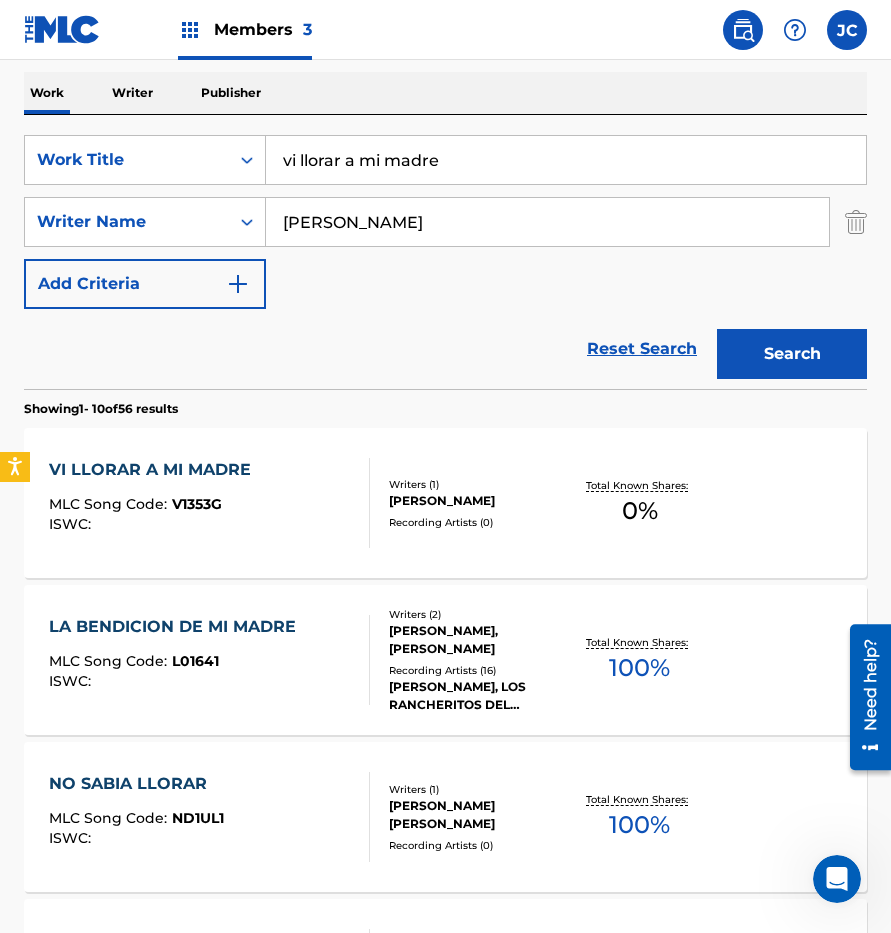 click on "SearchWithCriteria49ceda9f-9f30-4f3c-8dc5-62108f03ddb0 Work Title vi llorar a mi madre" at bounding box center (445, 160) 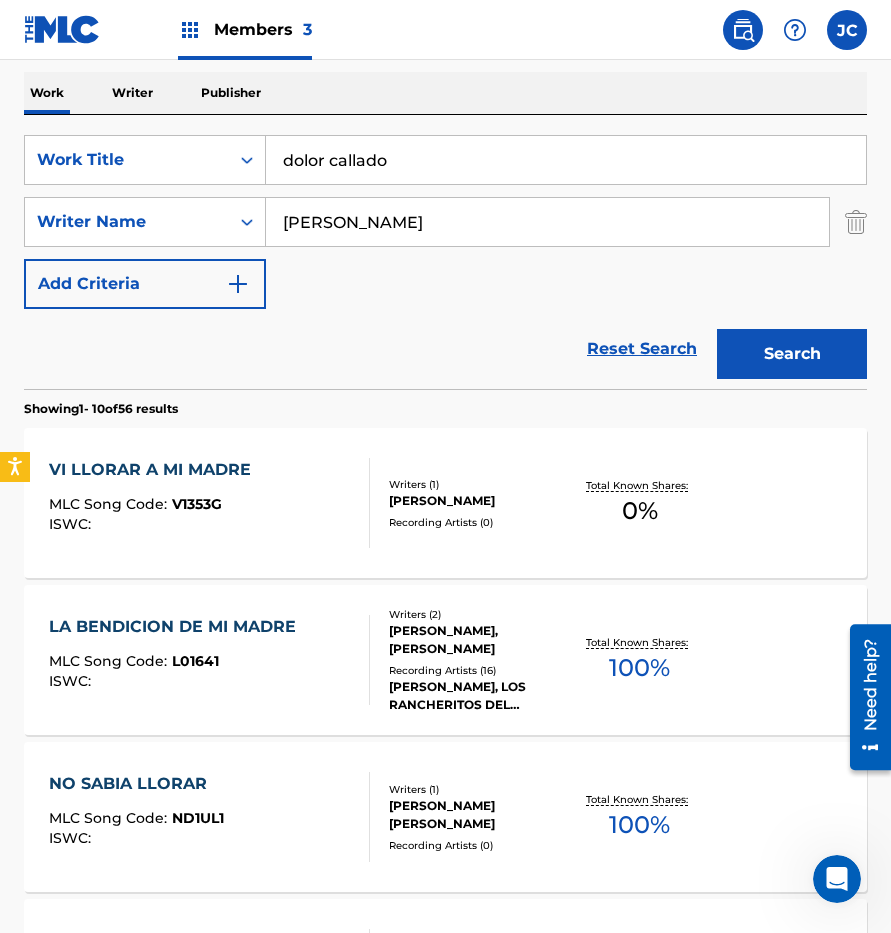 type on "dolor callado" 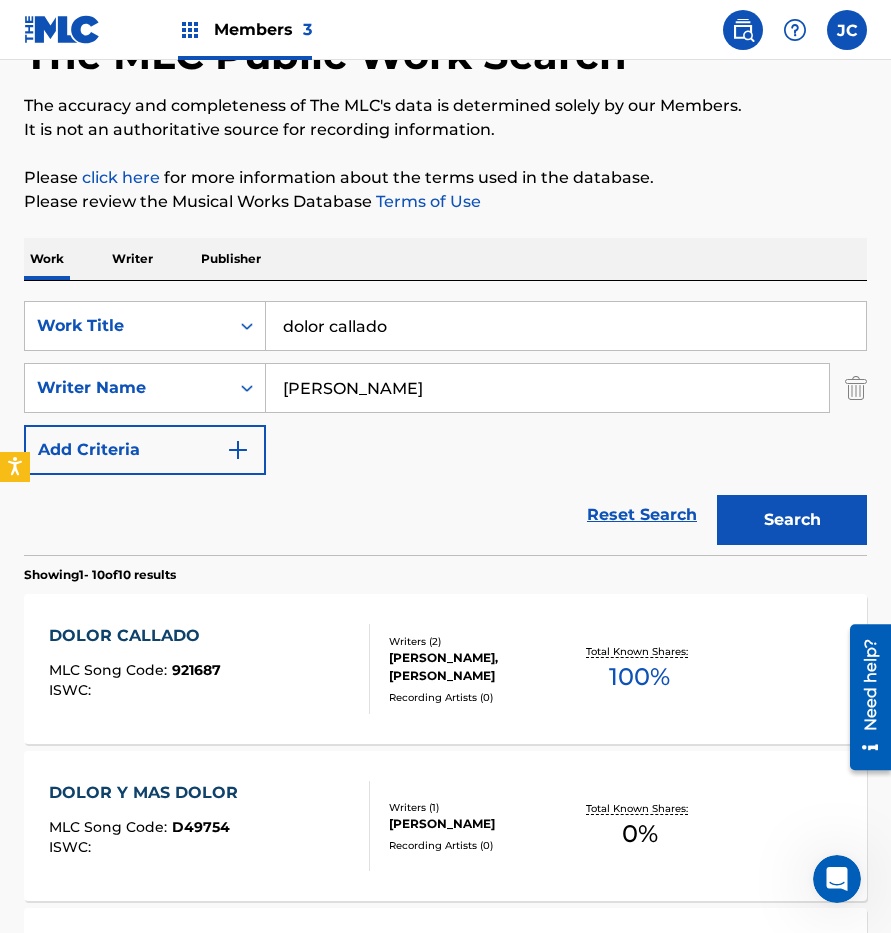 scroll, scrollTop: 100, scrollLeft: 0, axis: vertical 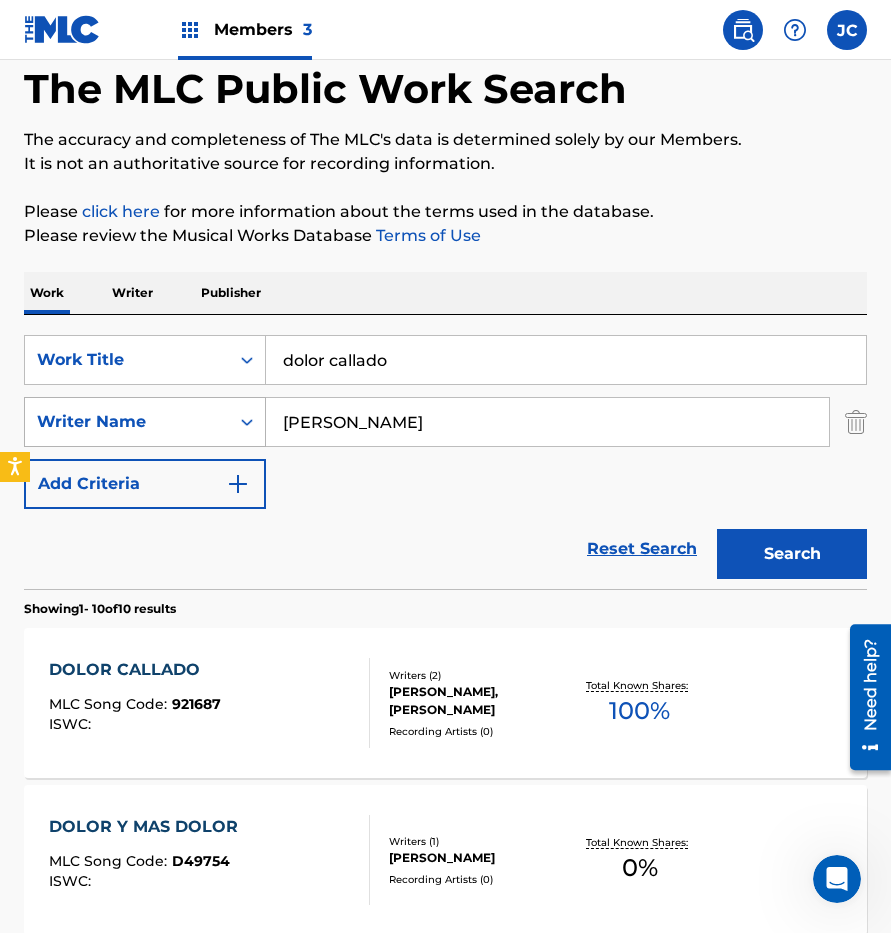 click on "SearchWithCriteria1c4916a2-cfad-480a-b98d-c69368353021 Writer Name [PERSON_NAME]" at bounding box center [445, 422] 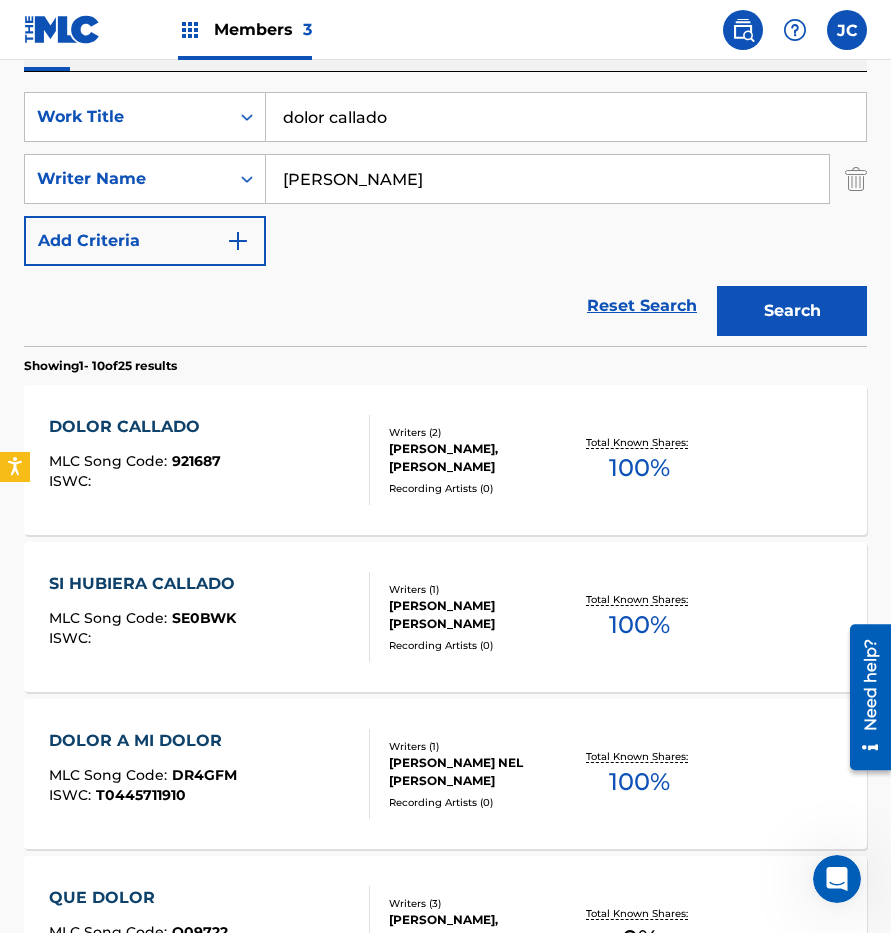 scroll, scrollTop: 300, scrollLeft: 0, axis: vertical 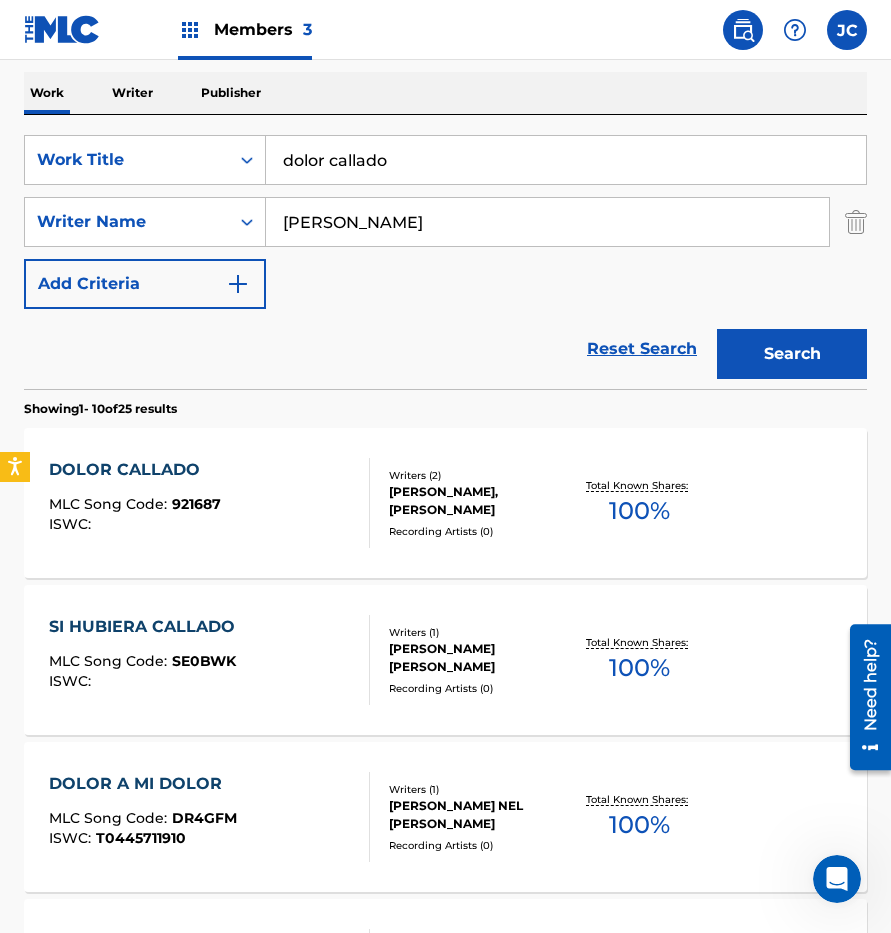 click on "[PERSON_NAME], [PERSON_NAME]" at bounding box center [479, 501] 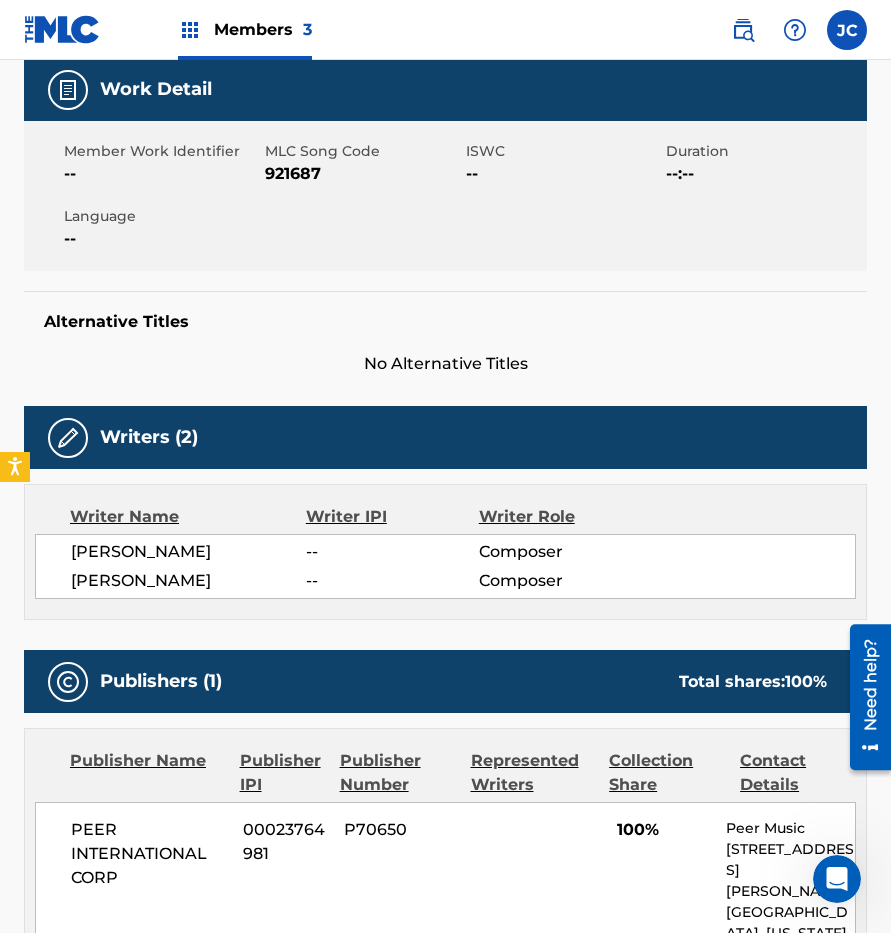 scroll, scrollTop: 100, scrollLeft: 0, axis: vertical 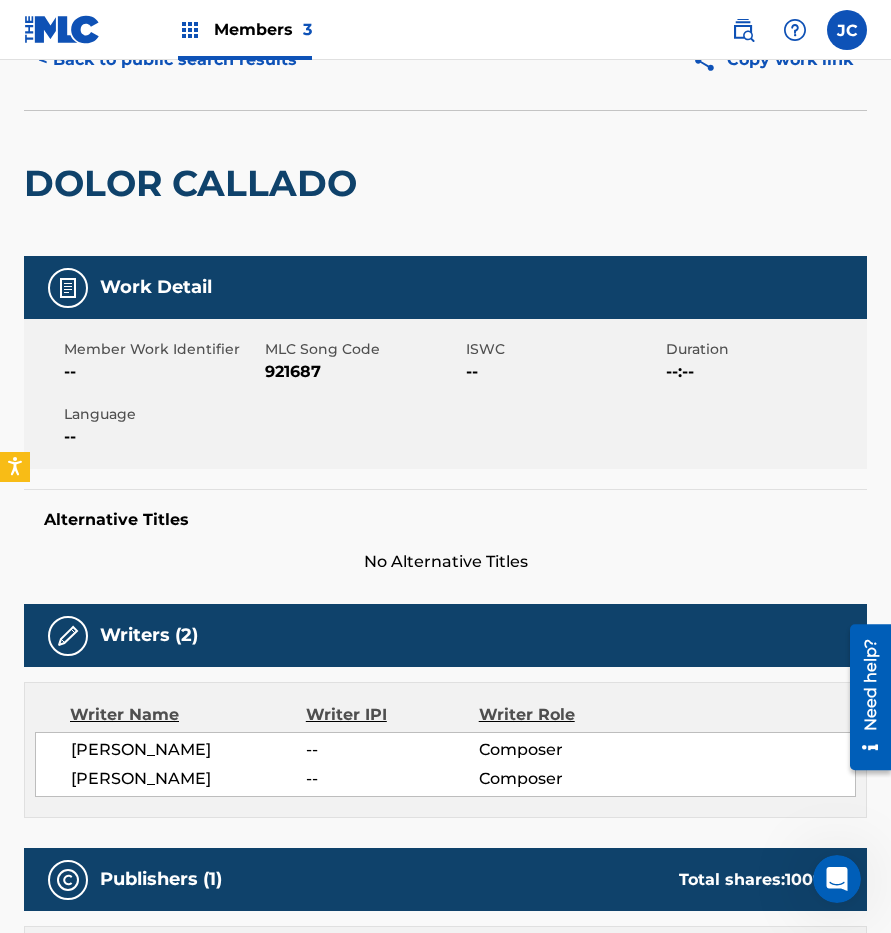 click on "921687" at bounding box center (363, 372) 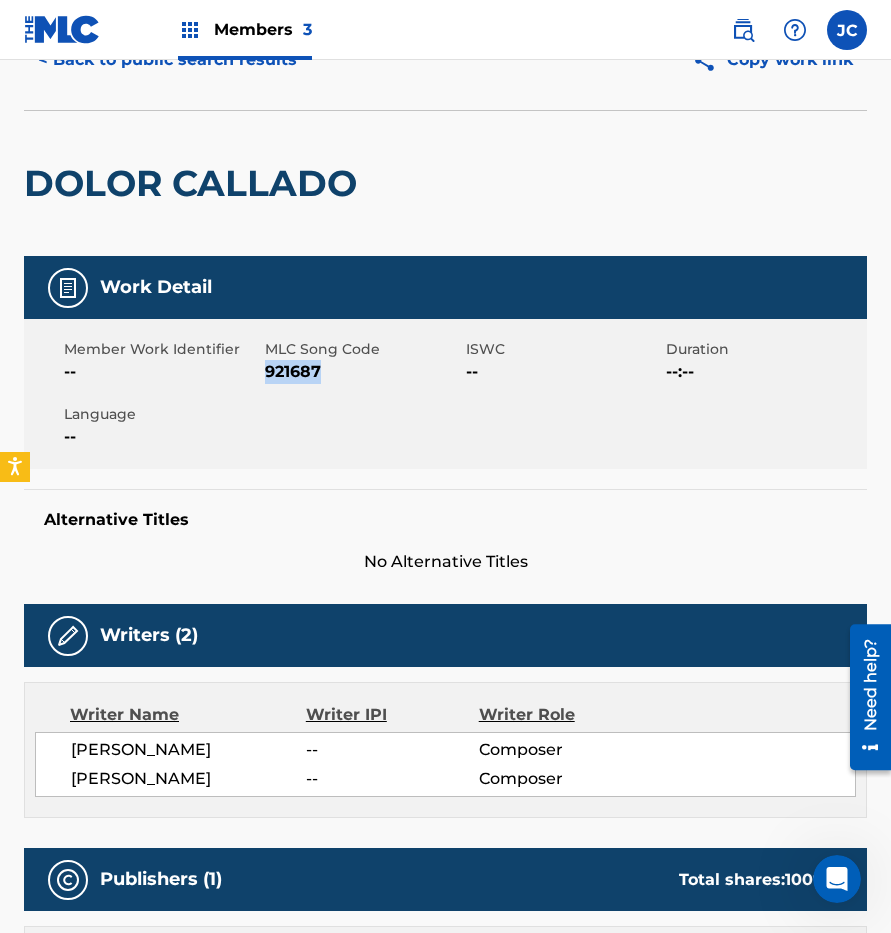click on "921687" at bounding box center [363, 372] 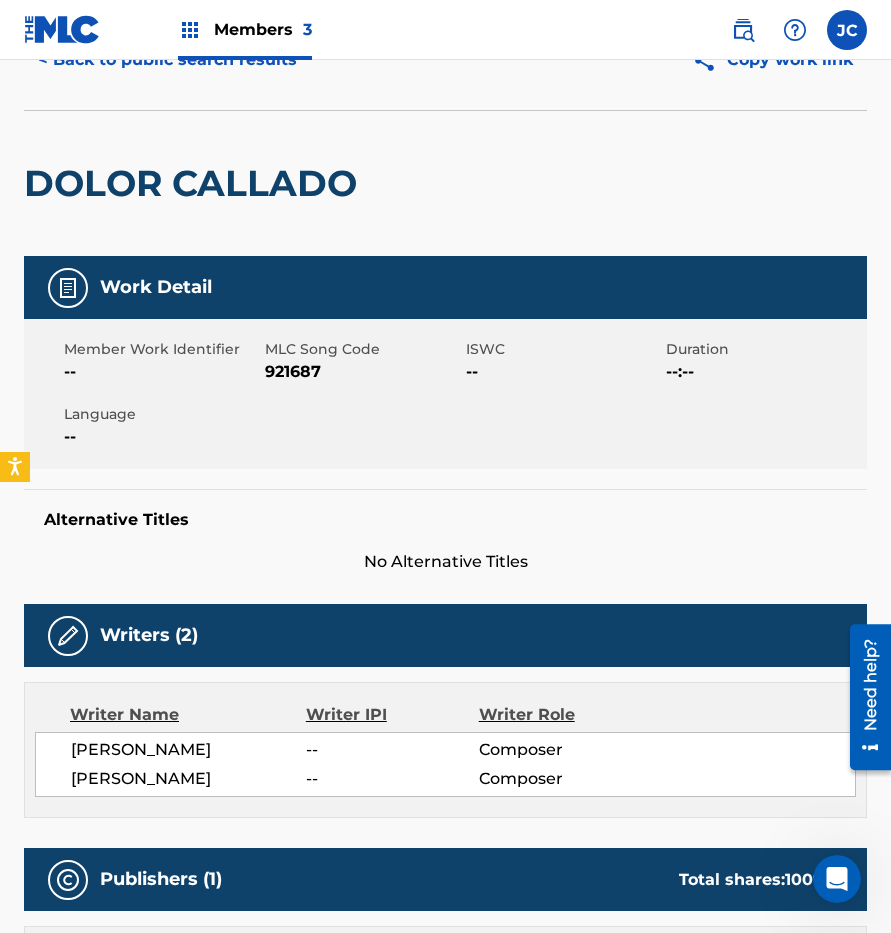 click on "< Back to public search results Copy work link" at bounding box center [445, 60] 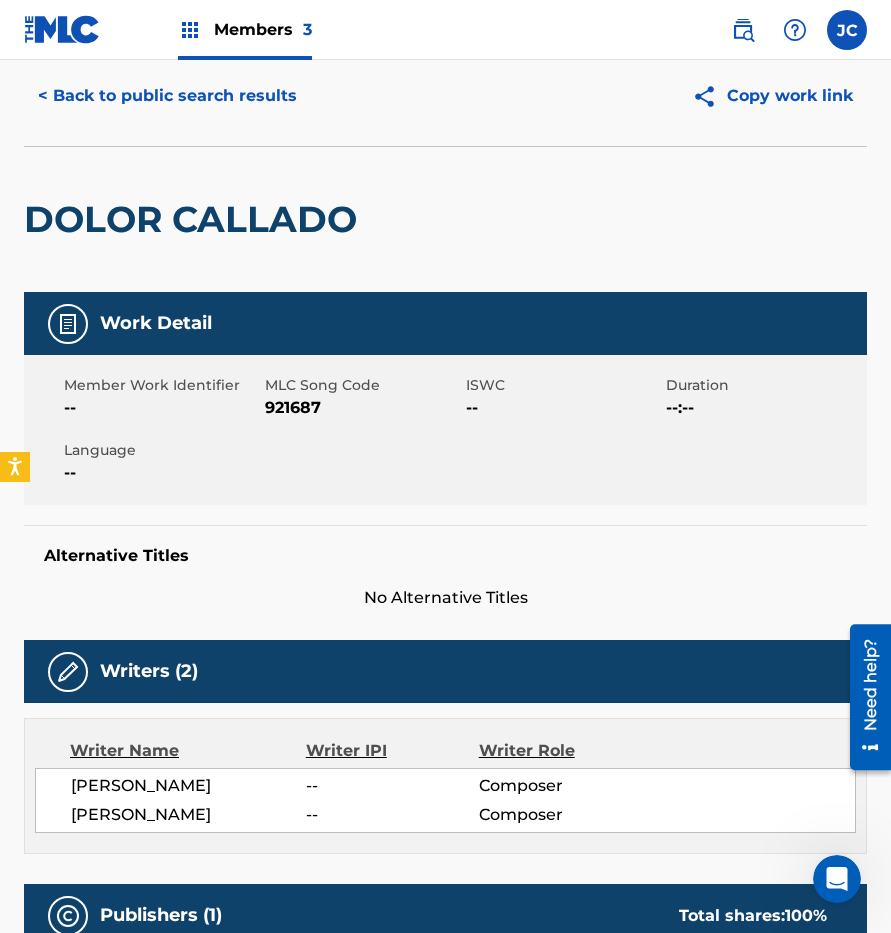 scroll, scrollTop: 0, scrollLeft: 0, axis: both 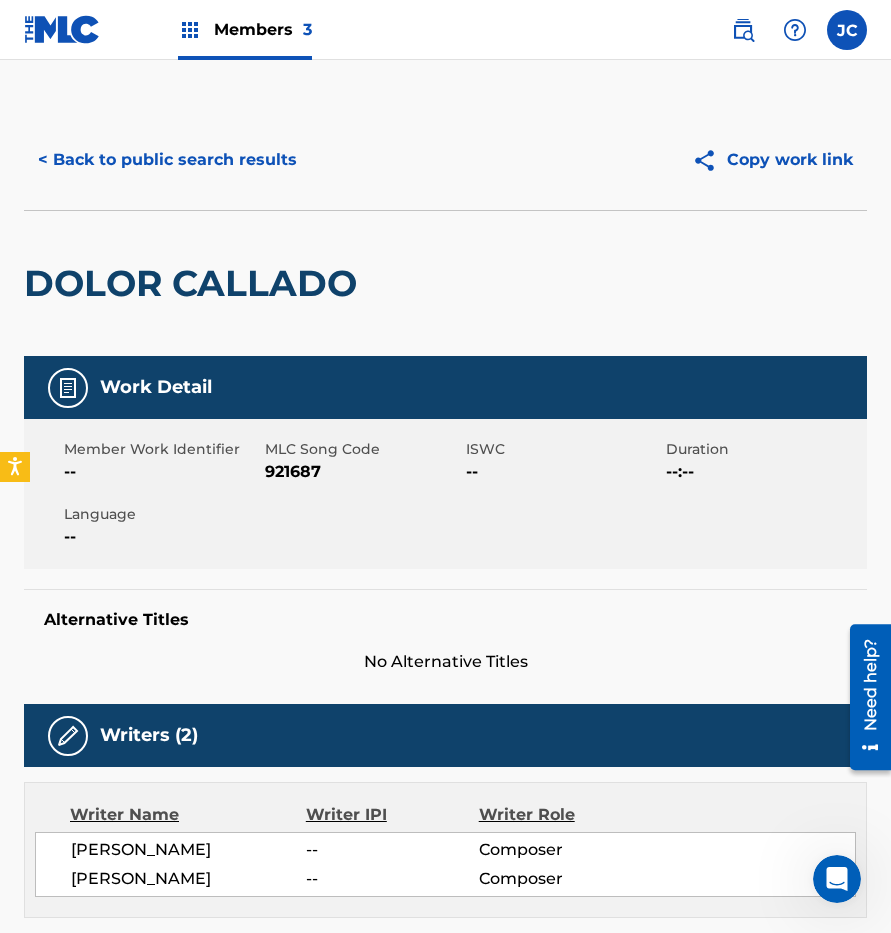 click on "< Back to public search results" at bounding box center (167, 160) 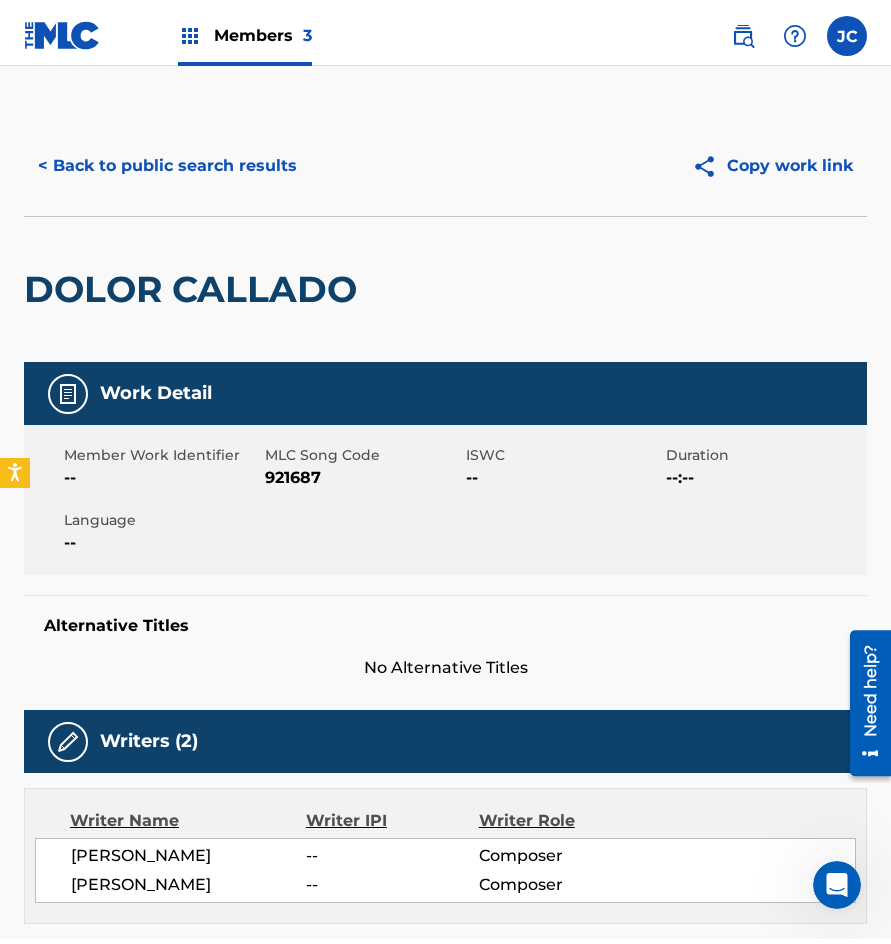 scroll, scrollTop: 300, scrollLeft: 0, axis: vertical 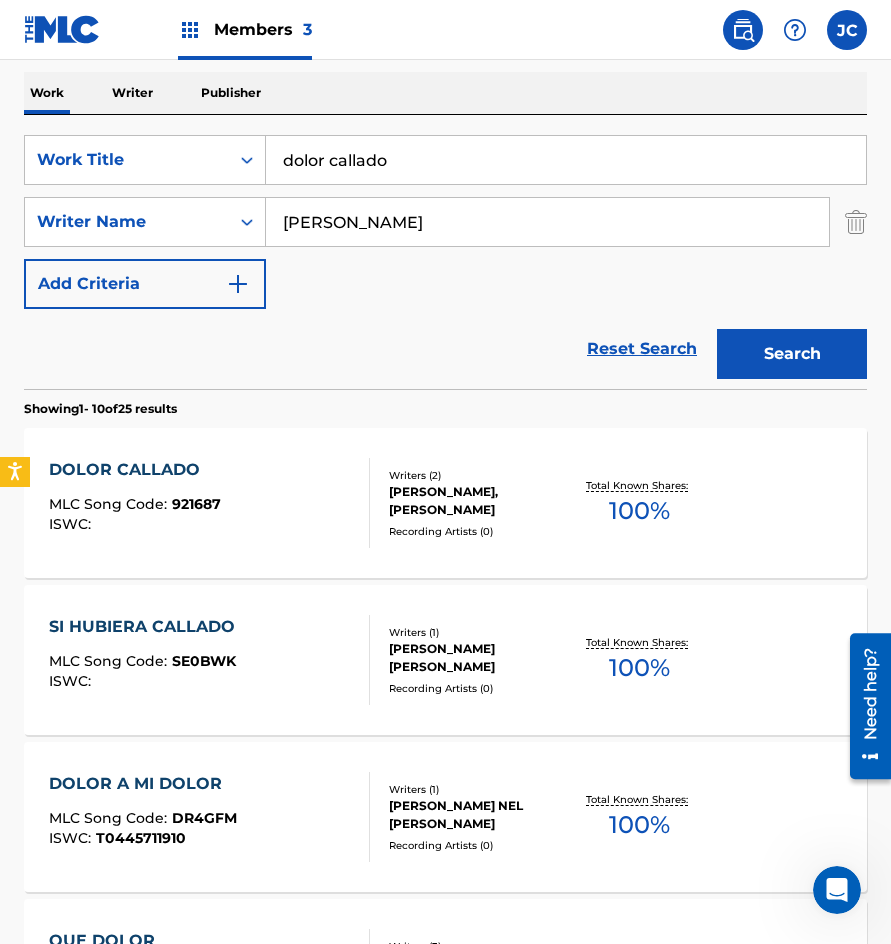 click on "dolor callado" at bounding box center (566, 160) 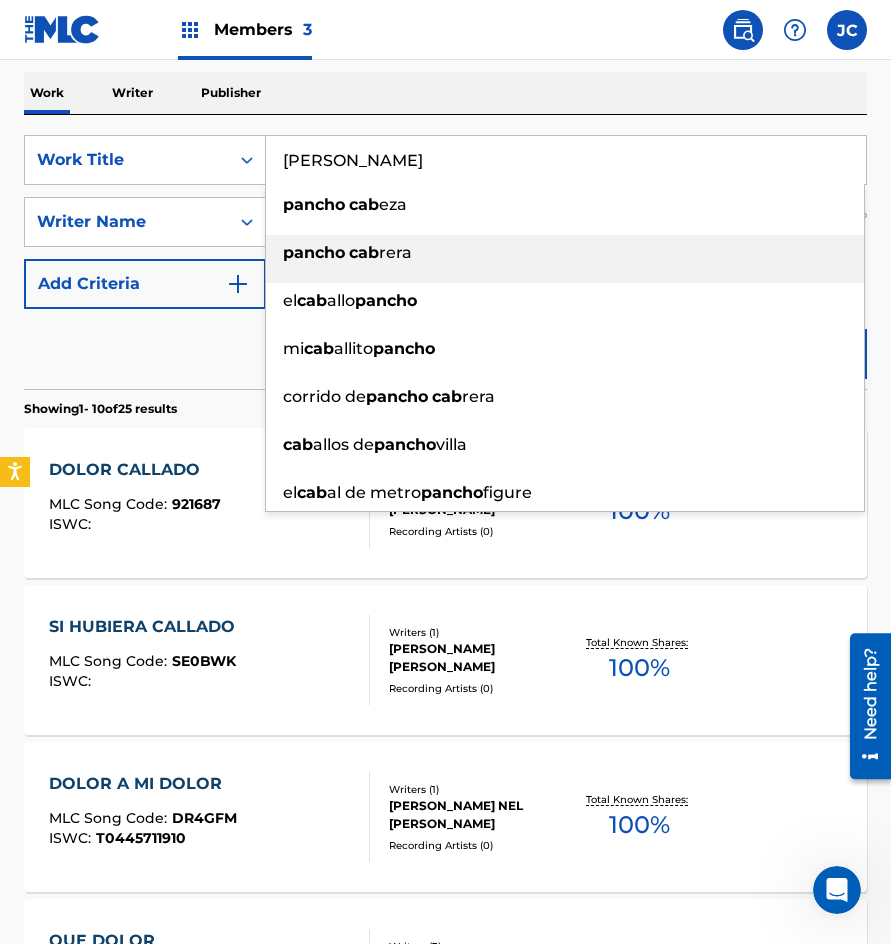 type on "[PERSON_NAME]" 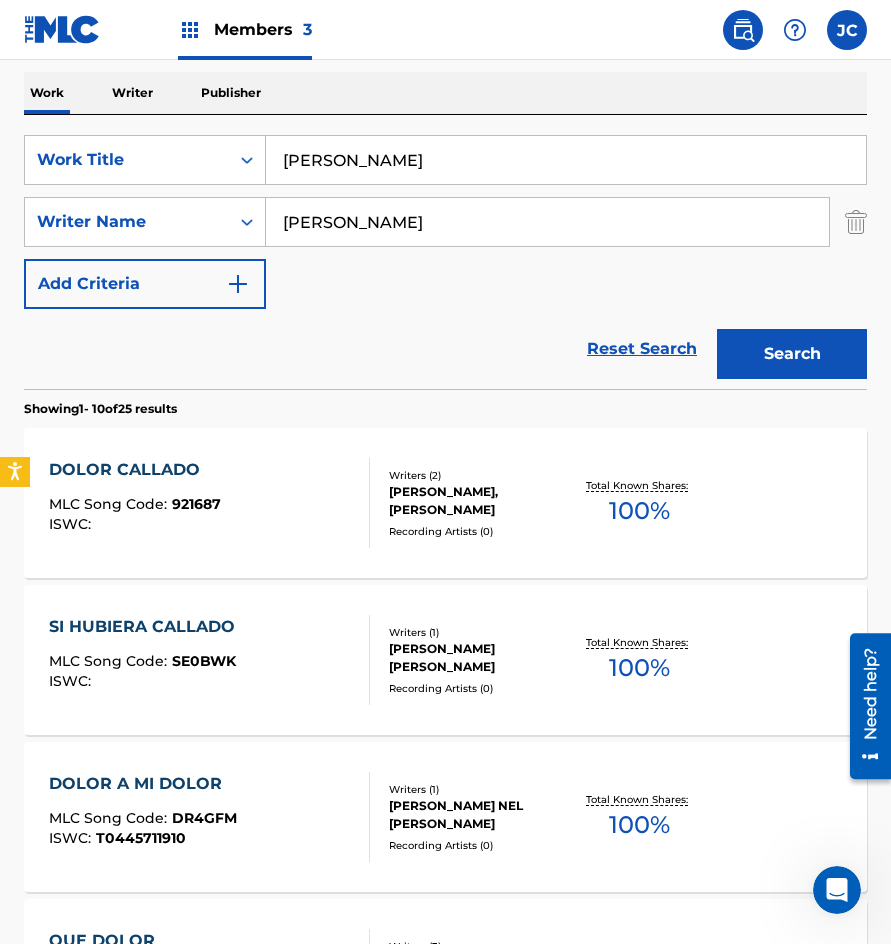 type on "¿" 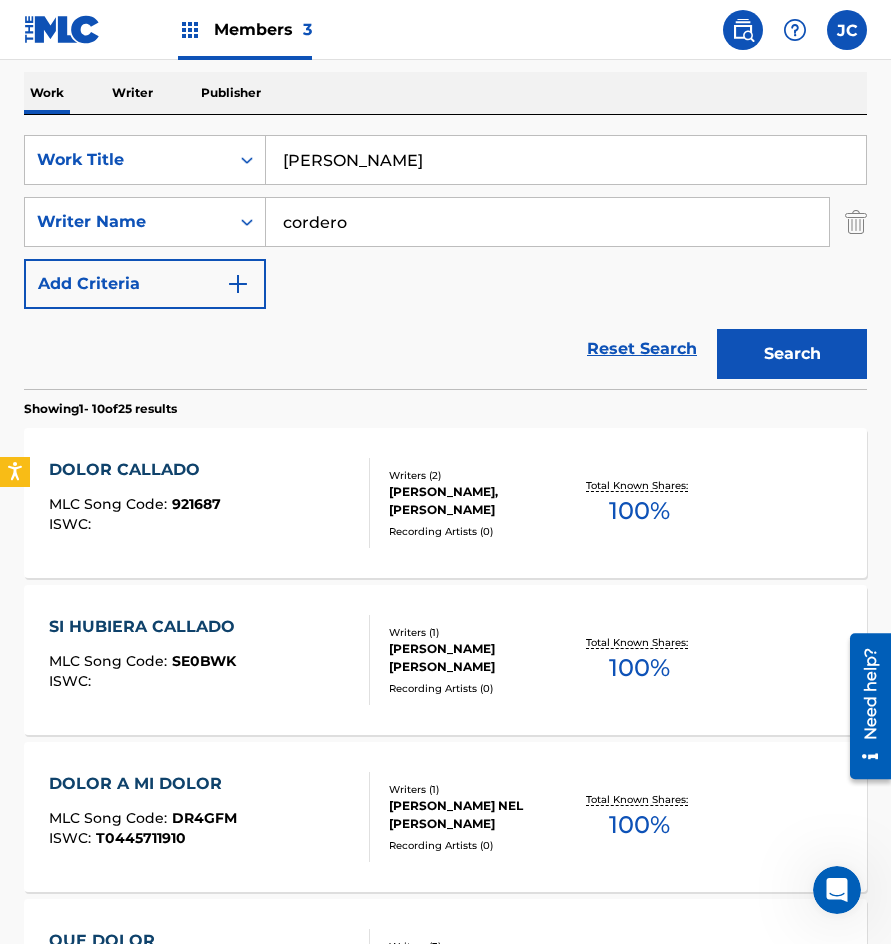 type on "cordero" 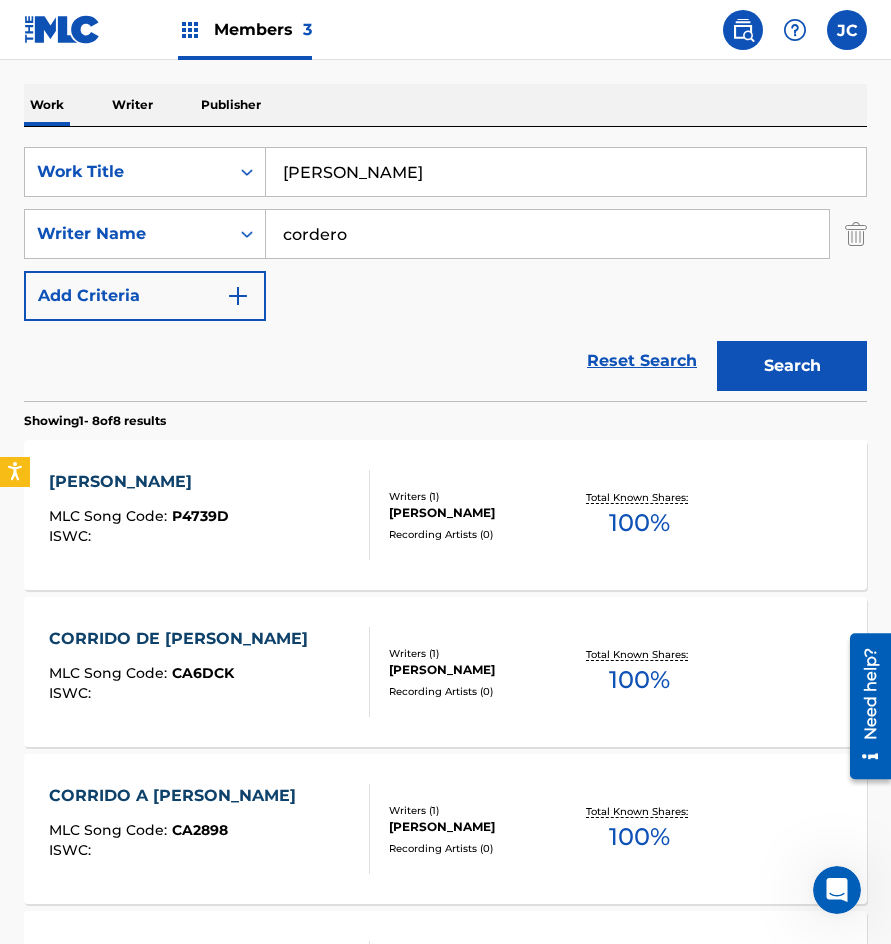 scroll, scrollTop: 300, scrollLeft: 0, axis: vertical 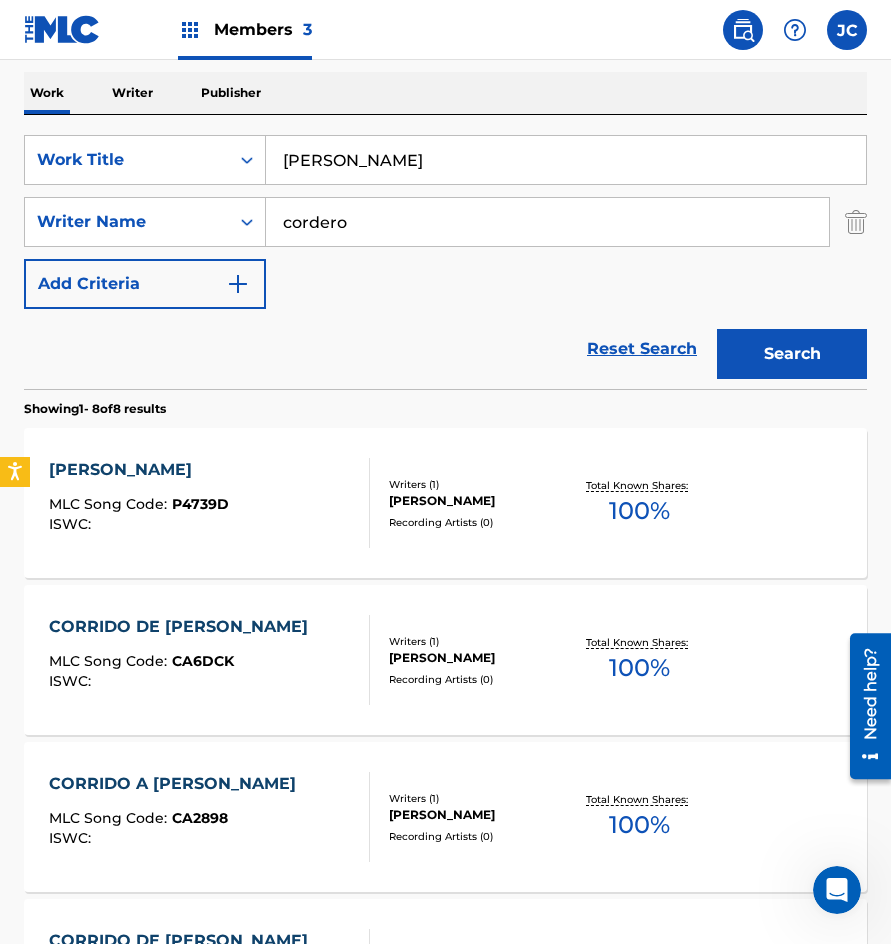 click on "[PERSON_NAME] MLC Song Code : P4739D ISWC :" at bounding box center (209, 503) 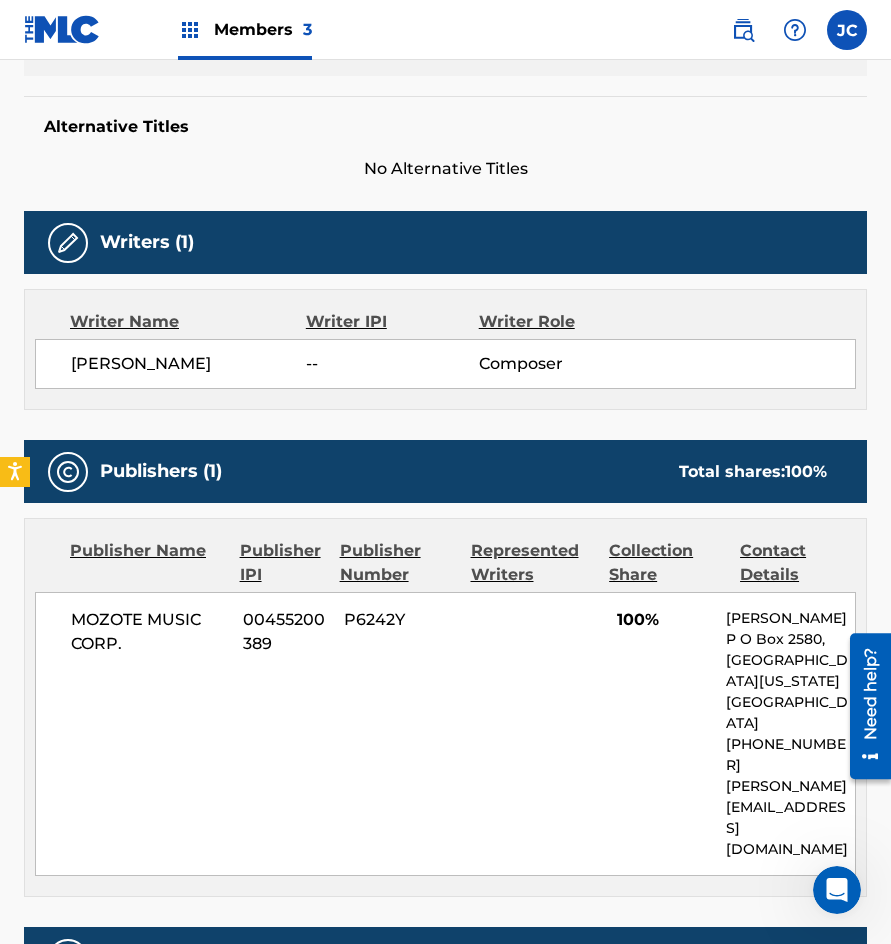 scroll, scrollTop: 355, scrollLeft: 0, axis: vertical 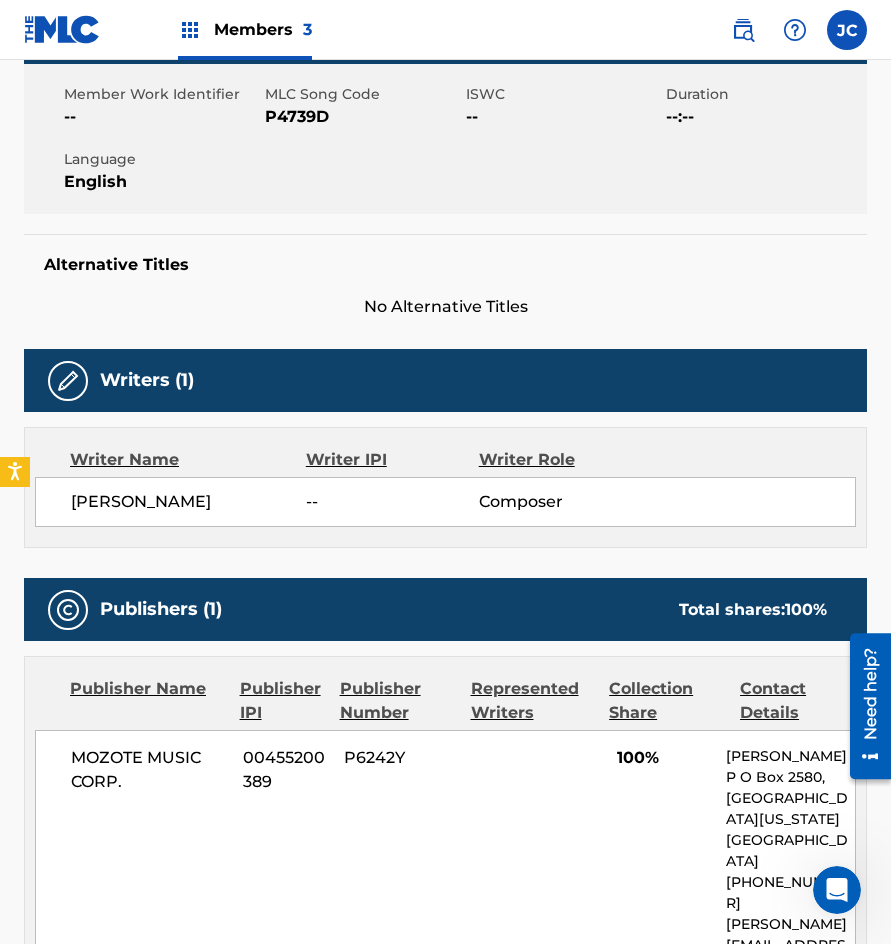 click on "P4739D" at bounding box center [363, 117] 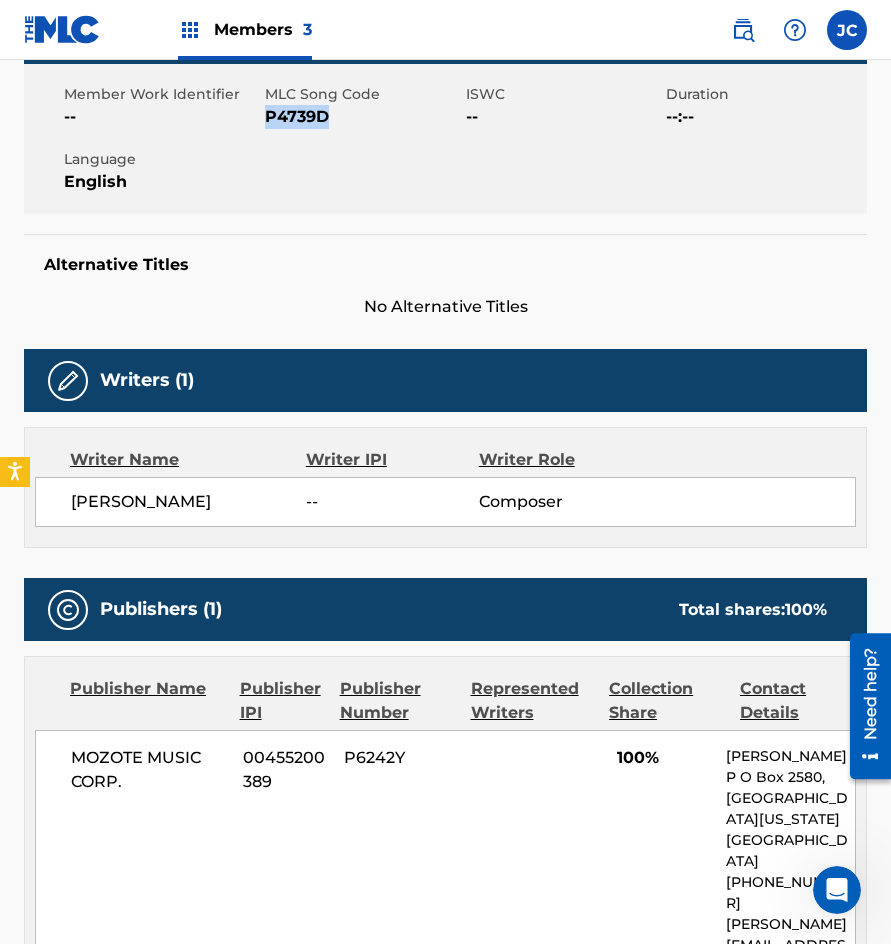 click on "P4739D" at bounding box center (363, 117) 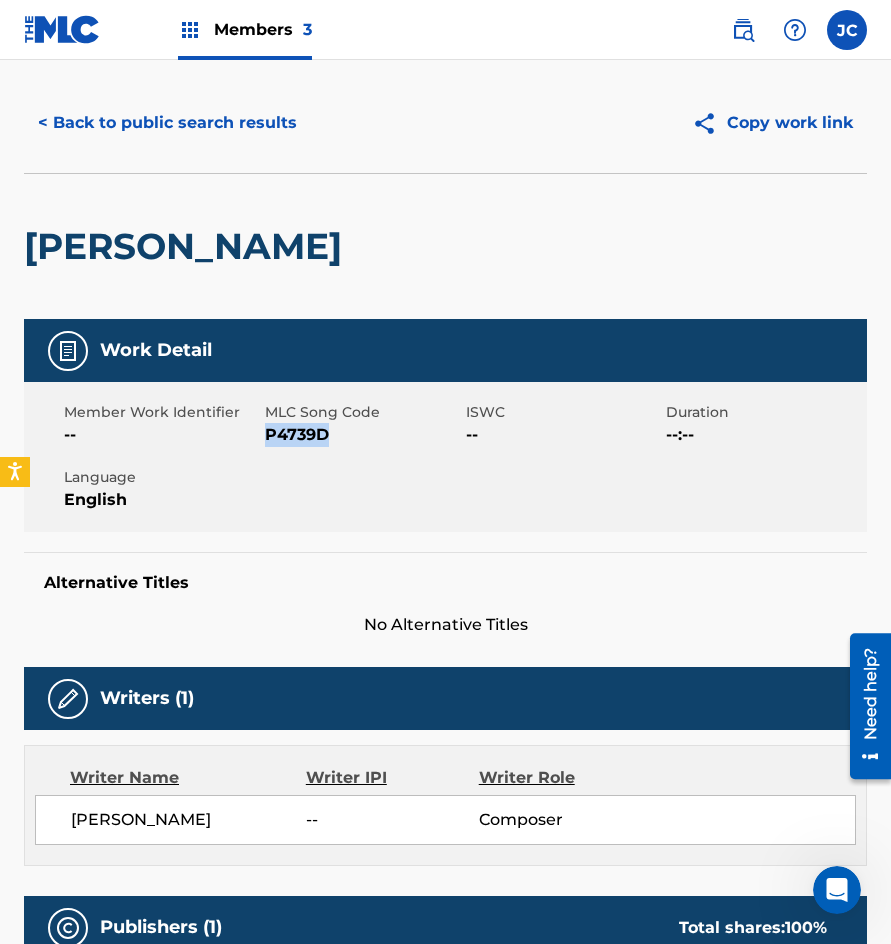 scroll, scrollTop: 0, scrollLeft: 0, axis: both 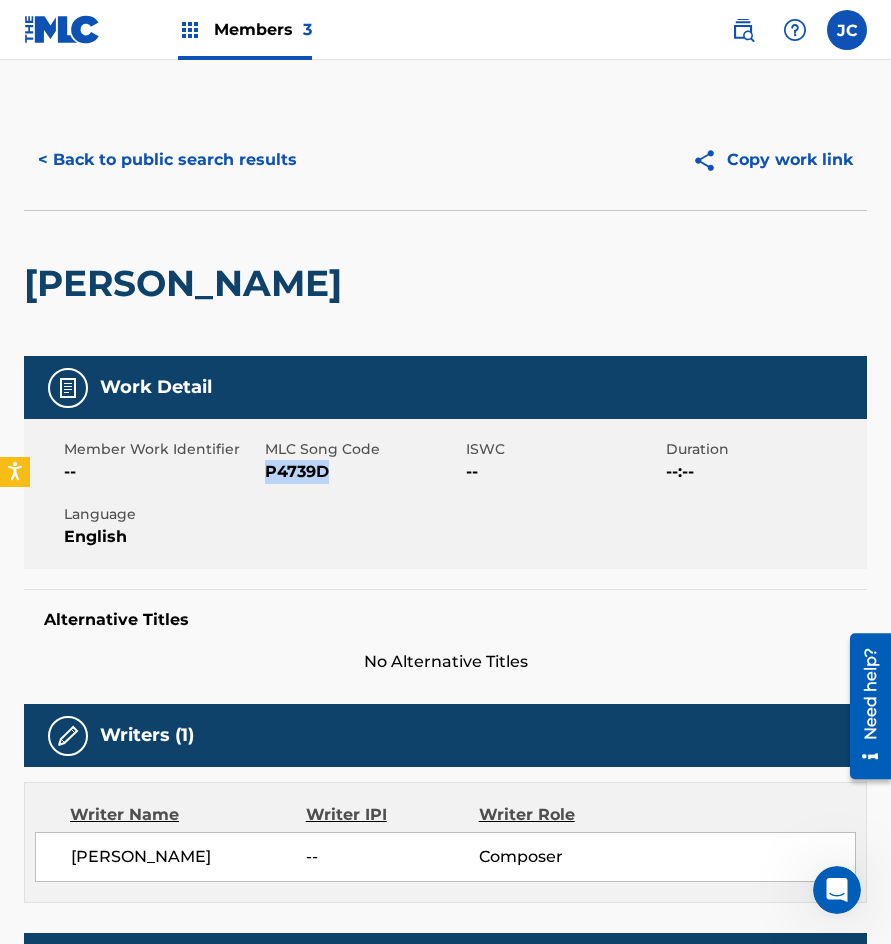 click on "< Back to public search results" at bounding box center [167, 160] 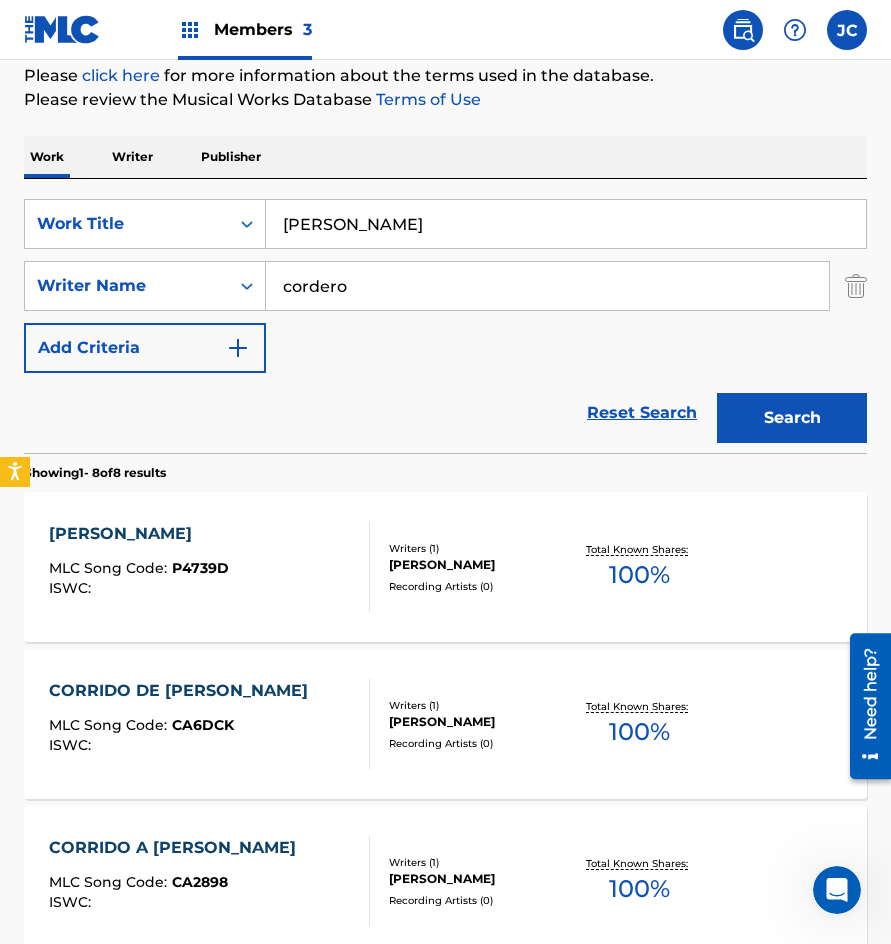 scroll, scrollTop: 200, scrollLeft: 0, axis: vertical 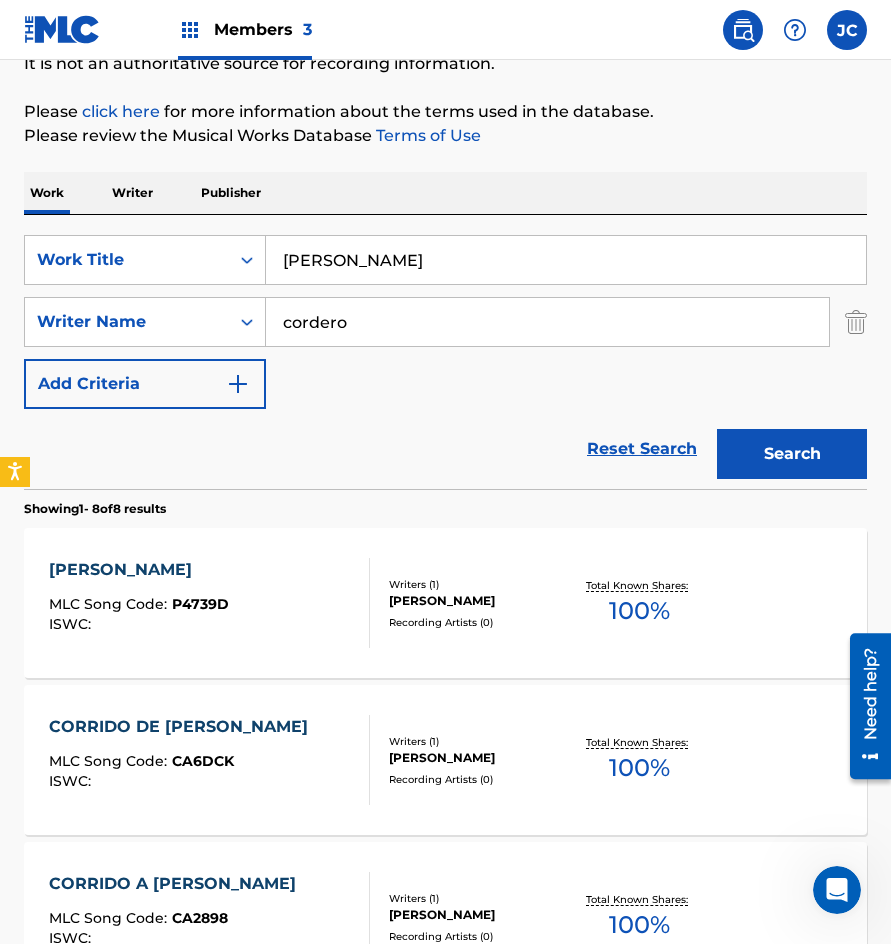 drag, startPoint x: 294, startPoint y: 256, endPoint x: 404, endPoint y: 227, distance: 113.758514 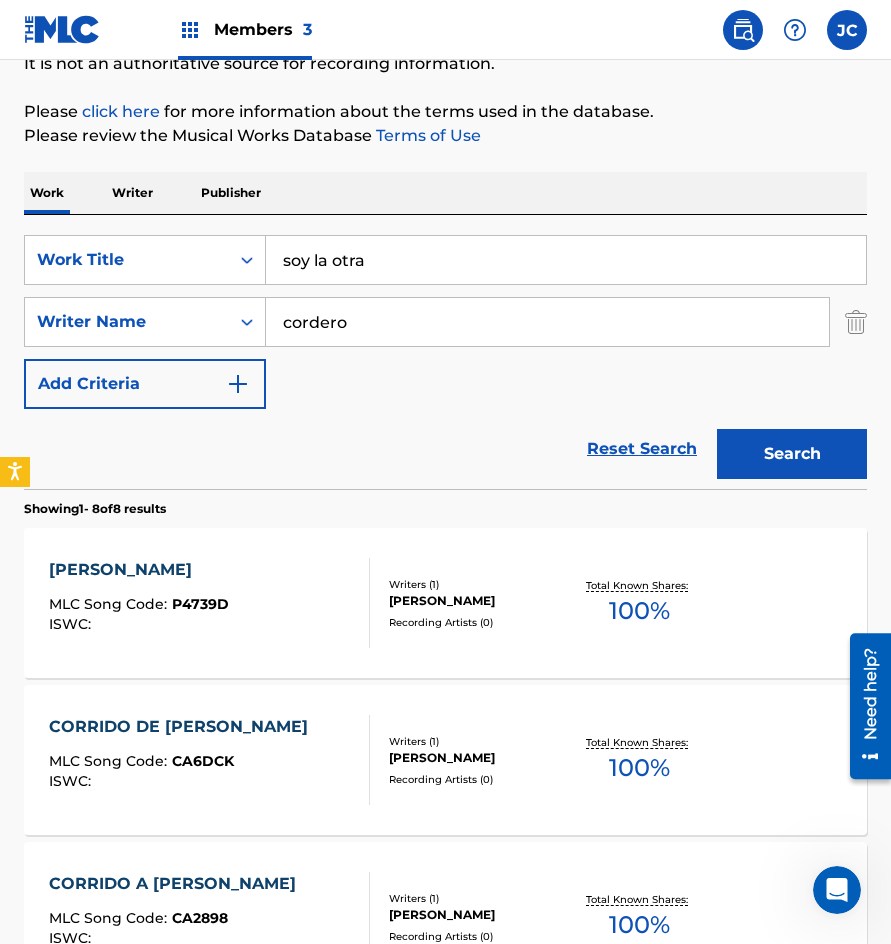 type on "soy la otra" 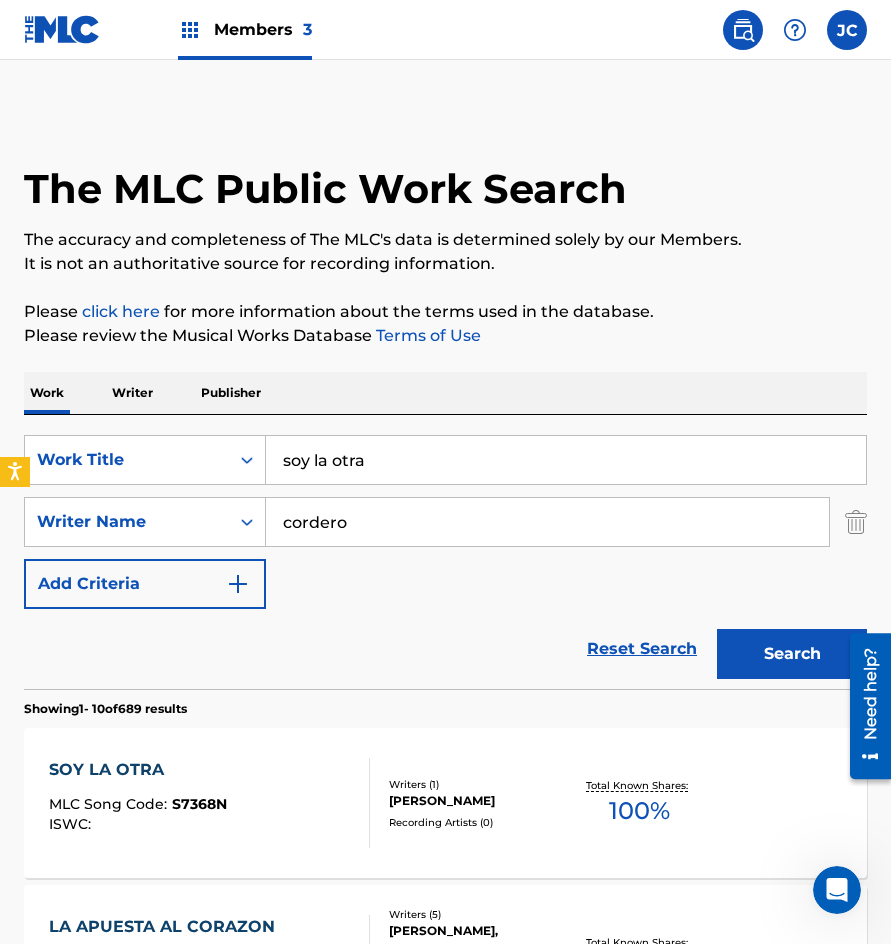click on "SearchWithCriteria49ceda9f-9f30-4f3c-8dc5-62108f03ddb0 Work Title soy la otra SearchWithCriteria1c4916a2-cfad-480a-b98d-c69368353021 Writer Name cordero Add Criteria" at bounding box center [445, 522] 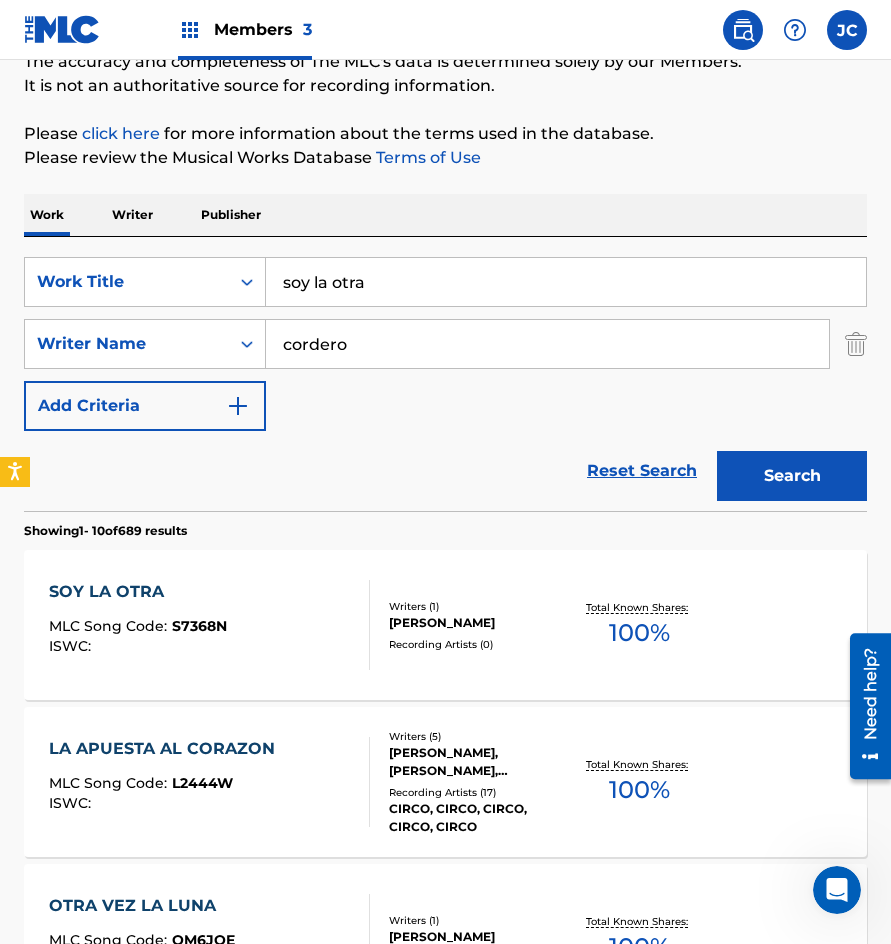 scroll, scrollTop: 300, scrollLeft: 0, axis: vertical 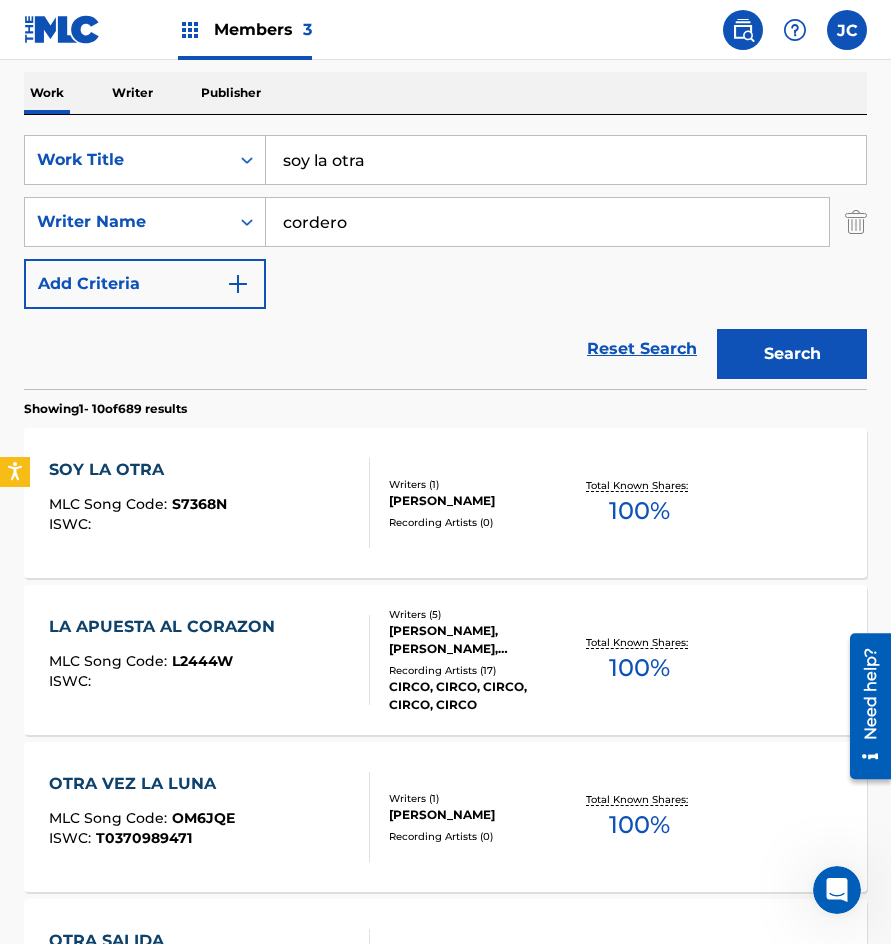 click on "[PERSON_NAME]" at bounding box center (479, 501) 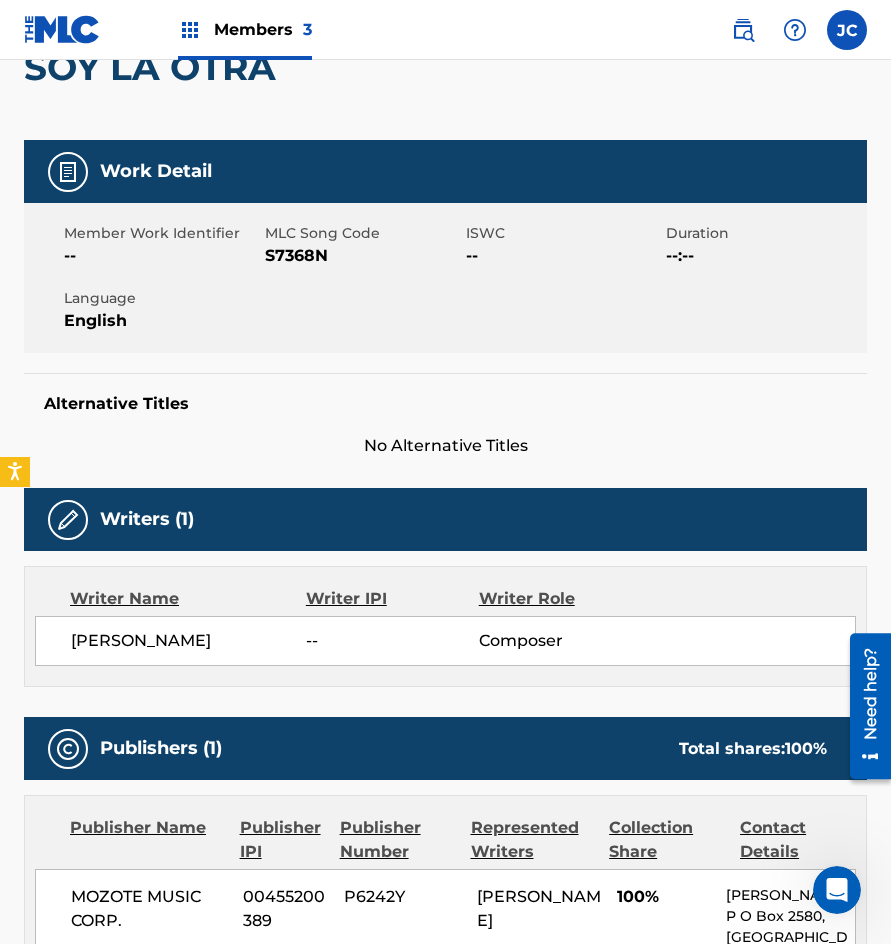 scroll, scrollTop: 100, scrollLeft: 0, axis: vertical 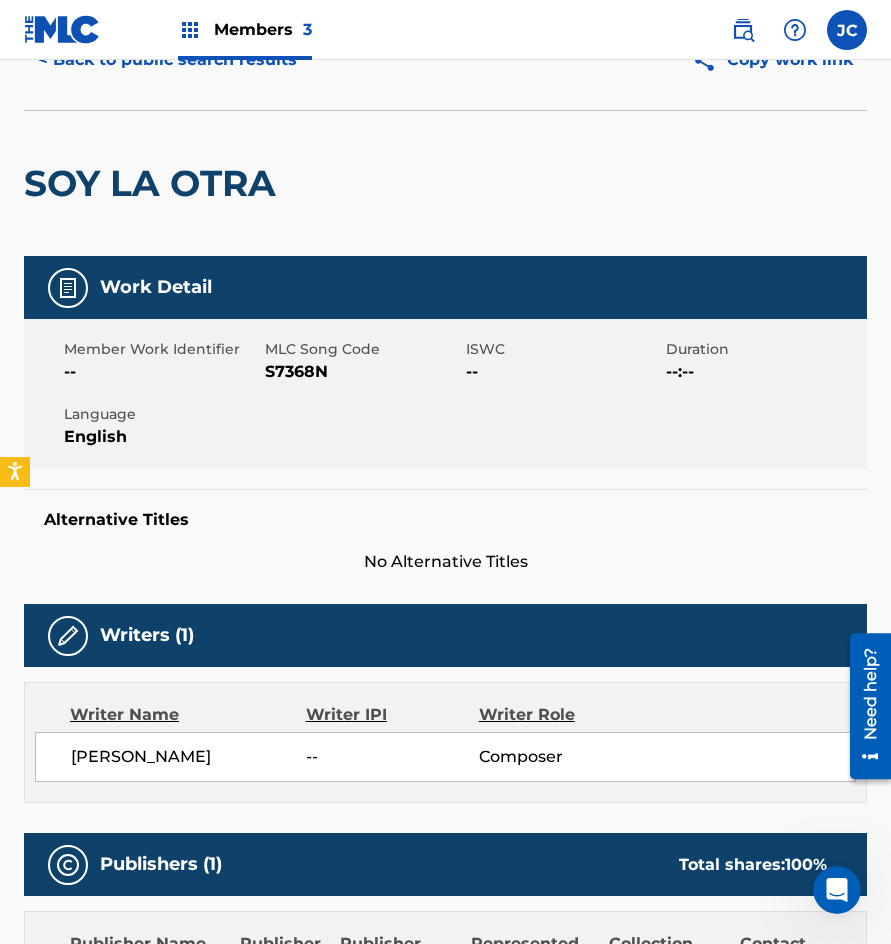 click on "S7368N" at bounding box center [363, 372] 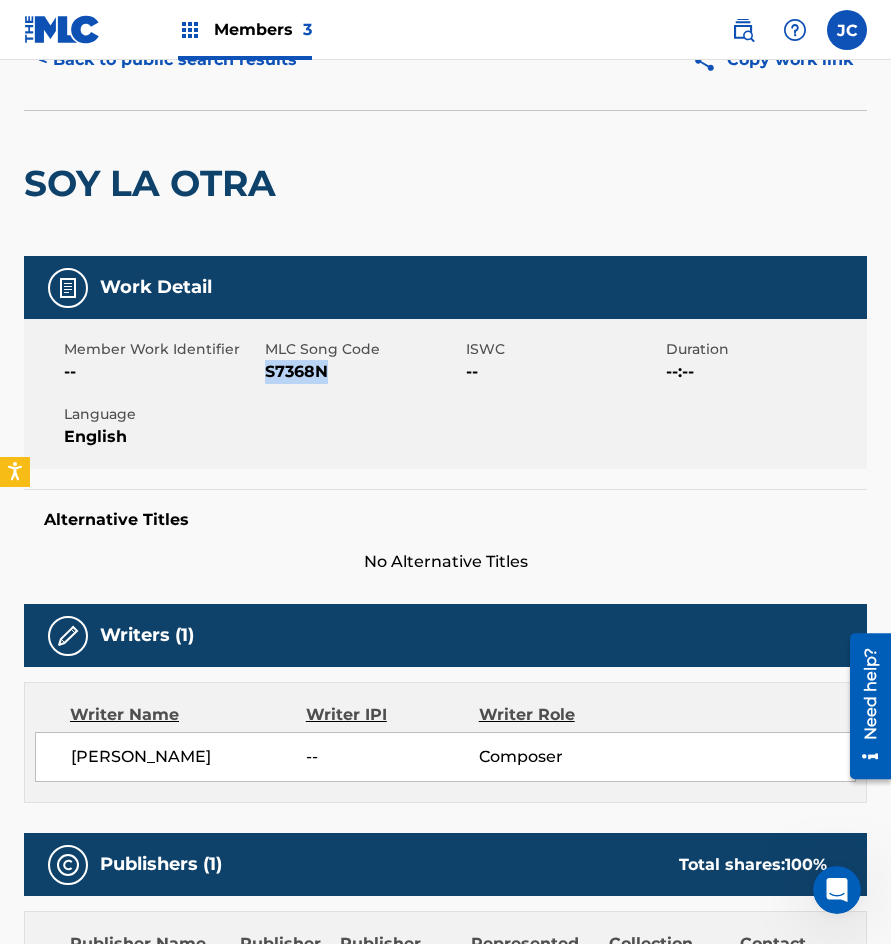click on "S7368N" at bounding box center (363, 372) 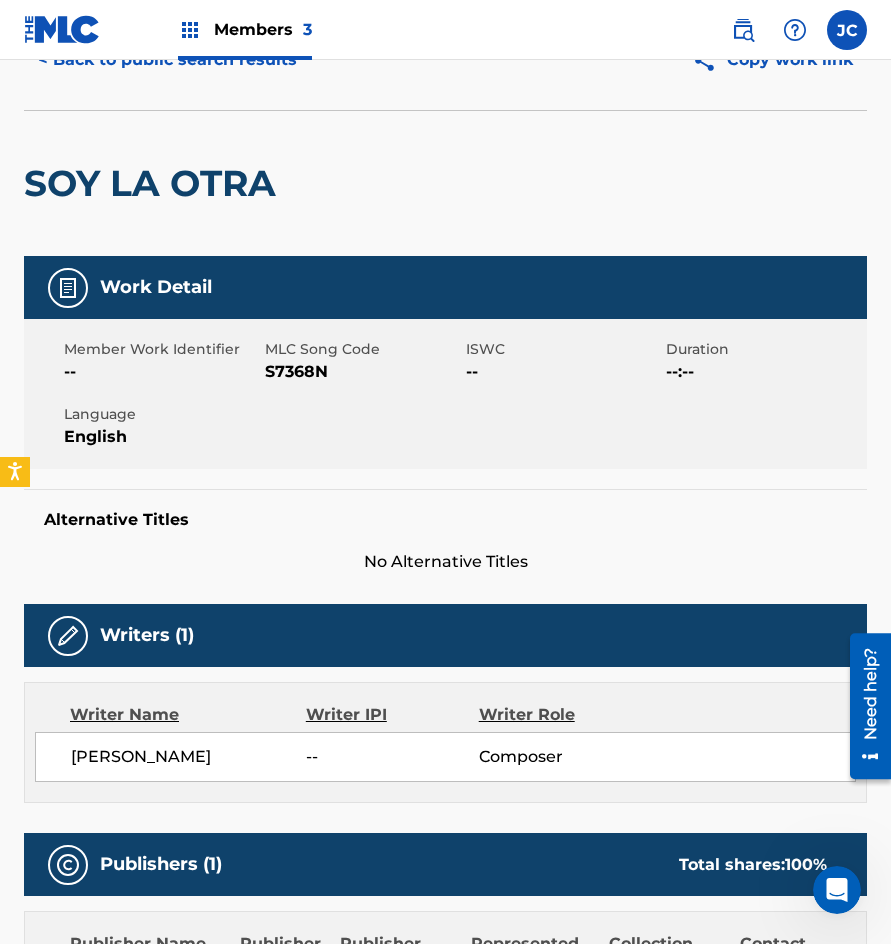 drag, startPoint x: 189, startPoint y: 442, endPoint x: 231, endPoint y: 308, distance: 140.42792 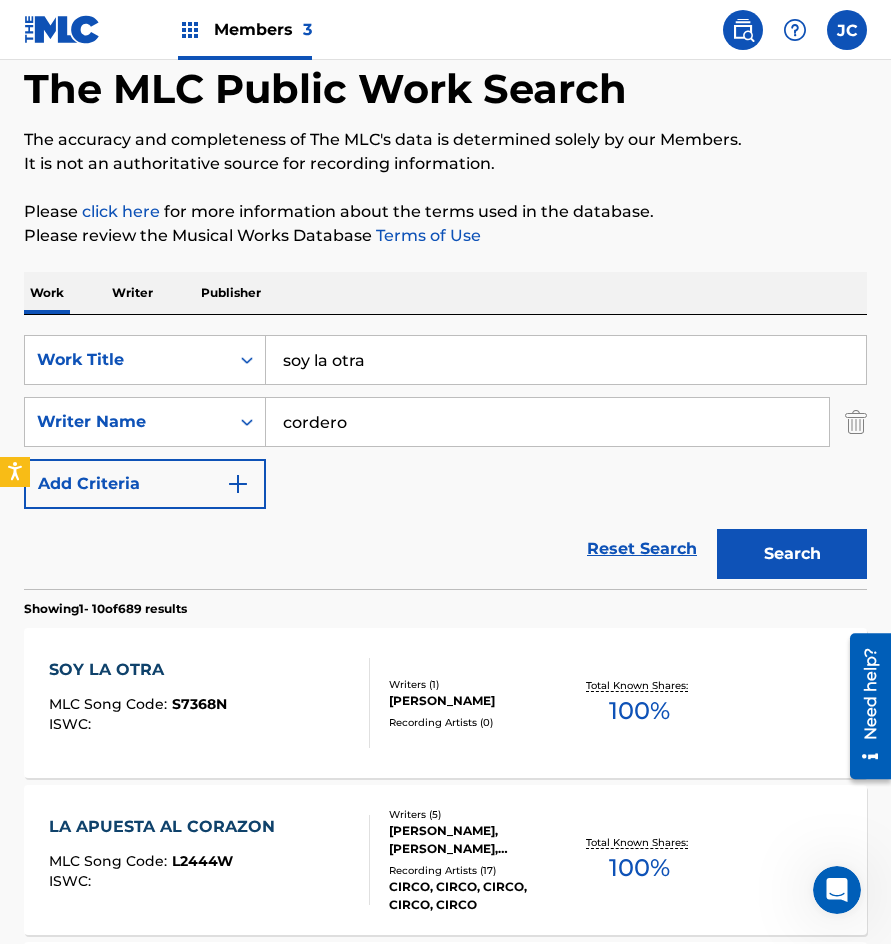 scroll, scrollTop: 300, scrollLeft: 0, axis: vertical 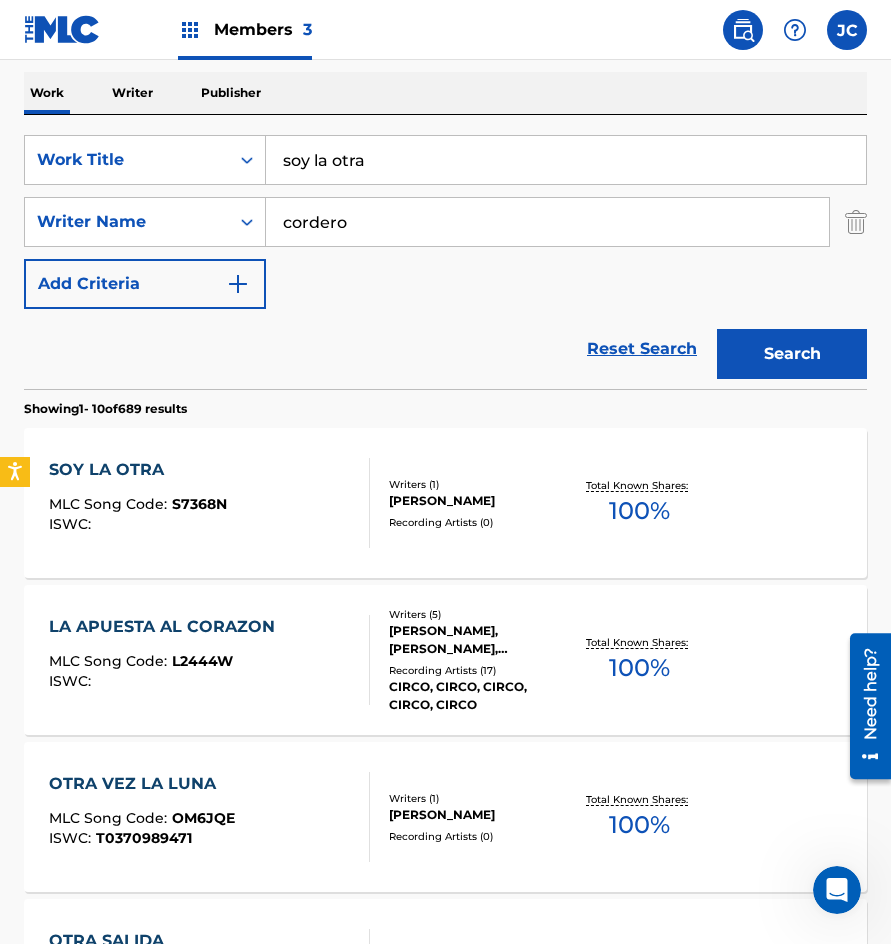 click on "soy la otra" at bounding box center [566, 160] 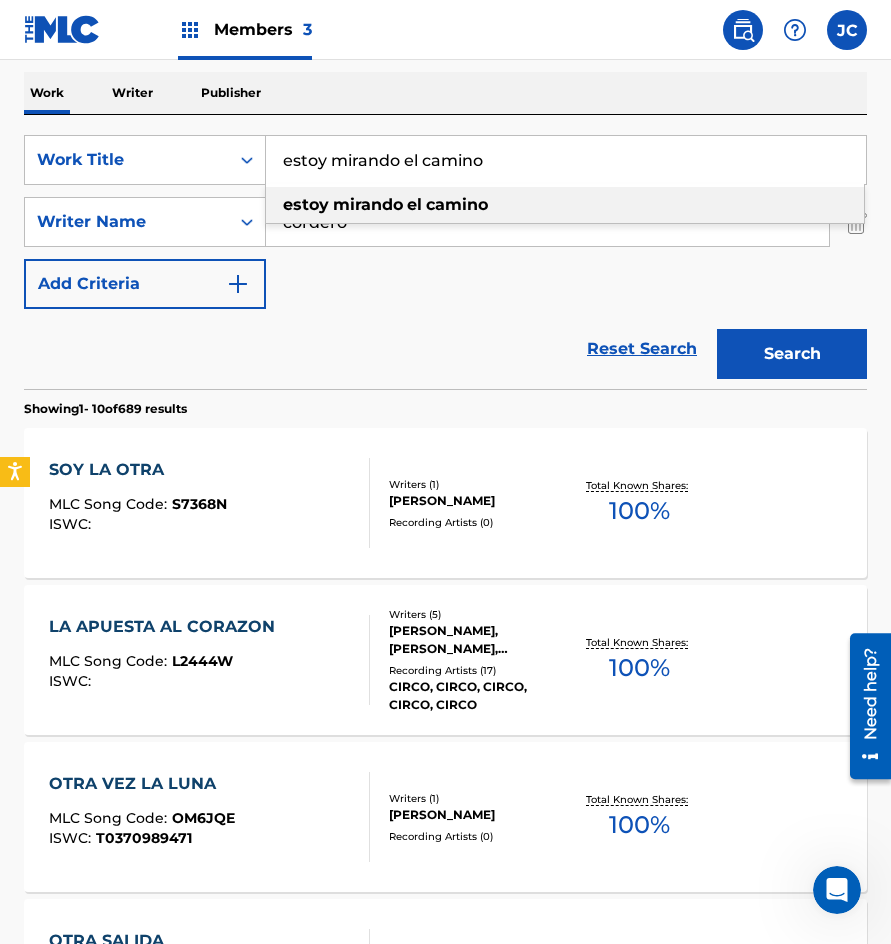 type on "estoy mirando el camino" 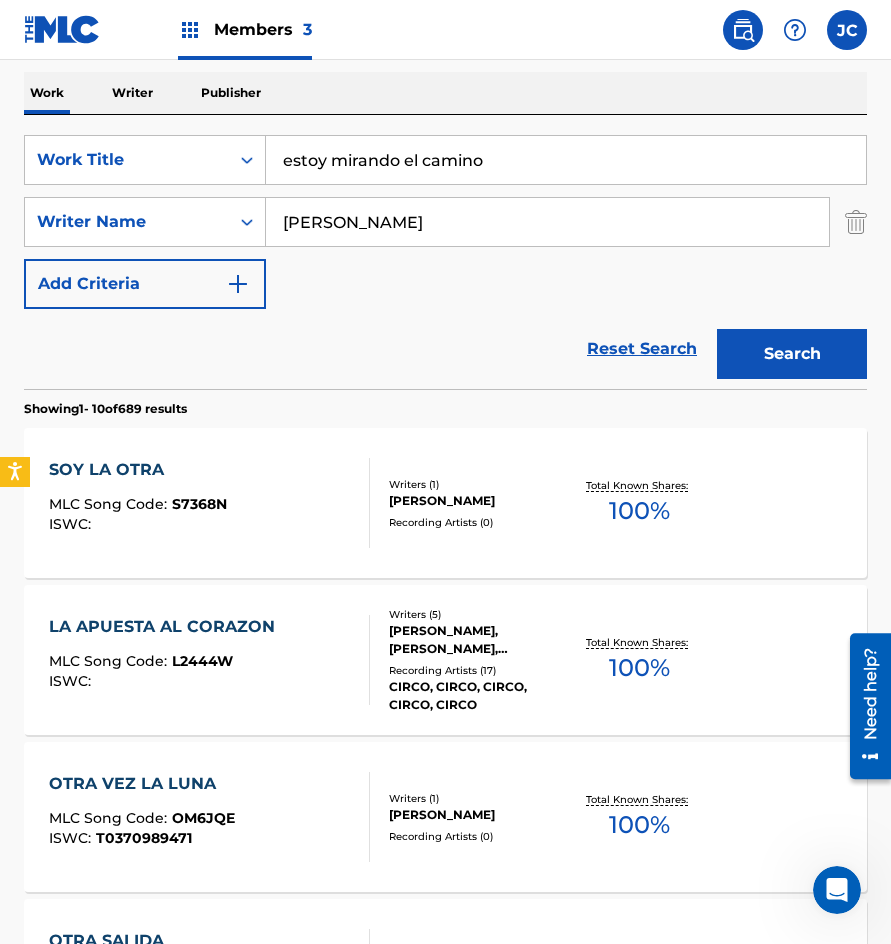 type on "[PERSON_NAME]" 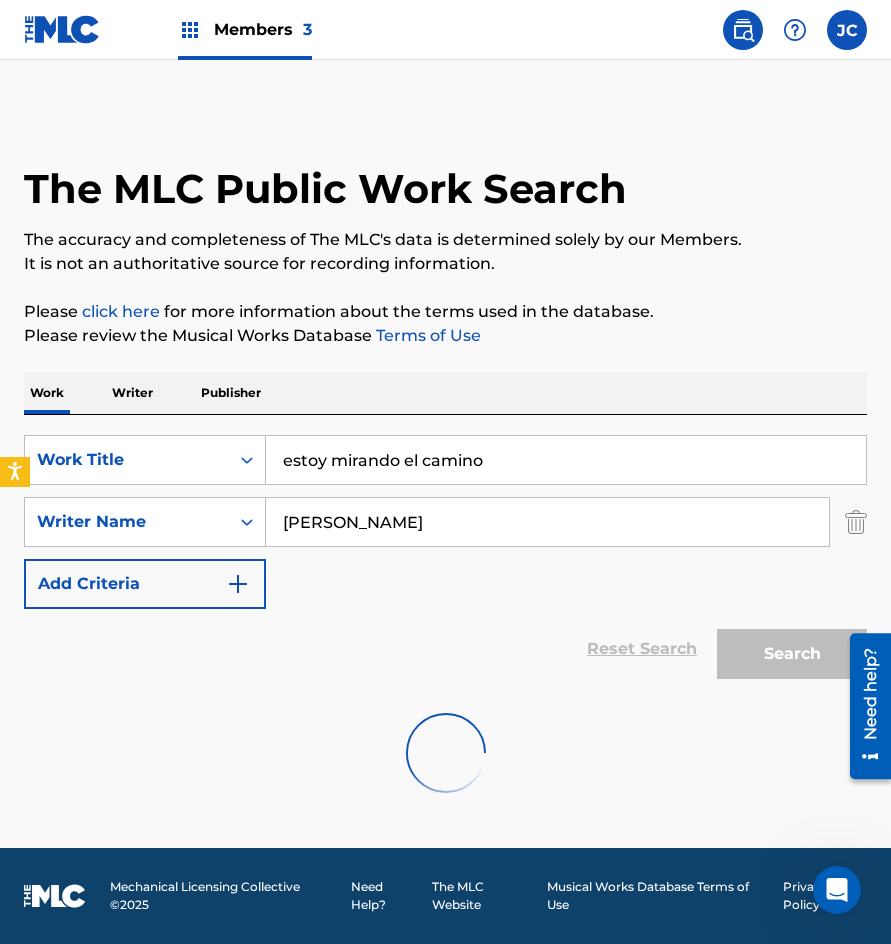 scroll, scrollTop: 0, scrollLeft: 0, axis: both 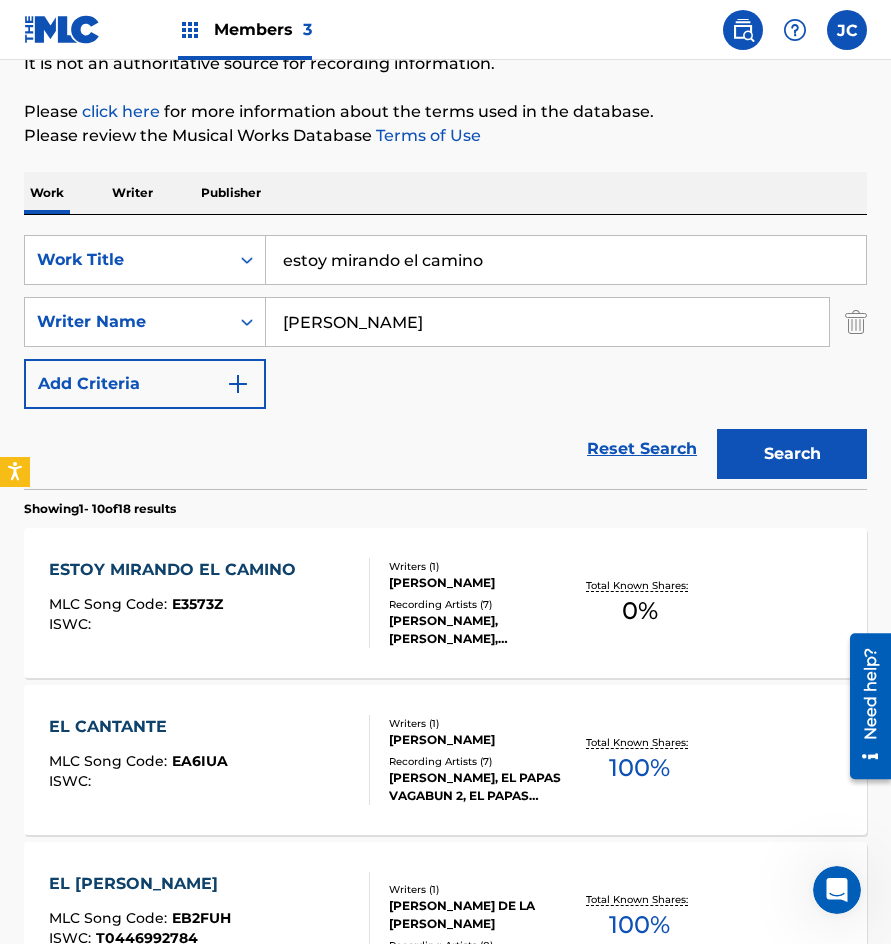 click on "Reset Search Search" at bounding box center [445, 449] 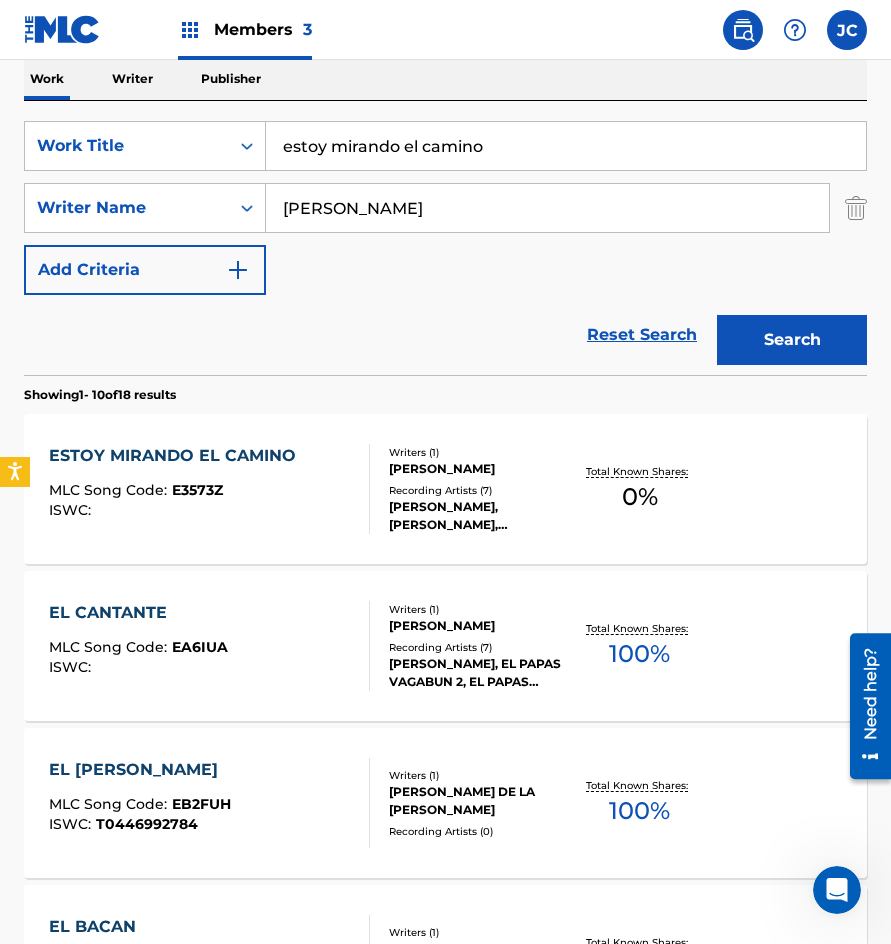 scroll, scrollTop: 400, scrollLeft: 0, axis: vertical 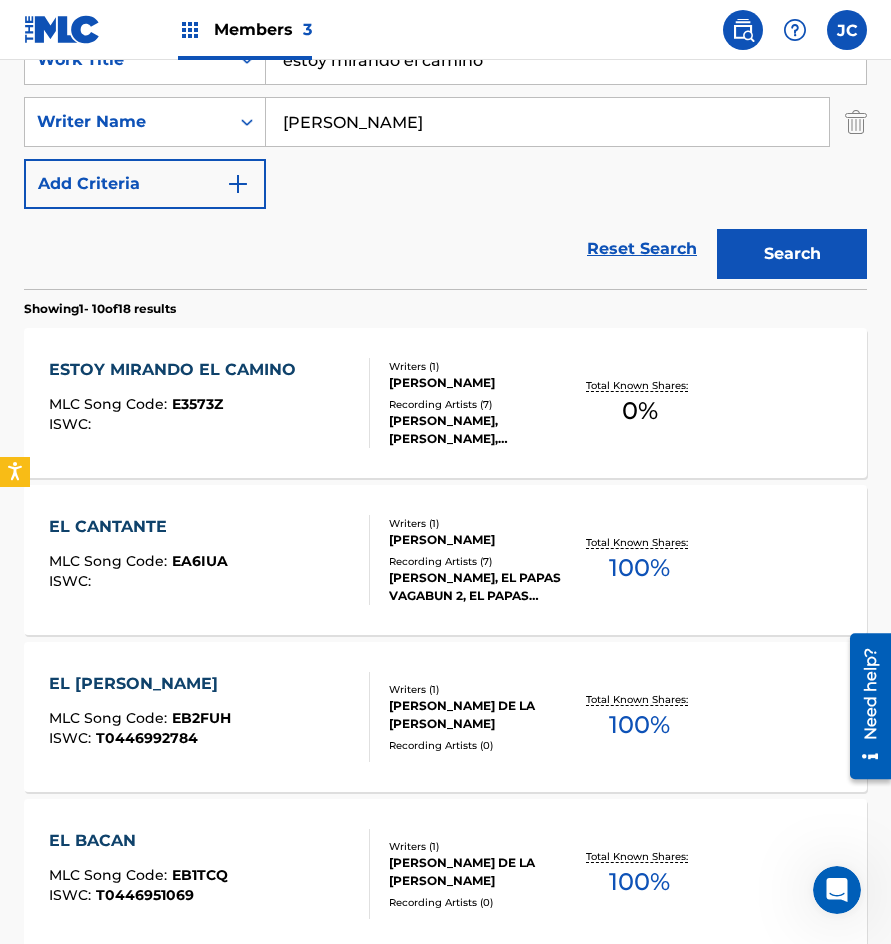 click on "ESTOY MIRANDO EL CAMINO MLC Song Code : E3573Z ISWC :" at bounding box center (209, 403) 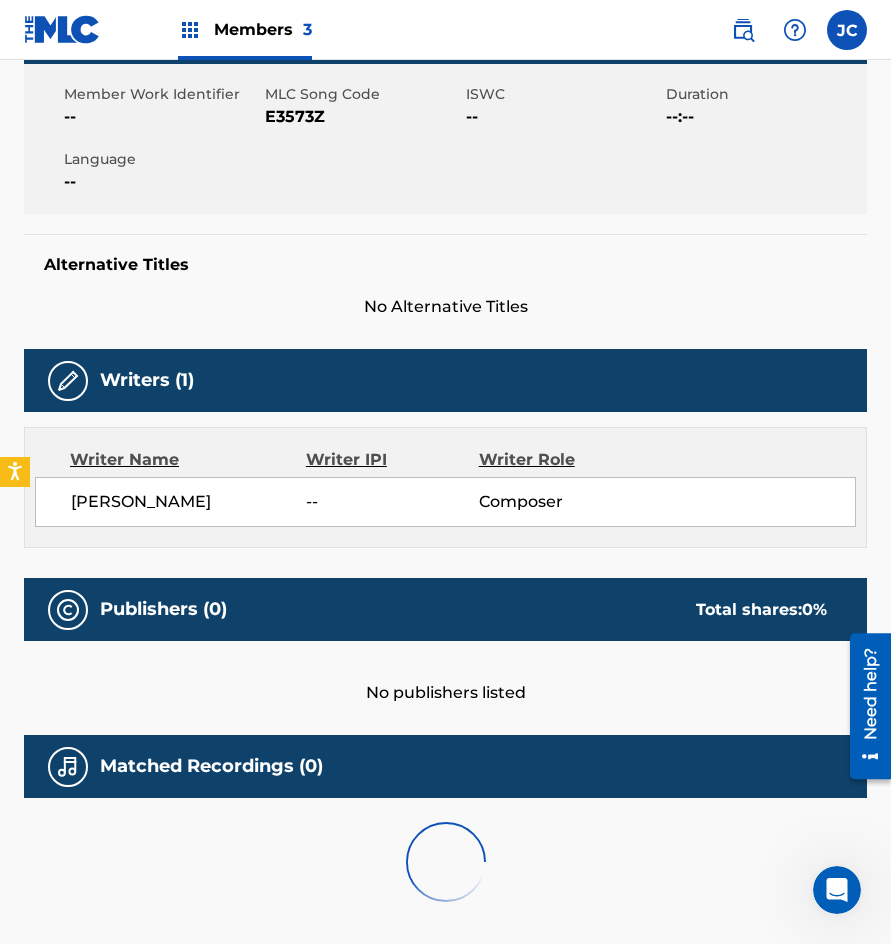 scroll, scrollTop: 0, scrollLeft: 0, axis: both 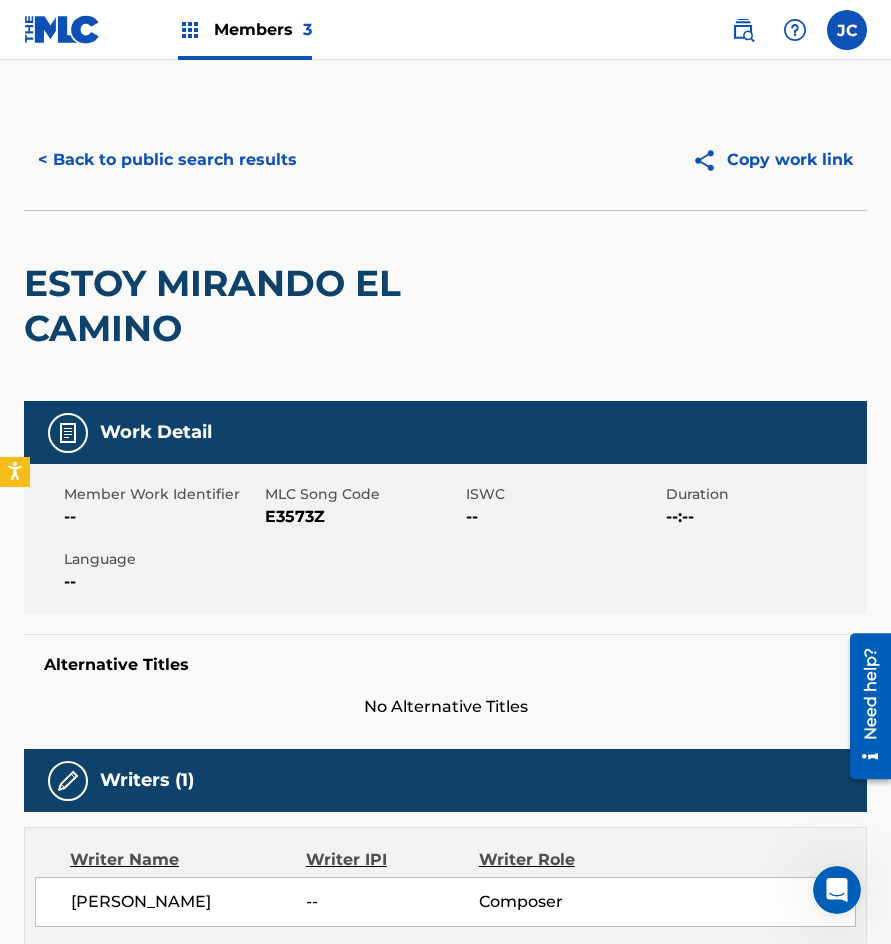 click on "E3573Z" at bounding box center (363, 517) 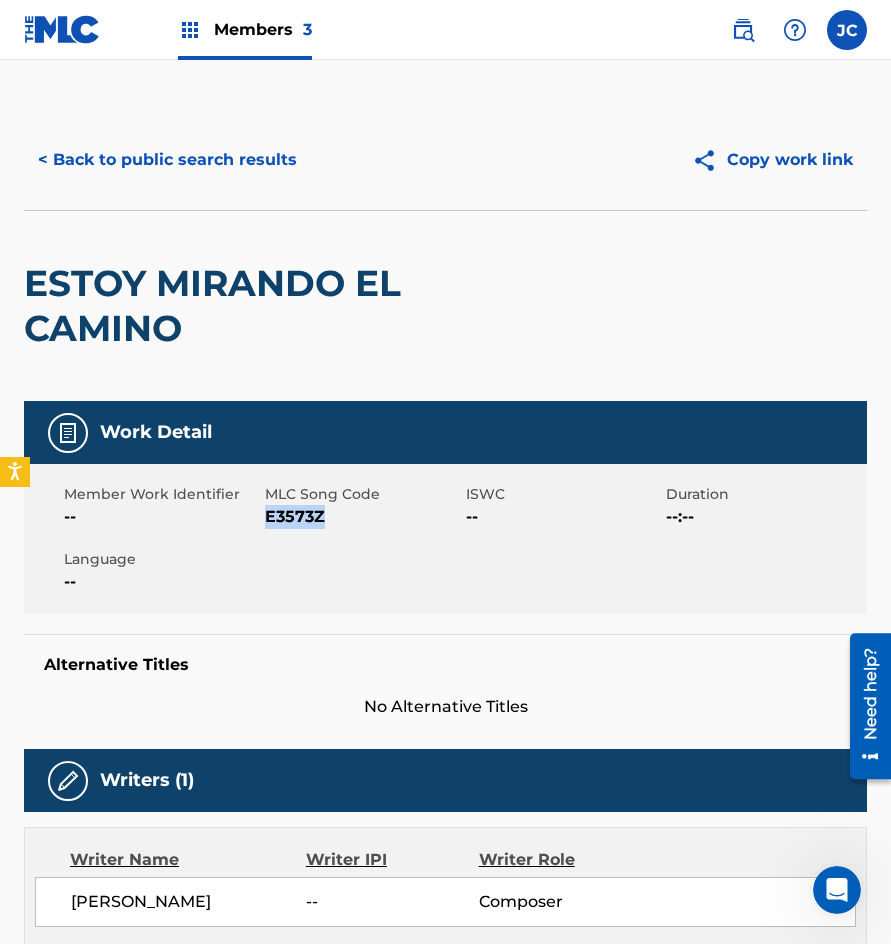 click on "E3573Z" at bounding box center (363, 517) 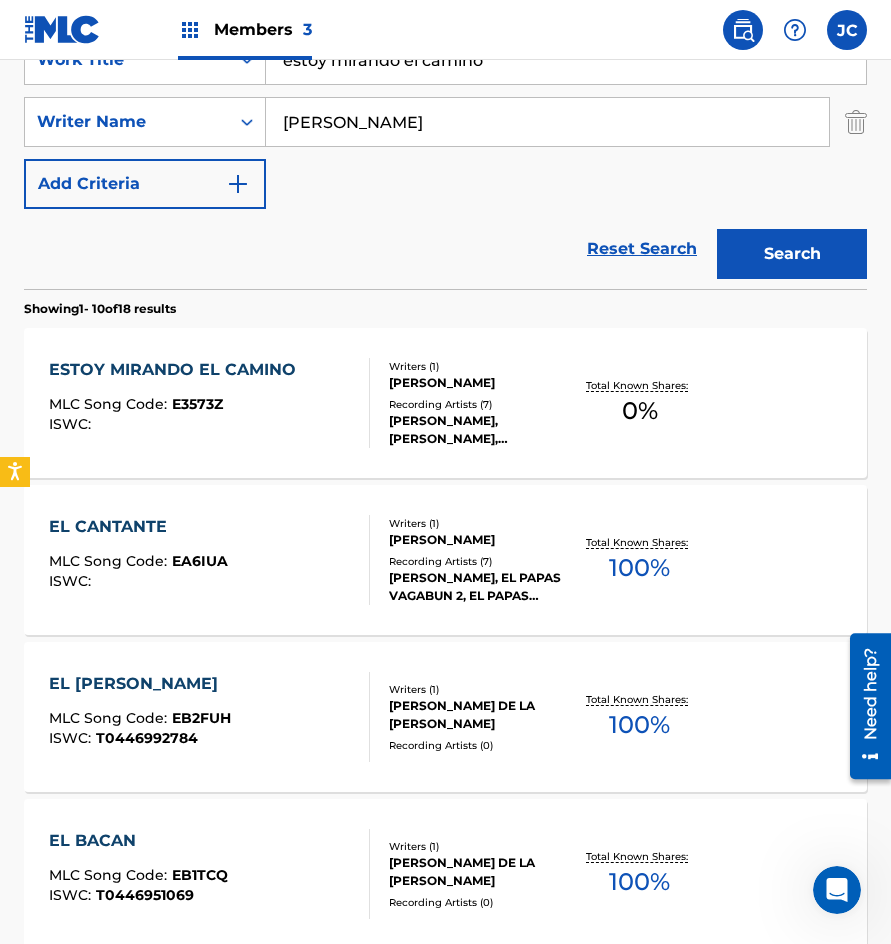 click on "estoy mirando el camino" at bounding box center (566, 60) 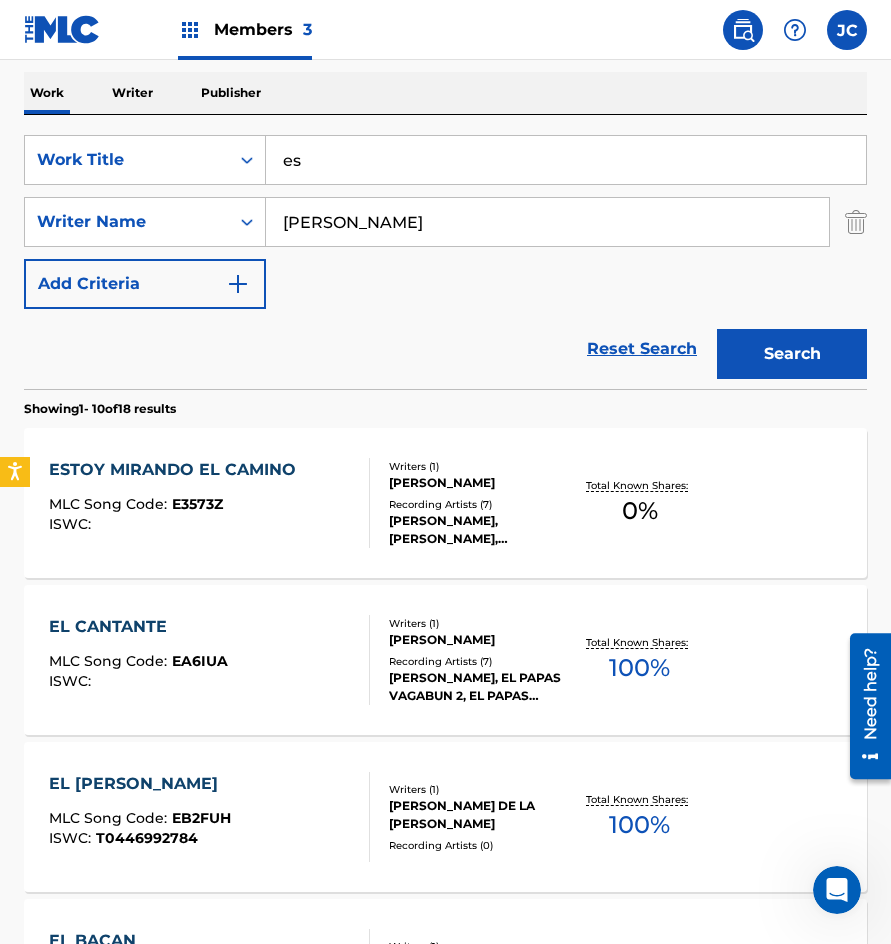 scroll, scrollTop: 200, scrollLeft: 0, axis: vertical 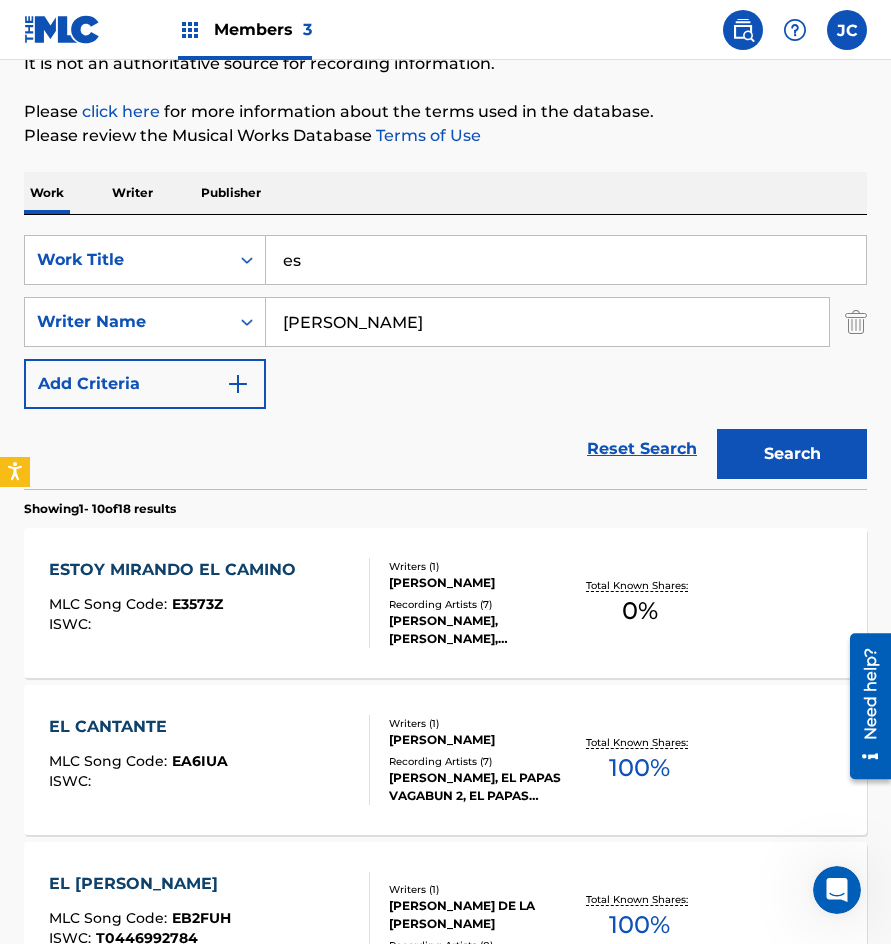 click on "Reset Search Search" at bounding box center [445, 449] 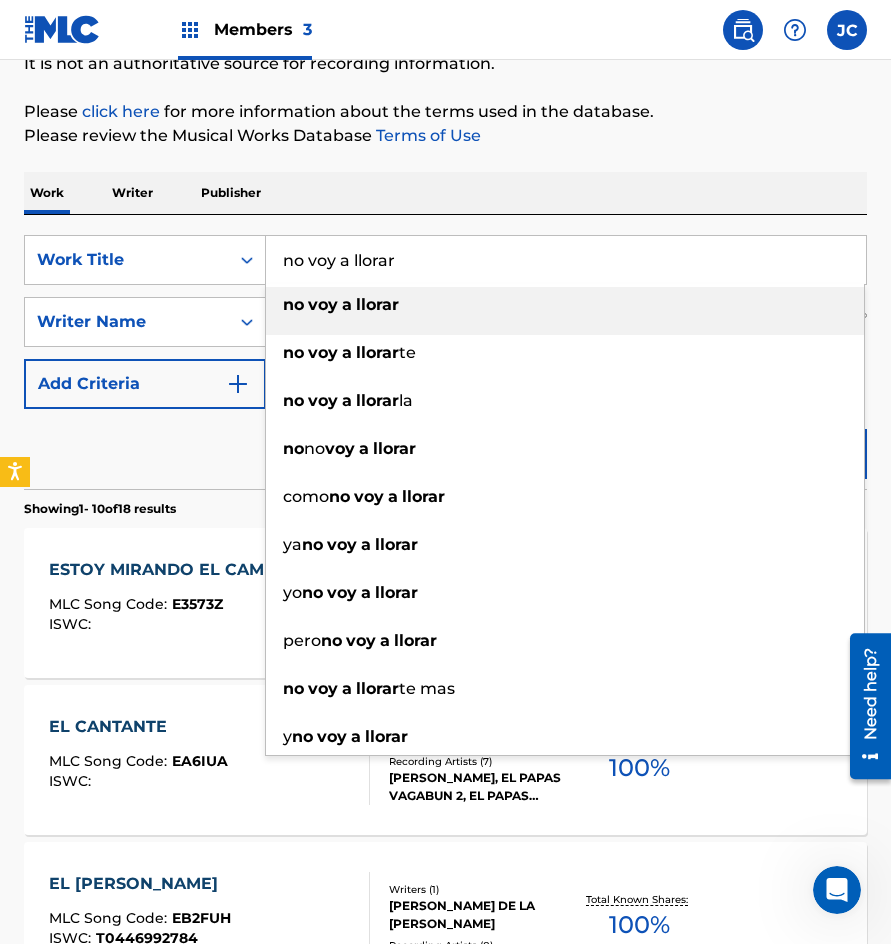 type on "no voy a llorar" 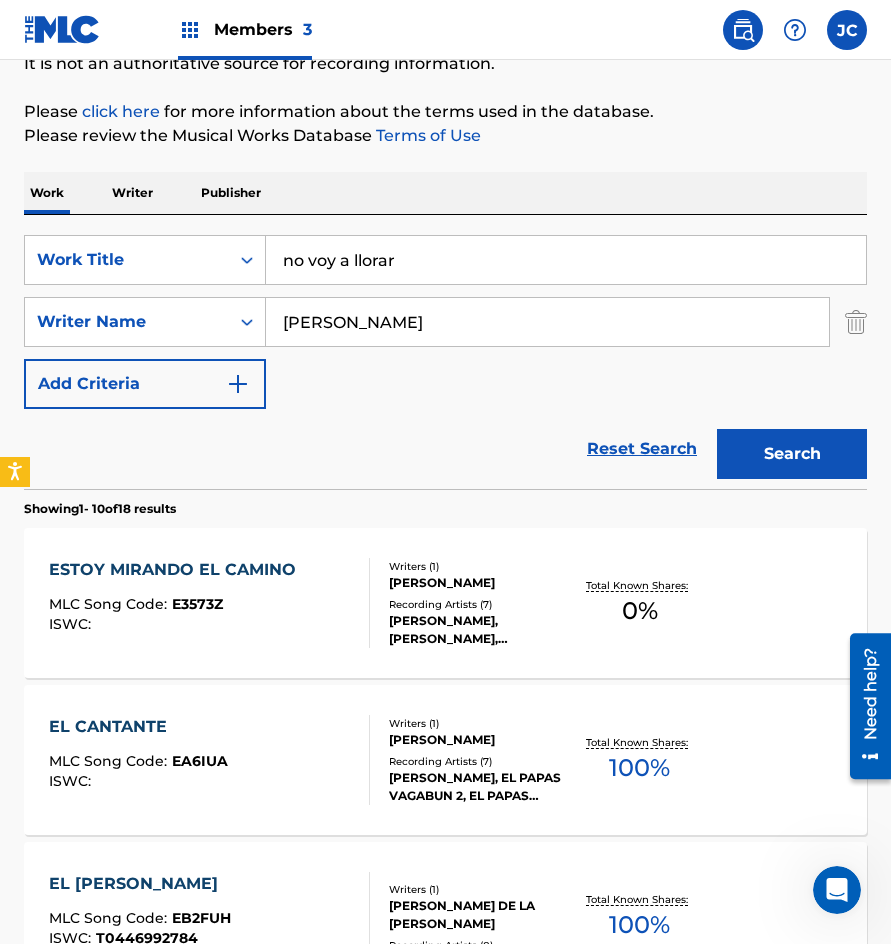 click on "Search" at bounding box center (792, 454) 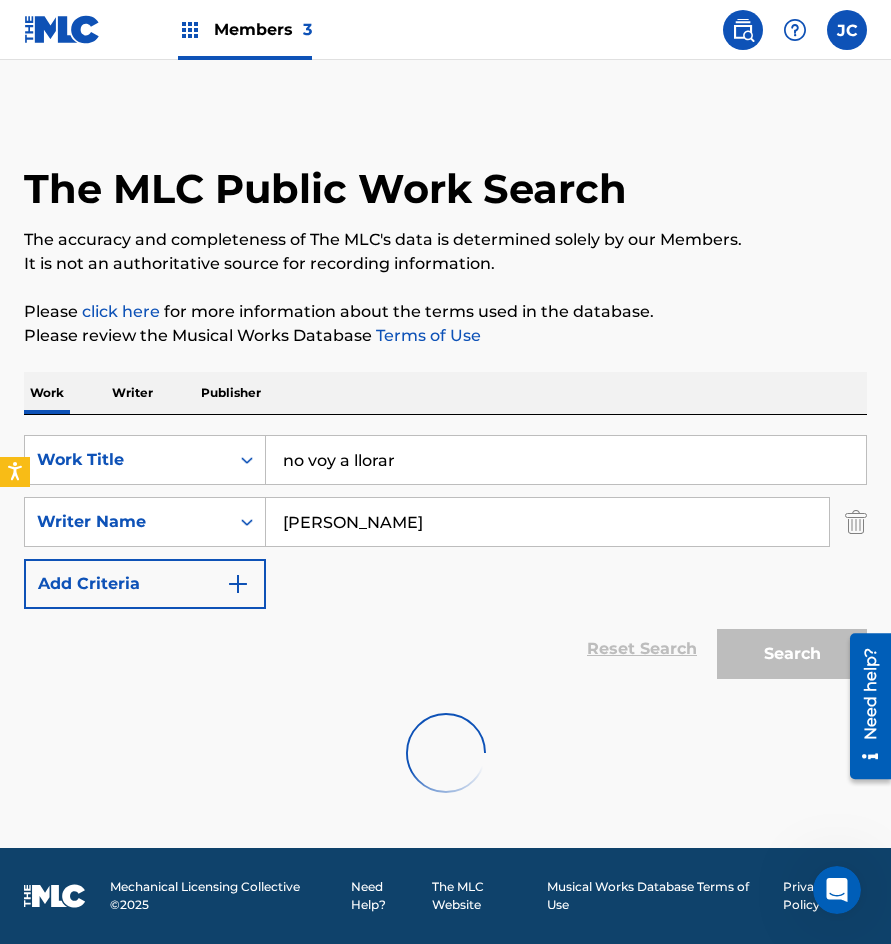 scroll, scrollTop: 0, scrollLeft: 0, axis: both 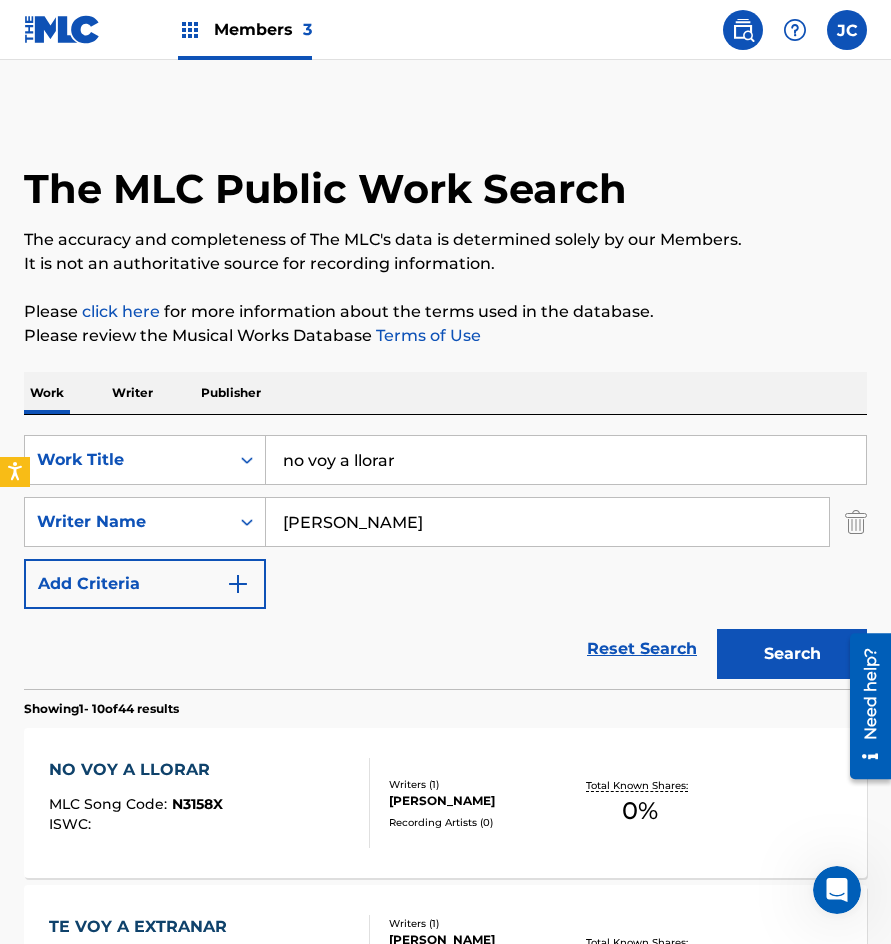 click on "SearchWithCriteria49ceda9f-9f30-4f3c-8dc5-62108f03ddb0 Work Title no voy a llorar SearchWithCriteria1c4916a2-cfad-480a-b98d-c69368353021 Writer Name [PERSON_NAME] Add Criteria" at bounding box center (445, 522) 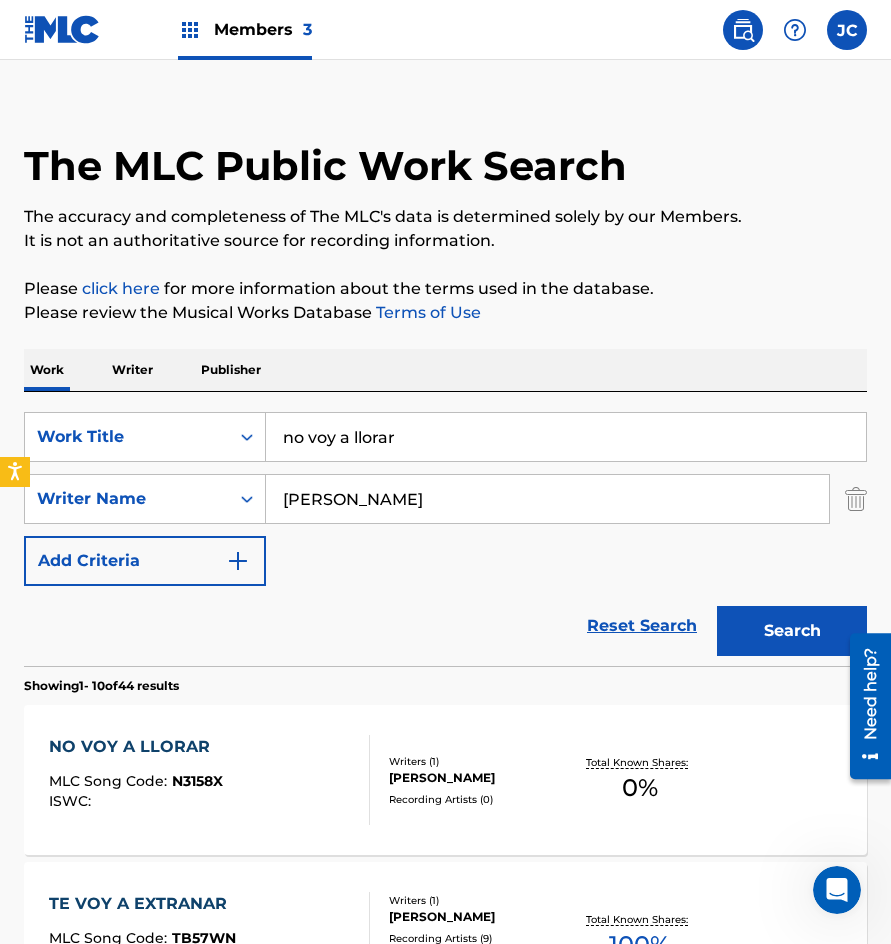 scroll, scrollTop: 300, scrollLeft: 0, axis: vertical 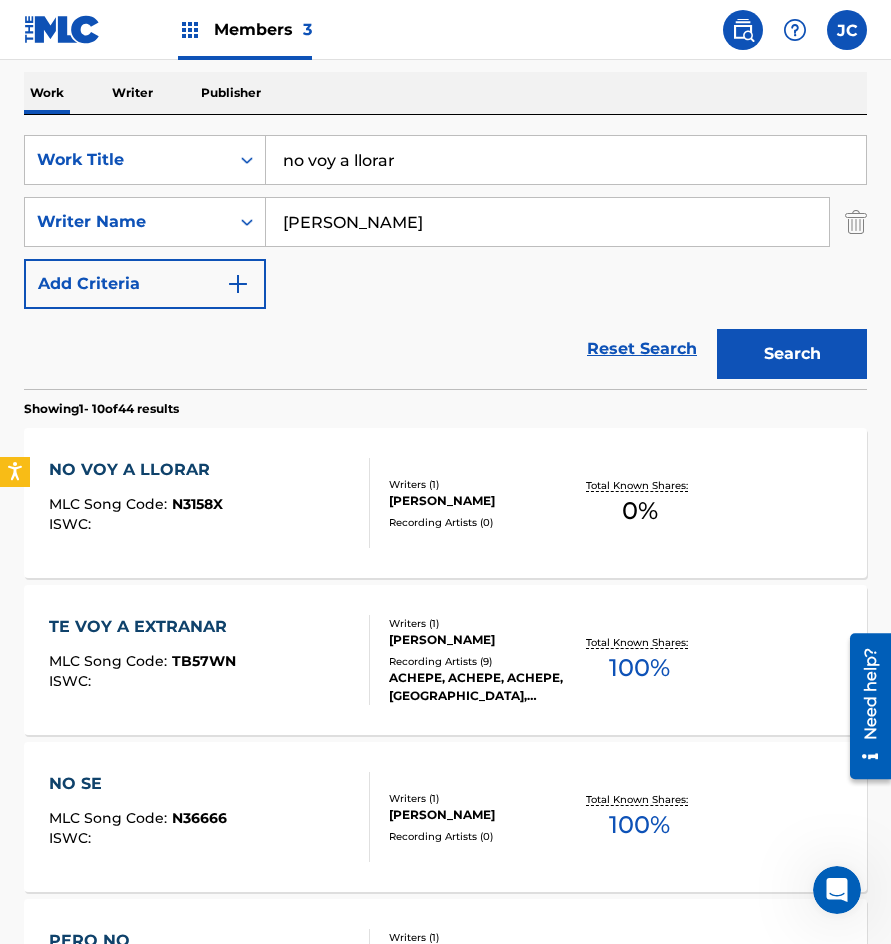 click on "NO VOY A LLORAR MLC Song Code : N3158X ISWC :" at bounding box center (209, 503) 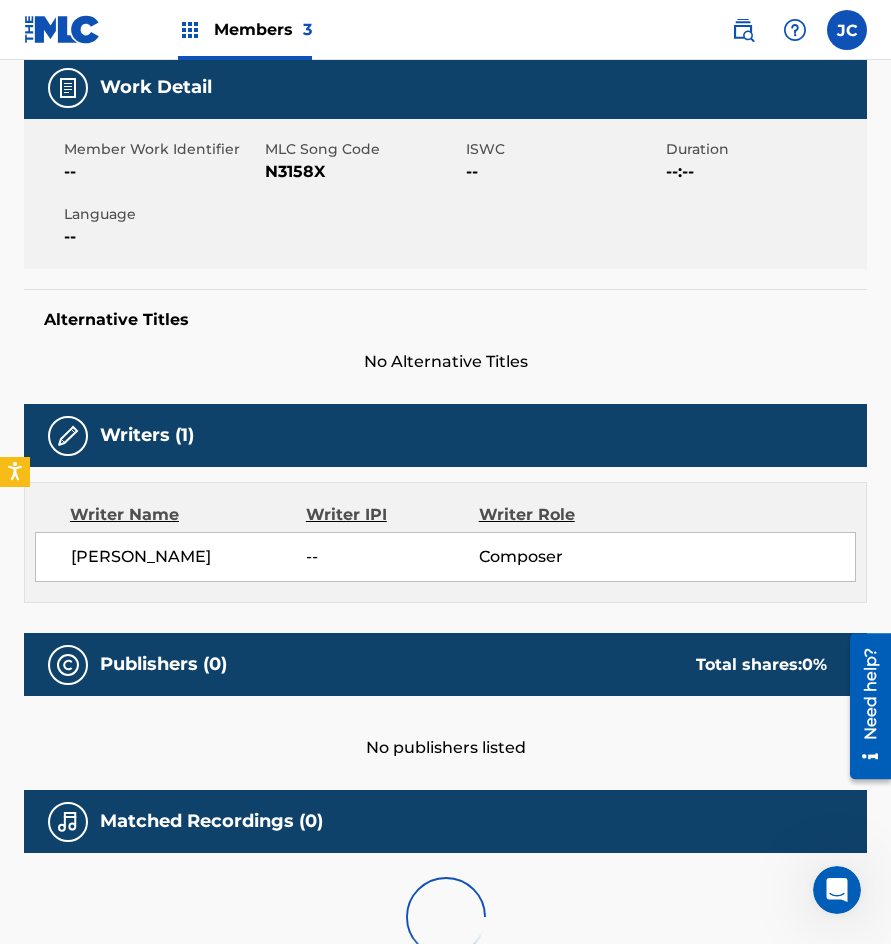 scroll, scrollTop: 0, scrollLeft: 0, axis: both 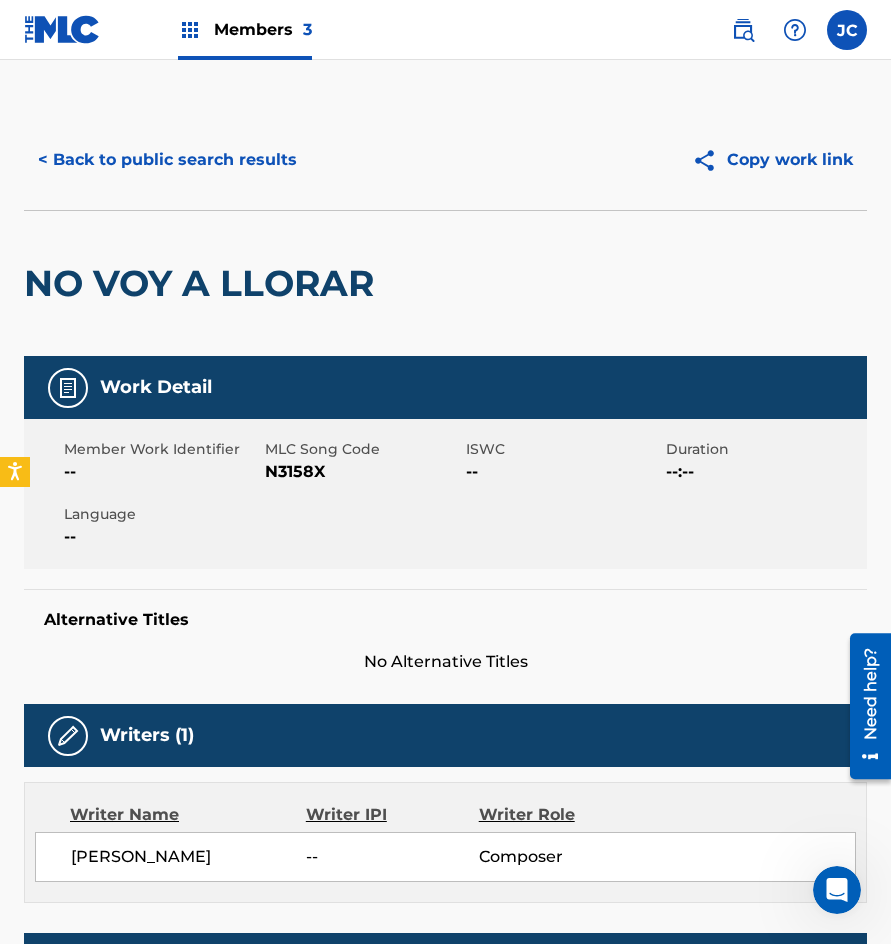 click on "--" at bounding box center (162, 472) 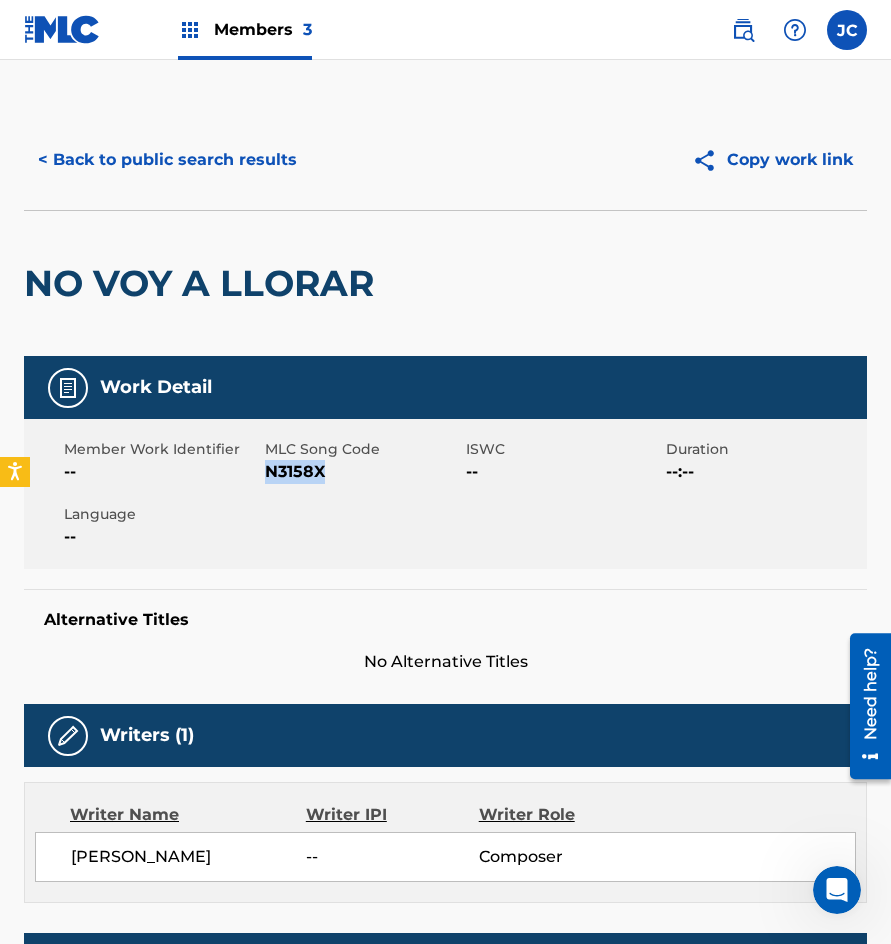 click on "N3158X" at bounding box center (363, 472) 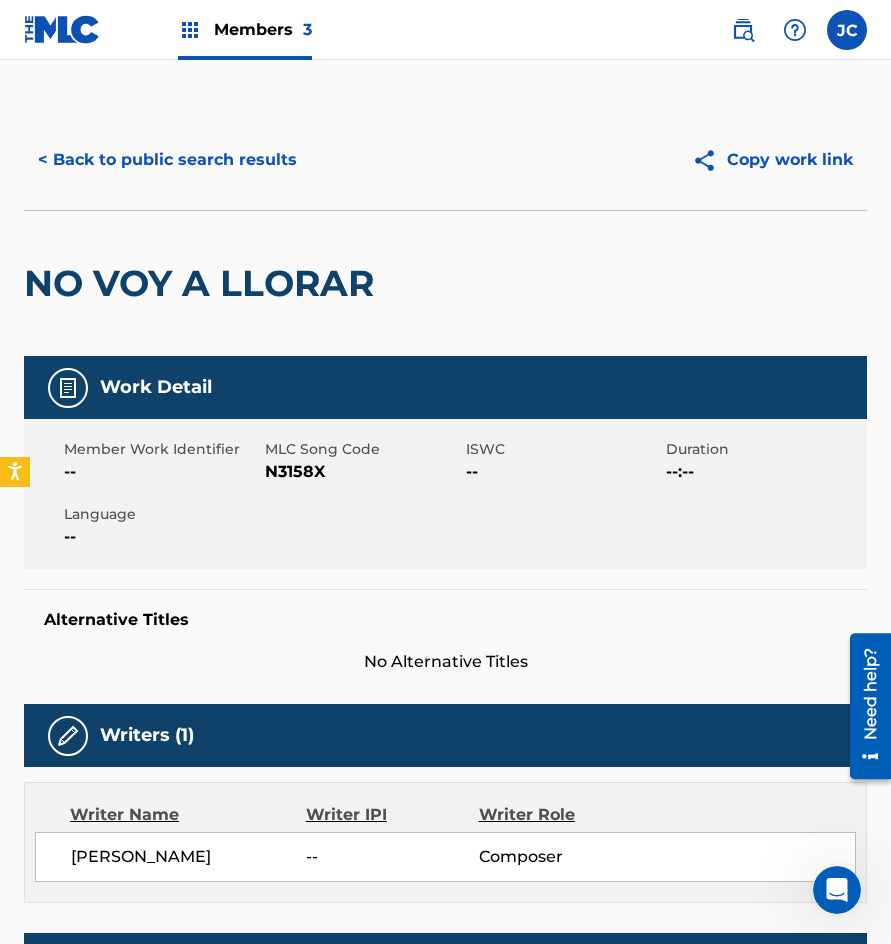 click on "NO VOY A LLORAR" at bounding box center (204, 283) 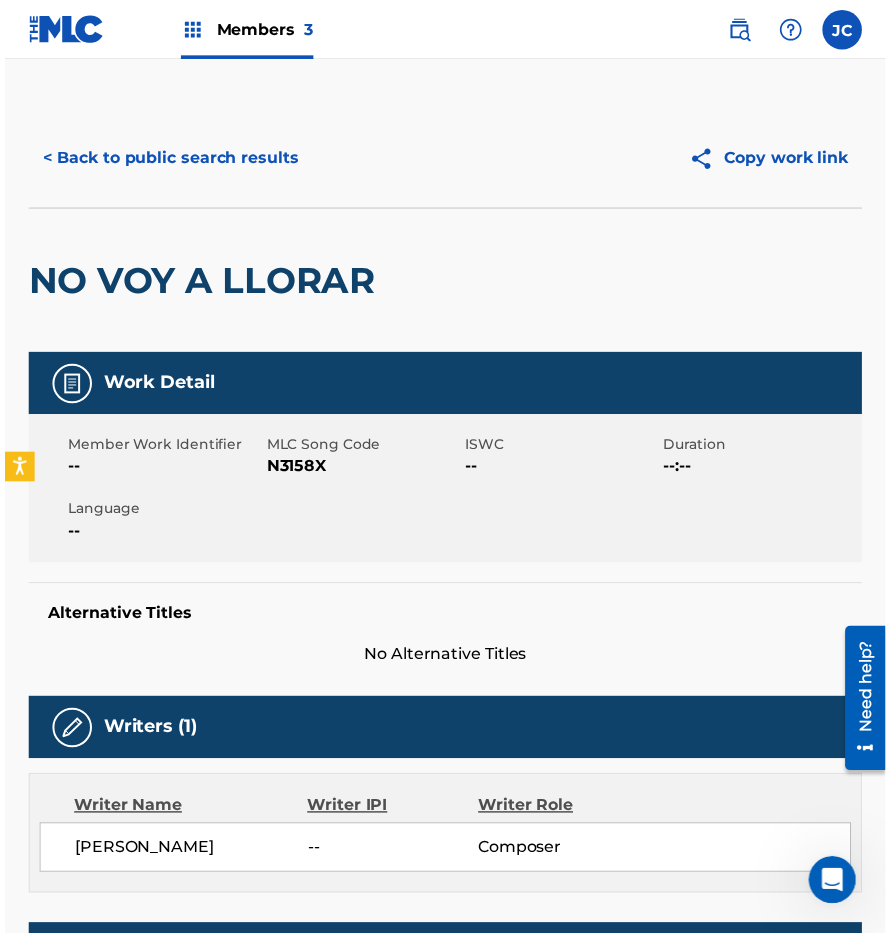 scroll, scrollTop: 300, scrollLeft: 0, axis: vertical 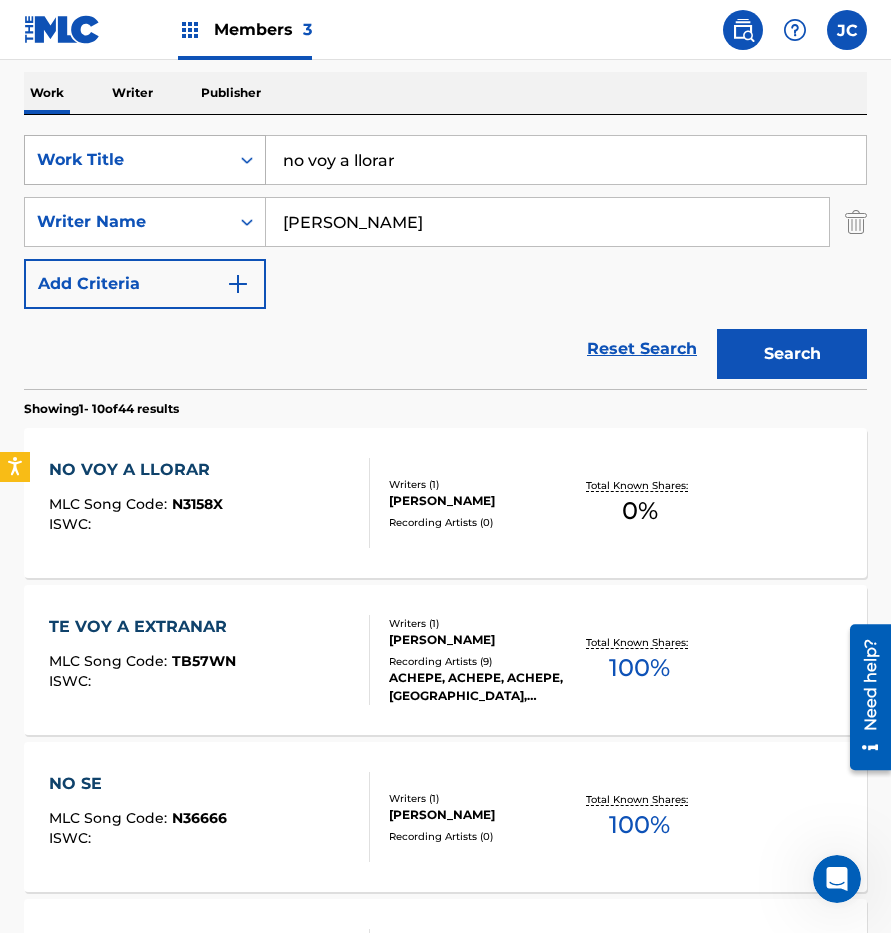 drag, startPoint x: 348, startPoint y: 164, endPoint x: 358, endPoint y: 130, distance: 35.44009 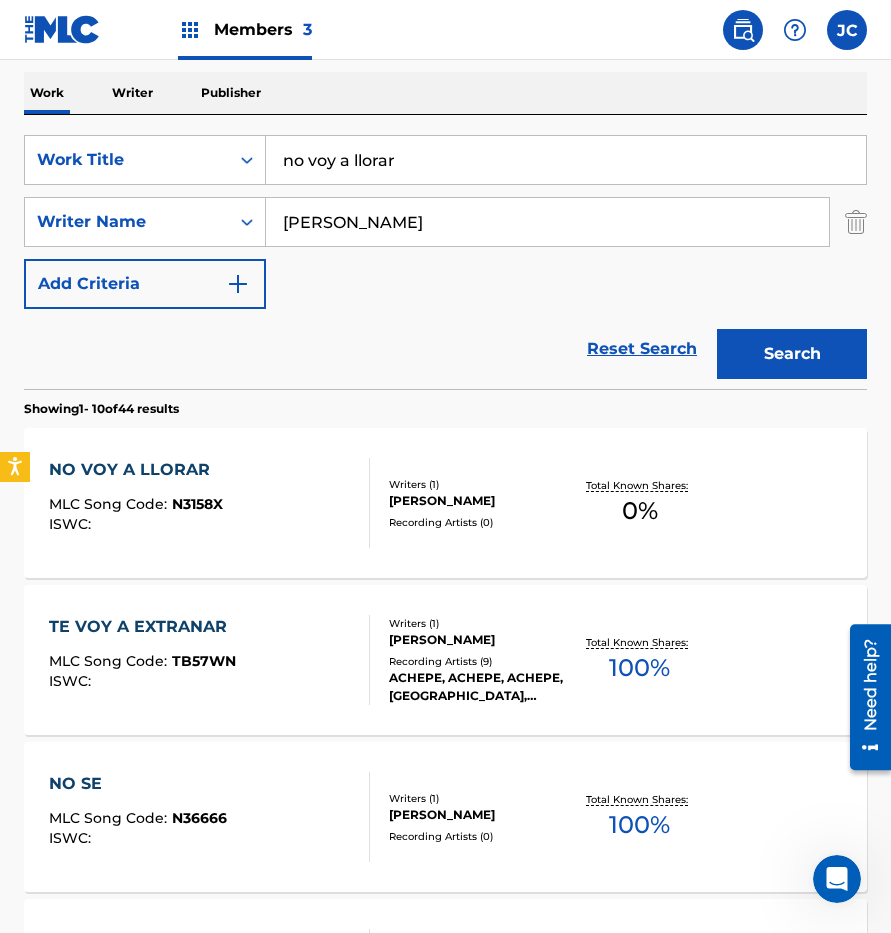 click on "SearchWithCriteria49ceda9f-9f30-4f3c-8dc5-62108f03ddb0 Work Title no voy a llorar" at bounding box center [445, 160] 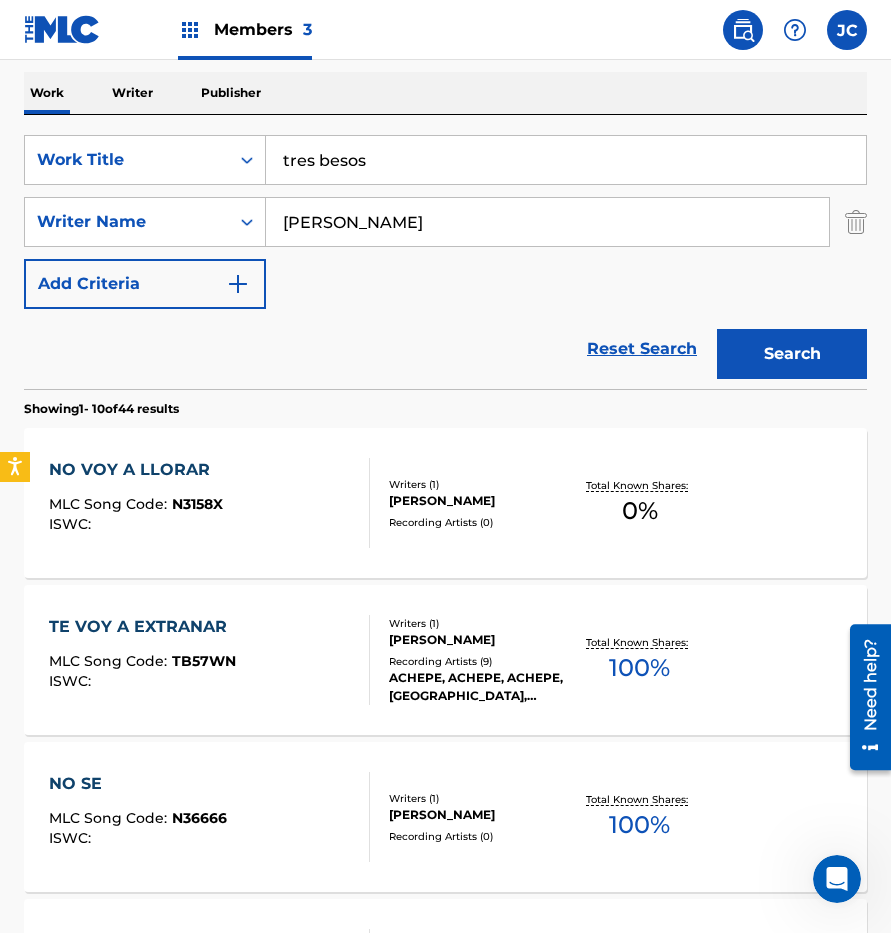 type on "tres besos" 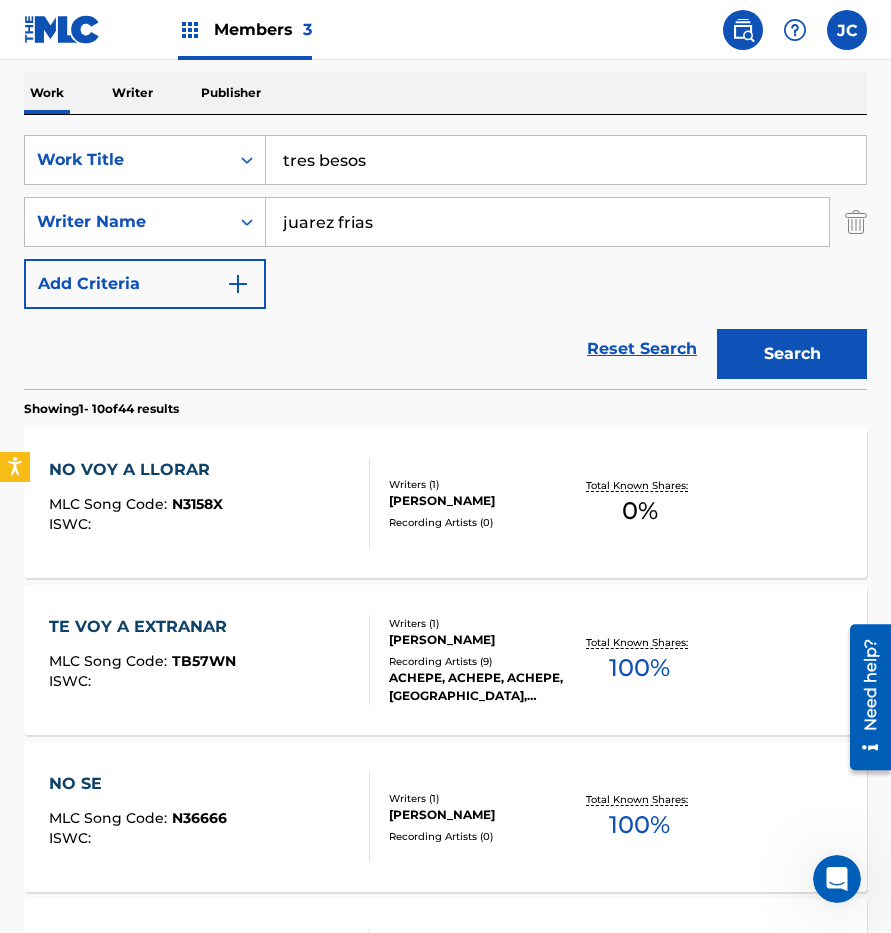 type on "juarez frias" 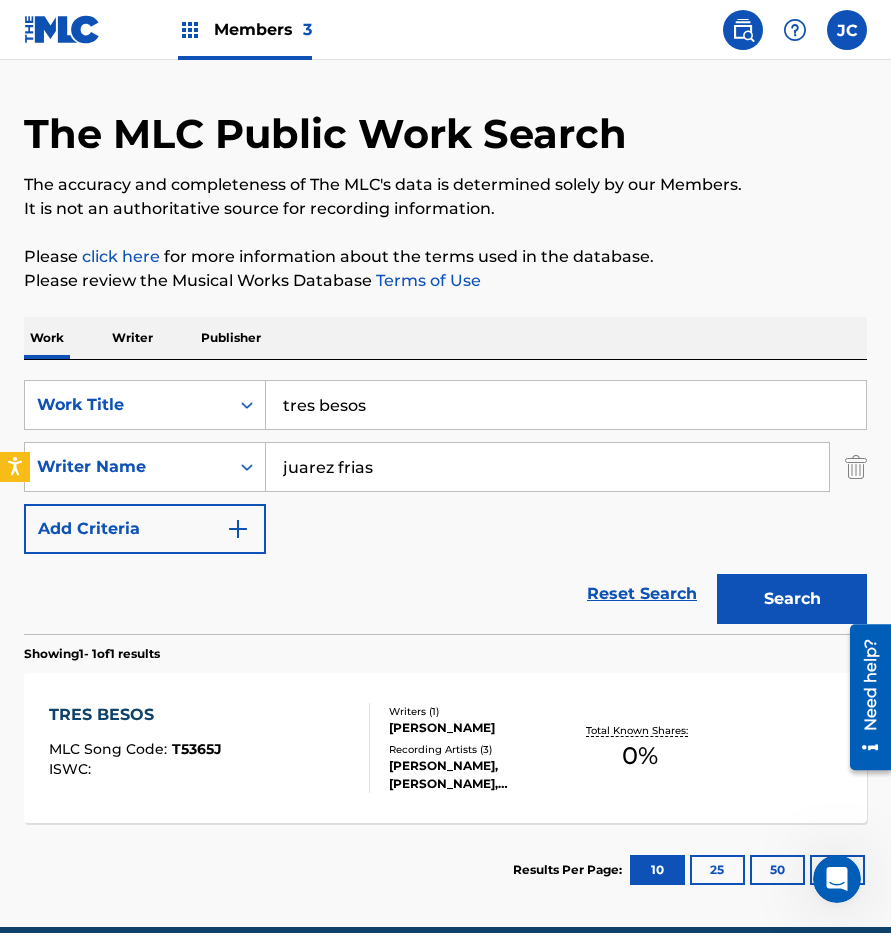 scroll, scrollTop: 145, scrollLeft: 0, axis: vertical 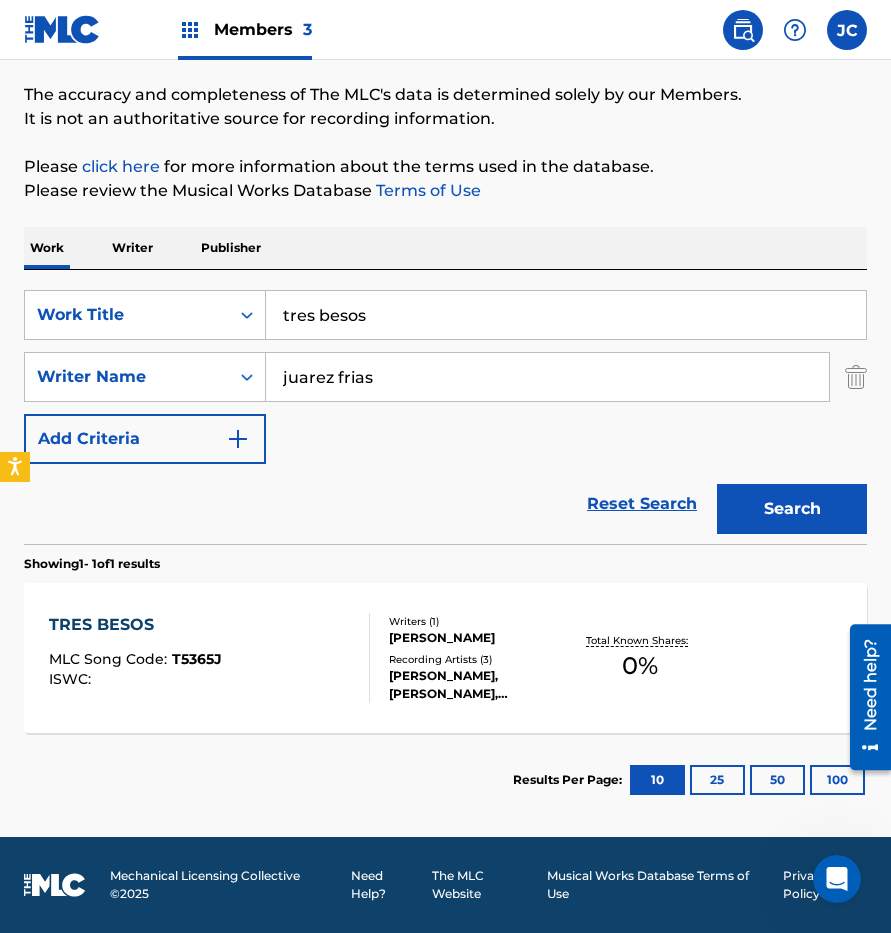 click on "[PERSON_NAME]" at bounding box center (479, 638) 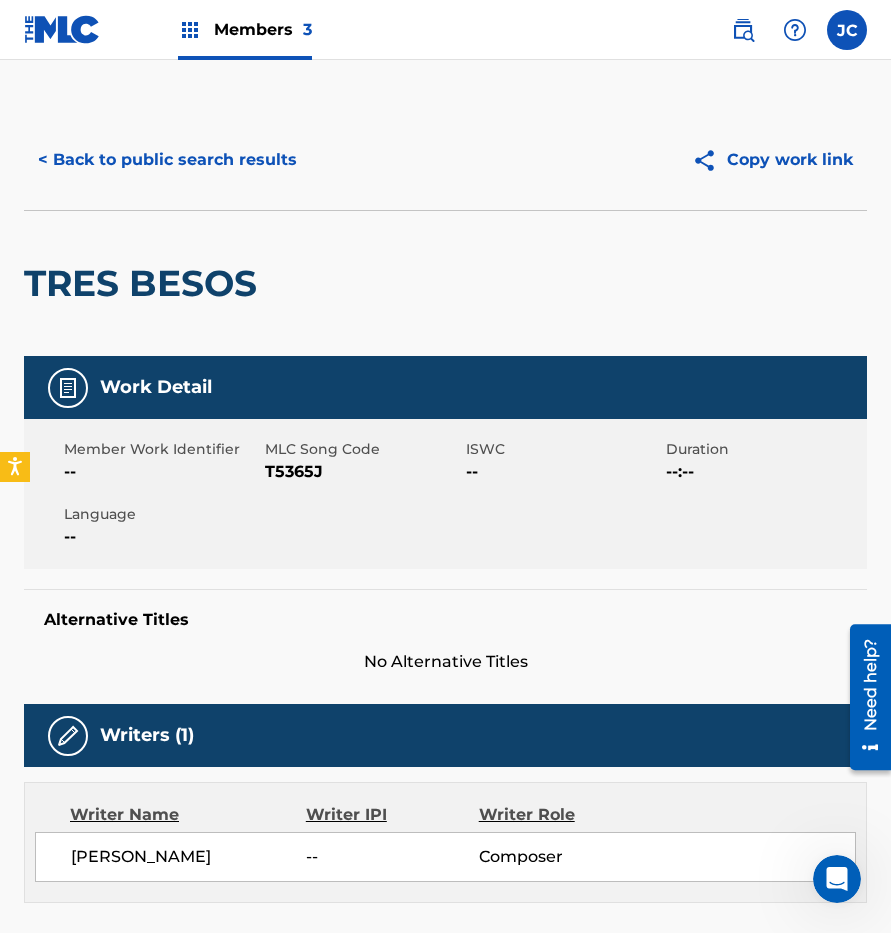 click on "T5365J" at bounding box center (363, 472) 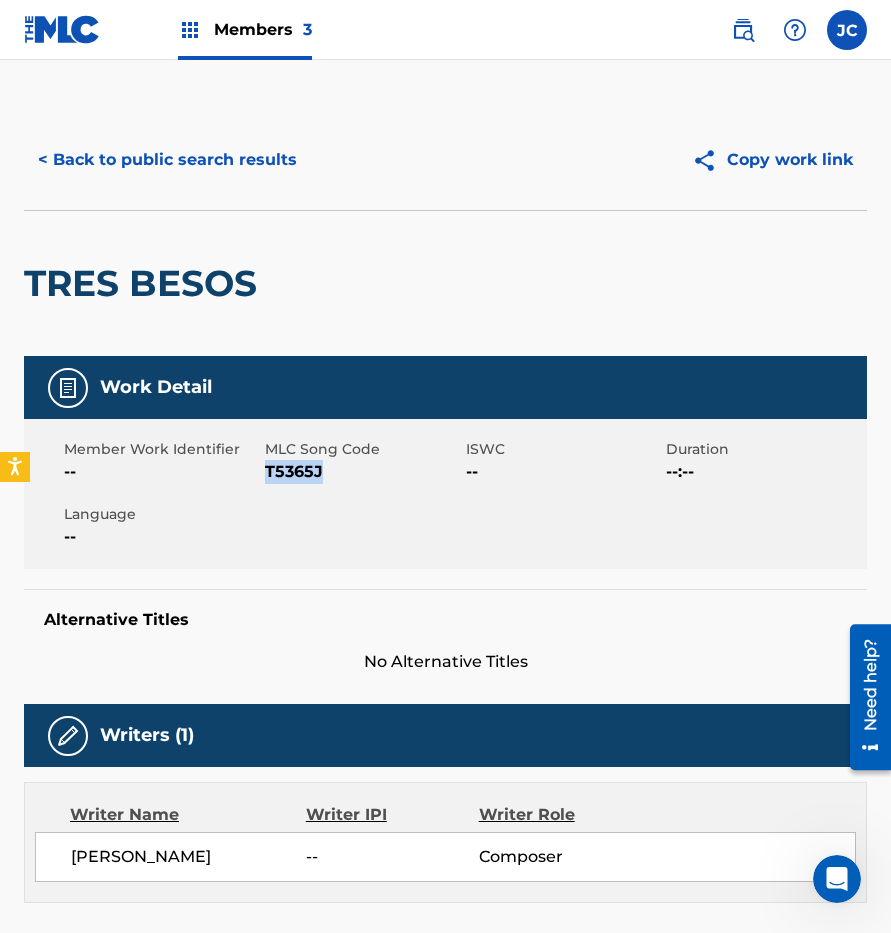 click on "T5365J" at bounding box center (363, 472) 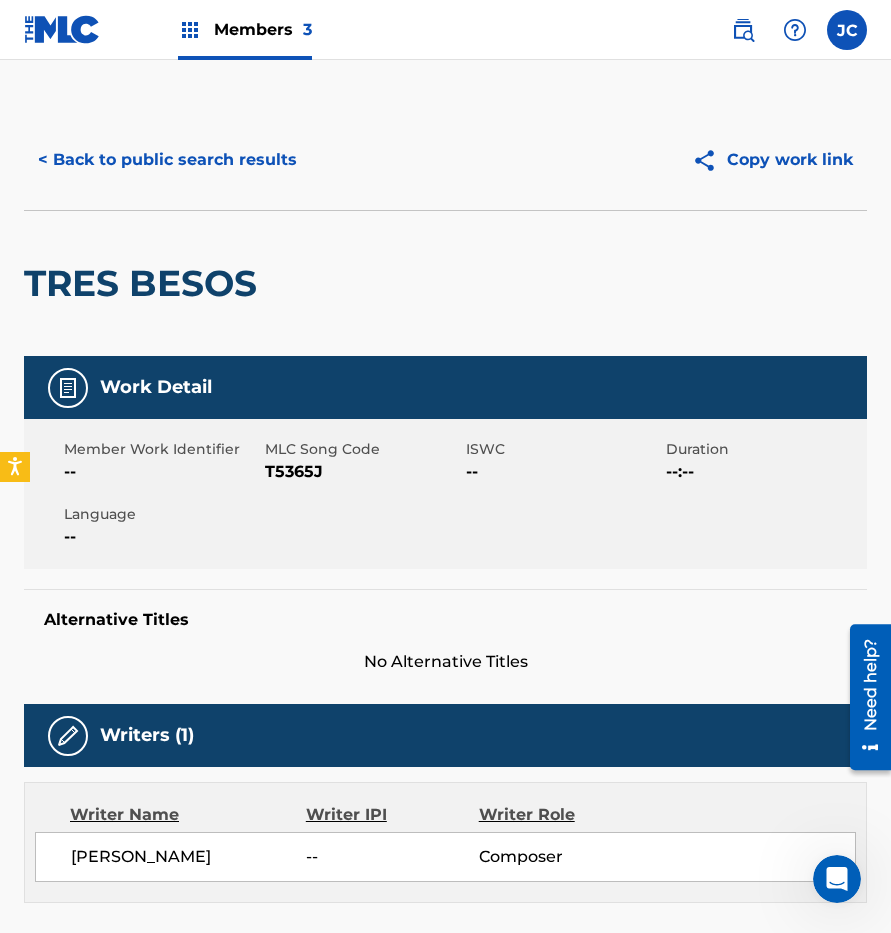 drag, startPoint x: 161, startPoint y: 245, endPoint x: 211, endPoint y: 163, distance: 96.04166 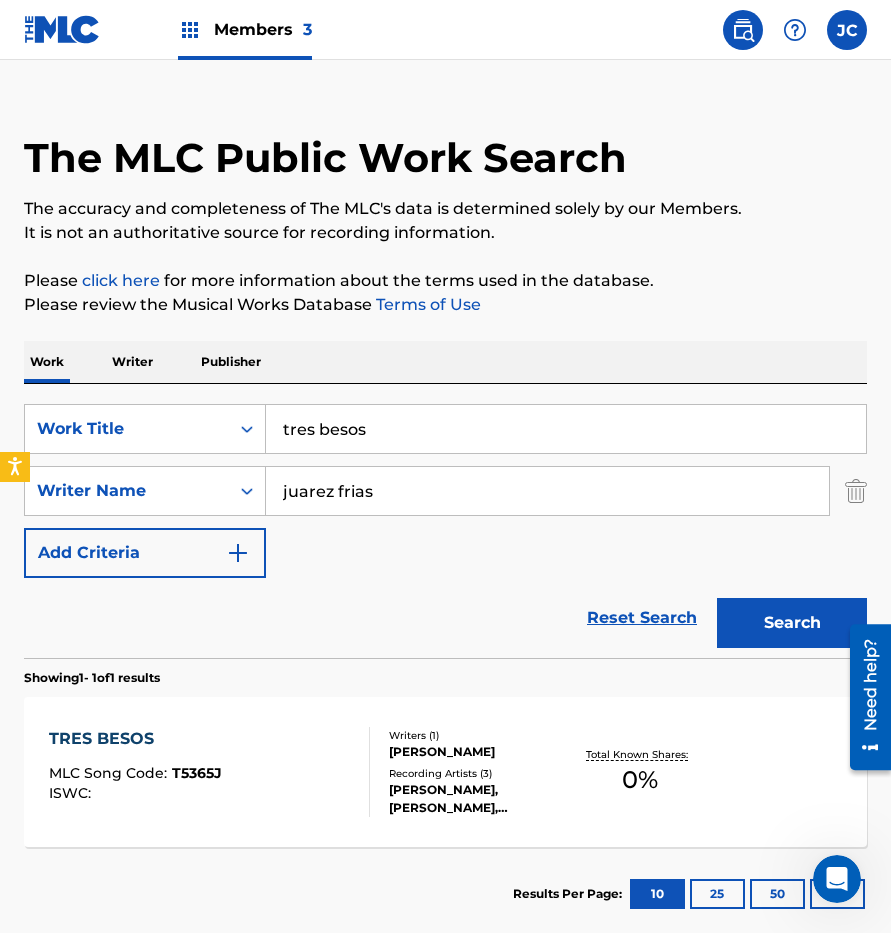drag, startPoint x: 377, startPoint y: 430, endPoint x: 331, endPoint y: 375, distance: 71.70077 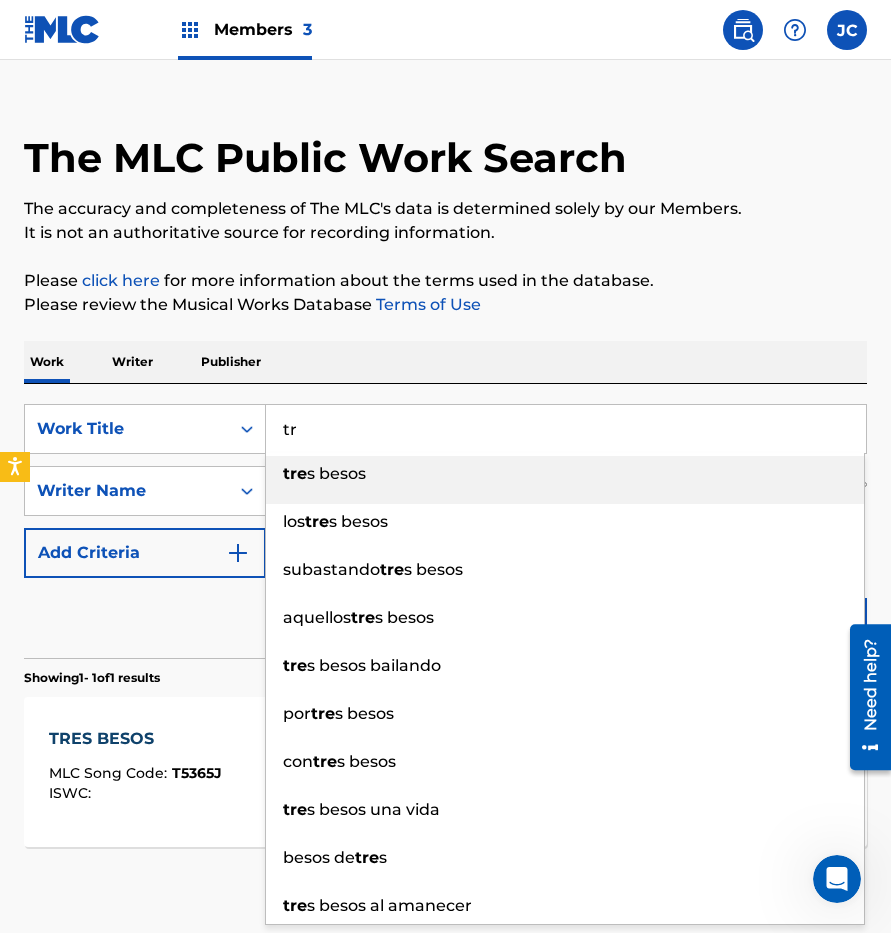 type on "t" 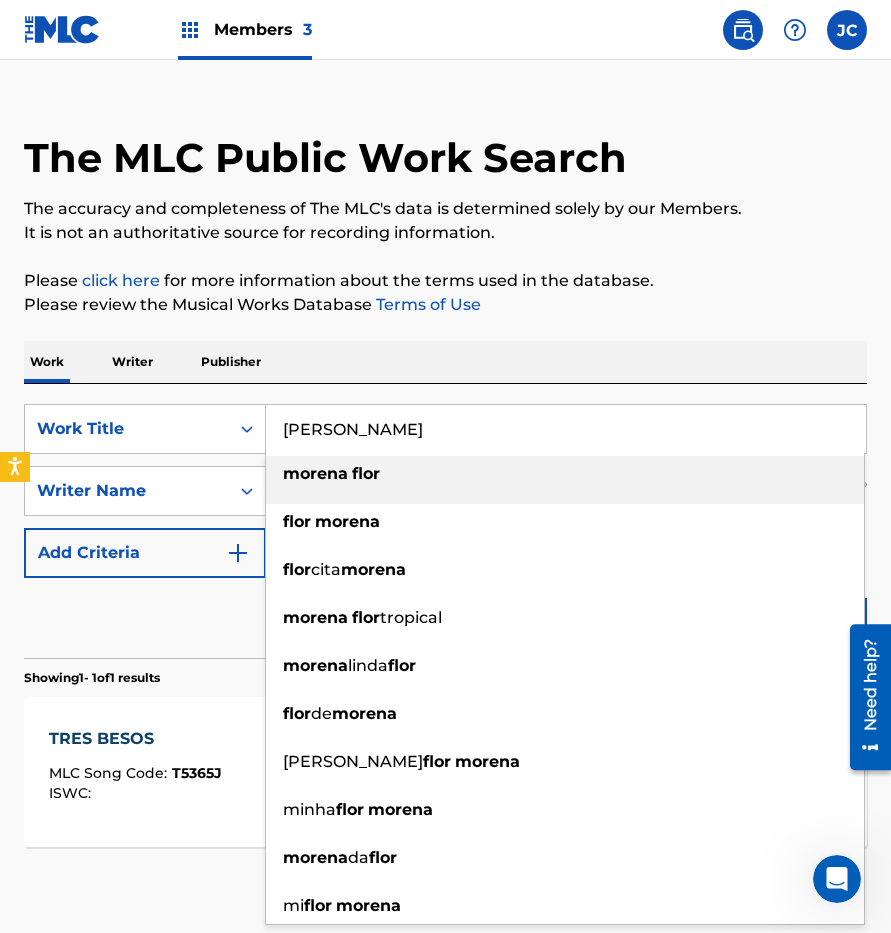type on "[PERSON_NAME]" 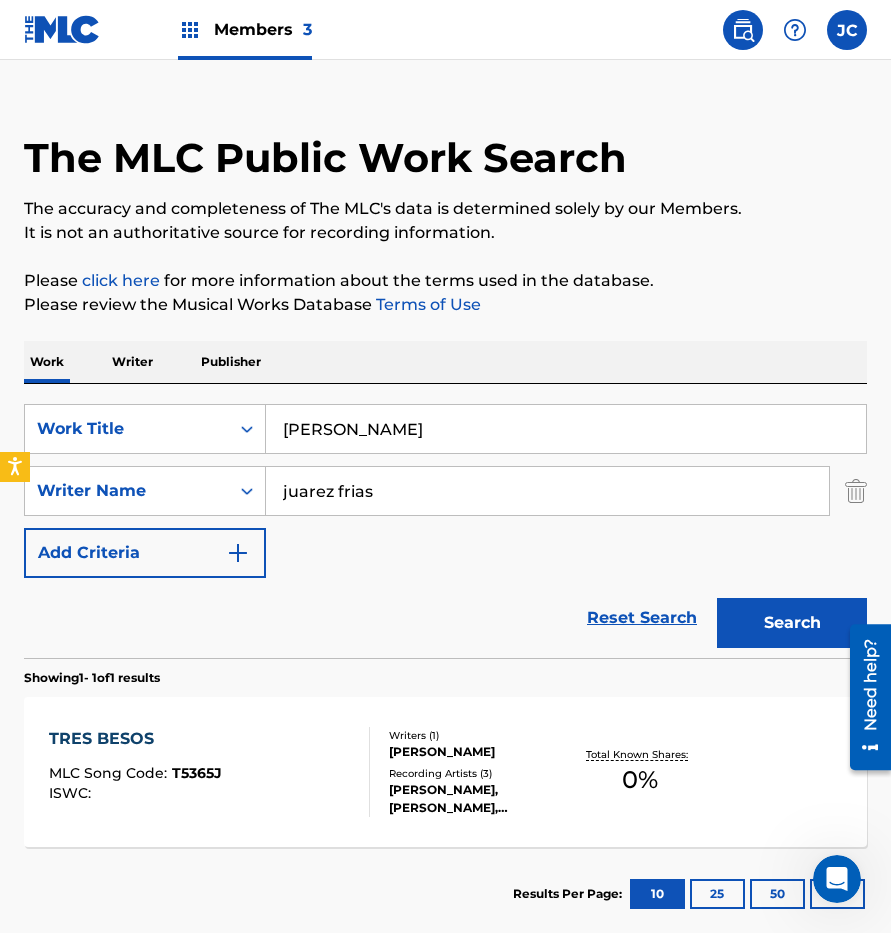 click on "juarez frias" at bounding box center (547, 491) 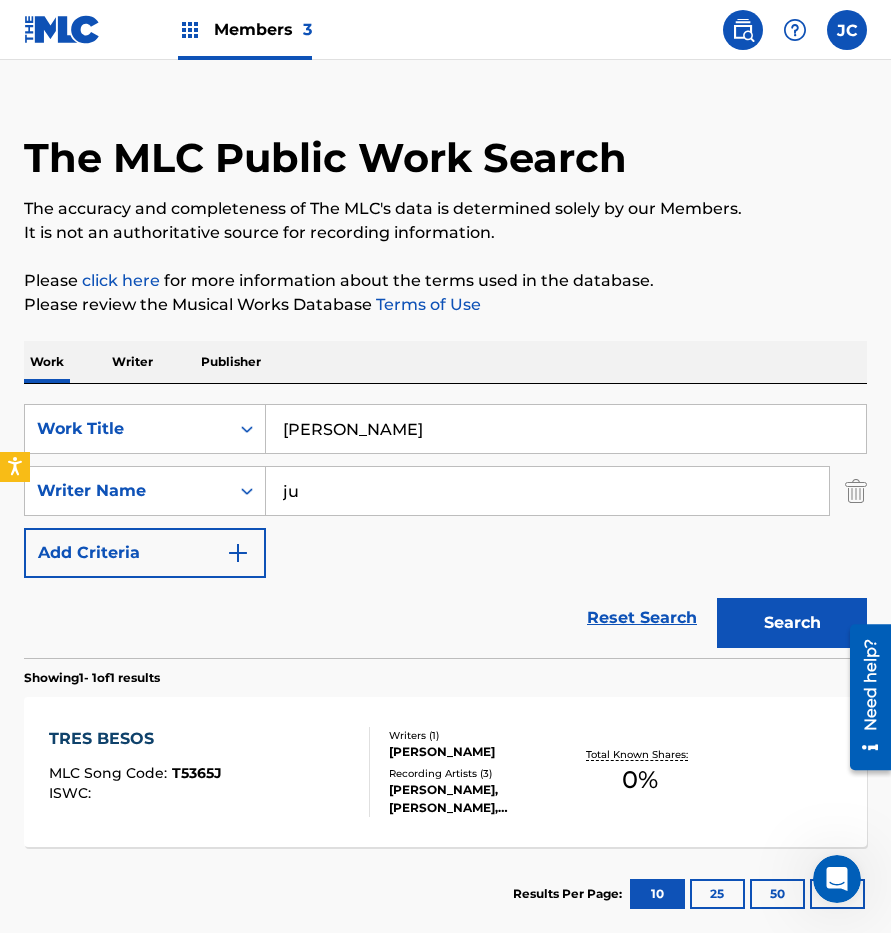 type on "j" 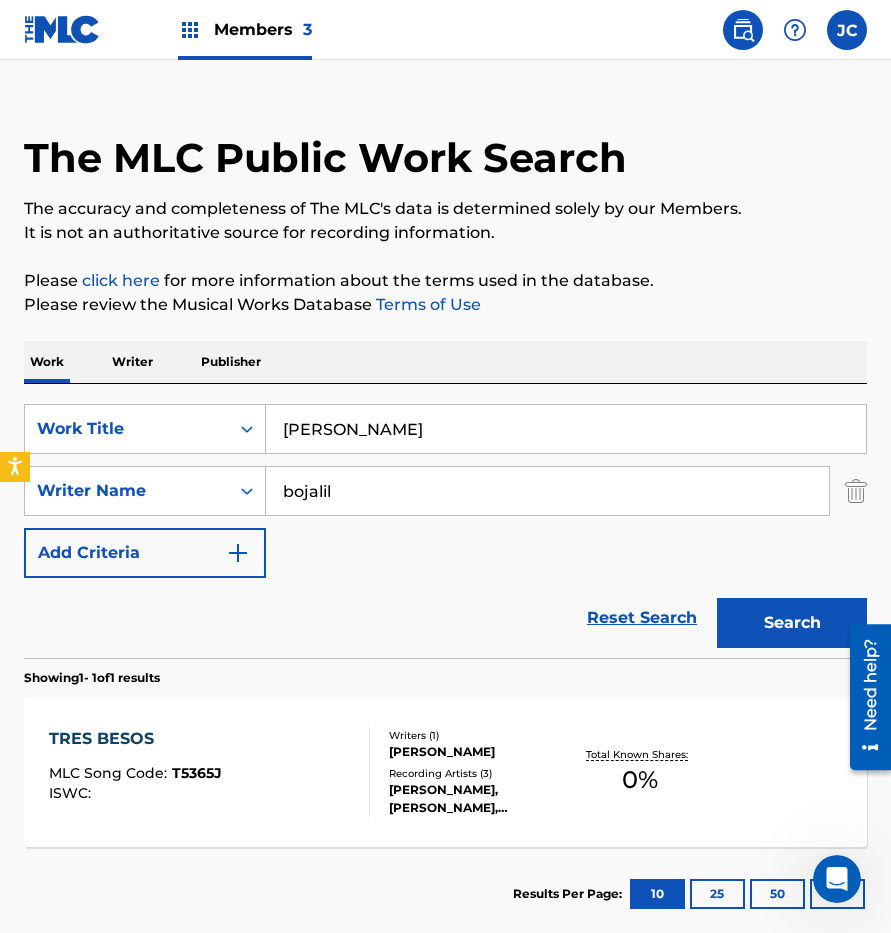 type on "bojalil" 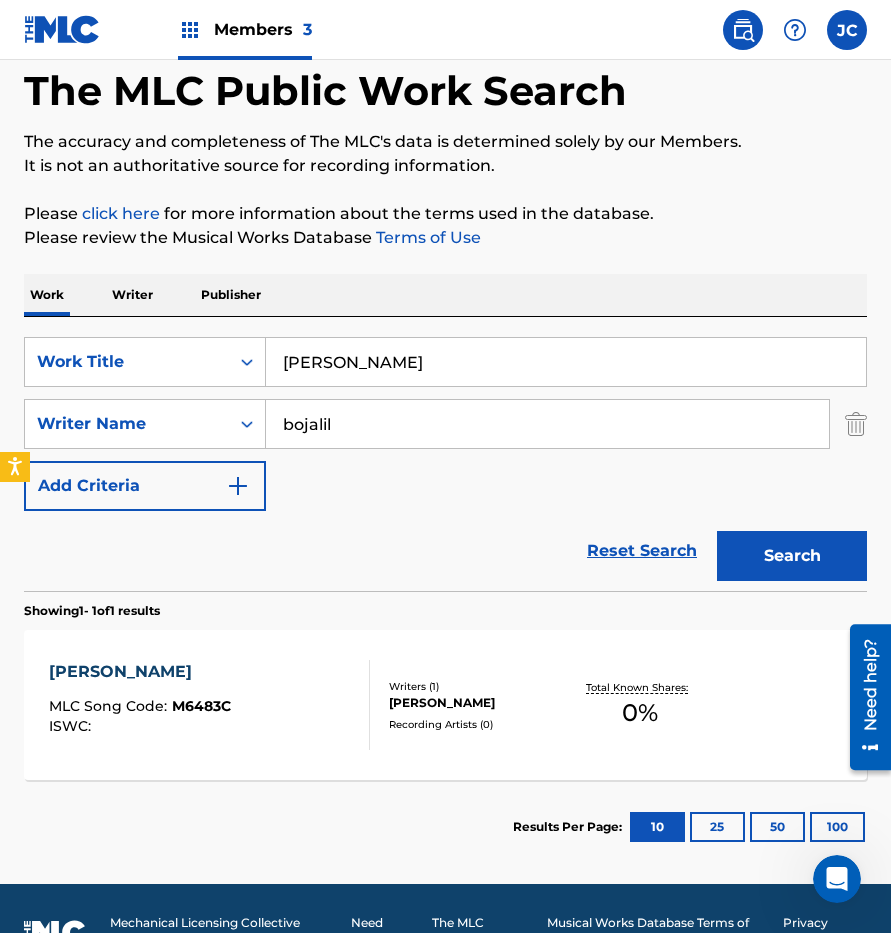 scroll, scrollTop: 145, scrollLeft: 0, axis: vertical 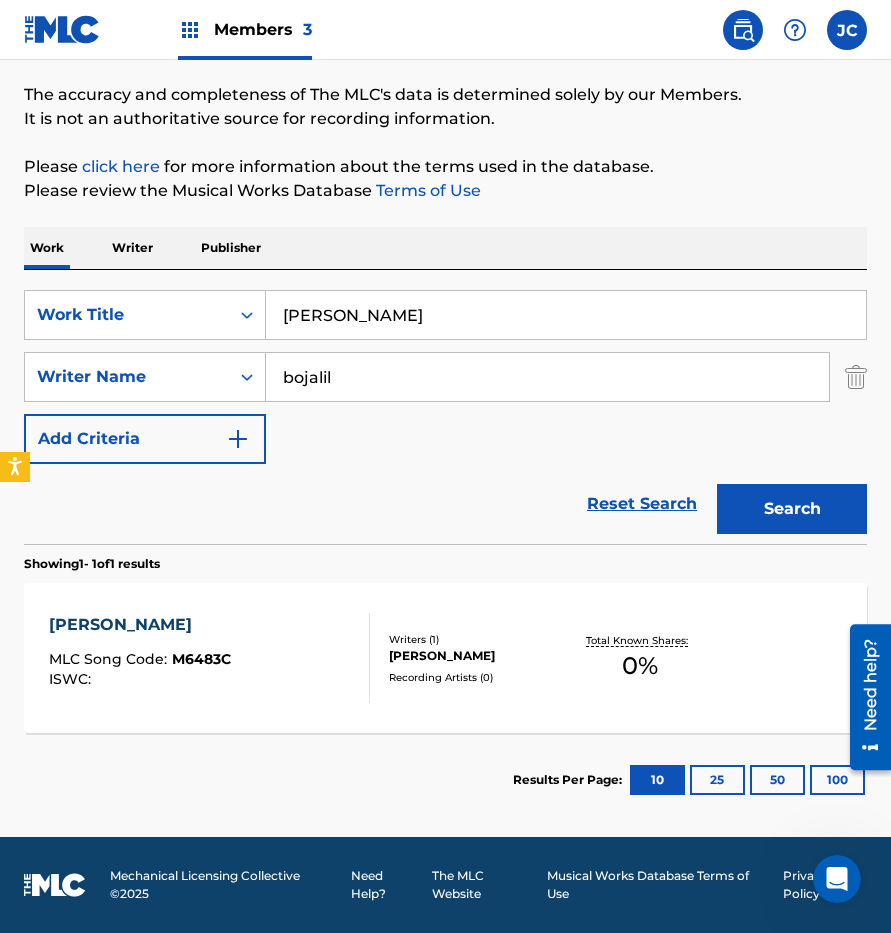 click on "[PERSON_NAME] MLC Song Code : M6483C ISWC :" at bounding box center [209, 658] 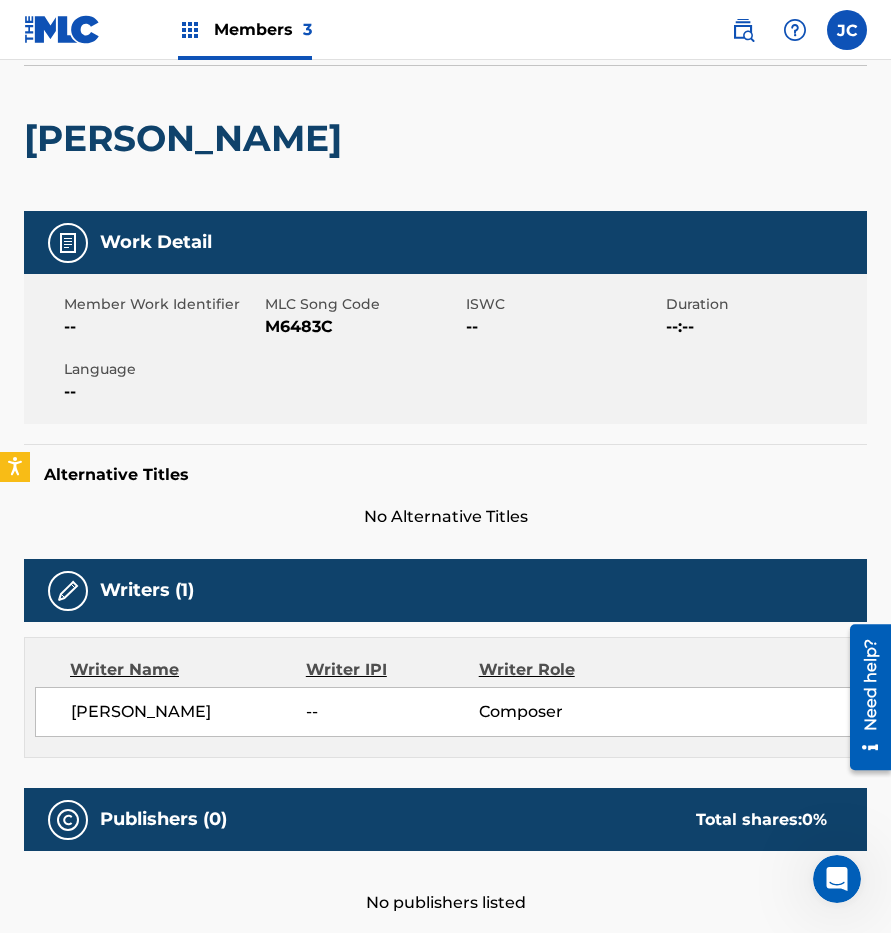 scroll, scrollTop: 0, scrollLeft: 0, axis: both 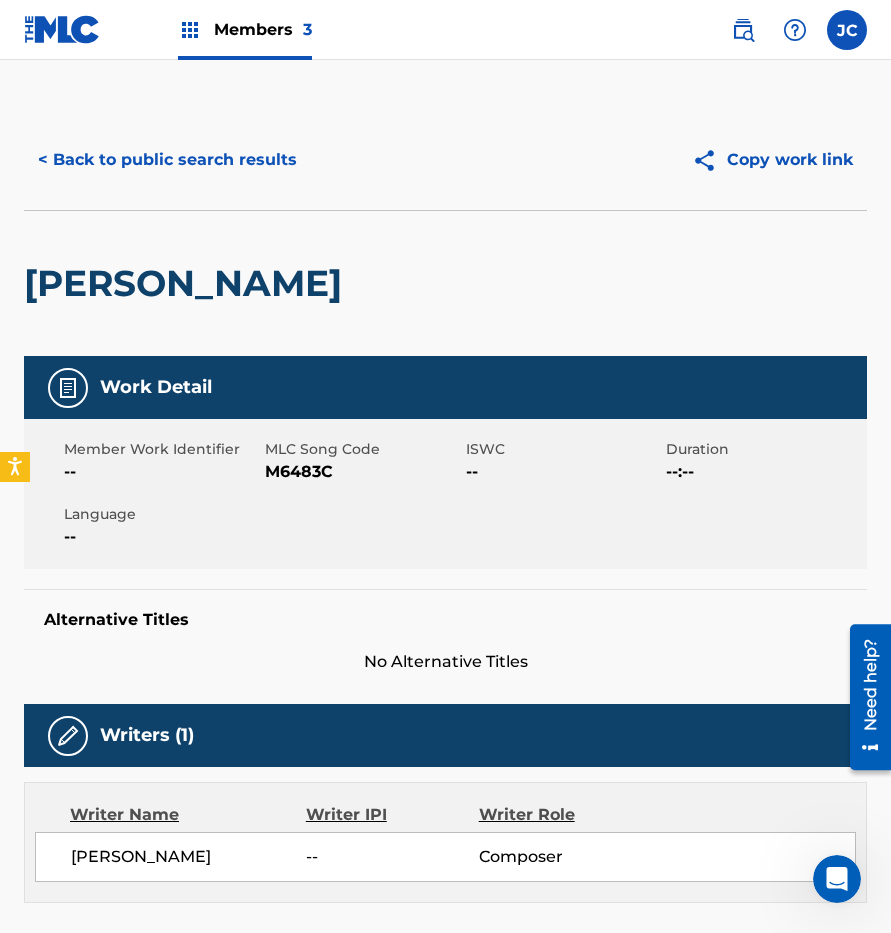 click on "M6483C" at bounding box center [363, 472] 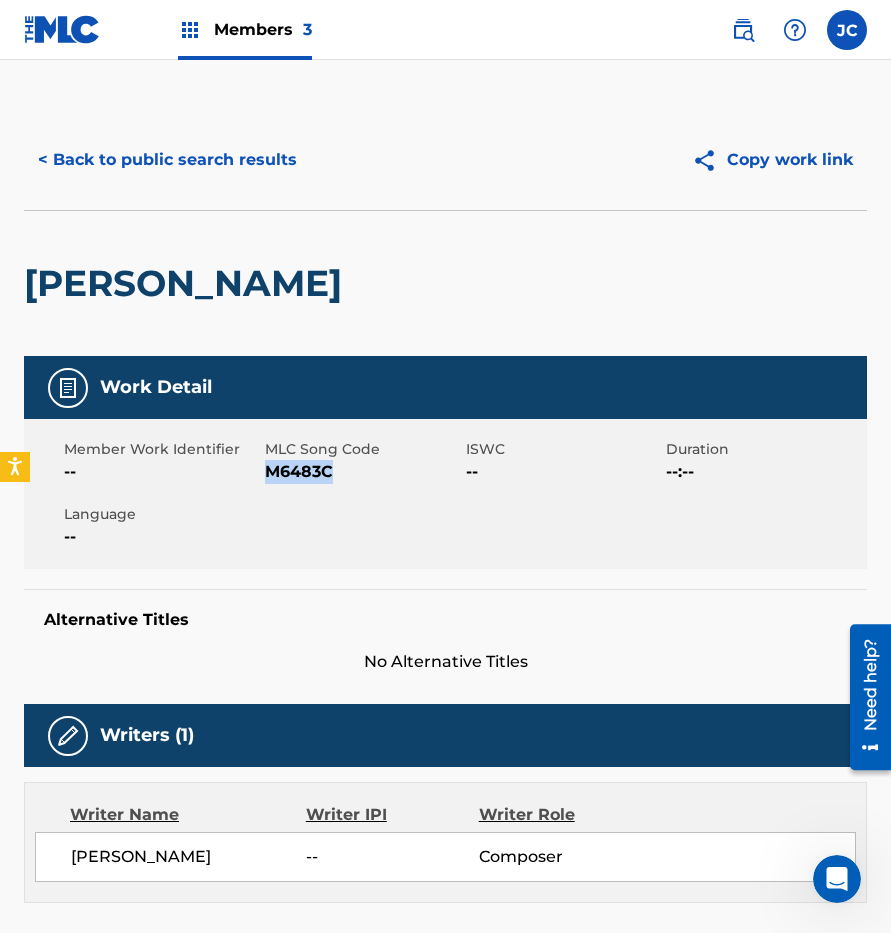 click on "M6483C" at bounding box center (363, 472) 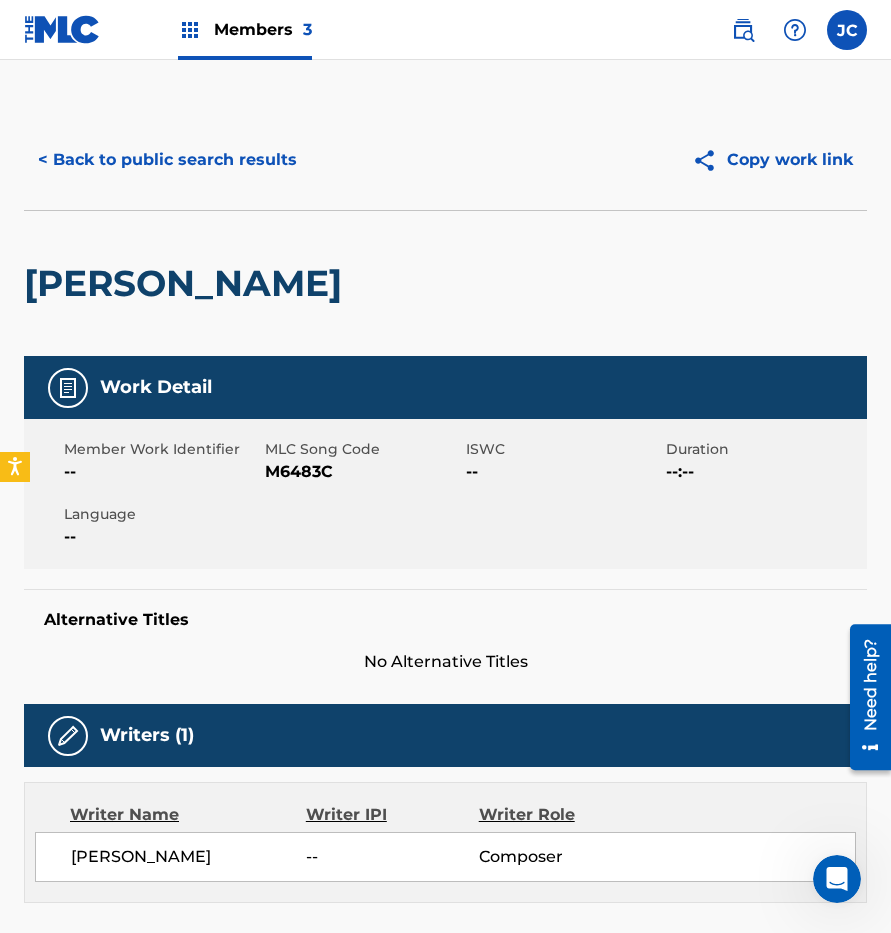 drag, startPoint x: 175, startPoint y: 228, endPoint x: 187, endPoint y: 192, distance: 37.94733 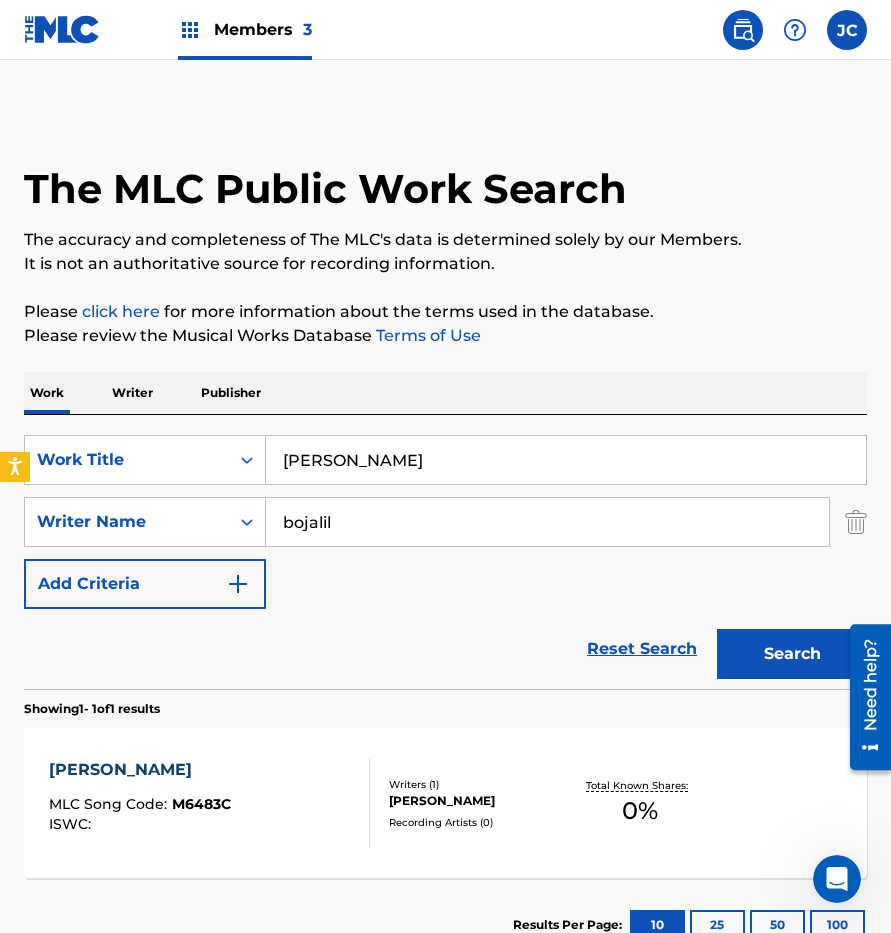 scroll, scrollTop: 31, scrollLeft: 0, axis: vertical 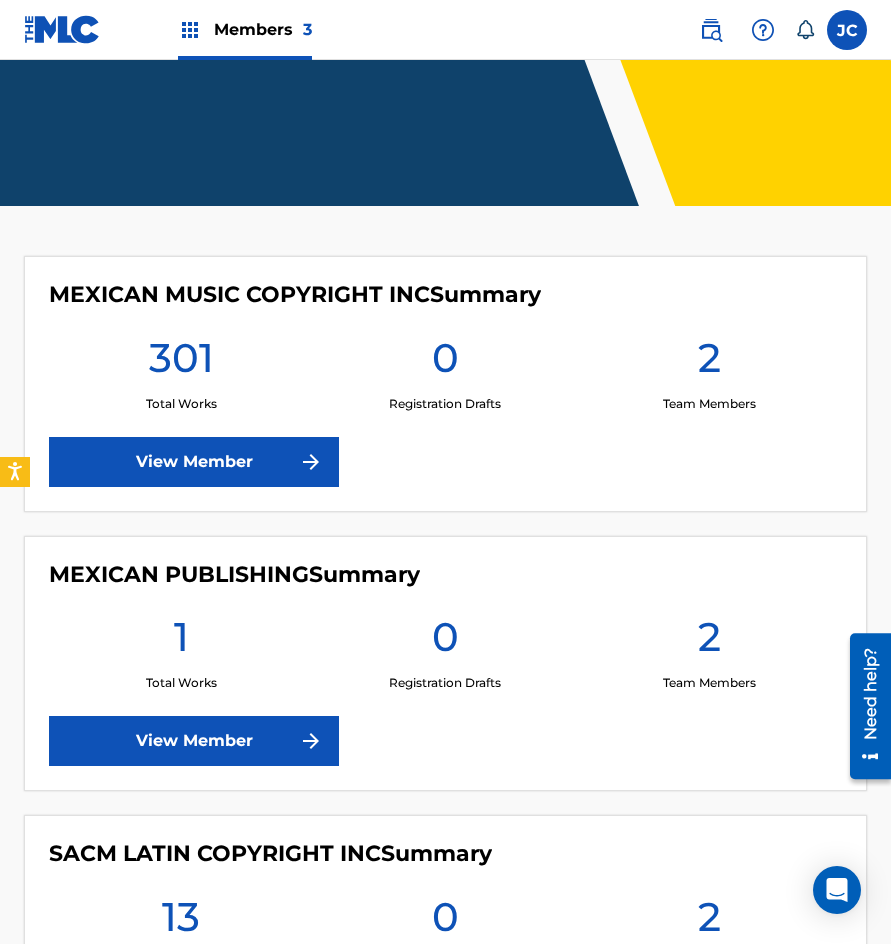 click on "View Member" at bounding box center [194, 462] 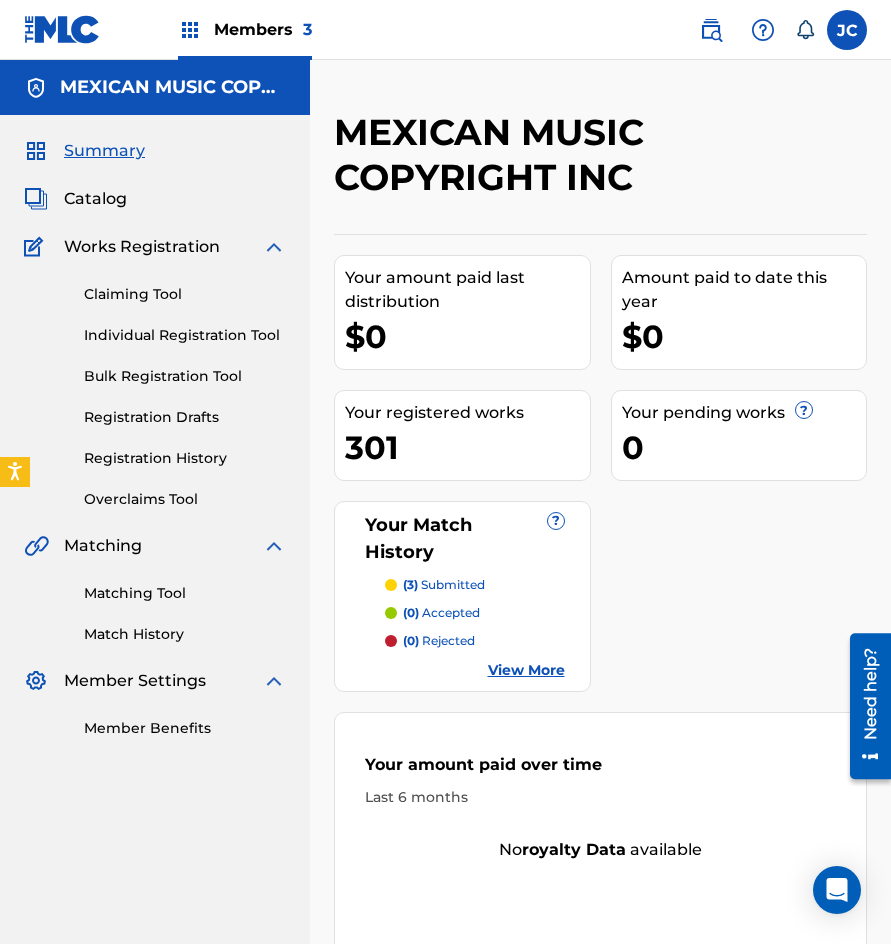 click on "Claiming Tool" at bounding box center (185, 294) 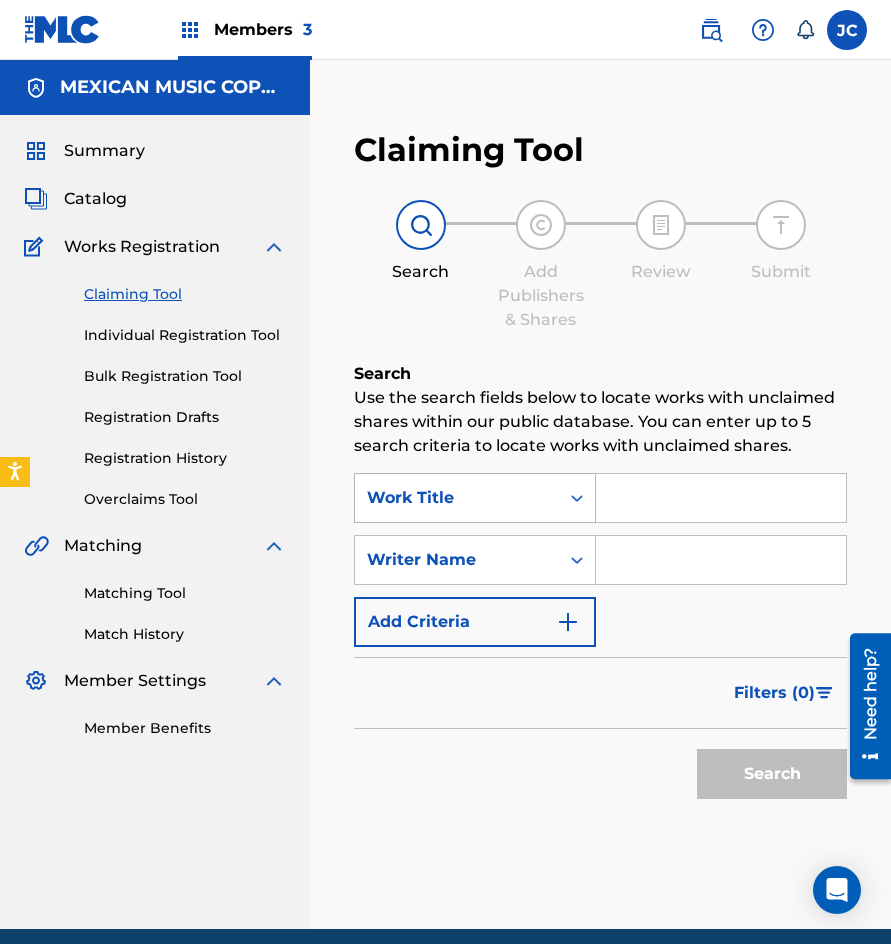 click on "Work Title" at bounding box center [457, 498] 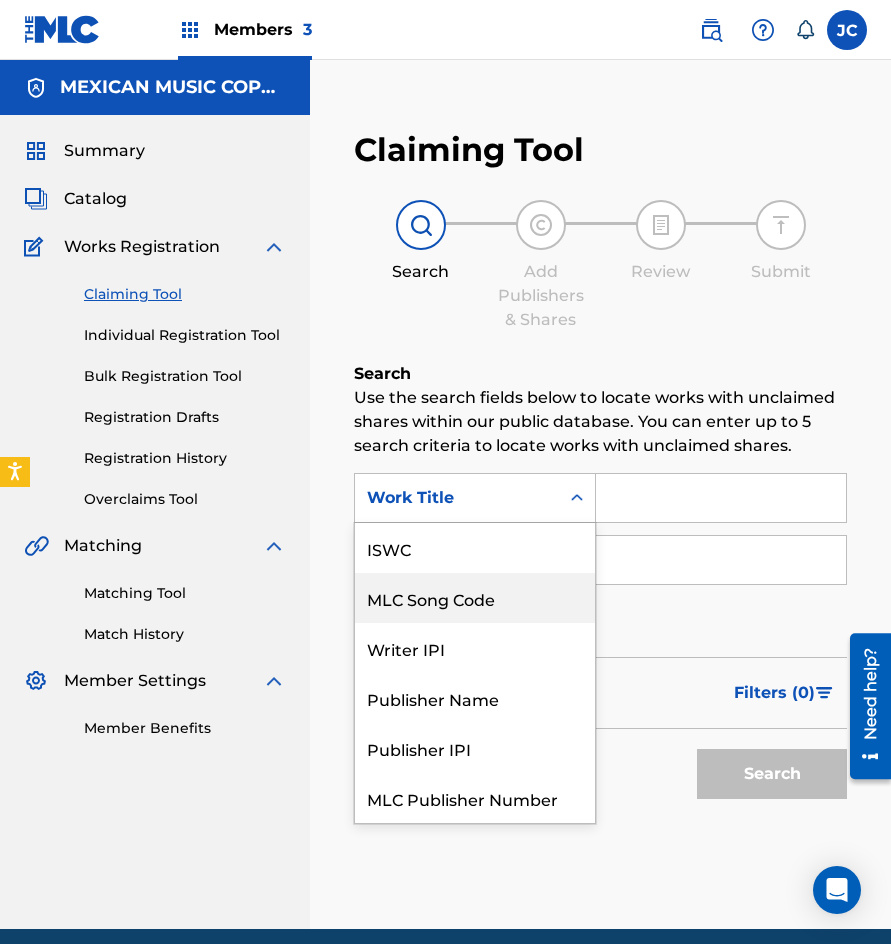 scroll, scrollTop: 50, scrollLeft: 0, axis: vertical 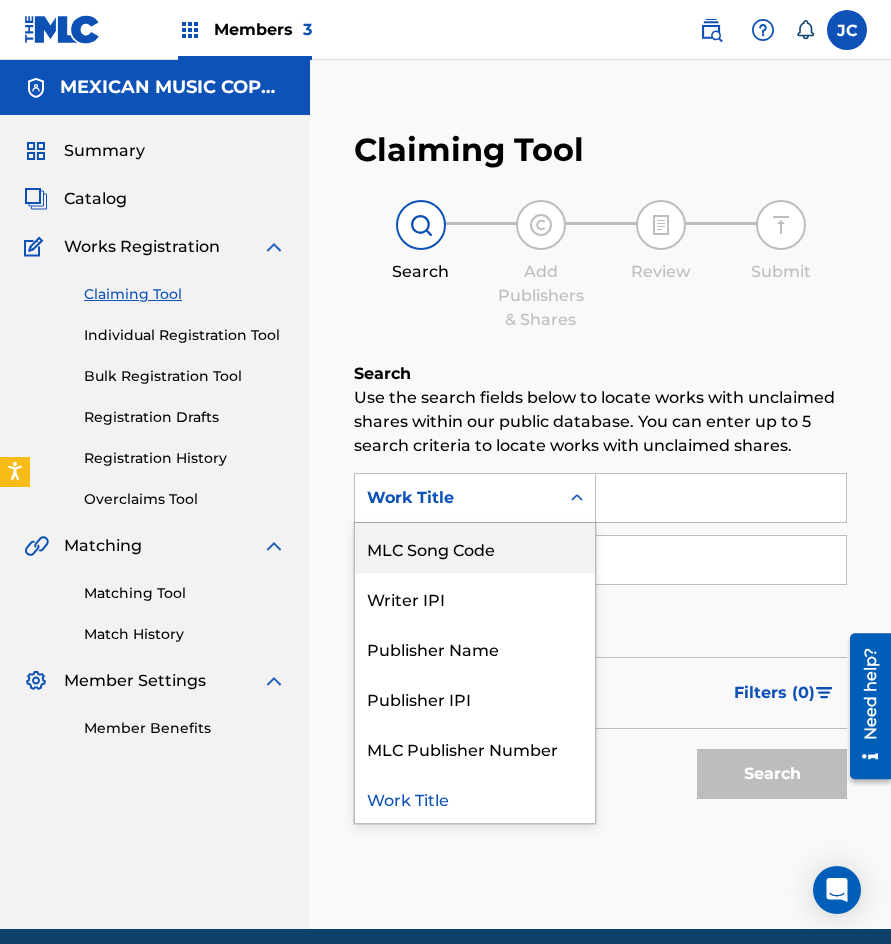 click on "MLC Song Code" at bounding box center (475, 548) 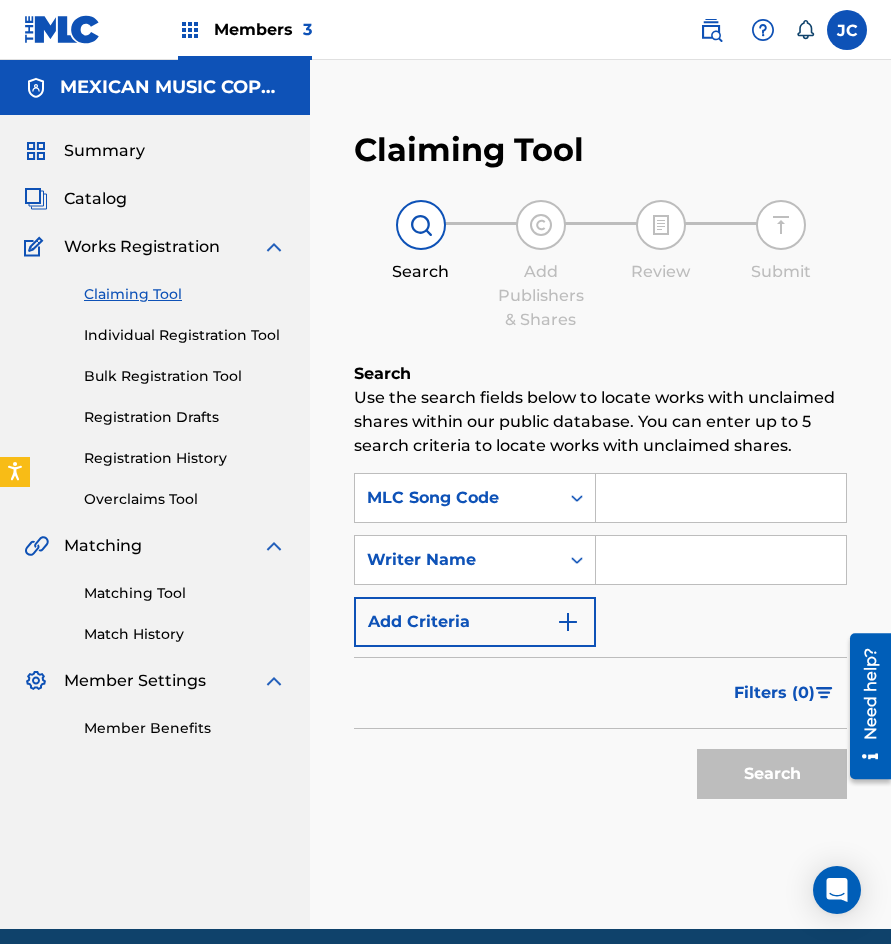 click at bounding box center (721, 498) 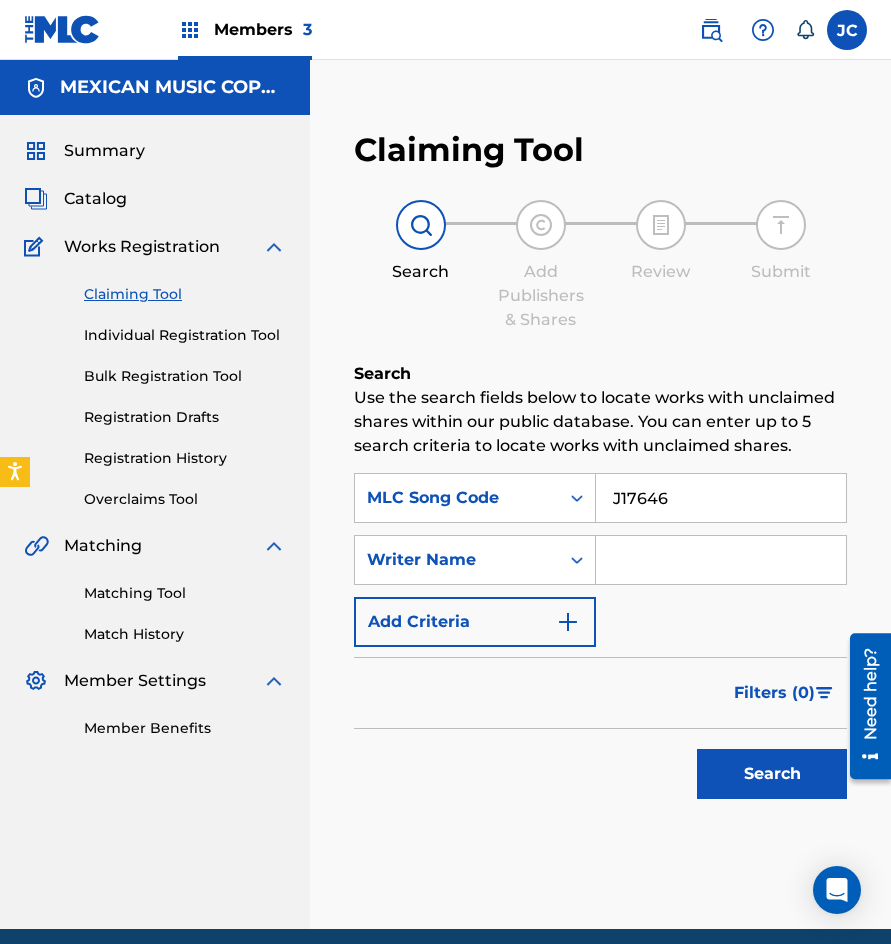 type on "J17646" 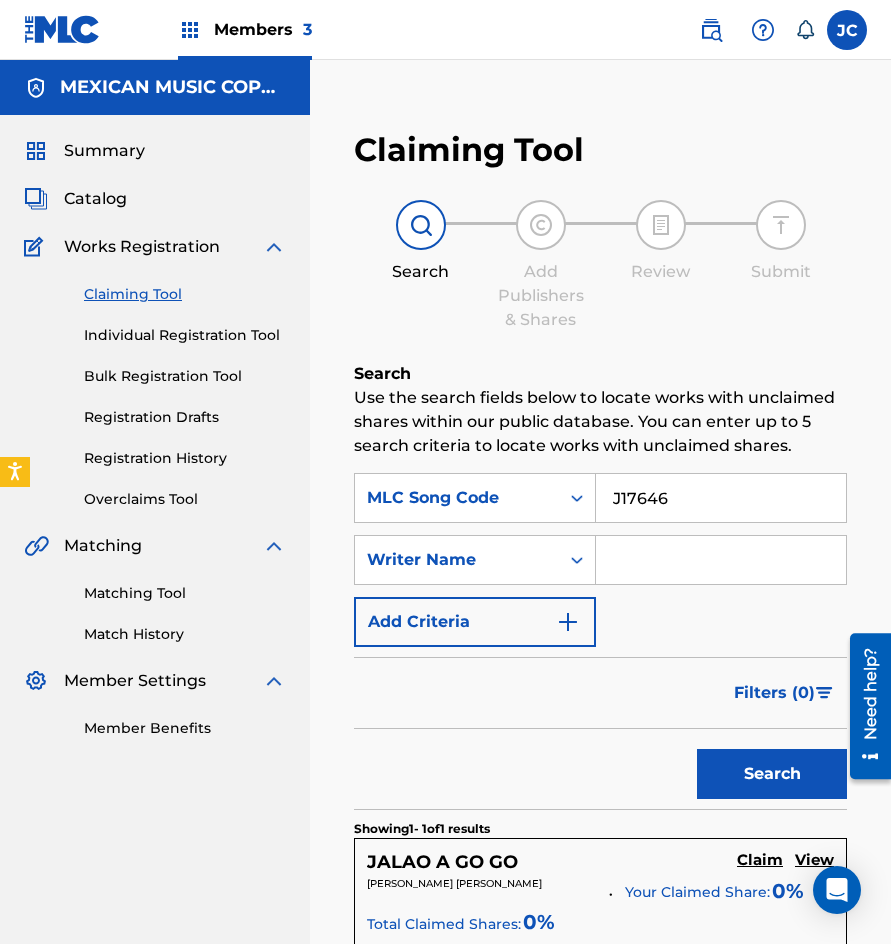 scroll, scrollTop: 200, scrollLeft: 0, axis: vertical 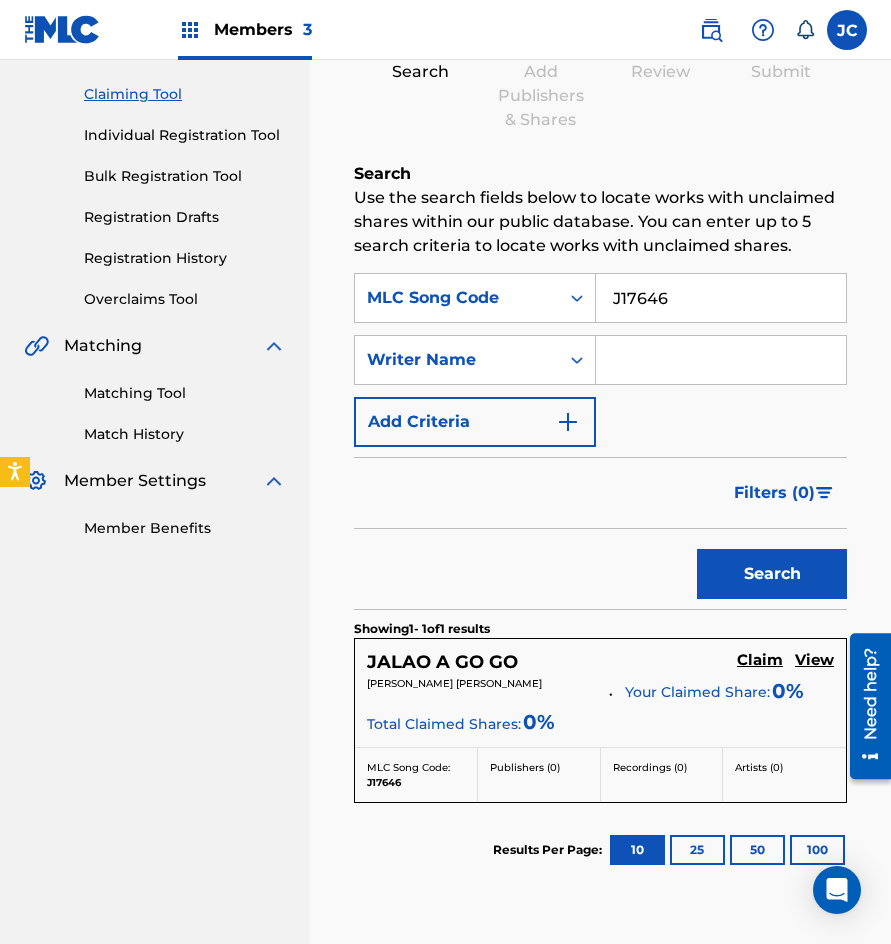 click on "Claim" at bounding box center (760, 660) 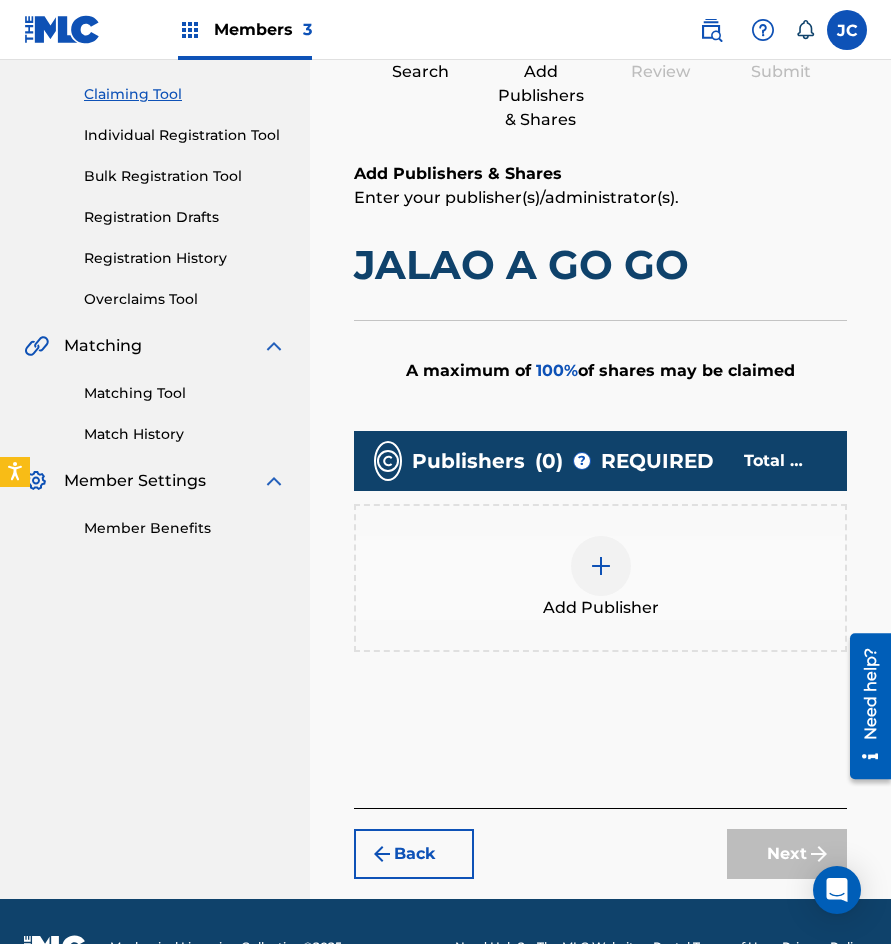 click at bounding box center (601, 566) 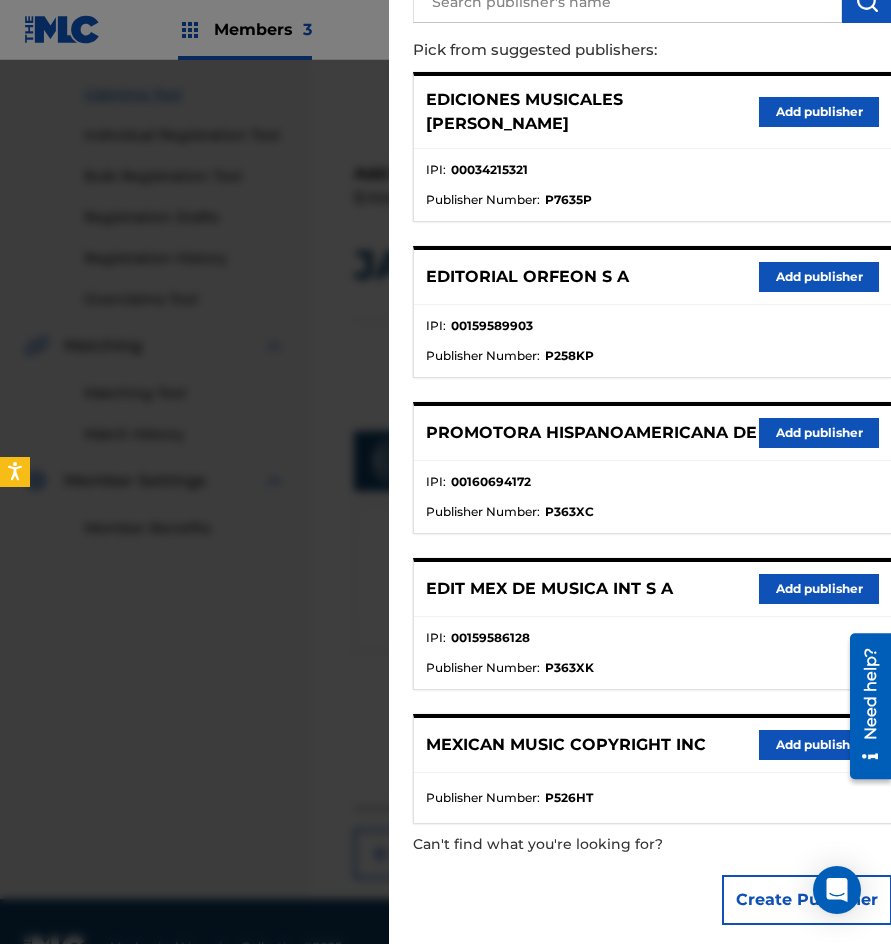 scroll, scrollTop: 217, scrollLeft: 0, axis: vertical 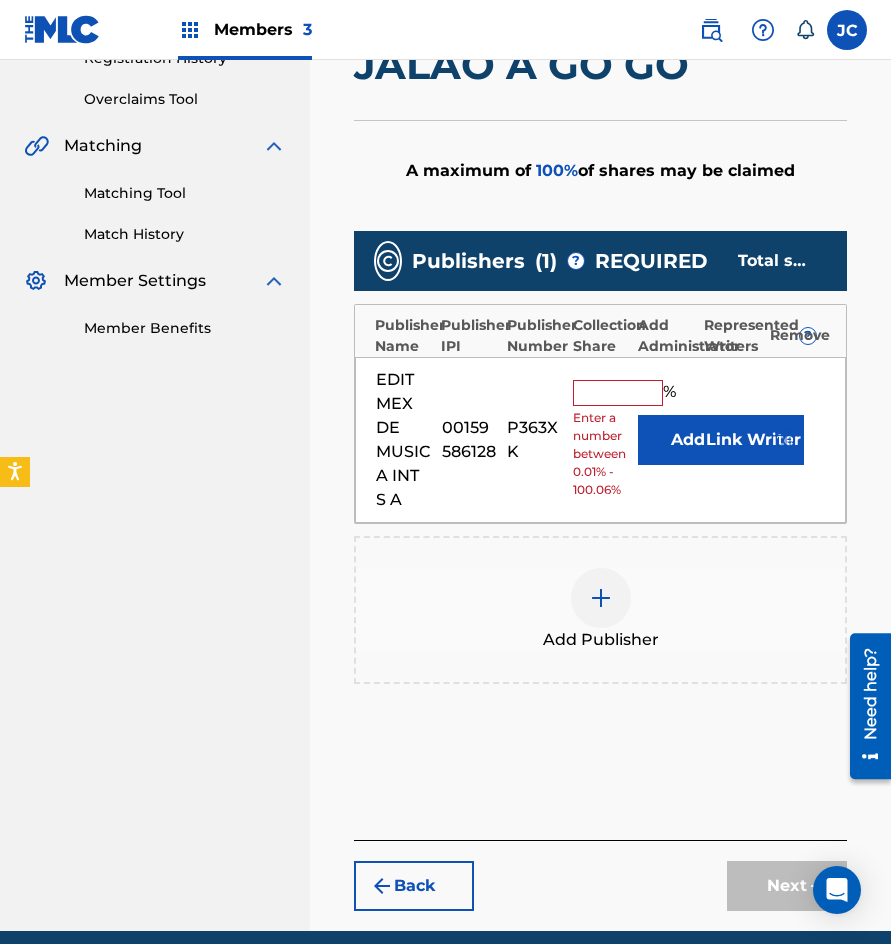 click on "Add" at bounding box center [688, 440] 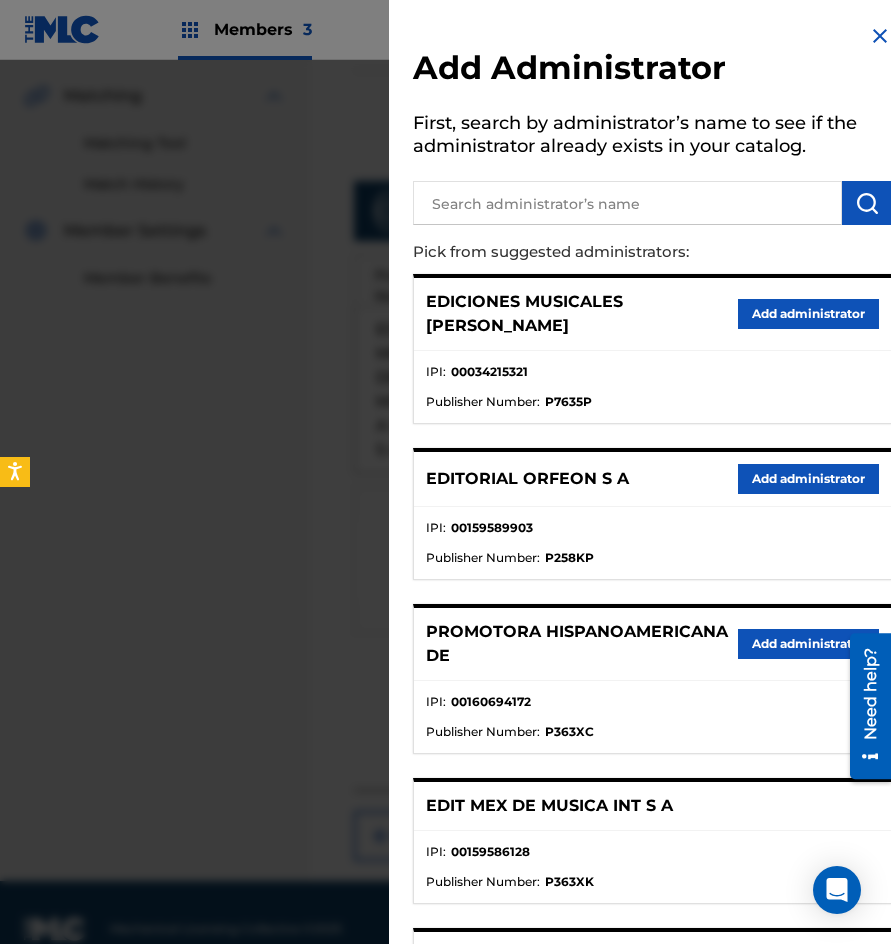 scroll, scrollTop: 498, scrollLeft: 0, axis: vertical 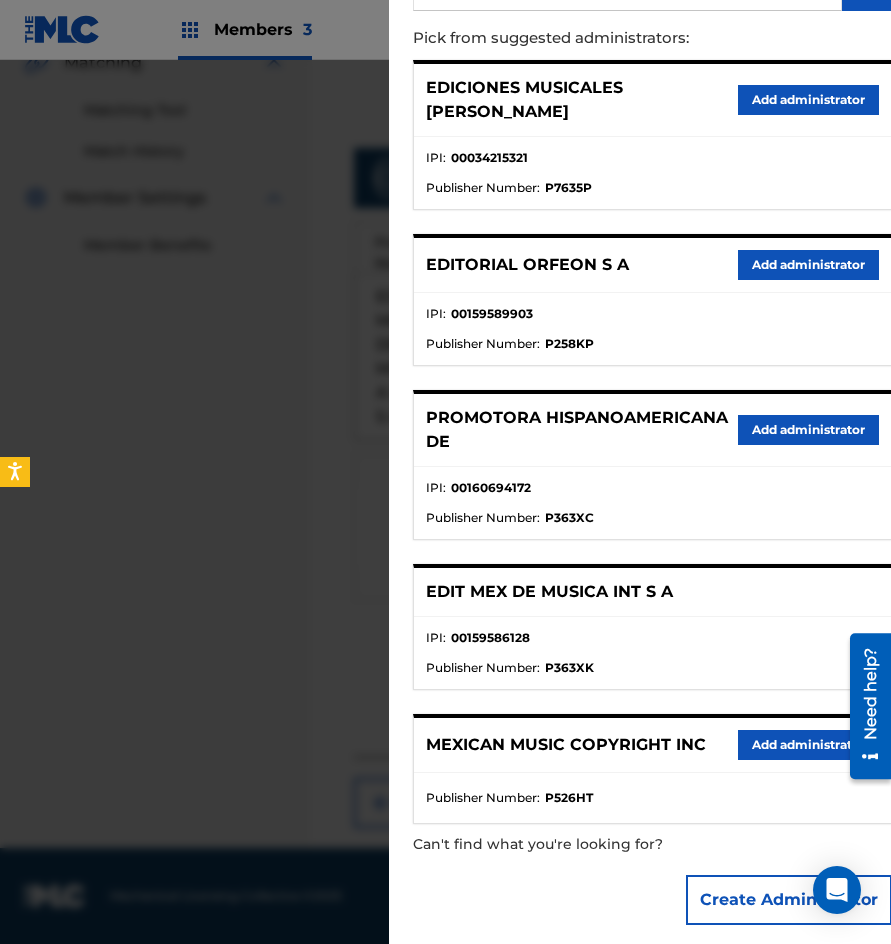 click on "Add administrator" at bounding box center [808, 745] 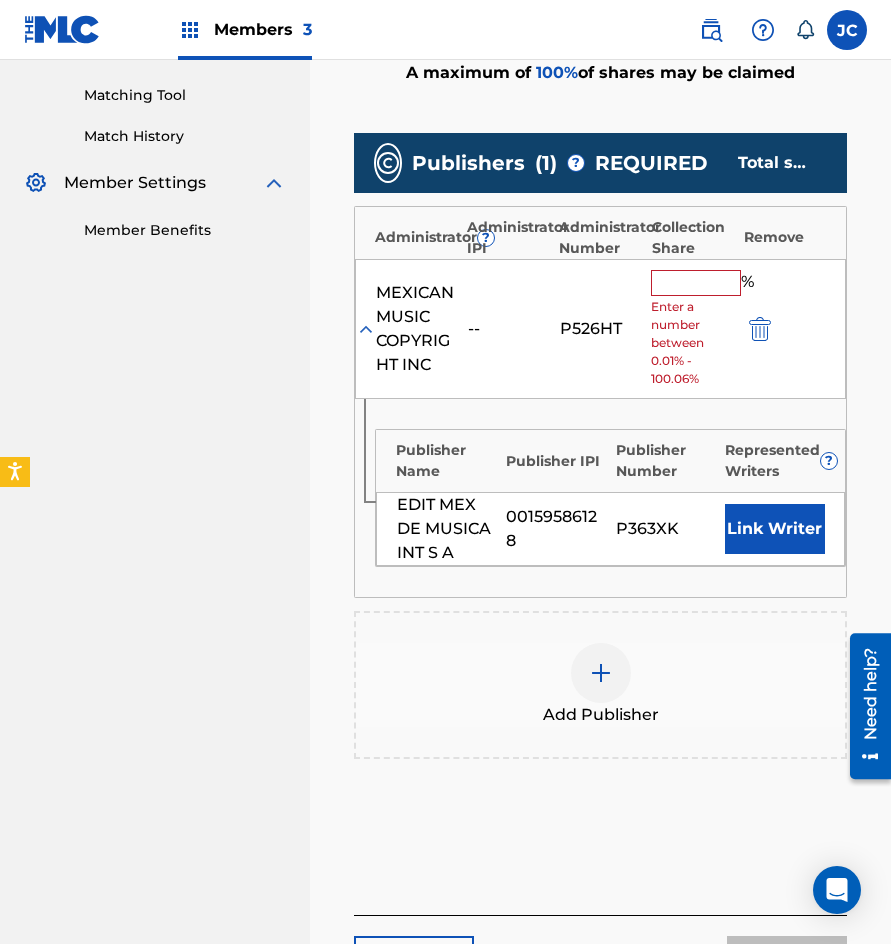 click at bounding box center [696, 283] 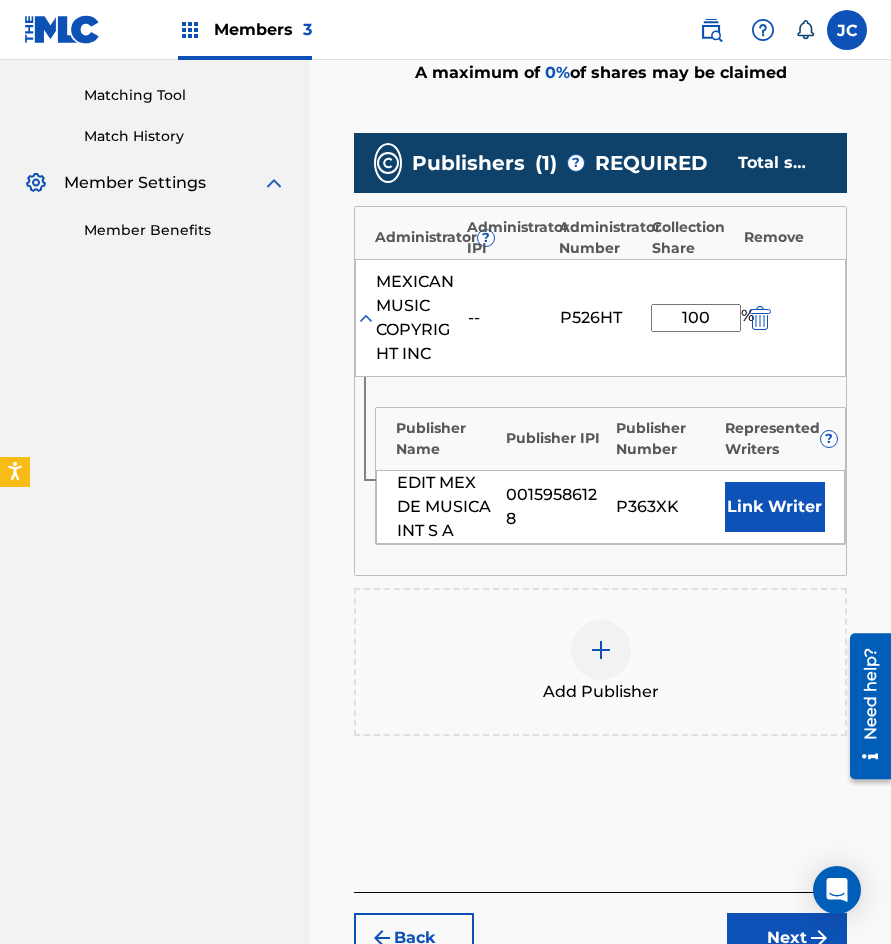 type on "100" 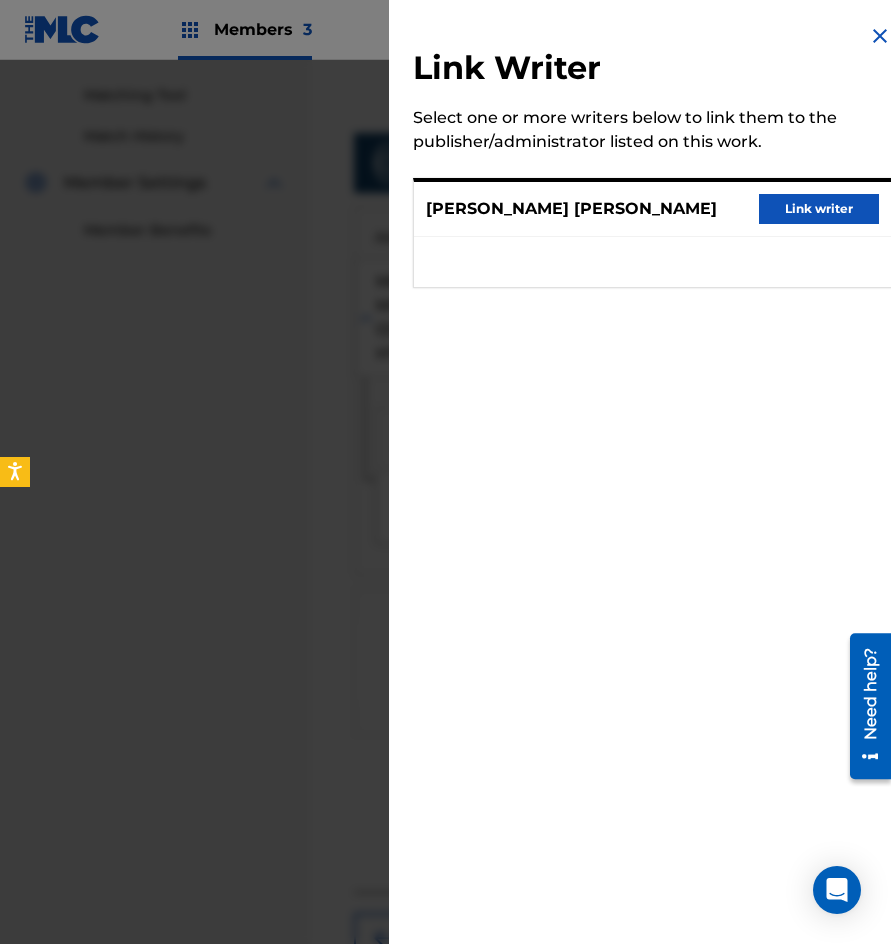 click on "Link writer" at bounding box center (819, 209) 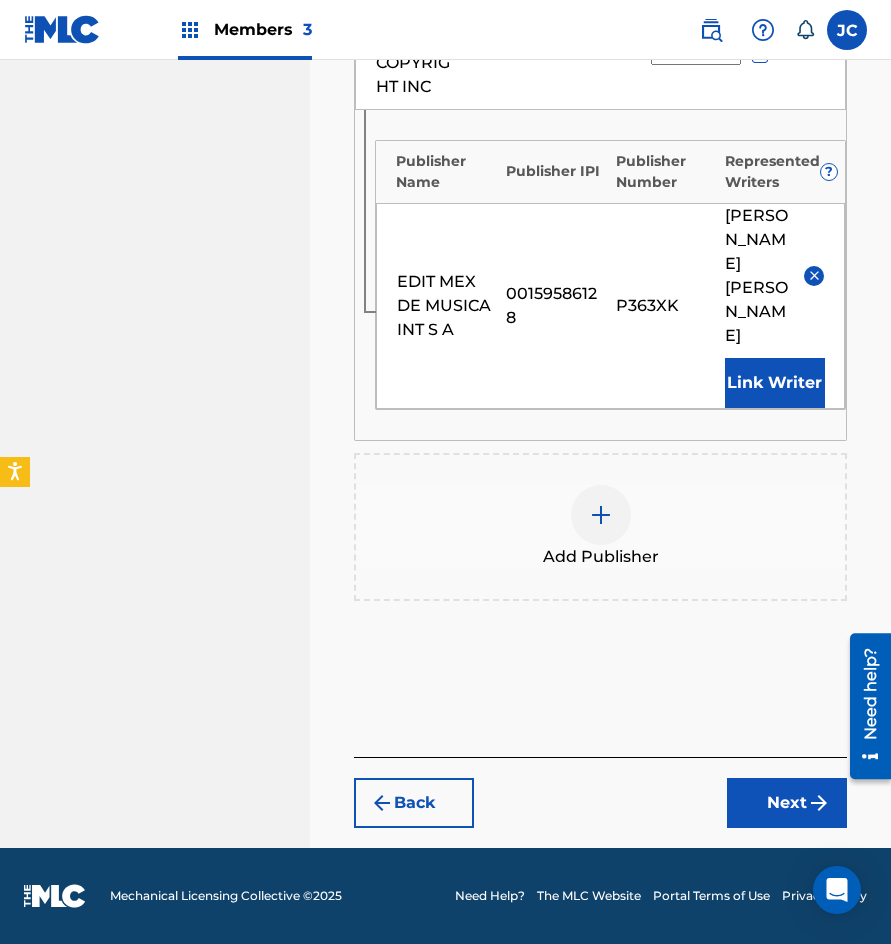 click on "Next" at bounding box center [787, 803] 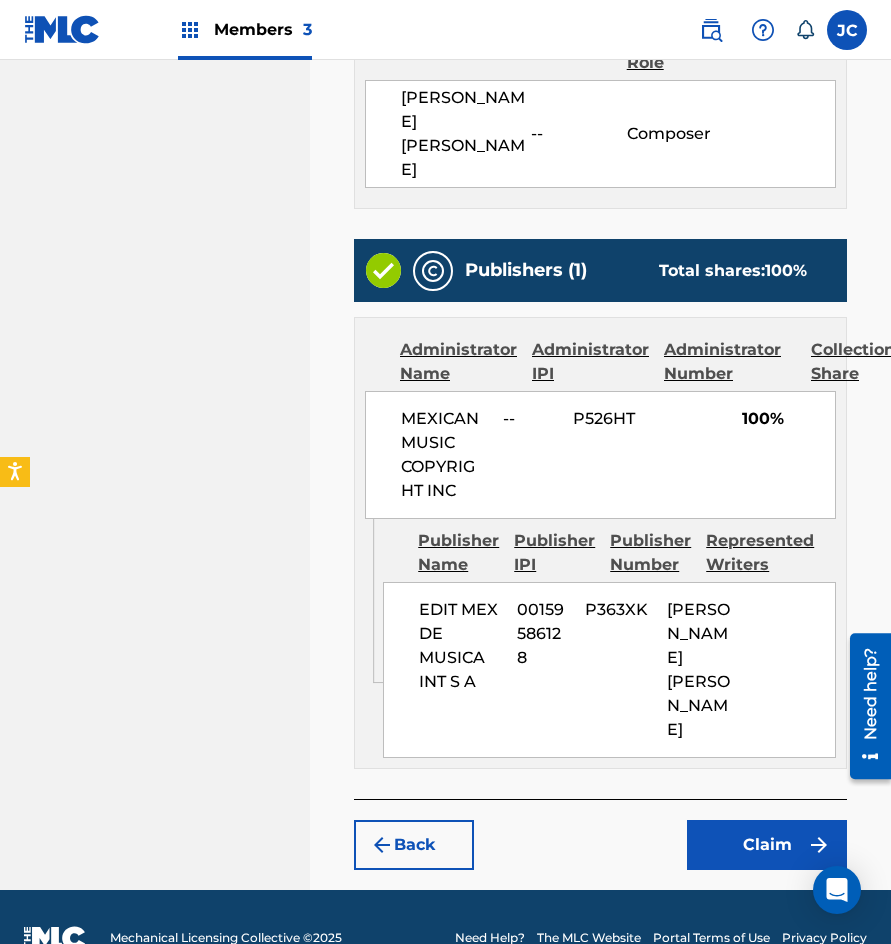 scroll, scrollTop: 697, scrollLeft: 0, axis: vertical 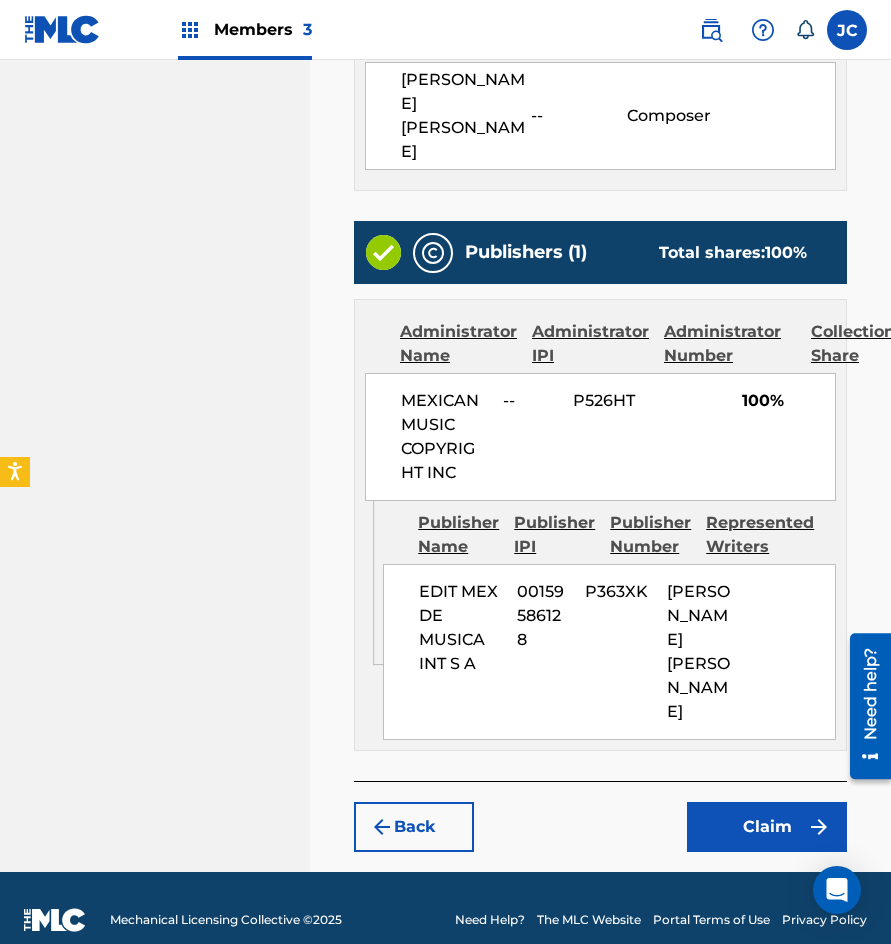 click on "Claim" at bounding box center (767, 827) 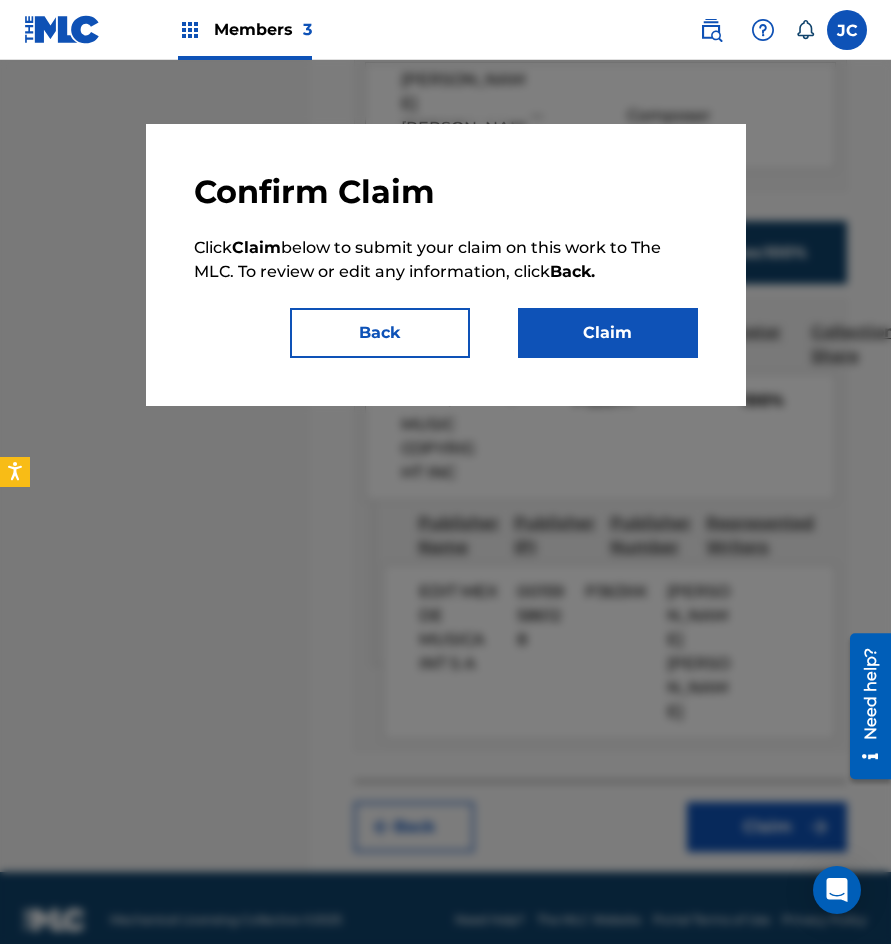 click on "Claim" at bounding box center (608, 333) 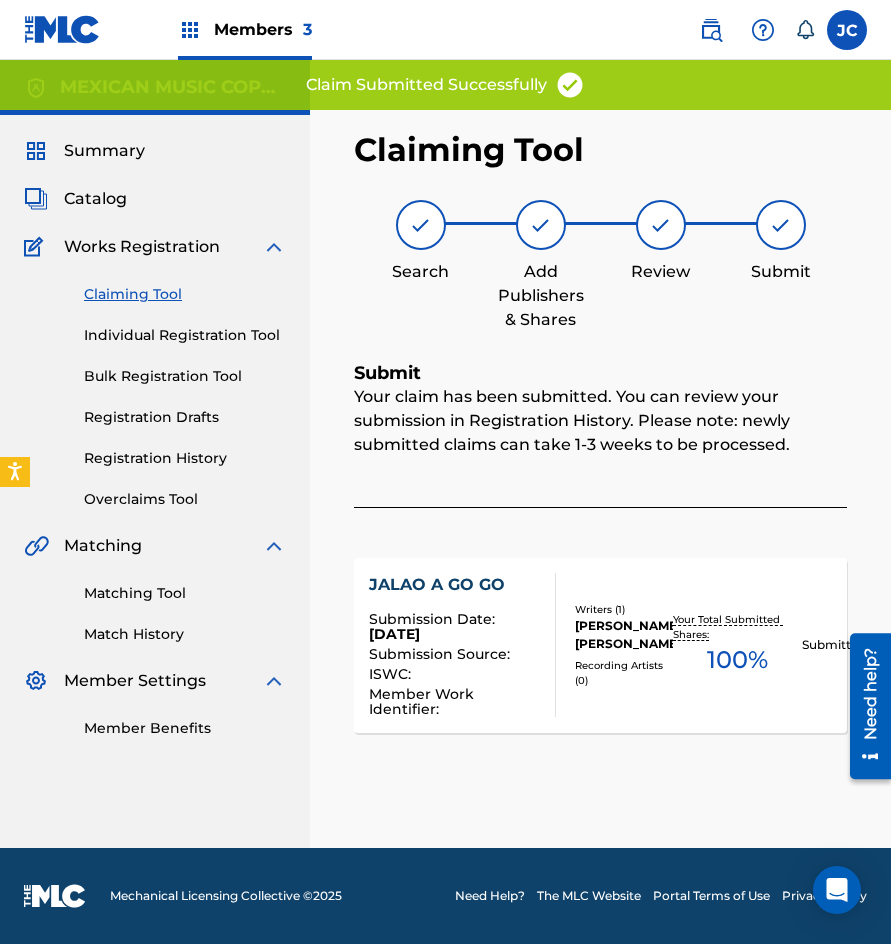 click on "Claiming Tool" at bounding box center [185, 294] 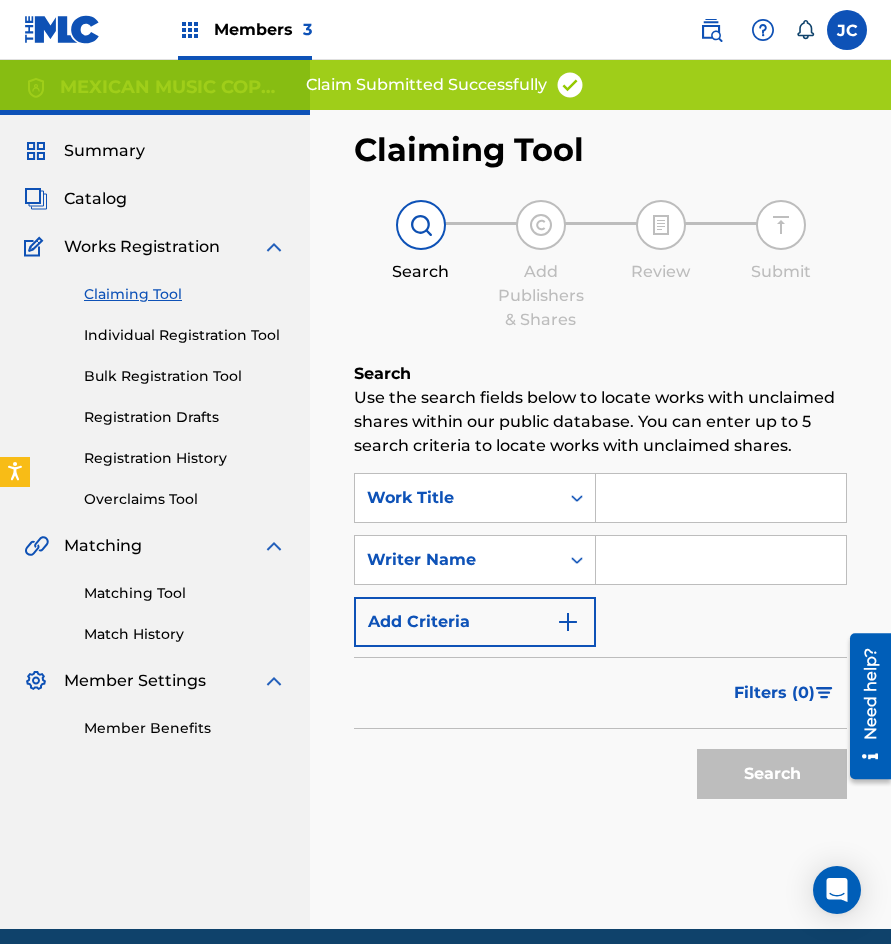 click on "Claiming Tool" at bounding box center (185, 294) 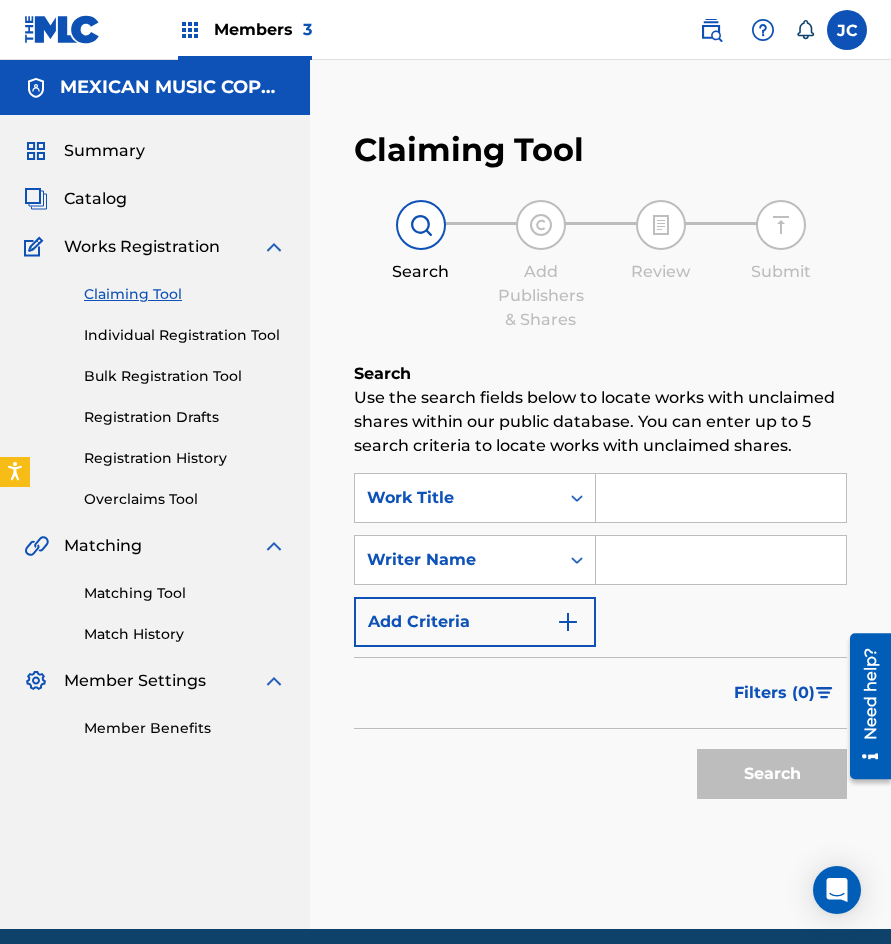 click on "Registration History" at bounding box center (185, 458) 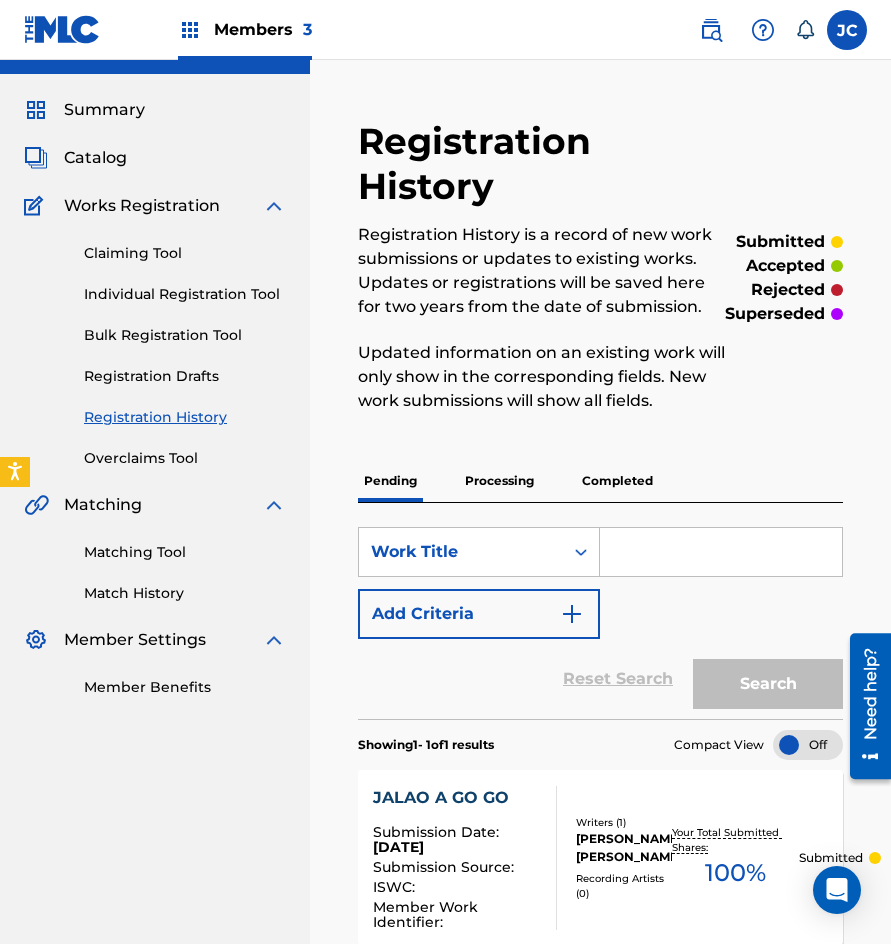 scroll, scrollTop: 0, scrollLeft: 0, axis: both 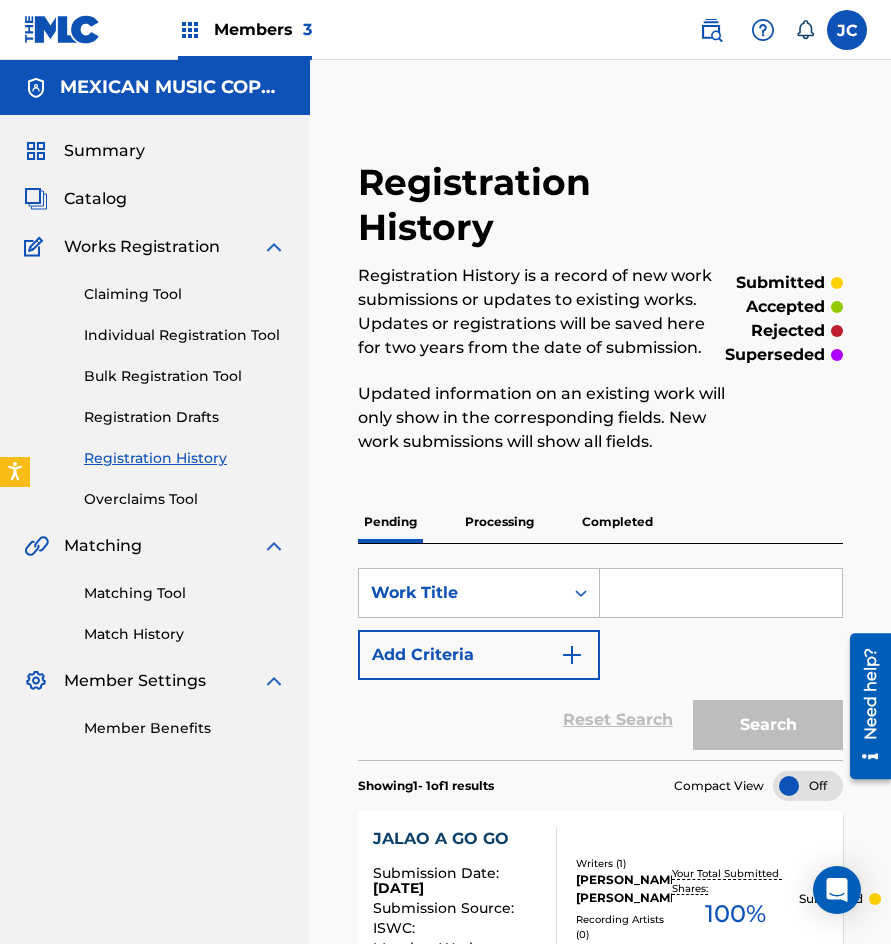 click on "Claiming Tool" at bounding box center [185, 294] 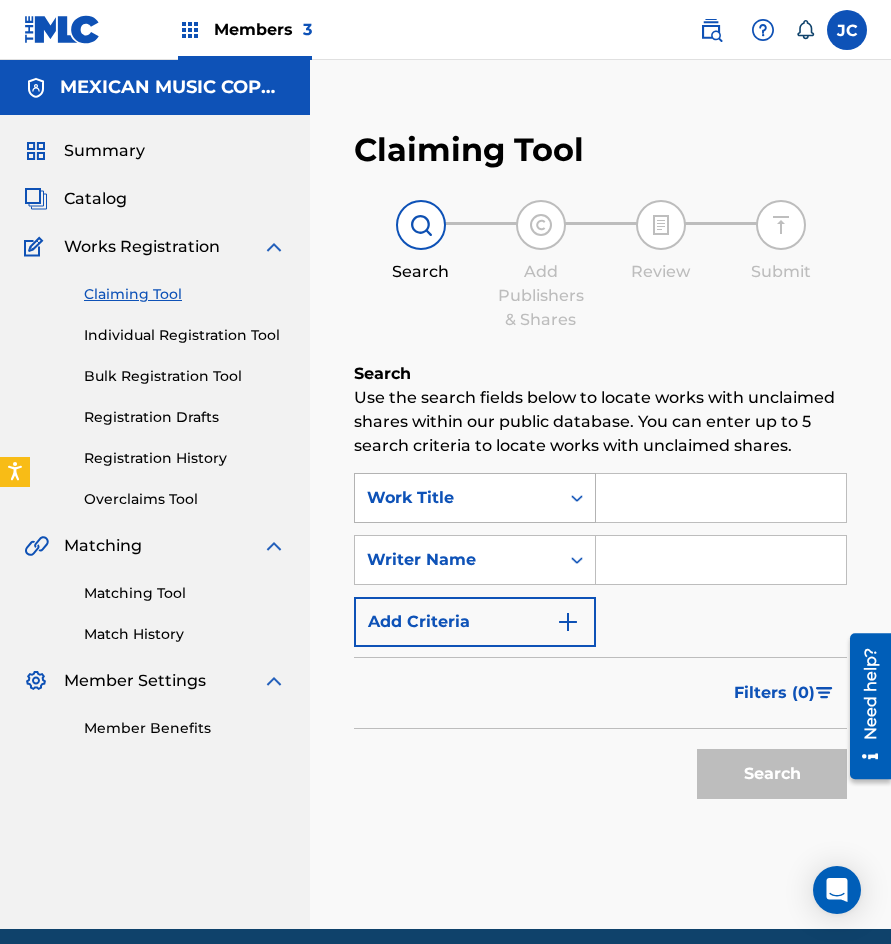 click on "Work Title" at bounding box center (457, 498) 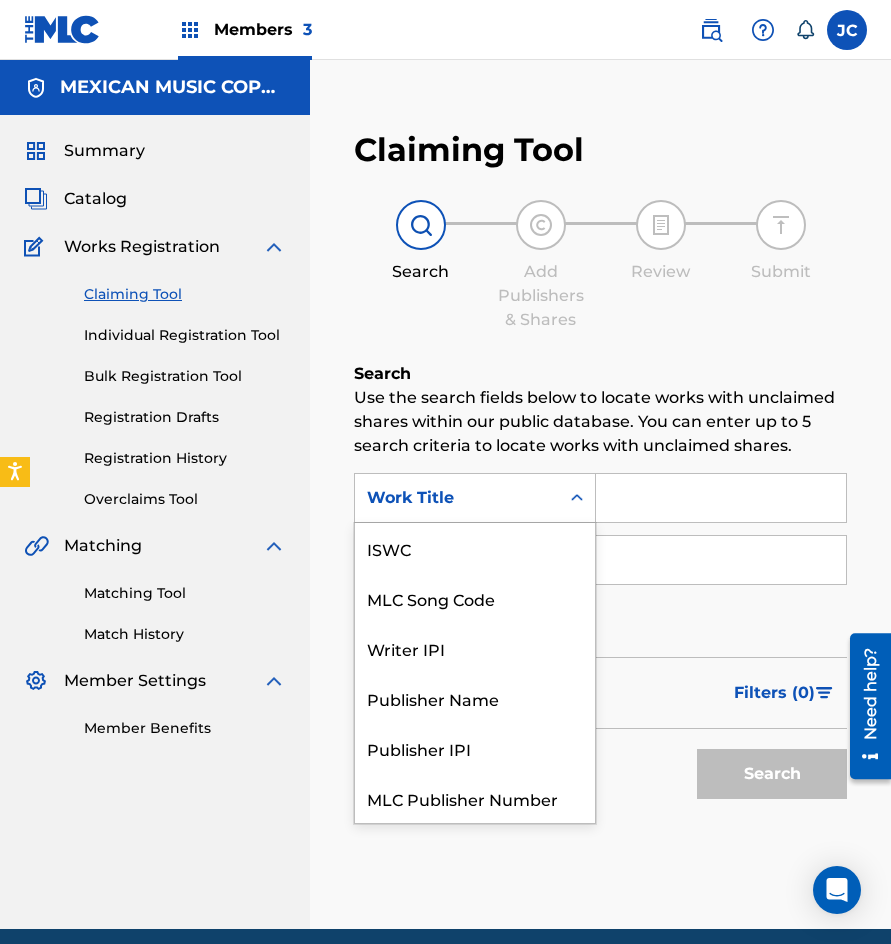 scroll, scrollTop: 50, scrollLeft: 0, axis: vertical 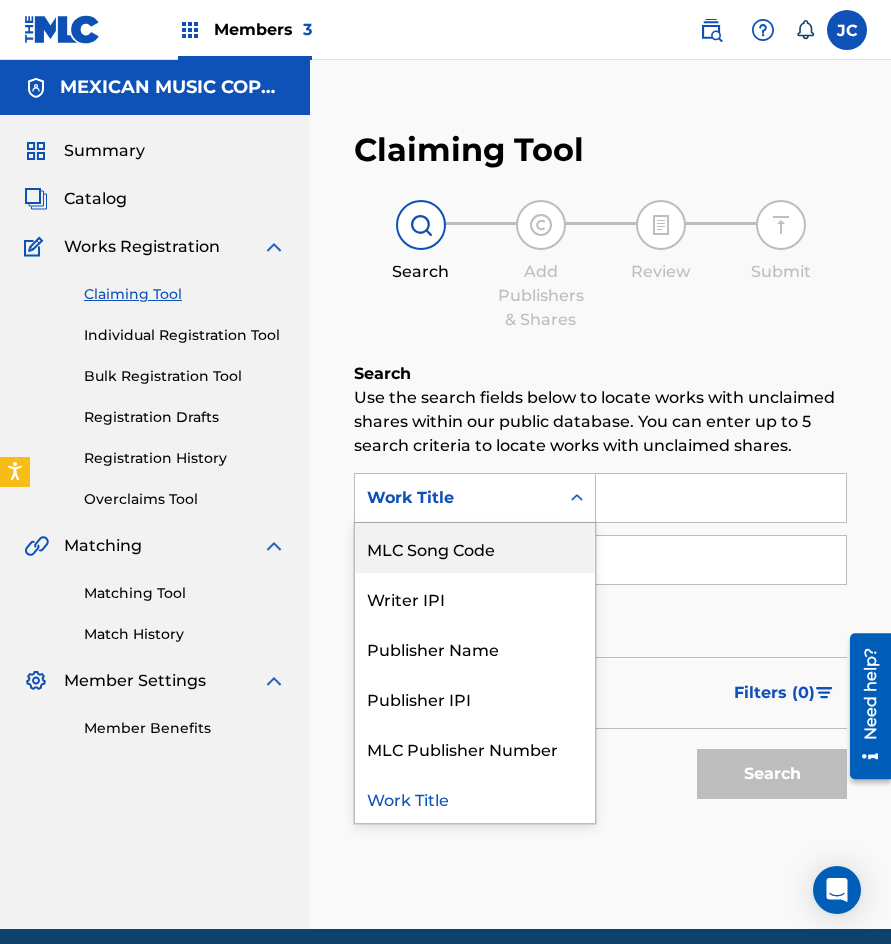 click on "MLC Song Code" at bounding box center [475, 548] 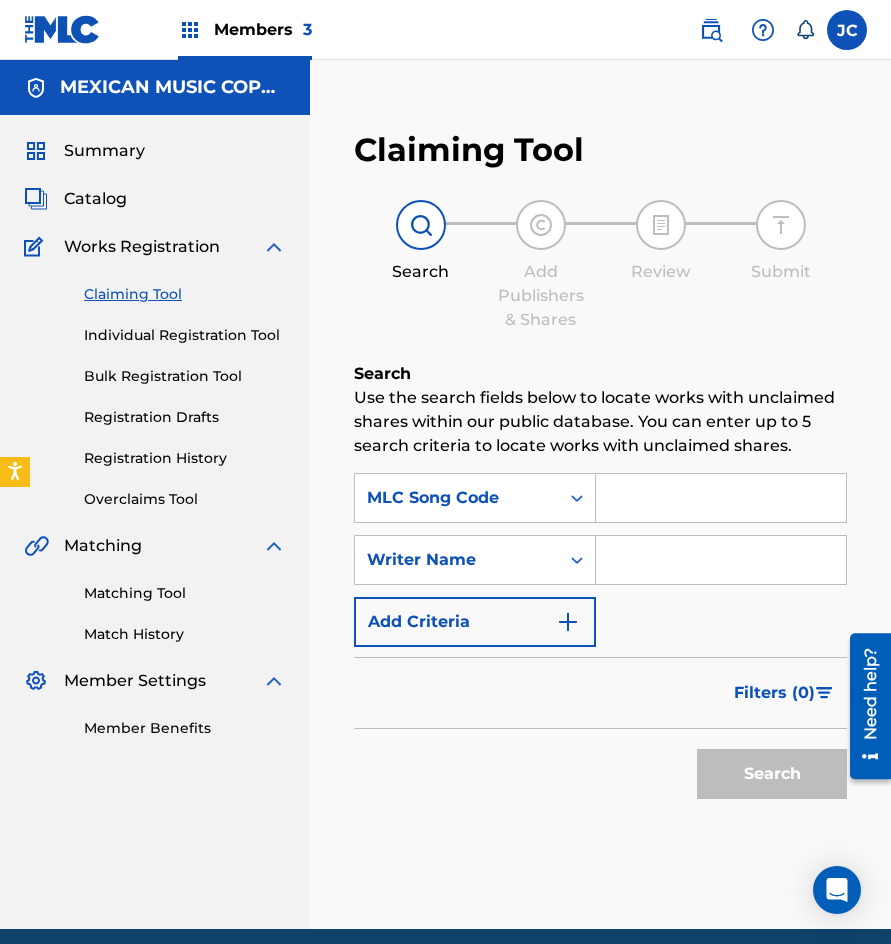 click at bounding box center (721, 498) 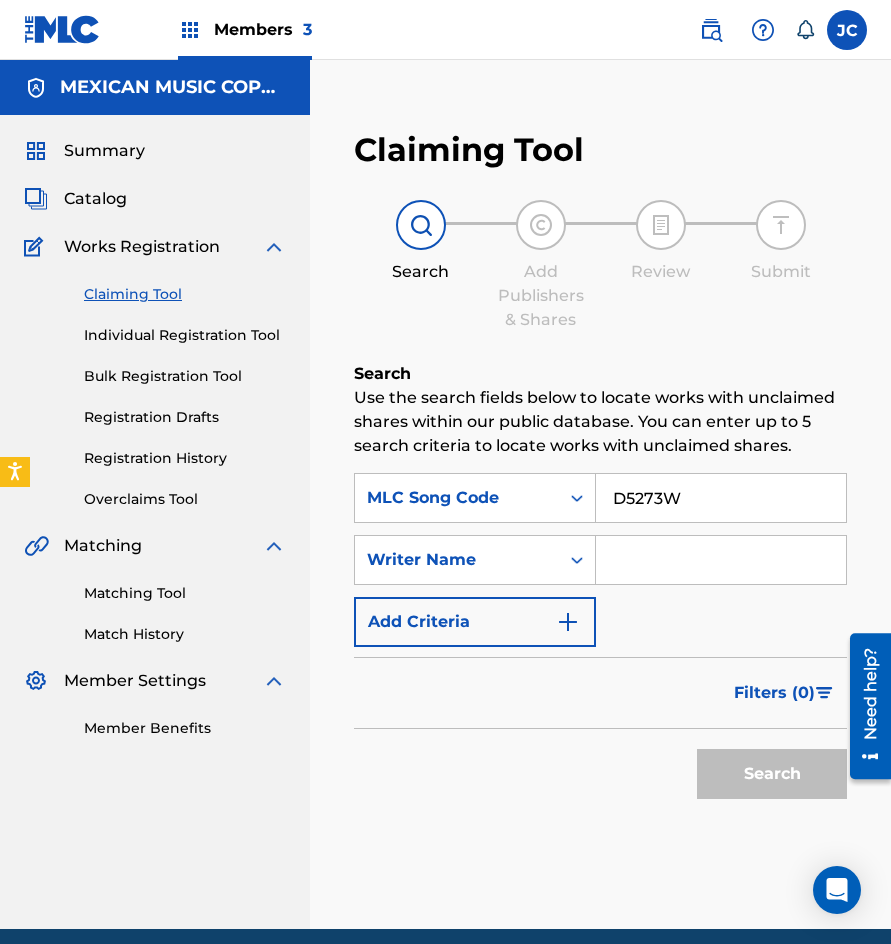 type on "D5273W" 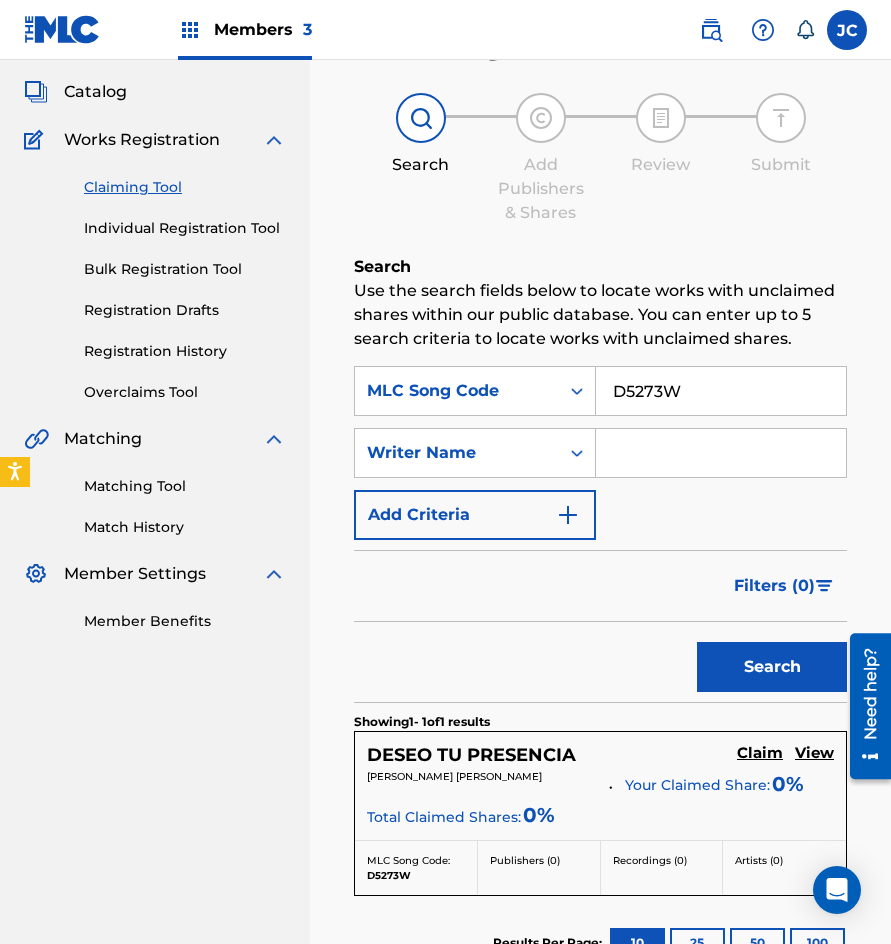 scroll, scrollTop: 200, scrollLeft: 0, axis: vertical 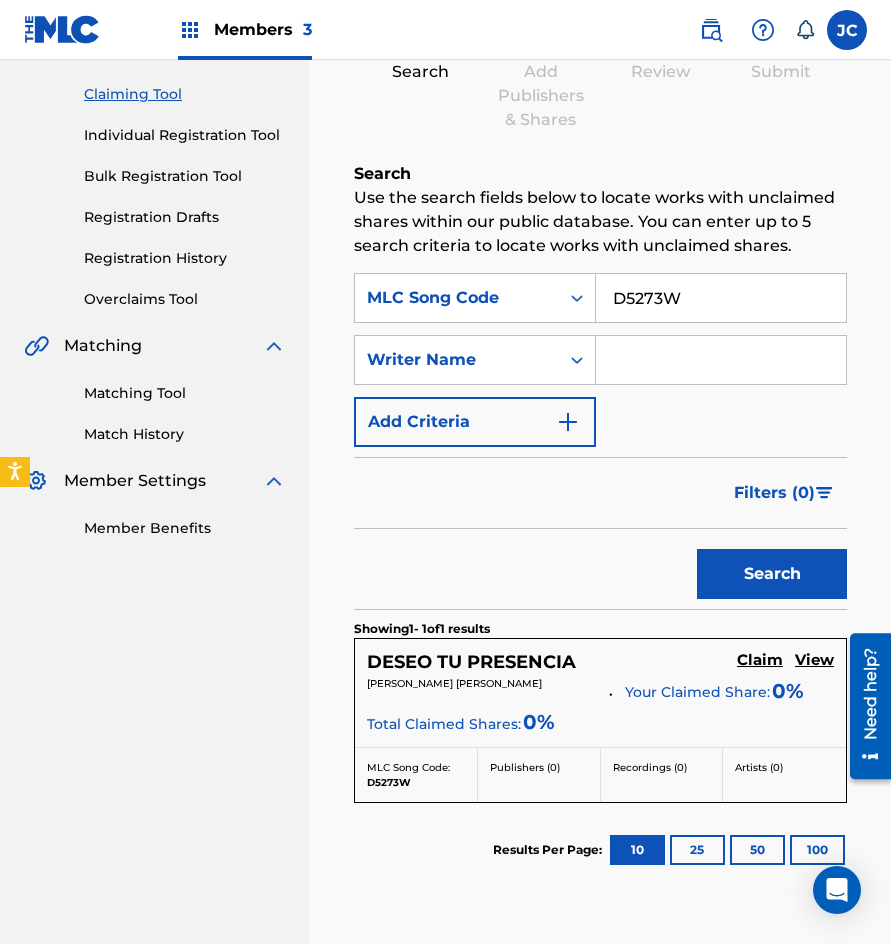 click on "Claim" at bounding box center [760, 660] 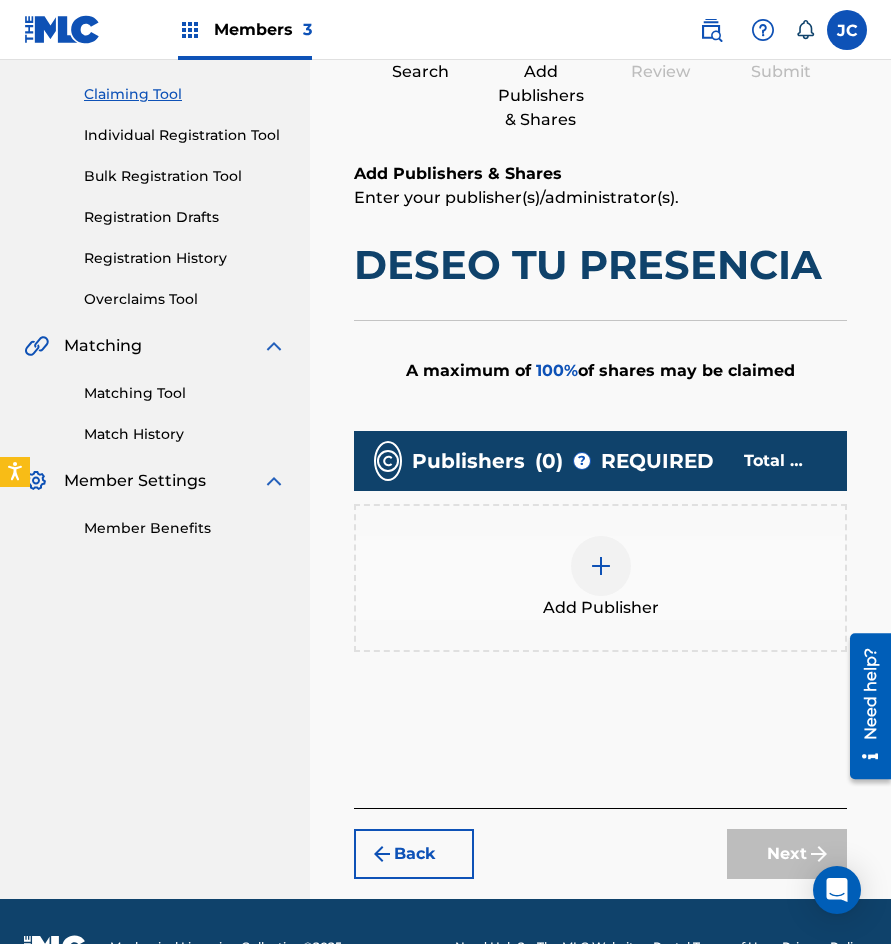 click at bounding box center (601, 566) 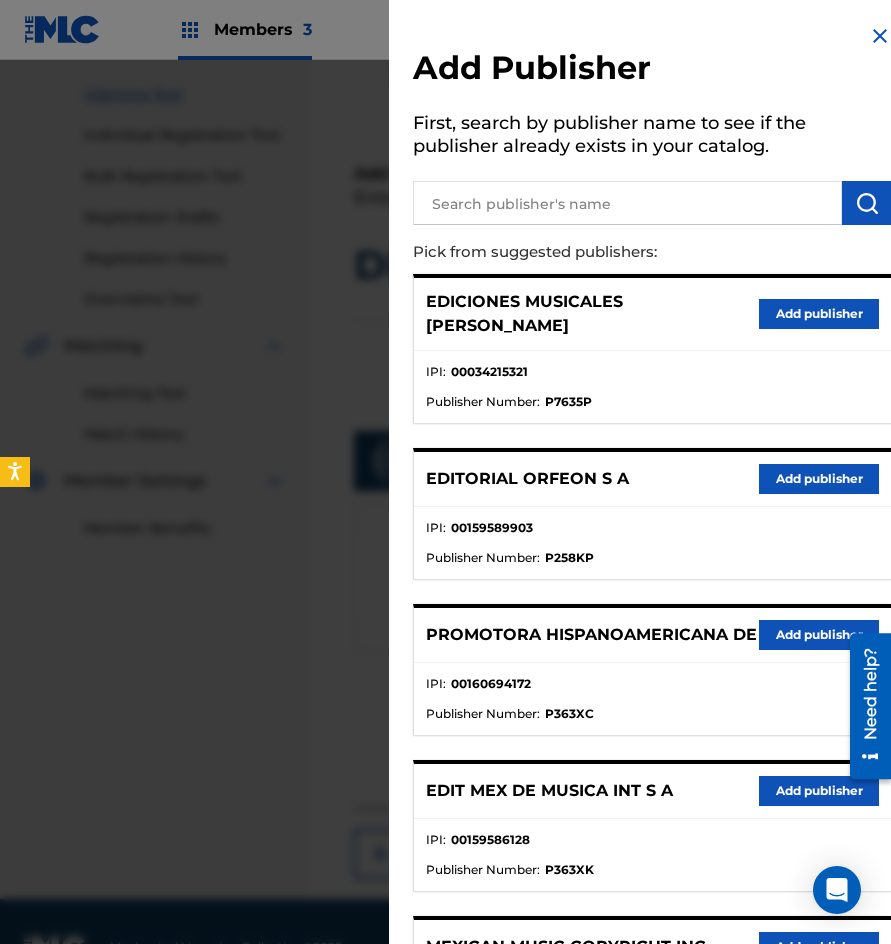 click on "EDIT MEX DE MUSICA INT S A Add publisher" at bounding box center (652, 791) 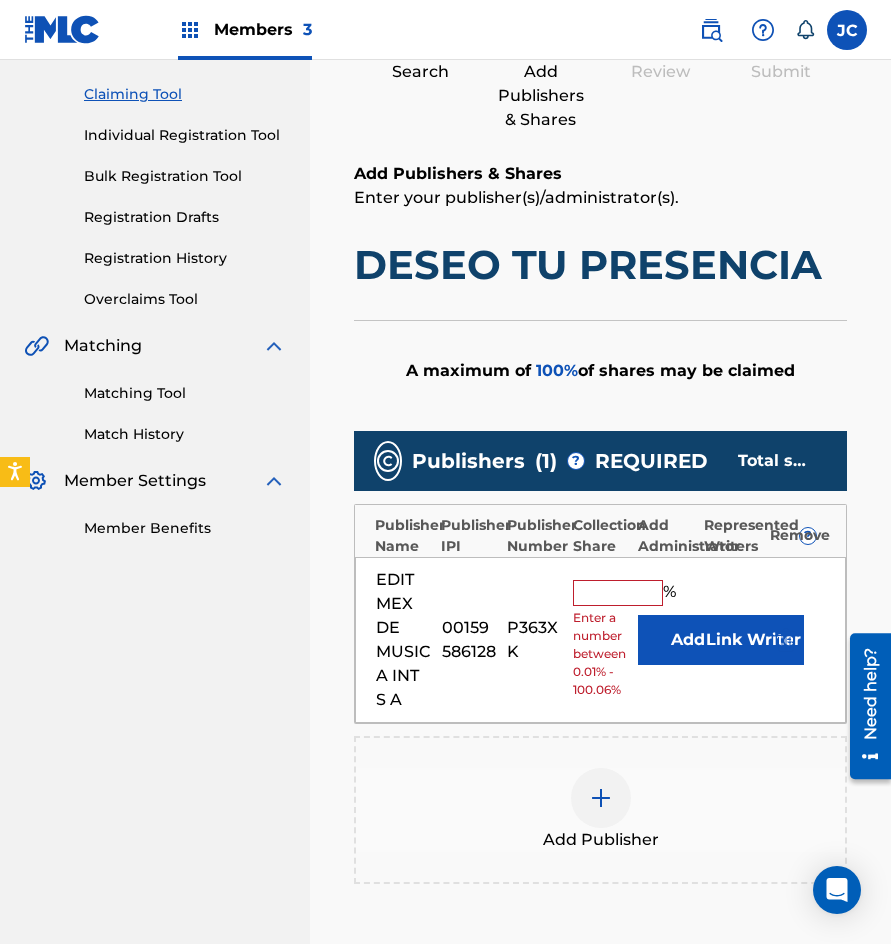click on "Add" at bounding box center [688, 640] 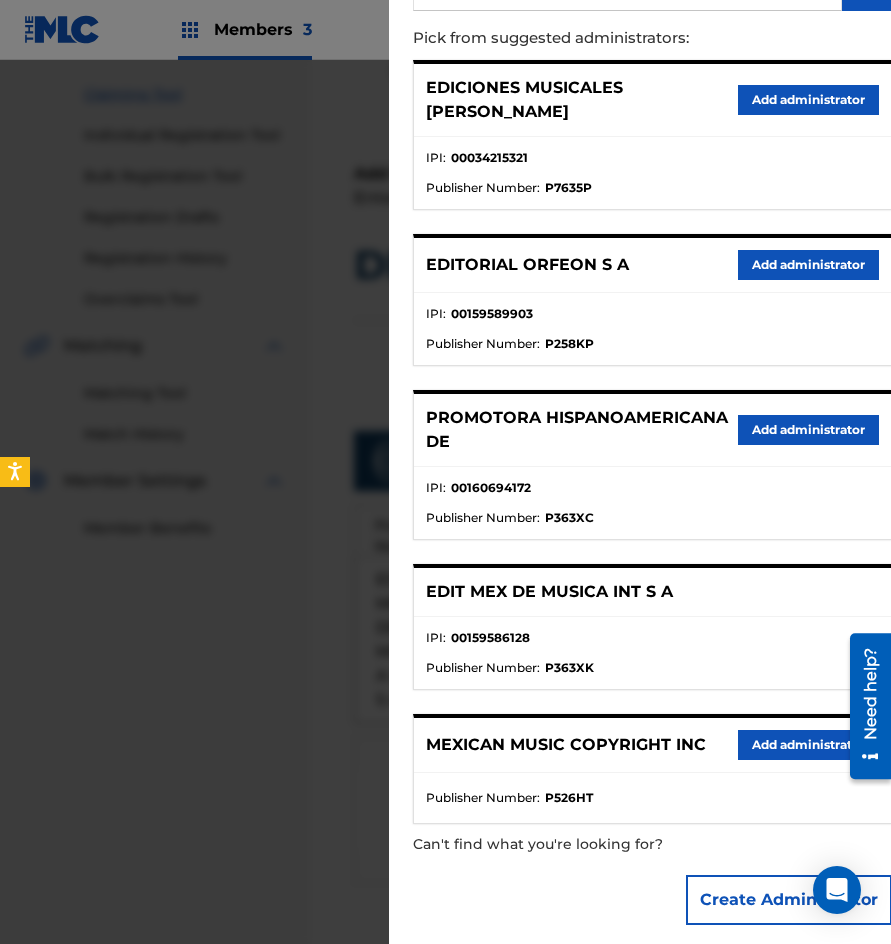 scroll, scrollTop: 229, scrollLeft: 0, axis: vertical 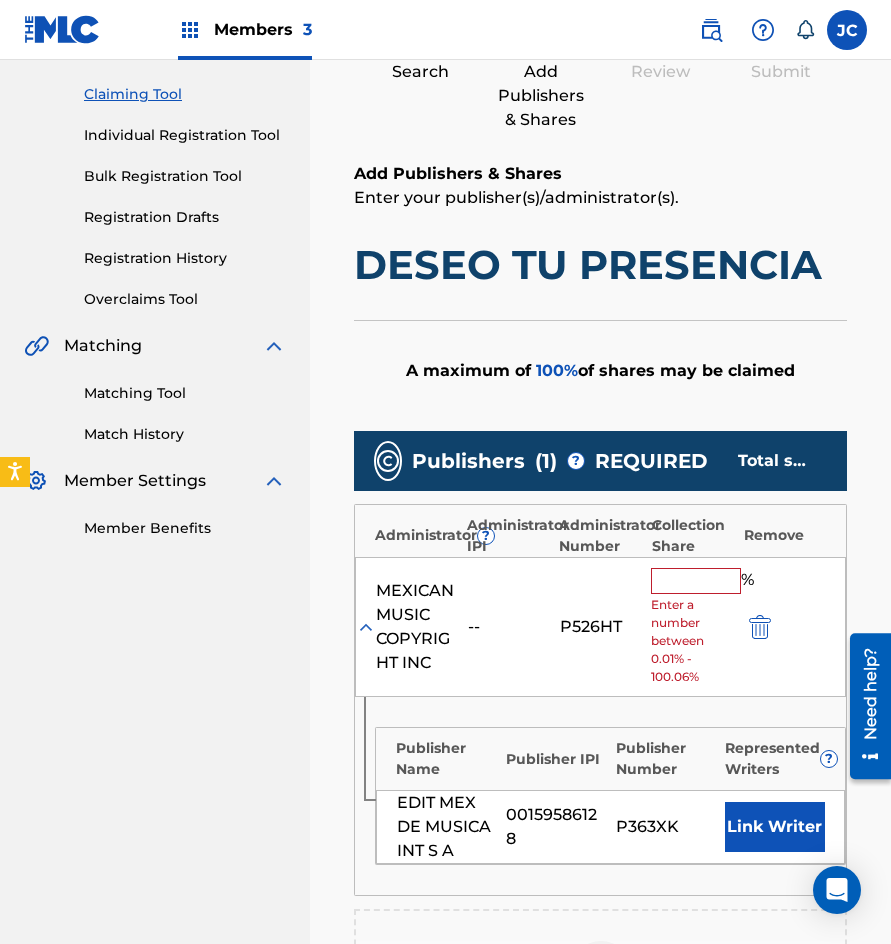 drag, startPoint x: 686, startPoint y: 582, endPoint x: 686, endPoint y: 541, distance: 41 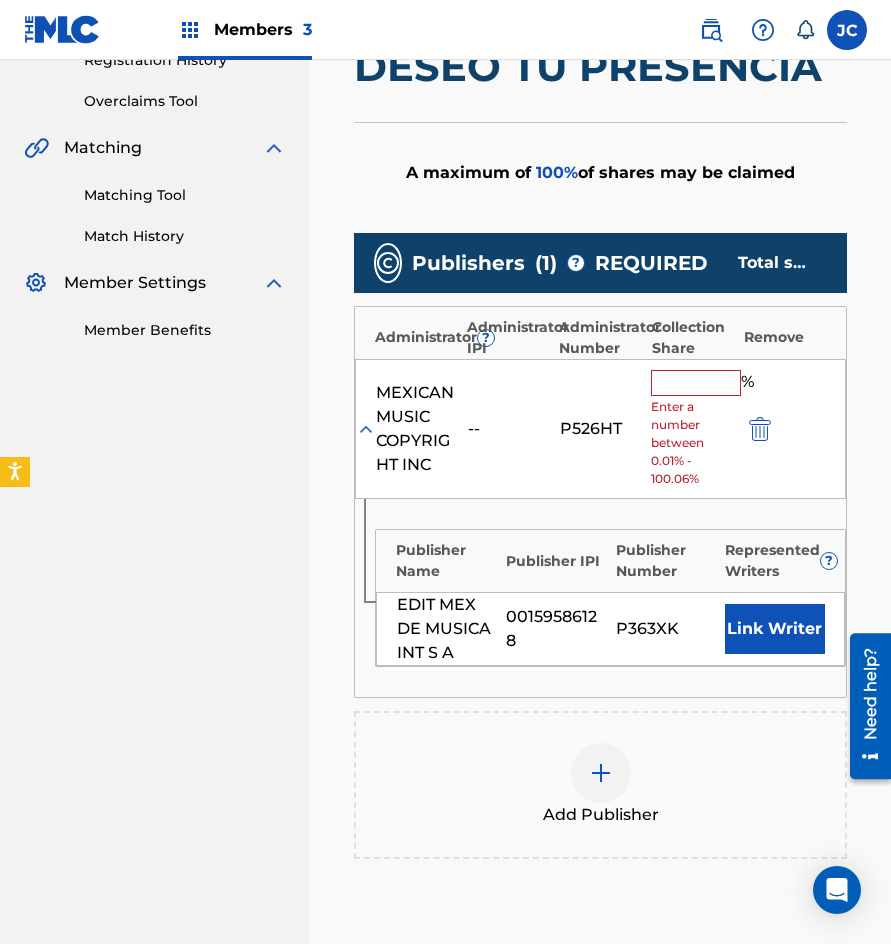 scroll, scrollTop: 400, scrollLeft: 0, axis: vertical 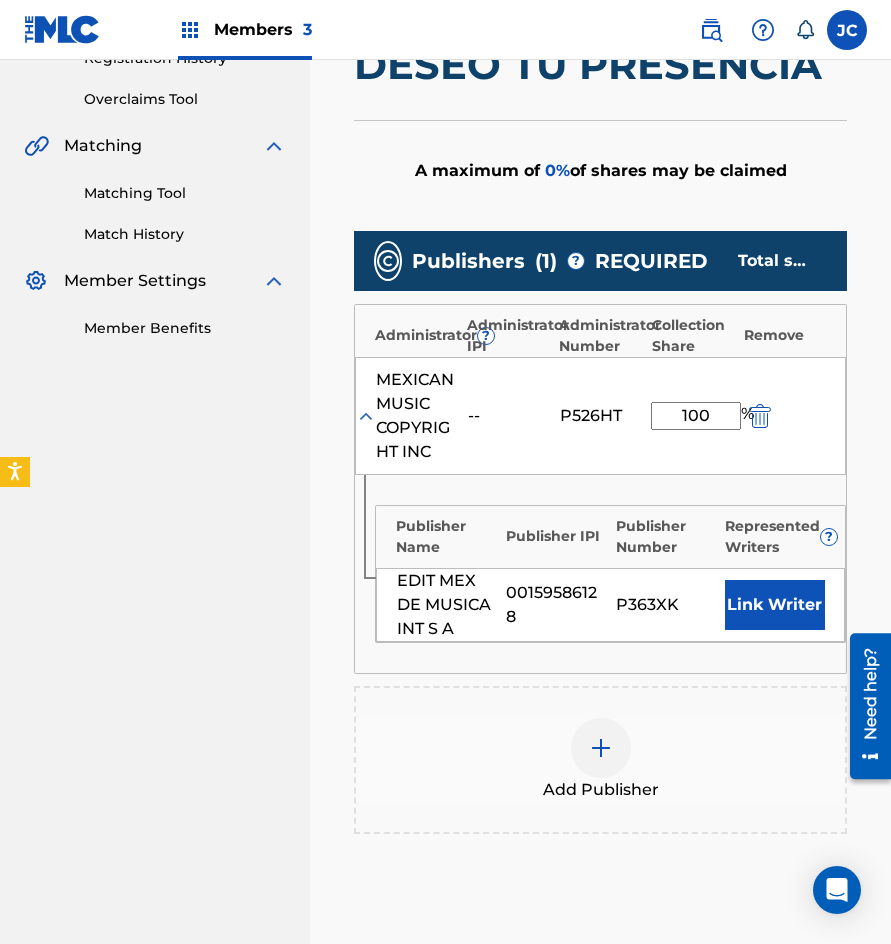 type on "100" 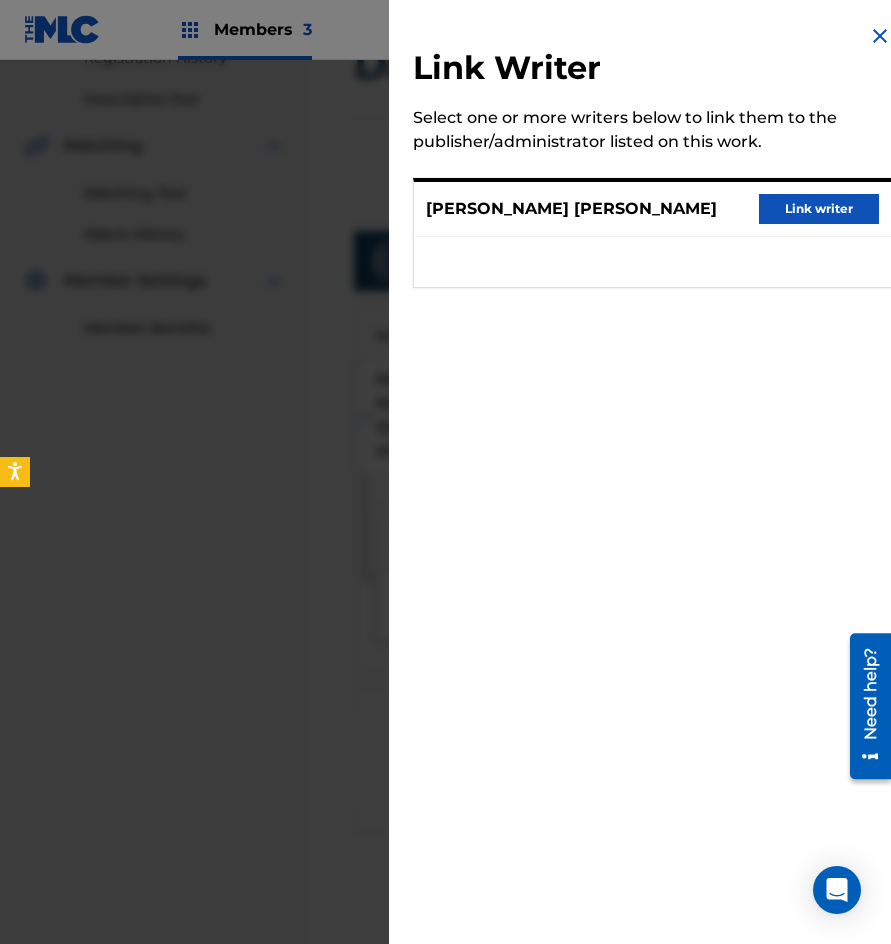 click on "Link writer" at bounding box center [819, 209] 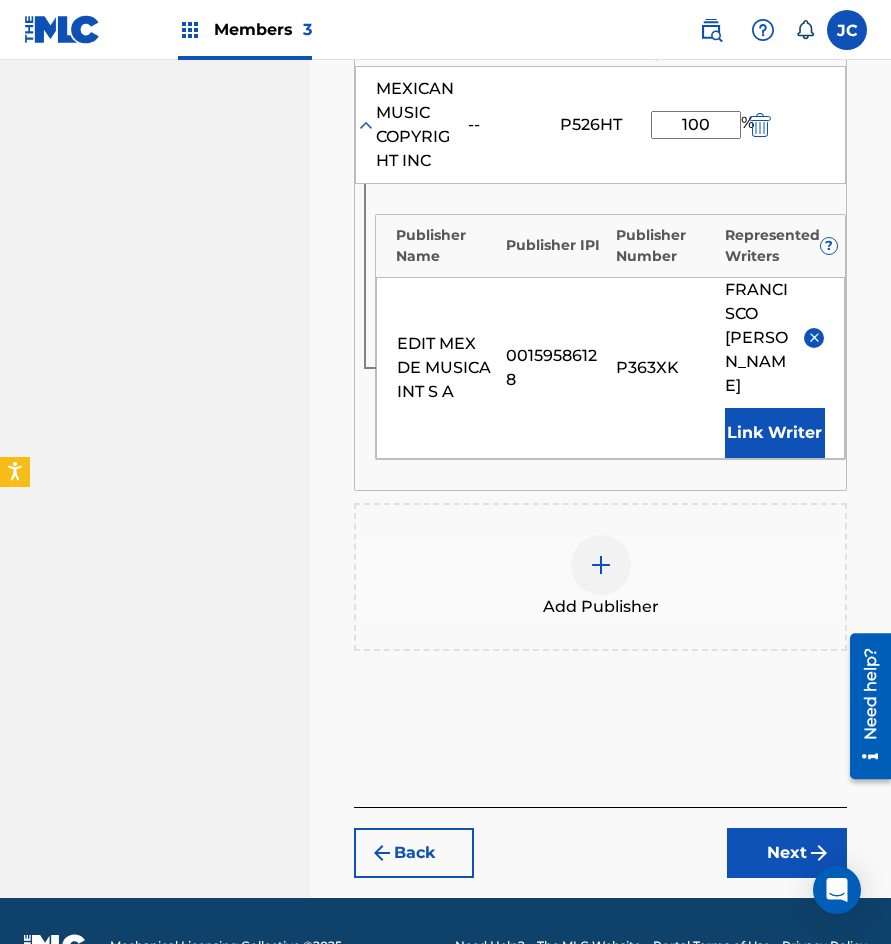 scroll, scrollTop: 700, scrollLeft: 0, axis: vertical 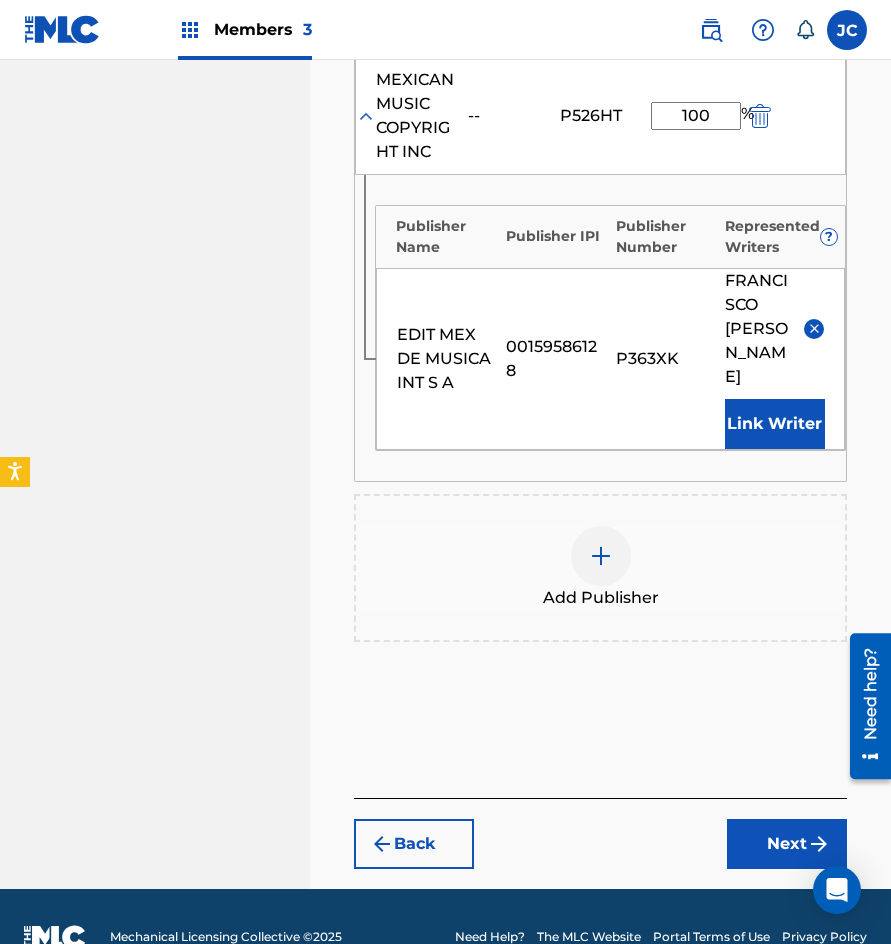 click on "Next" at bounding box center [787, 844] 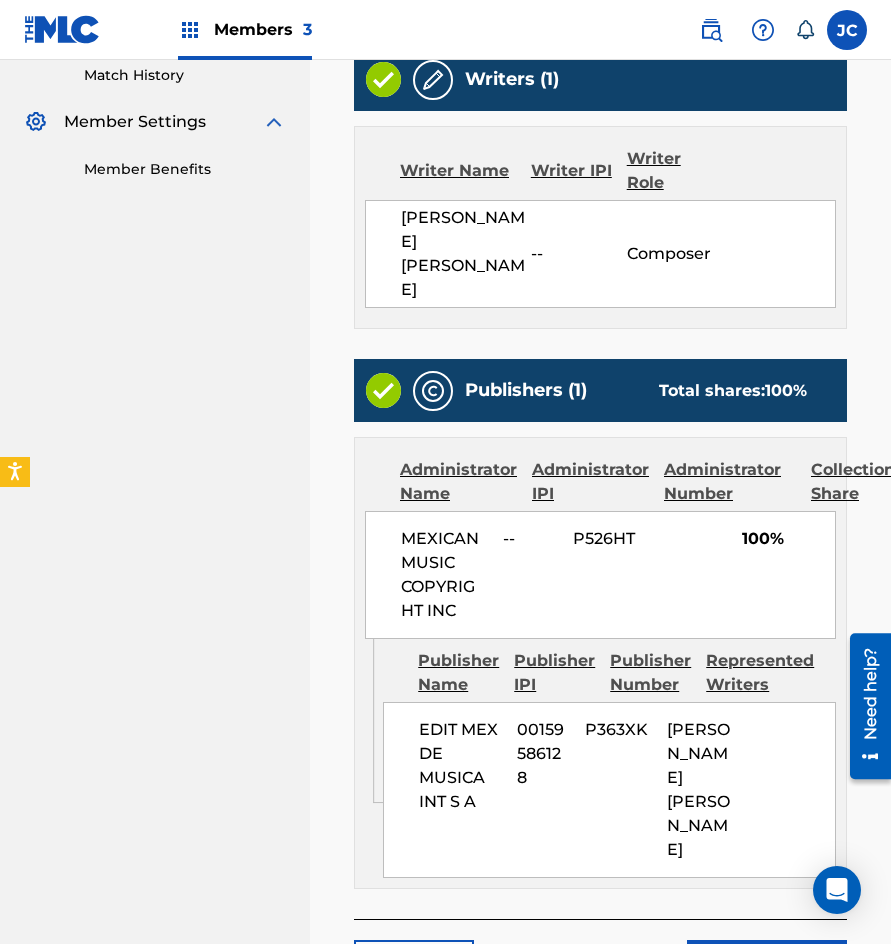 scroll, scrollTop: 649, scrollLeft: 0, axis: vertical 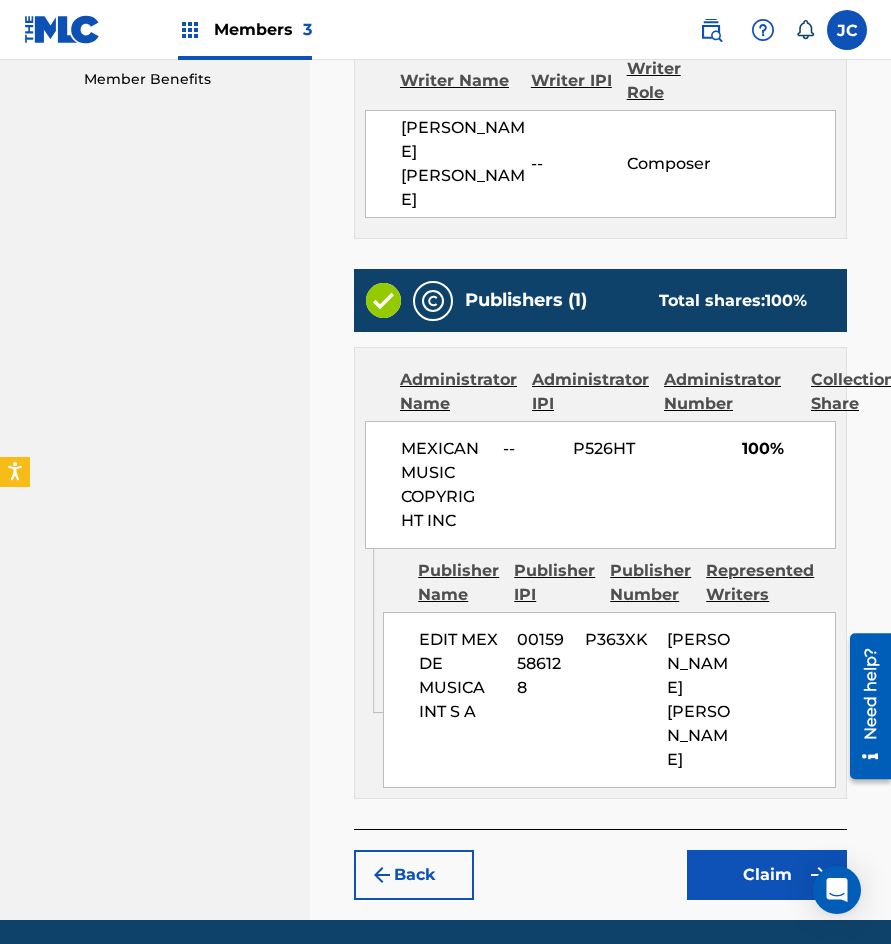 click on "Claim" at bounding box center [767, 875] 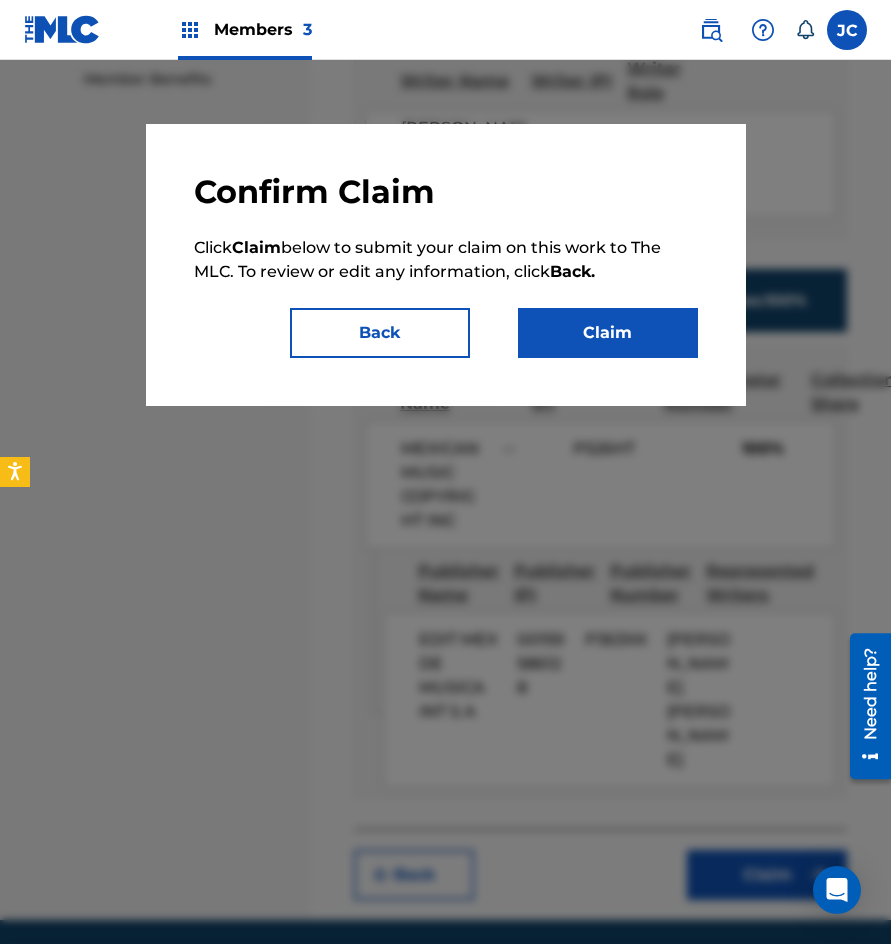 click on "Claim" at bounding box center (608, 333) 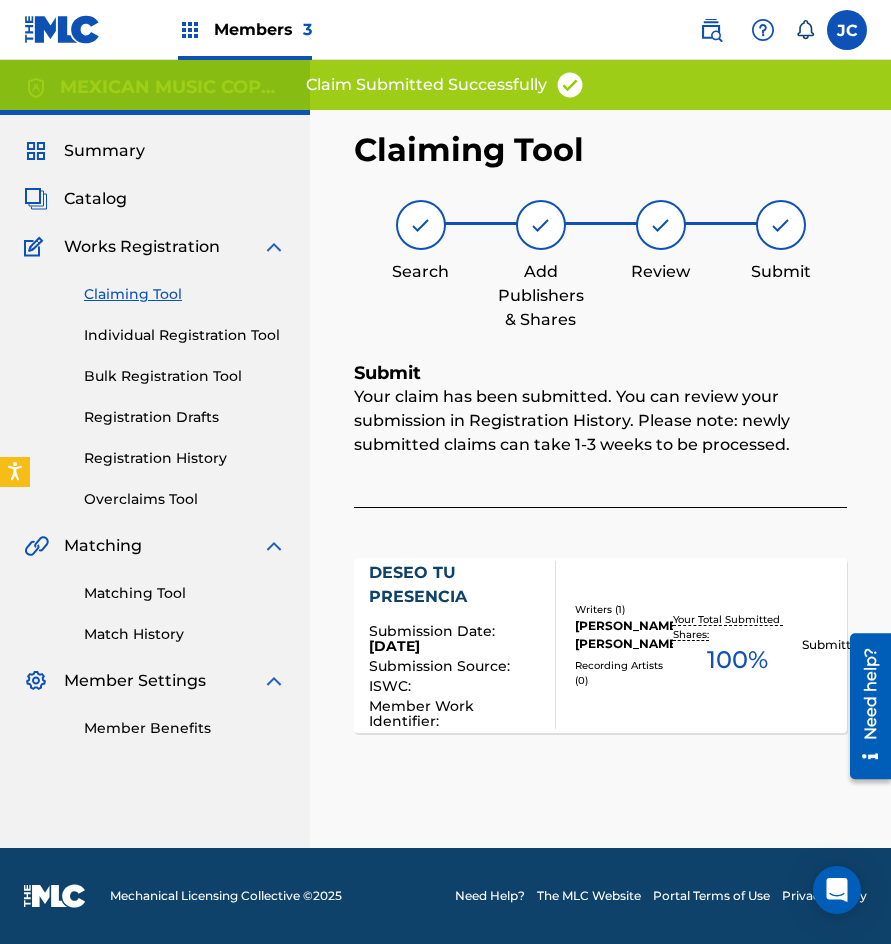 scroll, scrollTop: 0, scrollLeft: 0, axis: both 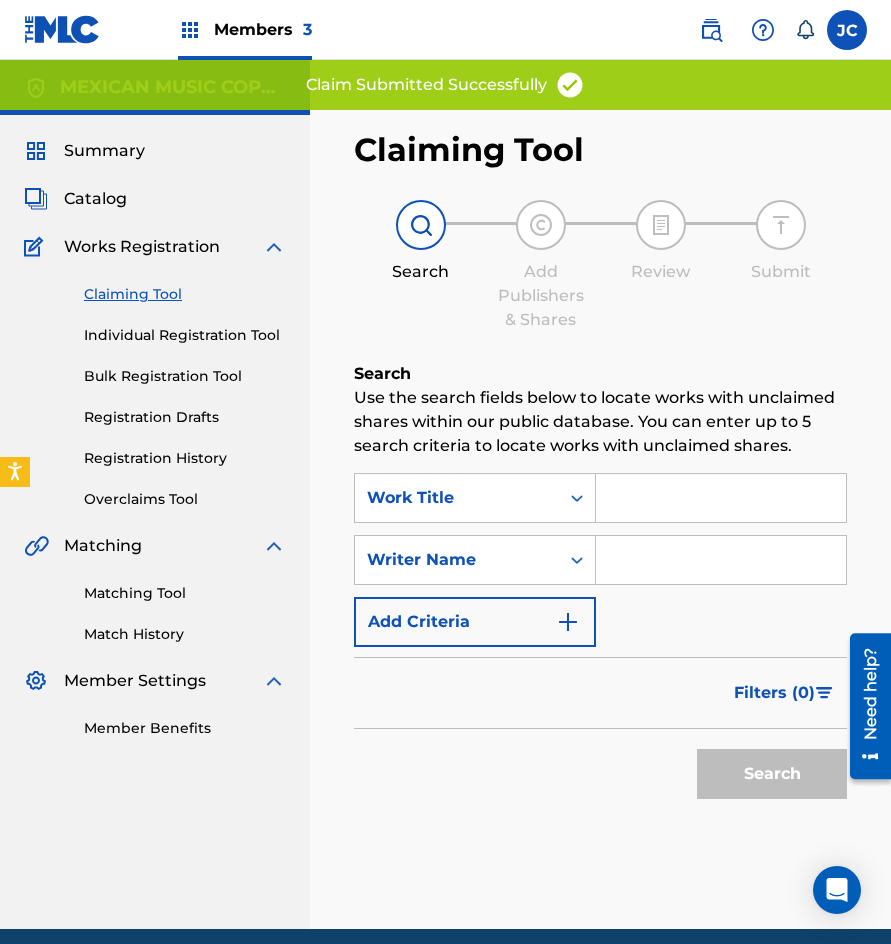 click on "Registration History" at bounding box center (185, 458) 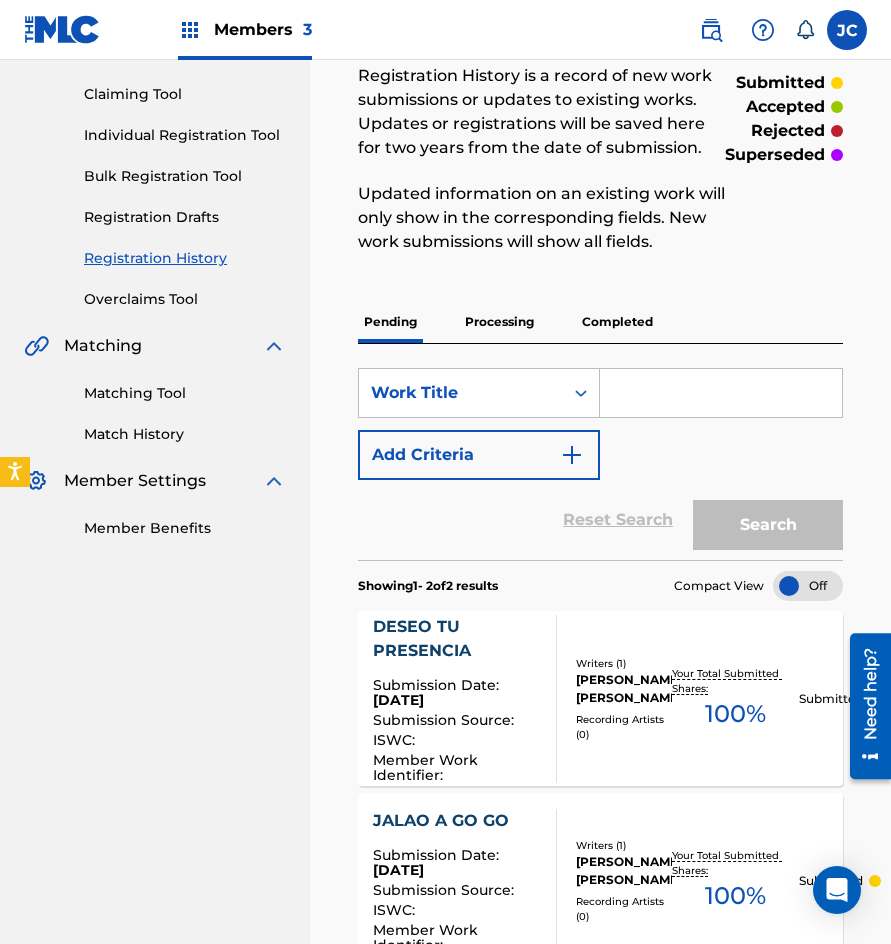 scroll, scrollTop: 0, scrollLeft: 0, axis: both 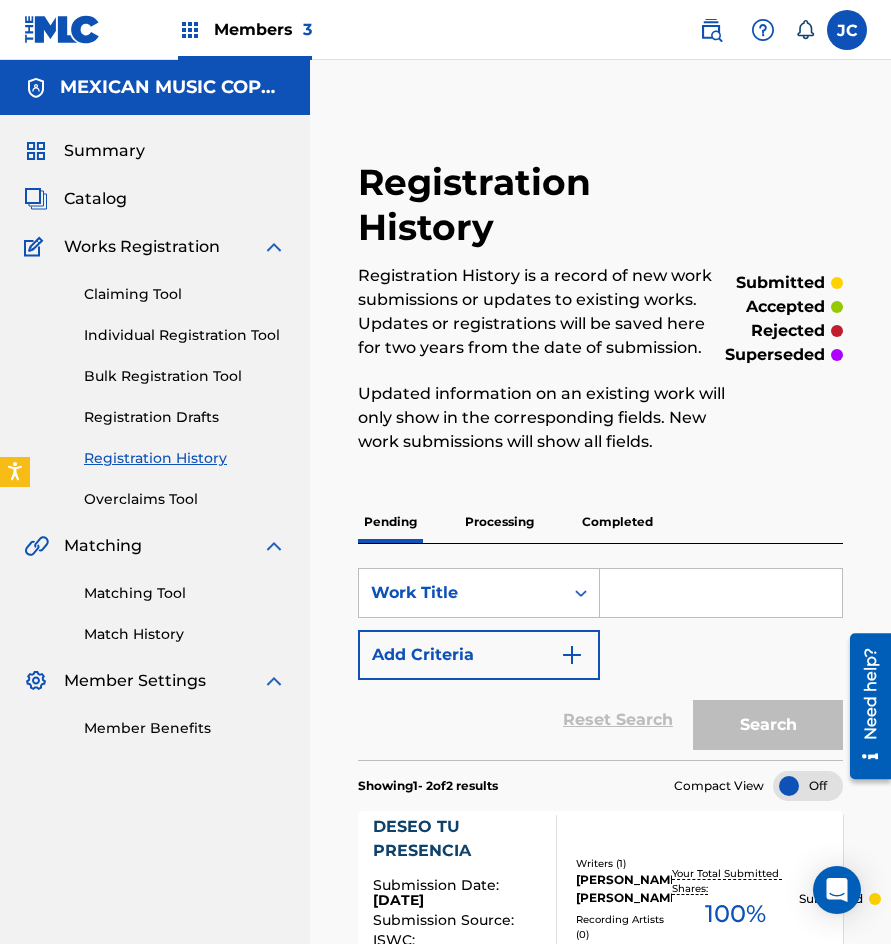 click on "Claiming Tool" at bounding box center (185, 294) 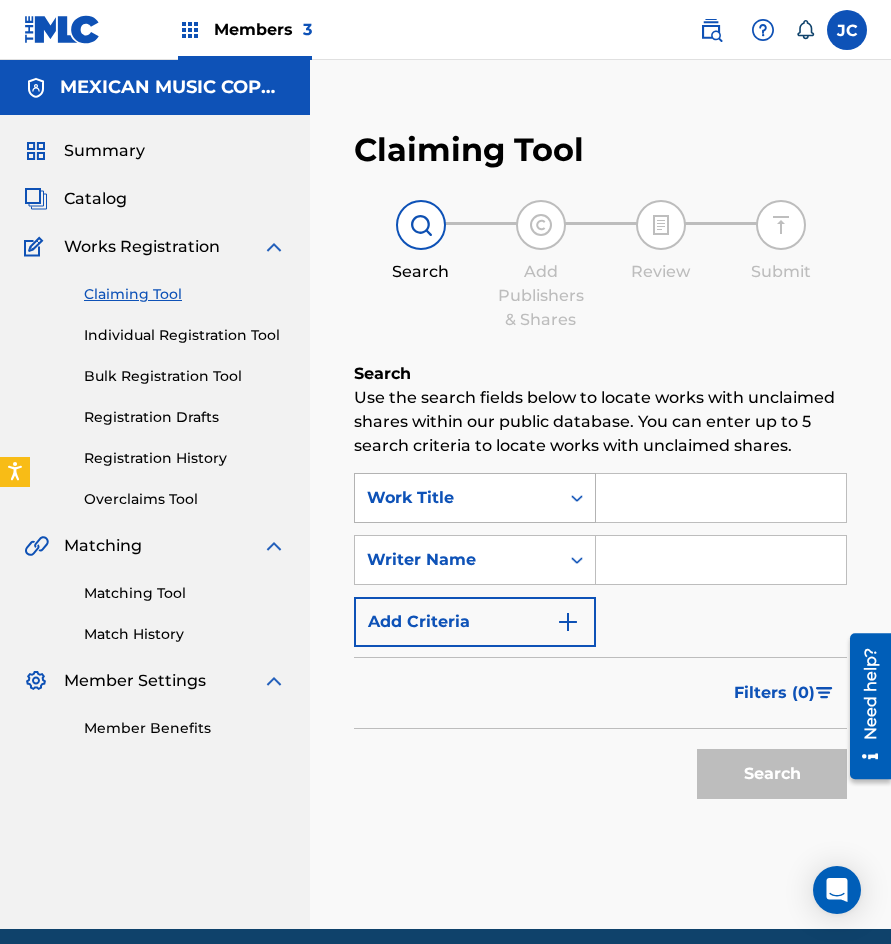 click on "Work Title" at bounding box center [457, 498] 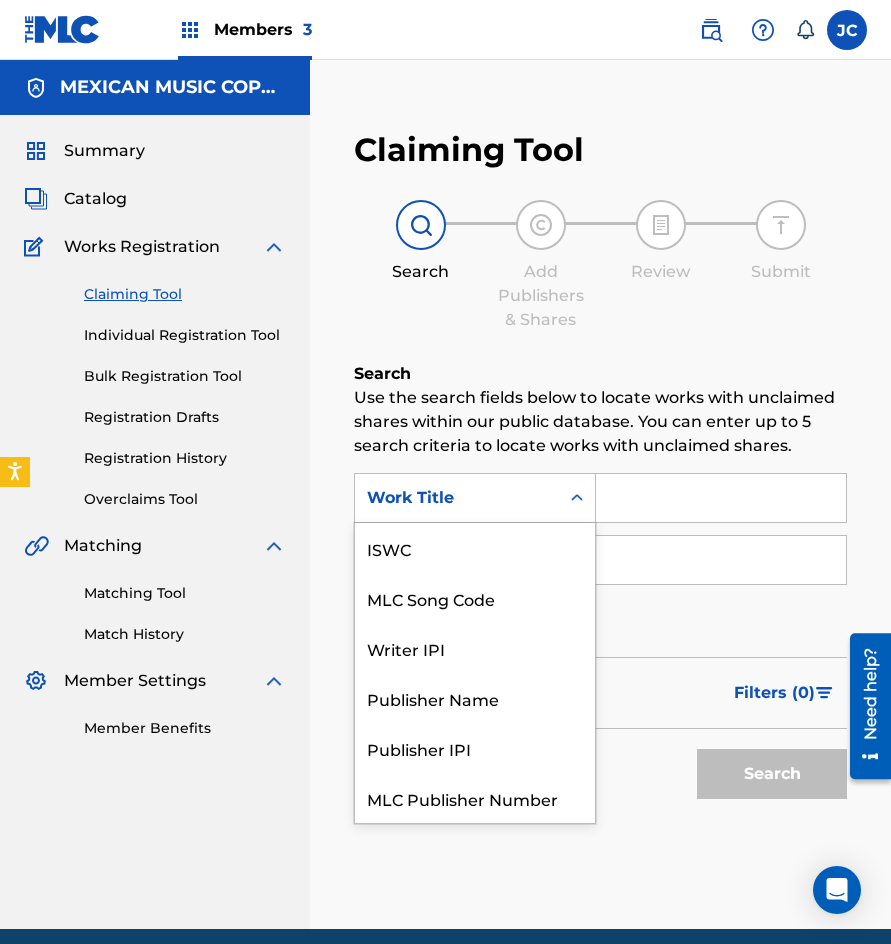 scroll, scrollTop: 50, scrollLeft: 0, axis: vertical 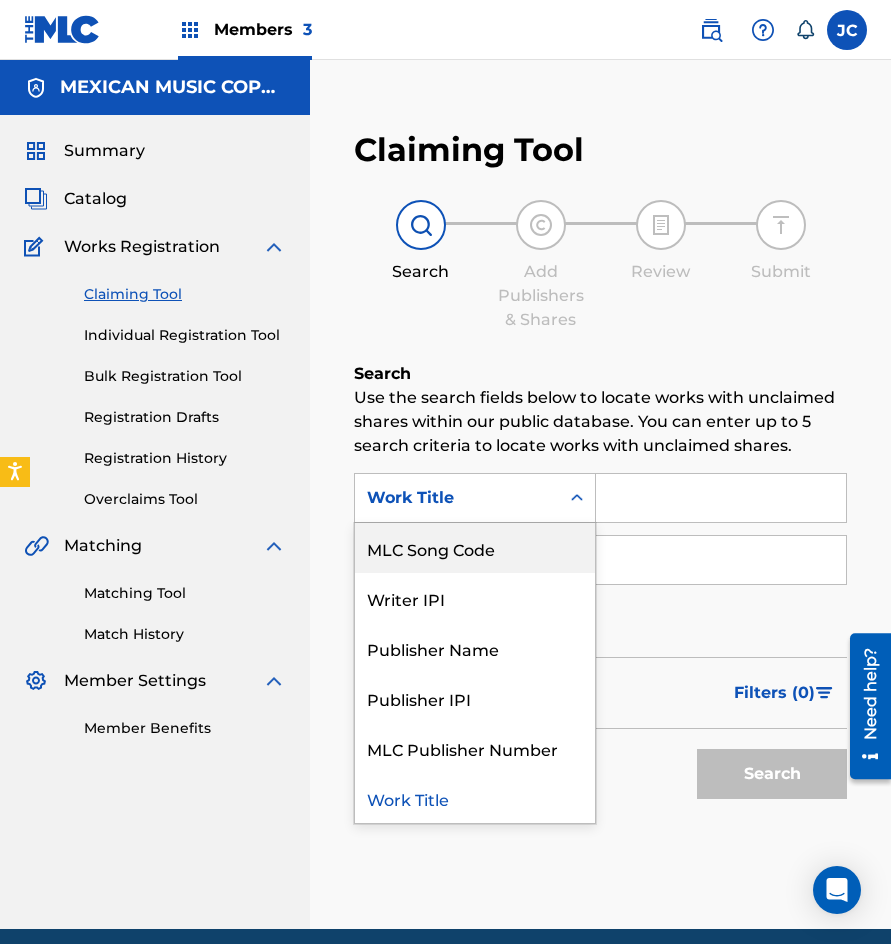 click on "MLC Song Code" at bounding box center (475, 548) 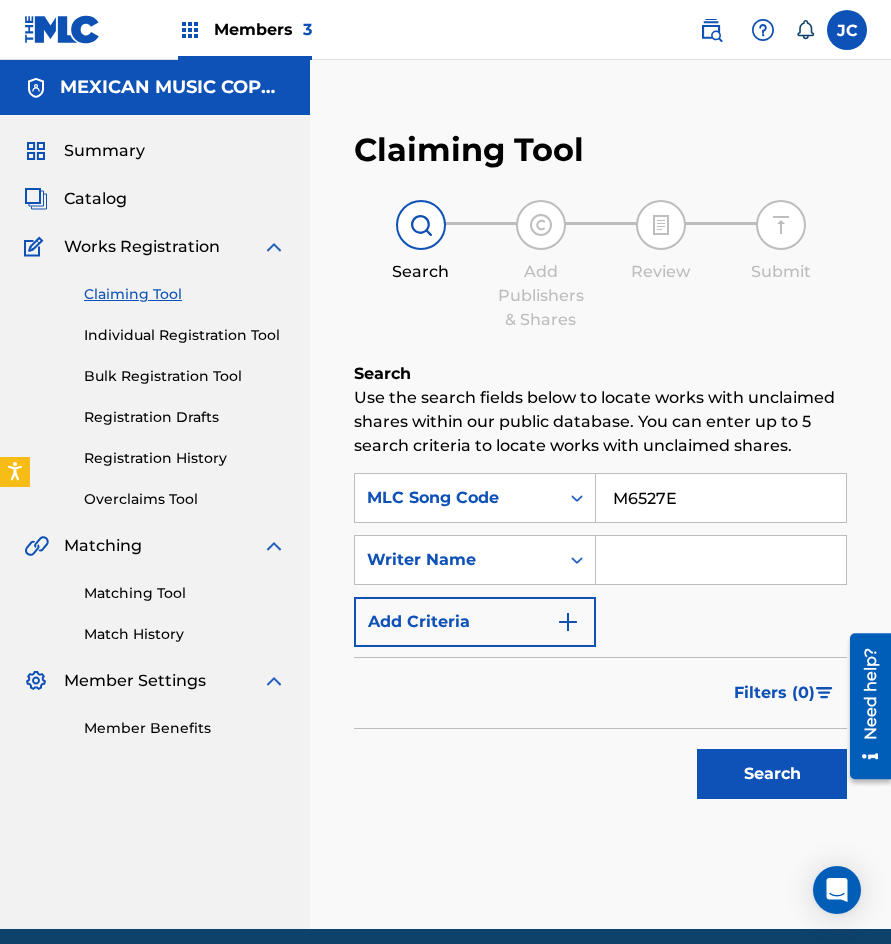 type on "M6527E" 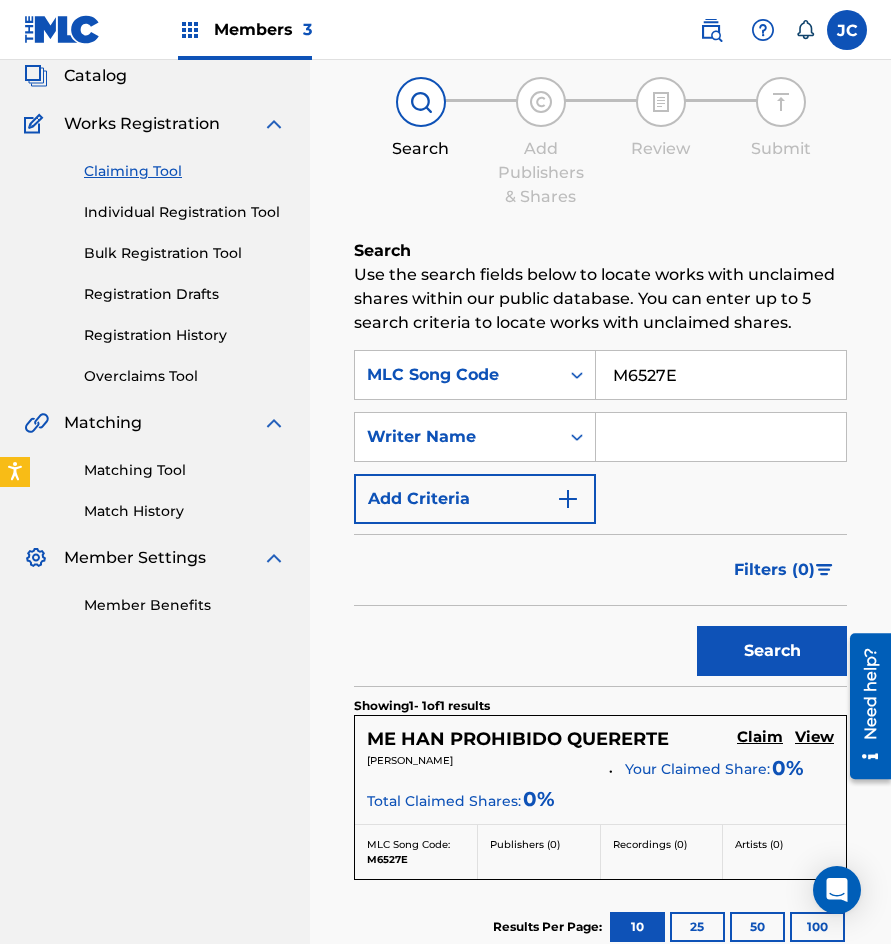 scroll, scrollTop: 300, scrollLeft: 0, axis: vertical 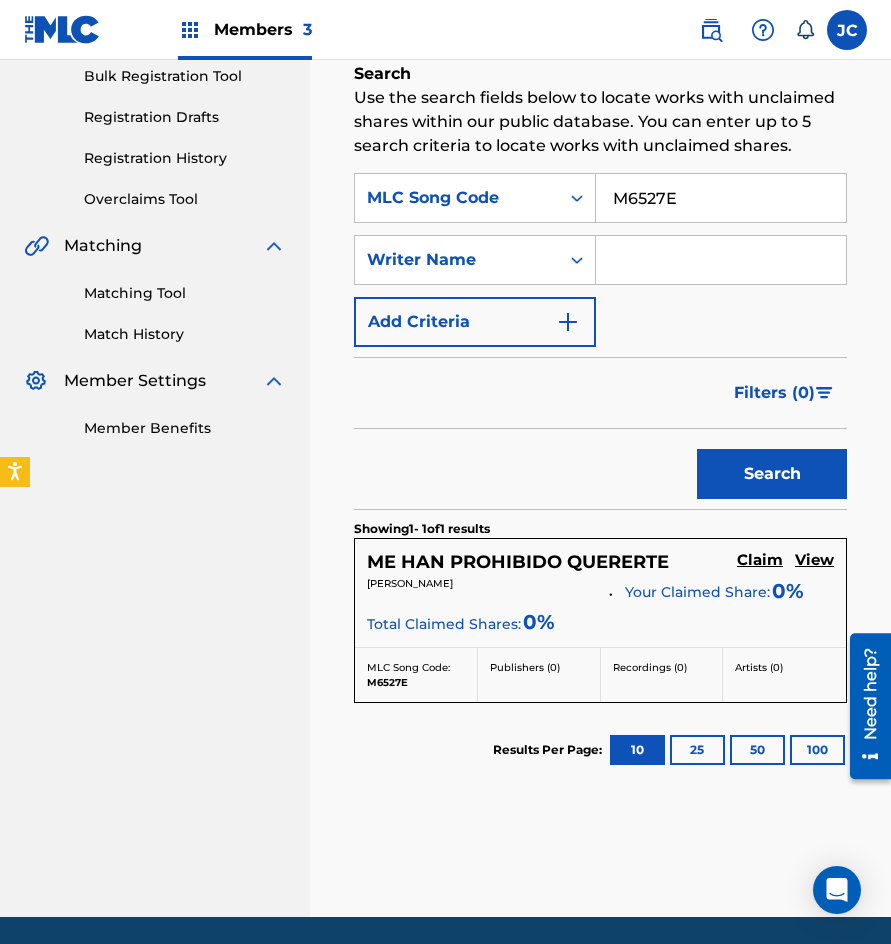 click on "Claim" at bounding box center [760, 560] 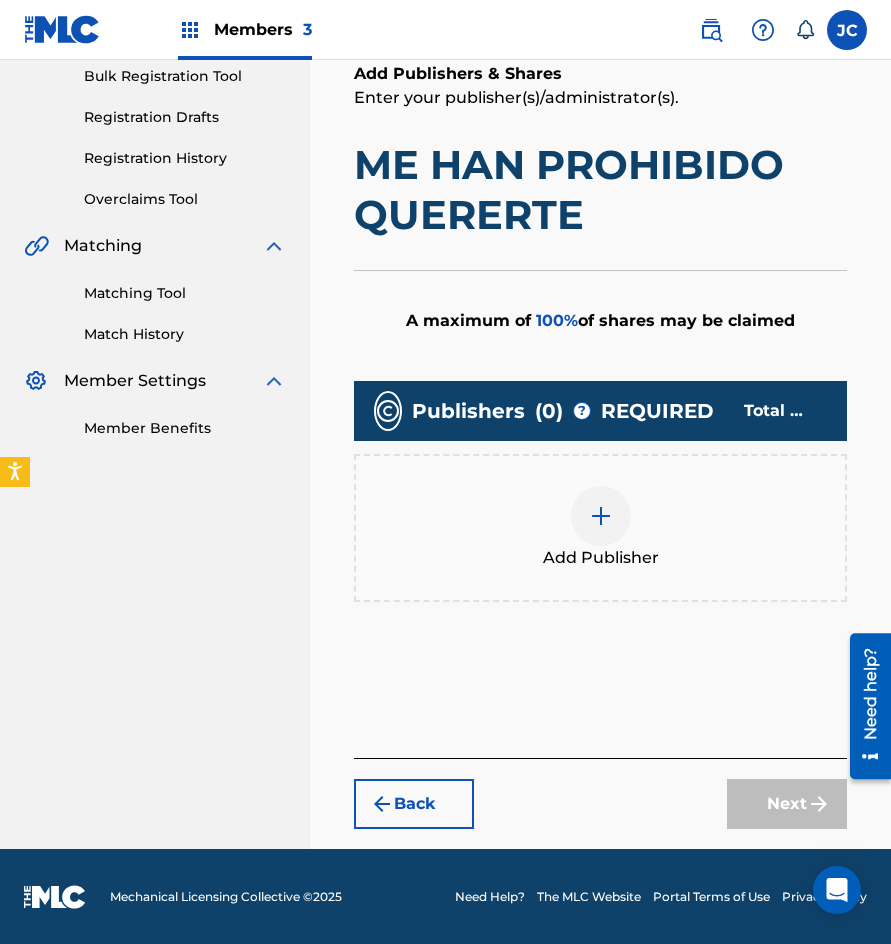 scroll, scrollTop: 301, scrollLeft: 0, axis: vertical 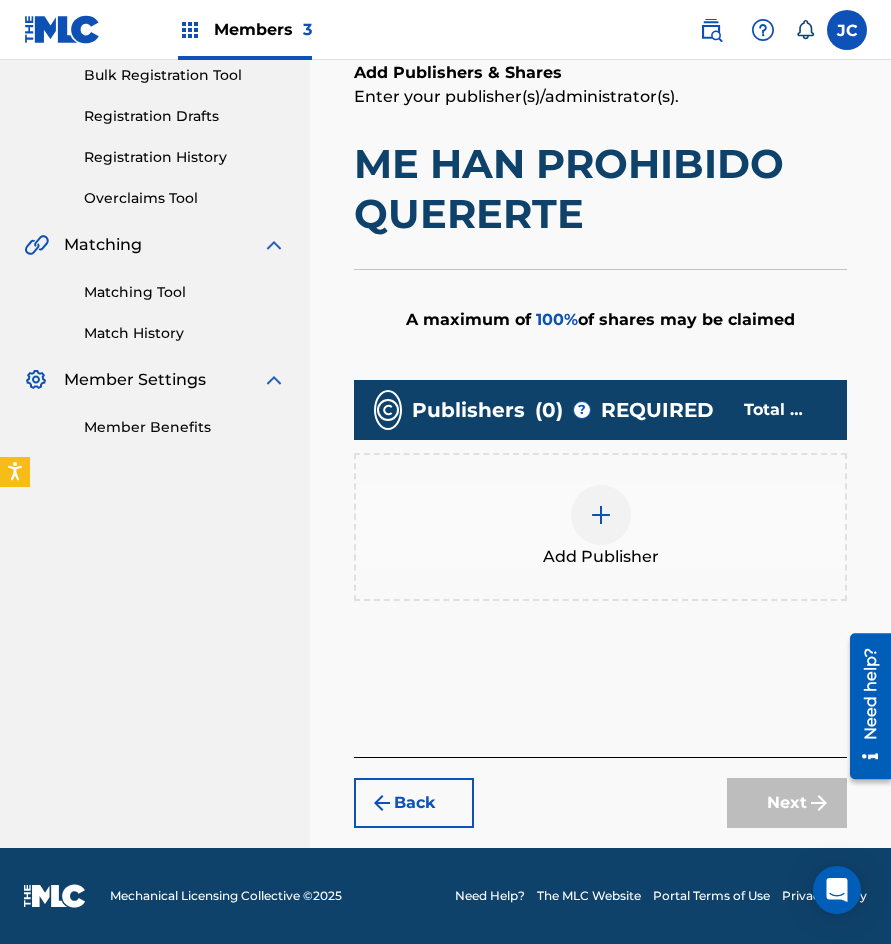 click at bounding box center (601, 515) 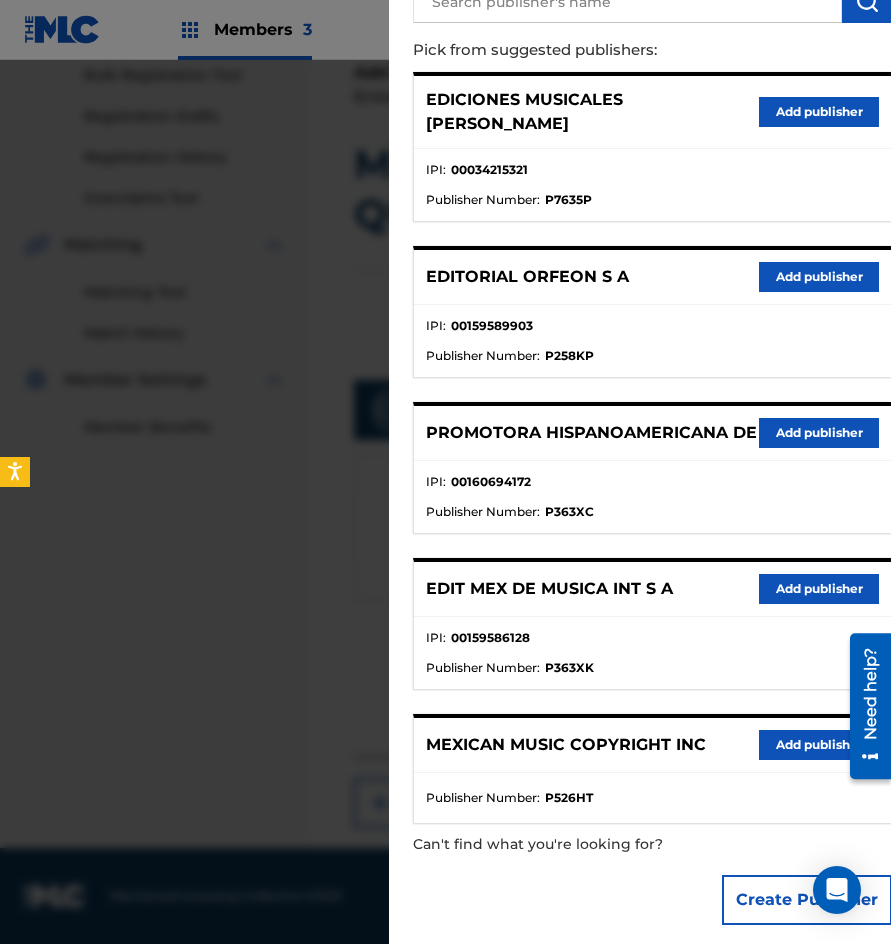 scroll, scrollTop: 217, scrollLeft: 0, axis: vertical 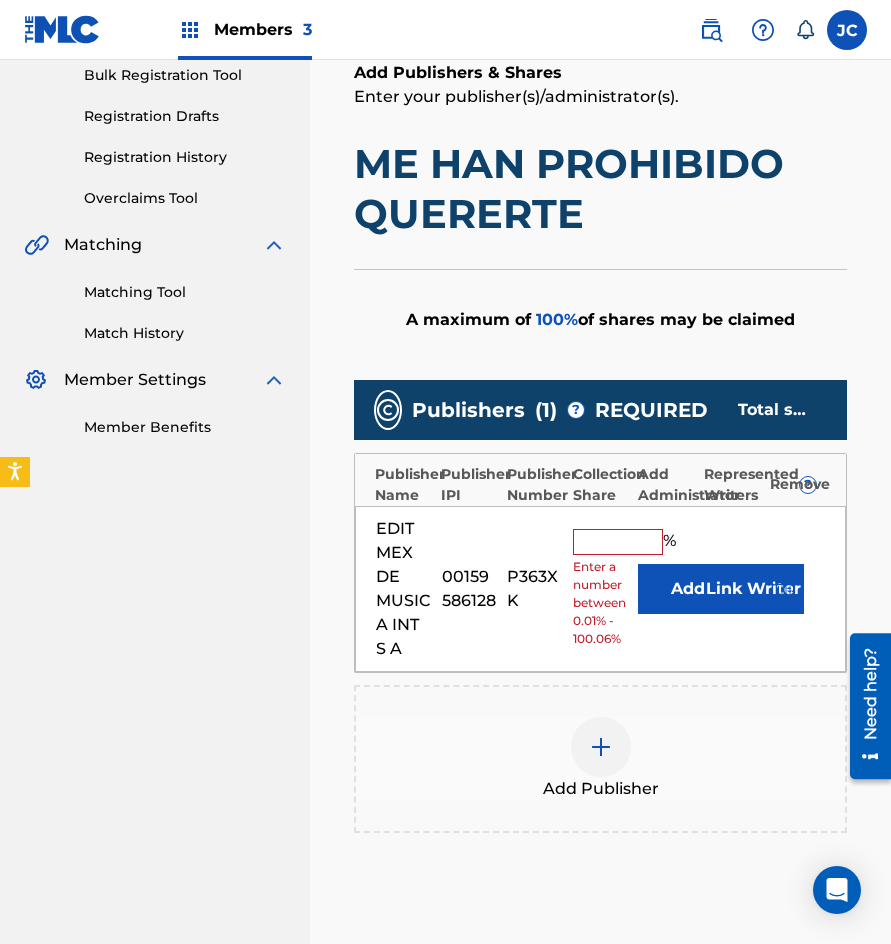 click on "Add" at bounding box center (688, 589) 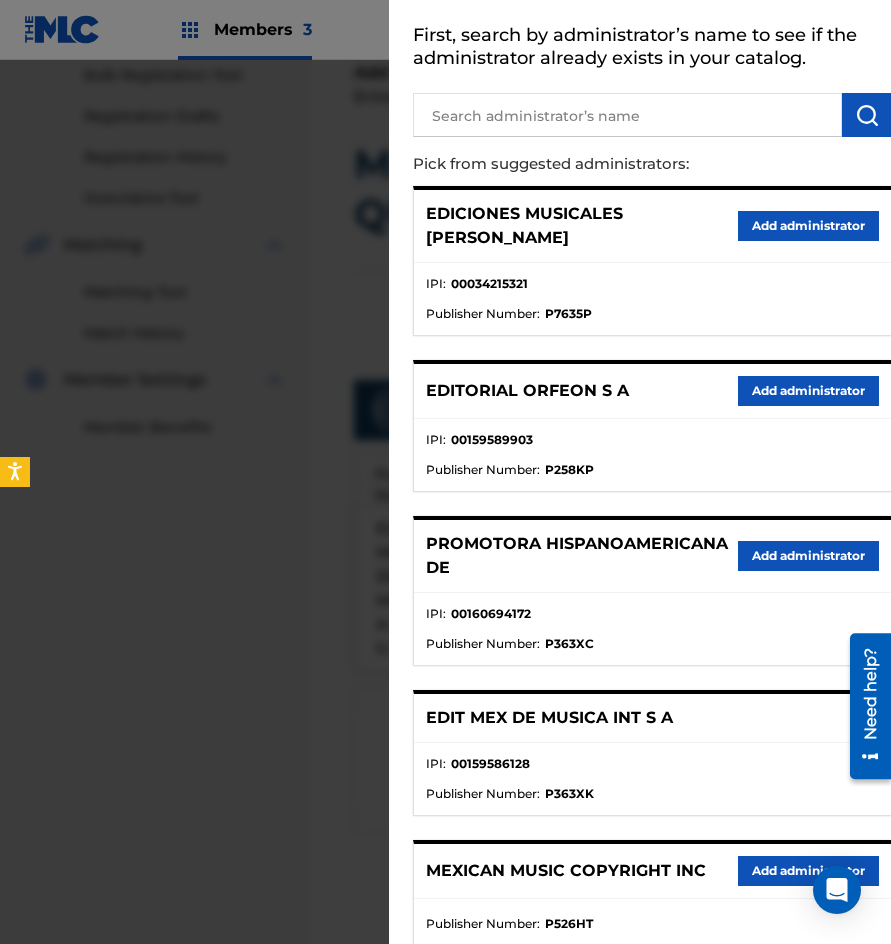 scroll, scrollTop: 229, scrollLeft: 0, axis: vertical 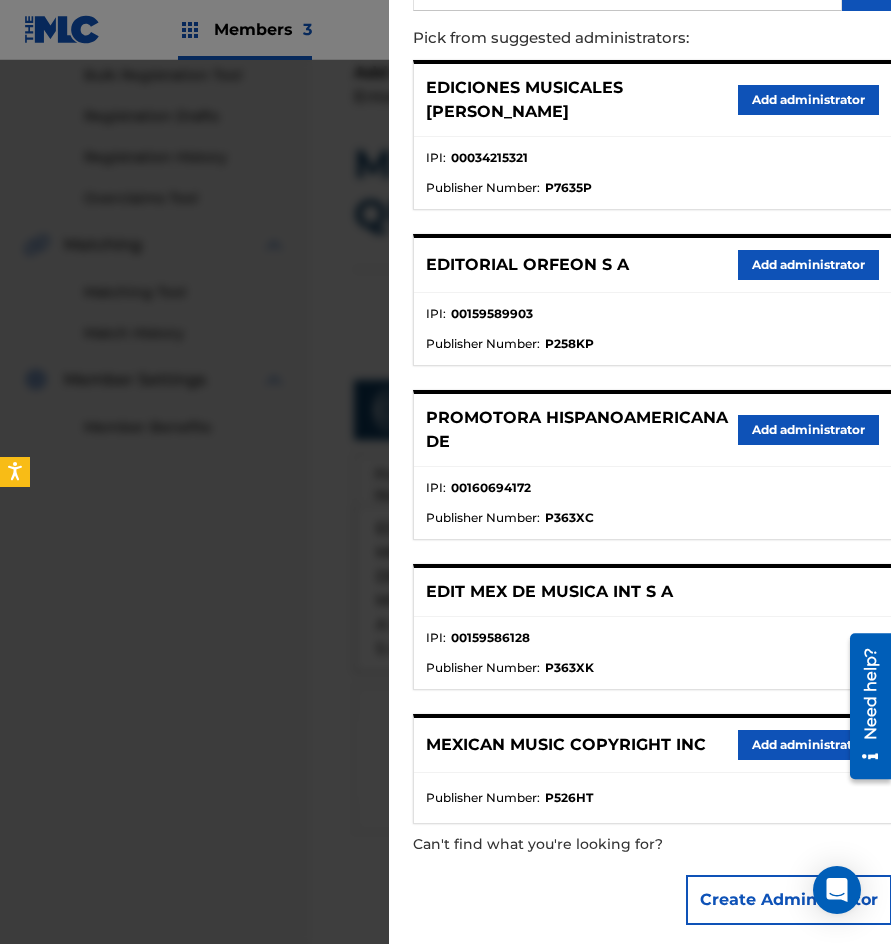 click on "MEXICAN MUSIC COPYRIGHT INC Add administrator" at bounding box center [652, 745] 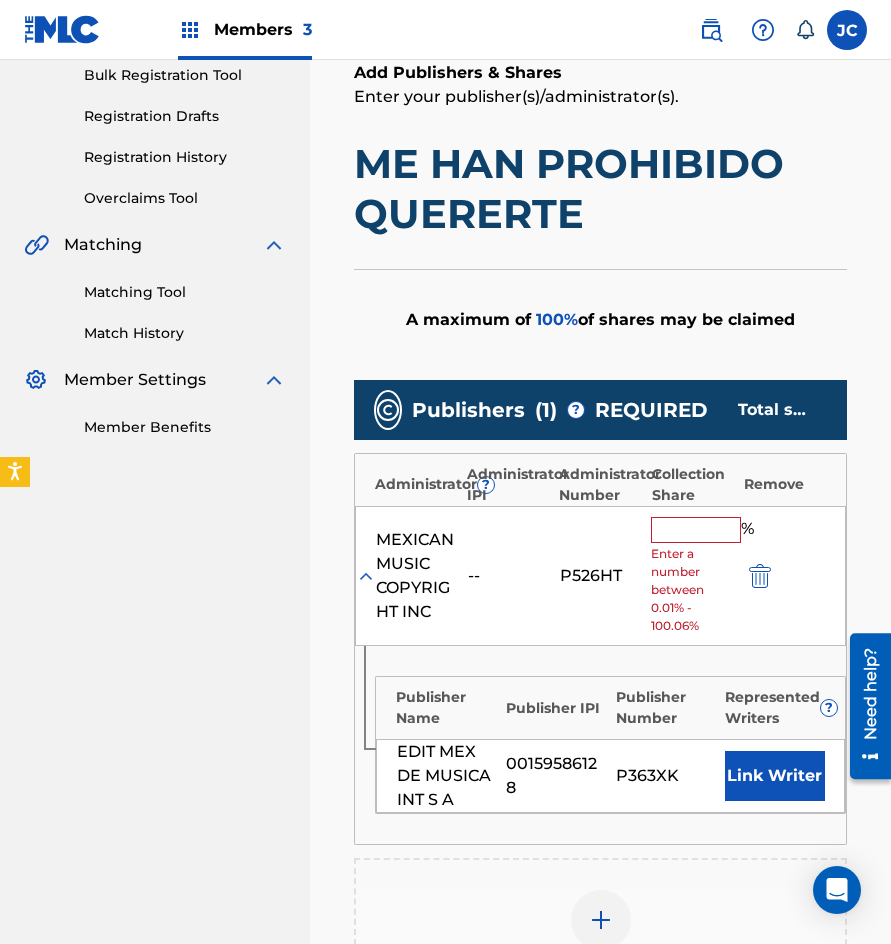 click at bounding box center (696, 530) 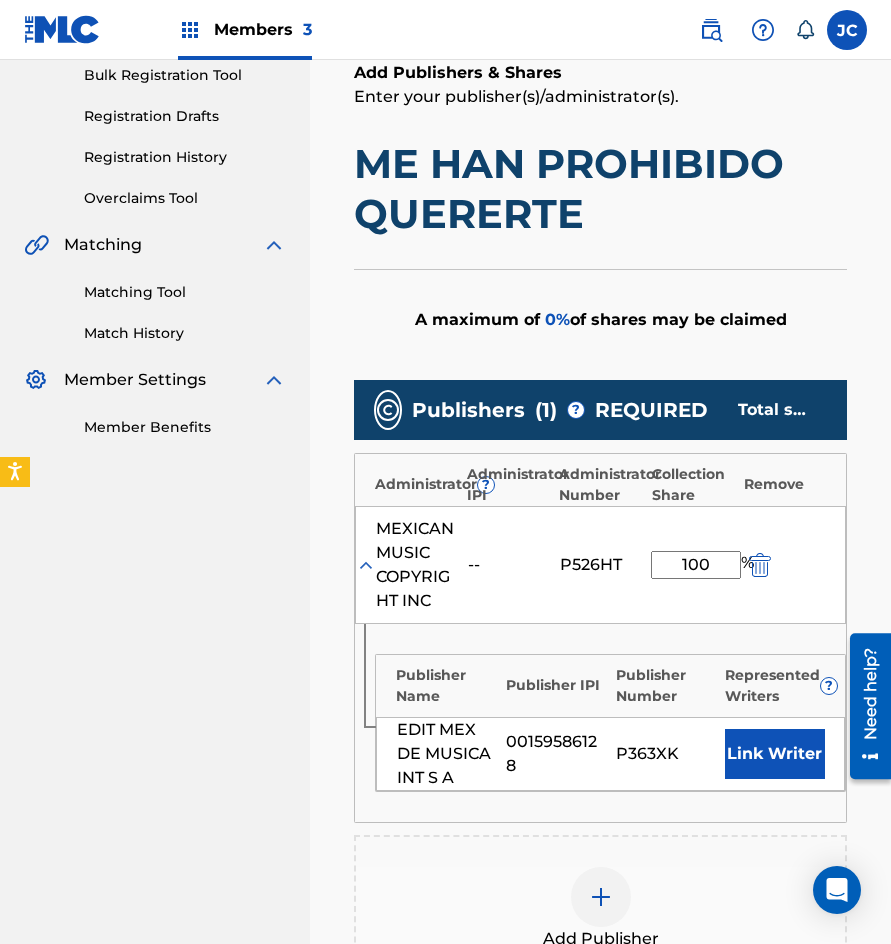 type on "100" 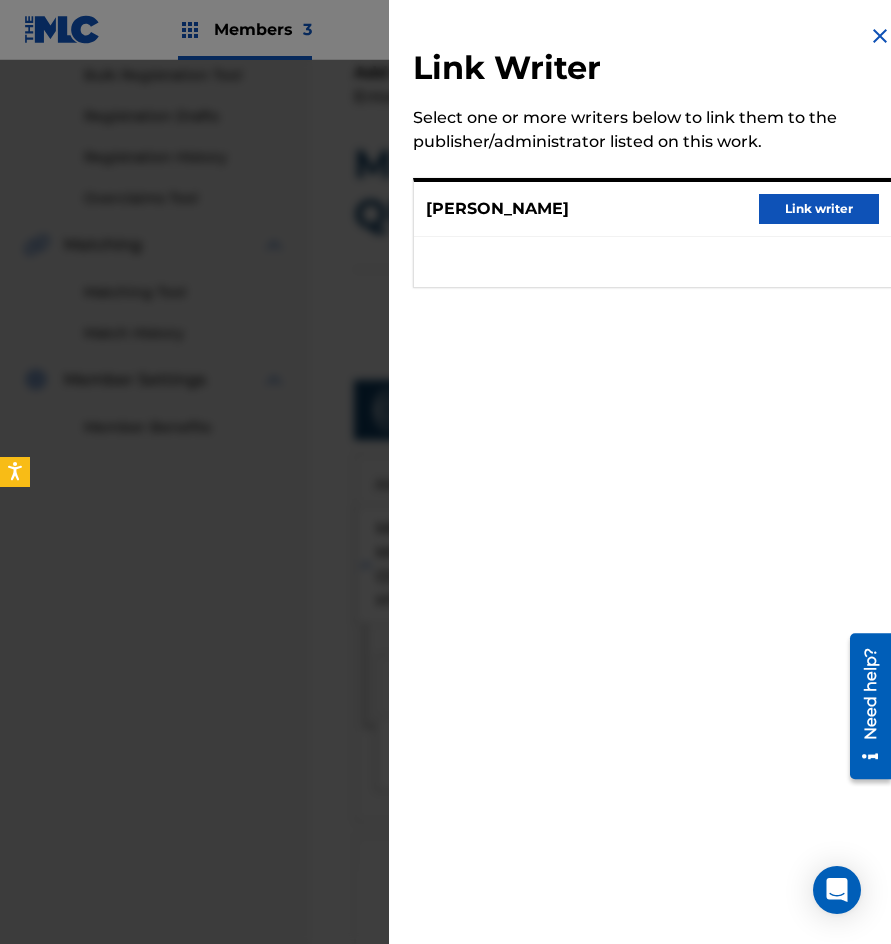 click on "Link writer" at bounding box center [819, 209] 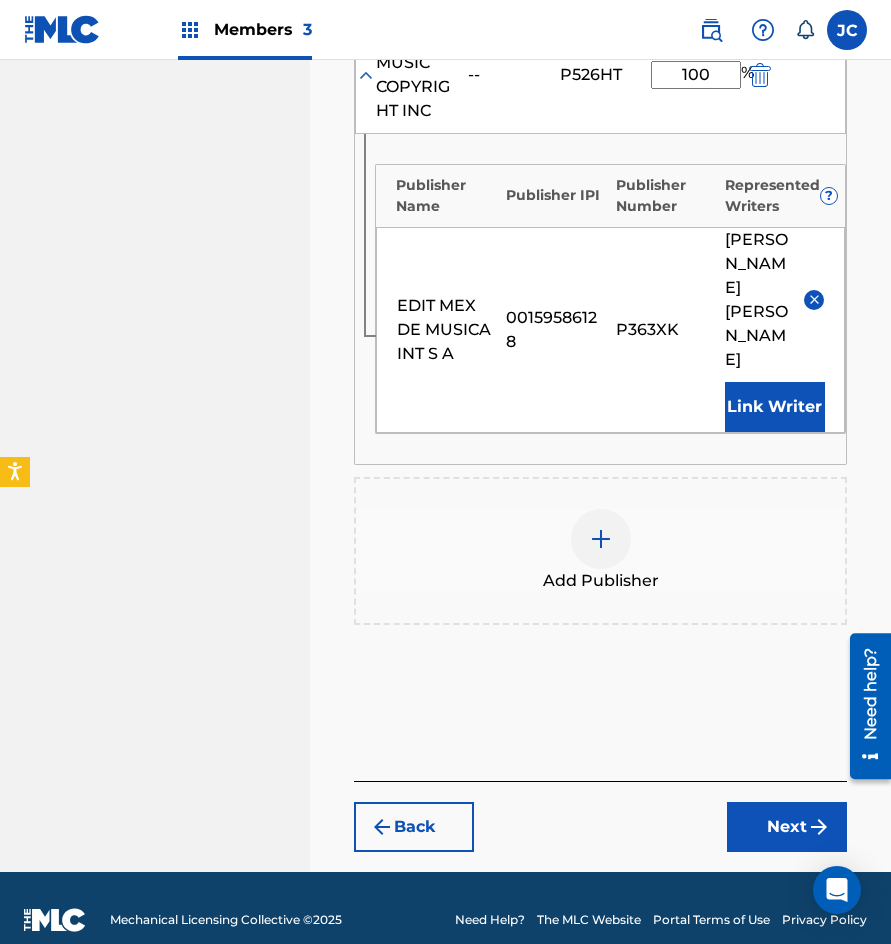 click on "Next" at bounding box center [787, 827] 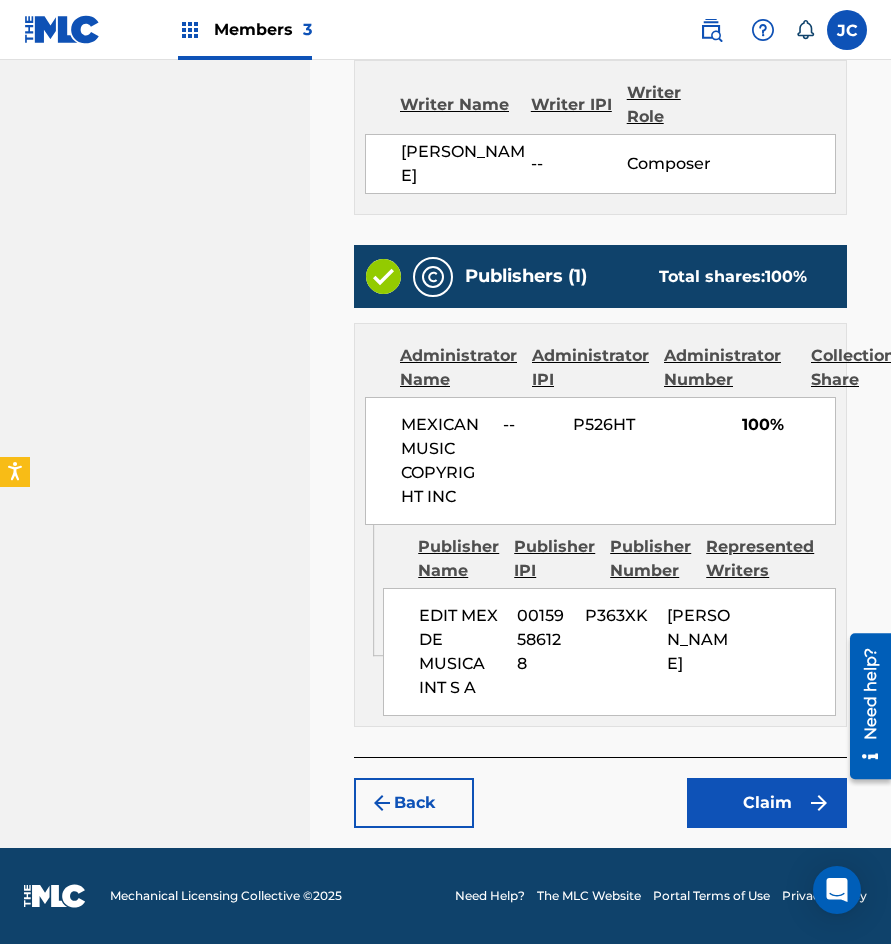 scroll, scrollTop: 723, scrollLeft: 0, axis: vertical 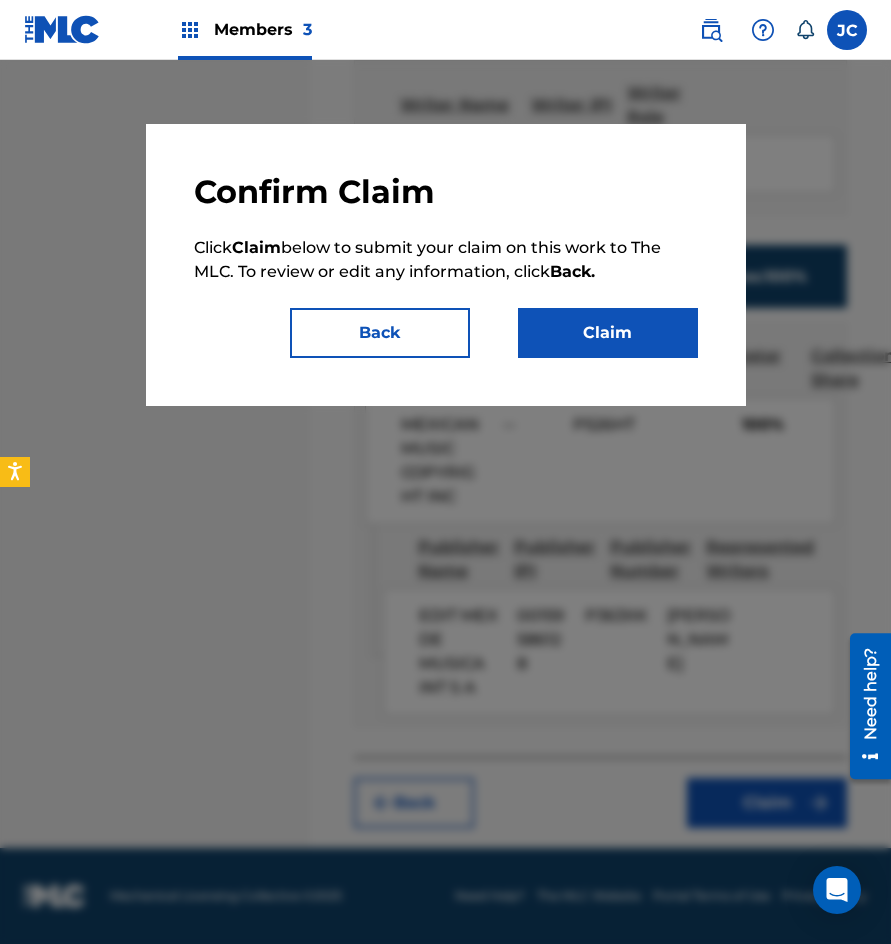 click on "Claim" at bounding box center (608, 333) 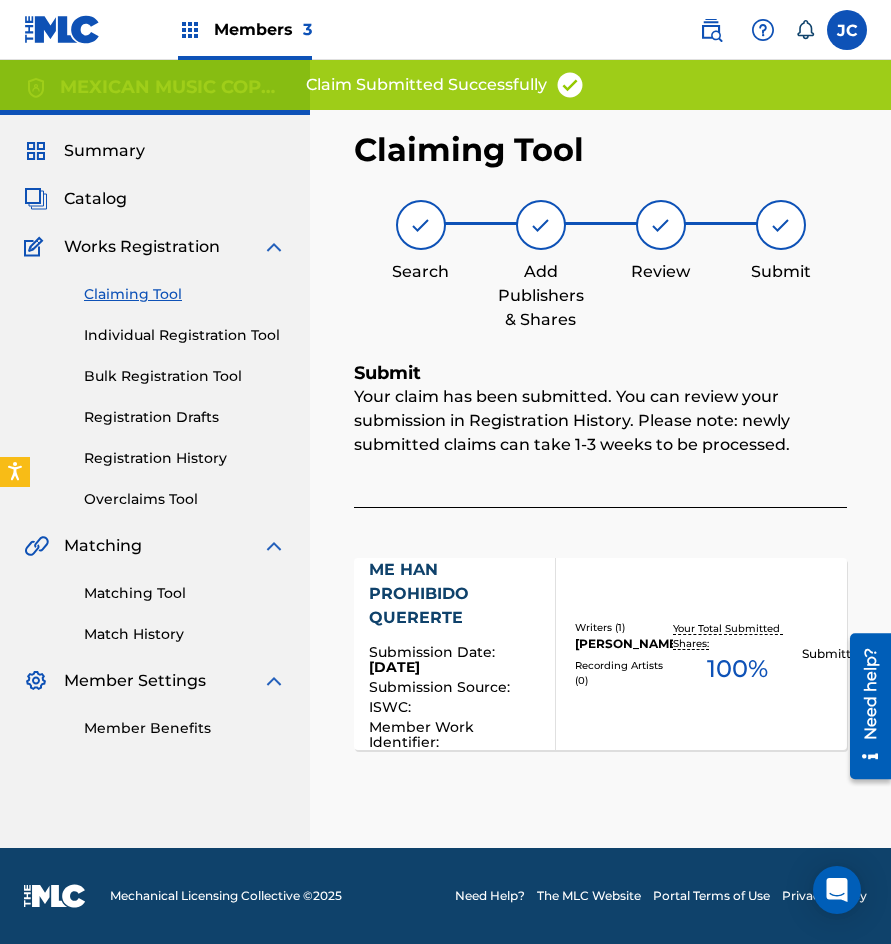 scroll, scrollTop: 0, scrollLeft: 0, axis: both 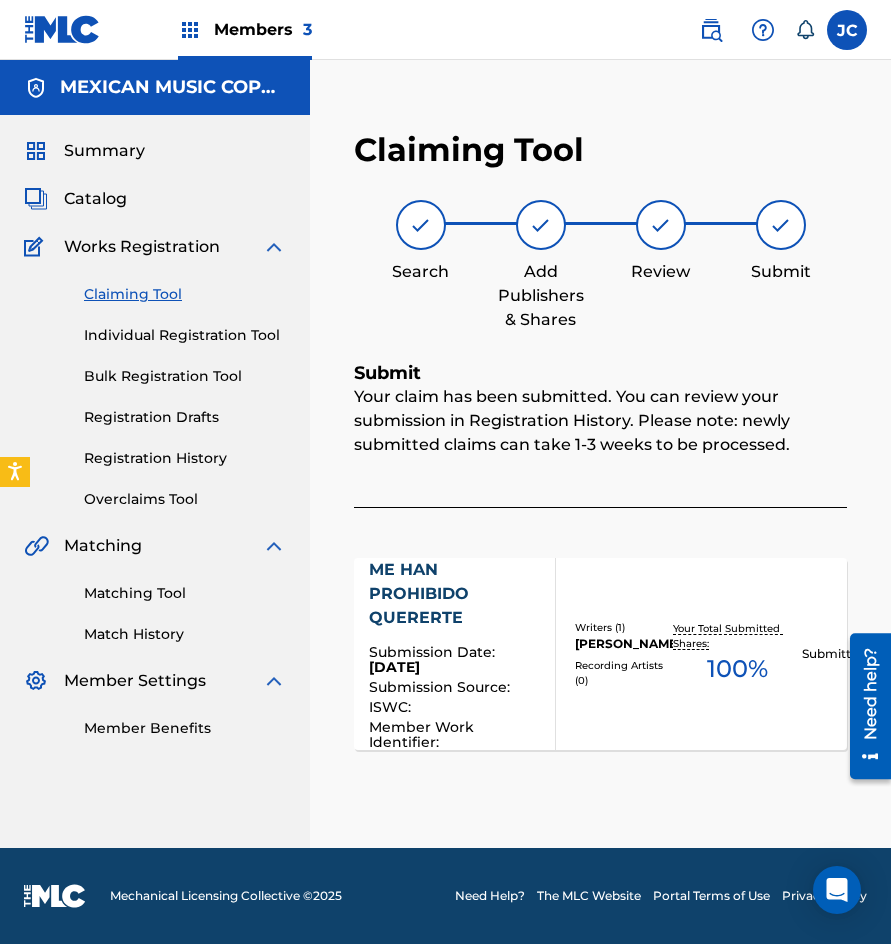 click on "Registration History" at bounding box center [185, 458] 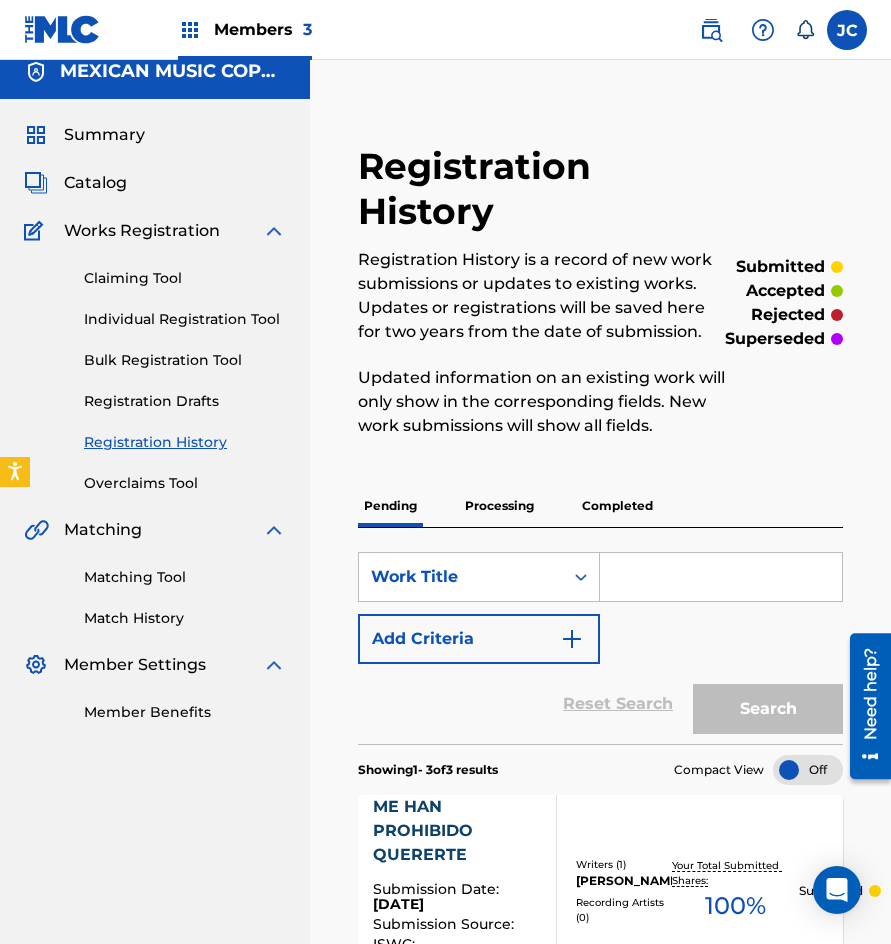 scroll, scrollTop: 0, scrollLeft: 0, axis: both 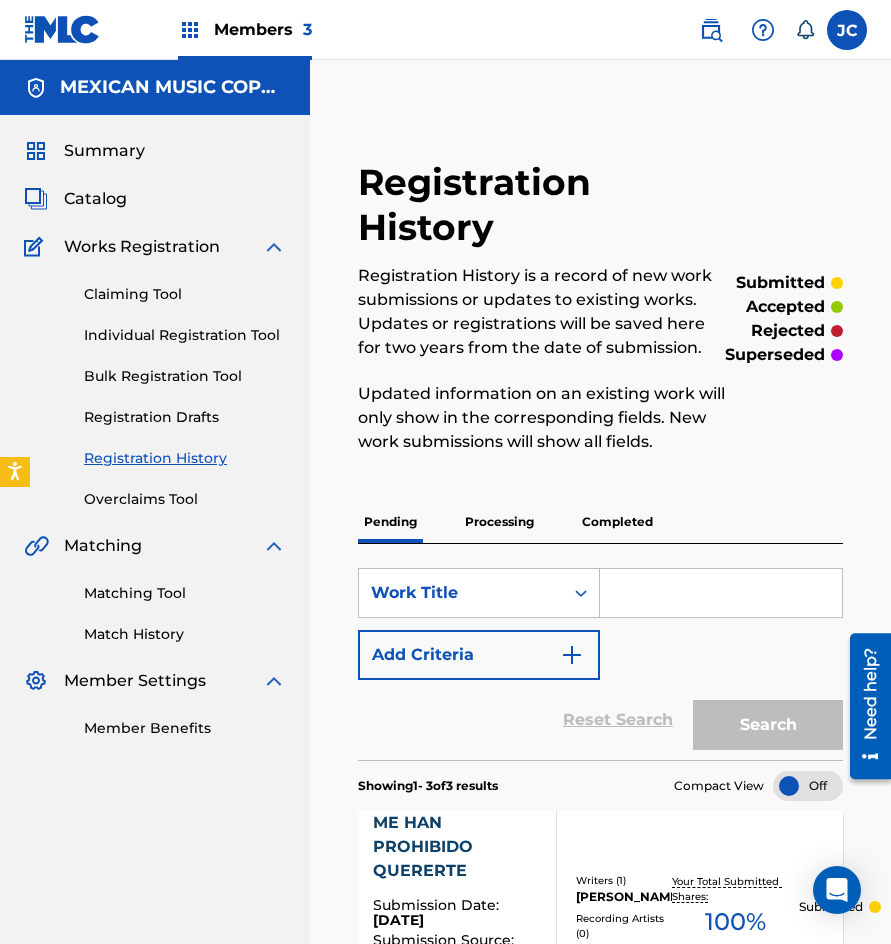 click on "Claiming Tool" at bounding box center [185, 294] 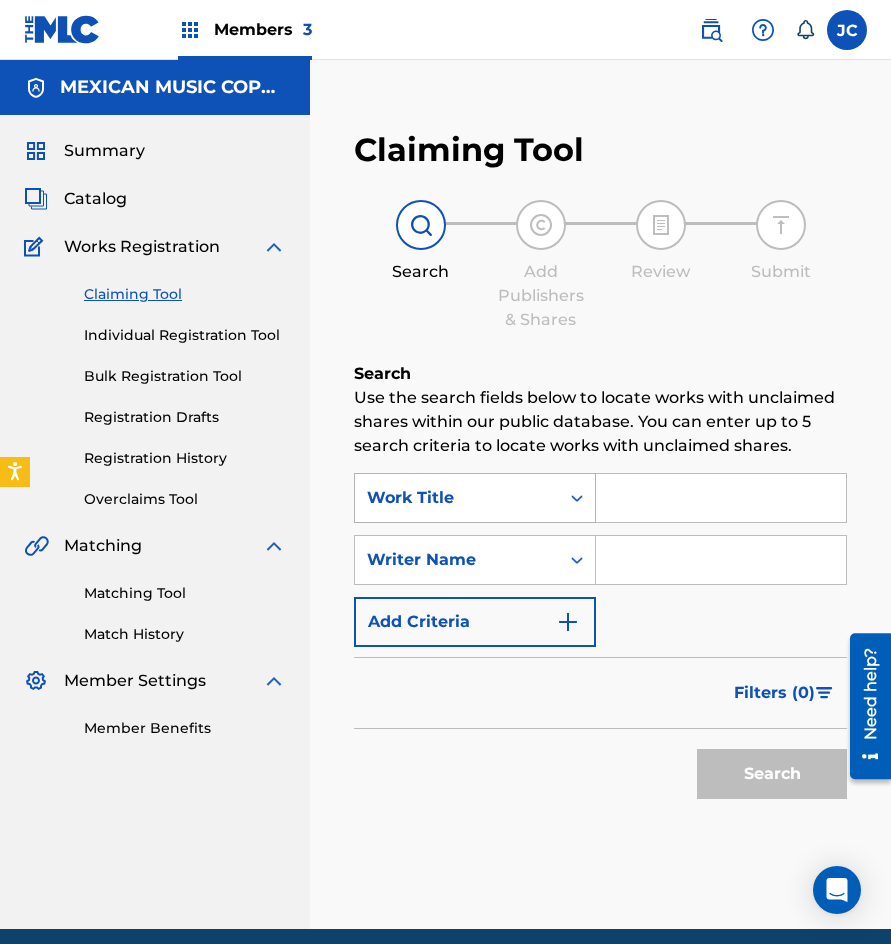 click at bounding box center (577, 498) 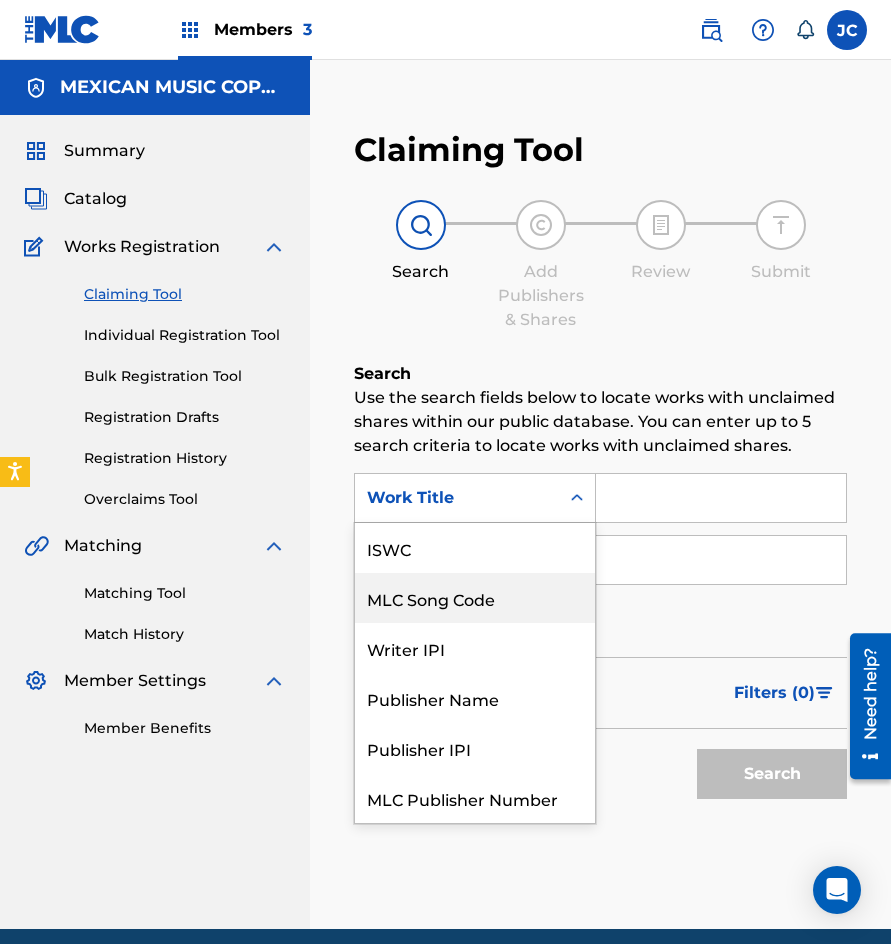 scroll, scrollTop: 50, scrollLeft: 0, axis: vertical 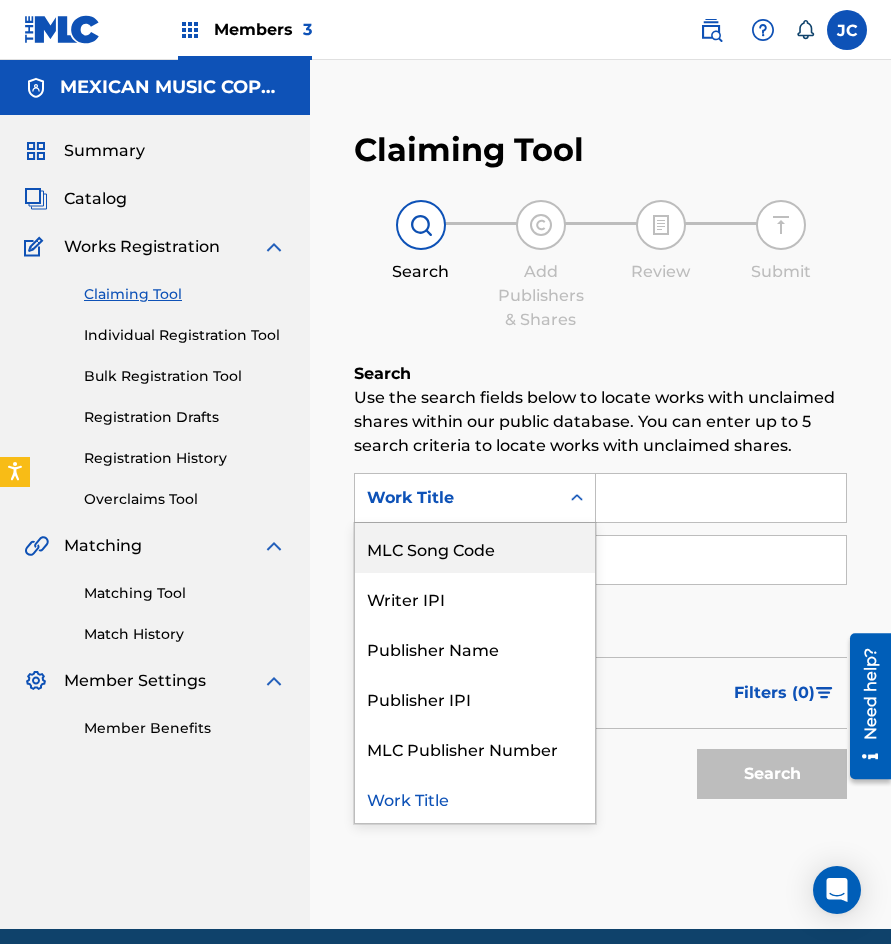 click on "MLC Song Code" at bounding box center (475, 548) 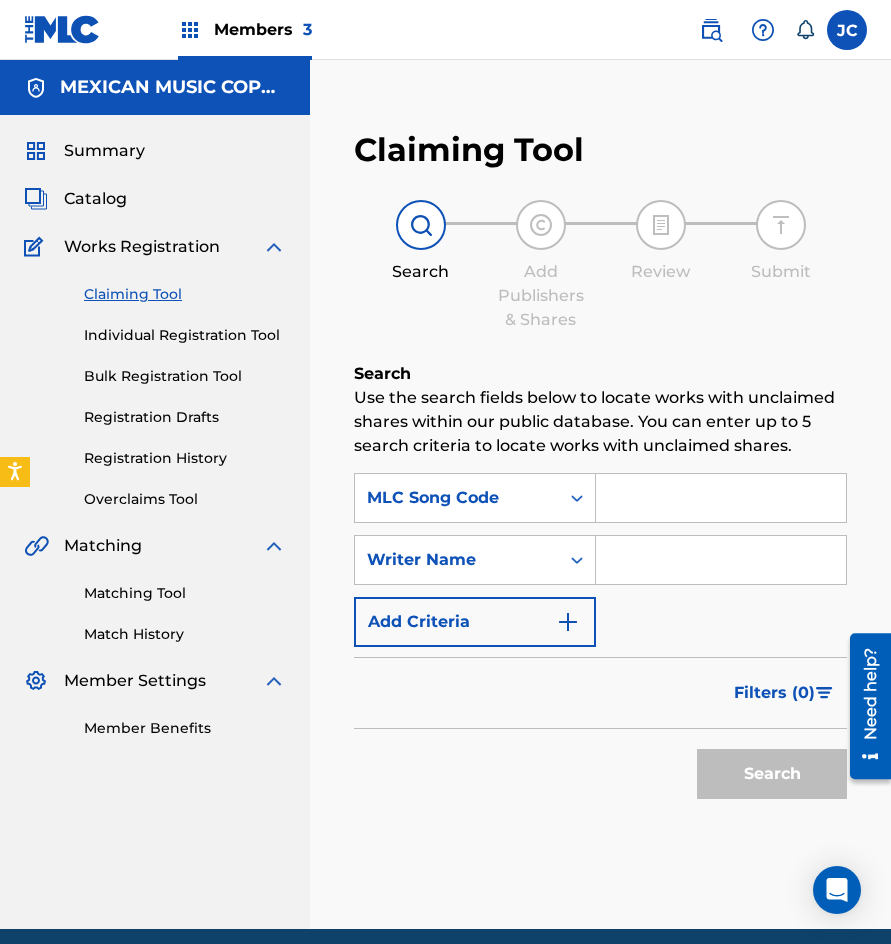 click at bounding box center [721, 498] 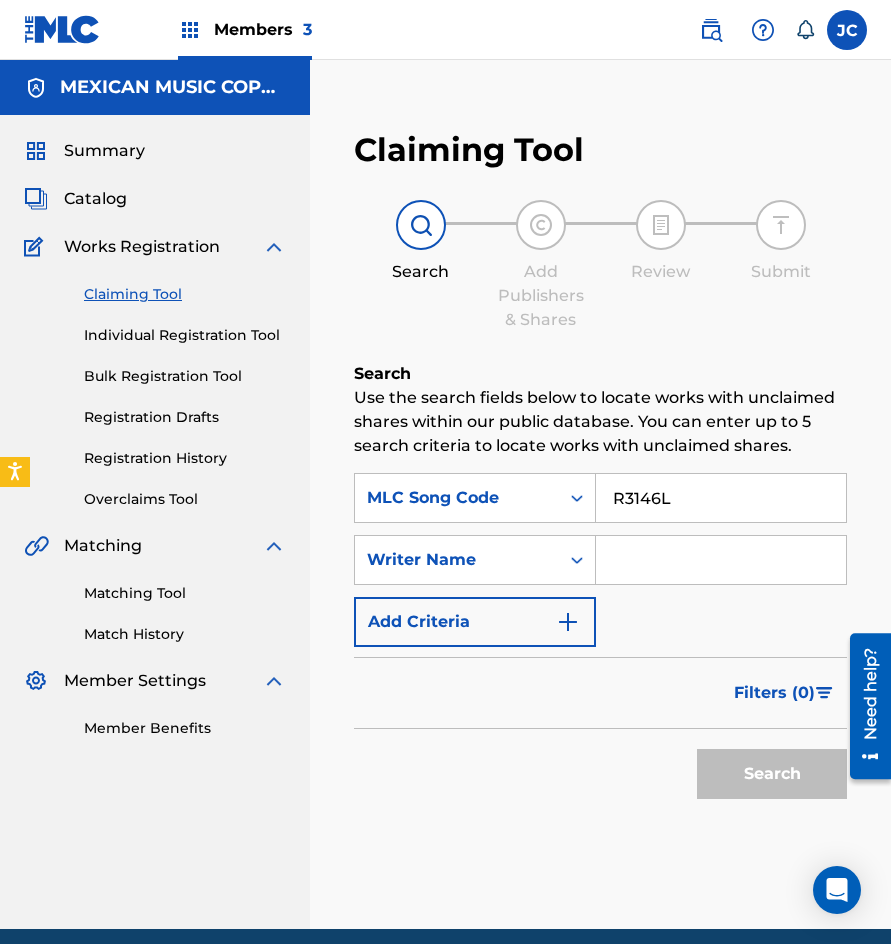 type on "R3146L" 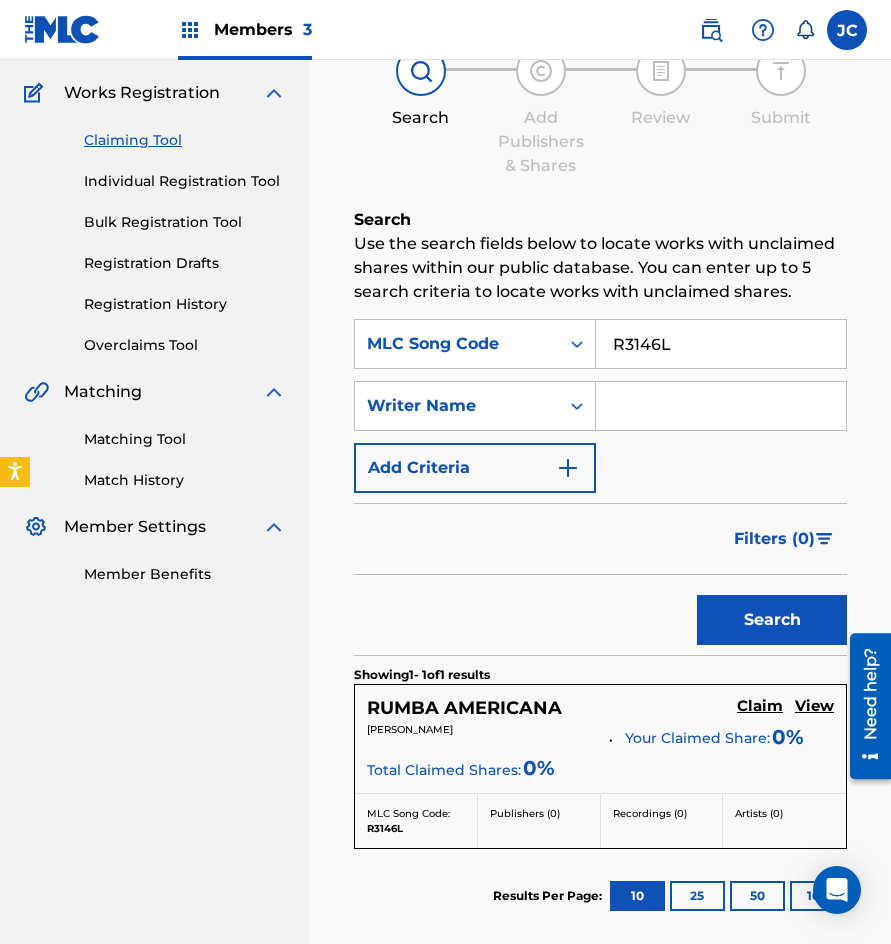 scroll, scrollTop: 300, scrollLeft: 0, axis: vertical 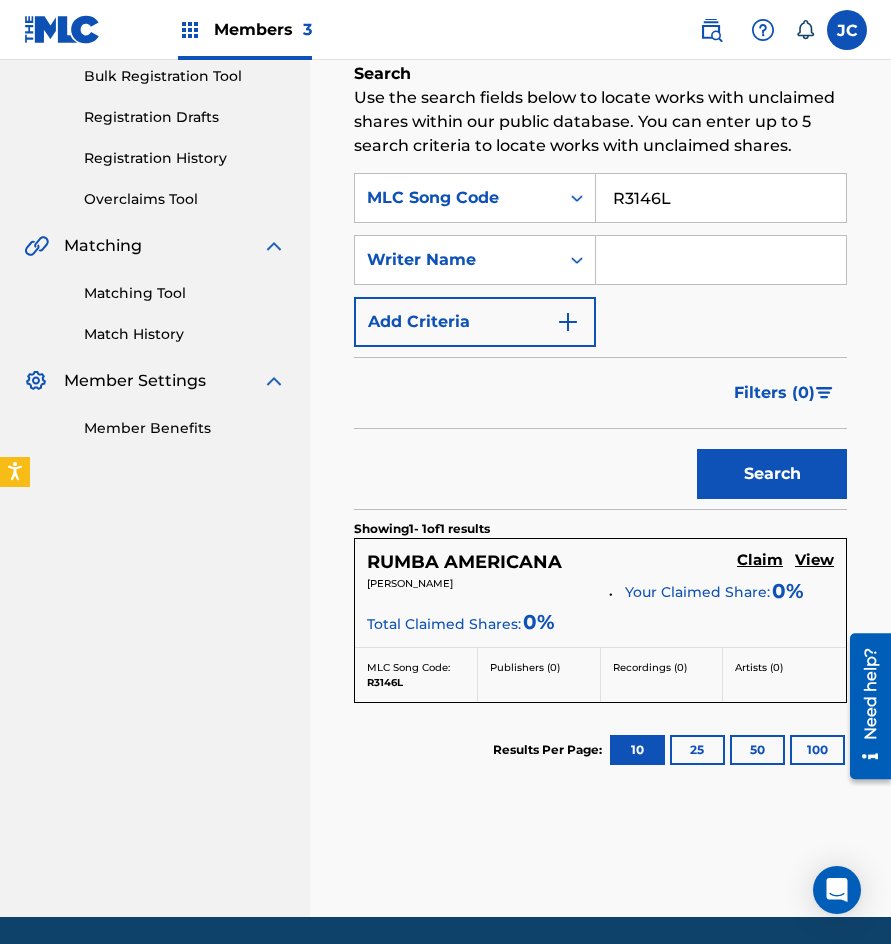 click on "Claim" at bounding box center (760, 560) 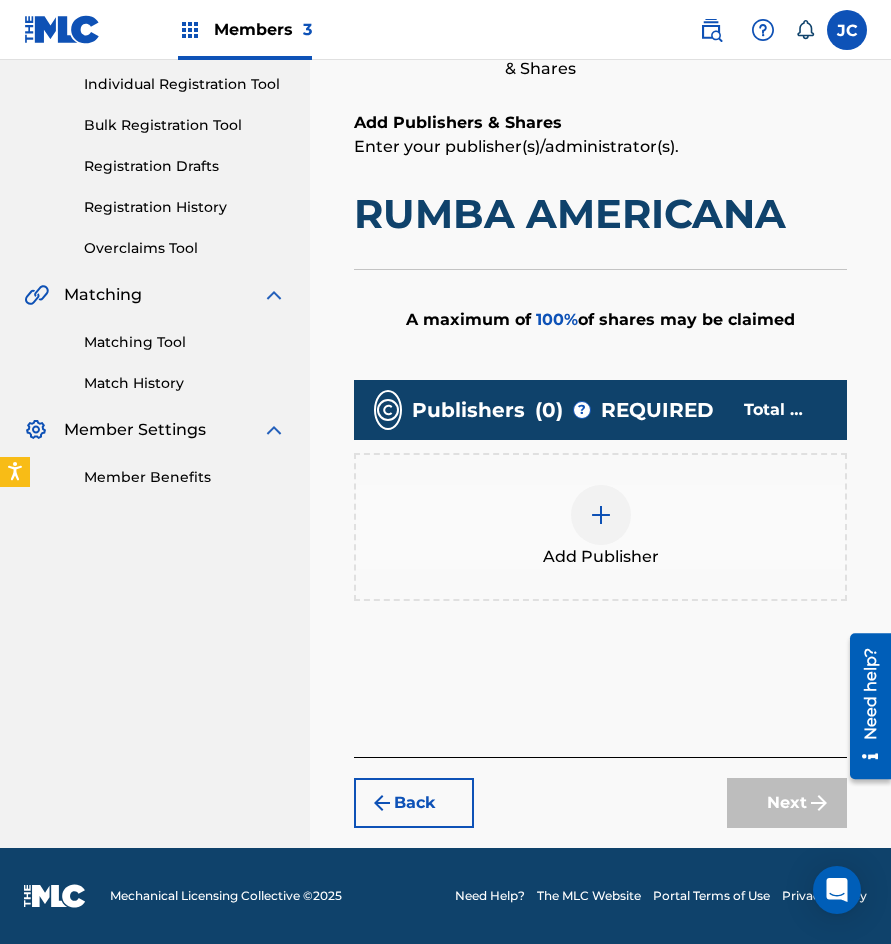 click at bounding box center [601, 515] 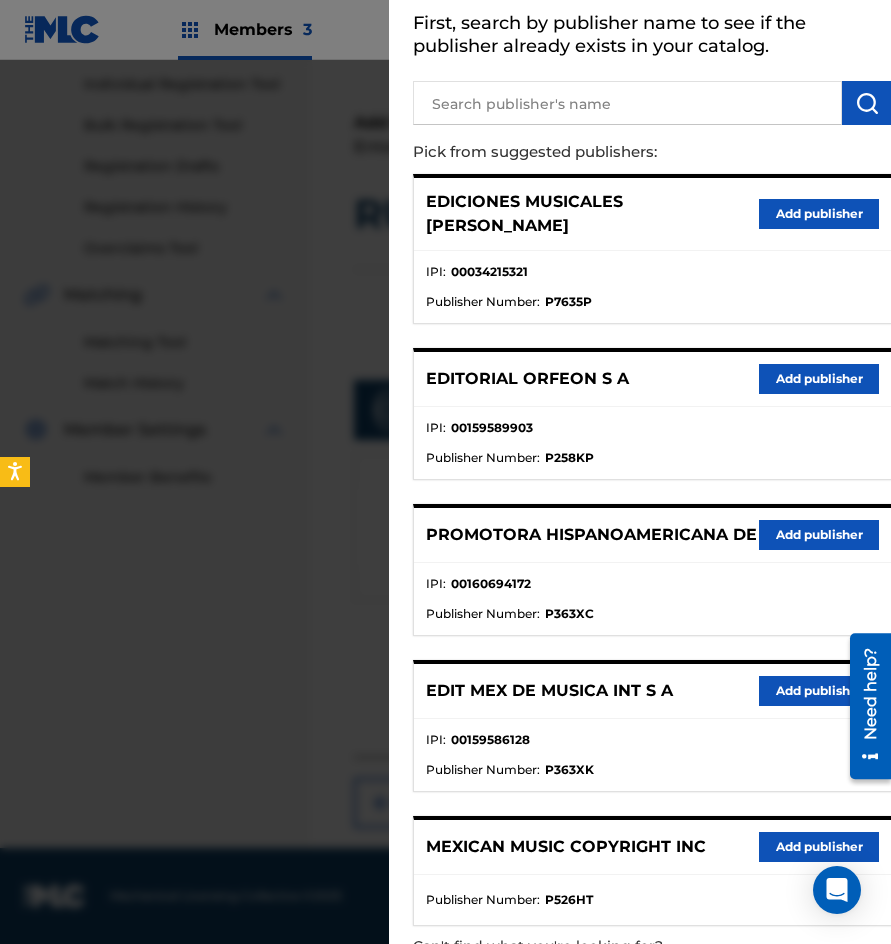 scroll, scrollTop: 217, scrollLeft: 0, axis: vertical 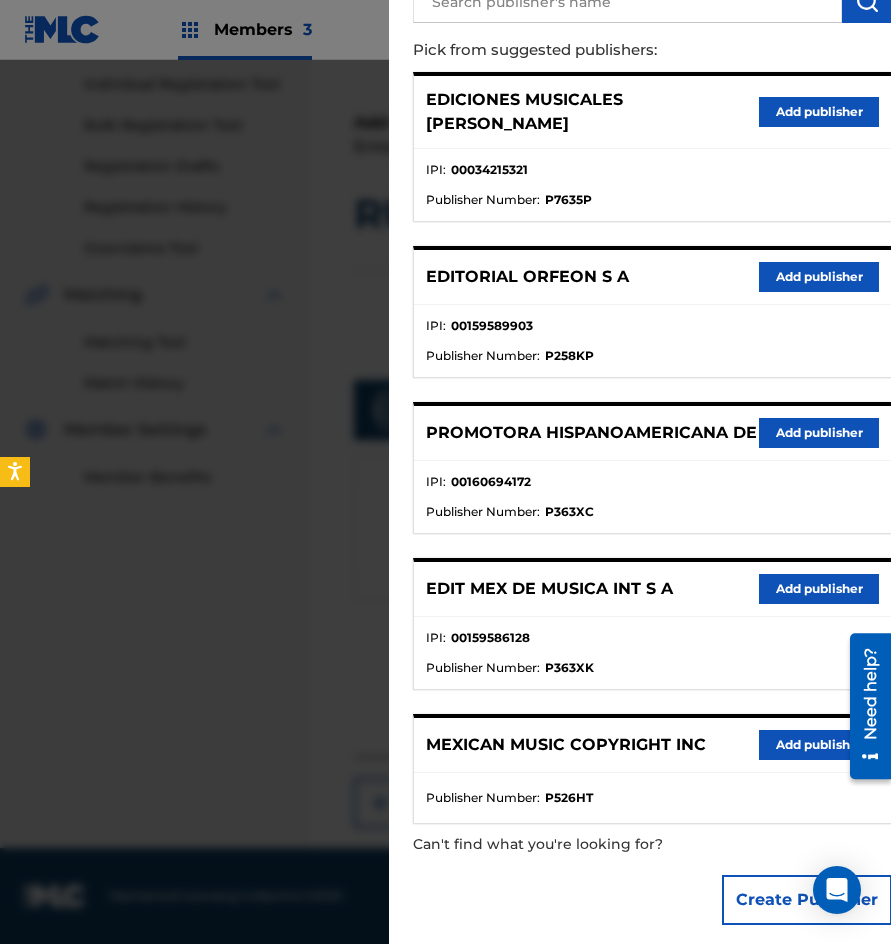 click on "Add publisher" at bounding box center (819, 589) 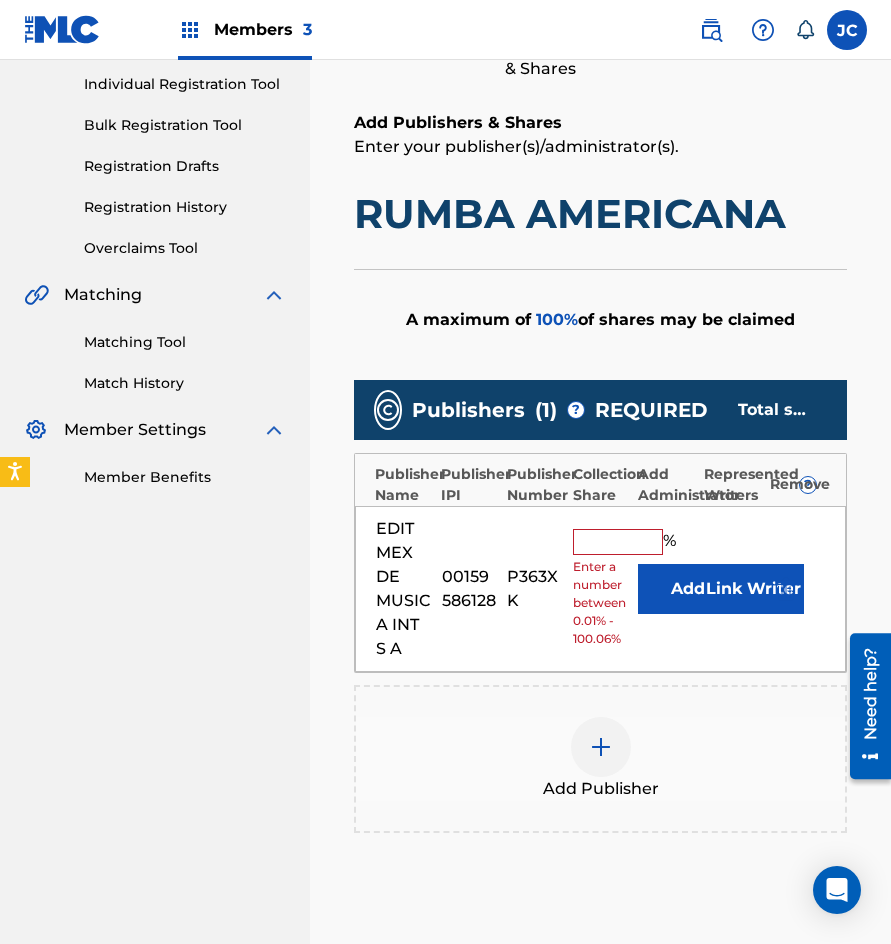 click on "Add" at bounding box center [688, 589] 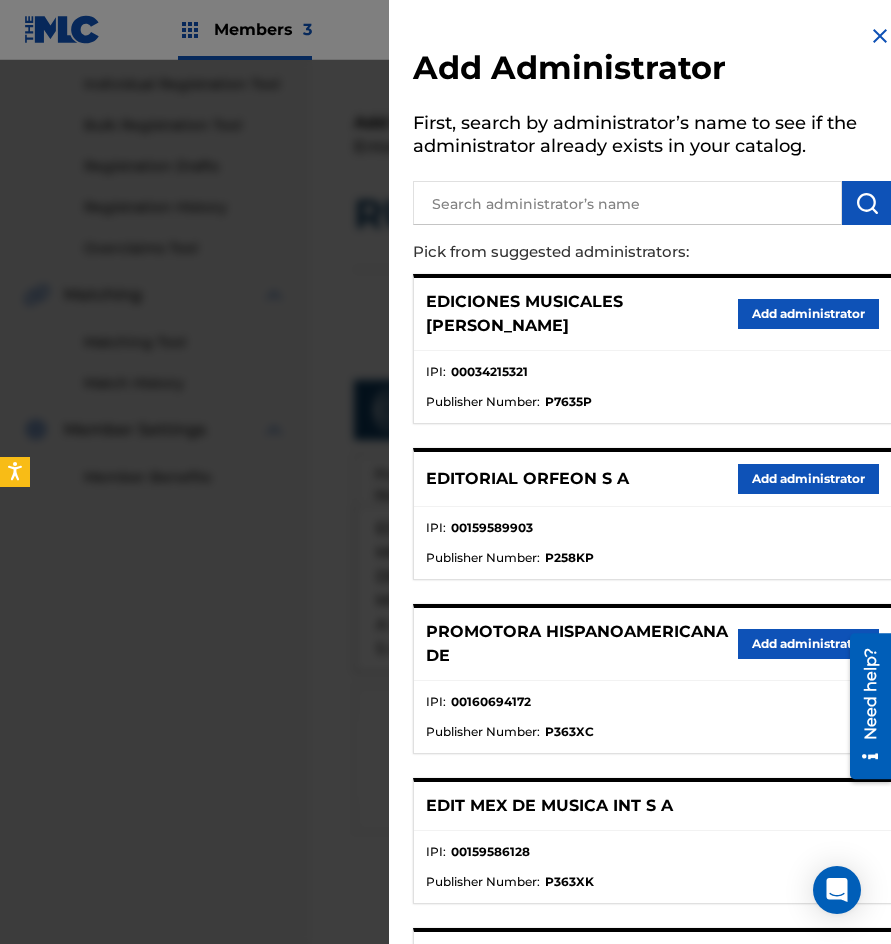 scroll, scrollTop: 498, scrollLeft: 0, axis: vertical 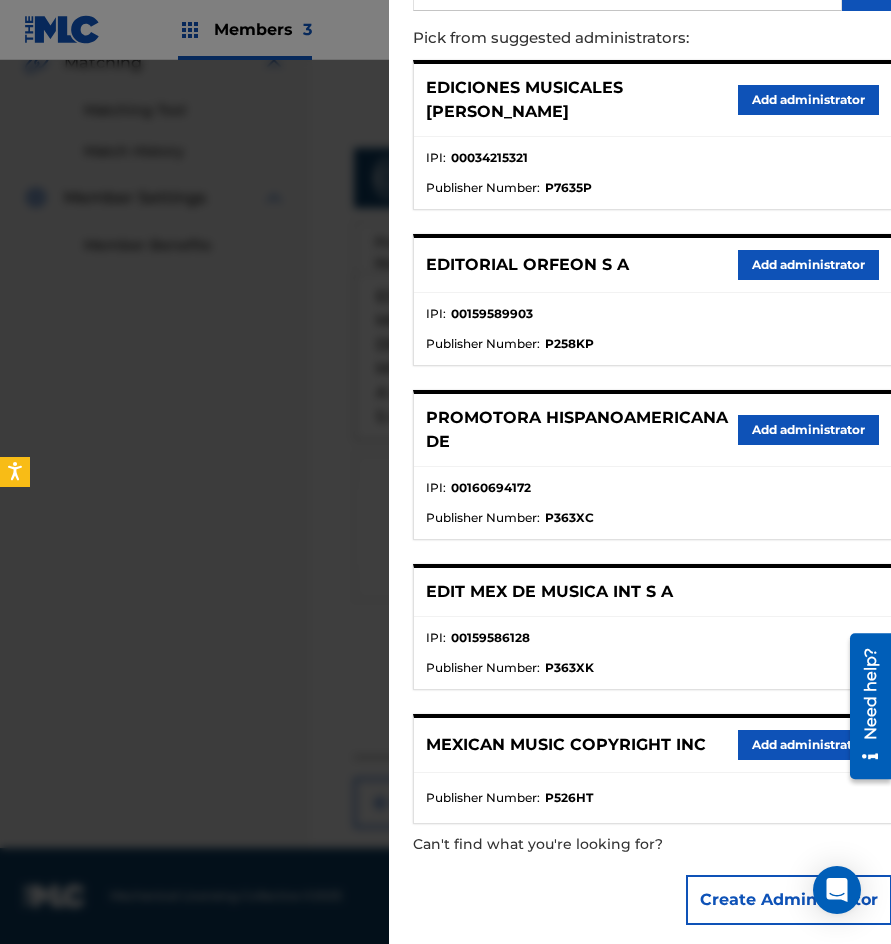 click on "Add administrator" at bounding box center (808, 745) 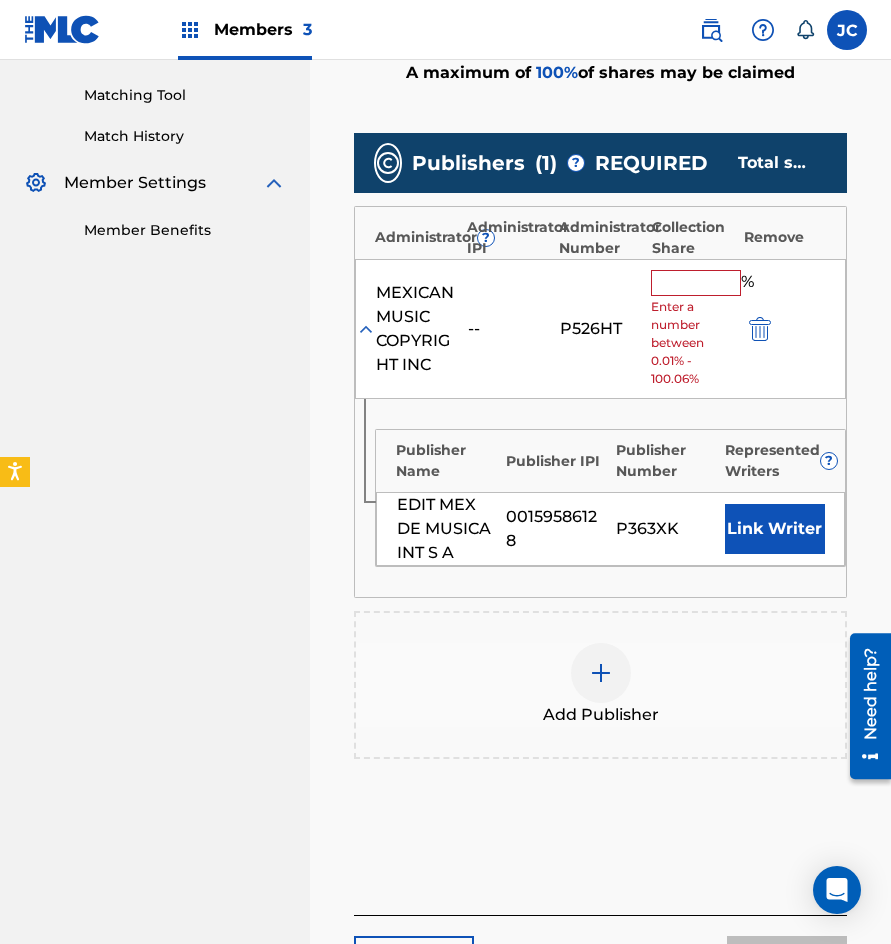 drag, startPoint x: 694, startPoint y: 289, endPoint x: 614, endPoint y: 289, distance: 80 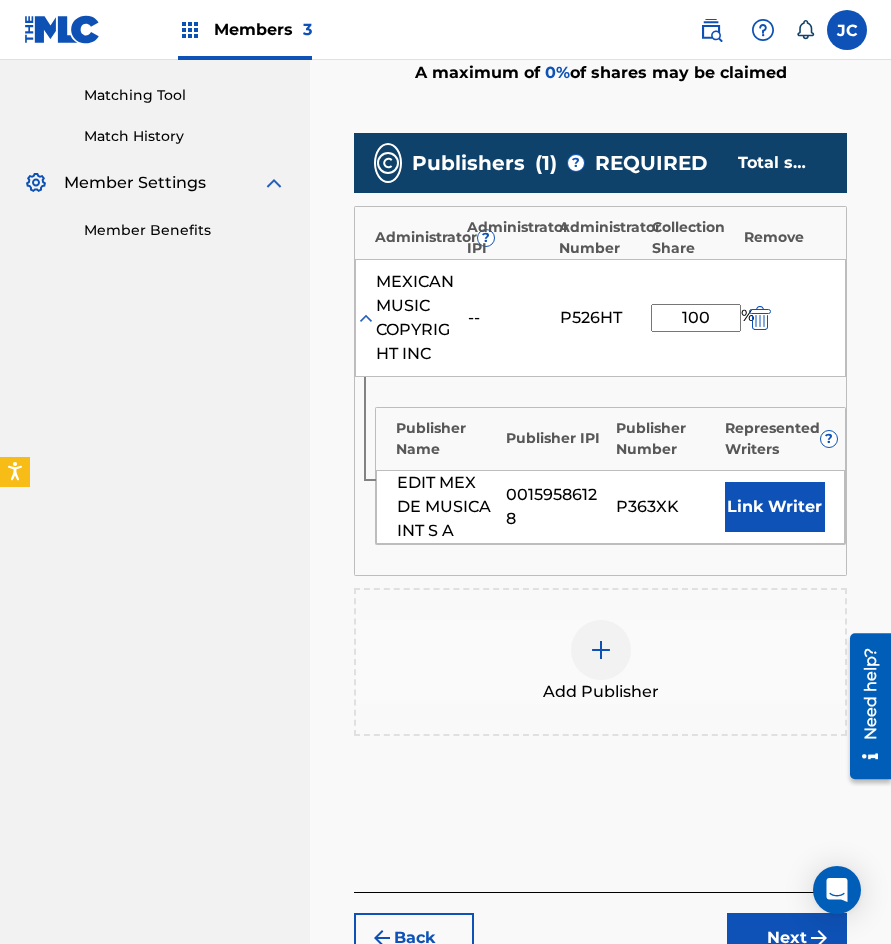 type on "100" 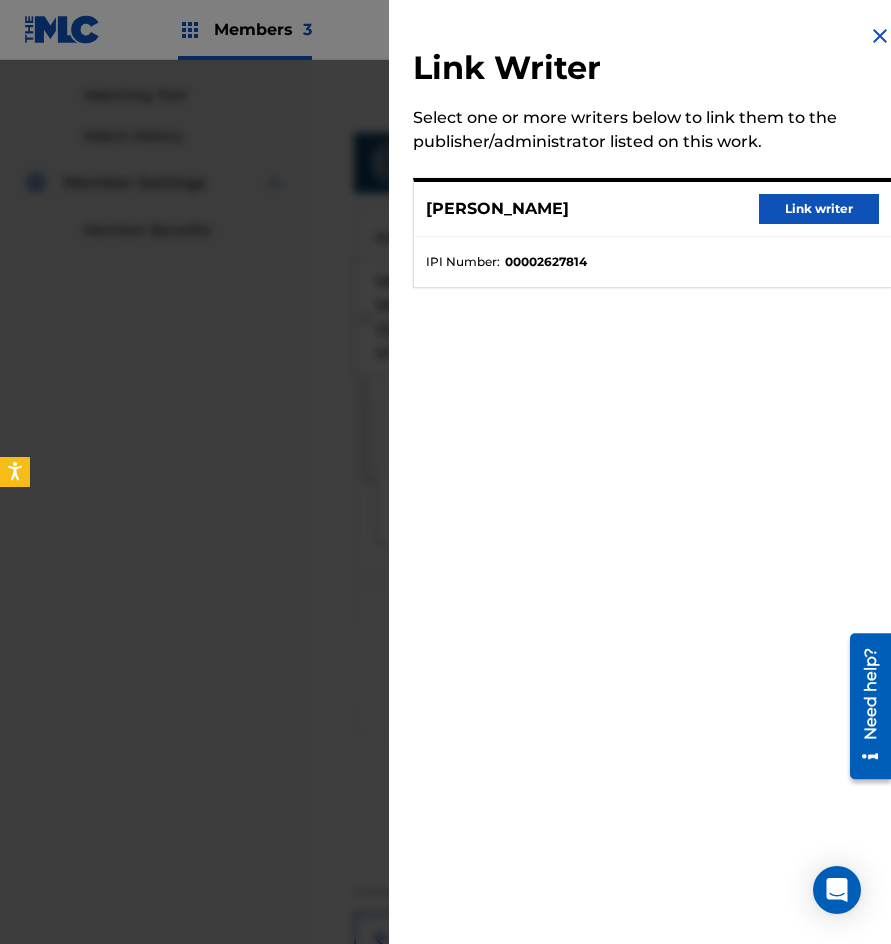 click on "Link writer" at bounding box center (819, 209) 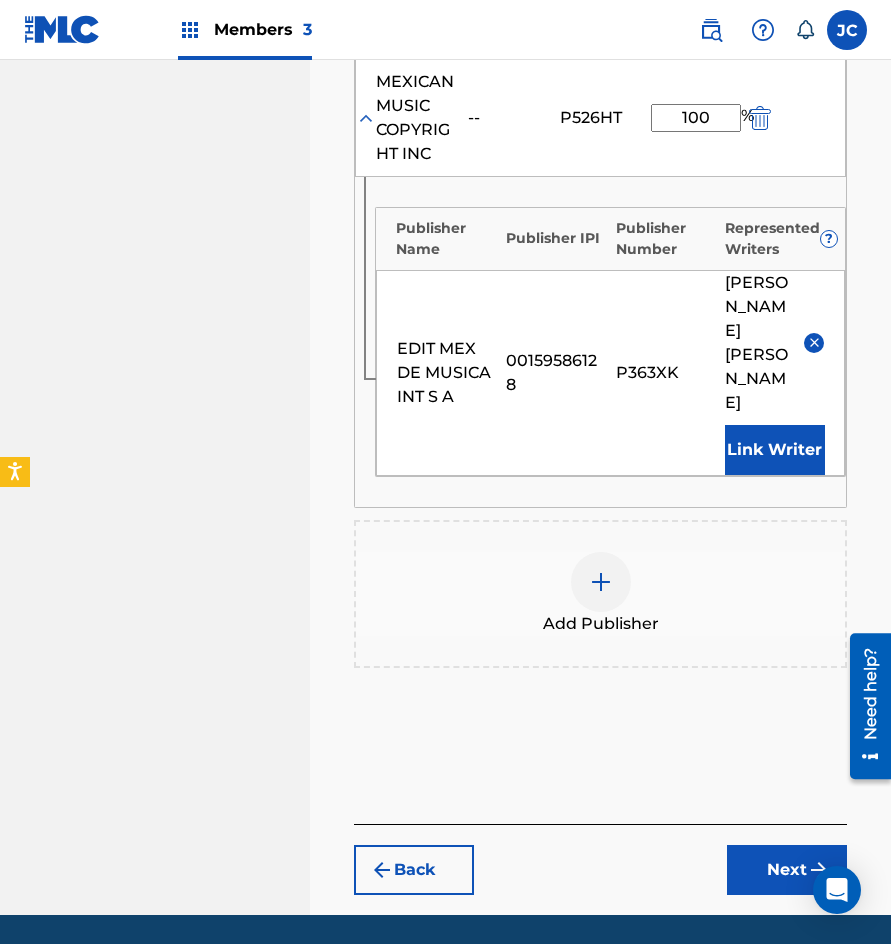 click on "Next" at bounding box center (787, 870) 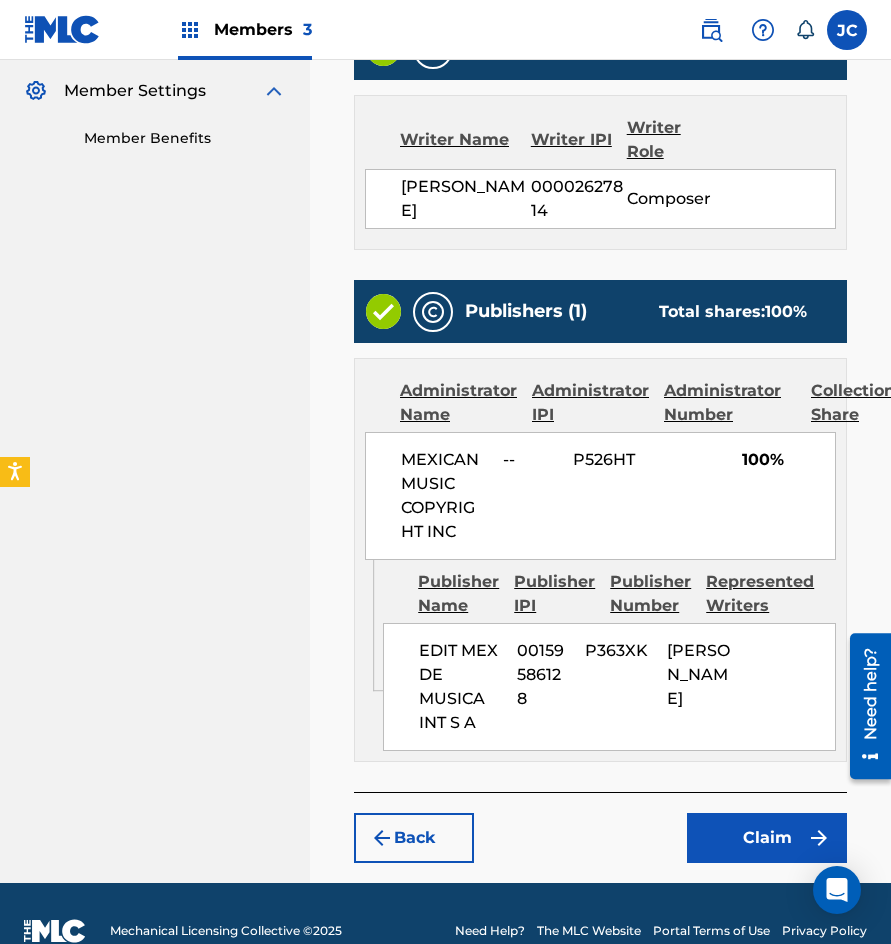 scroll, scrollTop: 625, scrollLeft: 0, axis: vertical 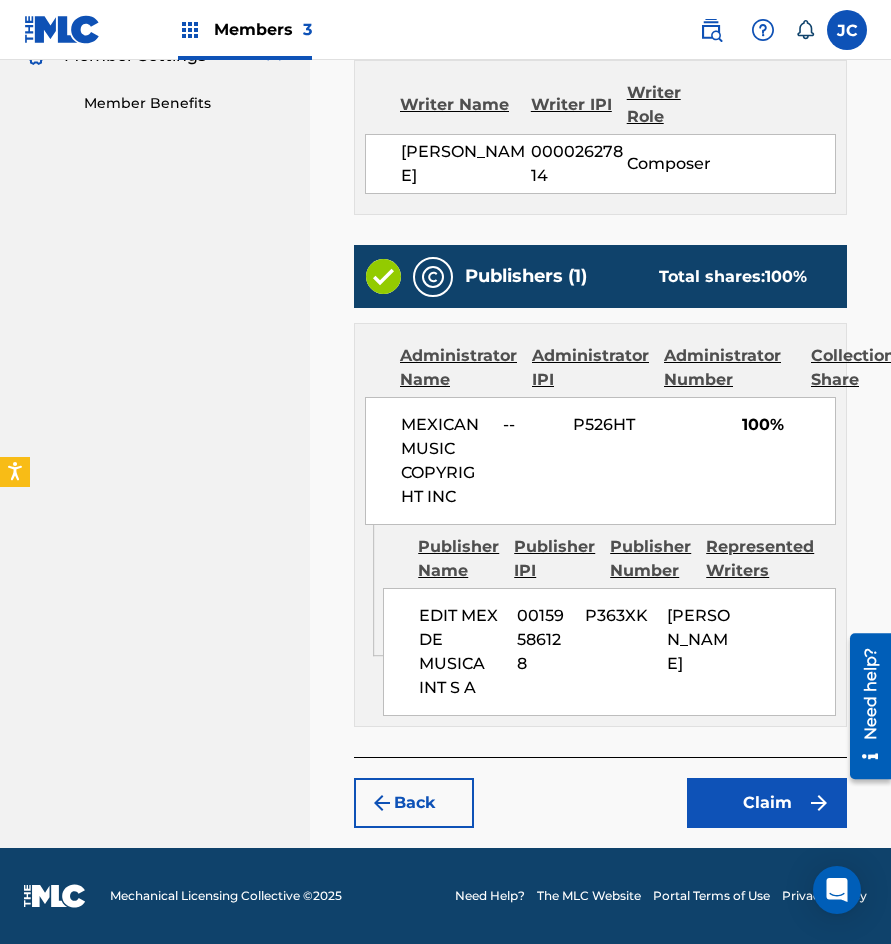 click on "Claim" at bounding box center (767, 803) 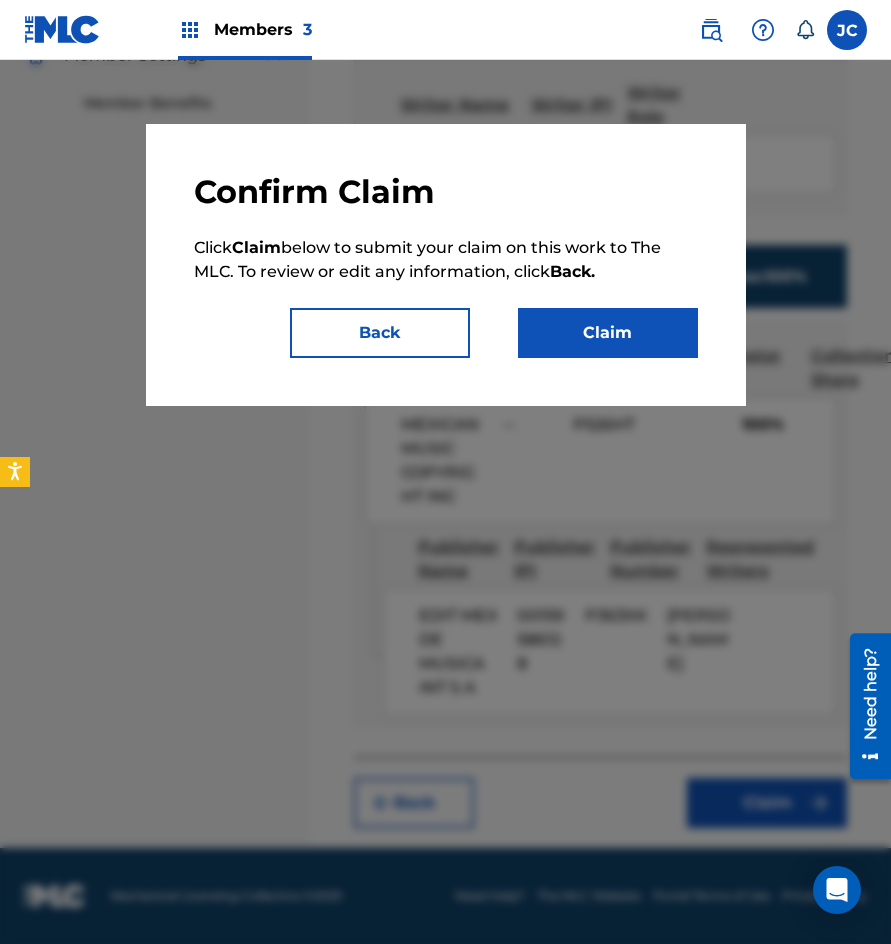 click on "Claim" at bounding box center (608, 333) 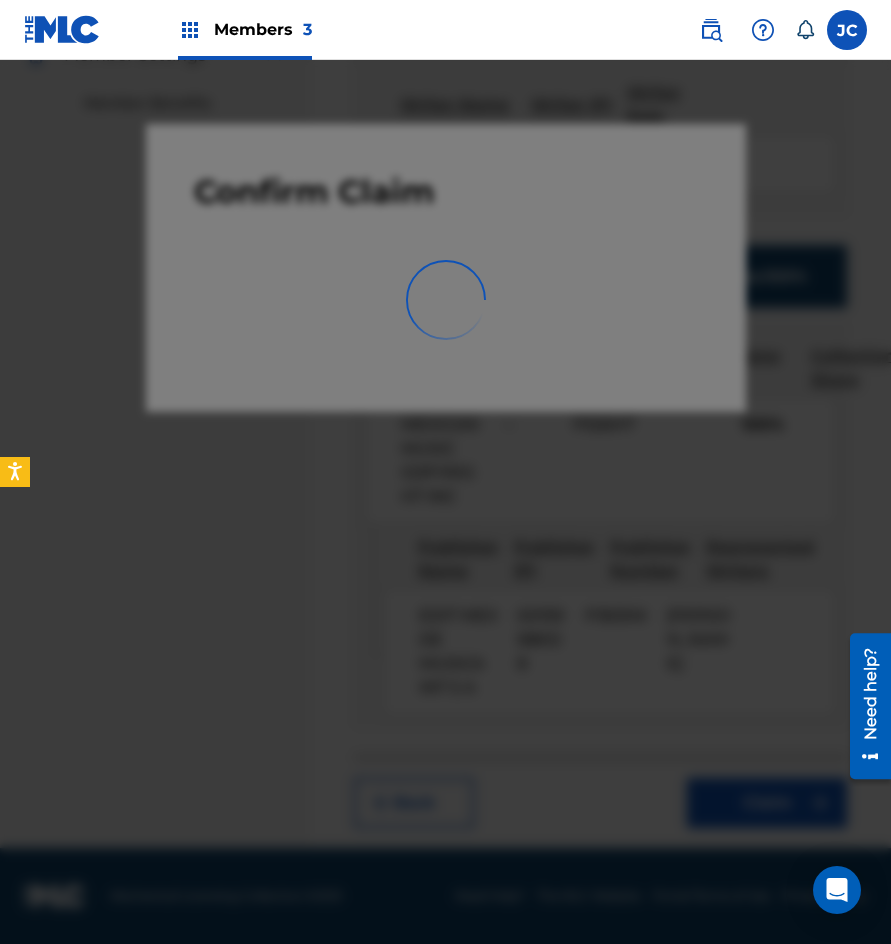 scroll, scrollTop: 0, scrollLeft: 0, axis: both 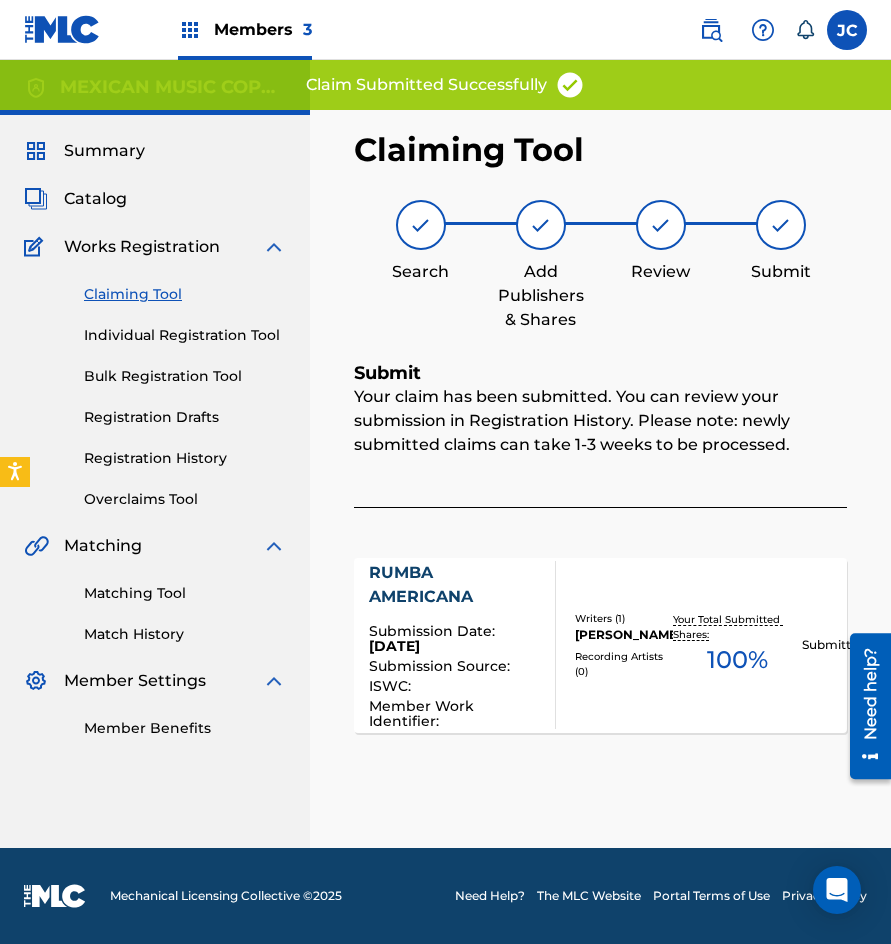 click on "Claiming Tool" at bounding box center (185, 294) 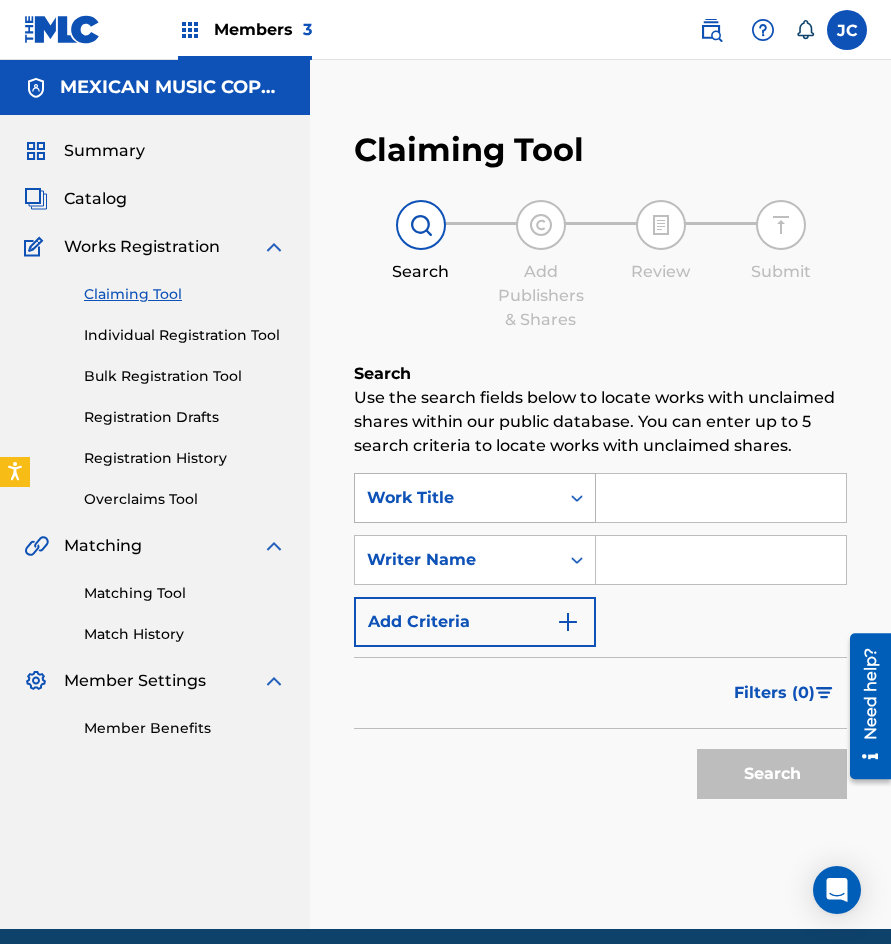 drag, startPoint x: 558, startPoint y: 475, endPoint x: 504, endPoint y: 519, distance: 69.656296 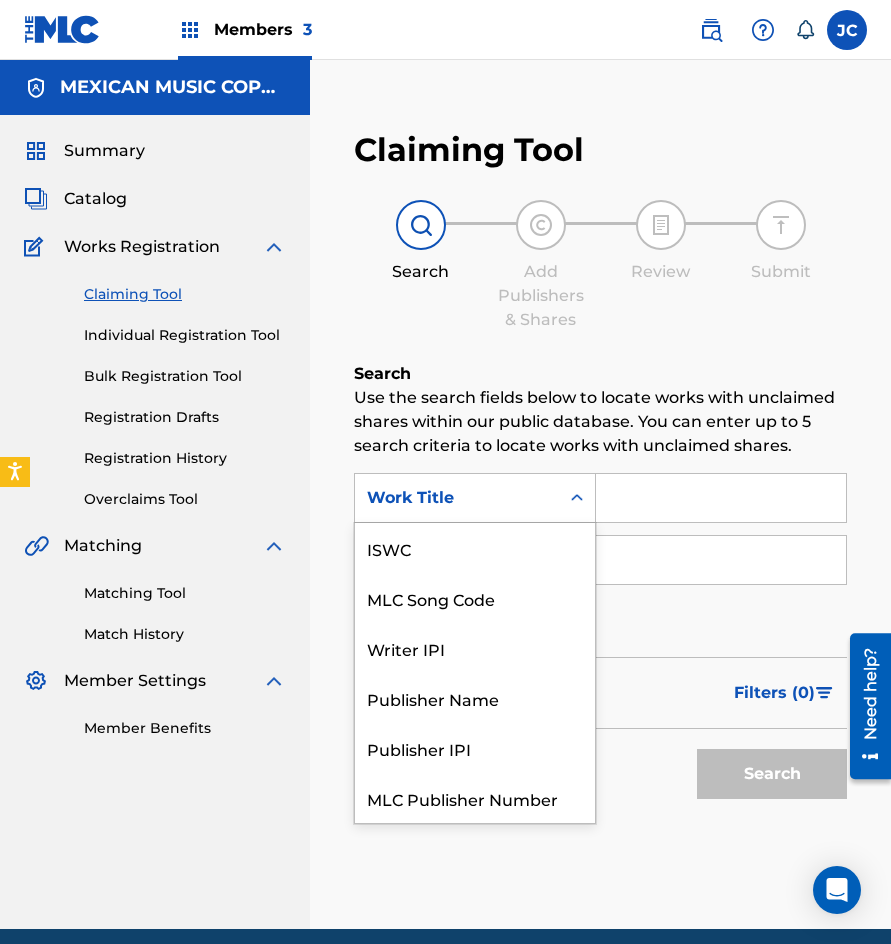 scroll, scrollTop: 50, scrollLeft: 0, axis: vertical 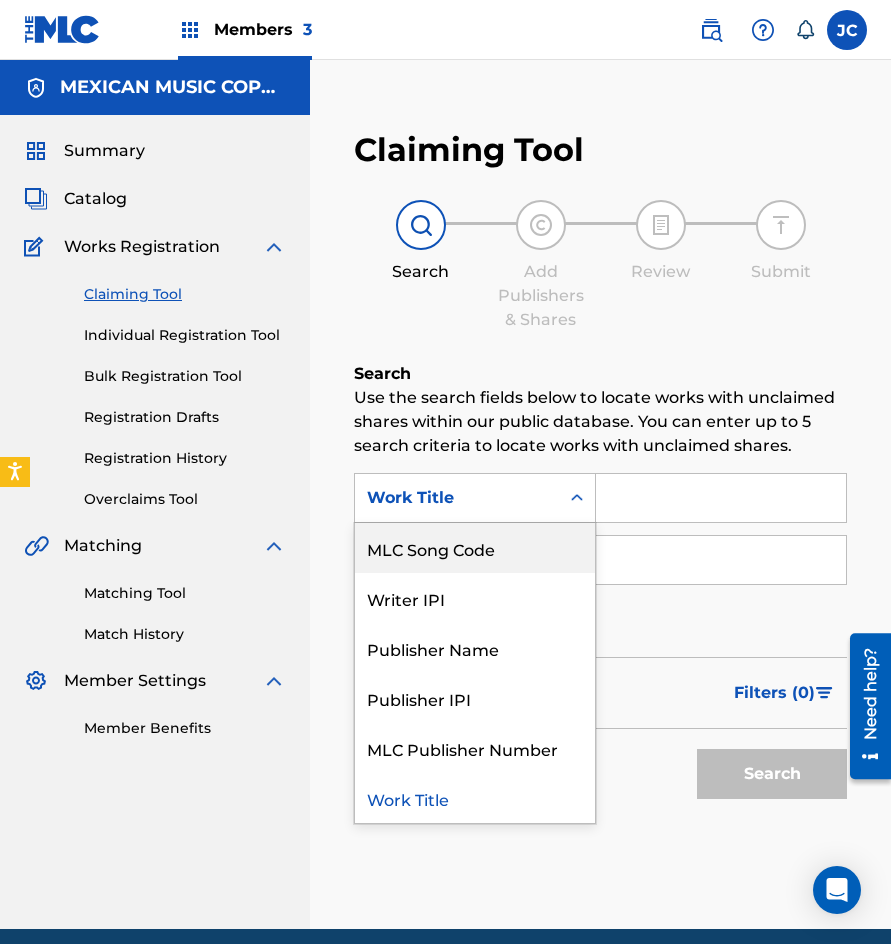 click on "MLC Song Code" at bounding box center (475, 548) 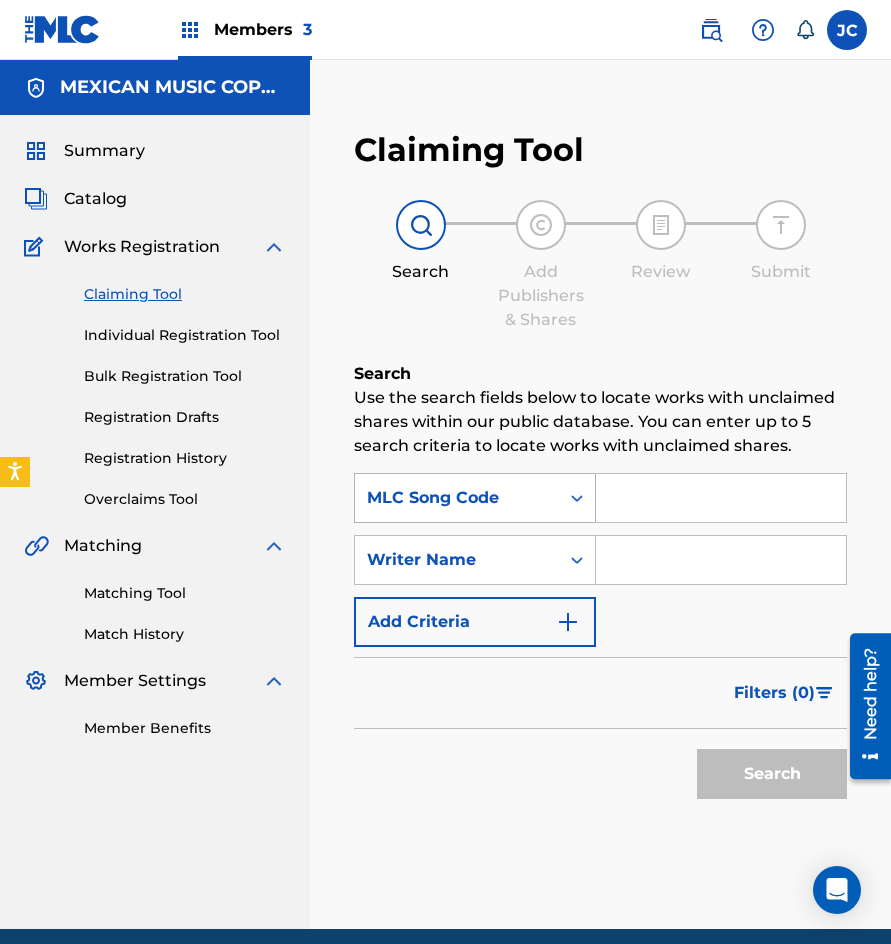 click on "MLC Song Code" at bounding box center (457, 498) 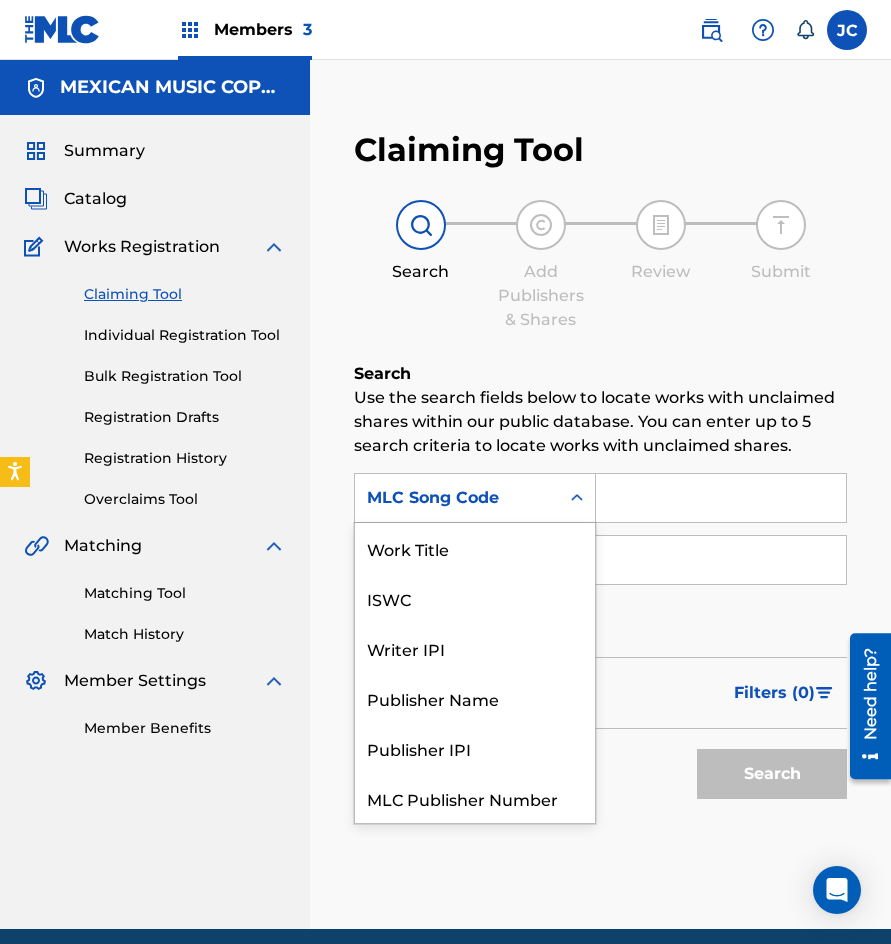 scroll, scrollTop: 50, scrollLeft: 0, axis: vertical 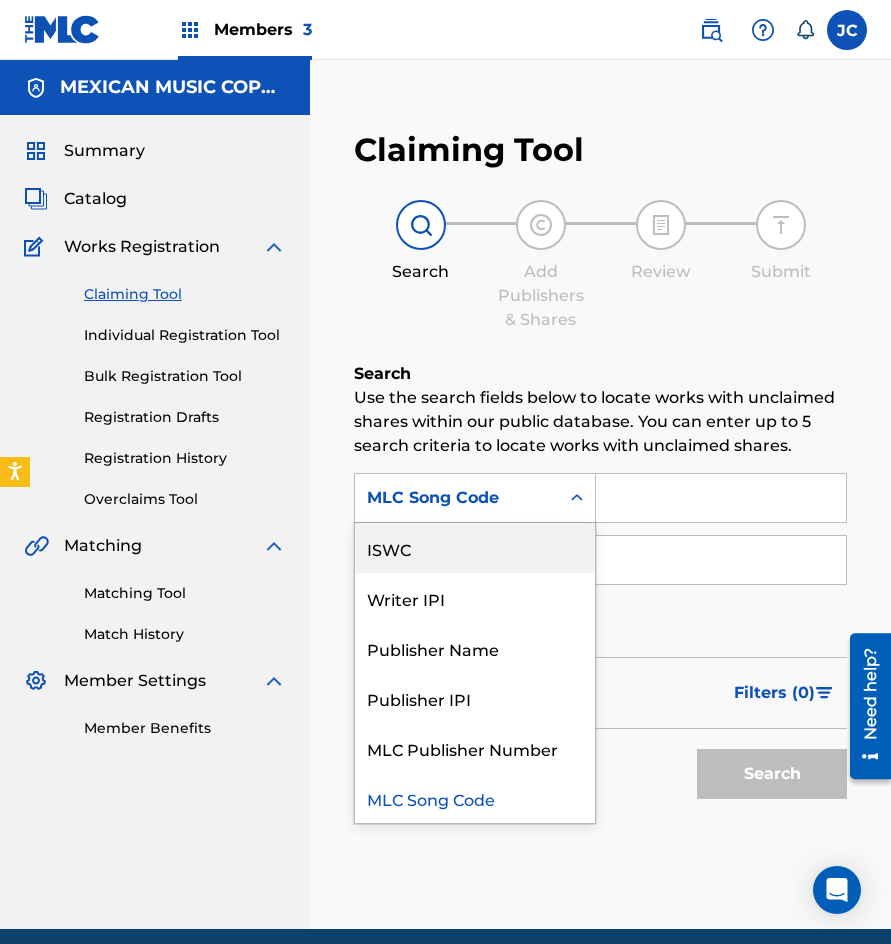 click on "ISWC" at bounding box center [475, 548] 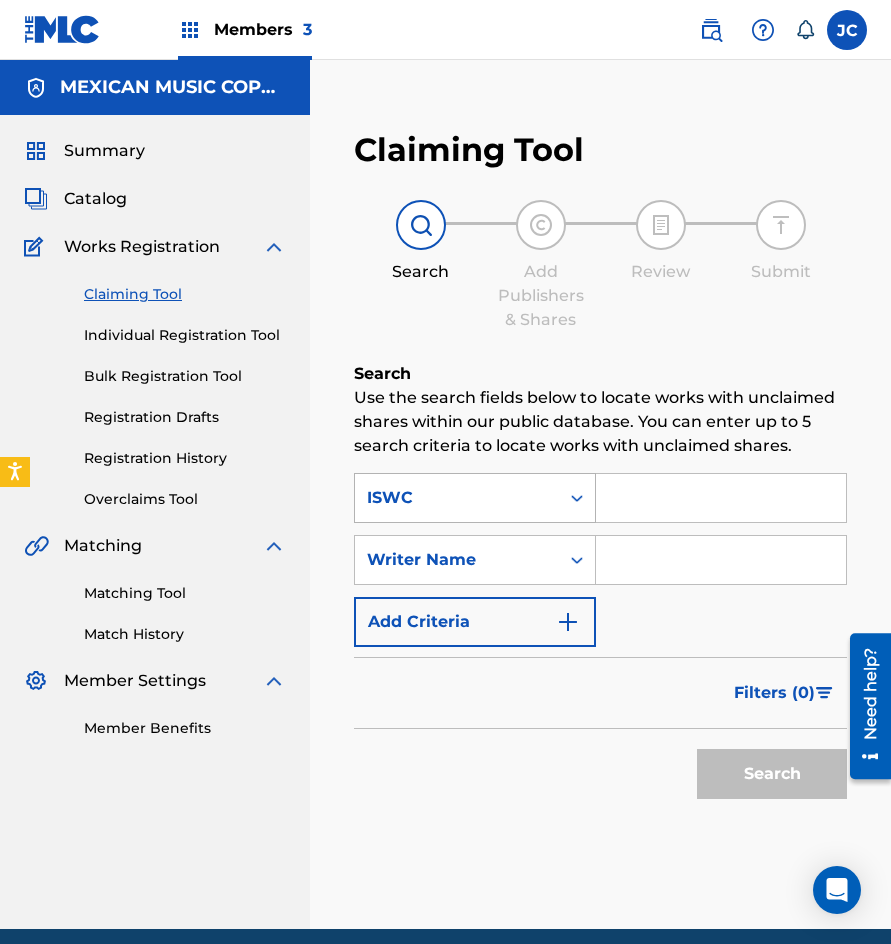click on "ISWC" at bounding box center (457, 498) 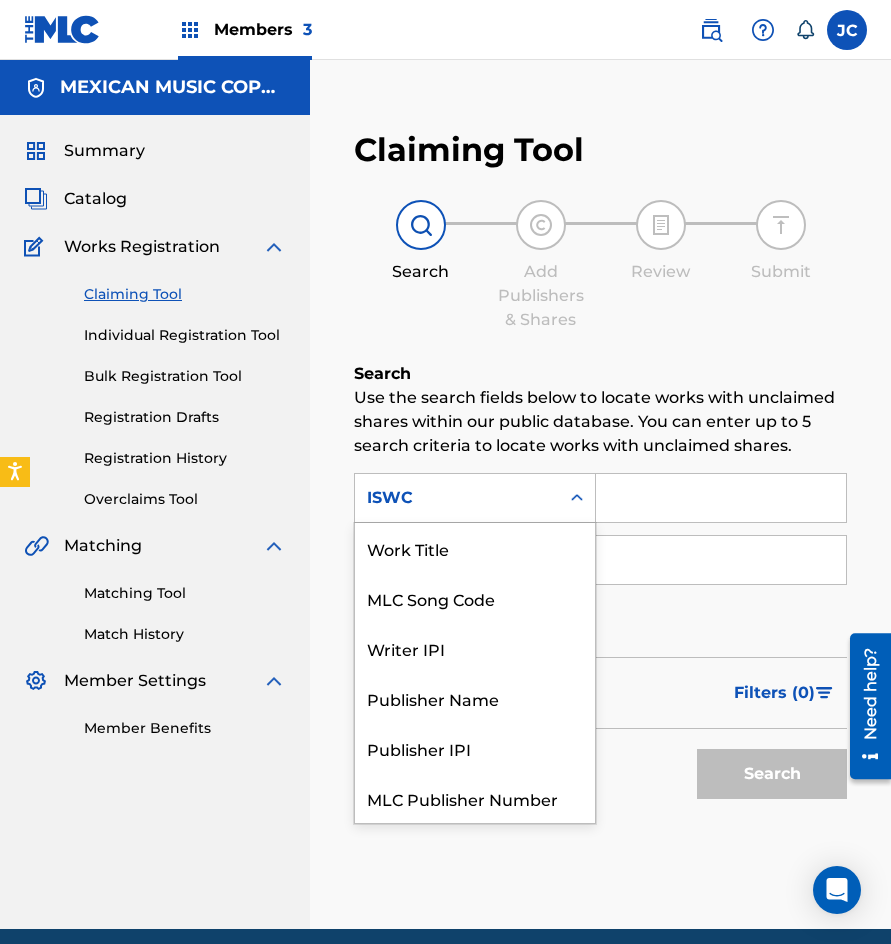 scroll, scrollTop: 50, scrollLeft: 0, axis: vertical 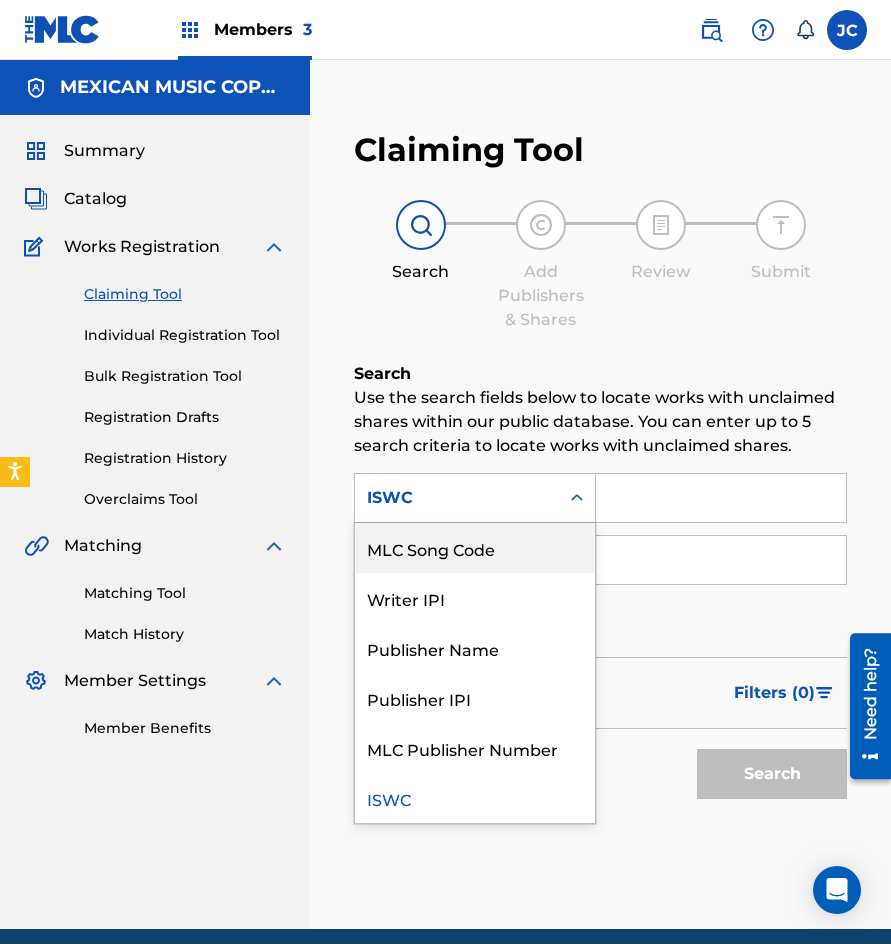 click on "MLC Song Code" at bounding box center [475, 548] 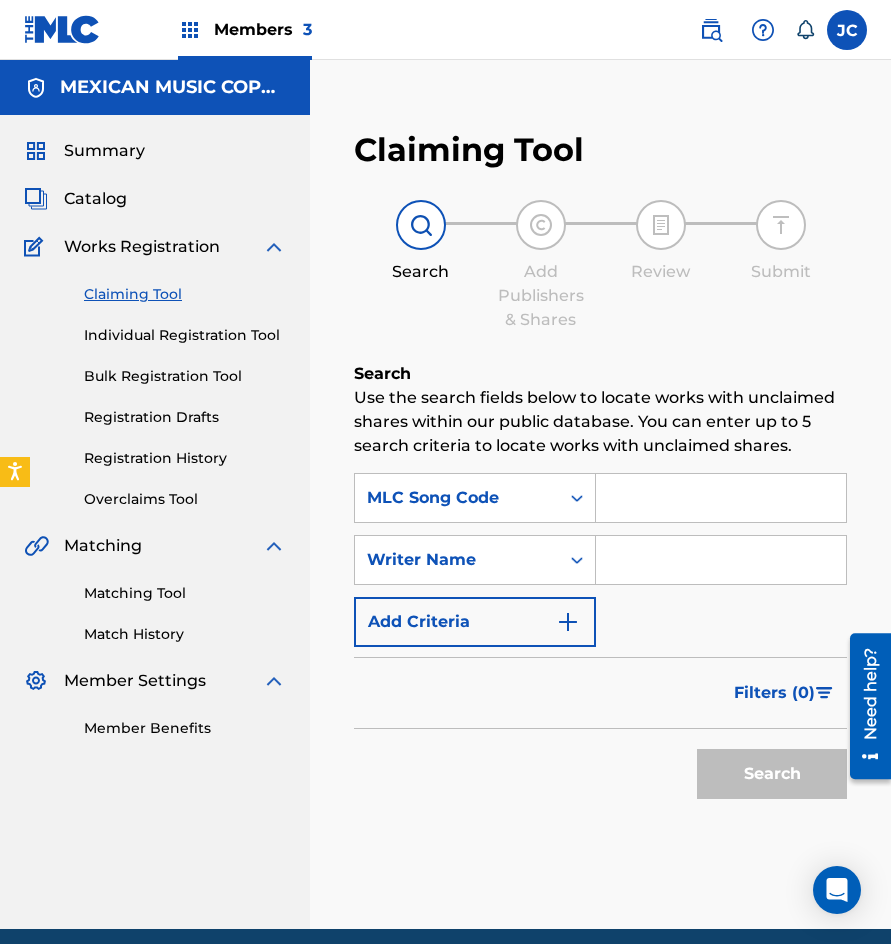 type on "P64850" 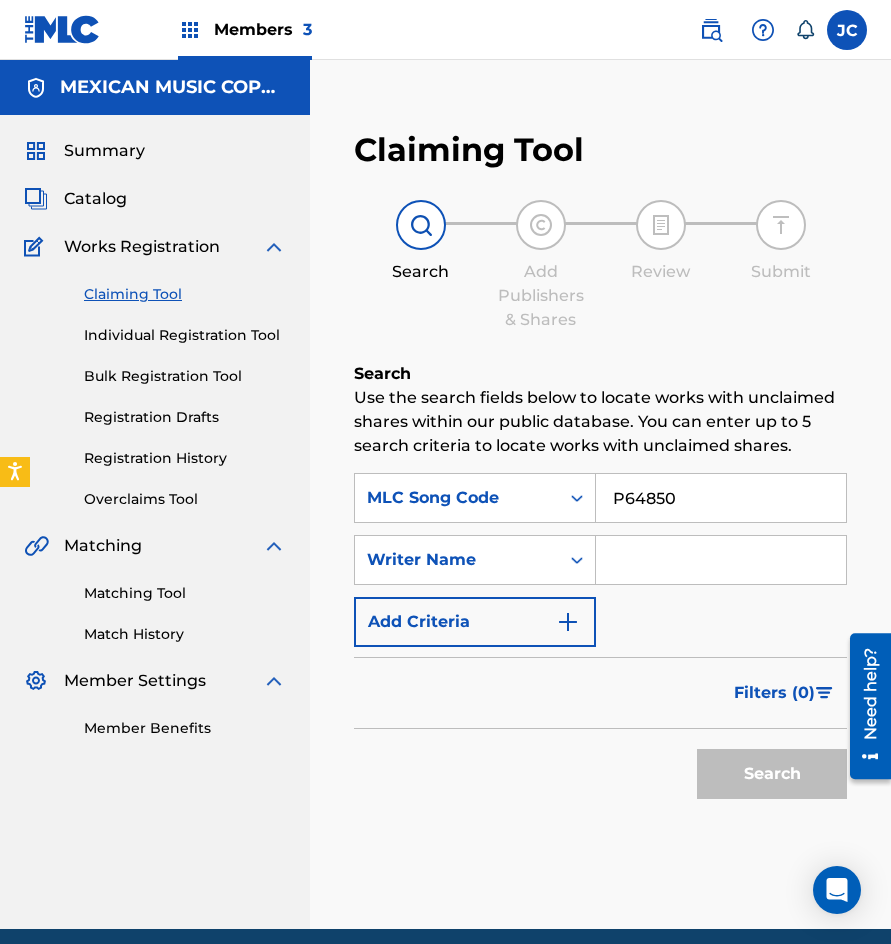 click on "Search" at bounding box center (772, 774) 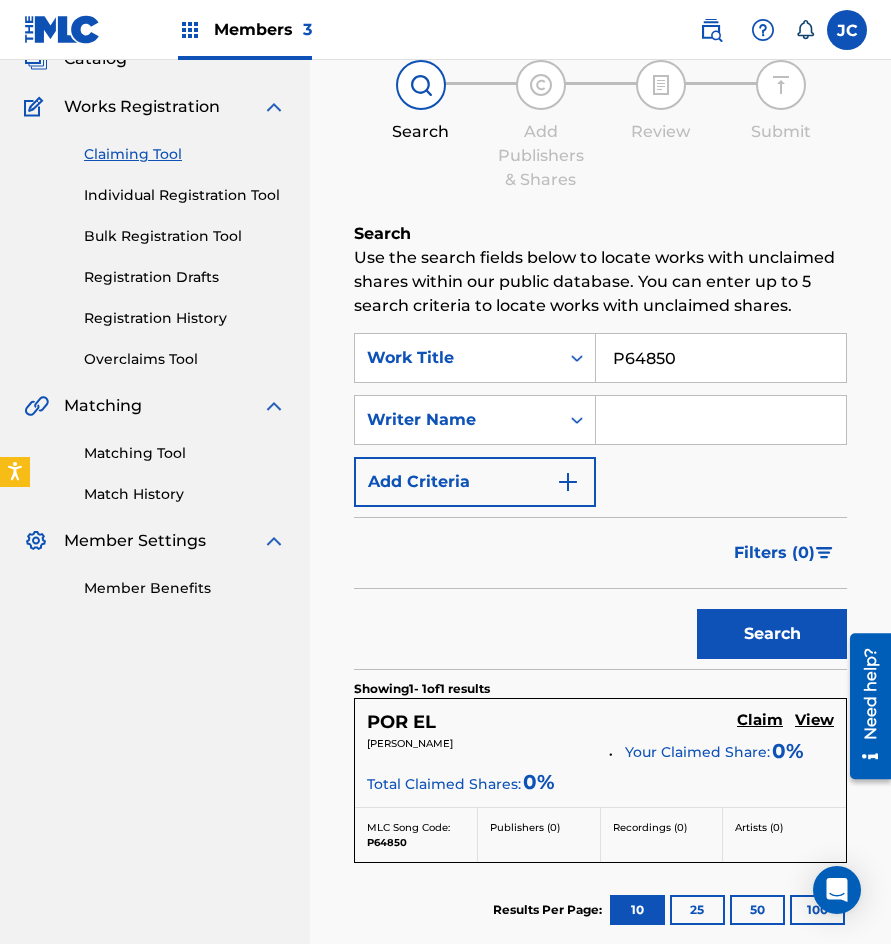 scroll, scrollTop: 369, scrollLeft: 0, axis: vertical 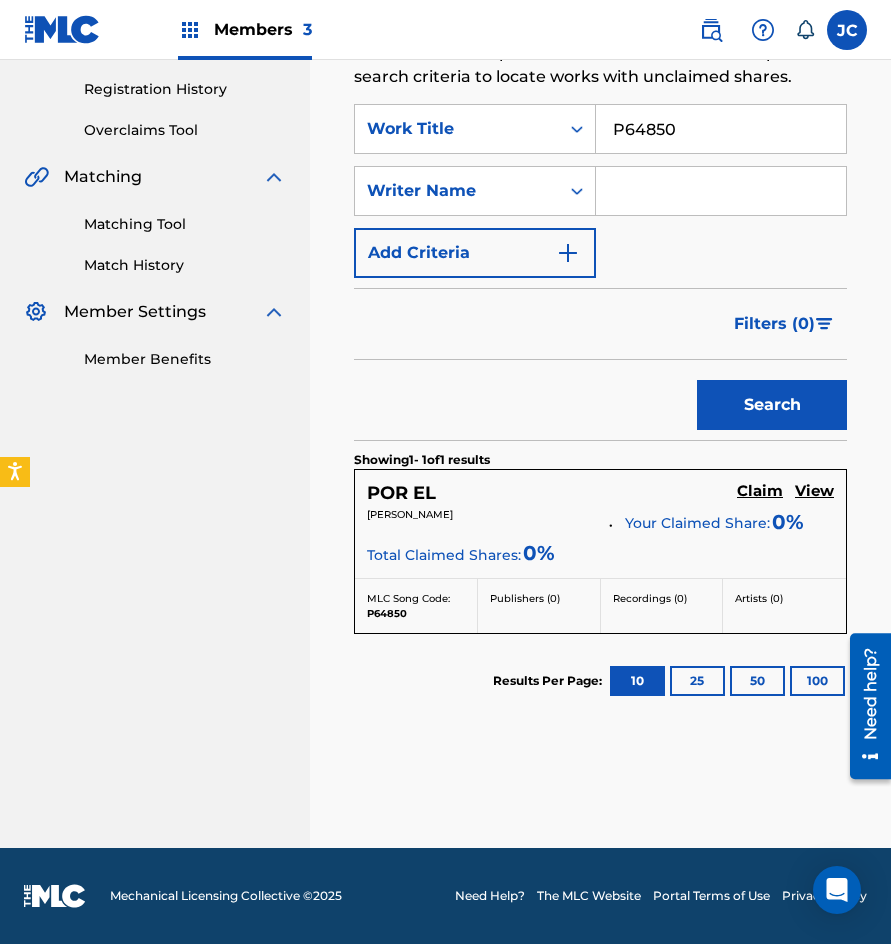 click on "Claim" at bounding box center (760, 491) 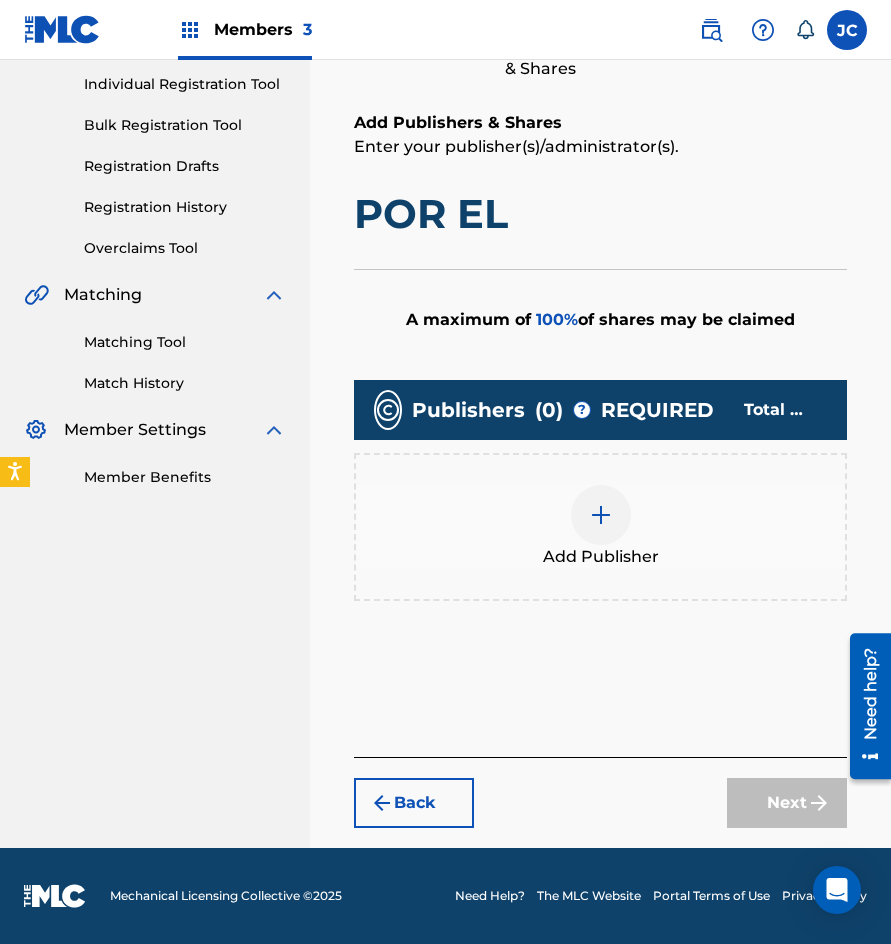 click at bounding box center [601, 515] 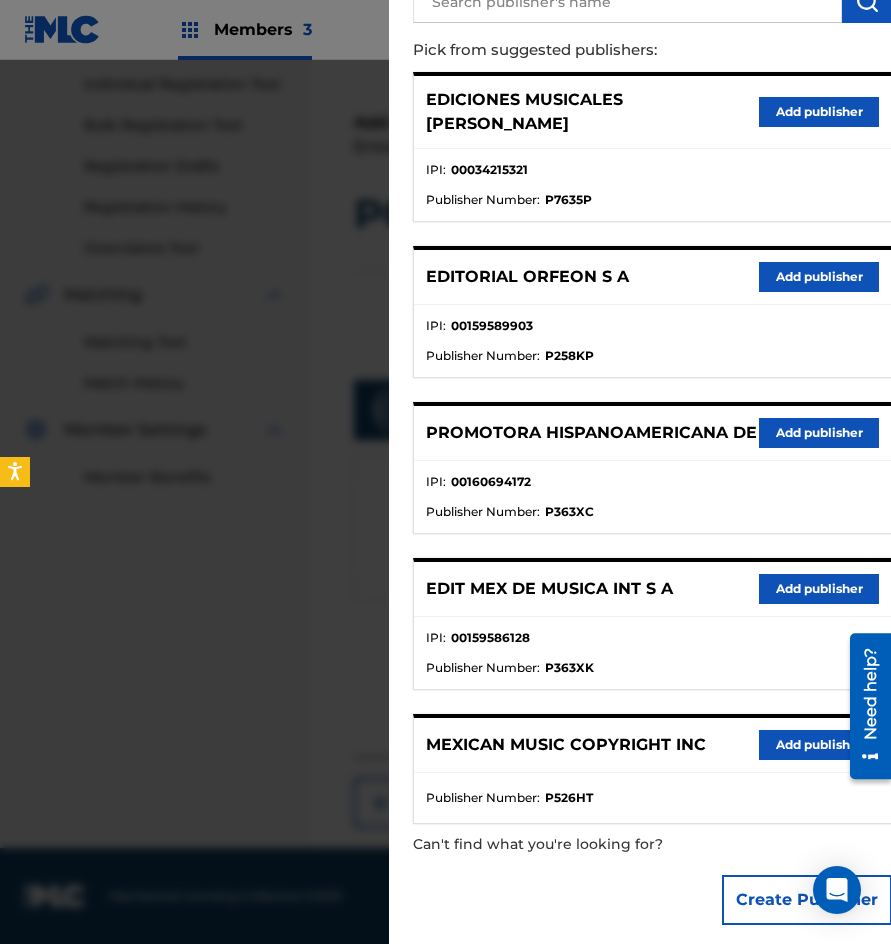 scroll, scrollTop: 217, scrollLeft: 0, axis: vertical 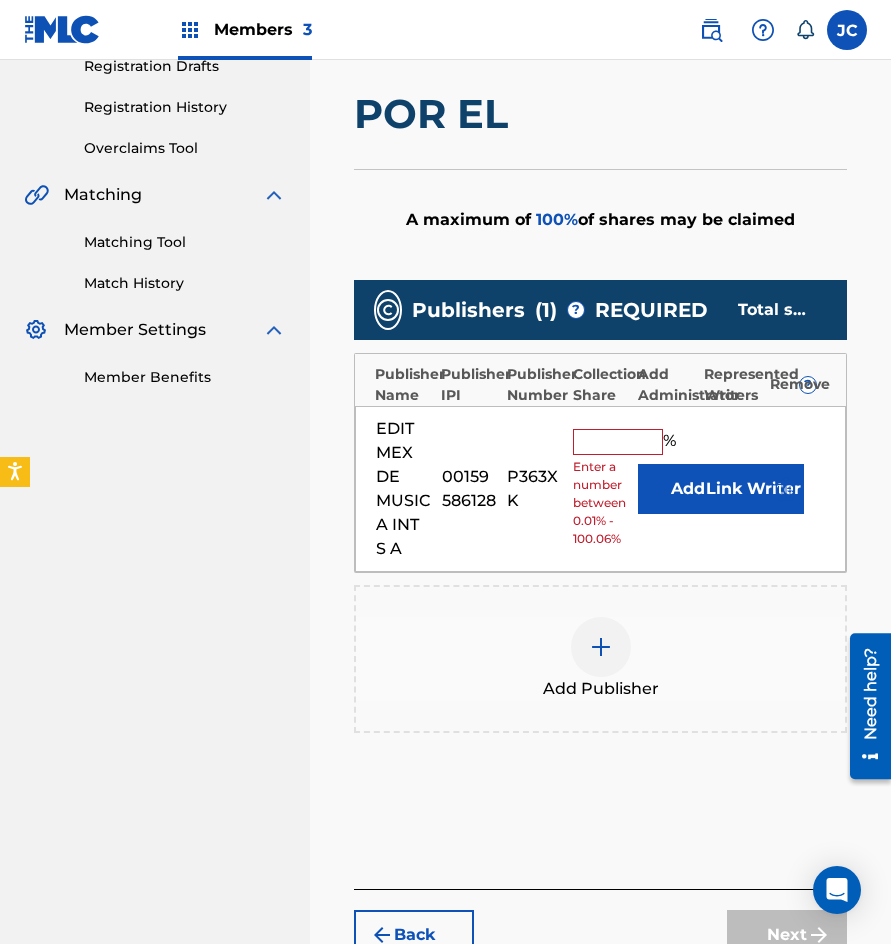 click on "Add" at bounding box center [688, 489] 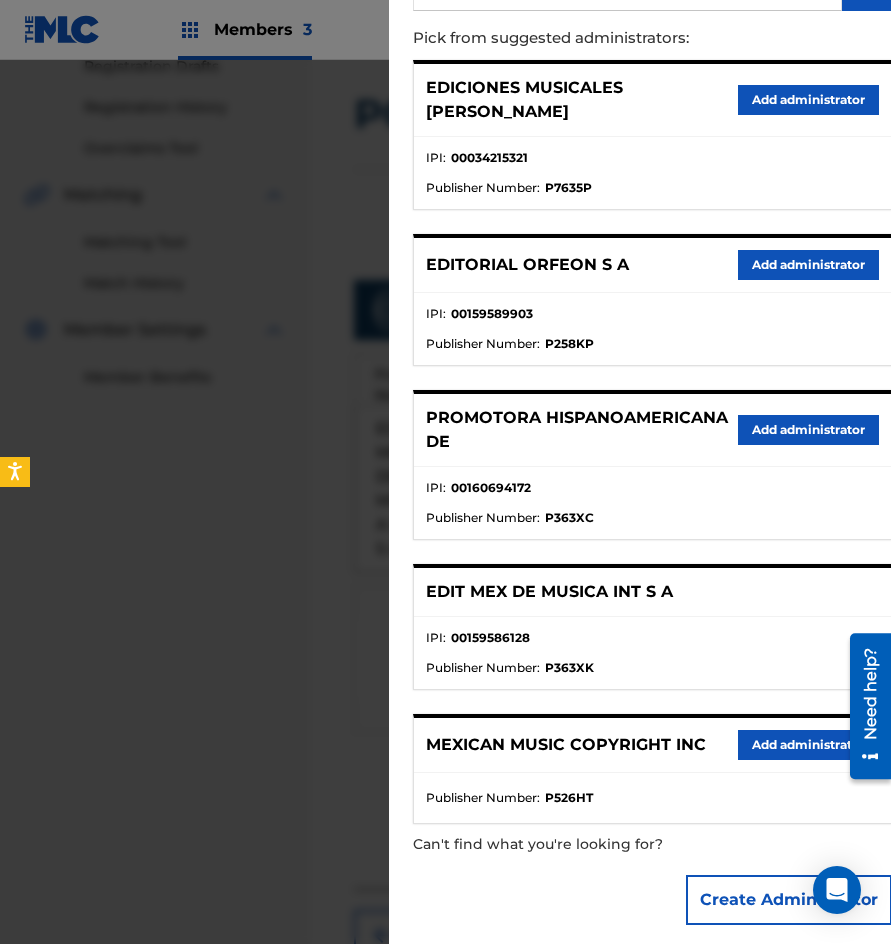 scroll, scrollTop: 229, scrollLeft: 0, axis: vertical 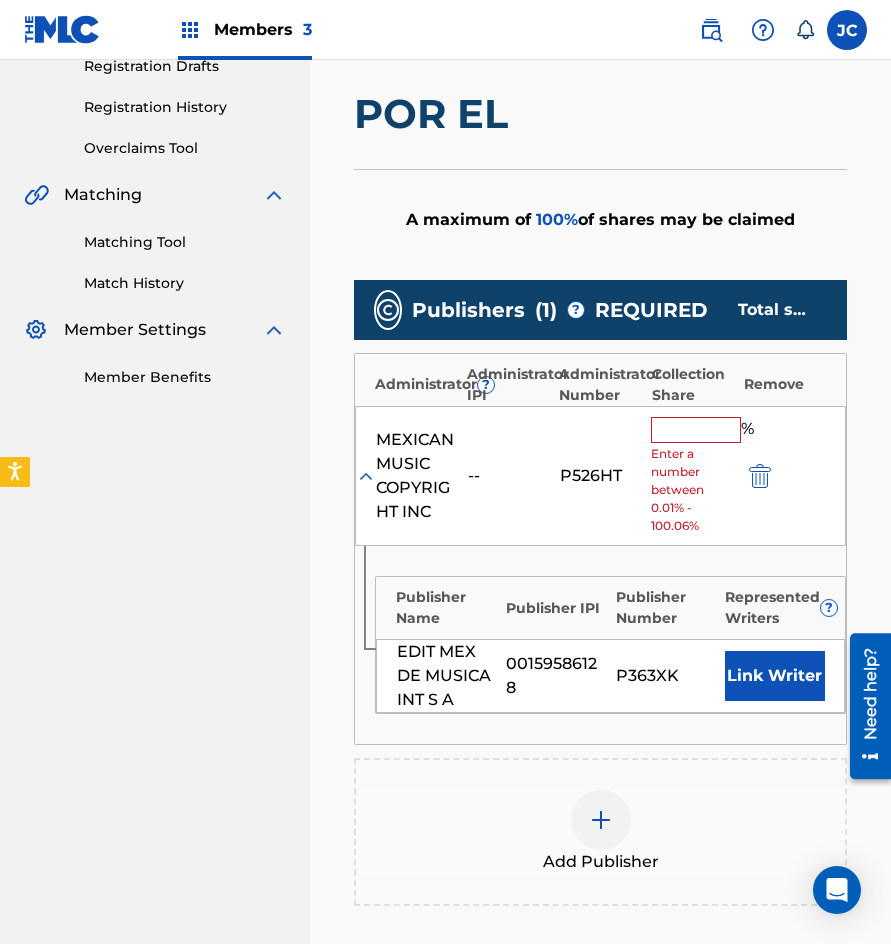click at bounding box center (696, 430) 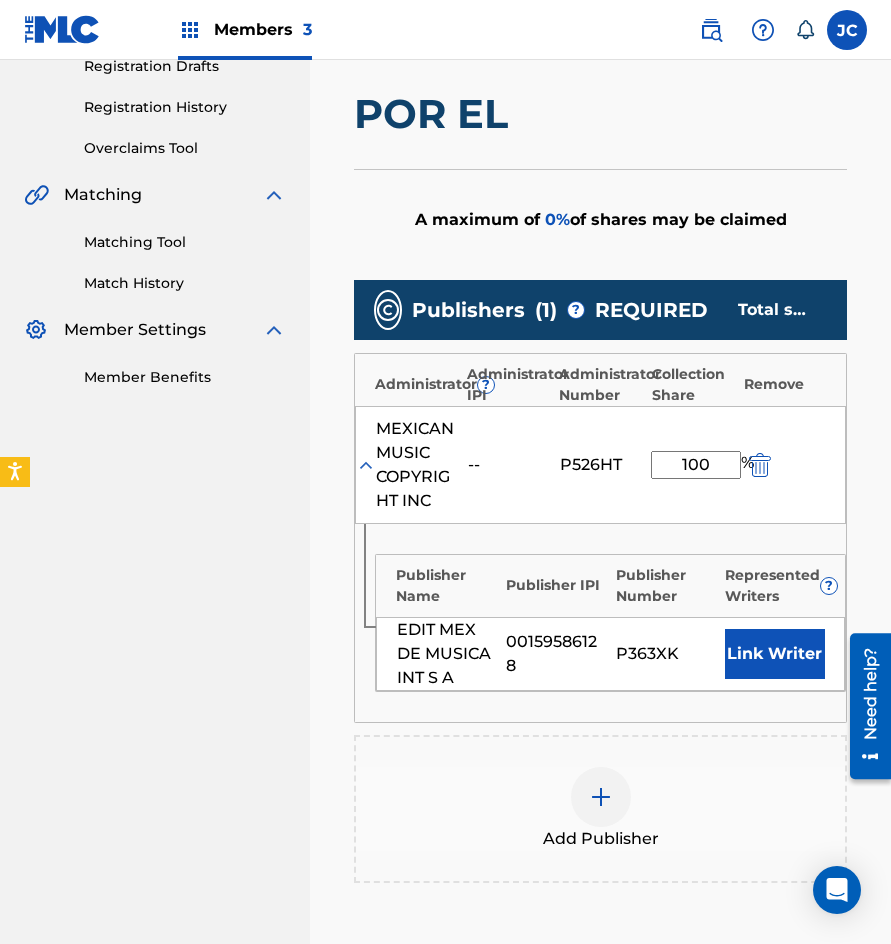 type on "100" 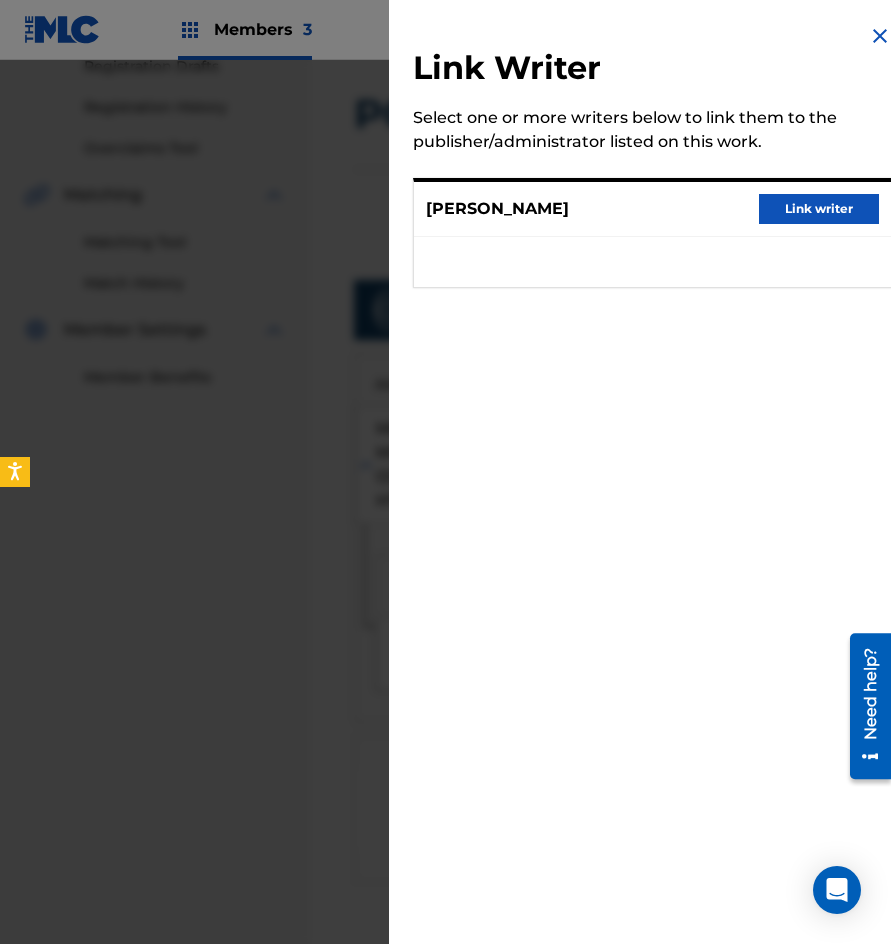 click on "Link writer" at bounding box center [819, 209] 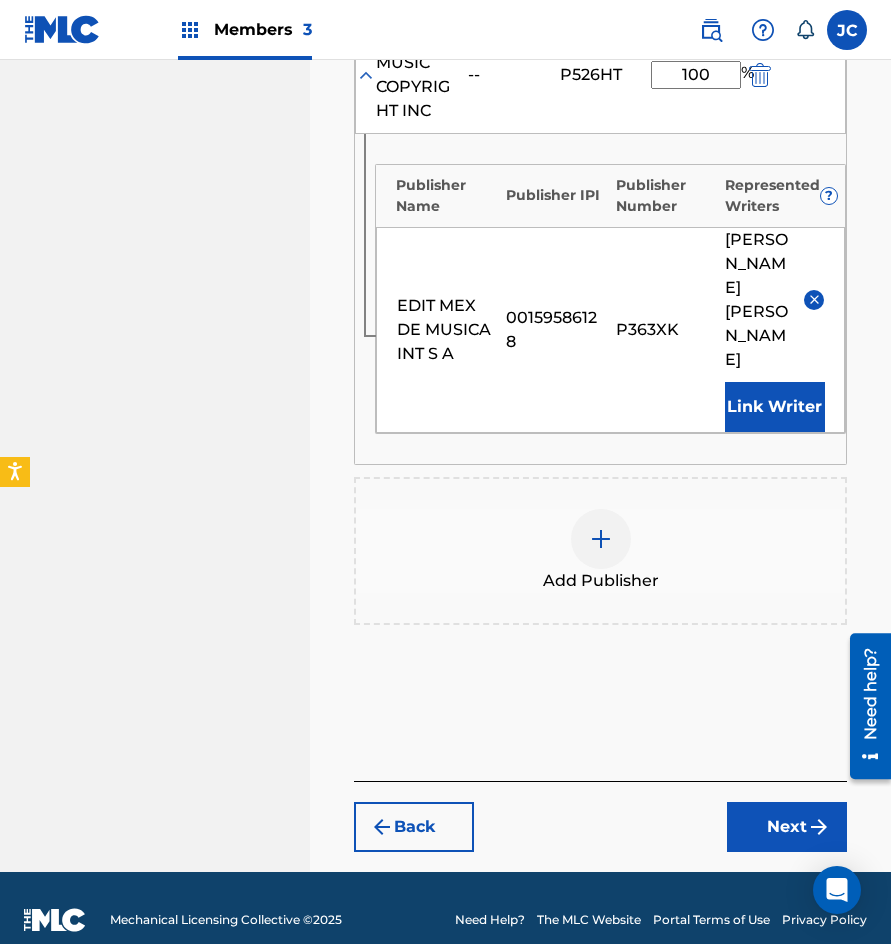 click on "Next" at bounding box center [787, 827] 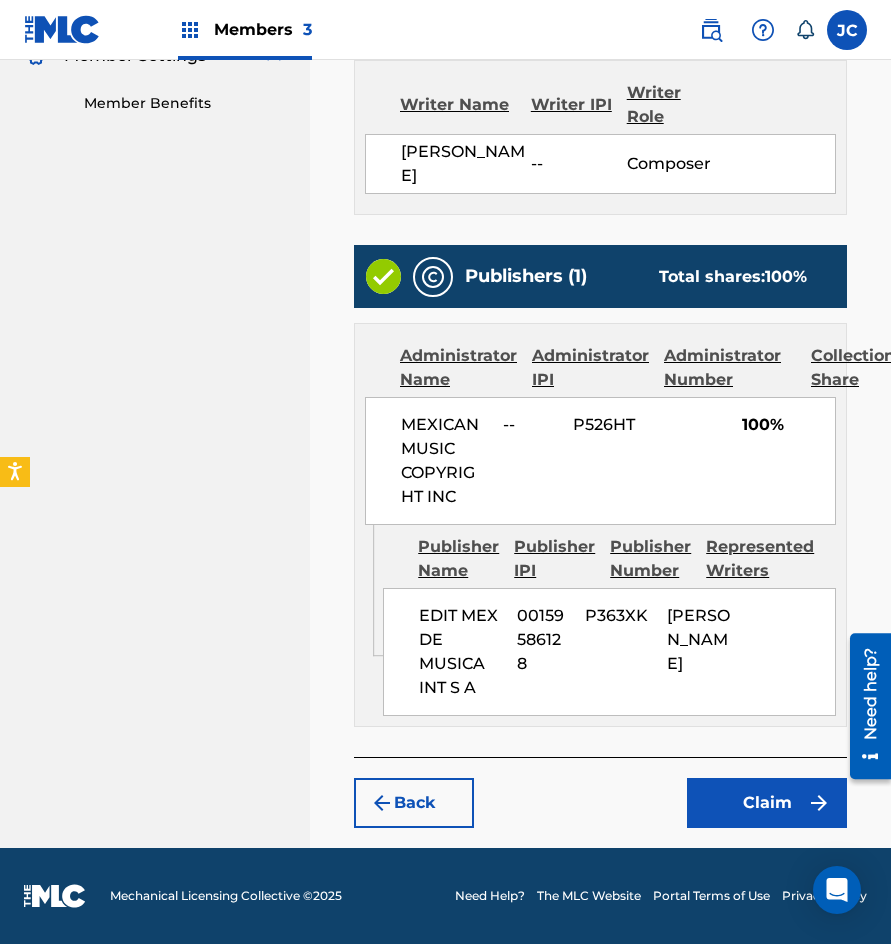scroll, scrollTop: 673, scrollLeft: 0, axis: vertical 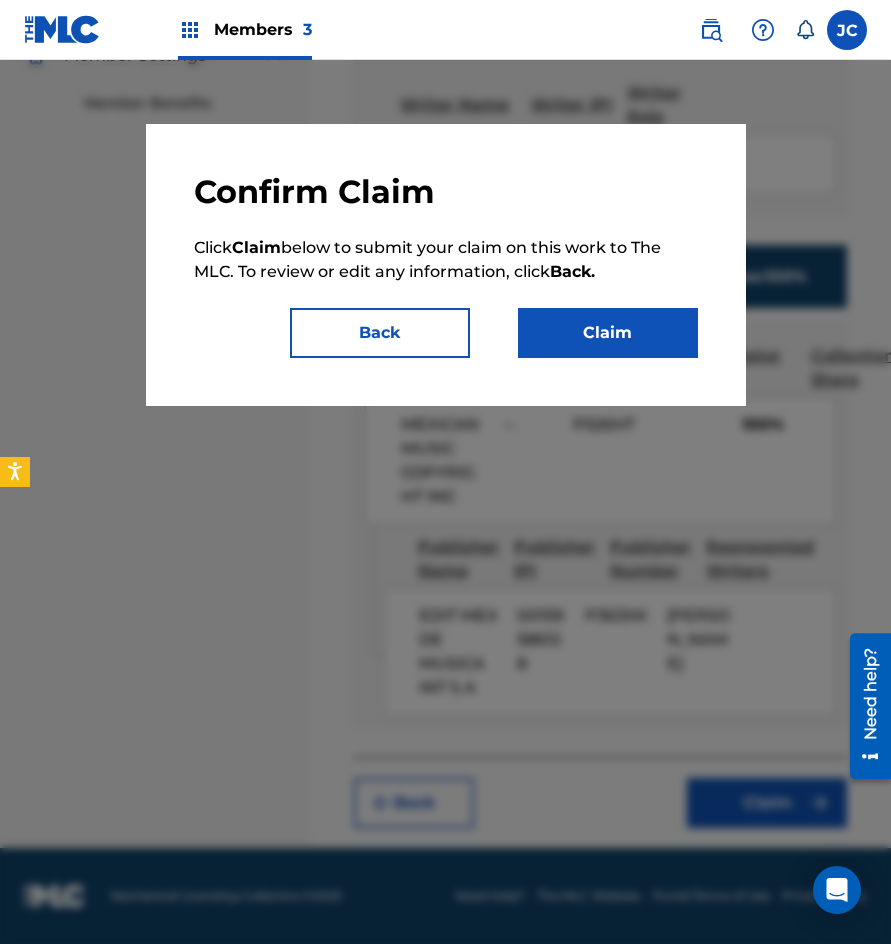 click on "Claim" at bounding box center [608, 333] 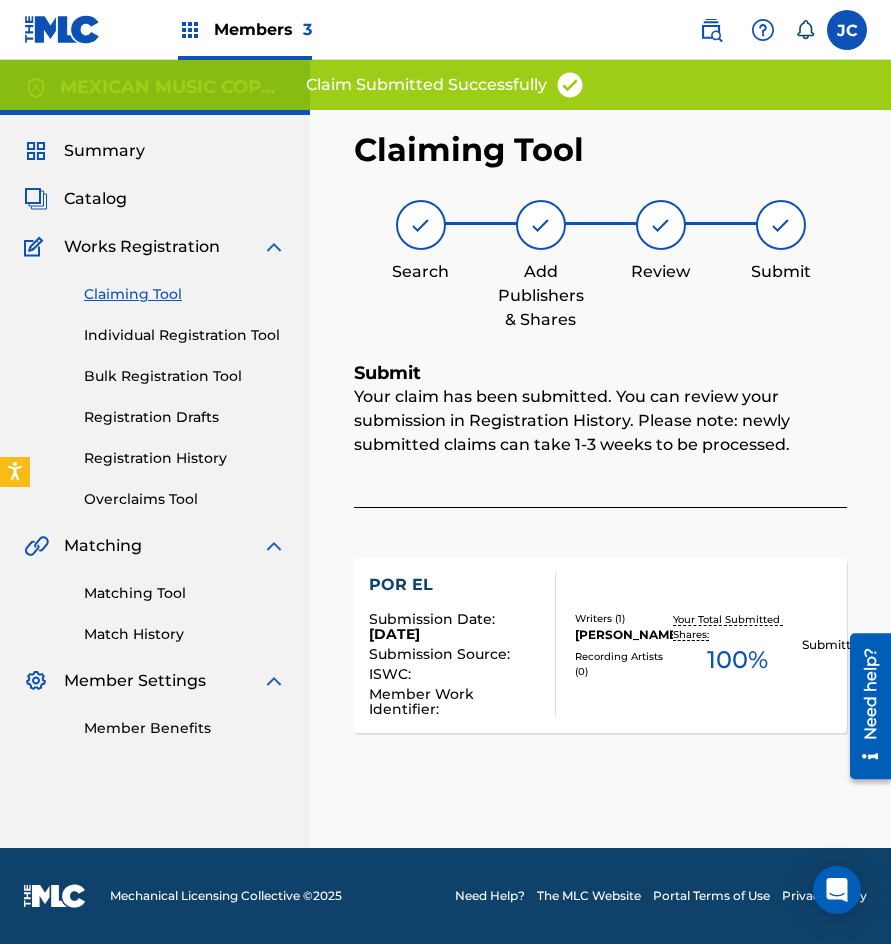 scroll, scrollTop: 0, scrollLeft: 0, axis: both 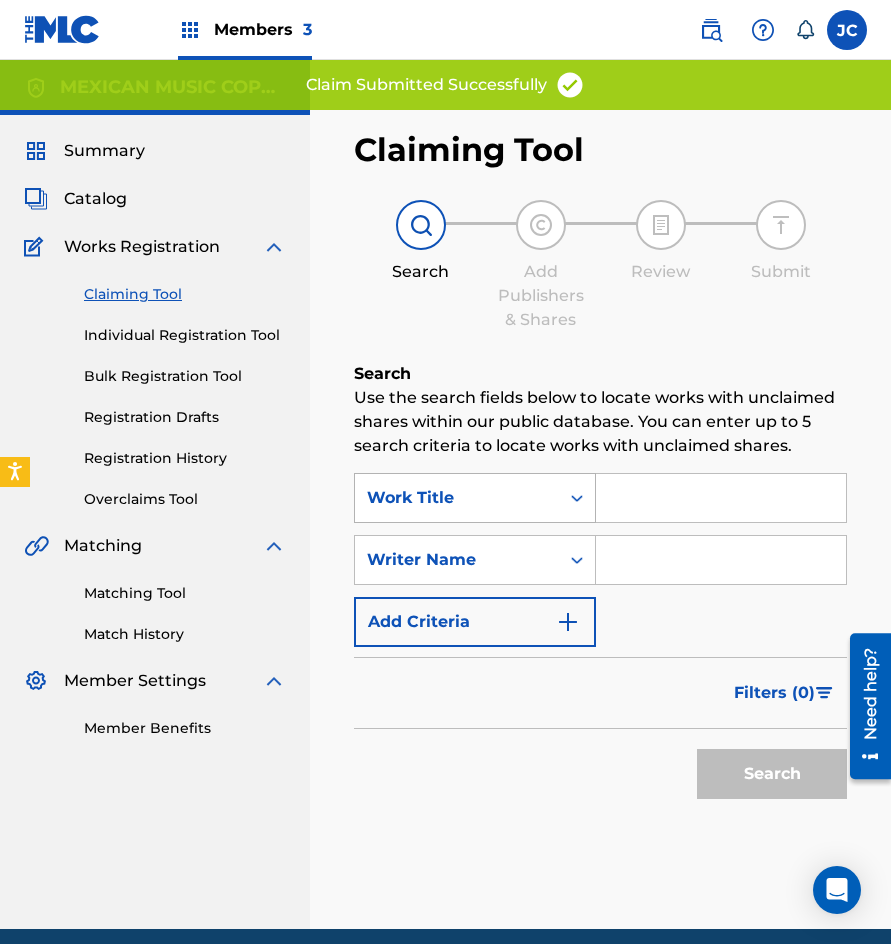 click on "Work Title" at bounding box center (457, 498) 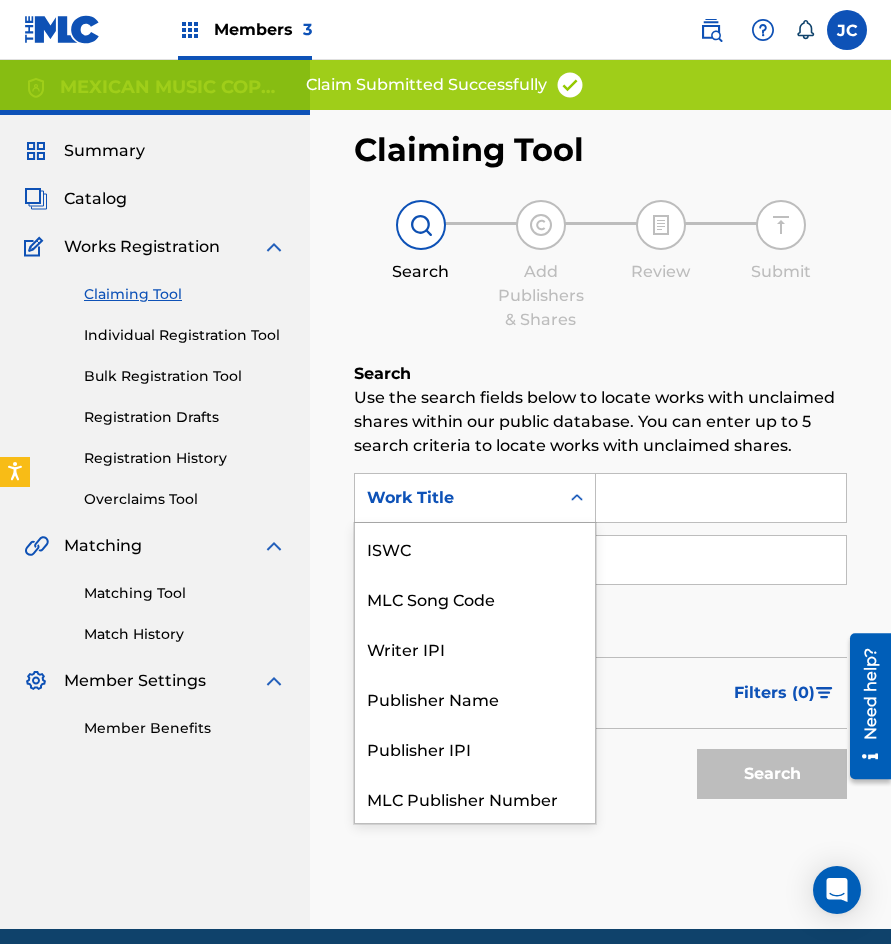 scroll, scrollTop: 50, scrollLeft: 0, axis: vertical 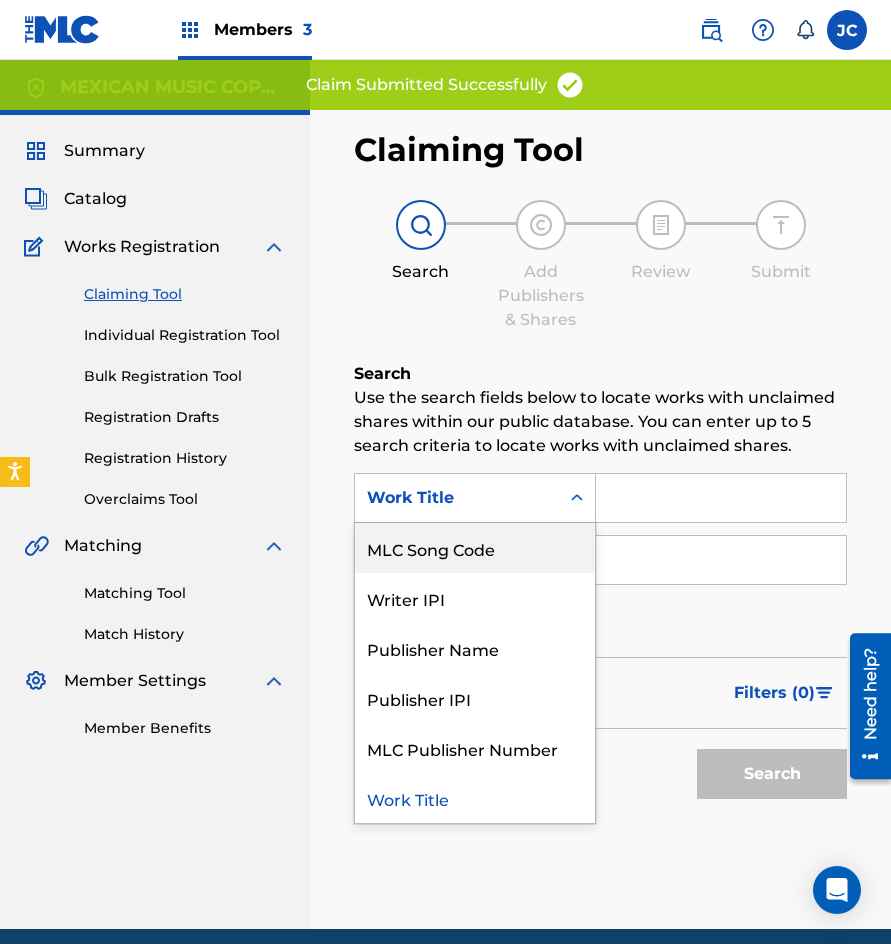 click on "MLC Song Code" at bounding box center (475, 548) 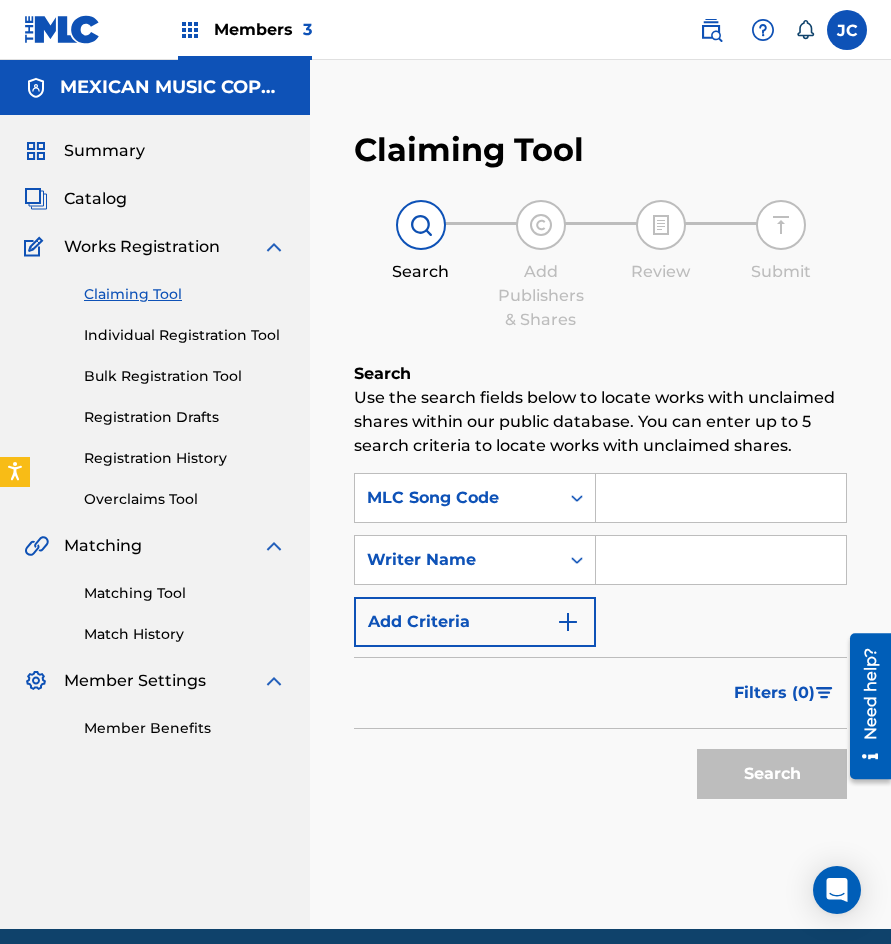 click at bounding box center [721, 498] 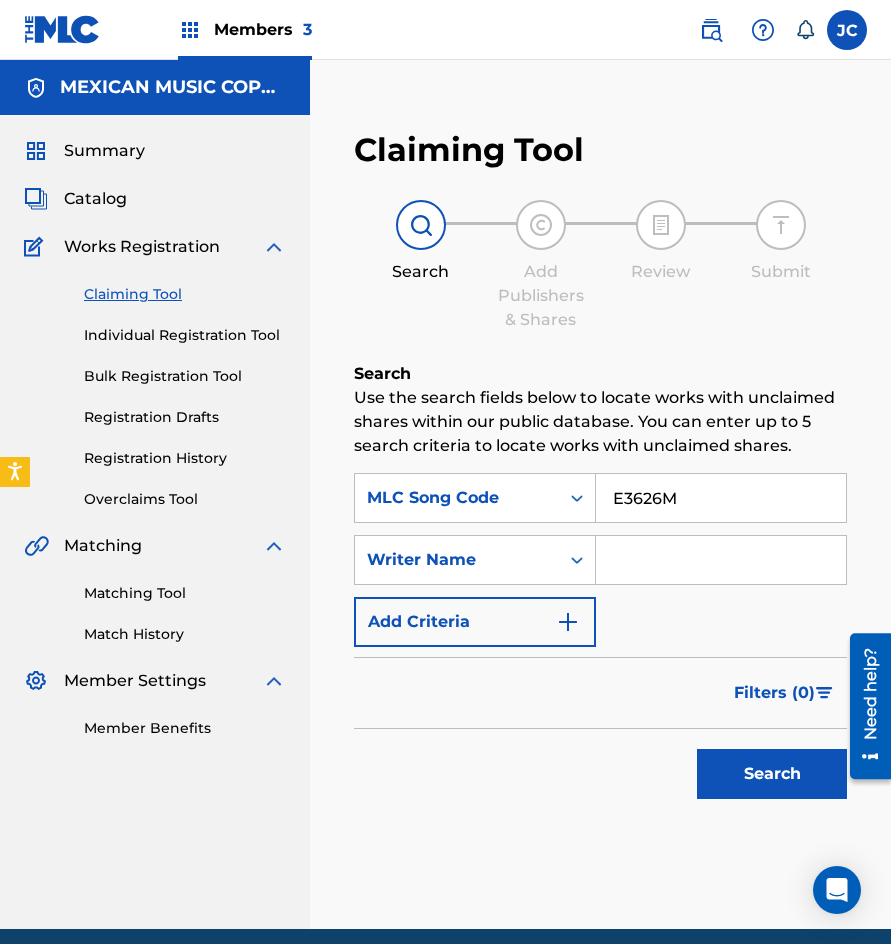 click on "Search" at bounding box center [772, 774] 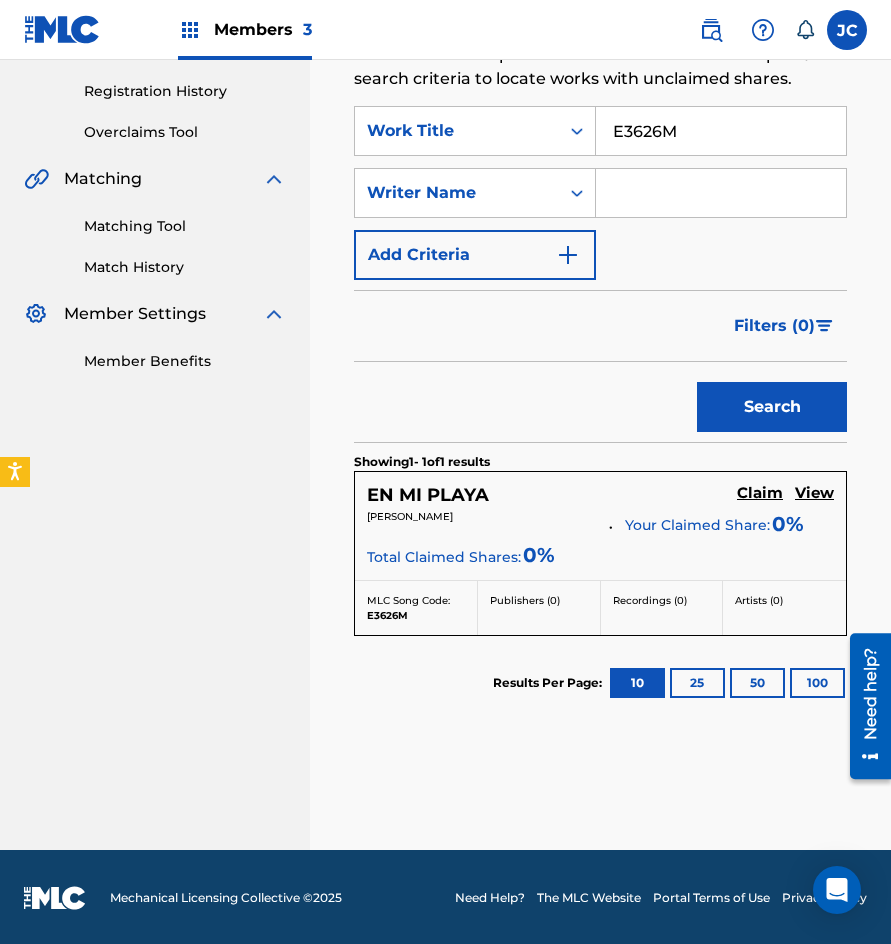 scroll, scrollTop: 369, scrollLeft: 0, axis: vertical 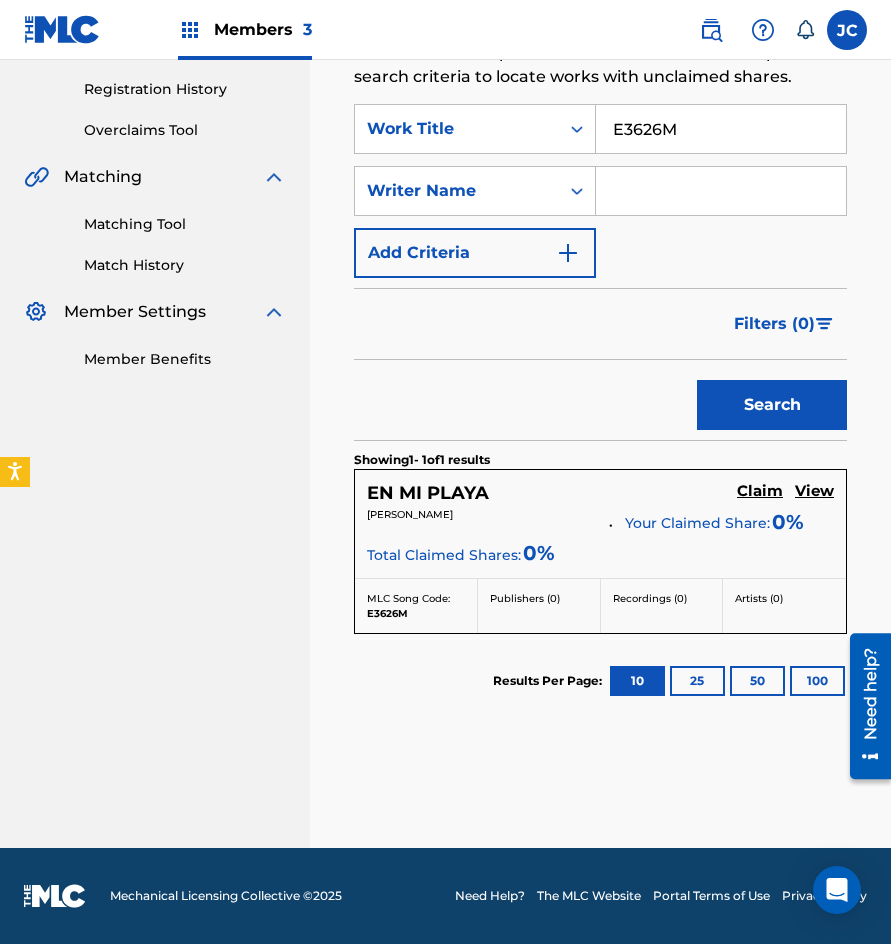 click on "Claim" at bounding box center [760, 491] 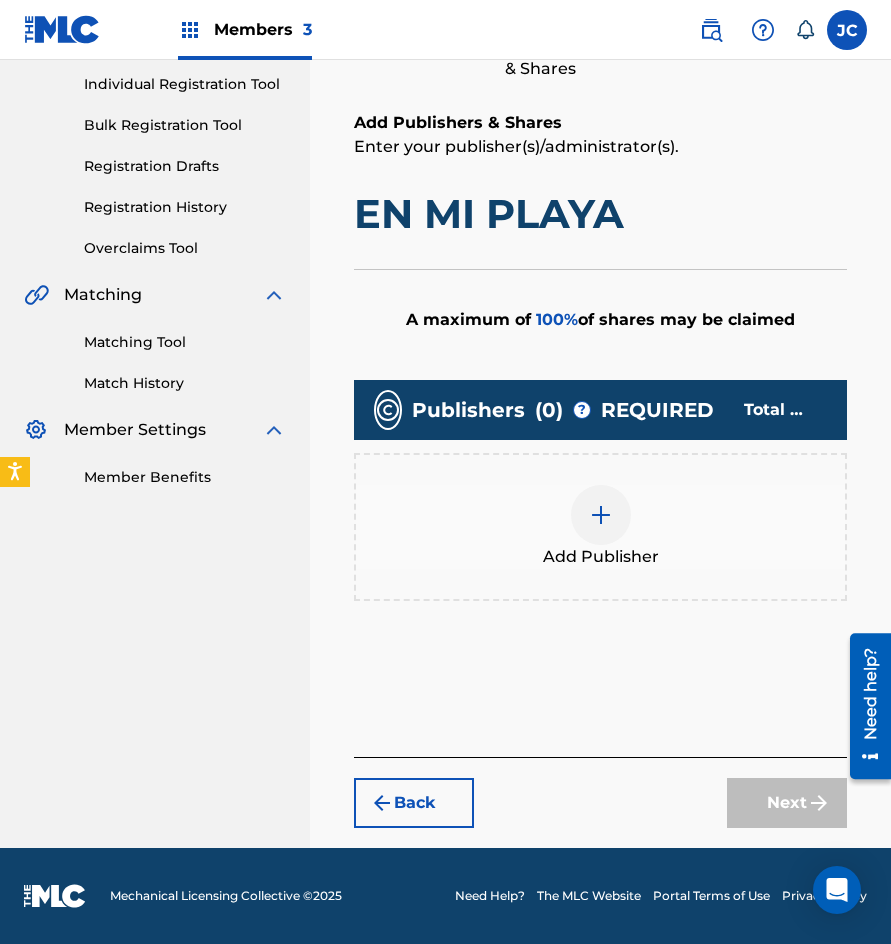click at bounding box center (601, 515) 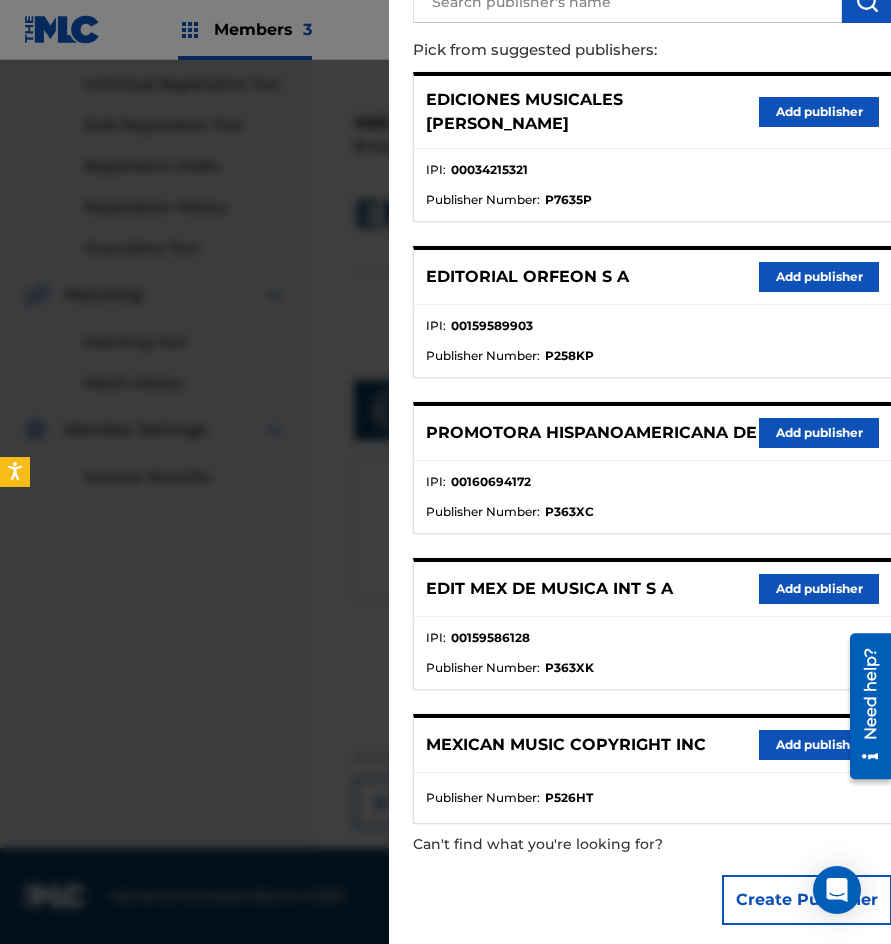 scroll, scrollTop: 217, scrollLeft: 0, axis: vertical 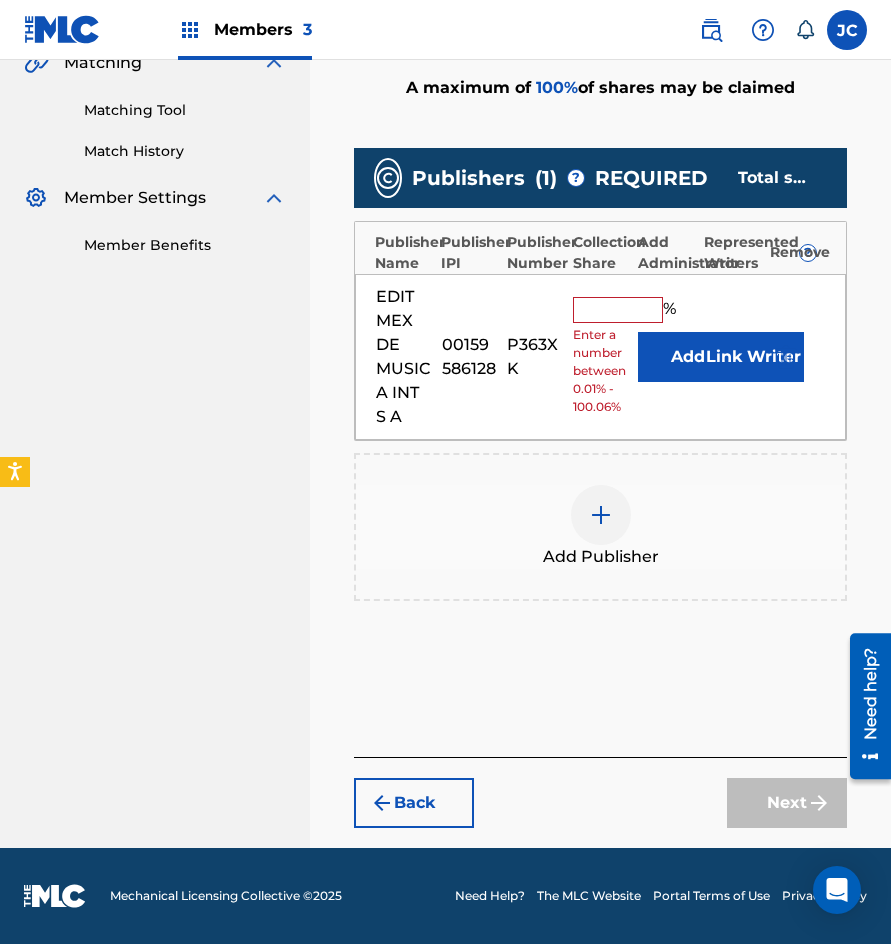click on "Add" at bounding box center (688, 357) 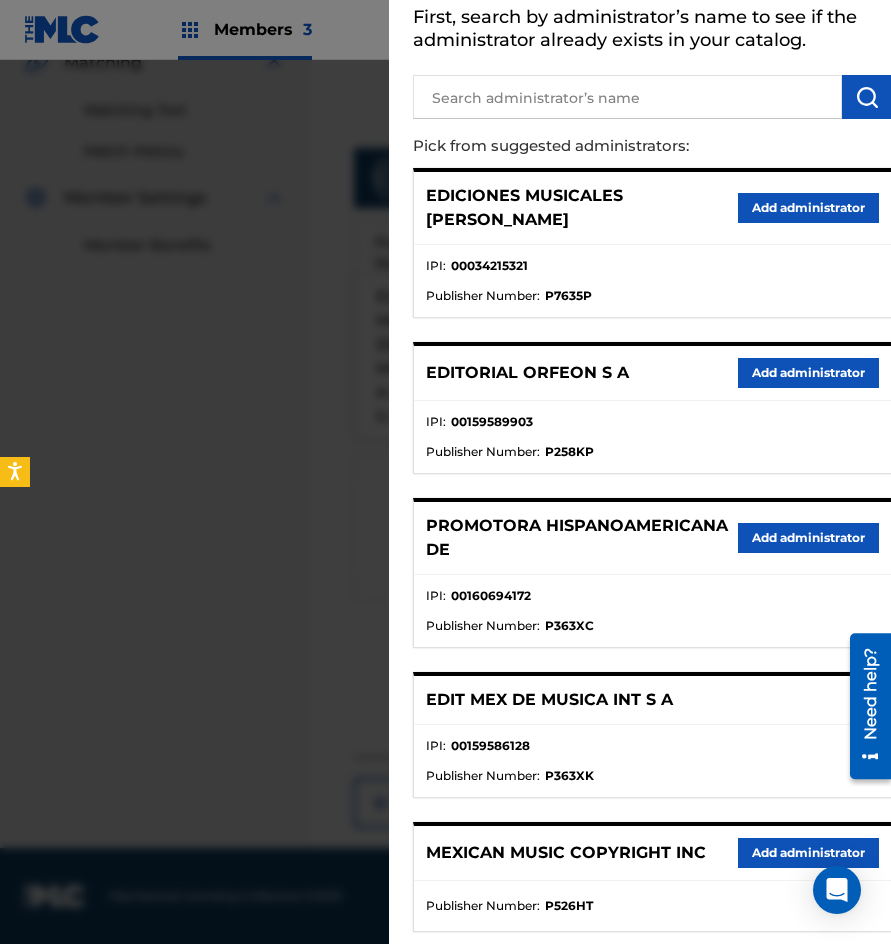 scroll, scrollTop: 229, scrollLeft: 0, axis: vertical 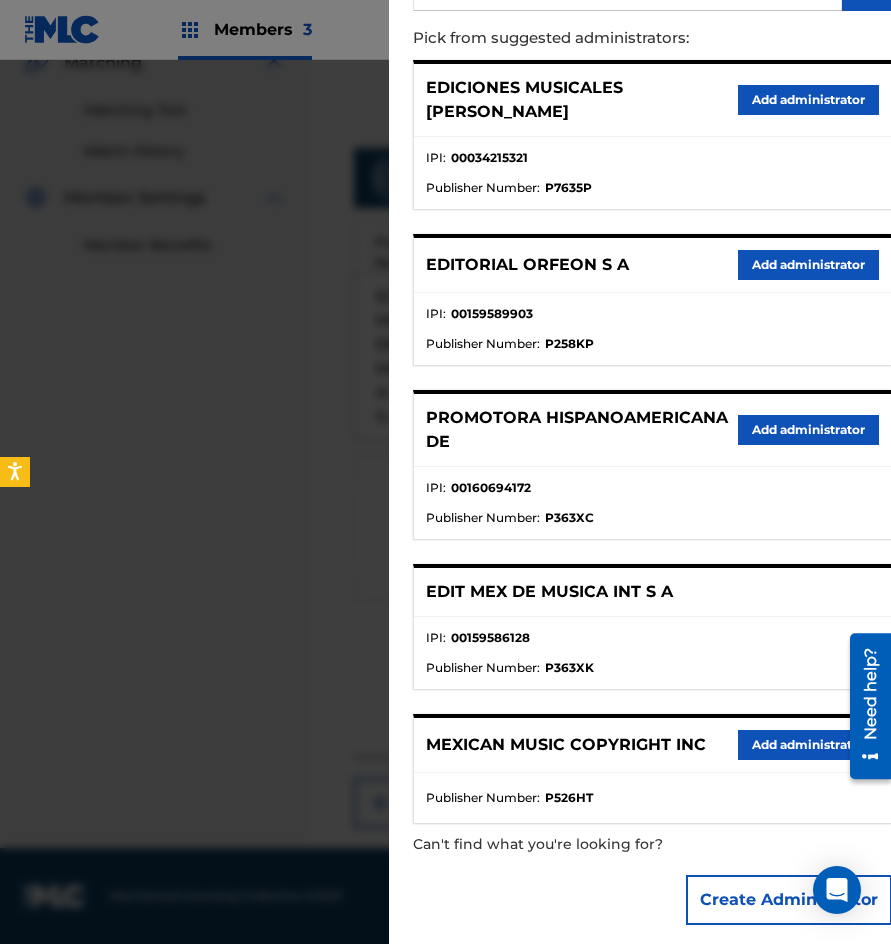 click on "Add administrator" at bounding box center (808, 745) 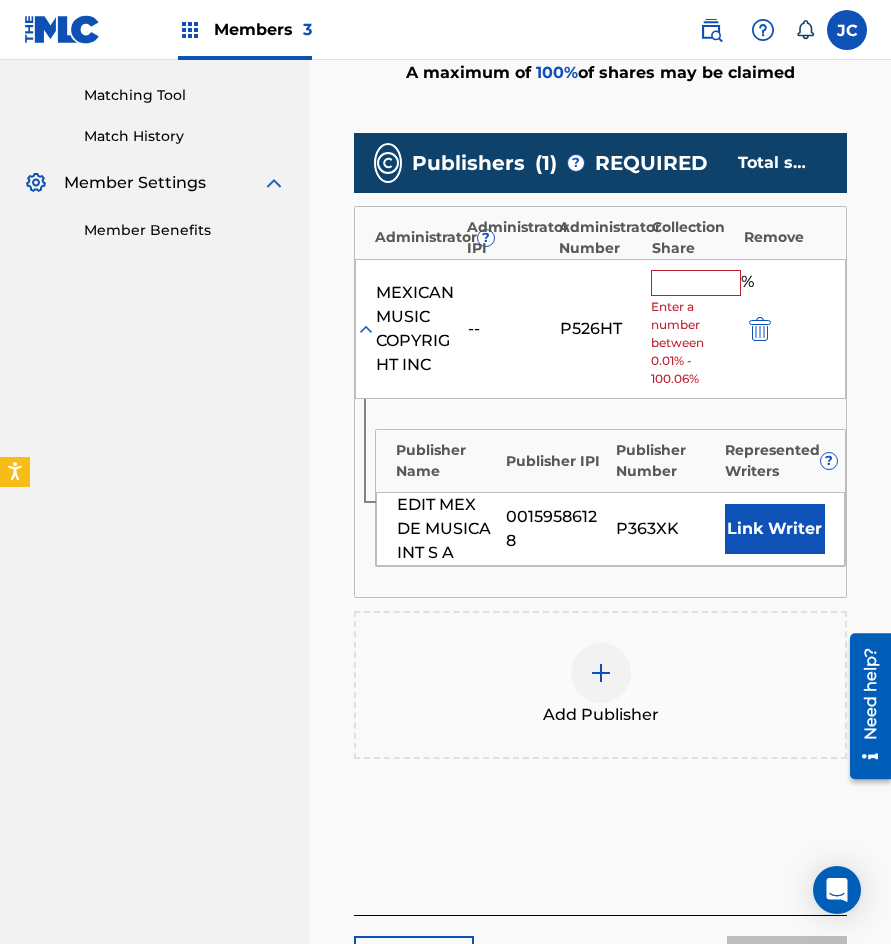 click at bounding box center [696, 283] 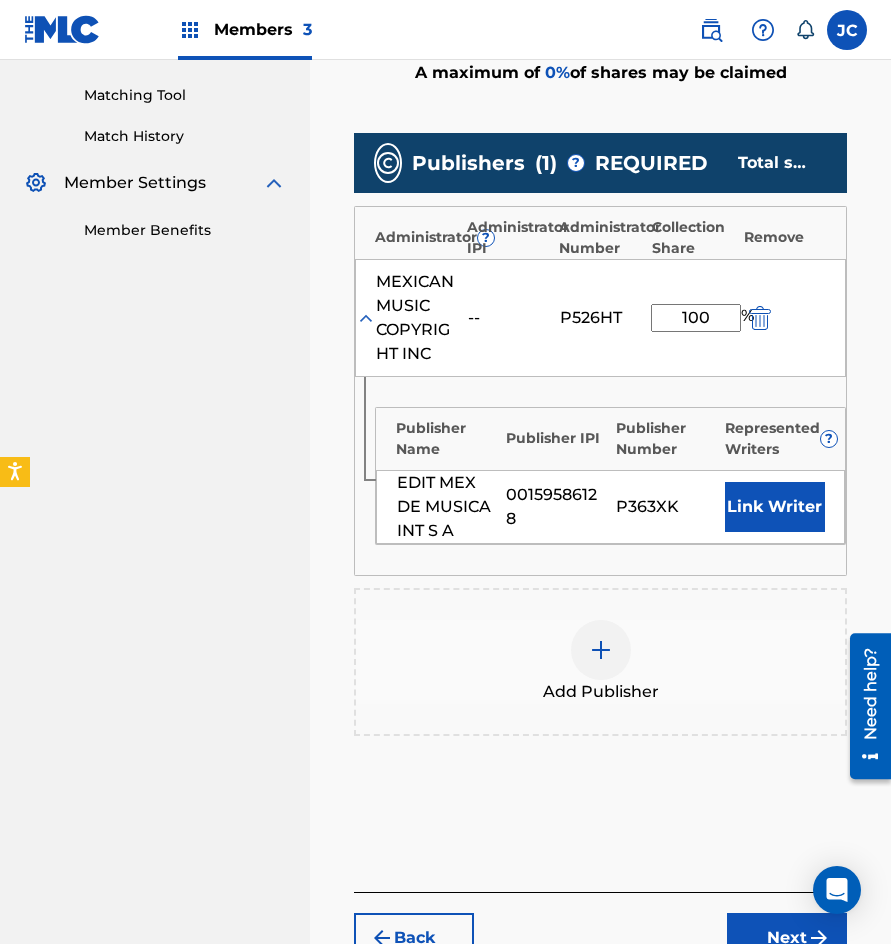type on "100" 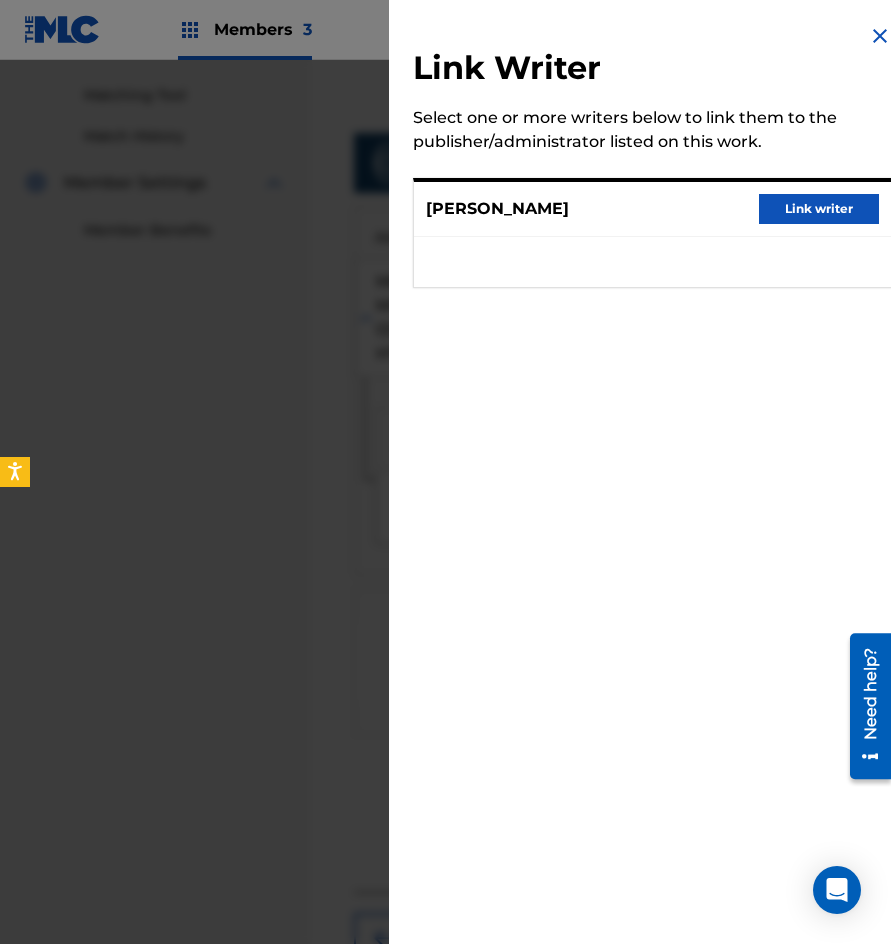 click on "Link writer" at bounding box center [819, 209] 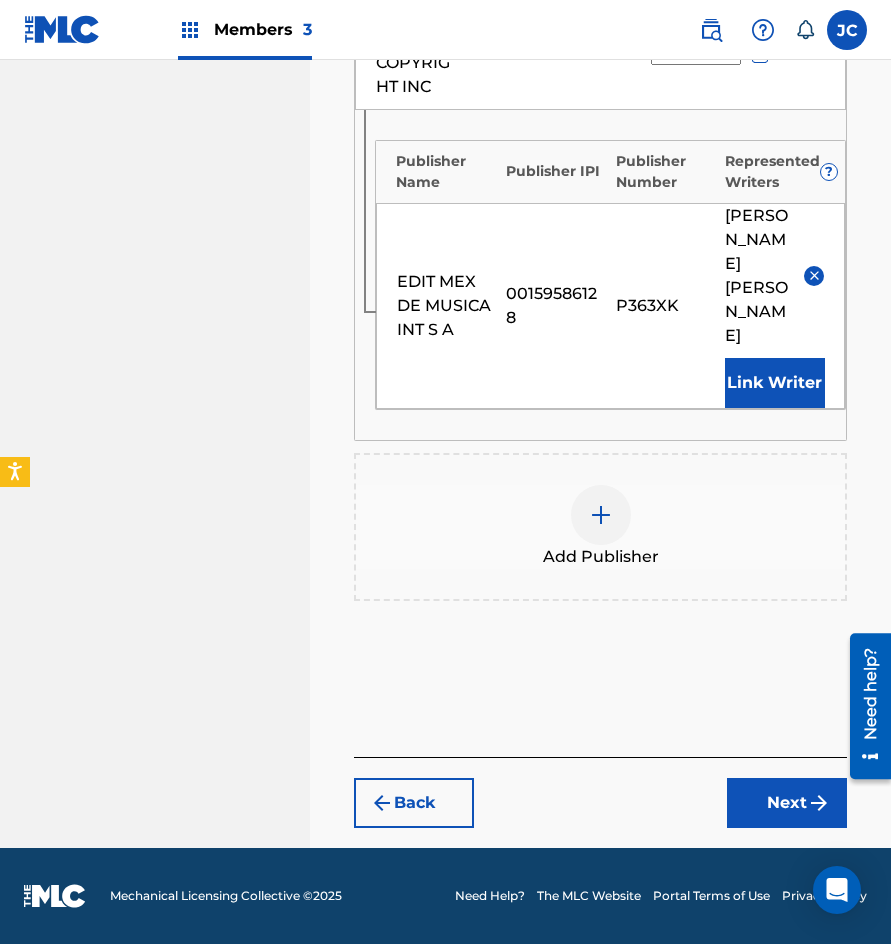 click on "Next" at bounding box center (787, 803) 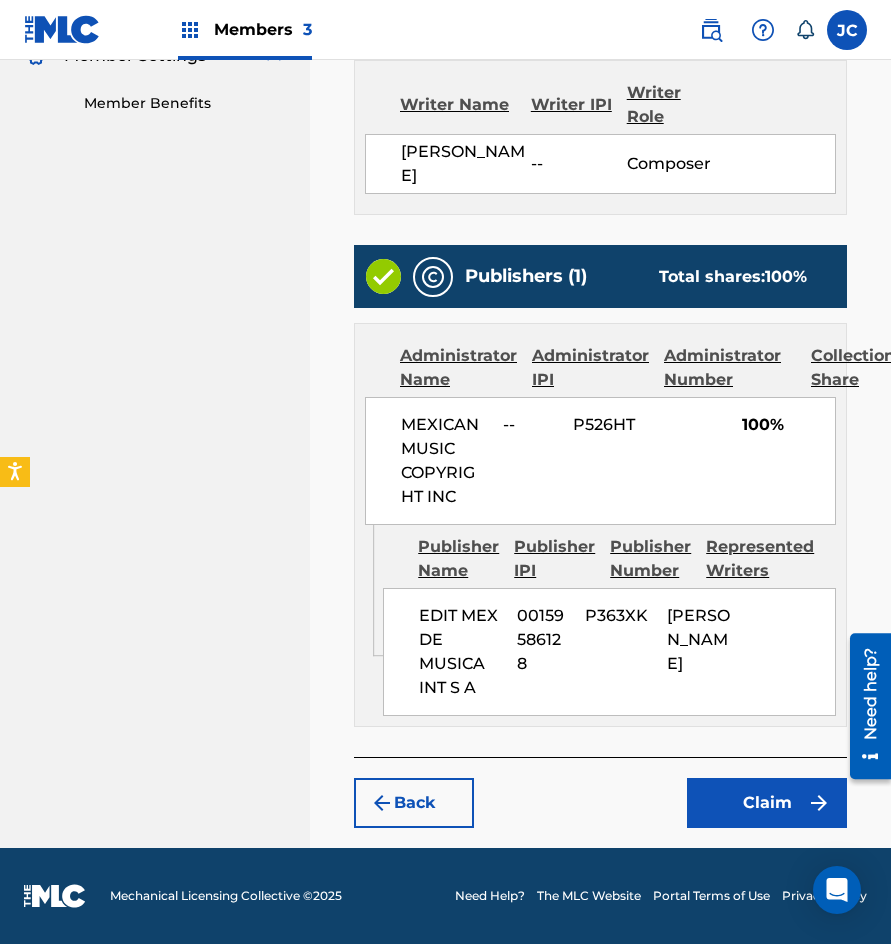 scroll, scrollTop: 691, scrollLeft: 0, axis: vertical 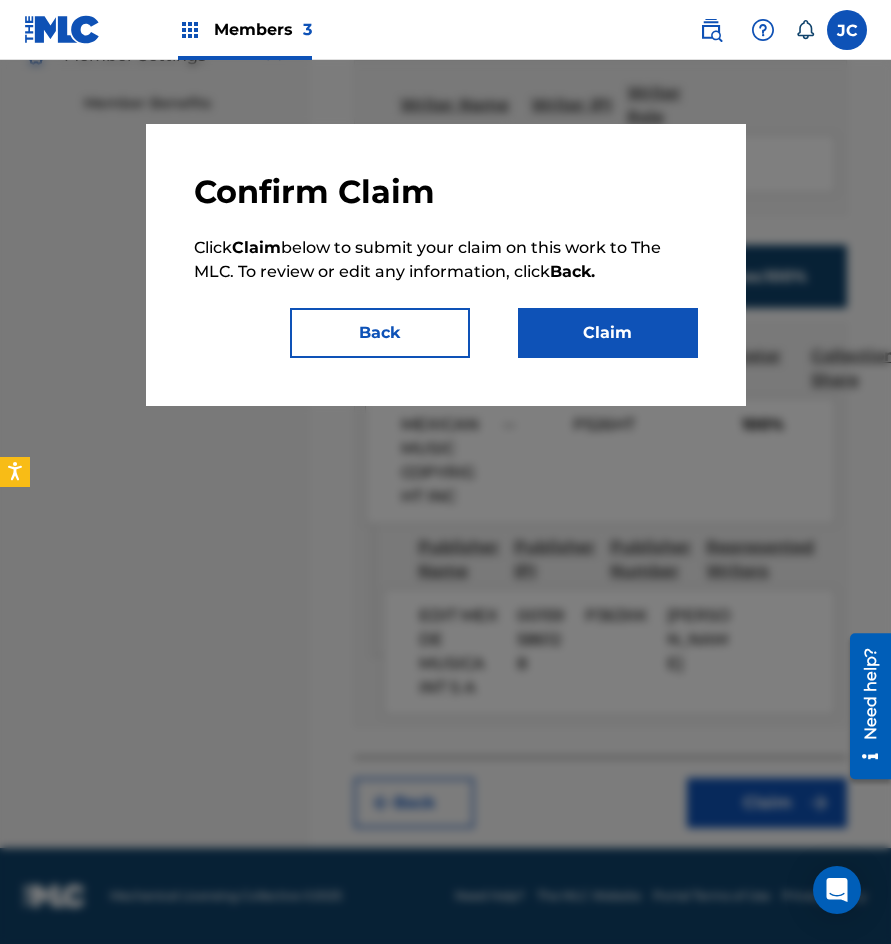click on "Claim" at bounding box center (608, 333) 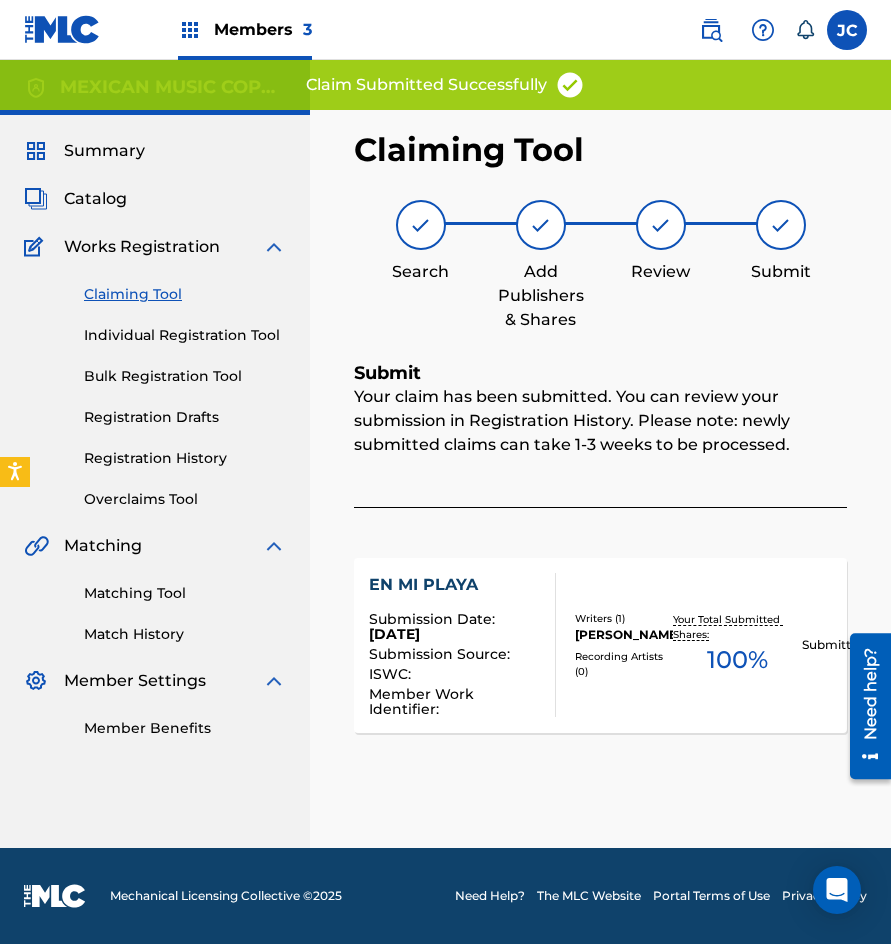 scroll, scrollTop: 0, scrollLeft: 0, axis: both 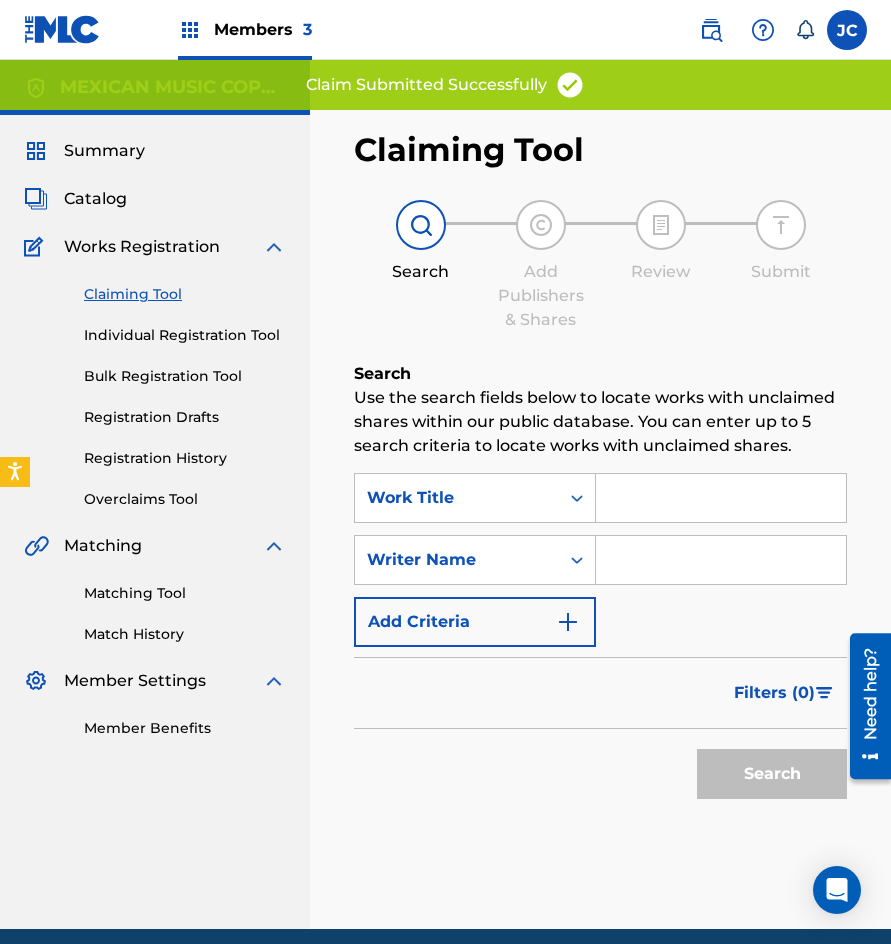 click on "Registration History" at bounding box center [185, 458] 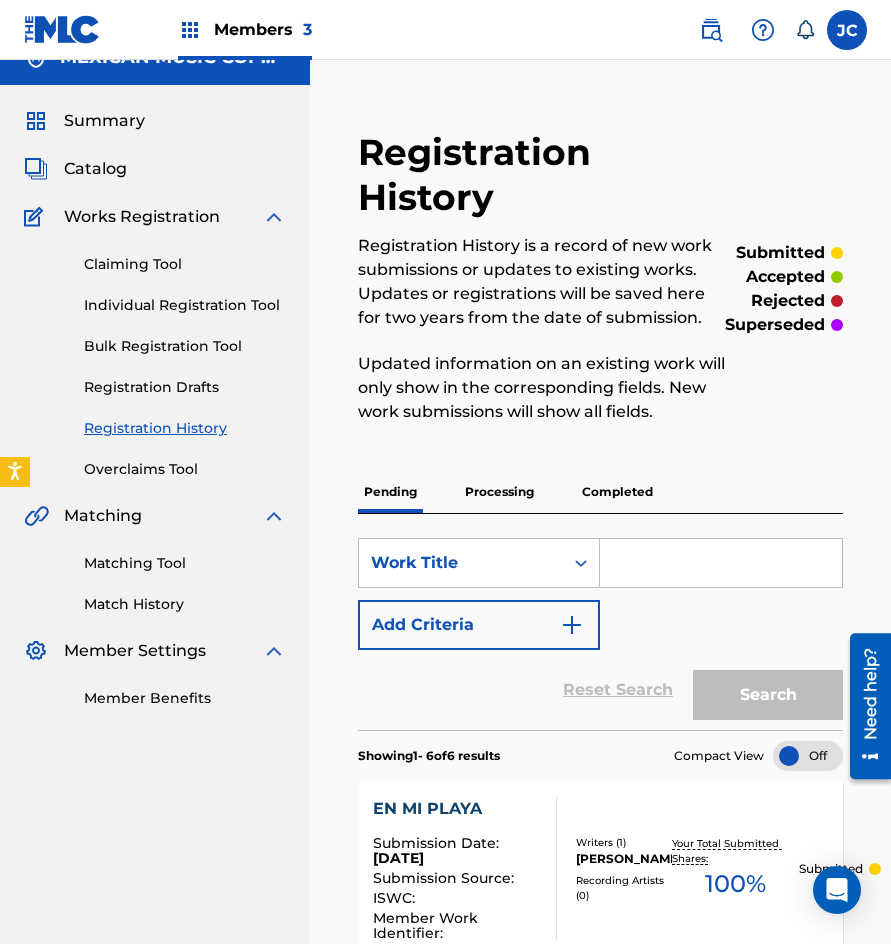 scroll, scrollTop: 0, scrollLeft: 0, axis: both 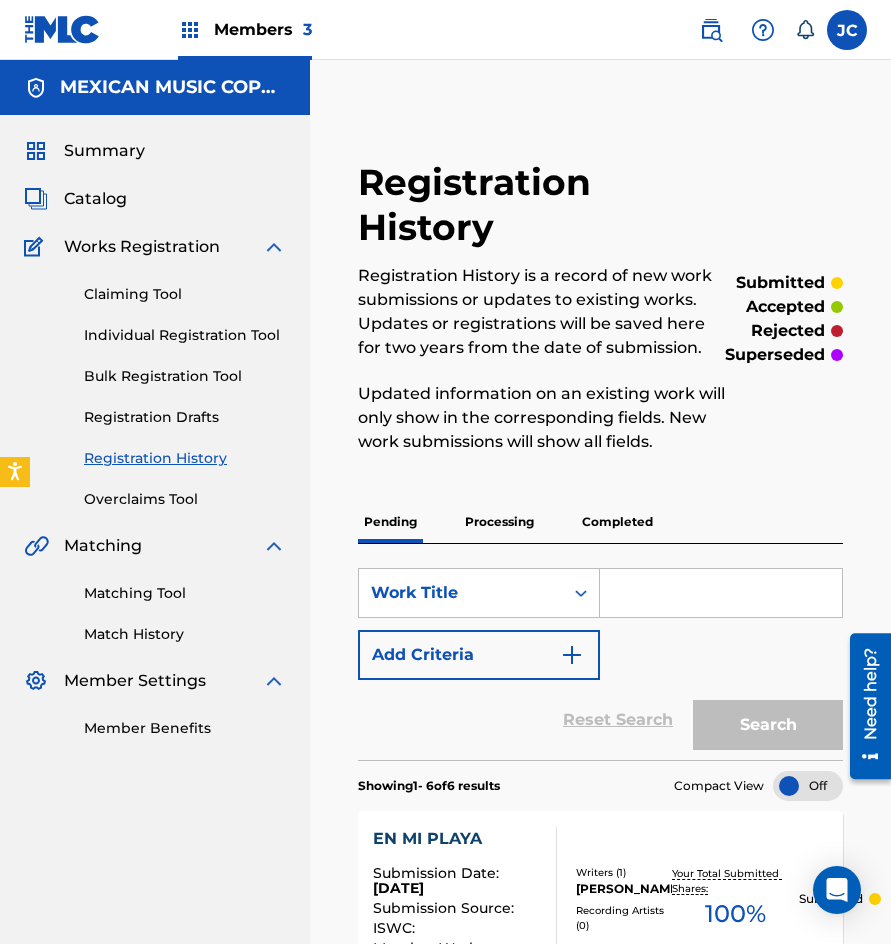 click on "Claiming Tool" at bounding box center (185, 294) 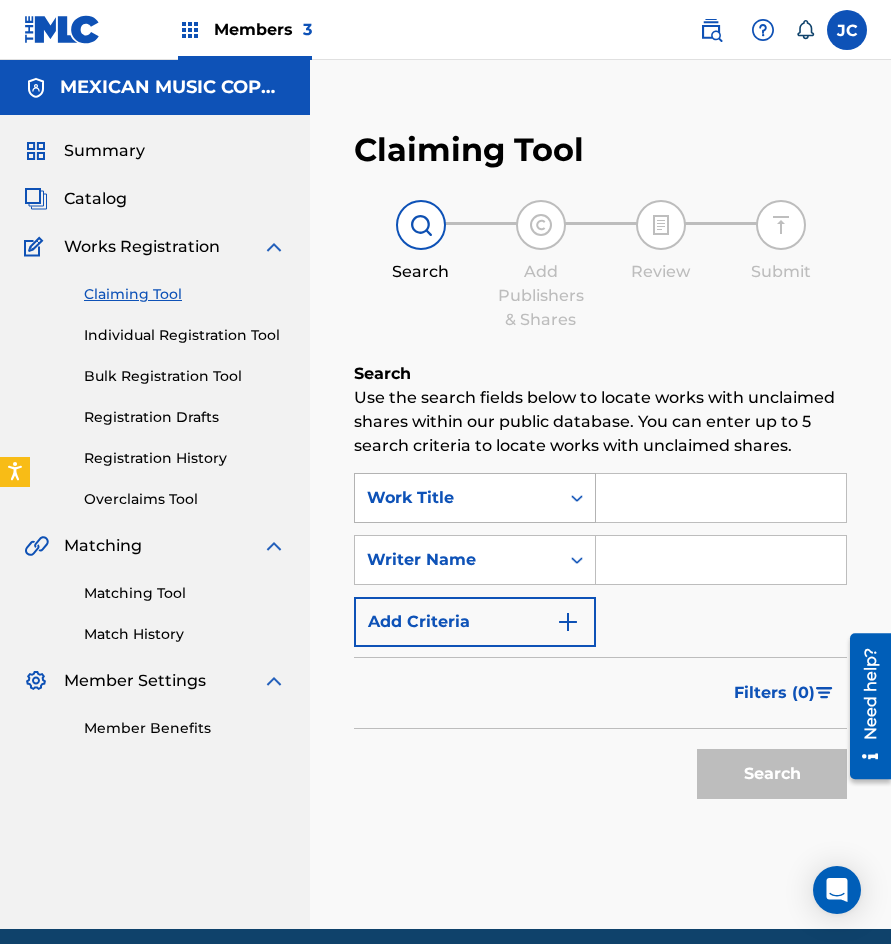 click on "Work Title" at bounding box center [457, 498] 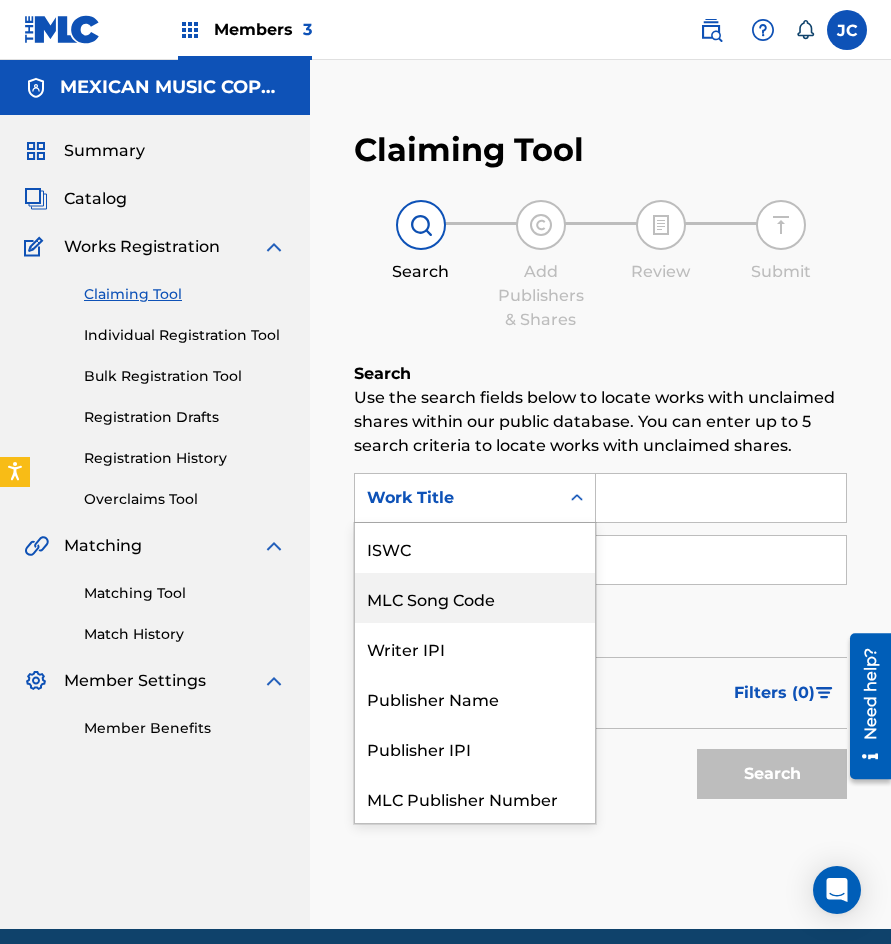 scroll, scrollTop: 50, scrollLeft: 0, axis: vertical 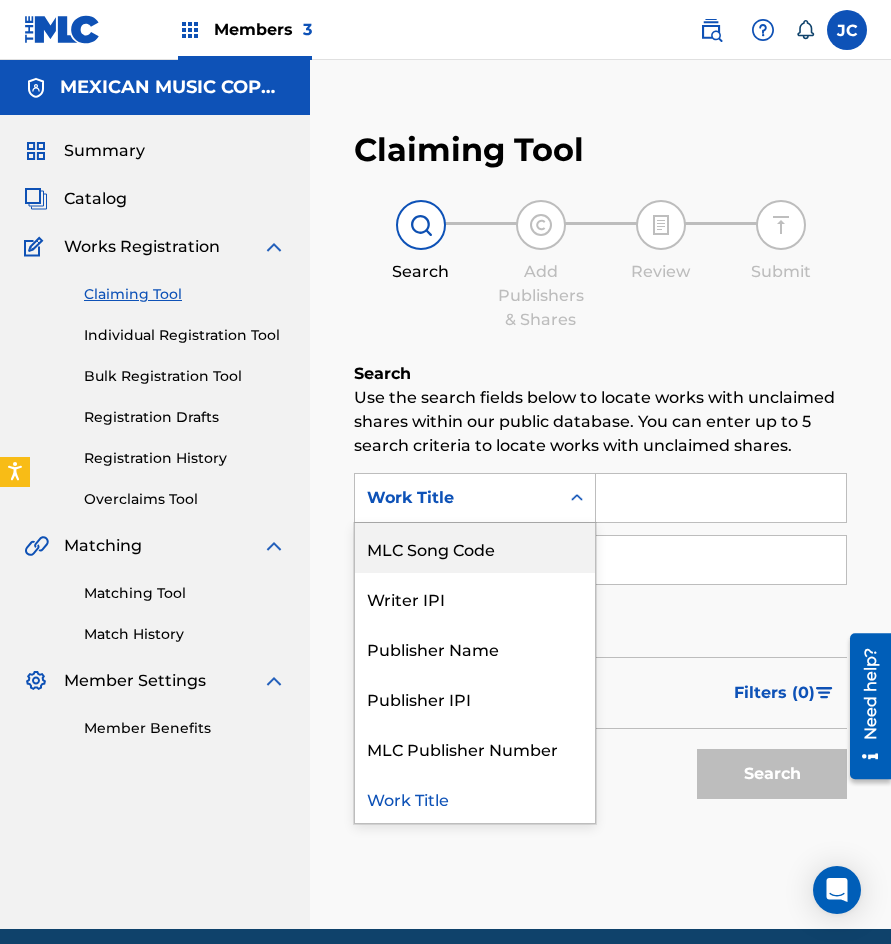 click on "MLC Song Code" at bounding box center [475, 548] 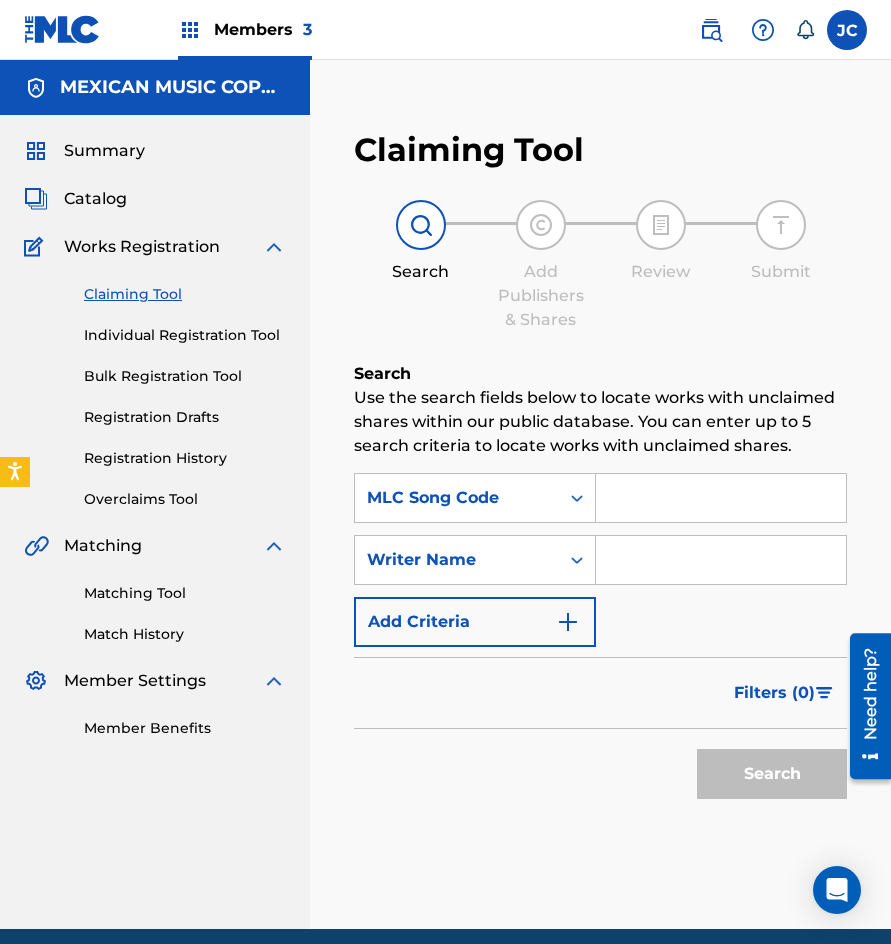 click at bounding box center [721, 498] 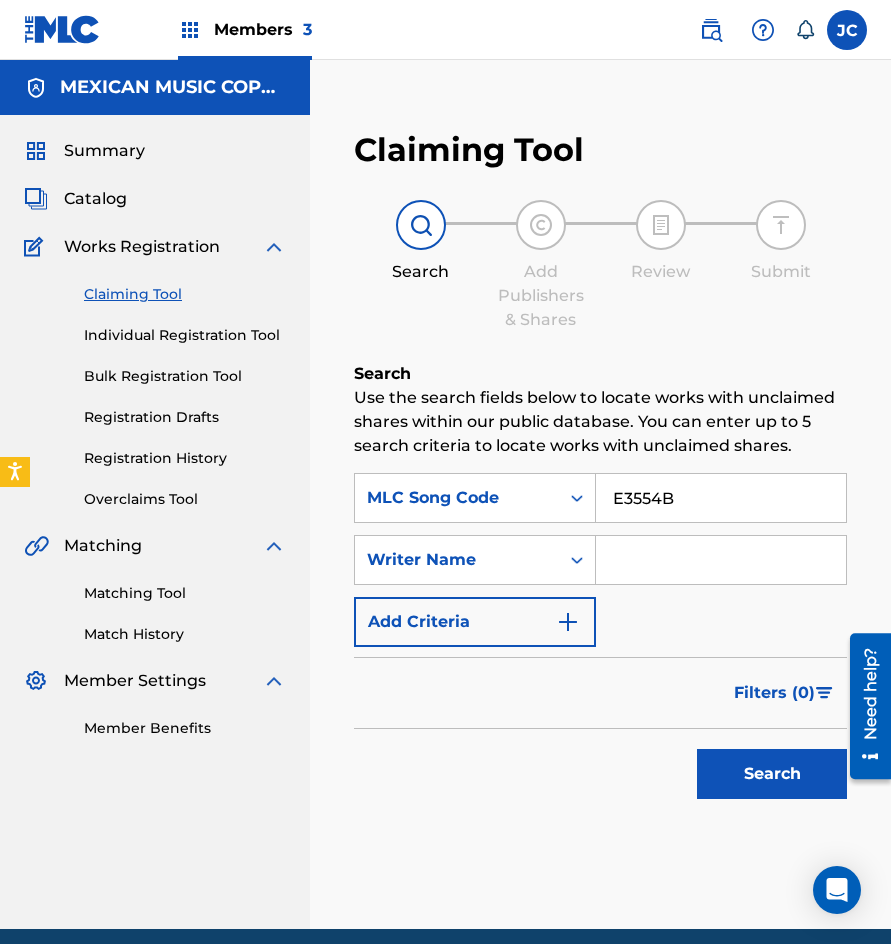 type on "E3554B" 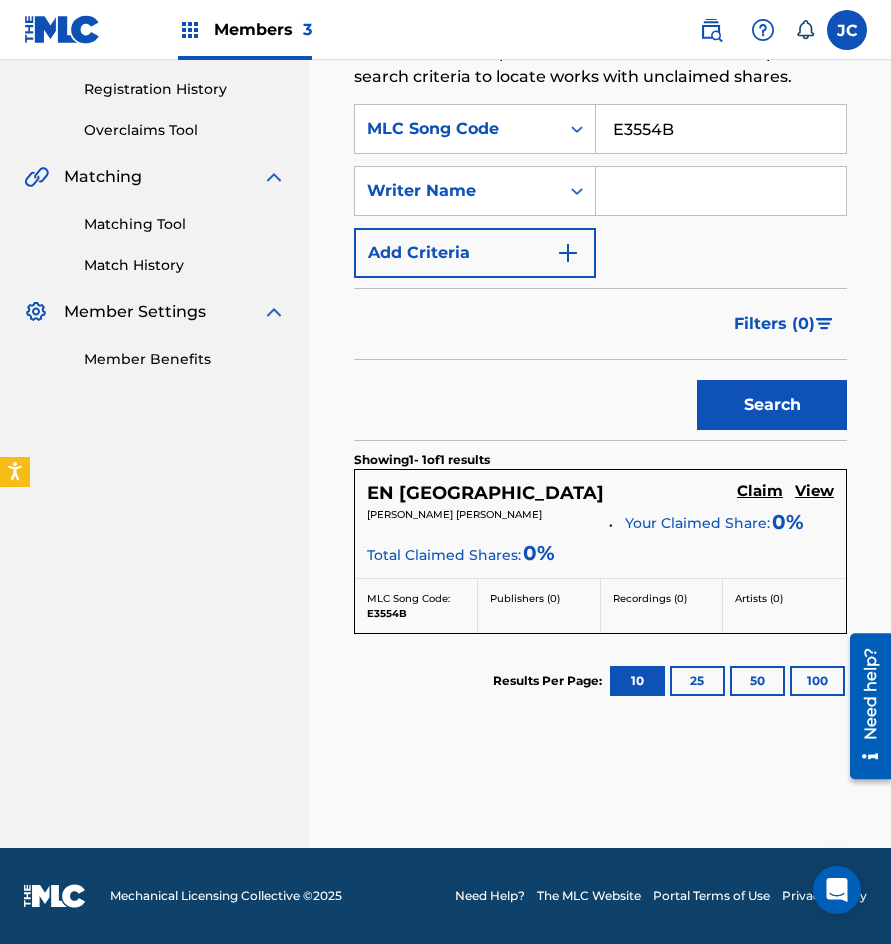 click on "Claim" at bounding box center [760, 491] 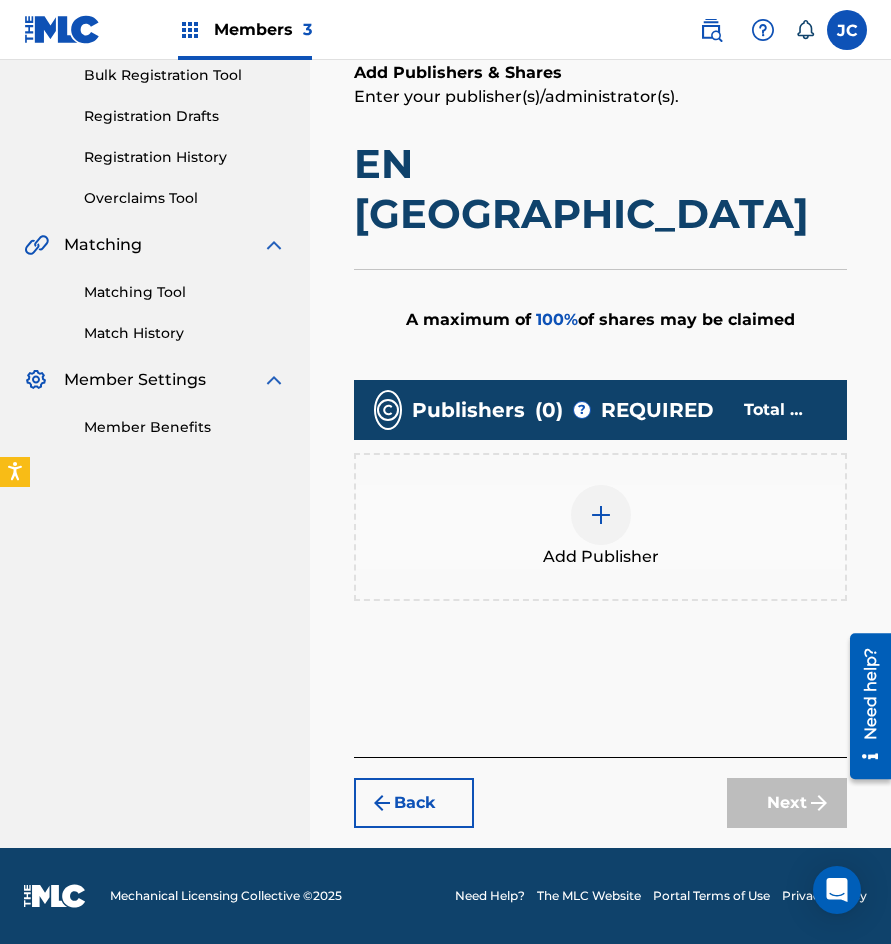 scroll, scrollTop: 251, scrollLeft: 0, axis: vertical 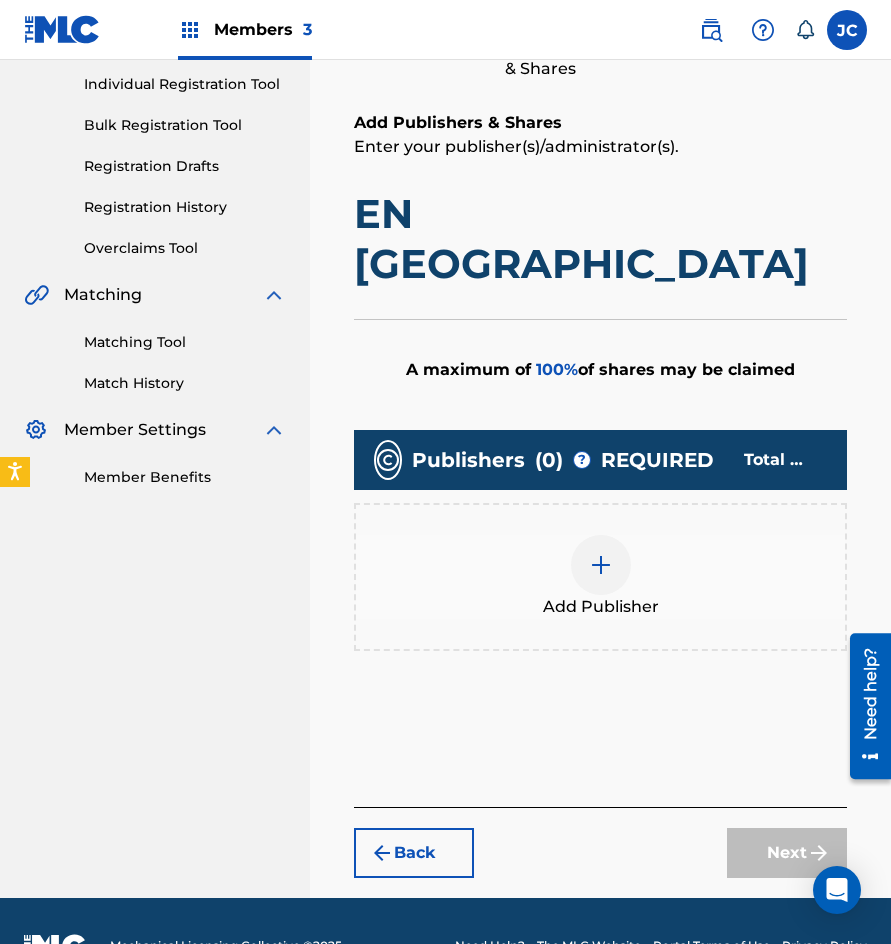 click at bounding box center [601, 565] 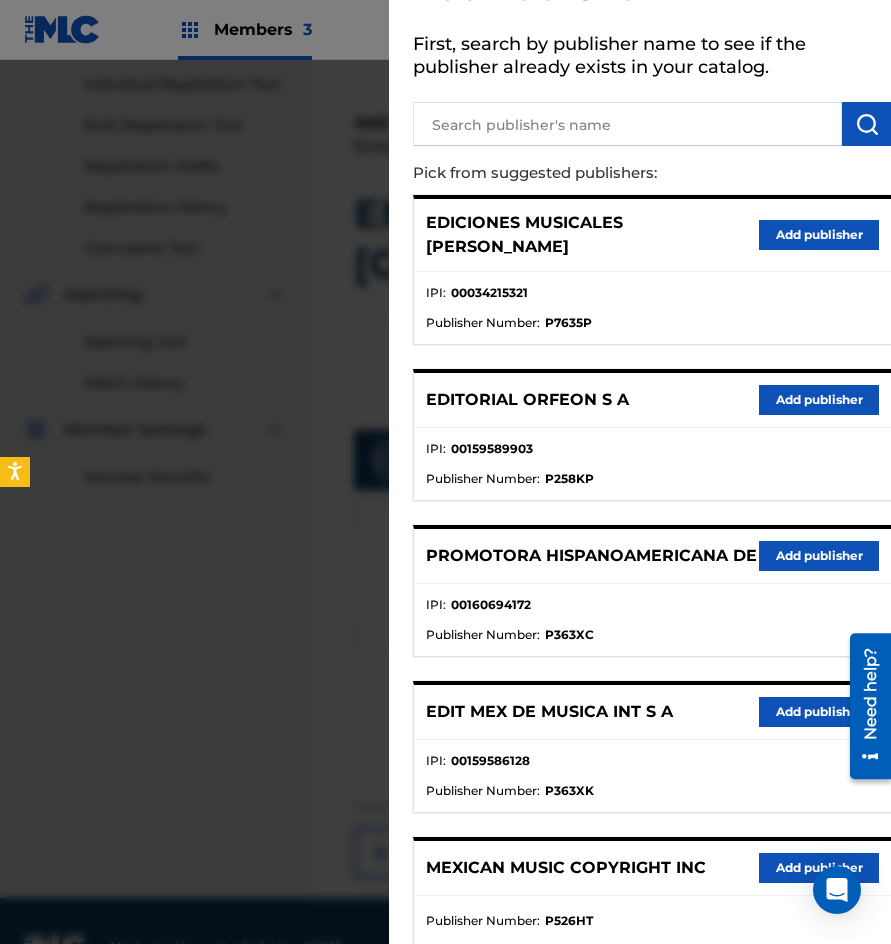 scroll, scrollTop: 217, scrollLeft: 0, axis: vertical 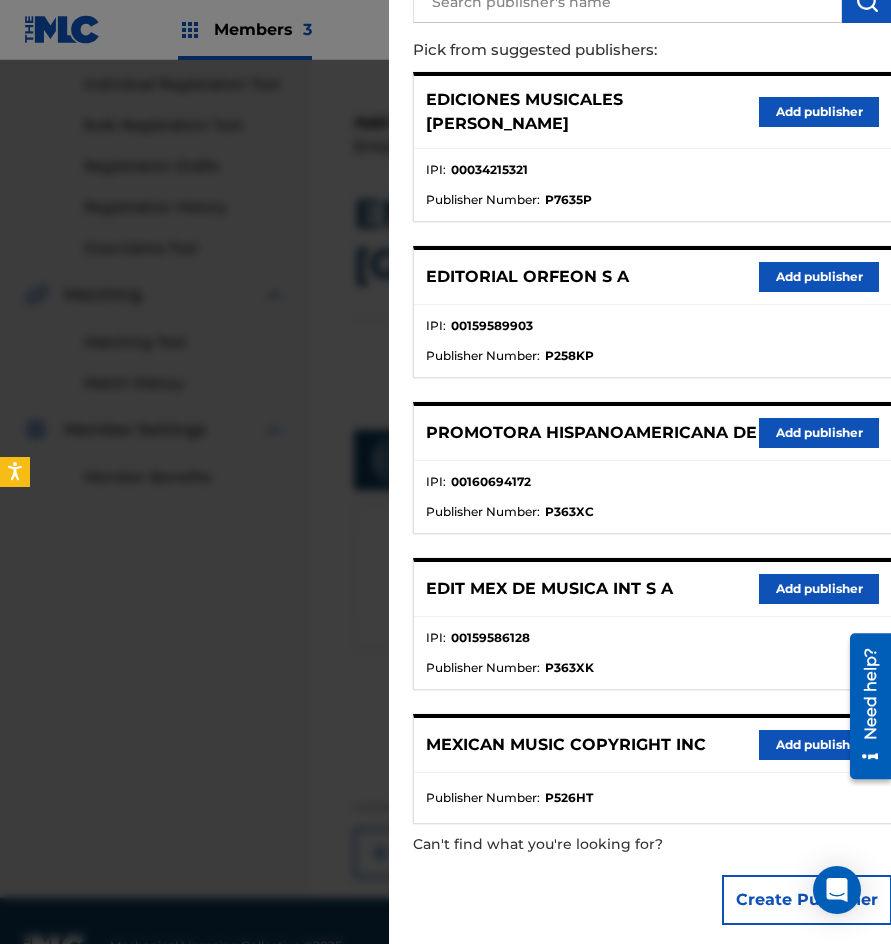click on "Add publisher" at bounding box center (819, 433) 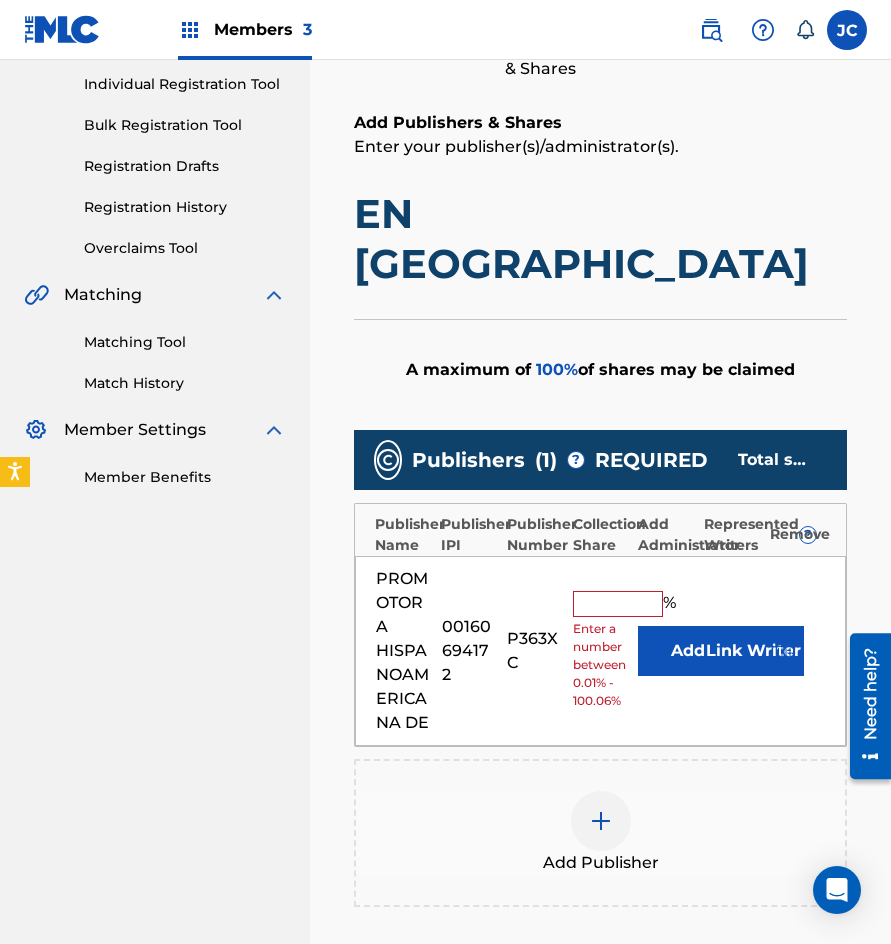click on "Add" at bounding box center [688, 651] 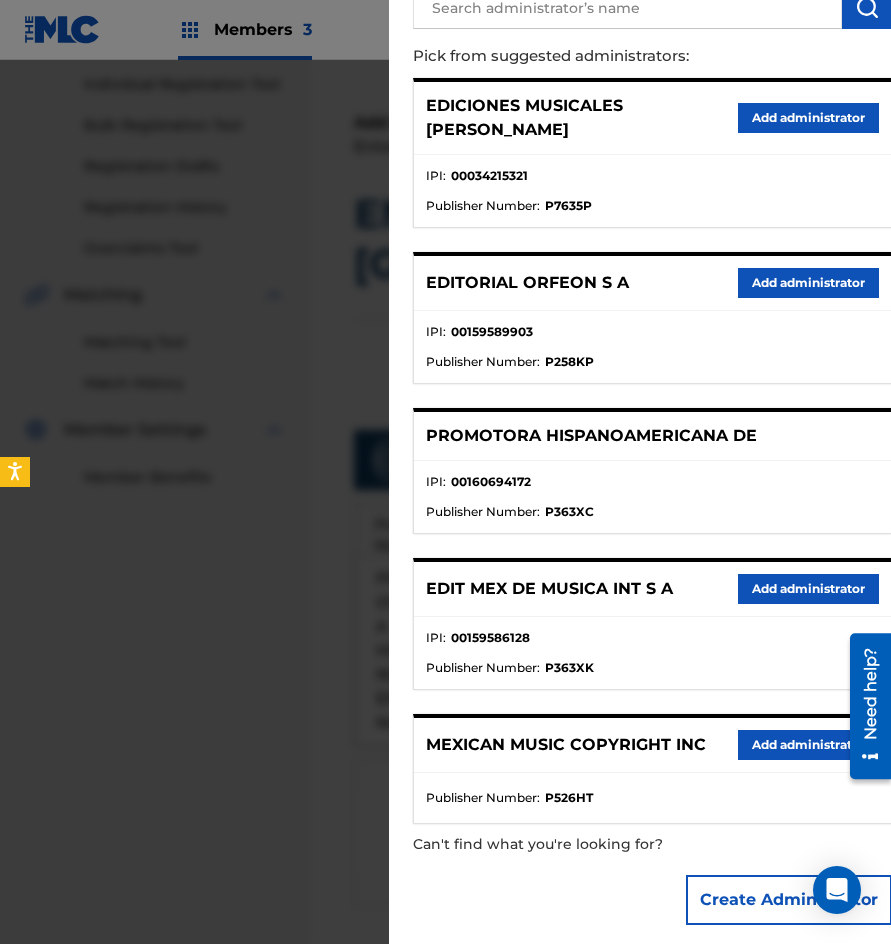 scroll, scrollTop: 211, scrollLeft: 0, axis: vertical 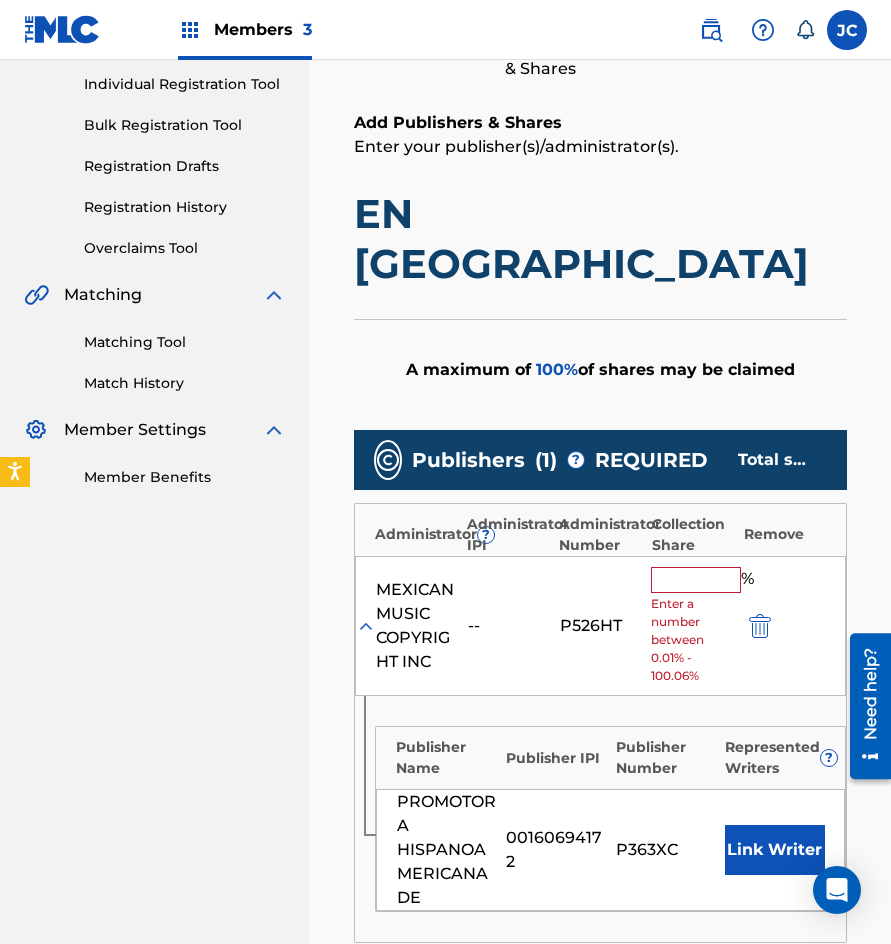 click at bounding box center [696, 580] 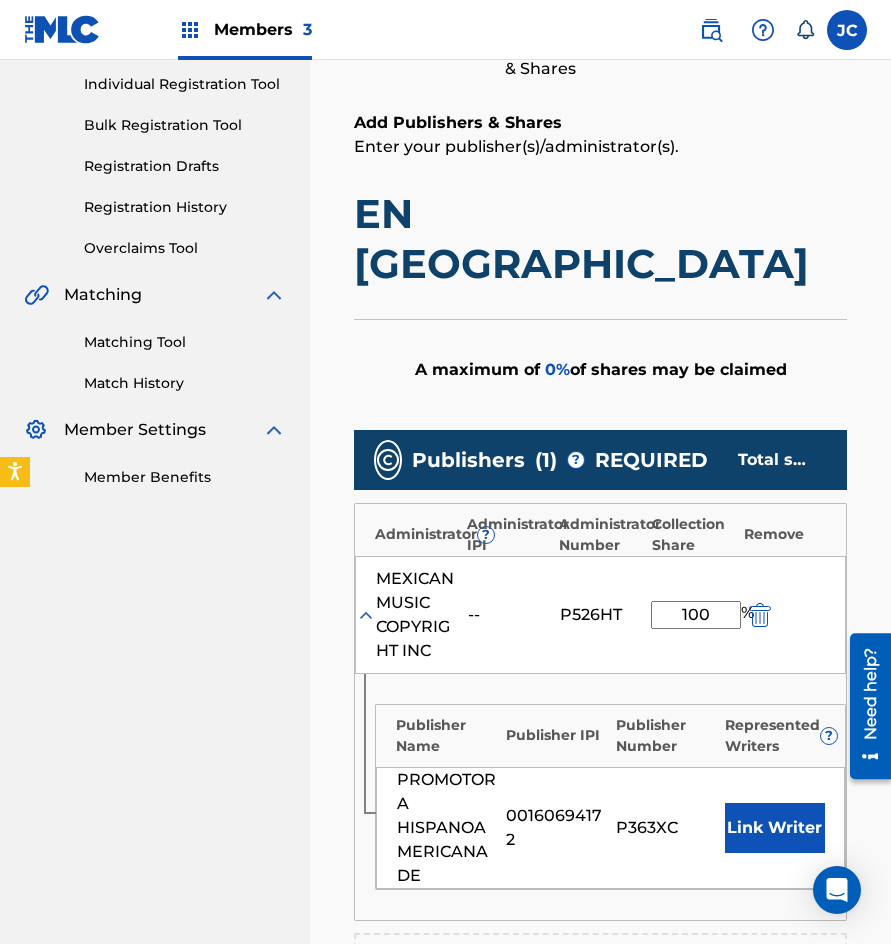type on "100" 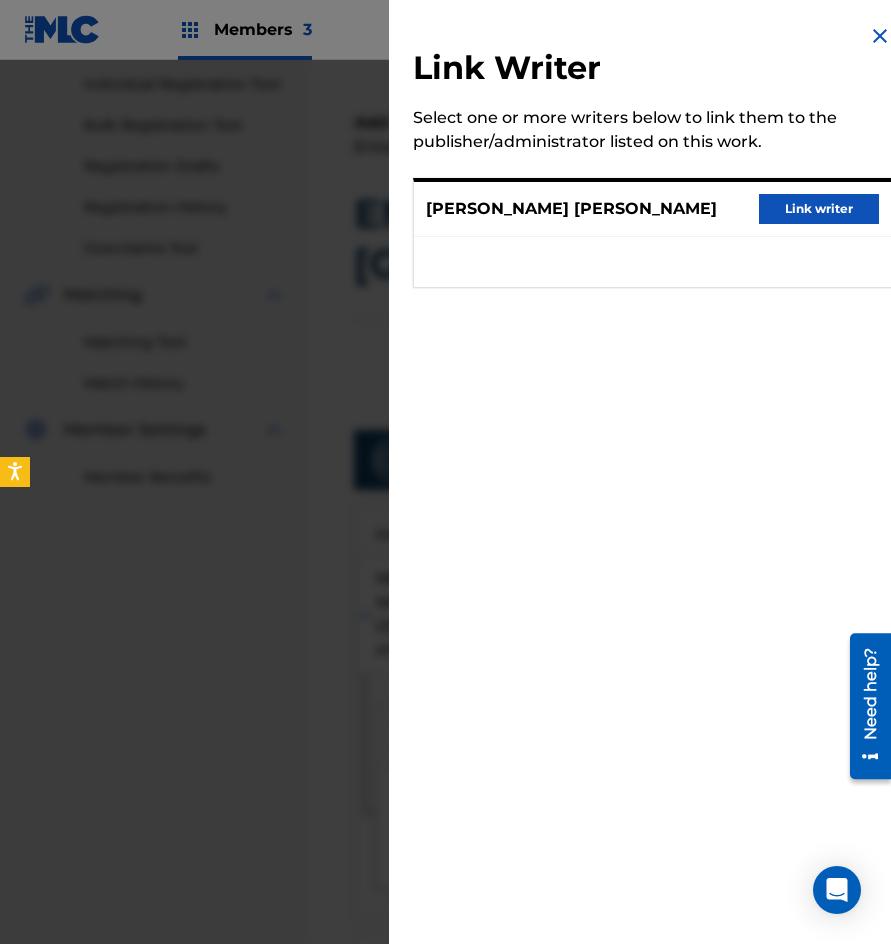 click on "Link writer" at bounding box center [819, 209] 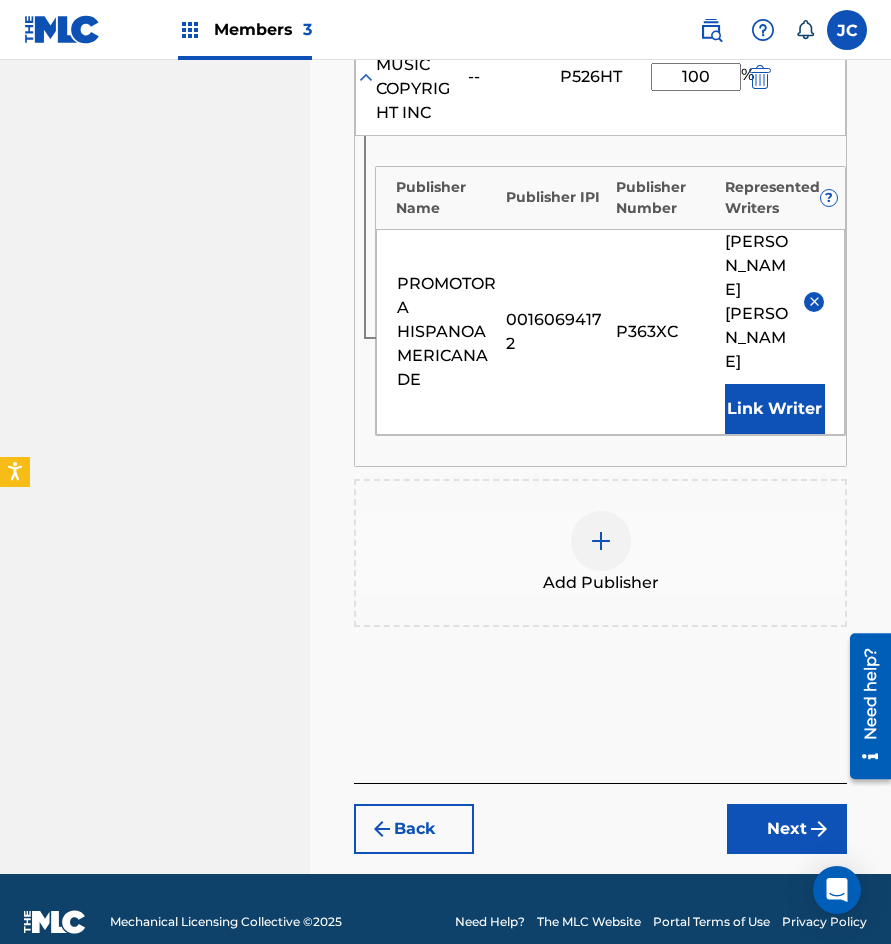 click on "Next" at bounding box center (787, 829) 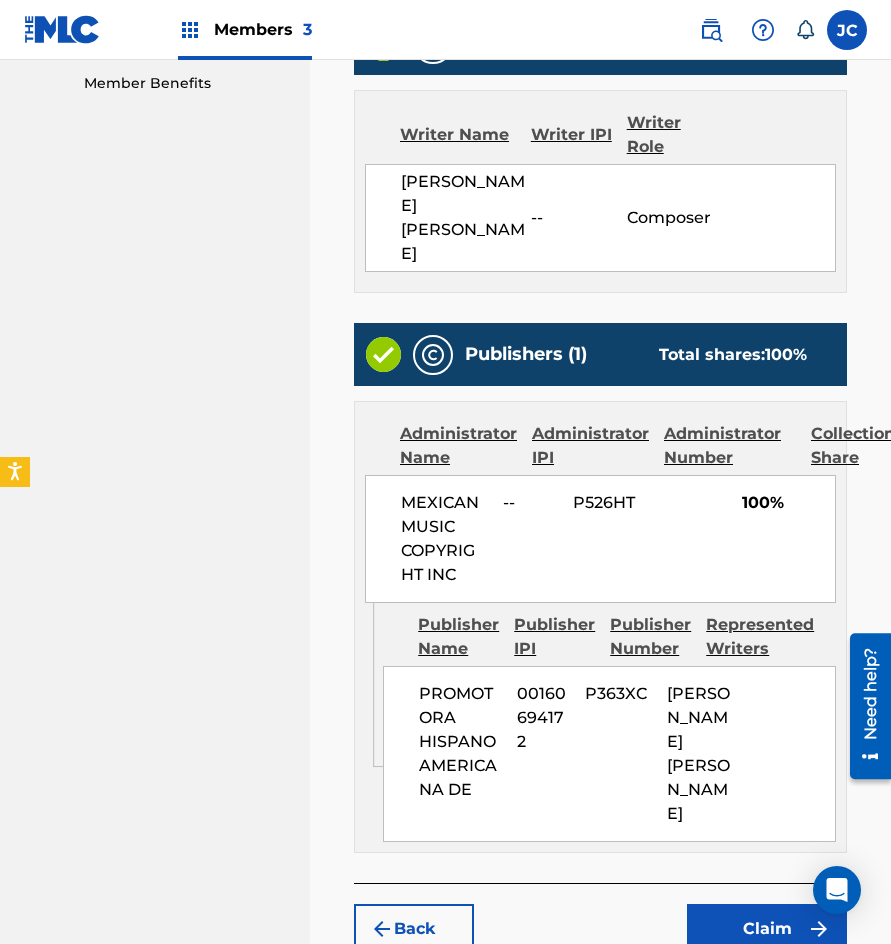 scroll, scrollTop: 697, scrollLeft: 0, axis: vertical 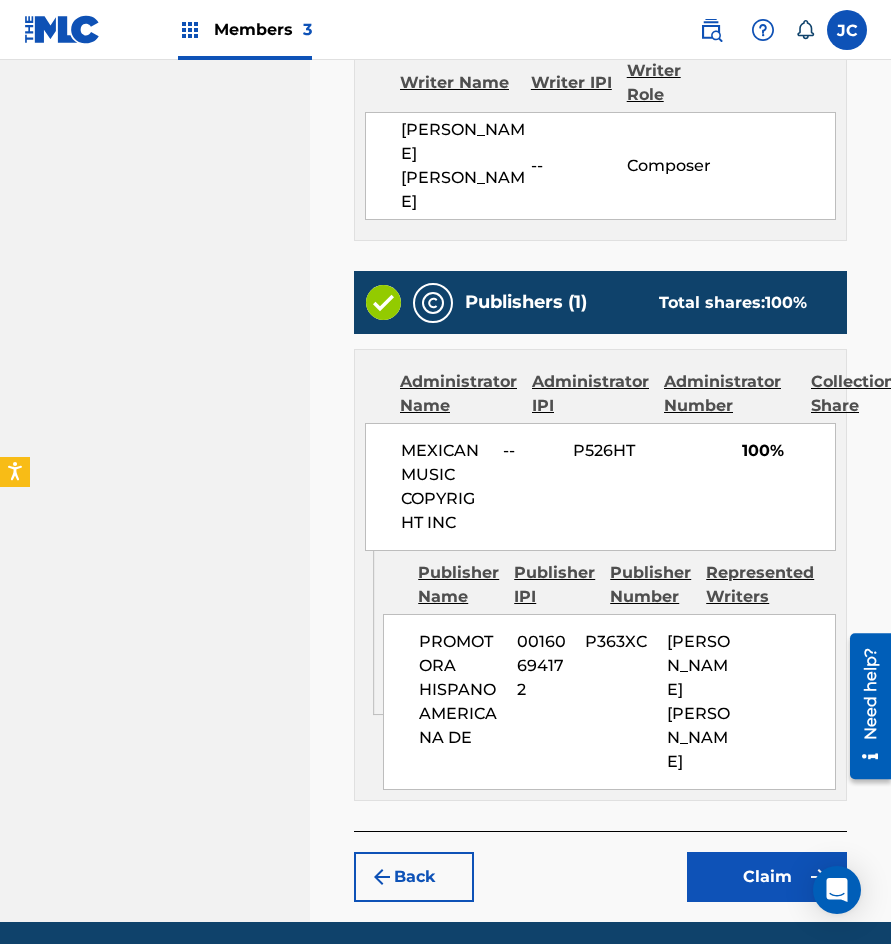 click on "Claim" at bounding box center [767, 877] 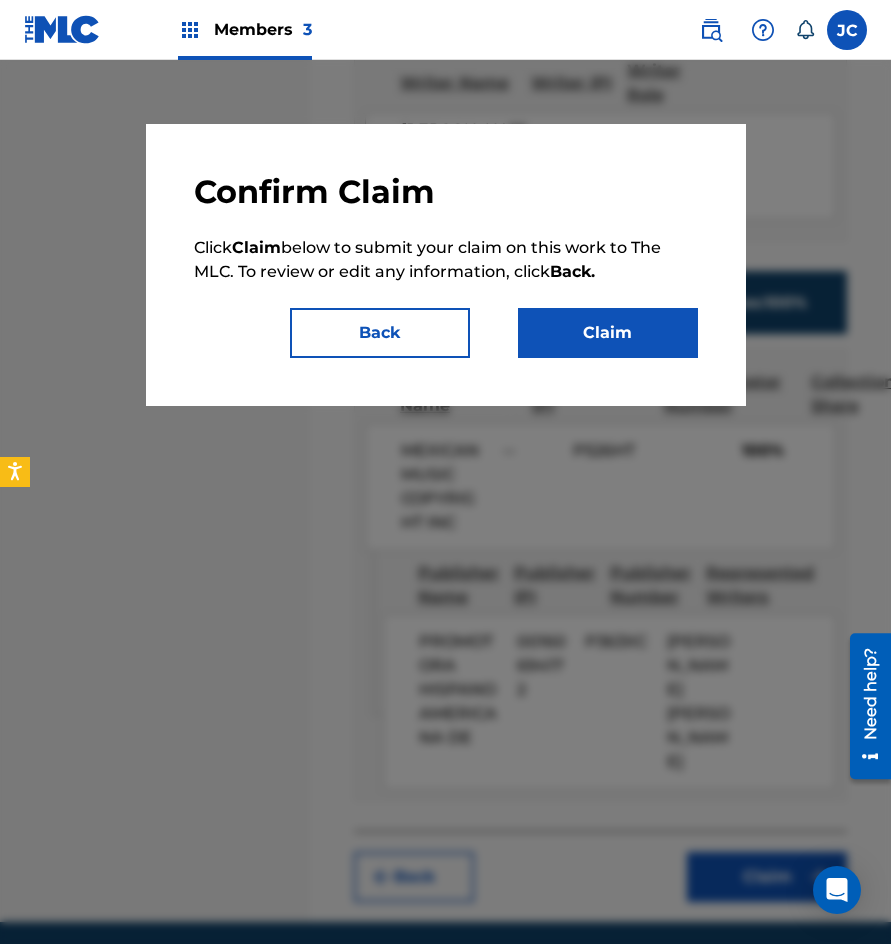 click on "Claim" at bounding box center (608, 333) 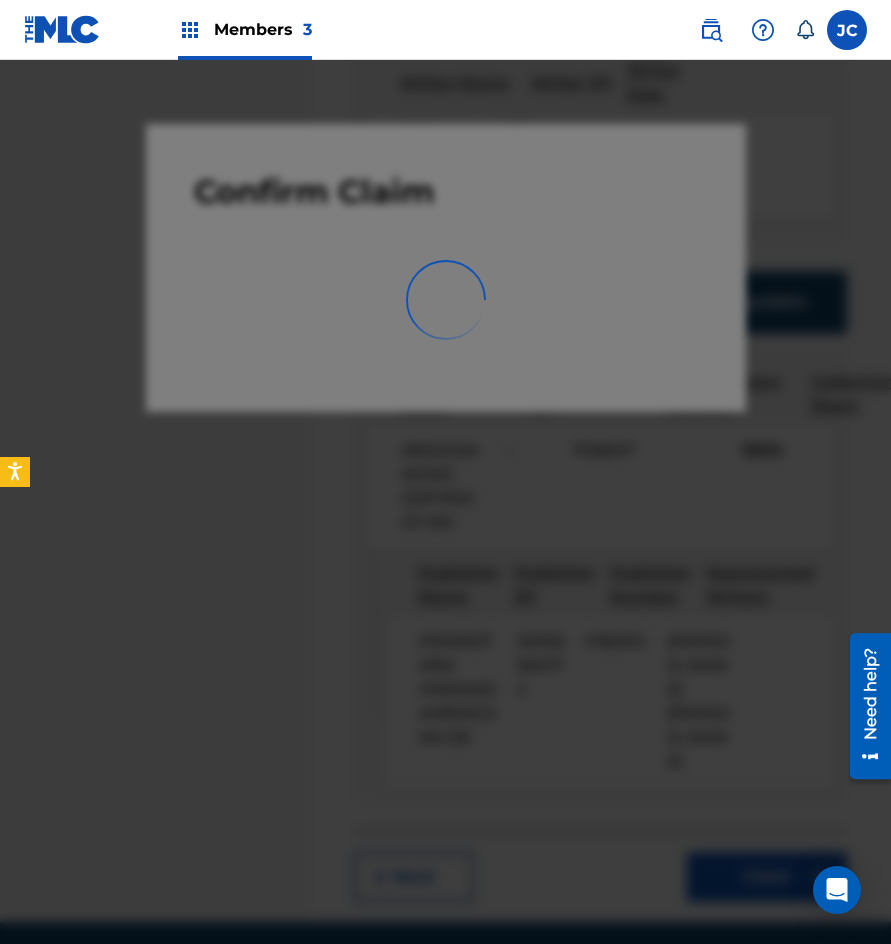 scroll, scrollTop: 0, scrollLeft: 0, axis: both 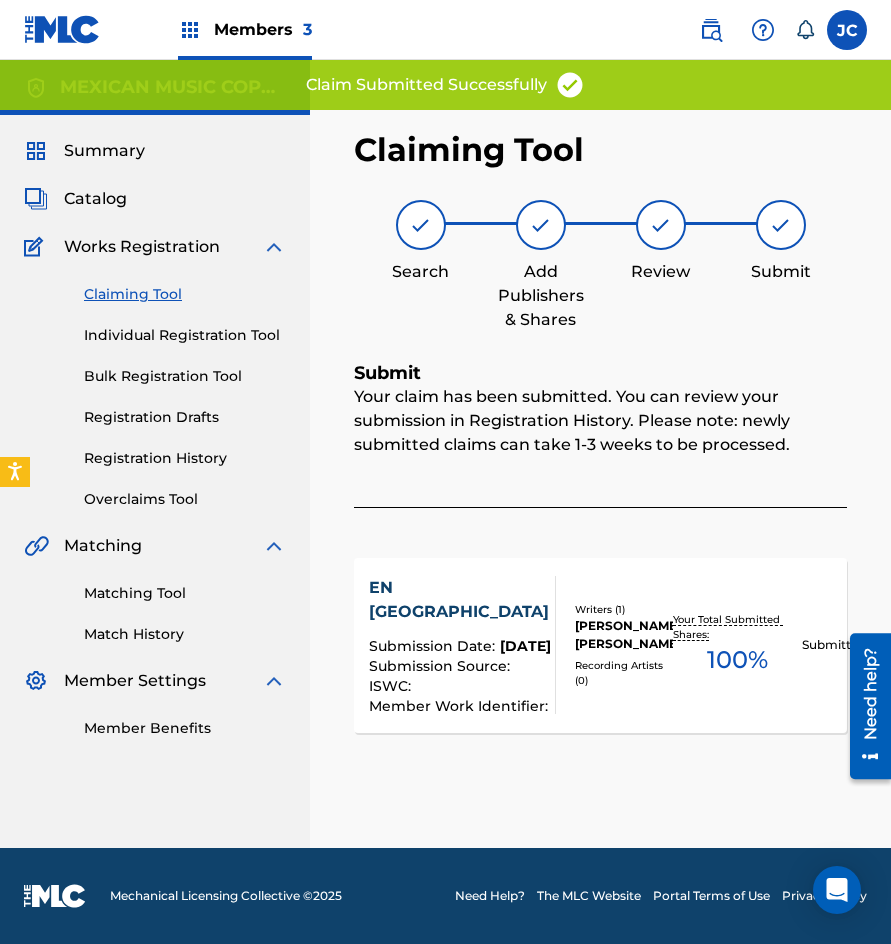 click on "Claiming Tool" at bounding box center (185, 294) 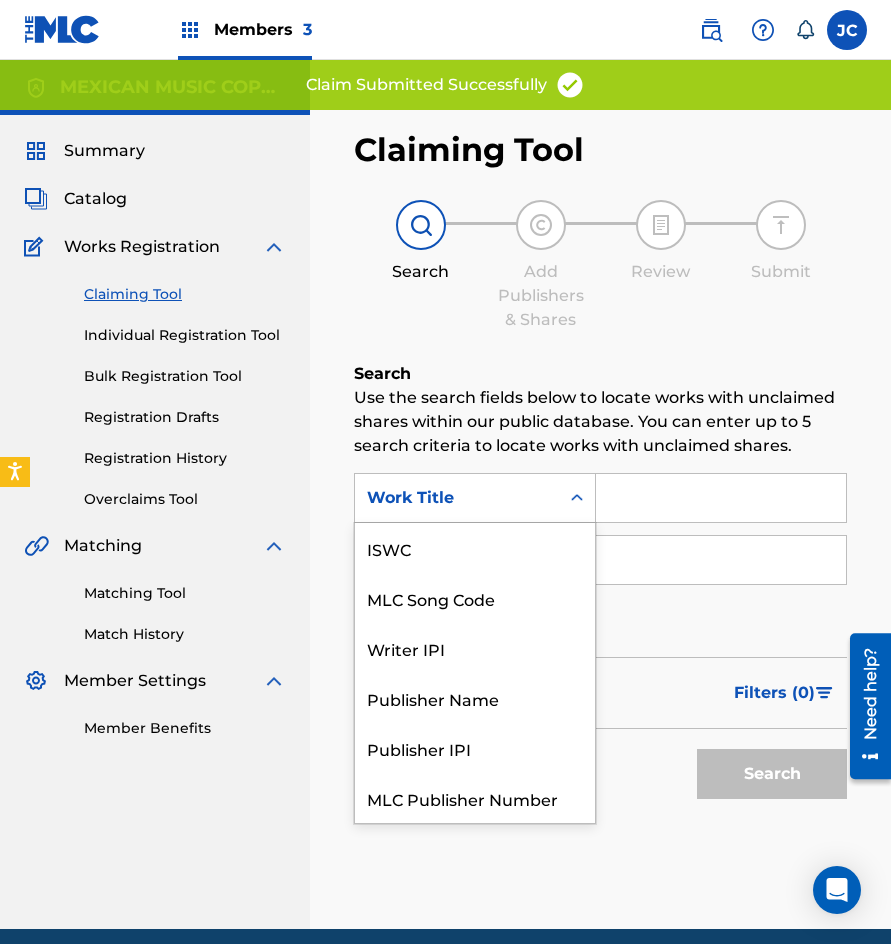 drag, startPoint x: 537, startPoint y: 493, endPoint x: 522, endPoint y: 519, distance: 30.016663 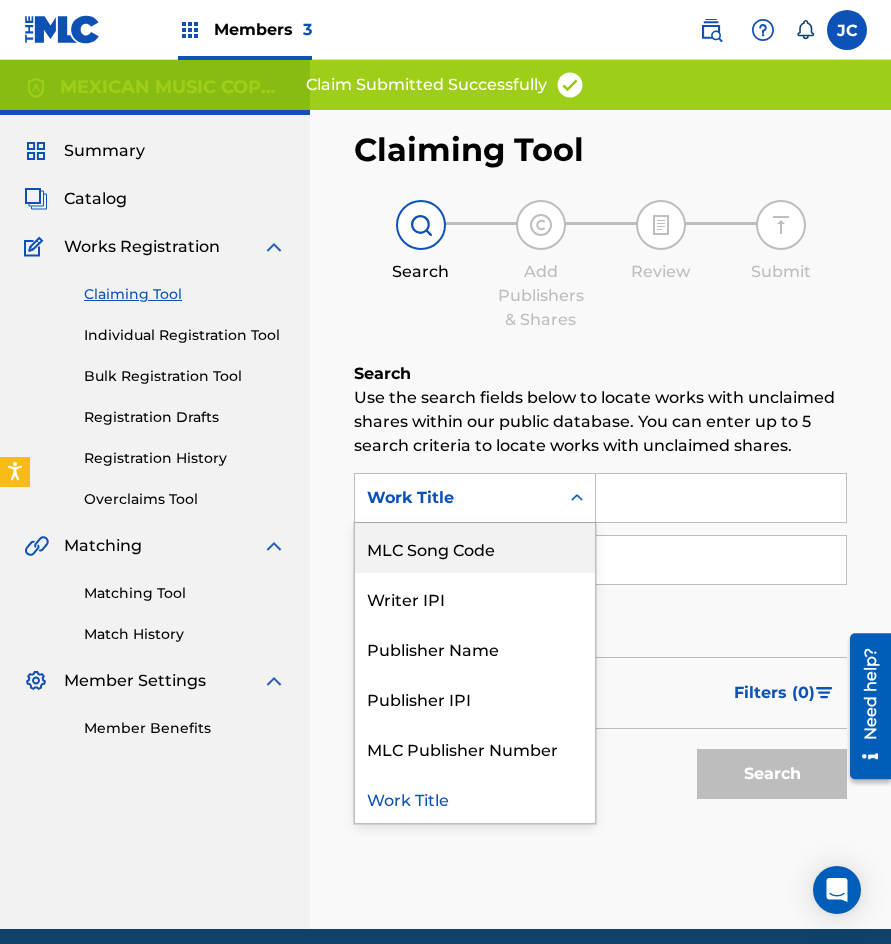 drag, startPoint x: 508, startPoint y: 537, endPoint x: 488, endPoint y: 527, distance: 22.36068 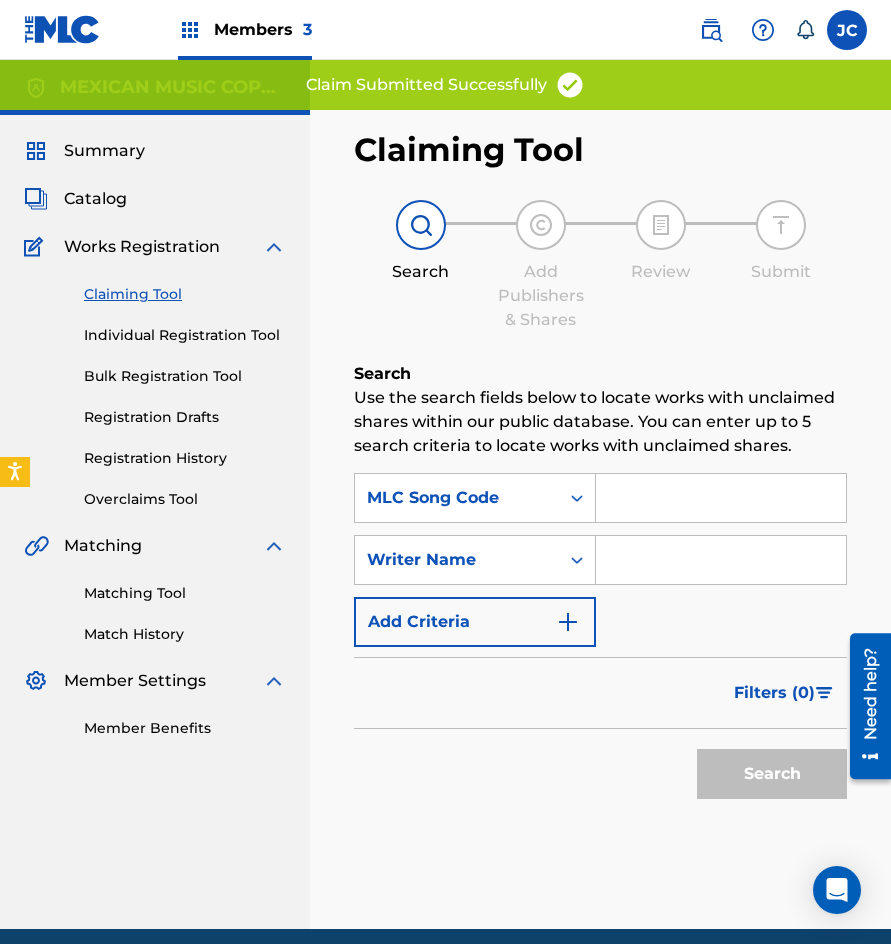 click on "Registration History" at bounding box center [185, 458] 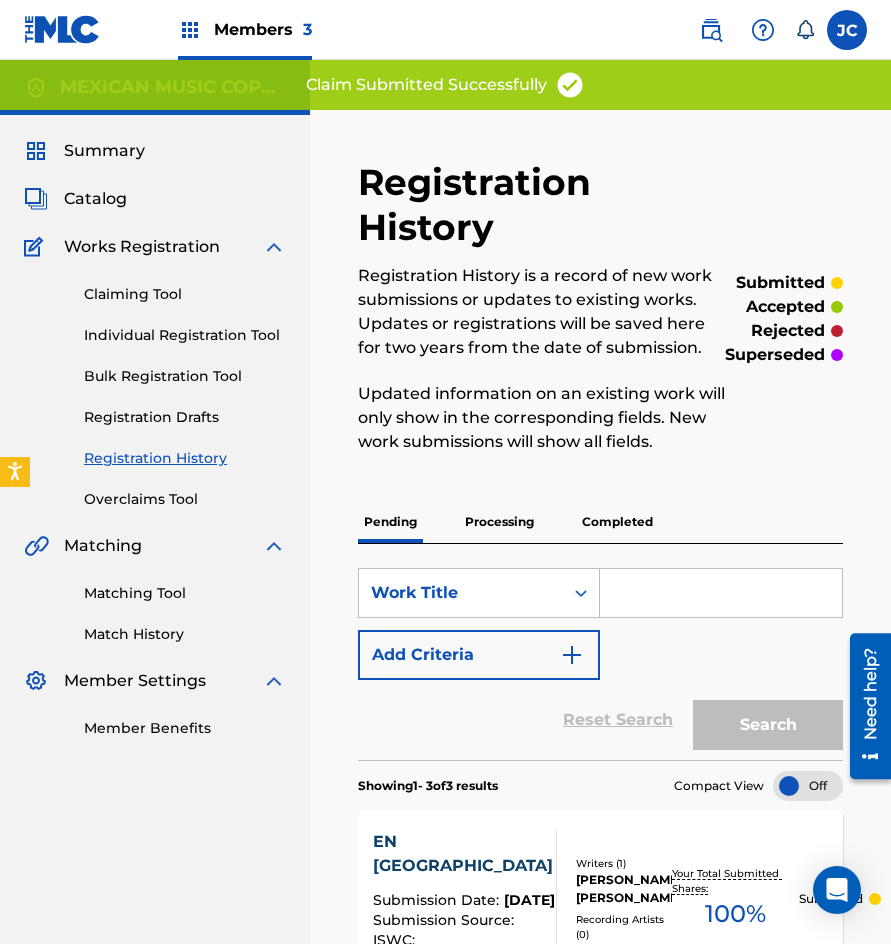 click on "Claiming Tool" at bounding box center [185, 294] 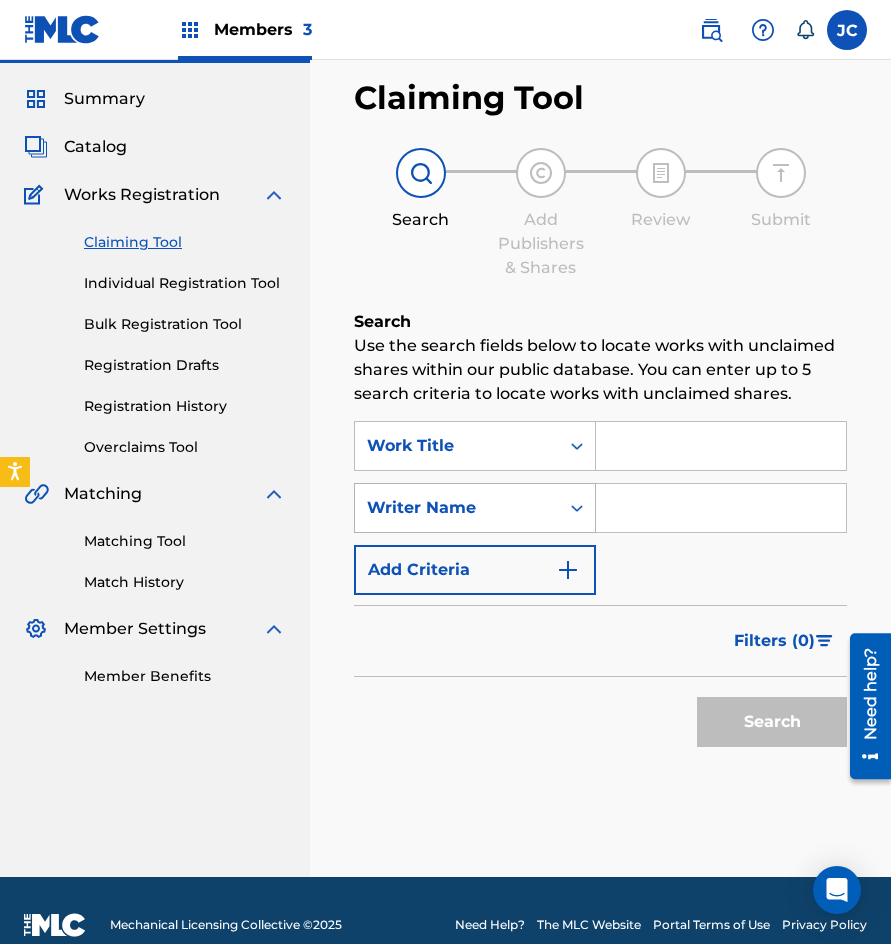 scroll, scrollTop: 81, scrollLeft: 0, axis: vertical 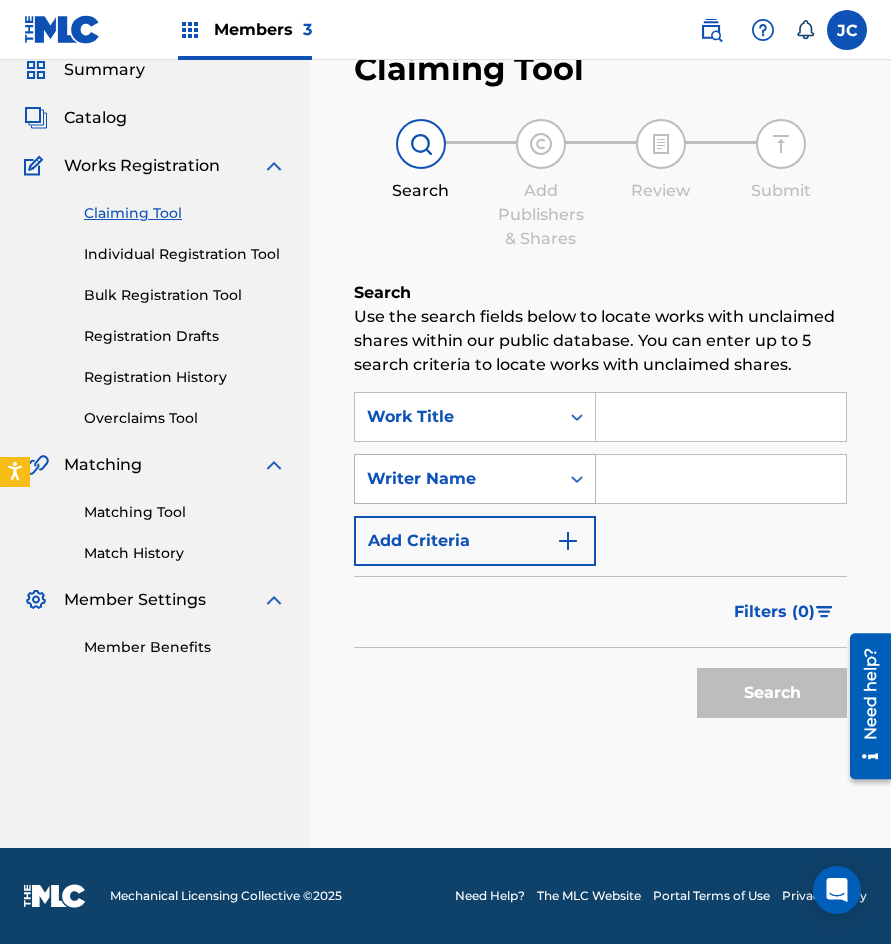 click on "Writer Name" at bounding box center (457, 479) 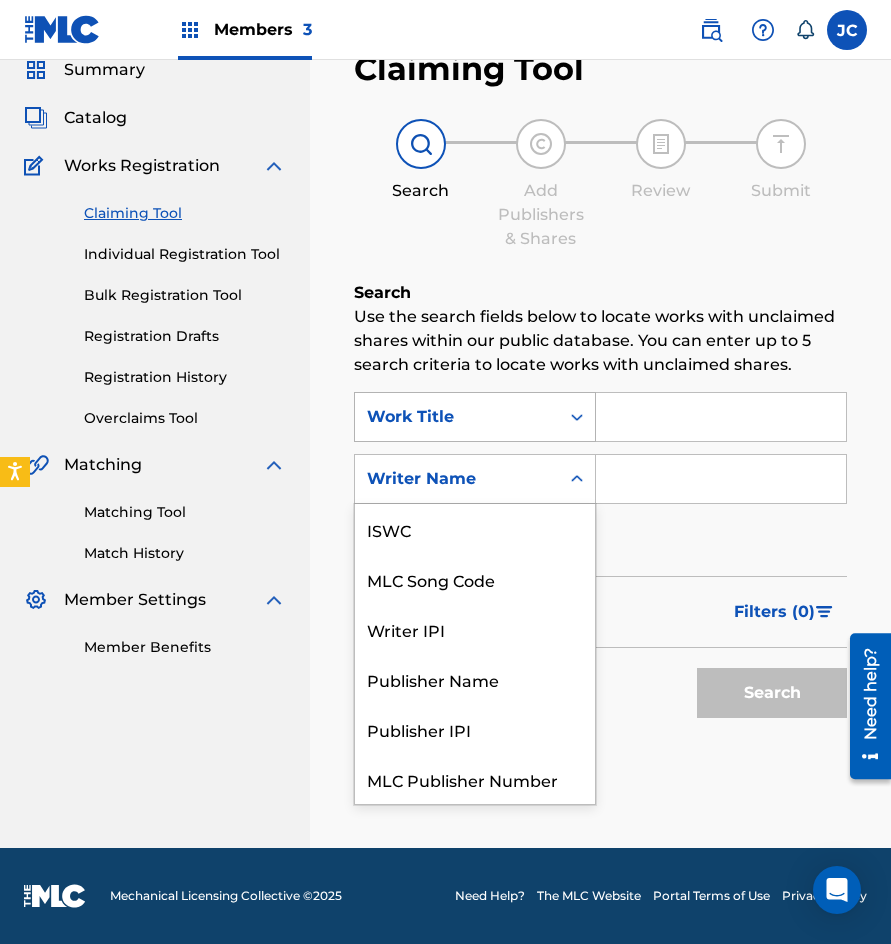scroll, scrollTop: 0, scrollLeft: 0, axis: both 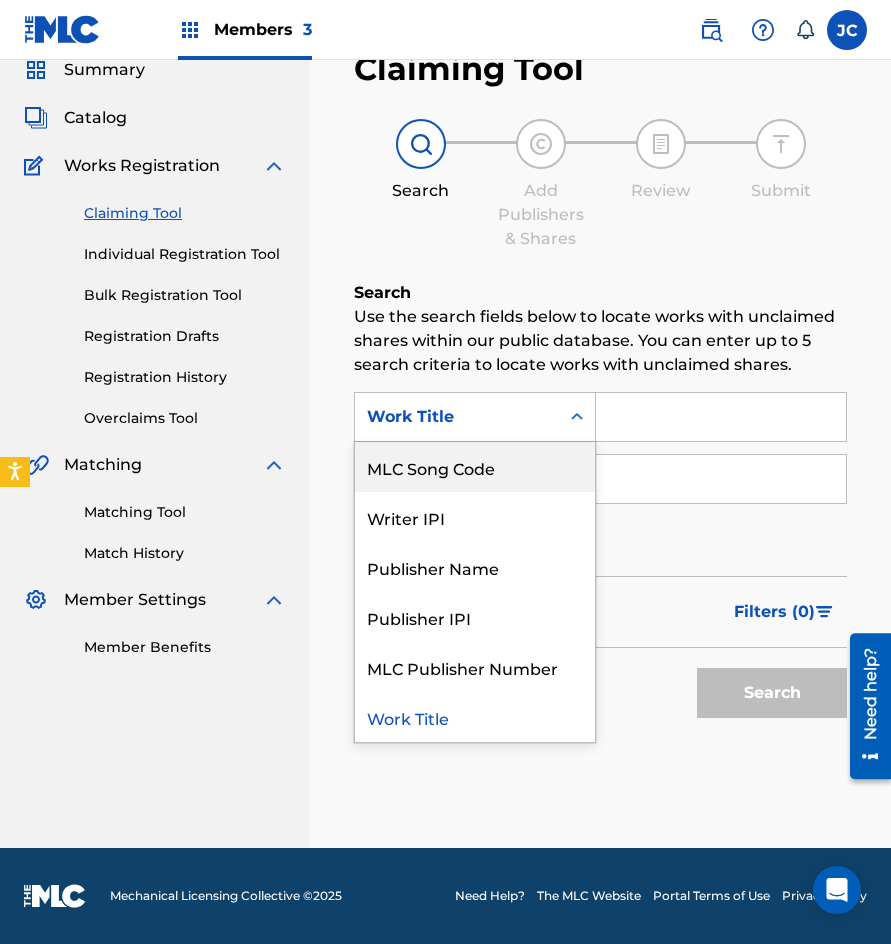click on "MLC Song Code" at bounding box center [475, 467] 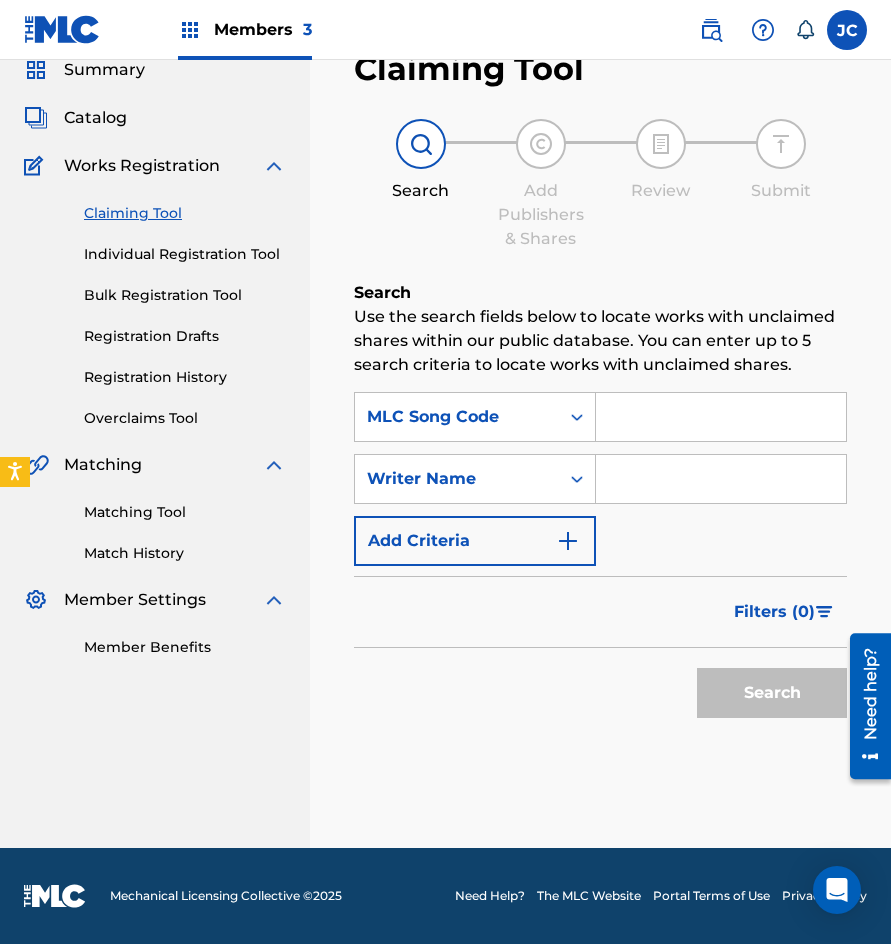 click at bounding box center (721, 417) 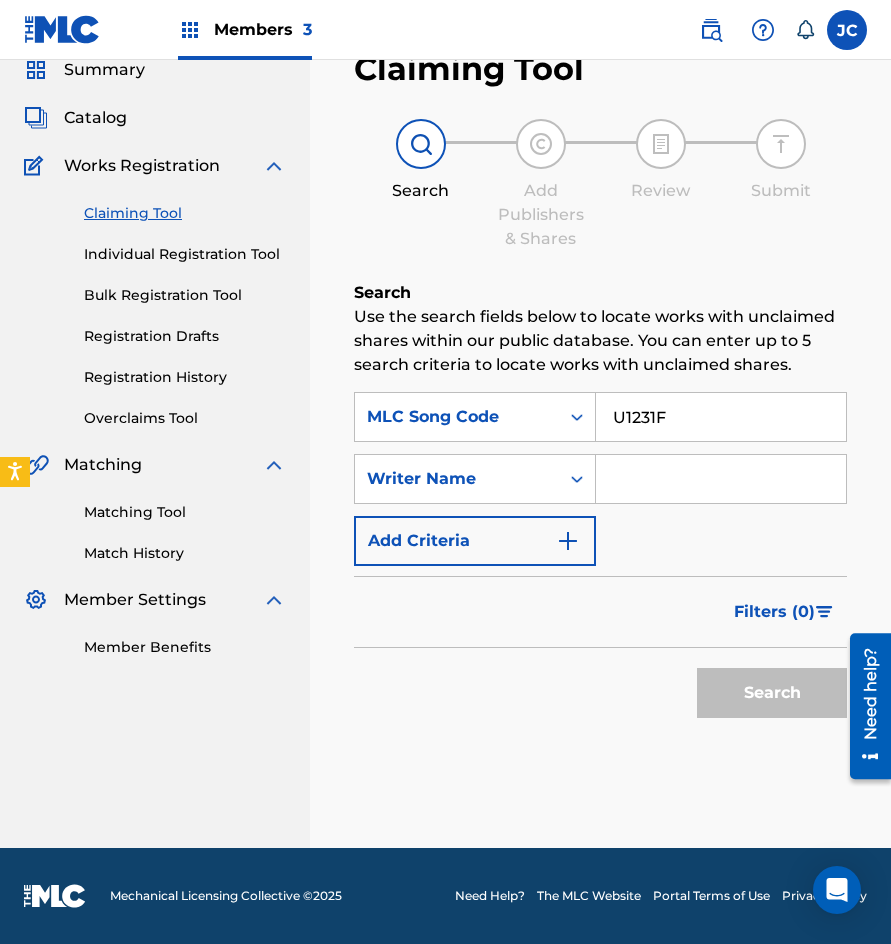 type on "U1231F" 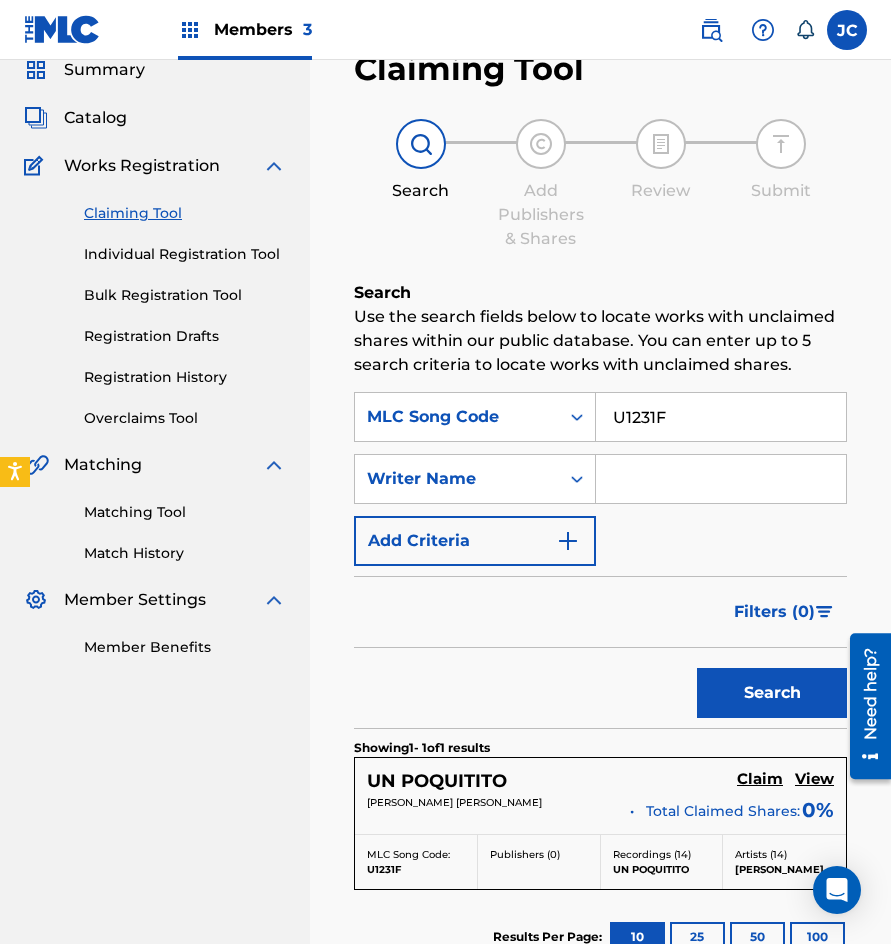 scroll, scrollTop: 337, scrollLeft: 0, axis: vertical 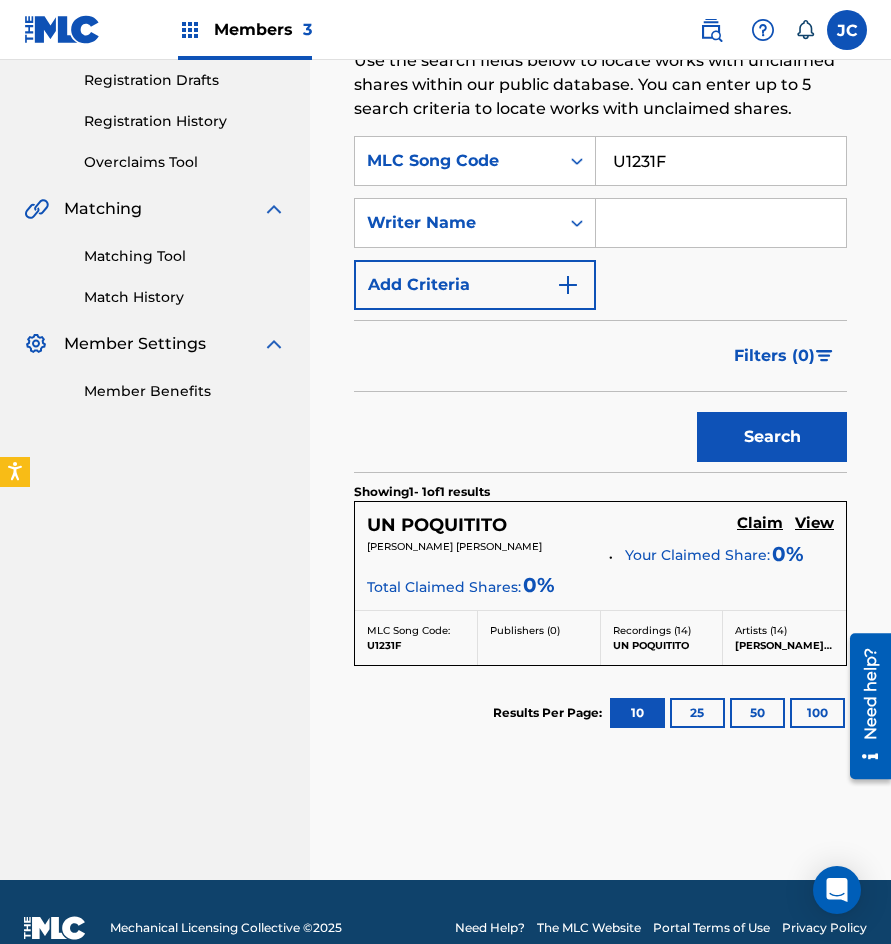 click on "Claim" at bounding box center [760, 523] 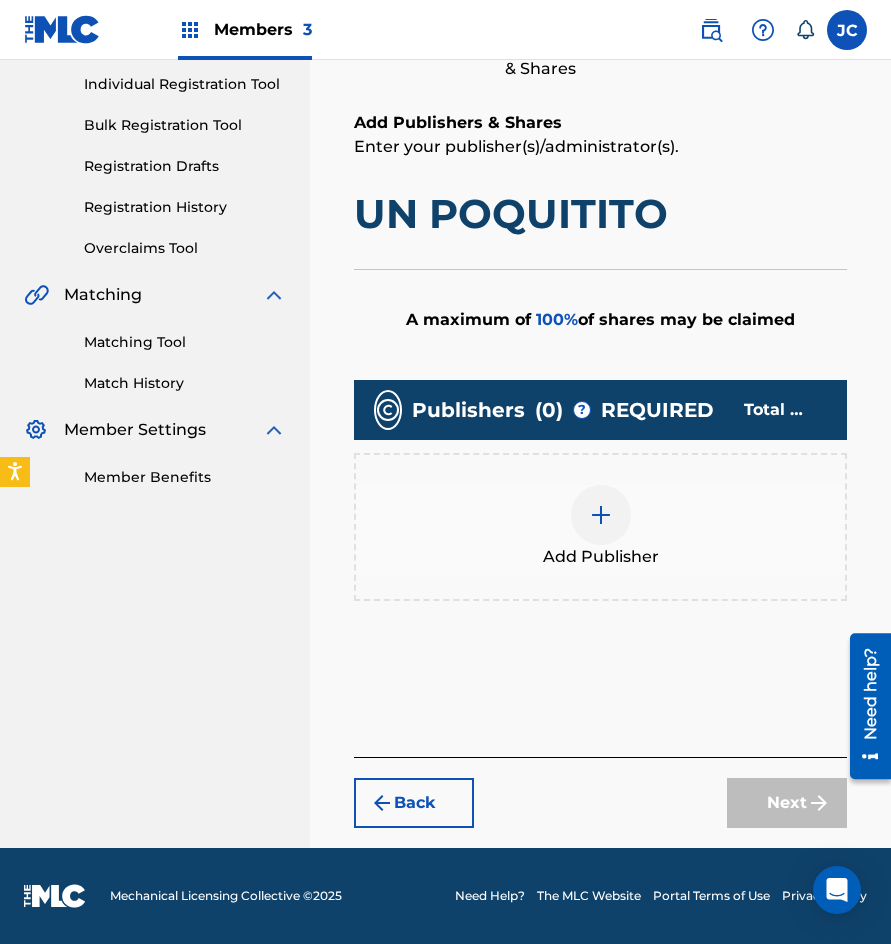 click on "Add Publisher" at bounding box center [600, 527] 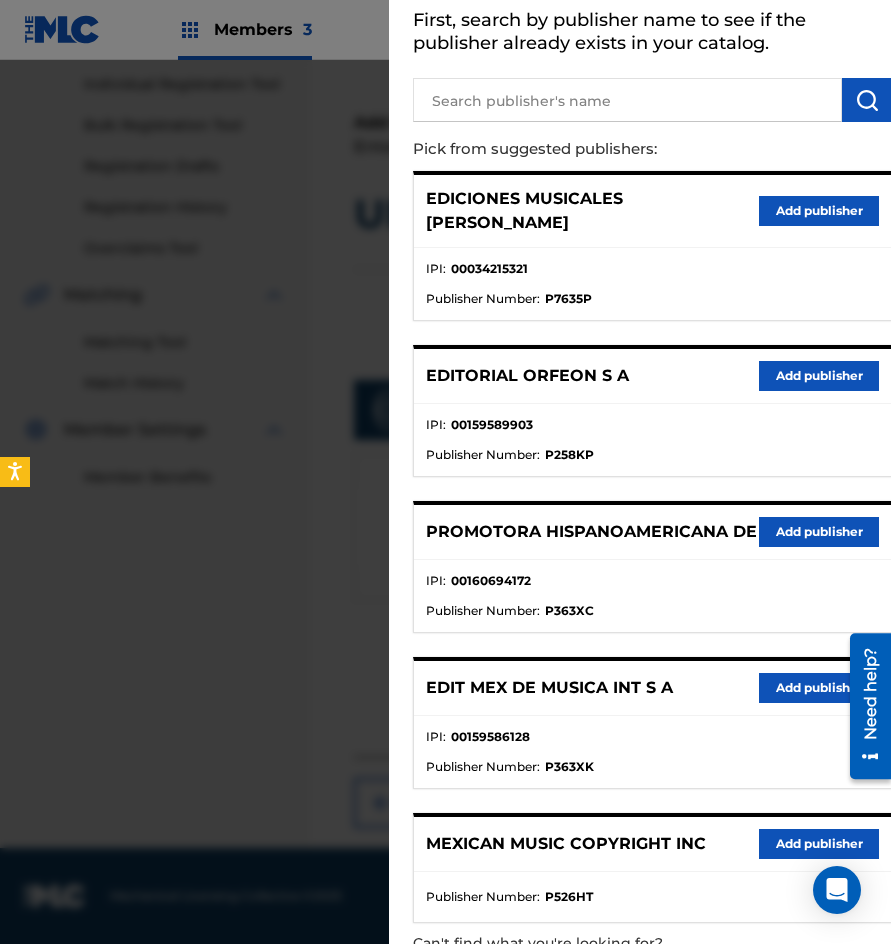 scroll, scrollTop: 217, scrollLeft: 0, axis: vertical 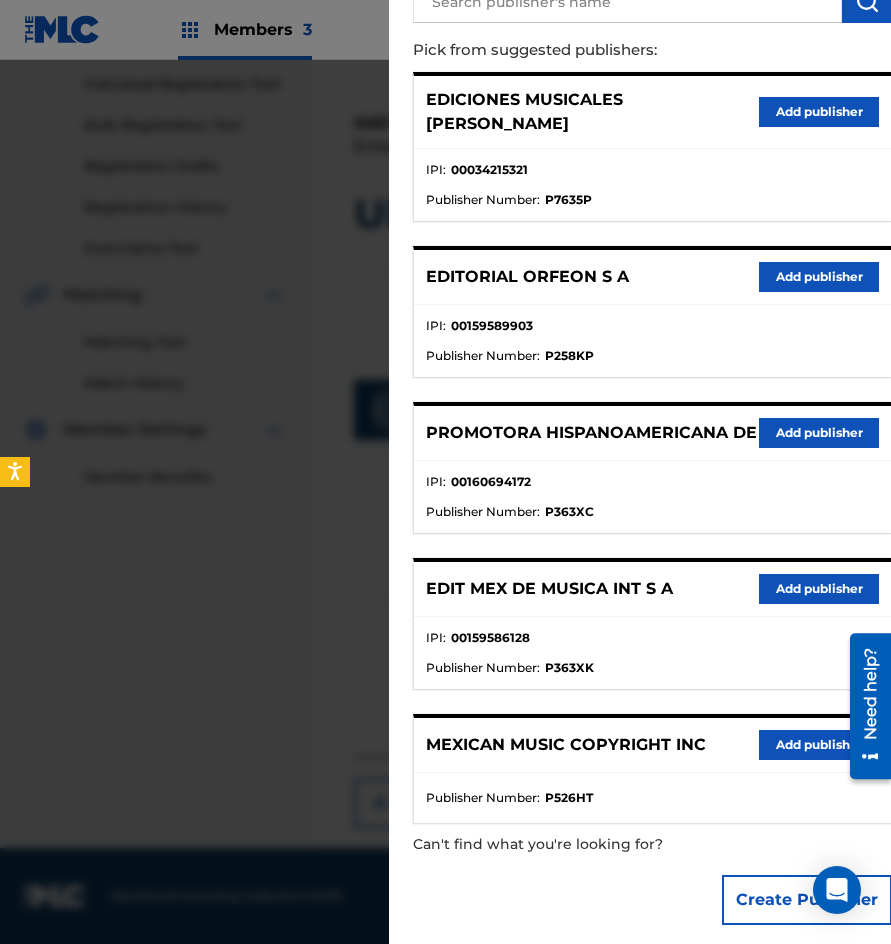 click on "Add publisher" at bounding box center (819, 589) 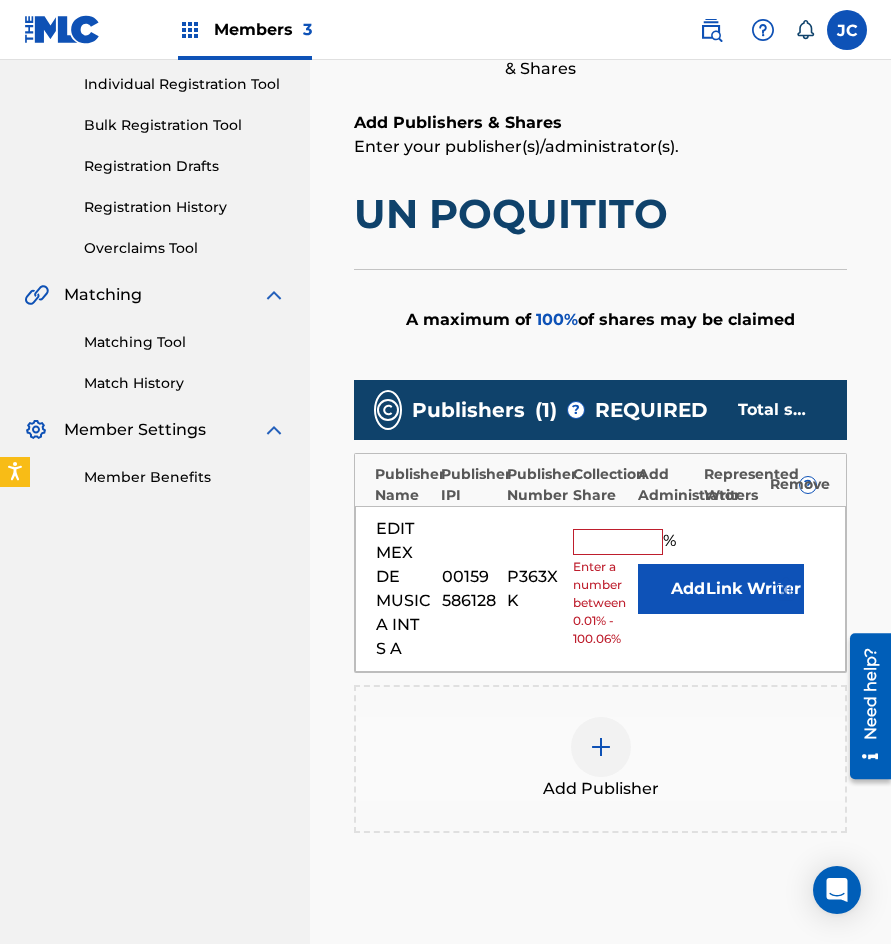 click on "Add" at bounding box center (688, 589) 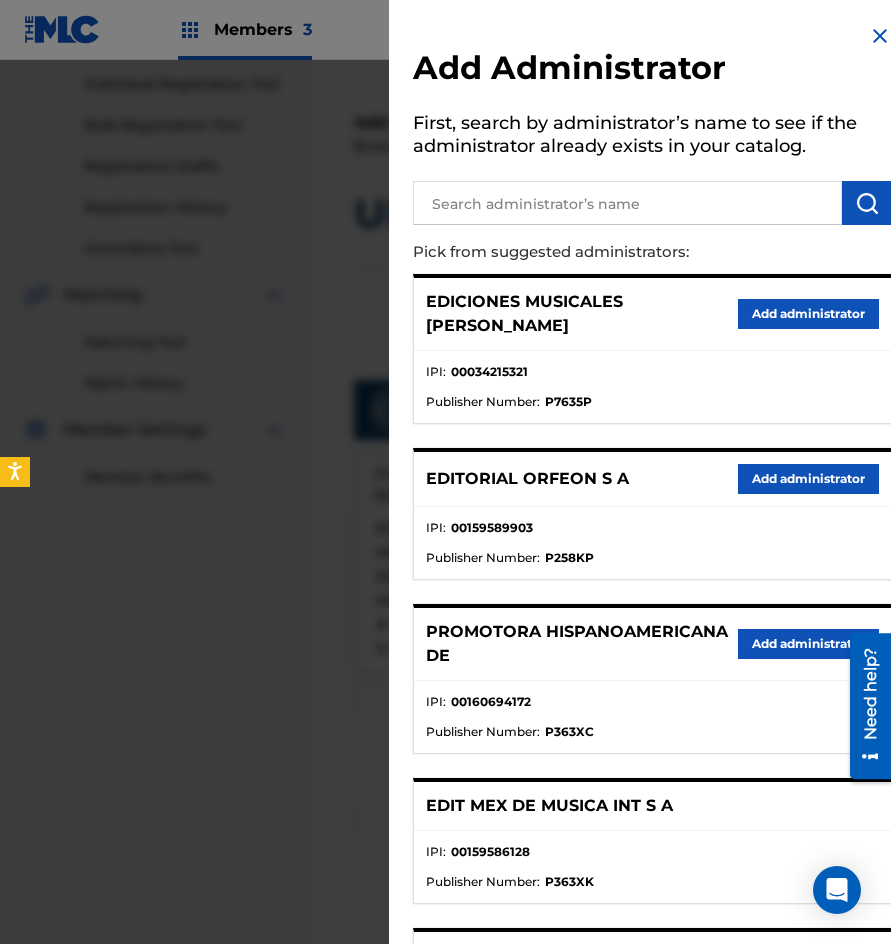 scroll, scrollTop: 229, scrollLeft: 0, axis: vertical 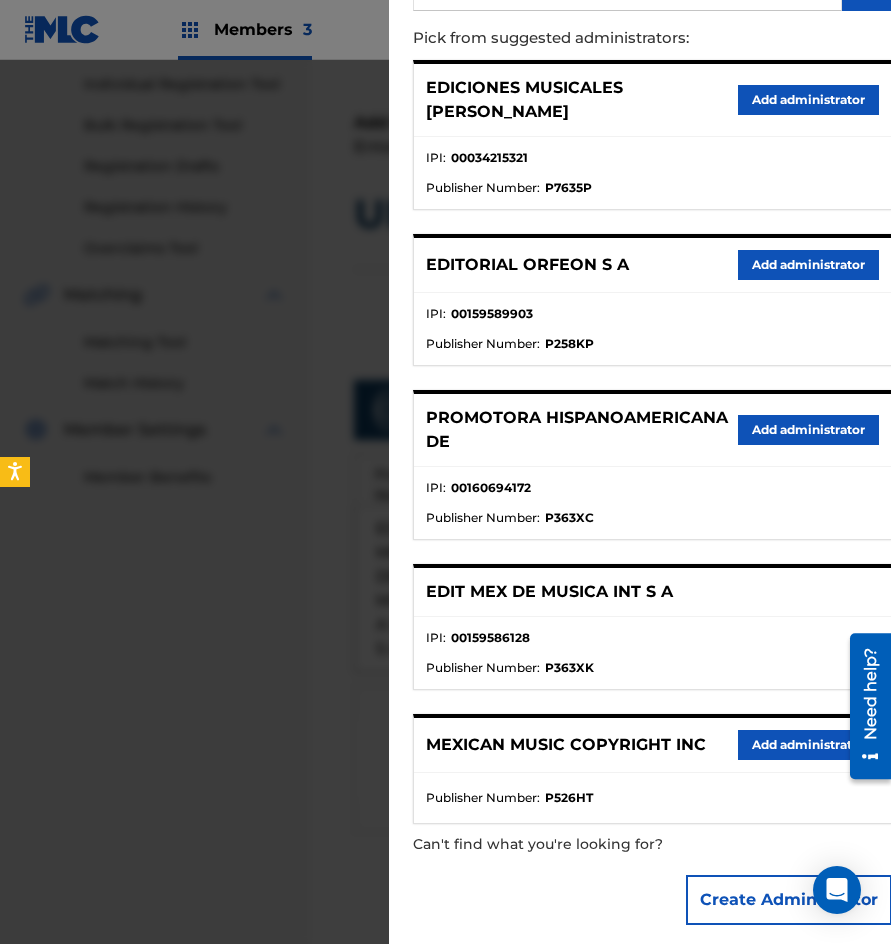 click on "Add administrator" at bounding box center [808, 745] 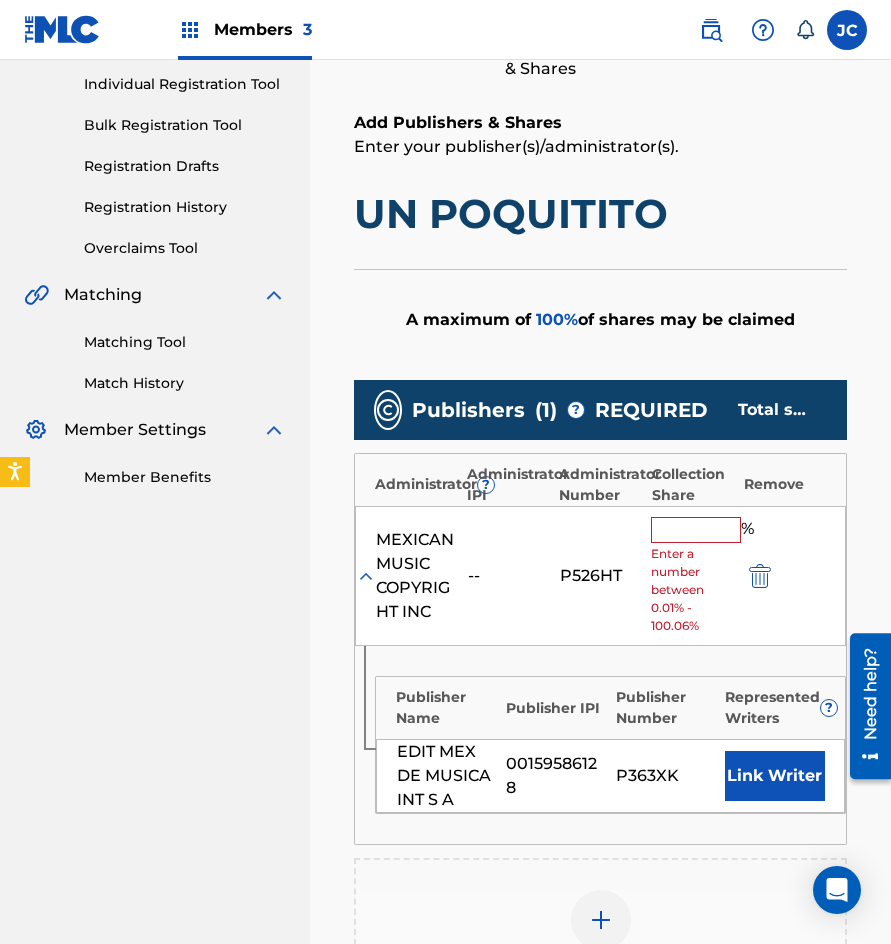 click at bounding box center [696, 530] 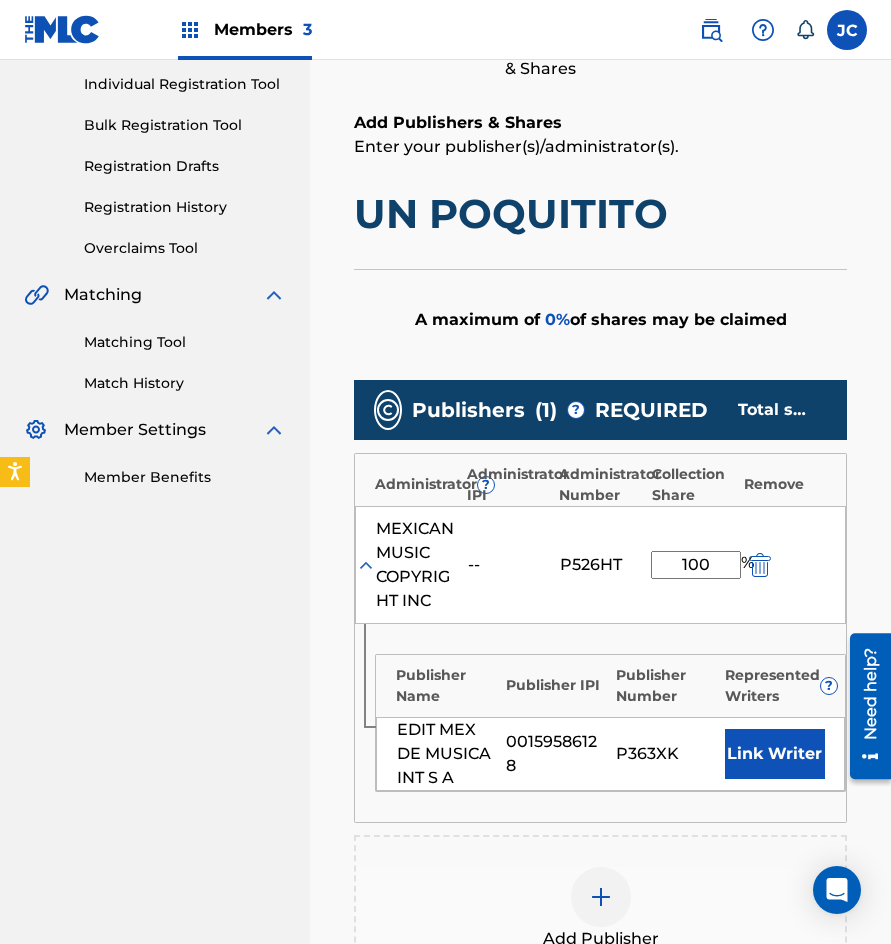 type on "100" 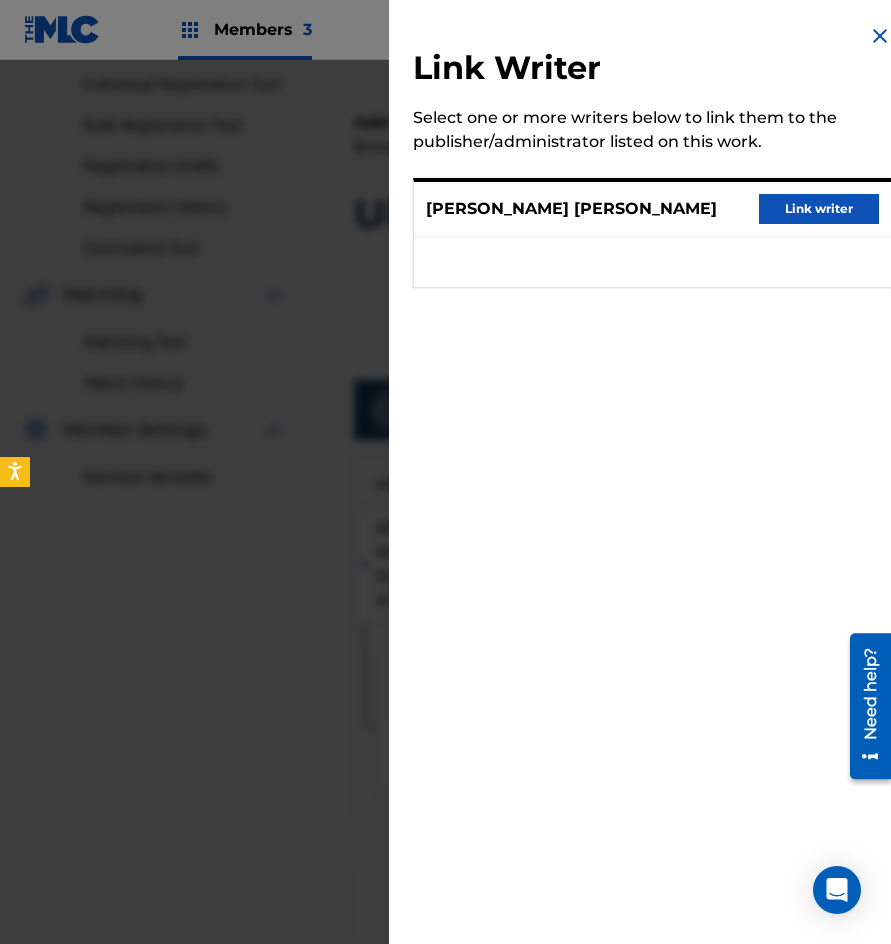 click on "Link writer" at bounding box center (819, 209) 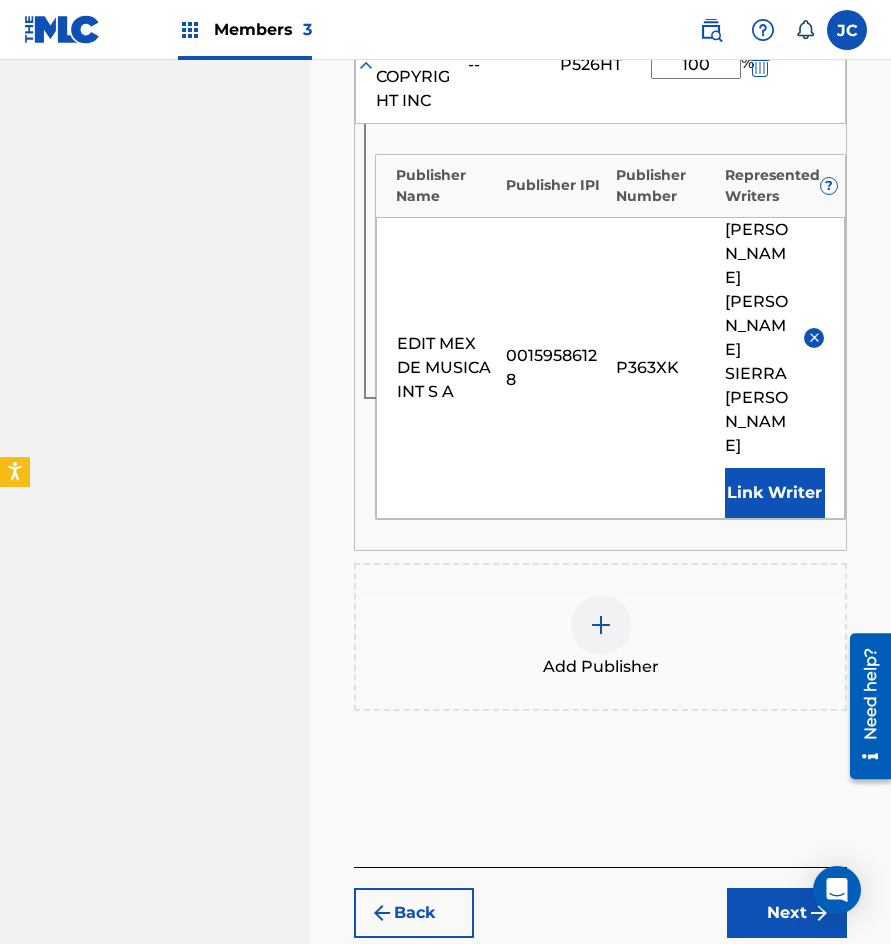 click on "Next" at bounding box center (787, 913) 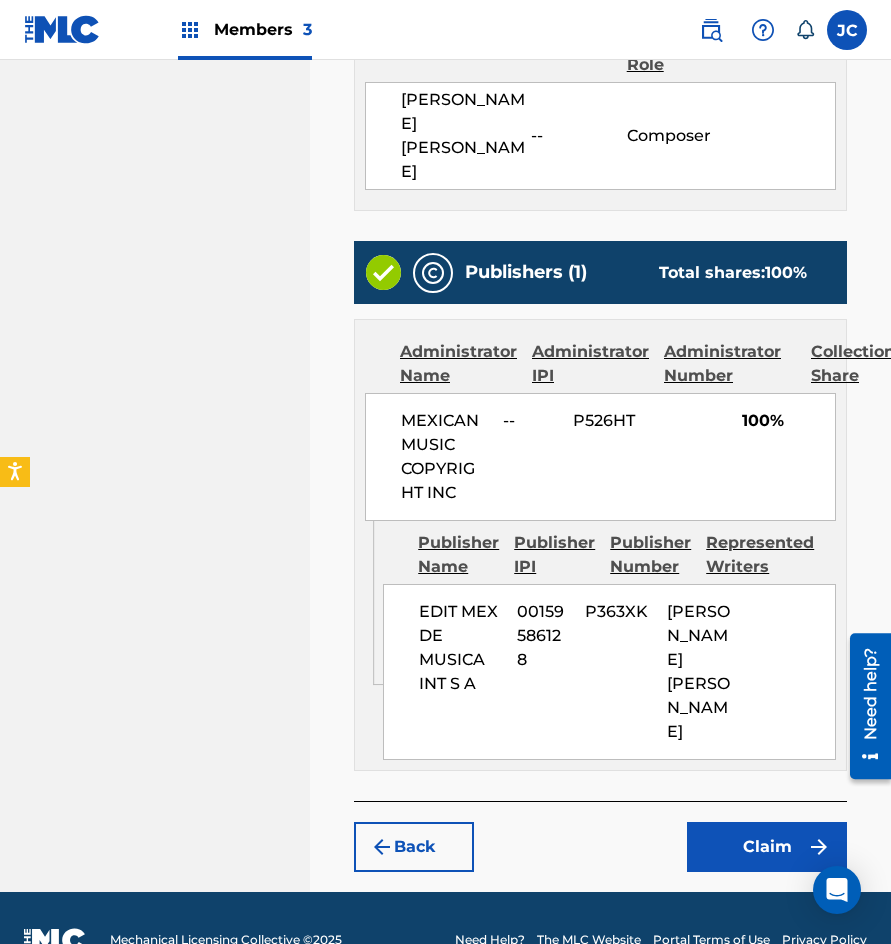 scroll, scrollTop: 721, scrollLeft: 0, axis: vertical 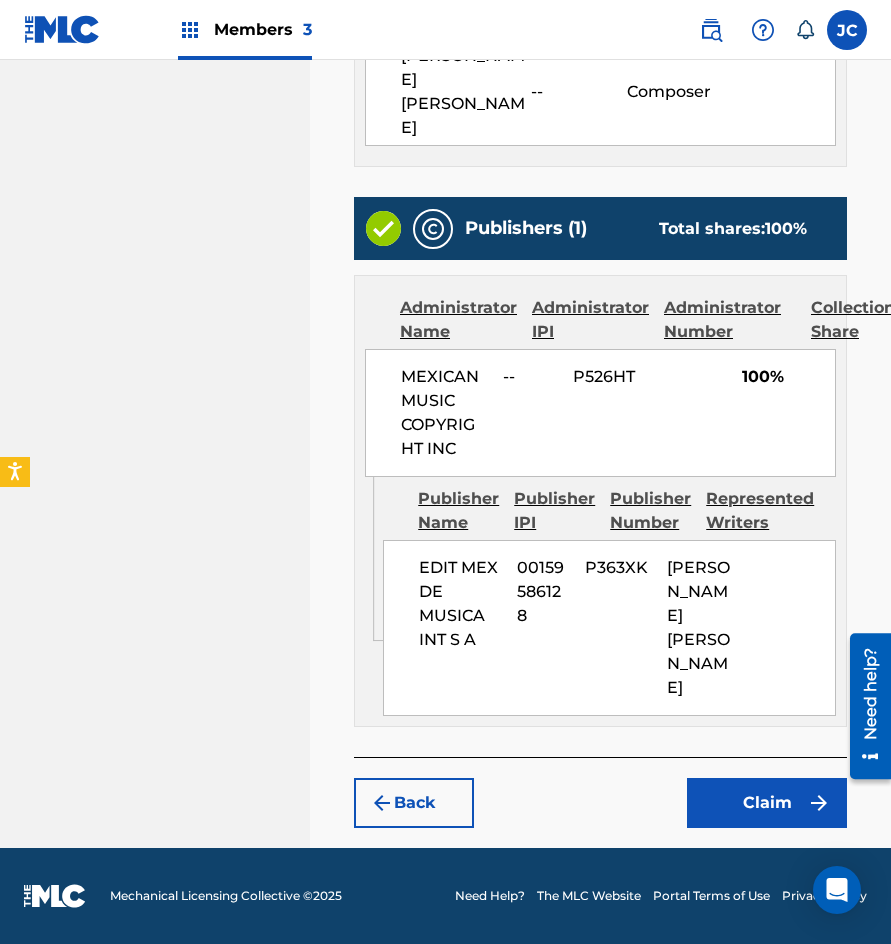 click on "Claim" at bounding box center [767, 803] 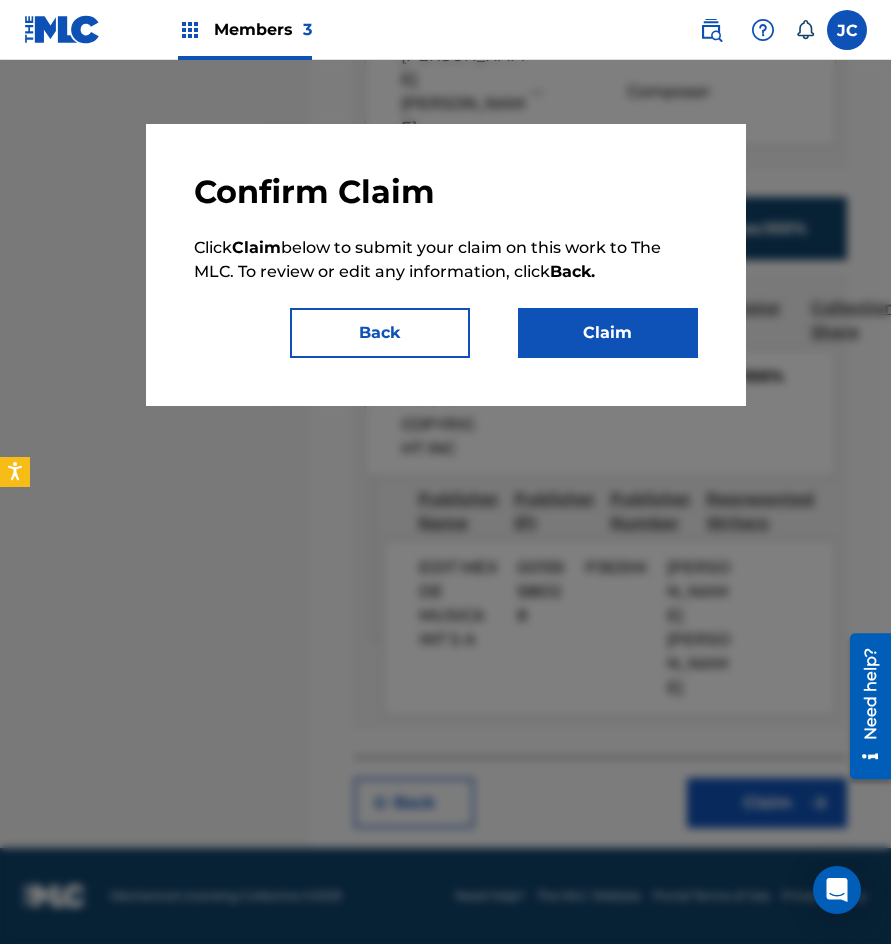 click on "Claim" at bounding box center (608, 333) 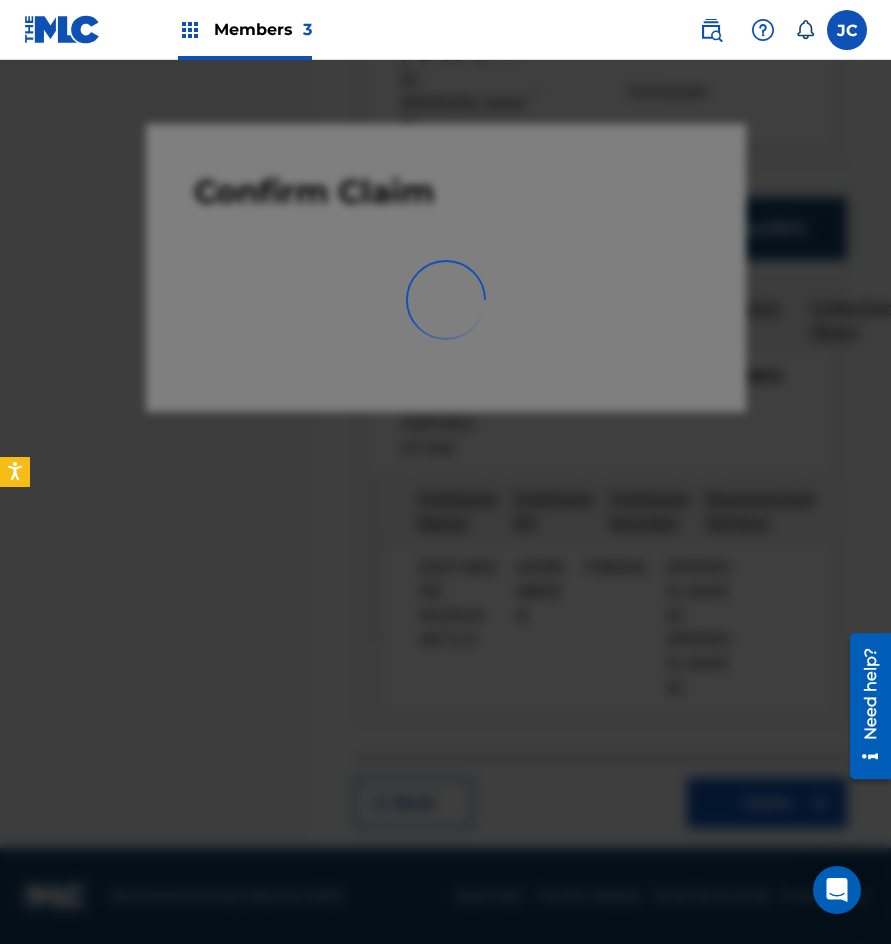 scroll, scrollTop: 0, scrollLeft: 0, axis: both 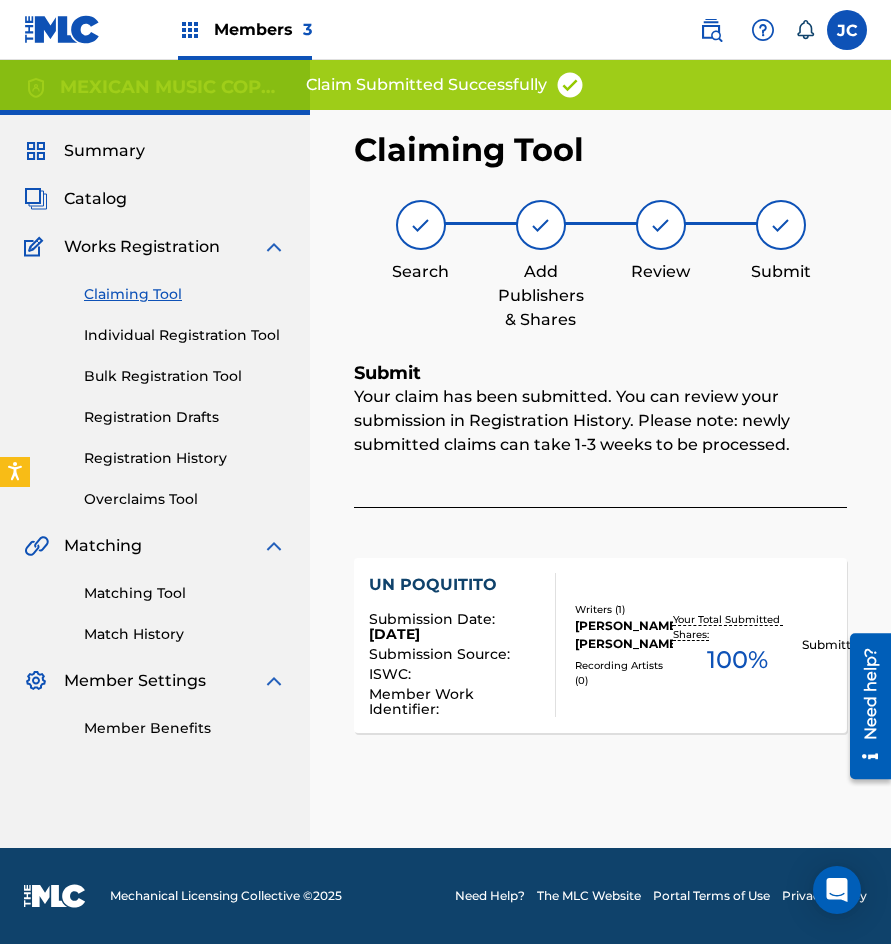 click on "Claiming Tool" at bounding box center (185, 294) 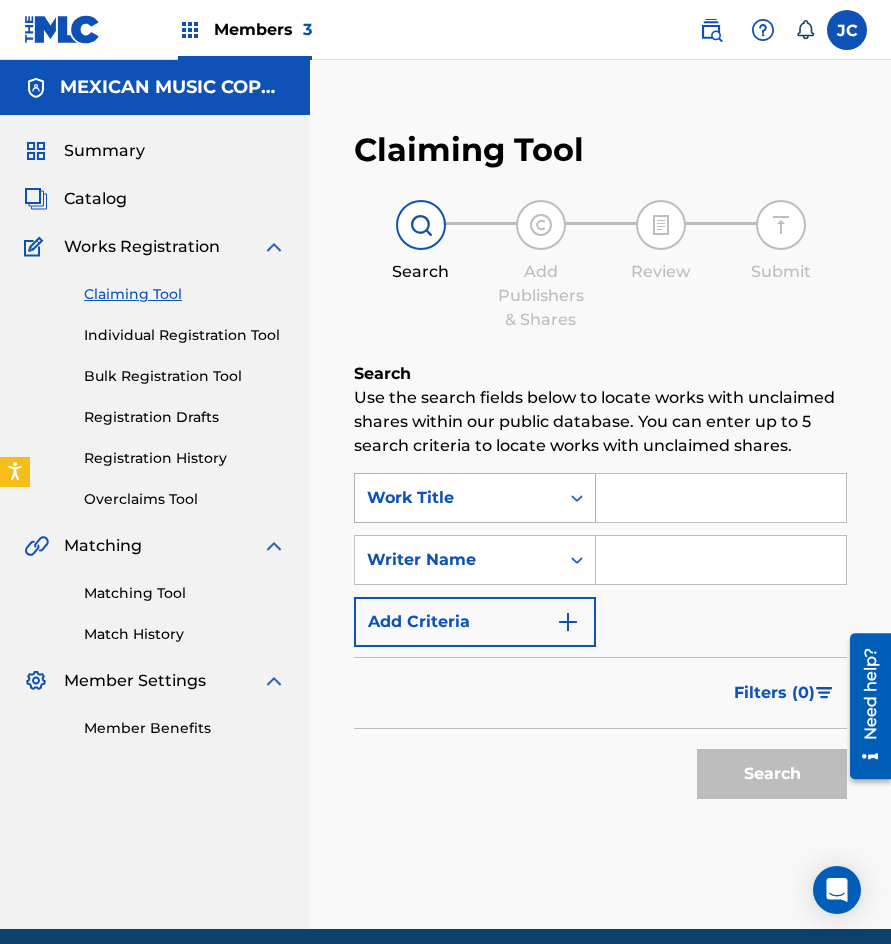 click on "Work Title" at bounding box center [457, 498] 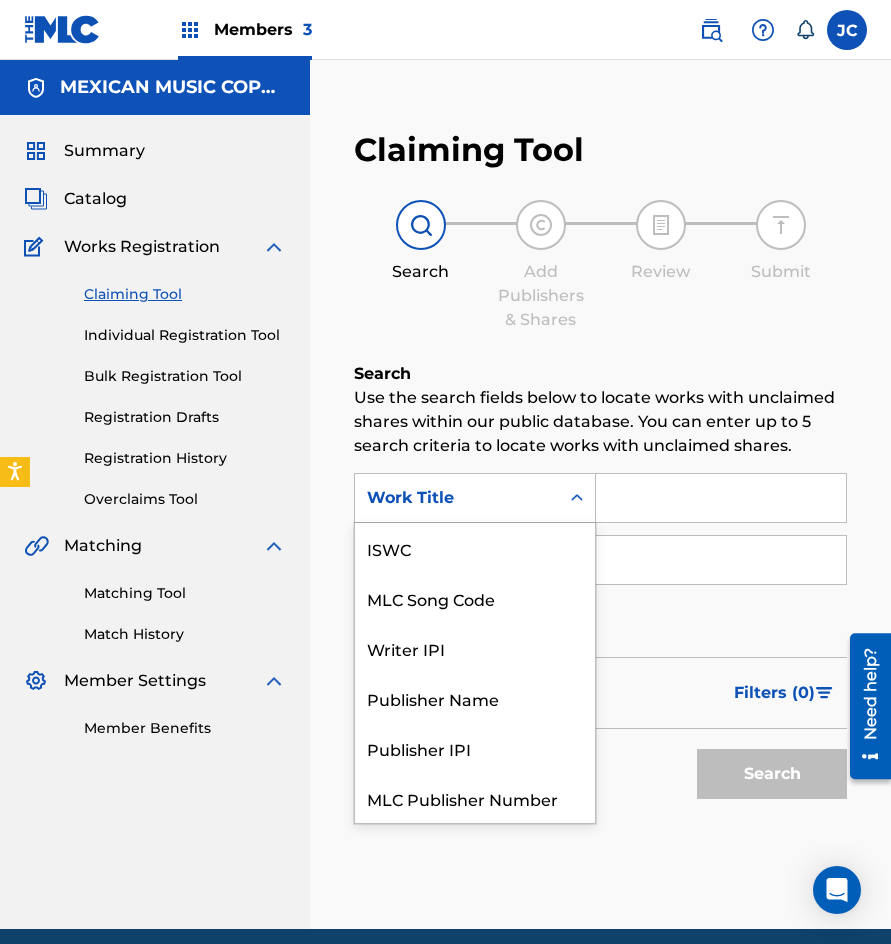 scroll, scrollTop: 50, scrollLeft: 0, axis: vertical 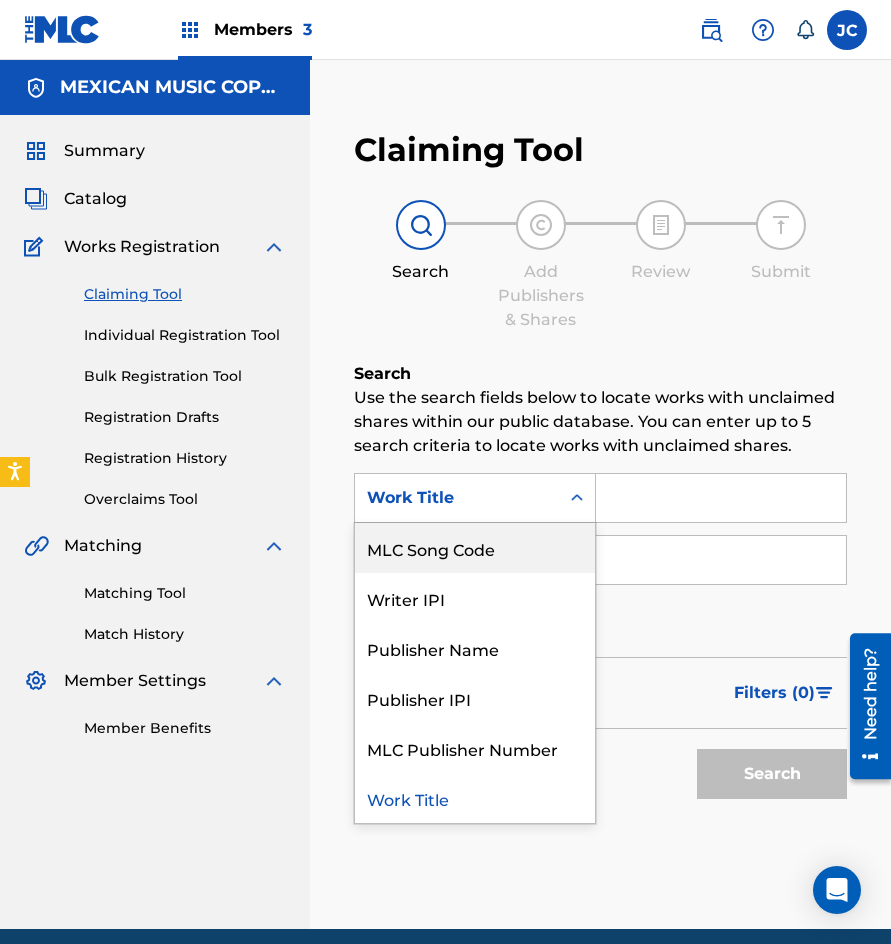 click on "MLC Song Code" at bounding box center (475, 548) 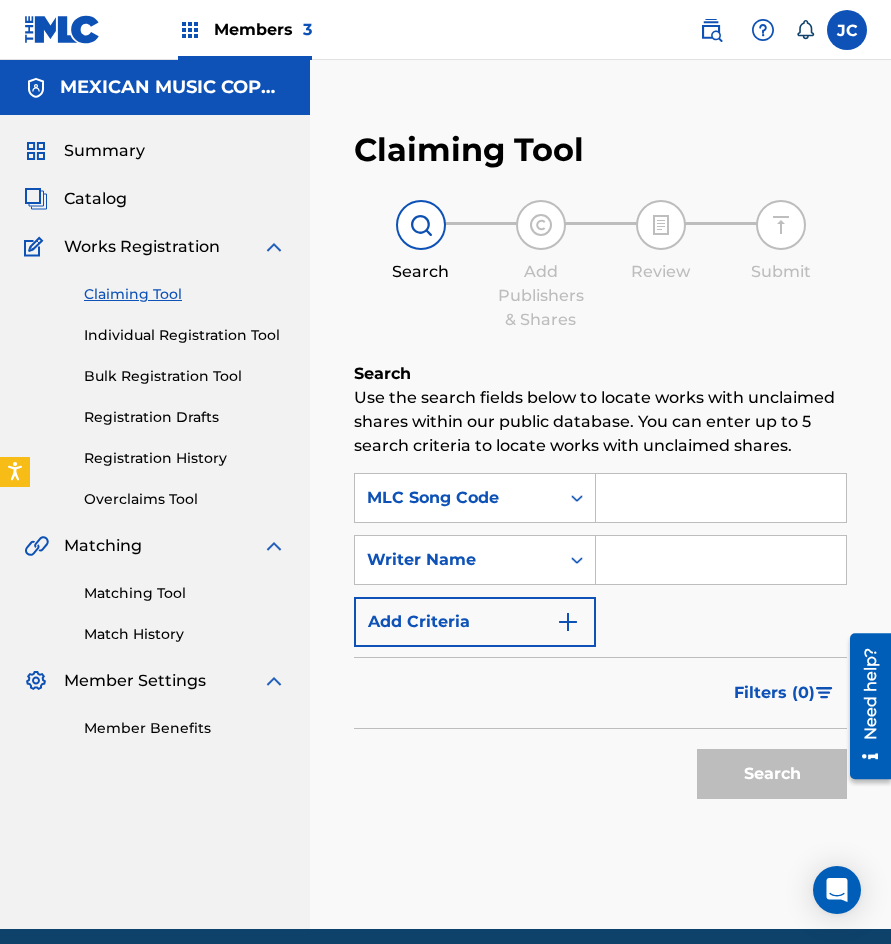 drag, startPoint x: 544, startPoint y: 528, endPoint x: 637, endPoint y: 505, distance: 95.80188 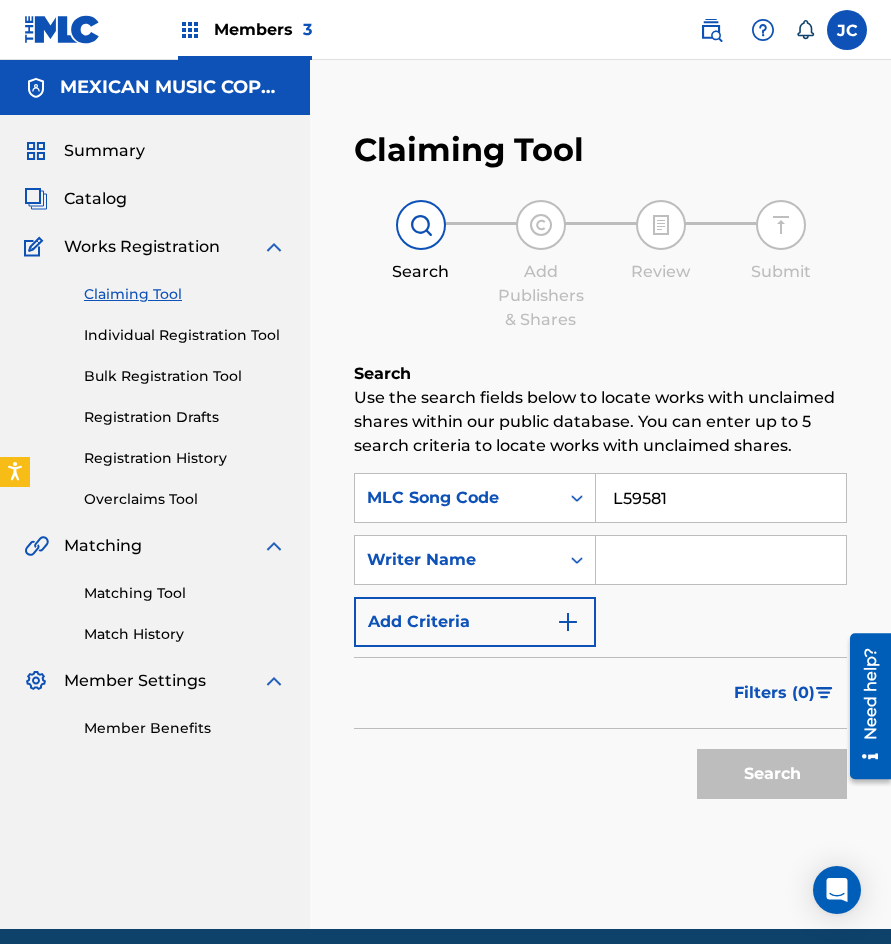 click on "Search" at bounding box center (772, 774) 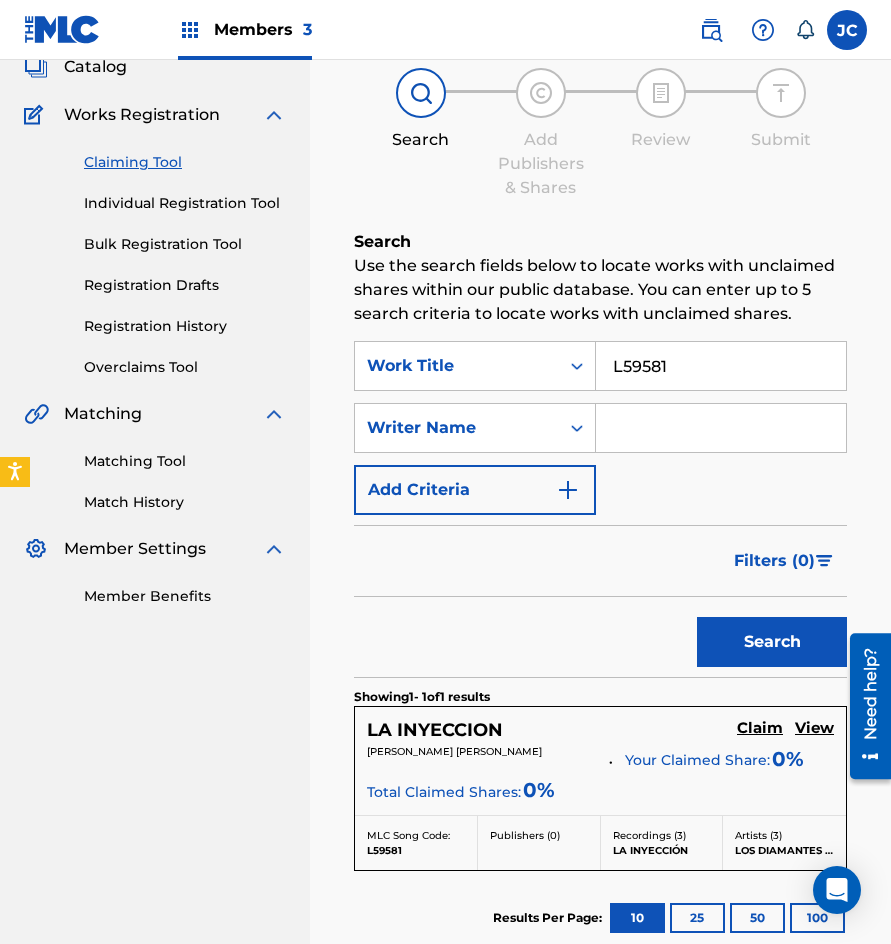 scroll, scrollTop: 369, scrollLeft: 0, axis: vertical 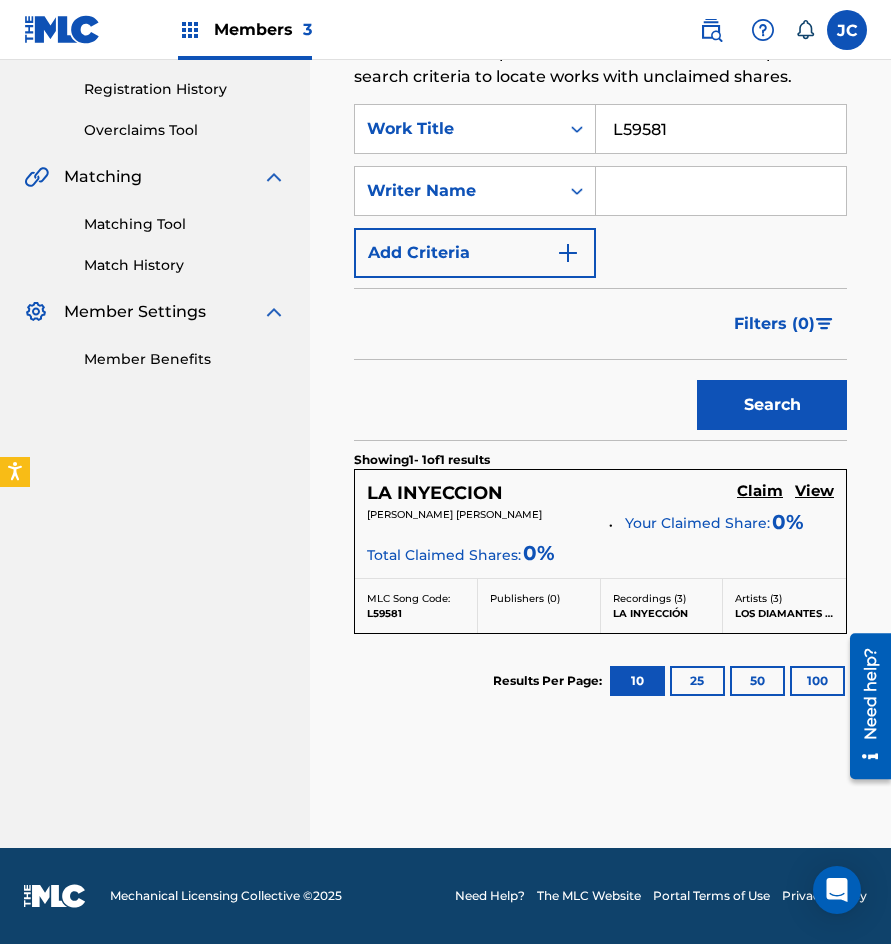 click on "Claim" at bounding box center (760, 491) 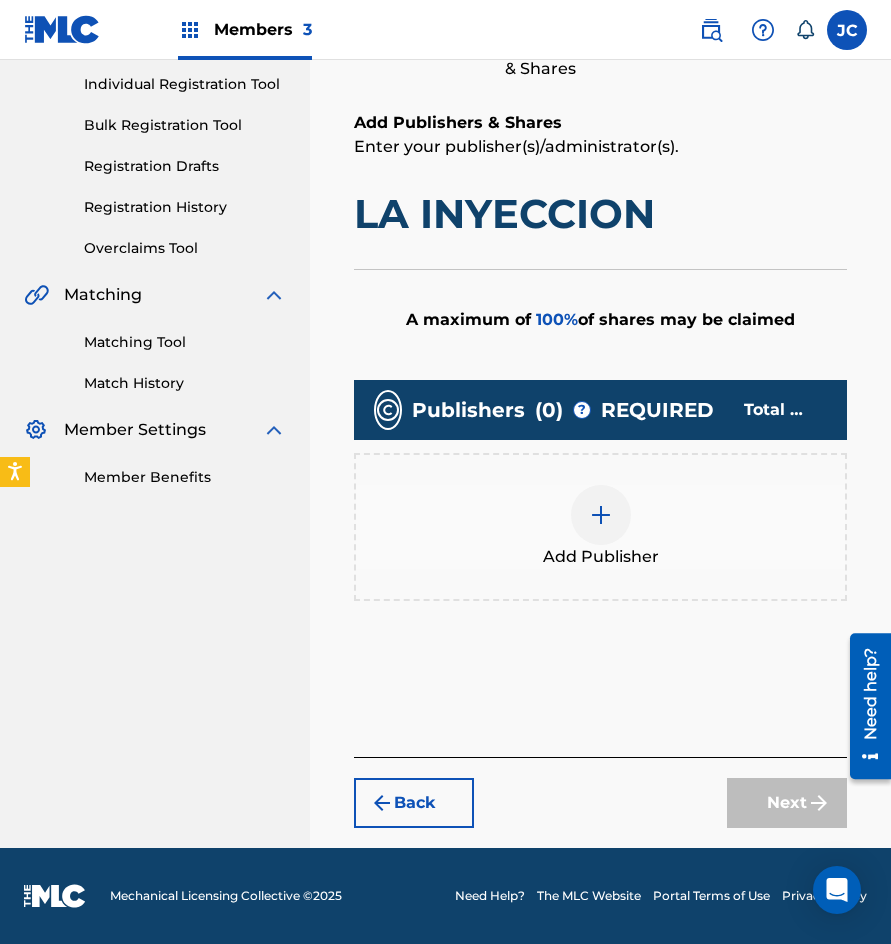 scroll, scrollTop: 251, scrollLeft: 0, axis: vertical 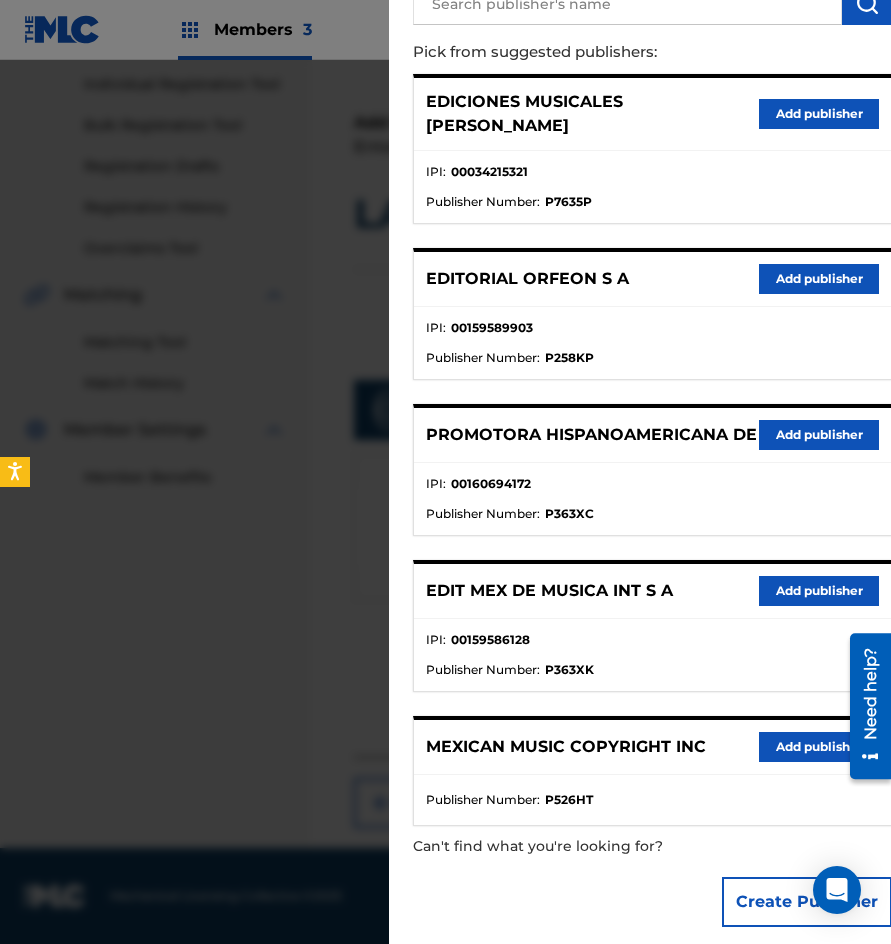 click on "Add publisher" at bounding box center [819, 591] 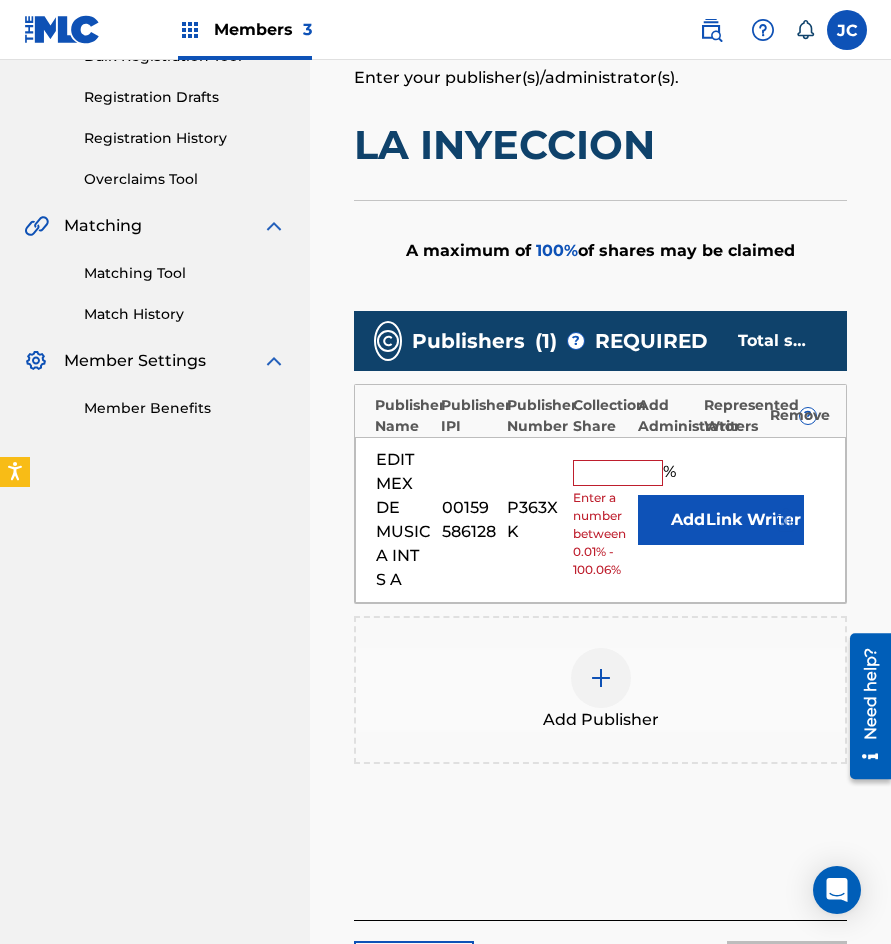 scroll, scrollTop: 351, scrollLeft: 0, axis: vertical 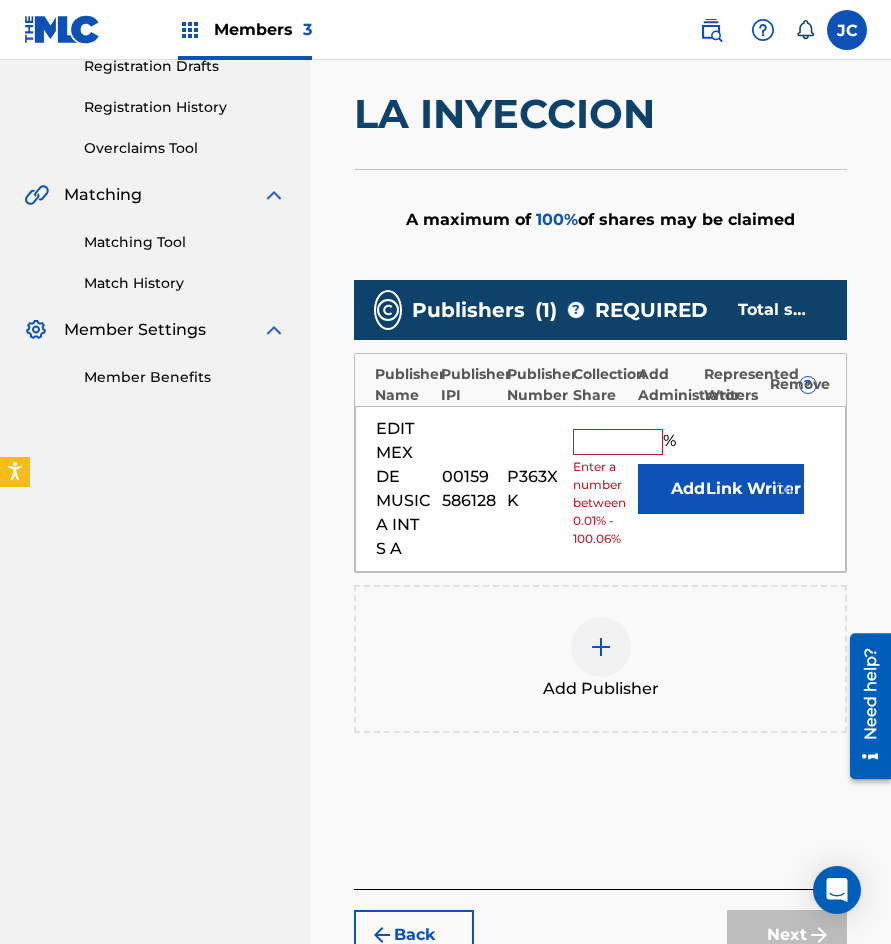 click on "Add" at bounding box center [688, 489] 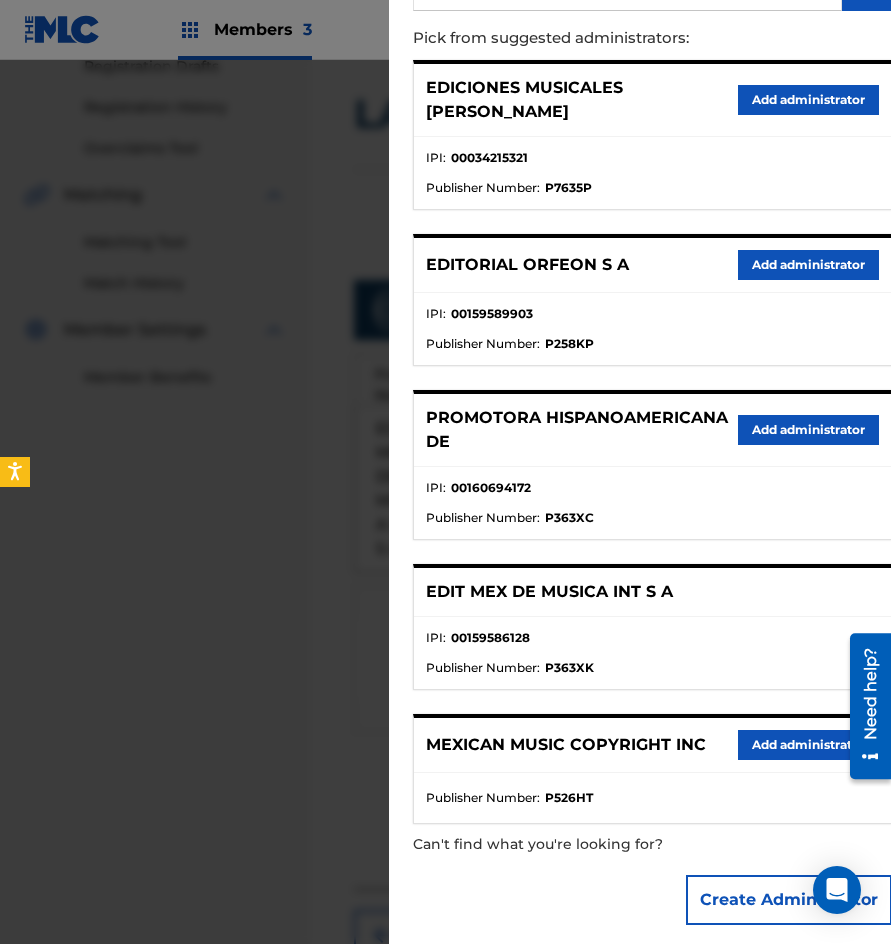 scroll, scrollTop: 229, scrollLeft: 0, axis: vertical 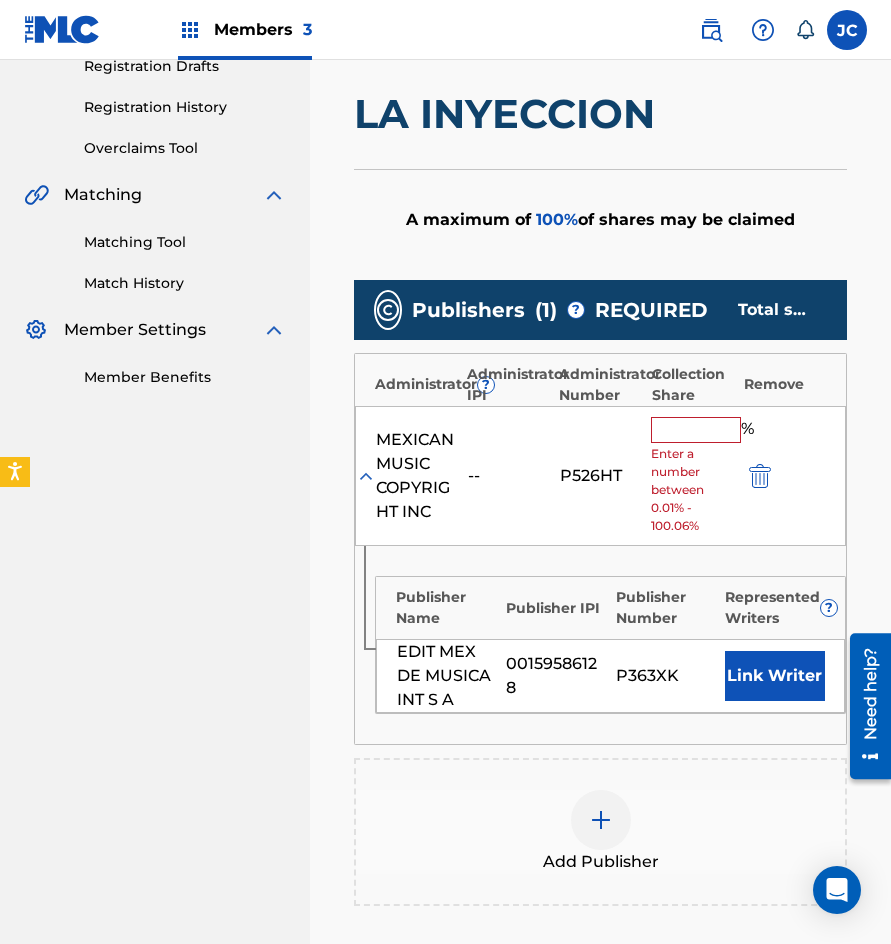 click at bounding box center (696, 430) 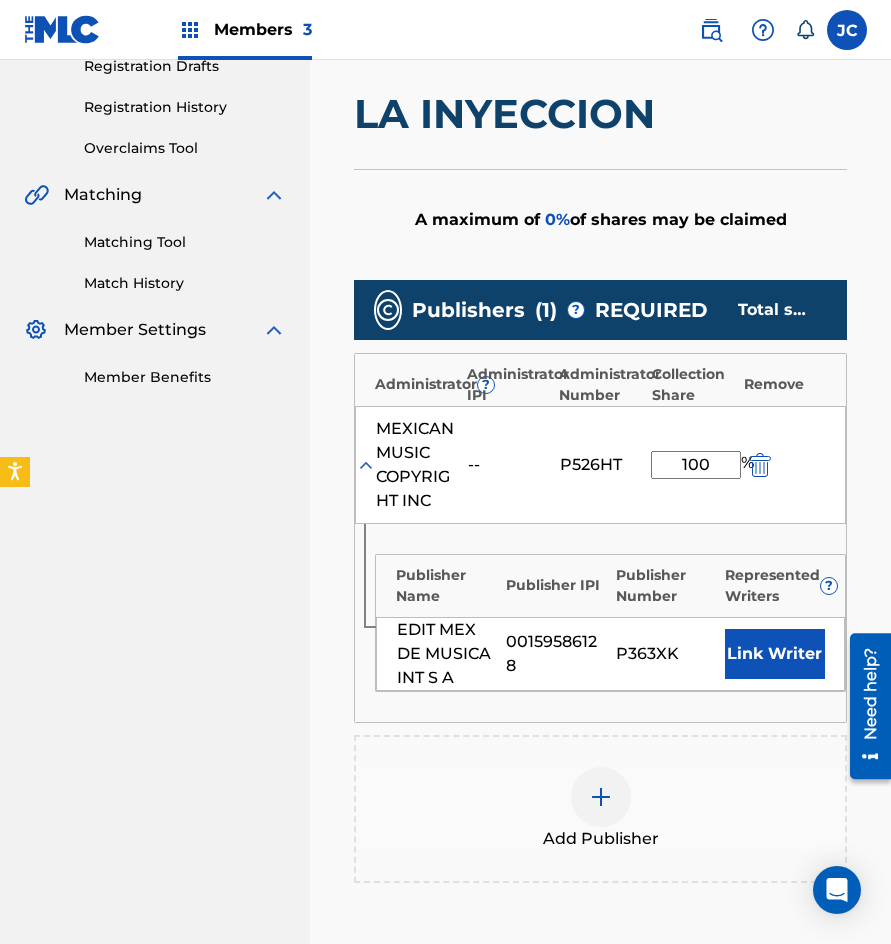 type on "100" 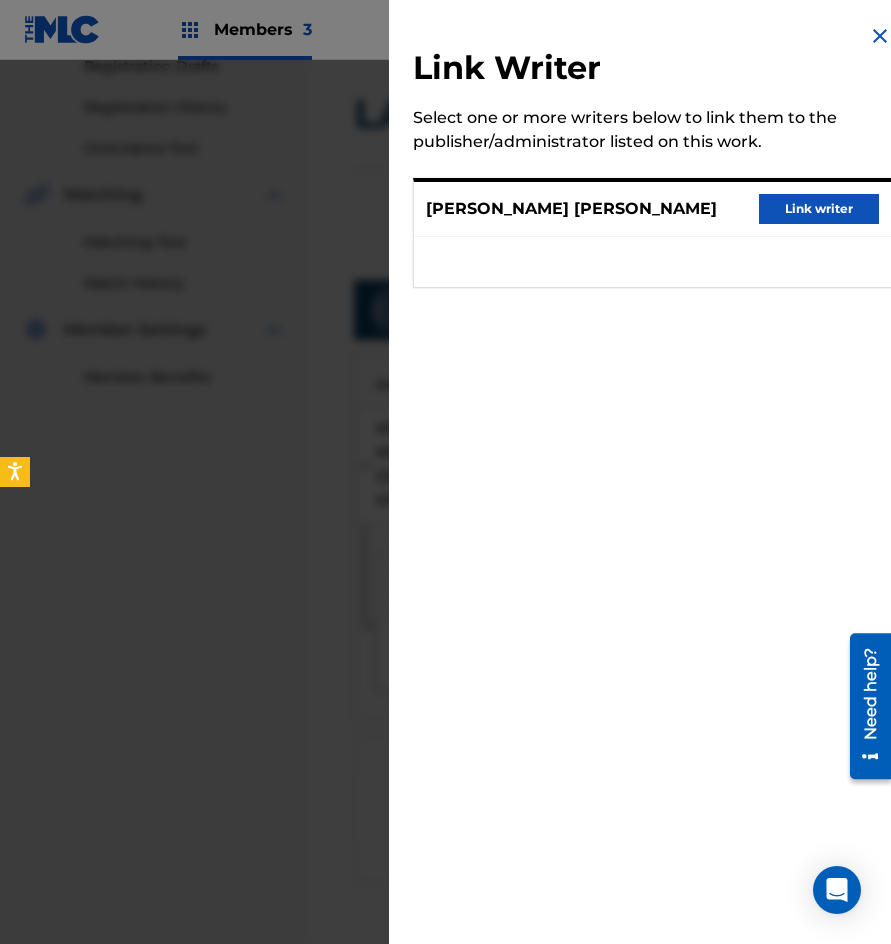 click on "Link writer" at bounding box center [819, 209] 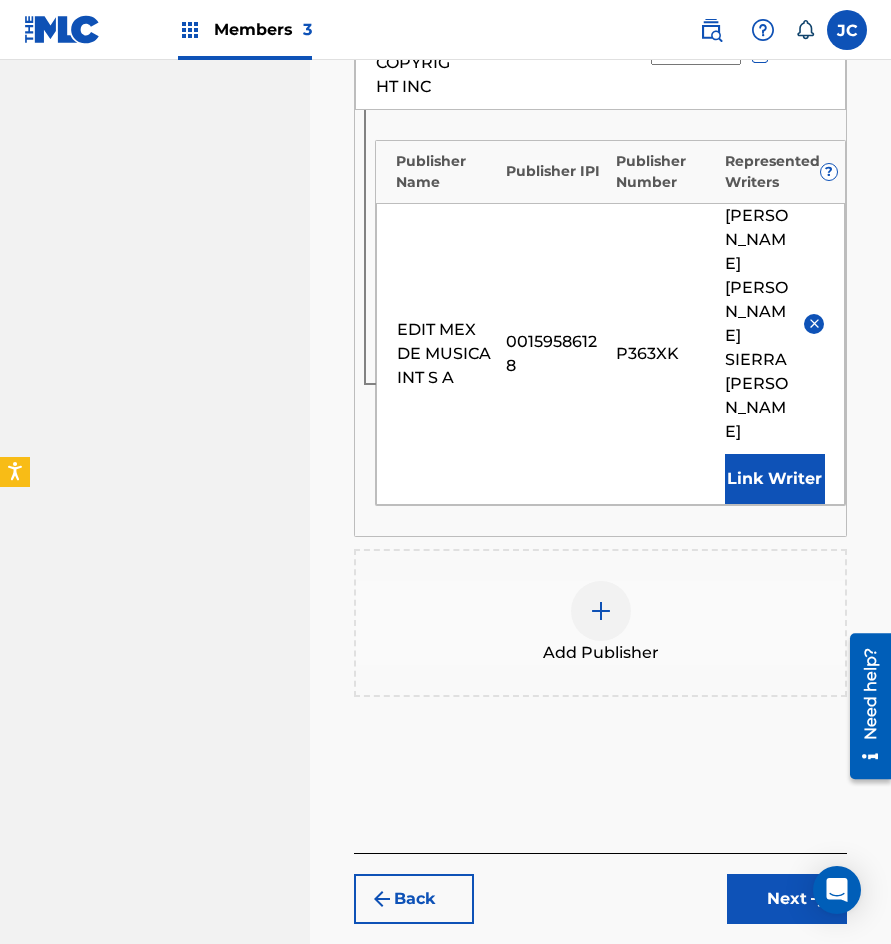 click on "Next" at bounding box center [787, 899] 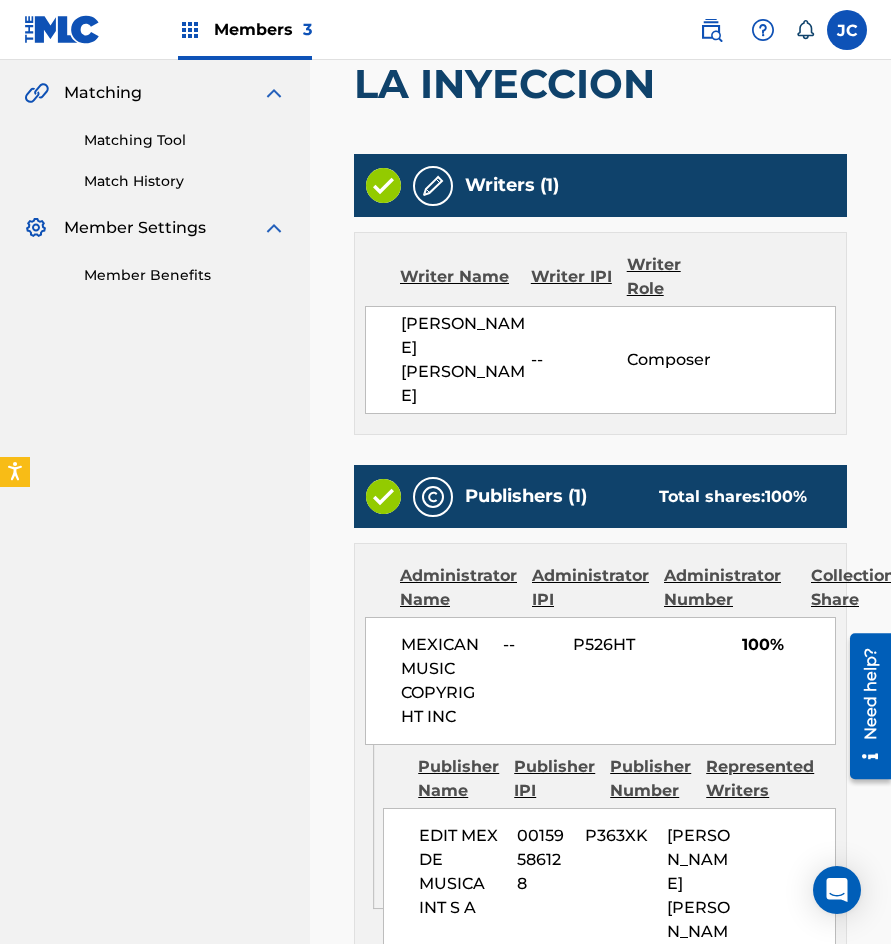scroll, scrollTop: 590, scrollLeft: 0, axis: vertical 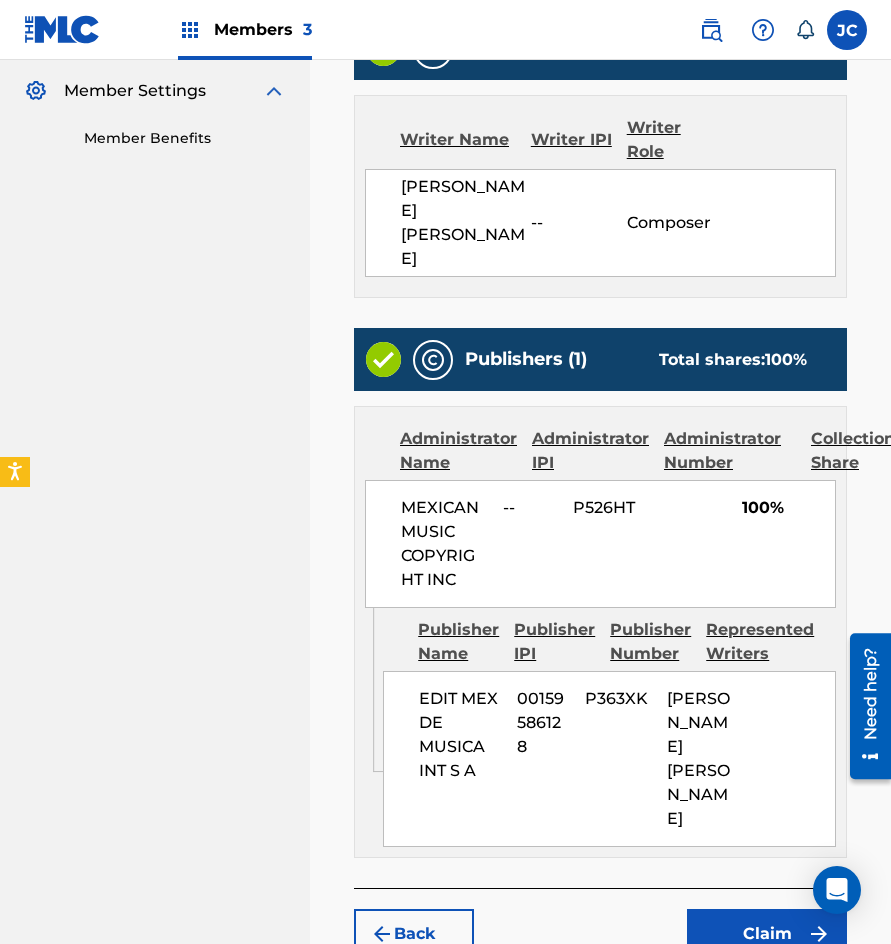 click on "Claim" at bounding box center [767, 934] 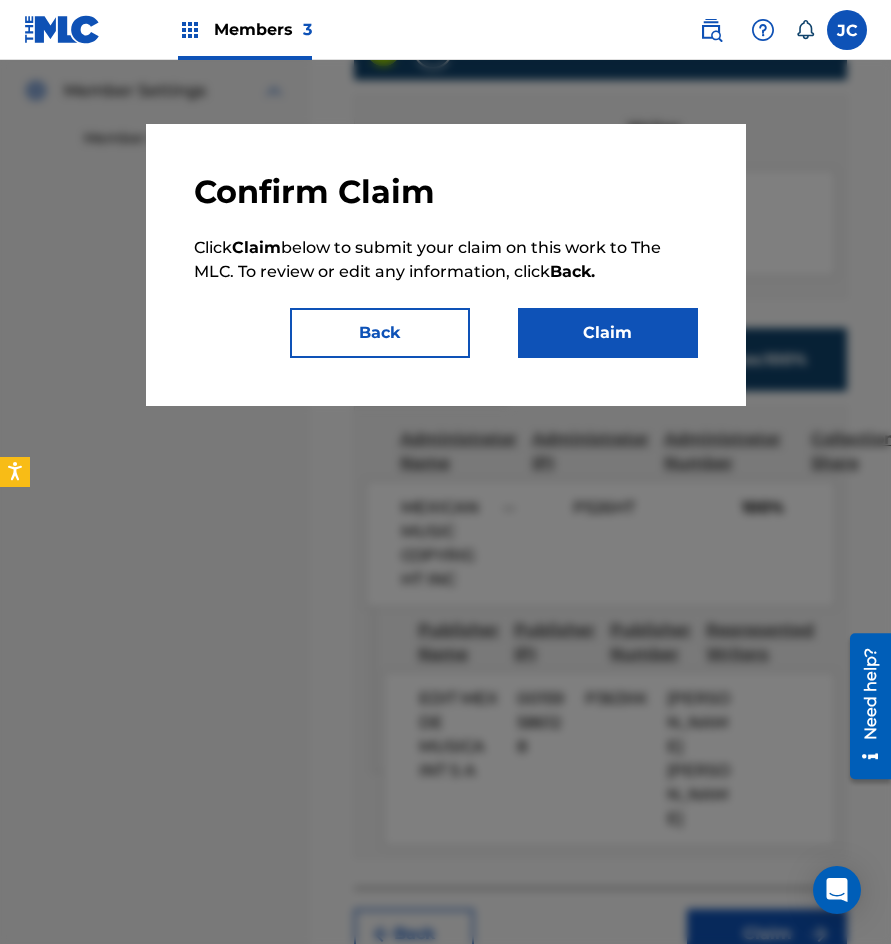 click on "Claim" at bounding box center (608, 333) 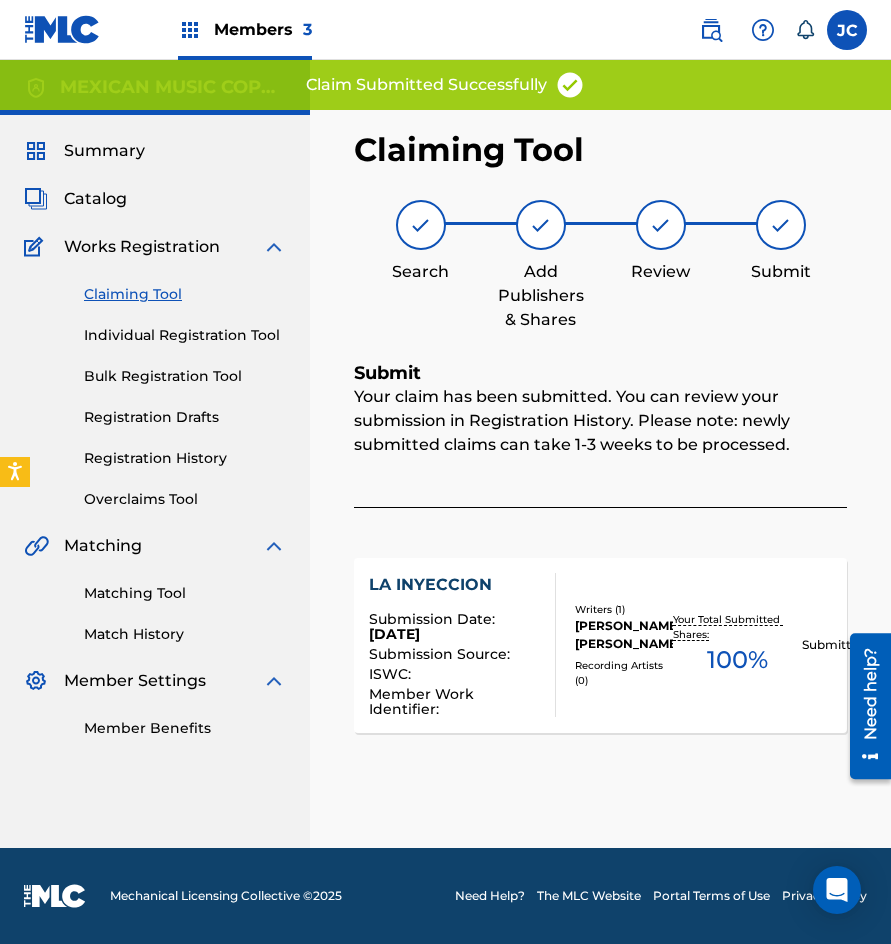scroll, scrollTop: 0, scrollLeft: 0, axis: both 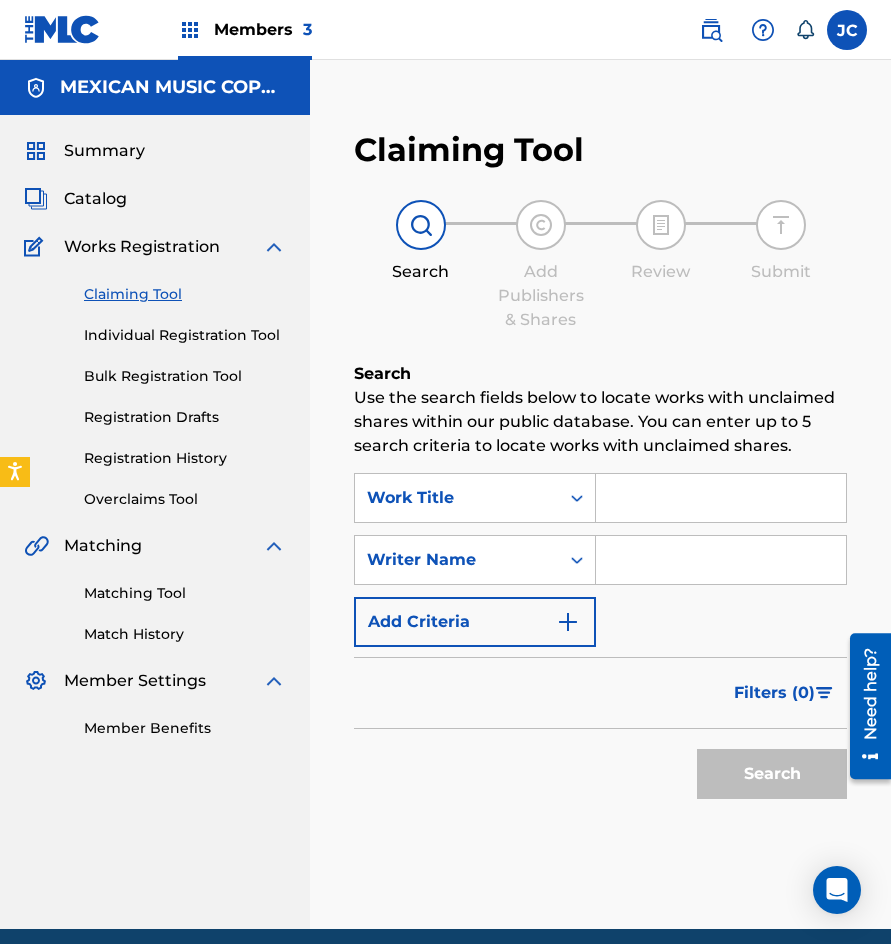drag, startPoint x: 171, startPoint y: 462, endPoint x: 195, endPoint y: 462, distance: 24 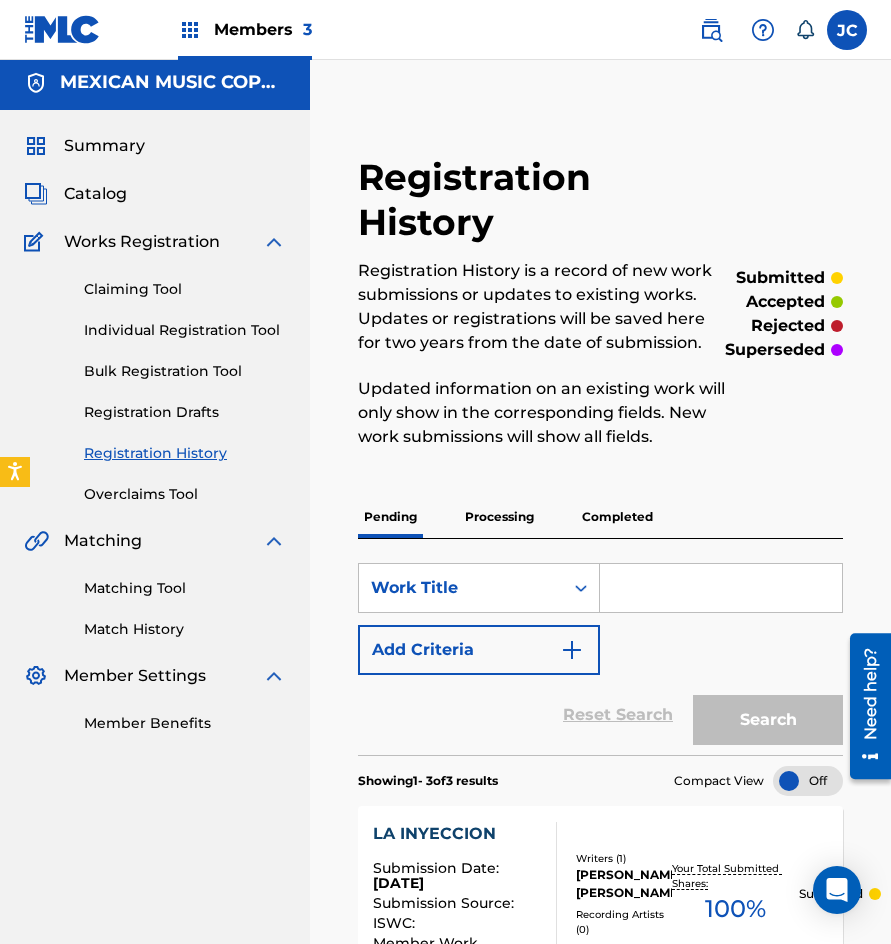 scroll, scrollTop: 0, scrollLeft: 0, axis: both 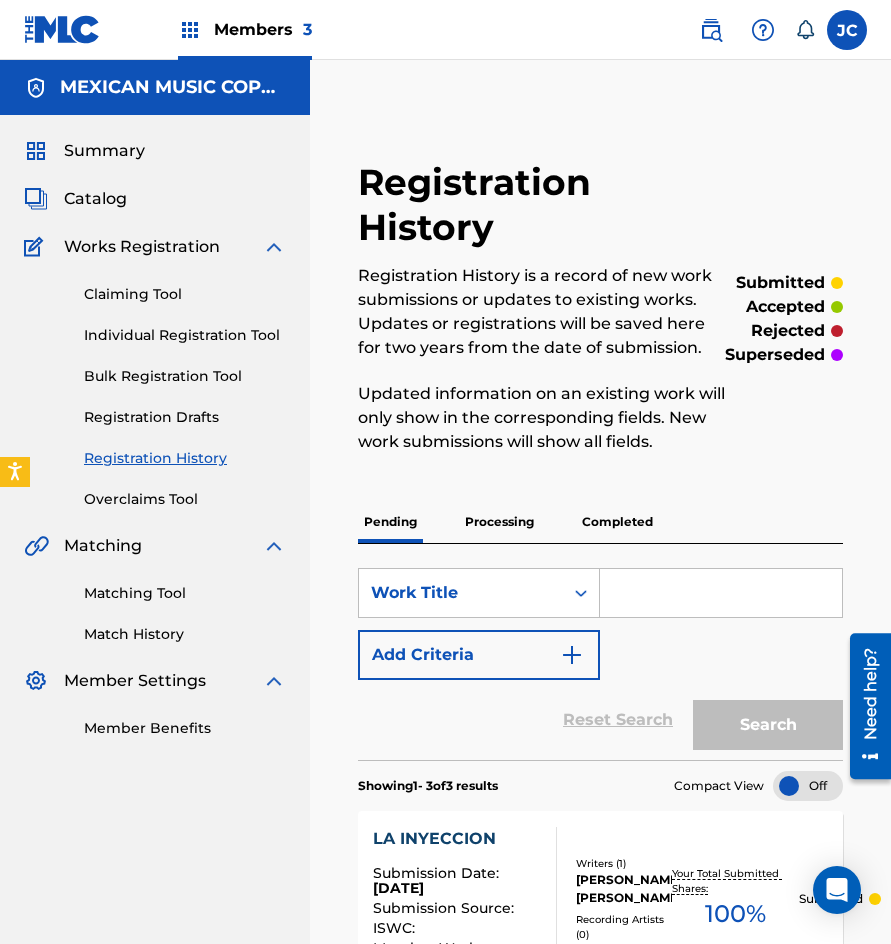 click on "Catalog" at bounding box center (95, 199) 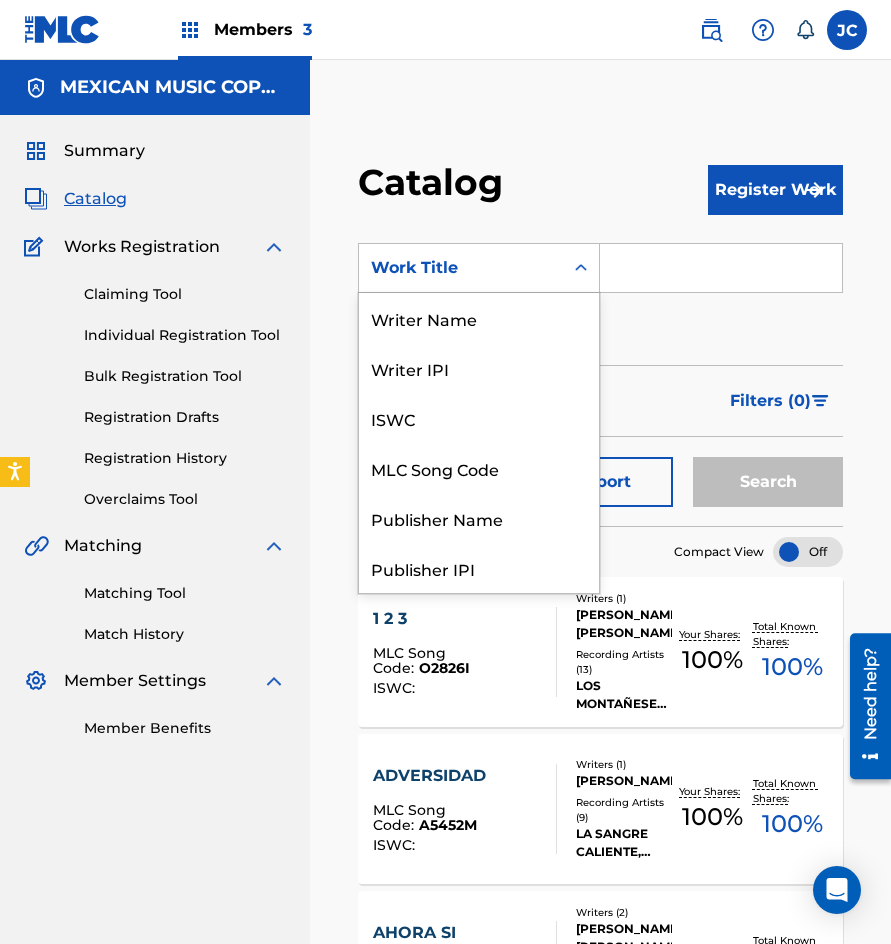 click on "Work Title" at bounding box center (461, 268) 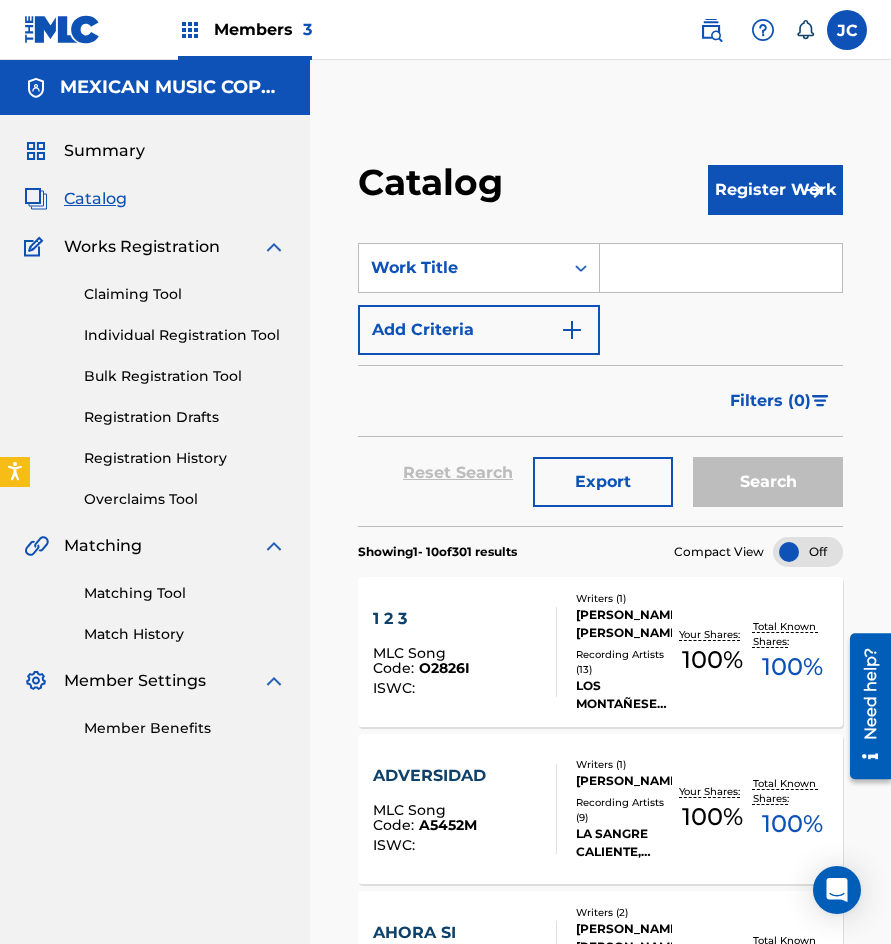 click on "Claiming Tool" at bounding box center [185, 294] 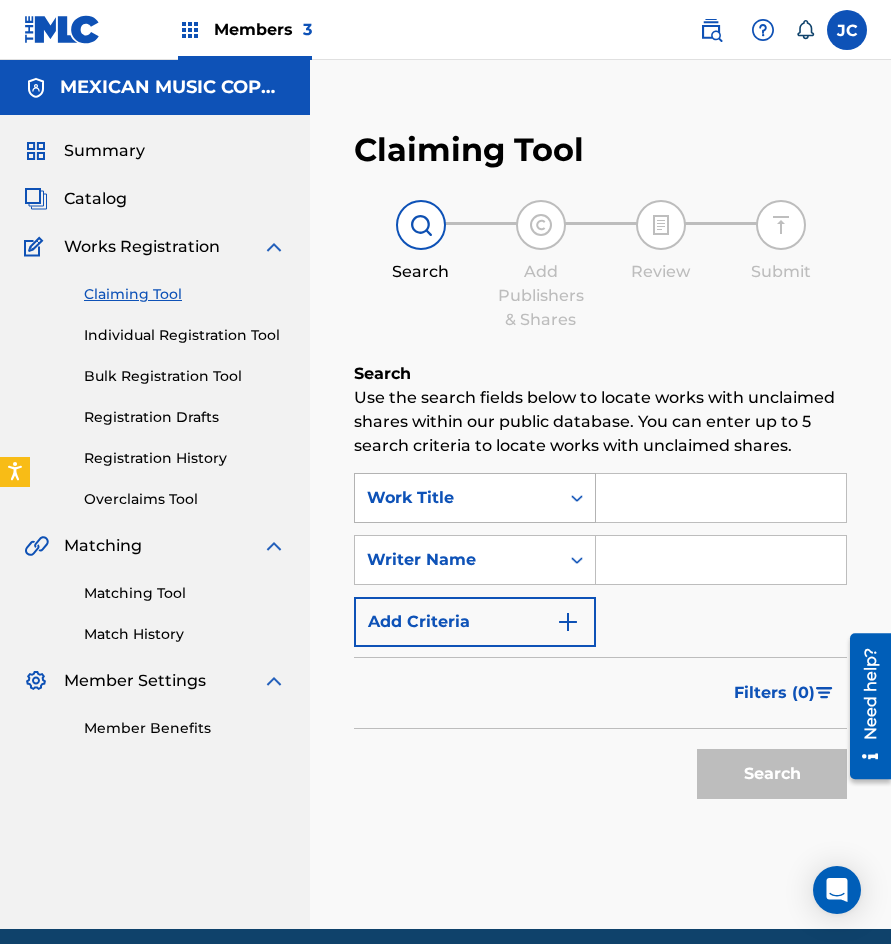 click on "Work Title" at bounding box center (457, 498) 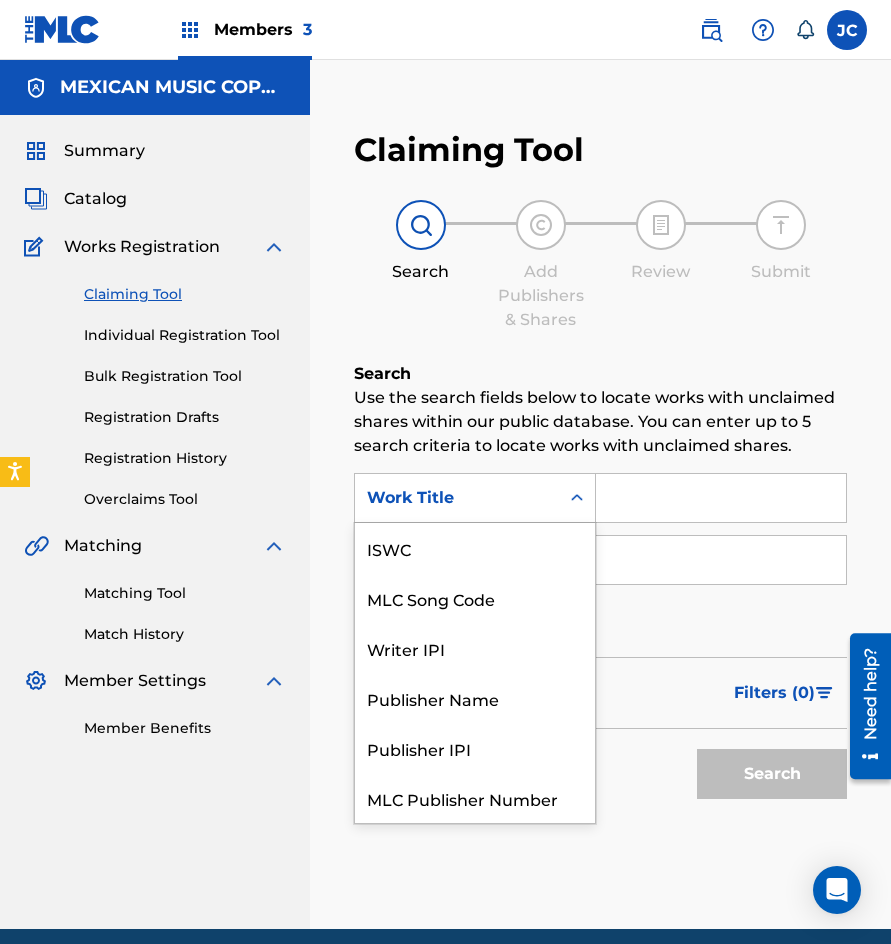 scroll, scrollTop: 50, scrollLeft: 0, axis: vertical 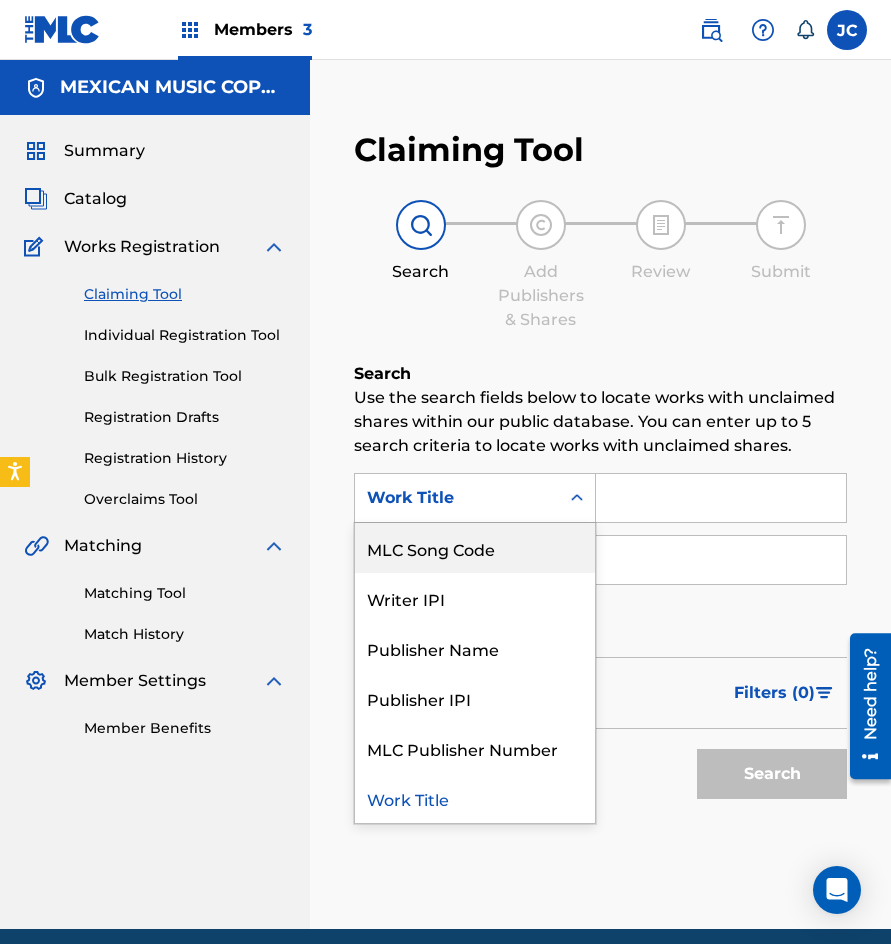 click on "MLC Song Code" at bounding box center [475, 548] 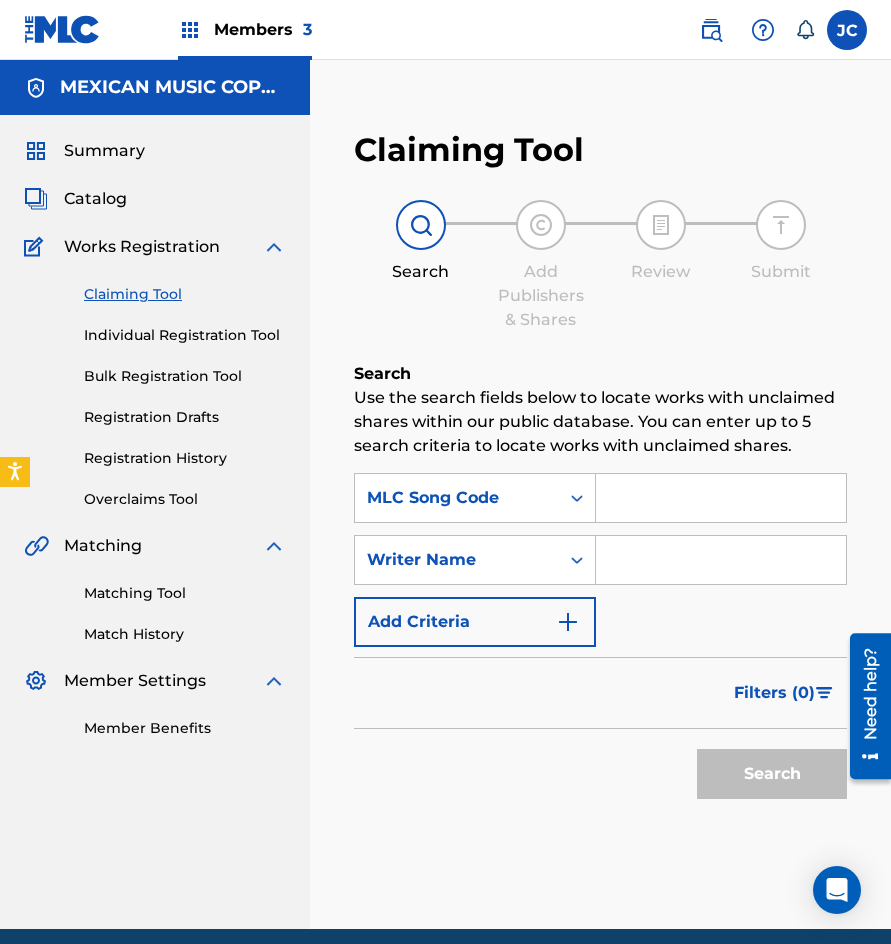 click at bounding box center [721, 498] 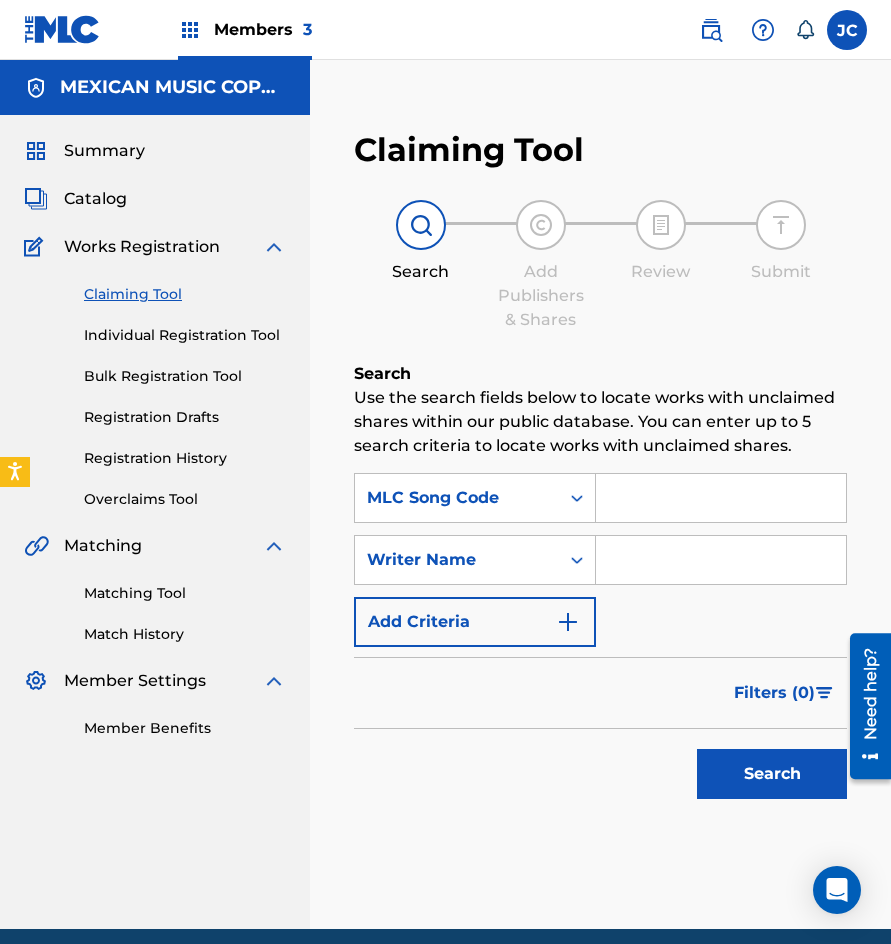 paste on "D5271O" 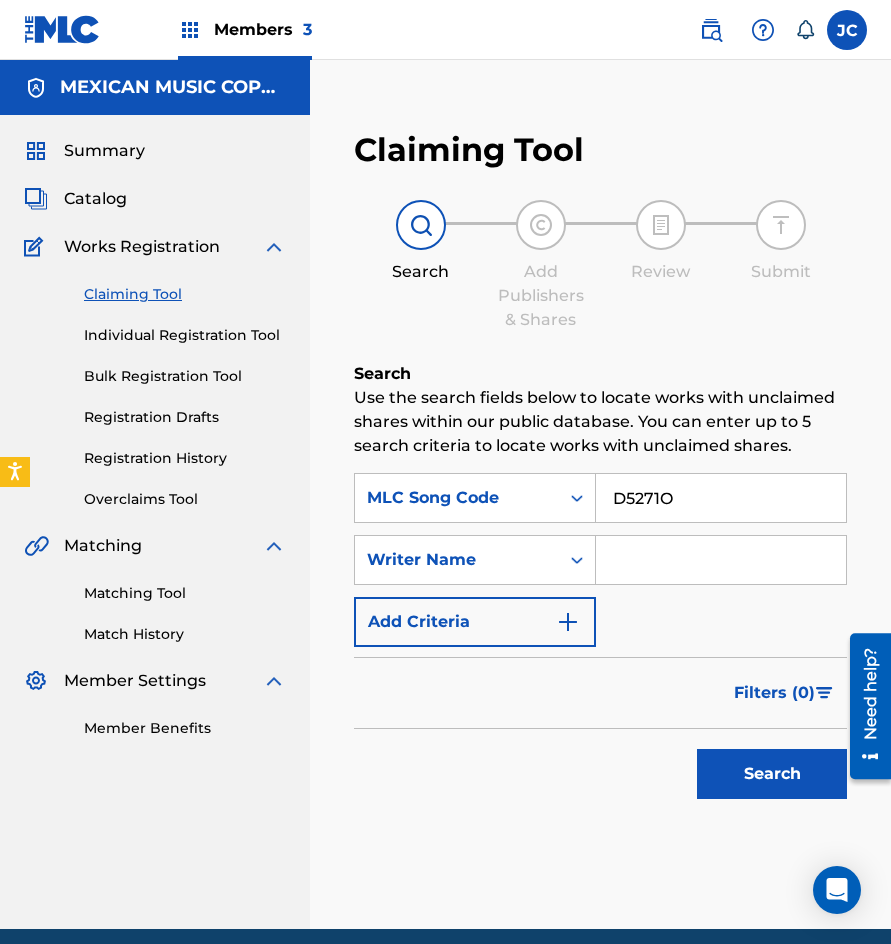 type on "D5271O" 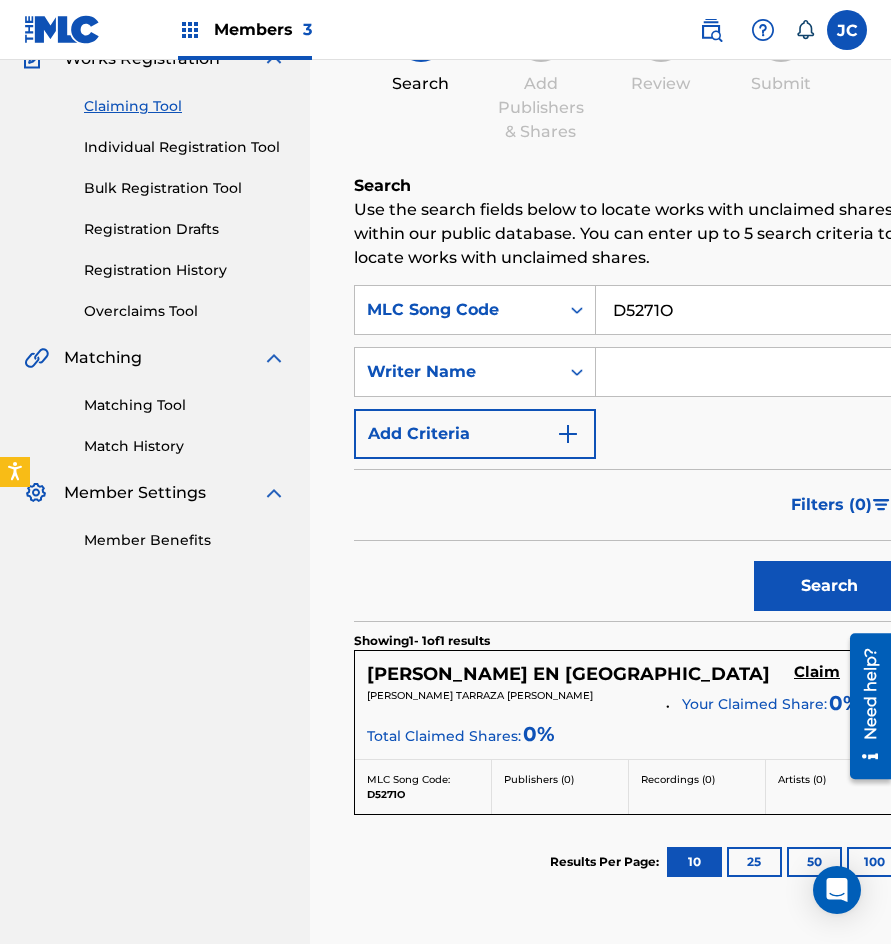 scroll, scrollTop: 369, scrollLeft: 0, axis: vertical 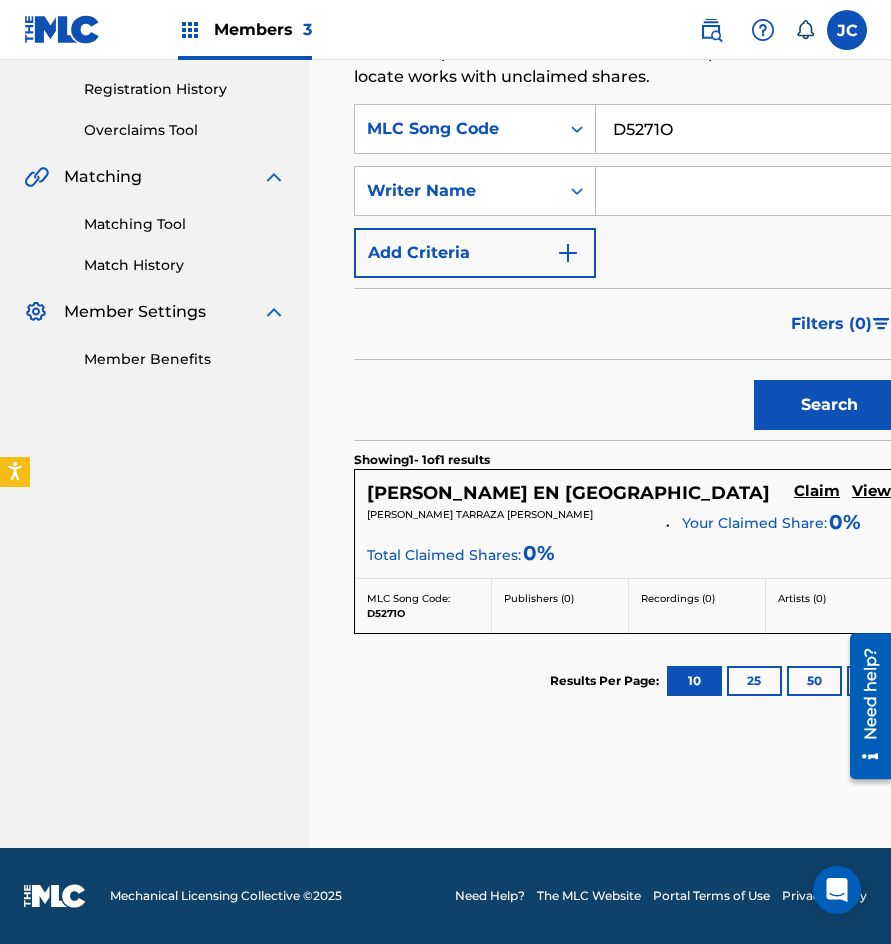 click on "Claim" at bounding box center (817, 491) 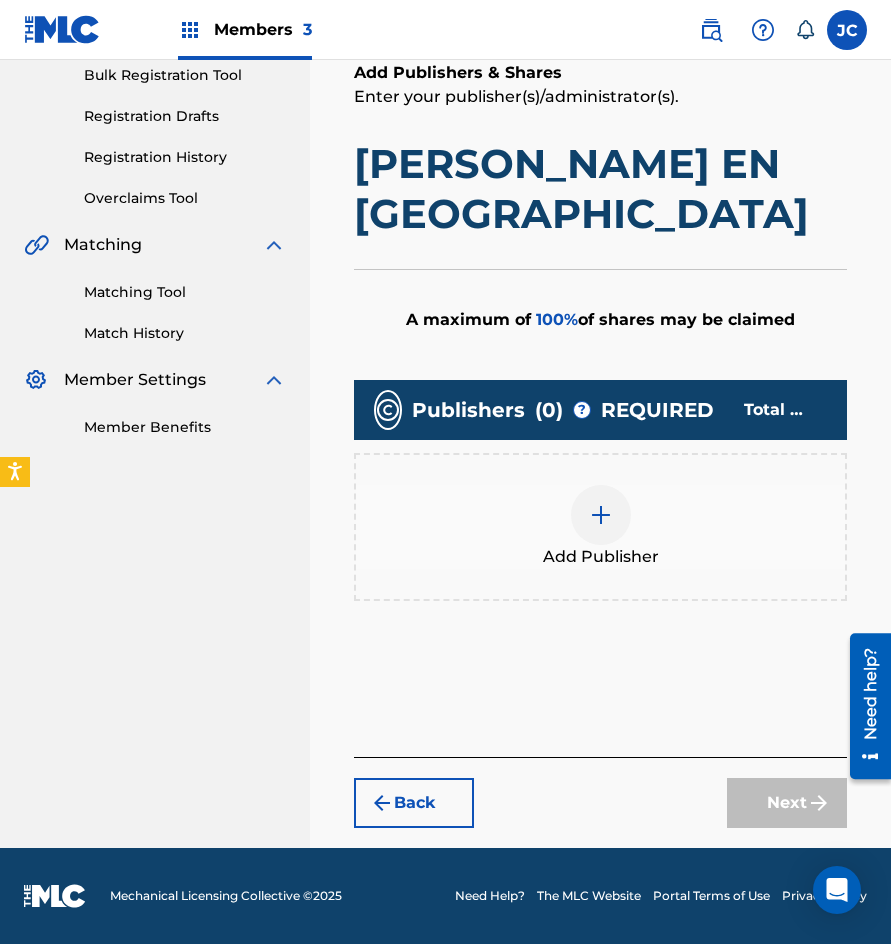click at bounding box center (601, 515) 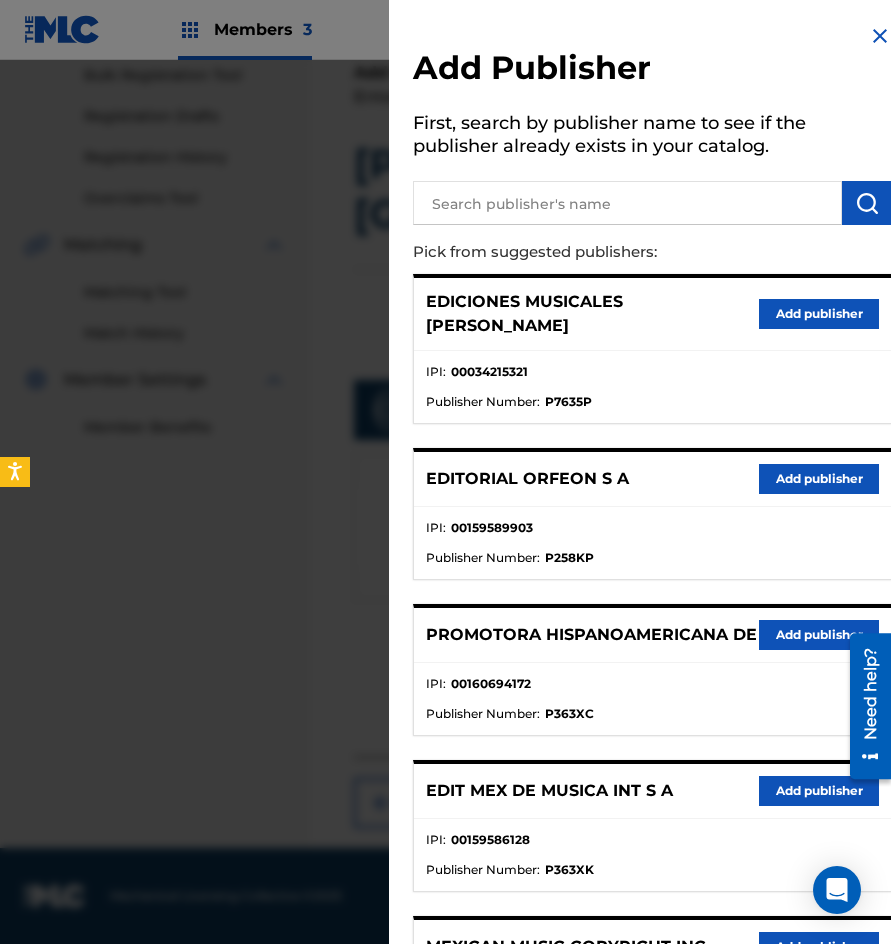 scroll, scrollTop: 217, scrollLeft: 0, axis: vertical 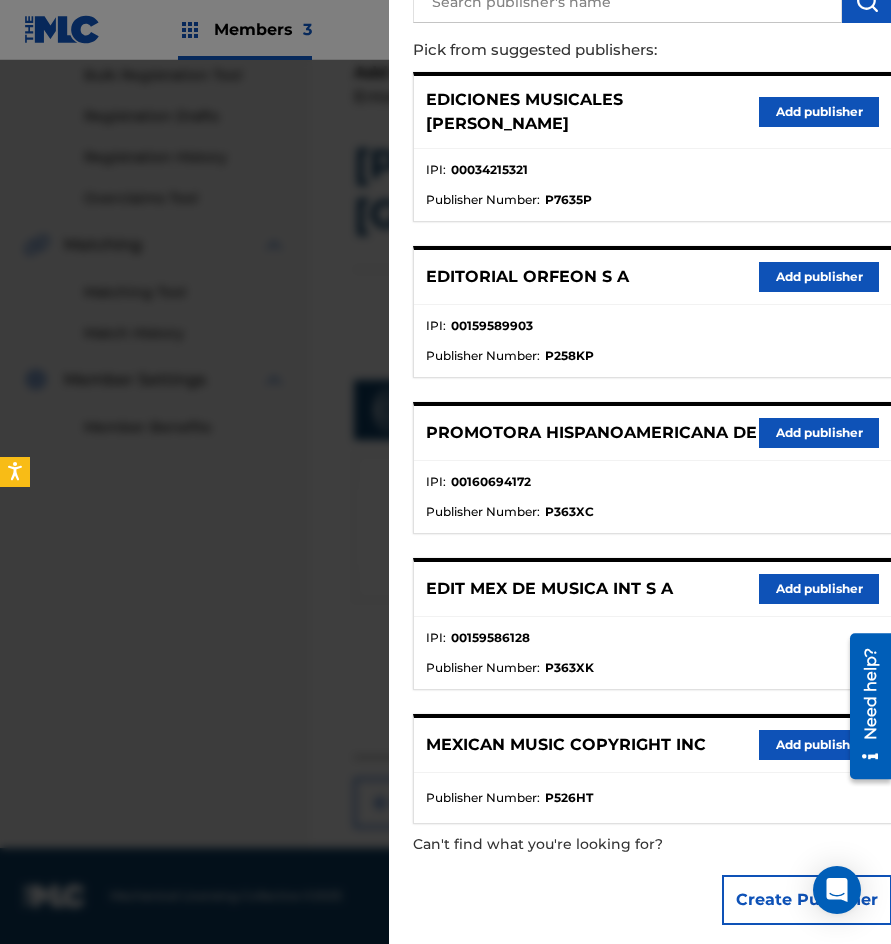 click on "Add publisher" at bounding box center [819, 589] 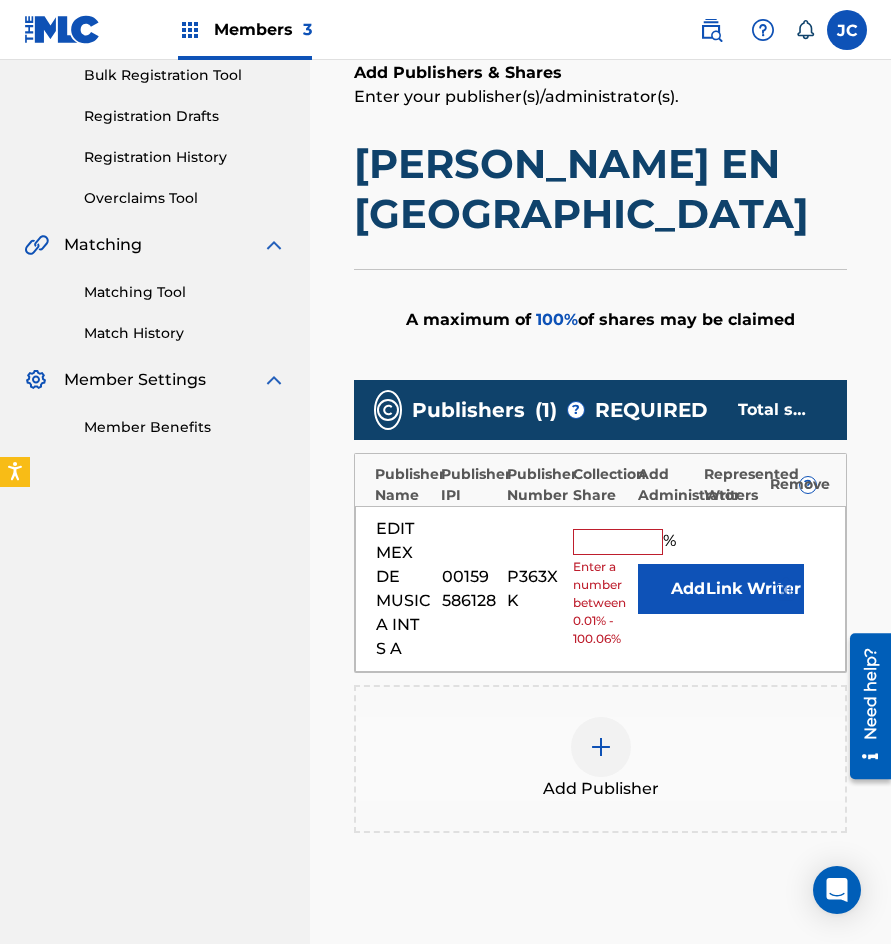 click on "Add" at bounding box center [688, 589] 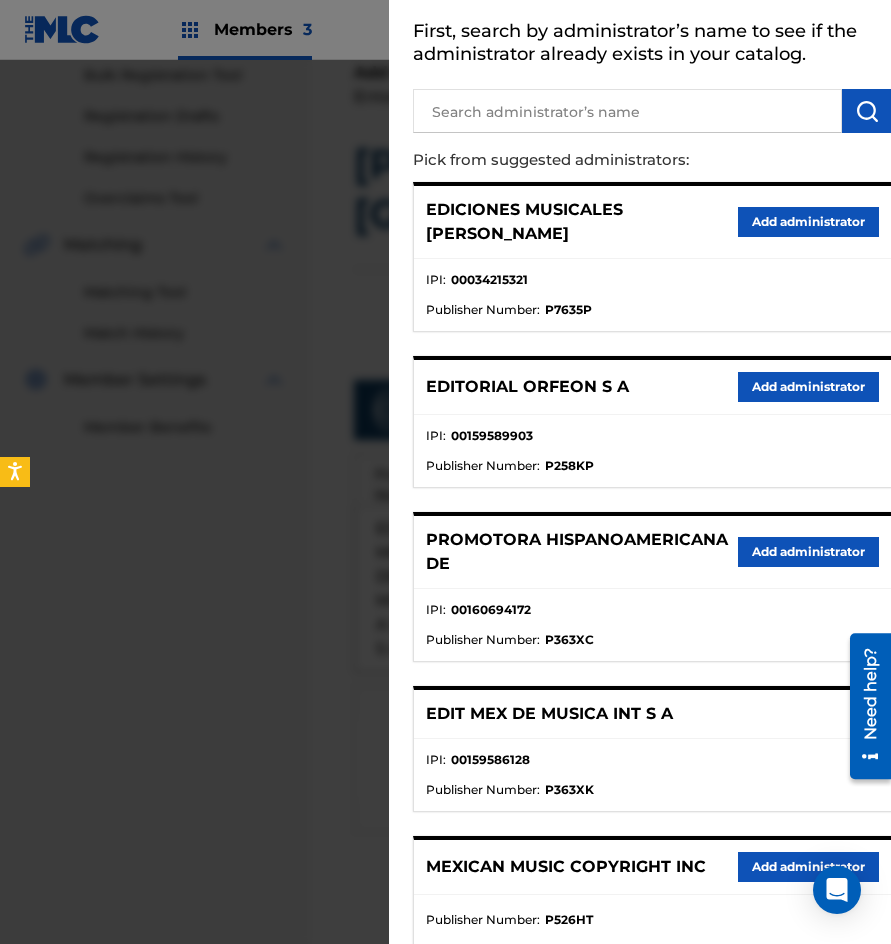 scroll, scrollTop: 229, scrollLeft: 0, axis: vertical 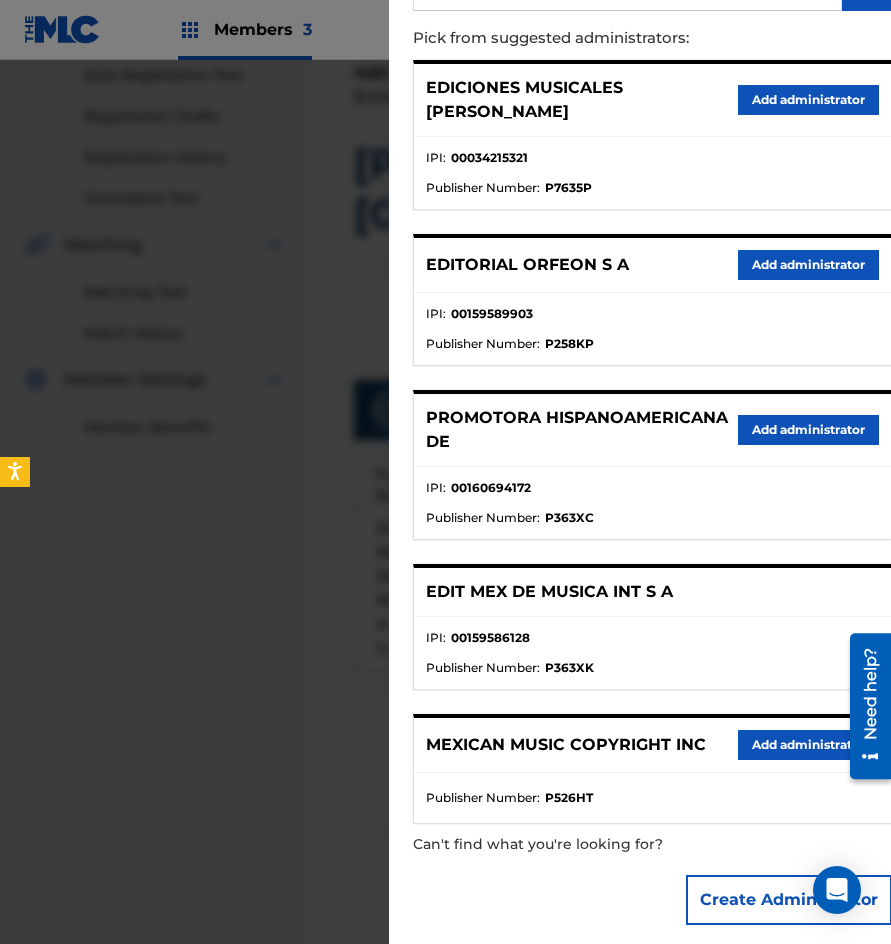 click on "Add administrator" at bounding box center (808, 745) 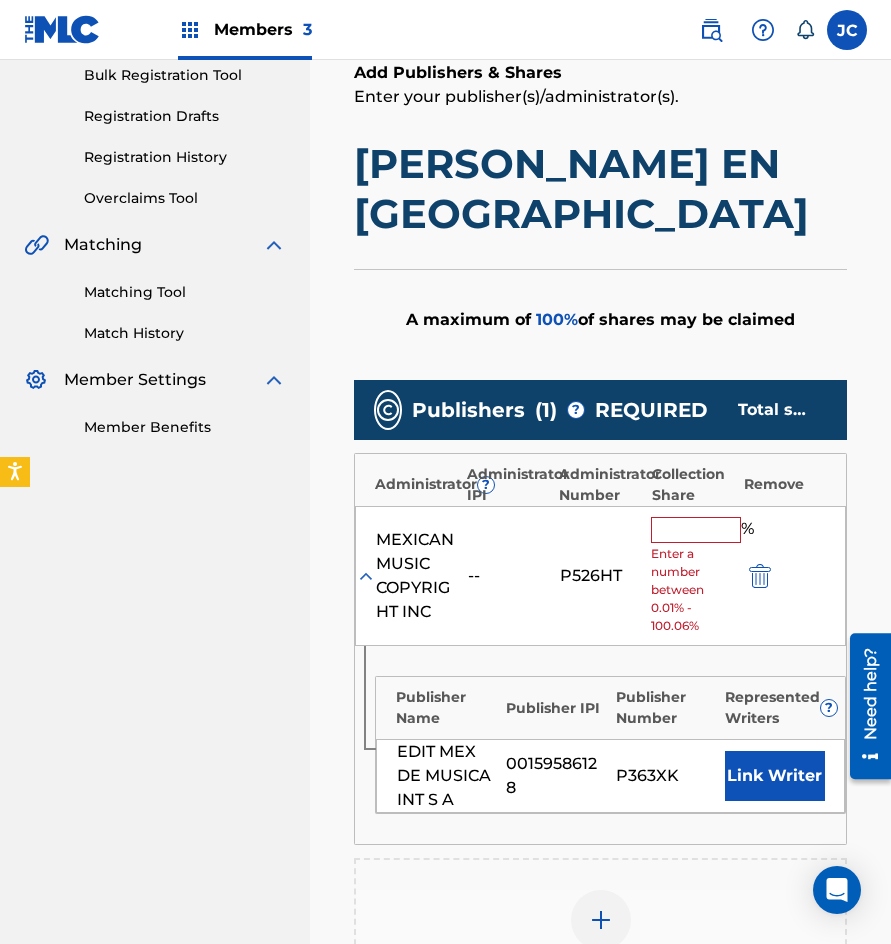 click at bounding box center (696, 530) 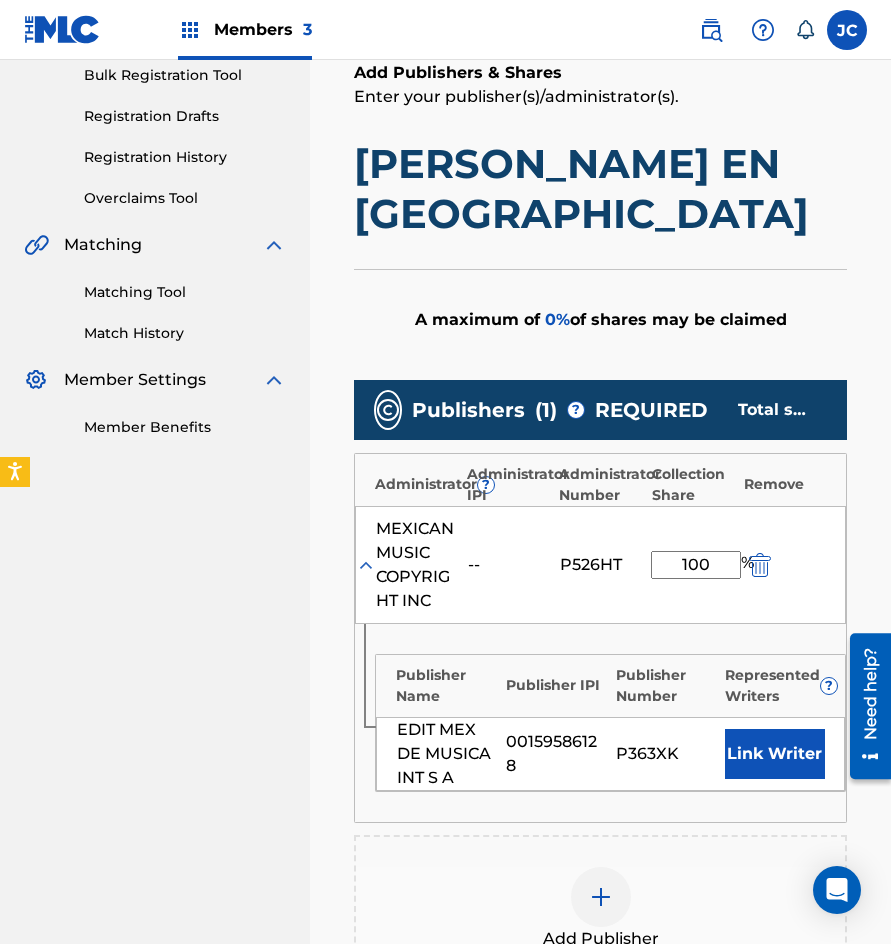 type on "100" 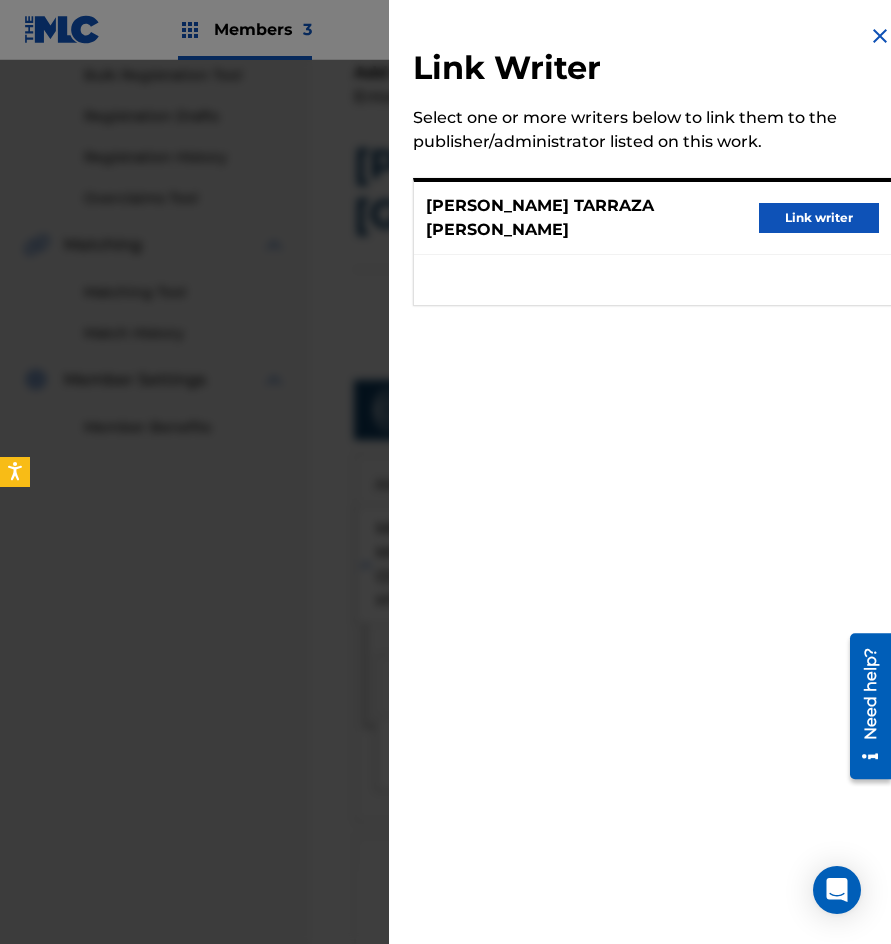 click on "Link writer" at bounding box center [819, 218] 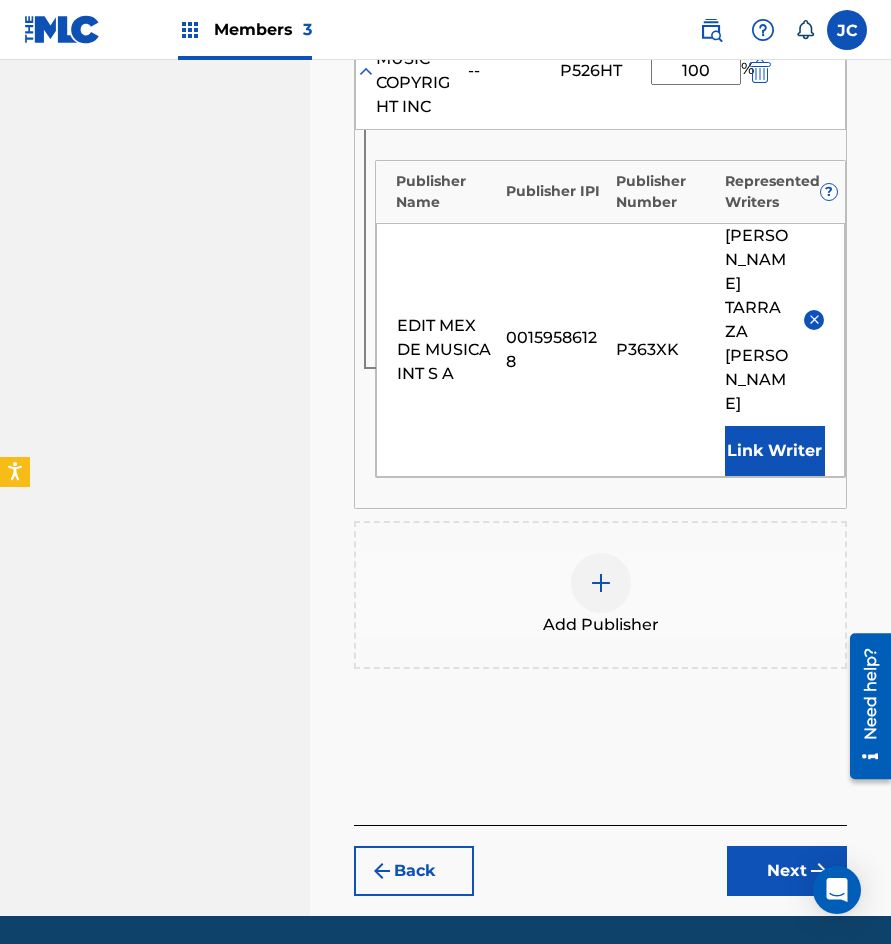 scroll, scrollTop: 815, scrollLeft: 0, axis: vertical 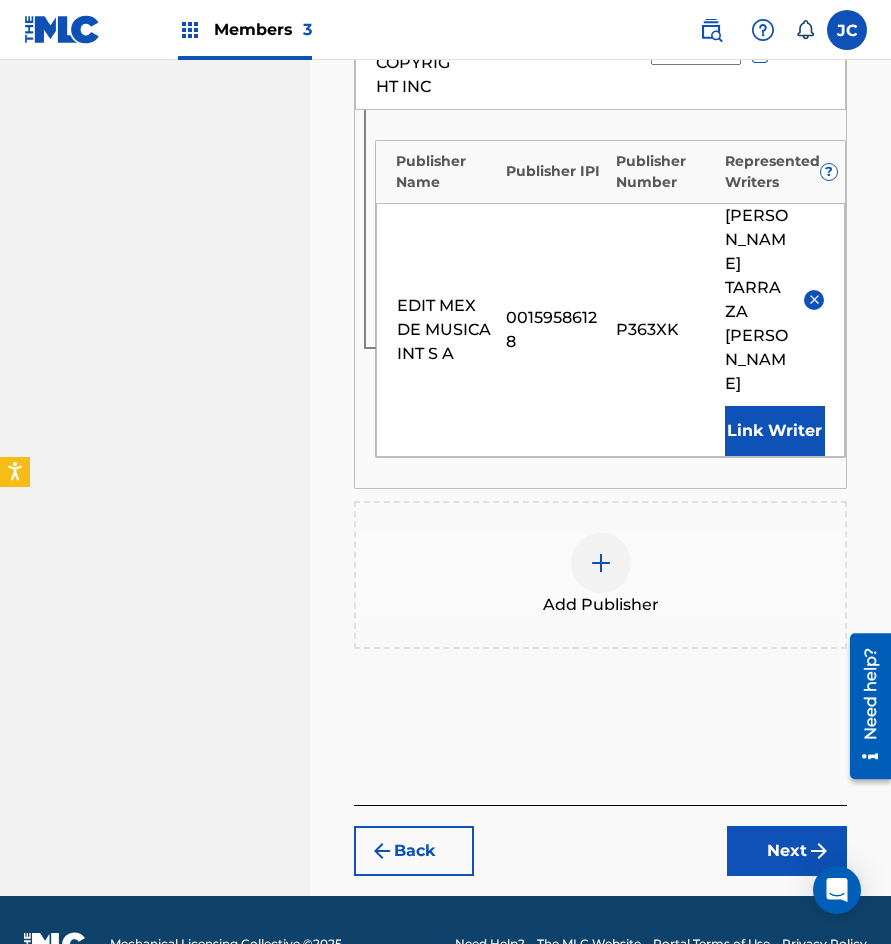 click on "Next" at bounding box center [787, 851] 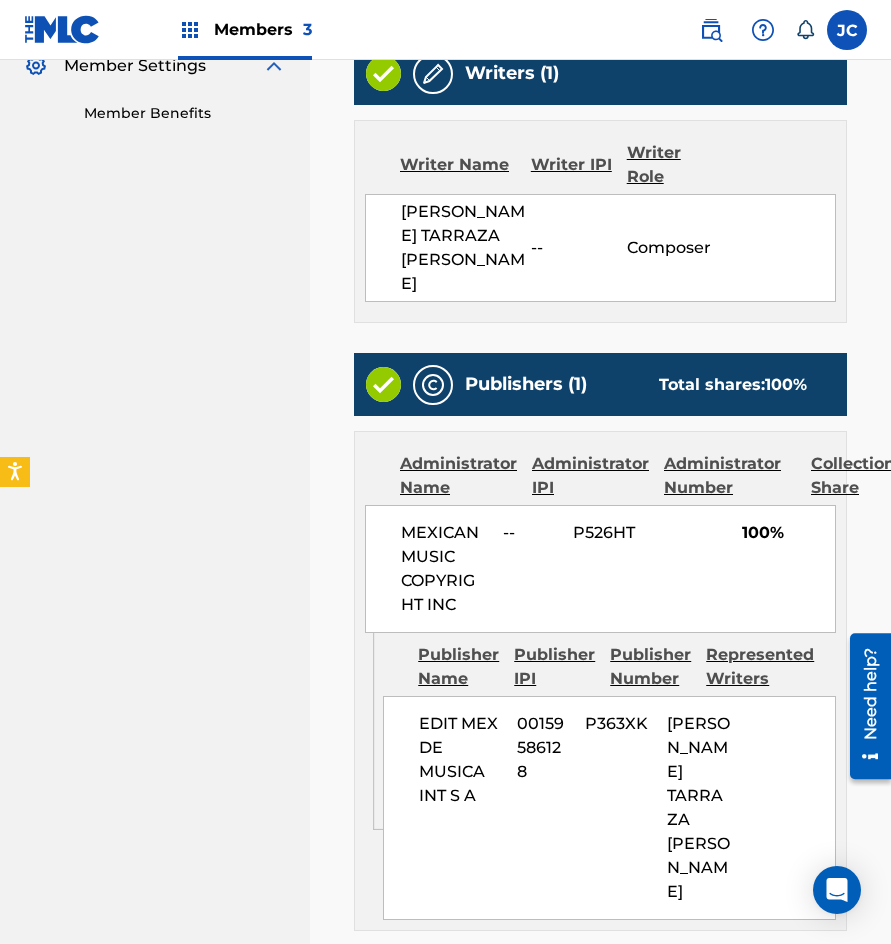 scroll, scrollTop: 747, scrollLeft: 0, axis: vertical 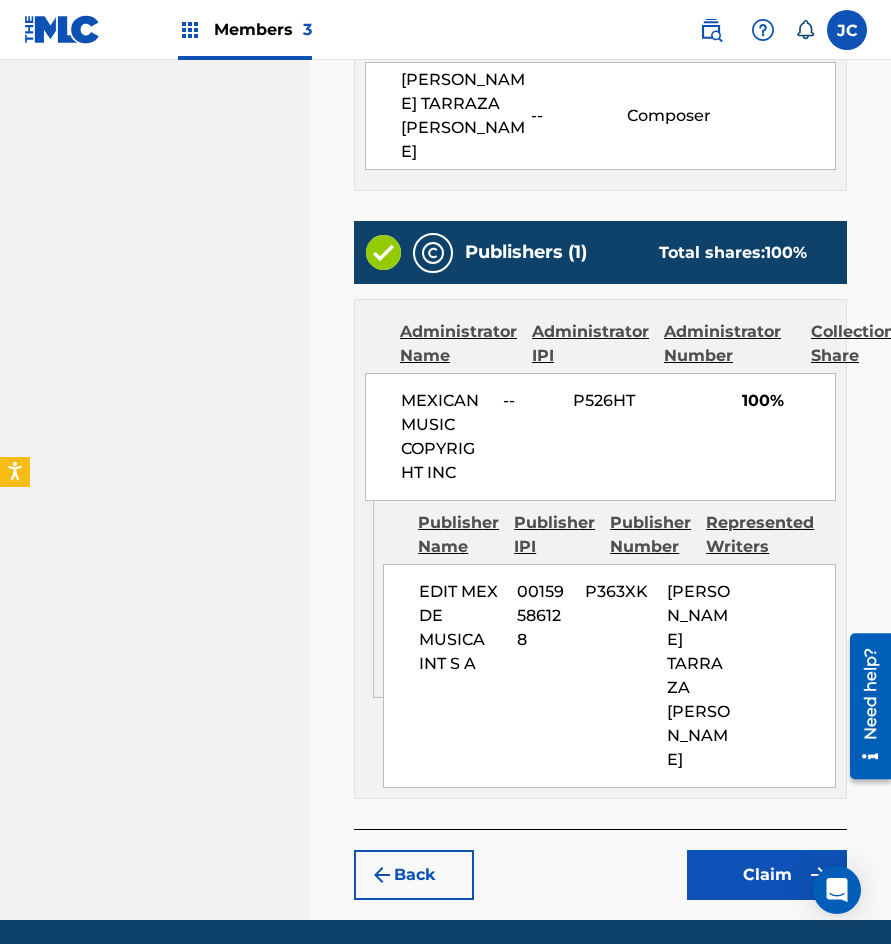 click on "Claim" at bounding box center (767, 875) 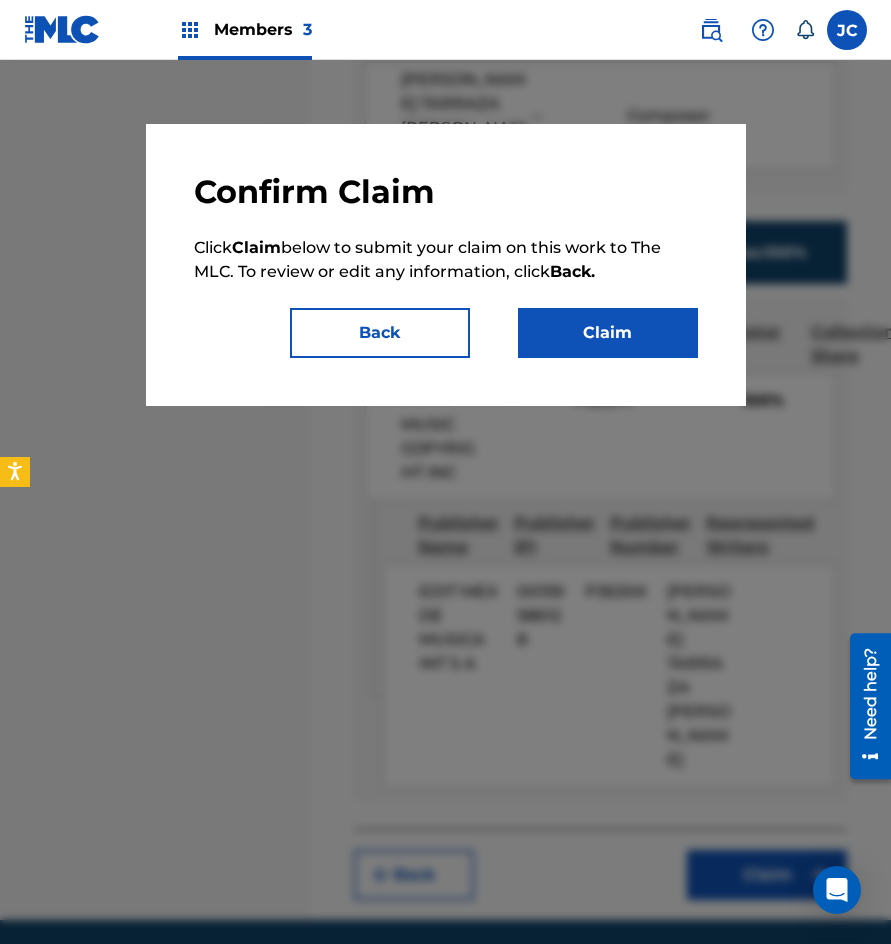click on "Claim" at bounding box center [608, 333] 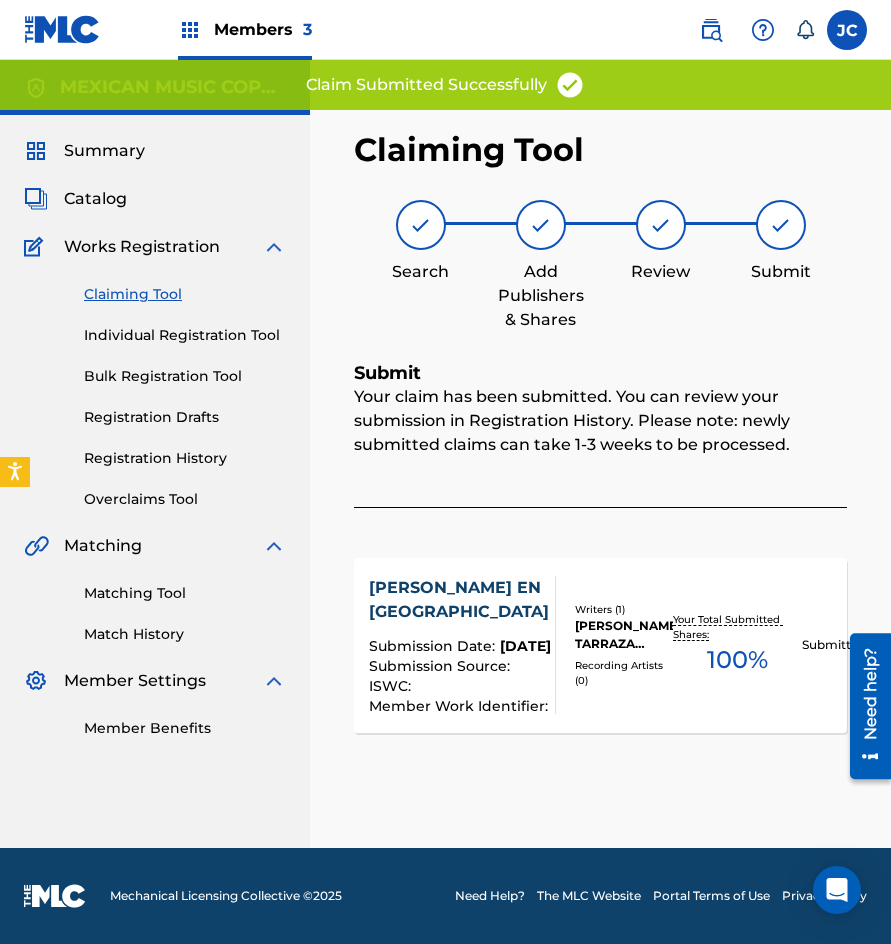 scroll, scrollTop: 0, scrollLeft: 0, axis: both 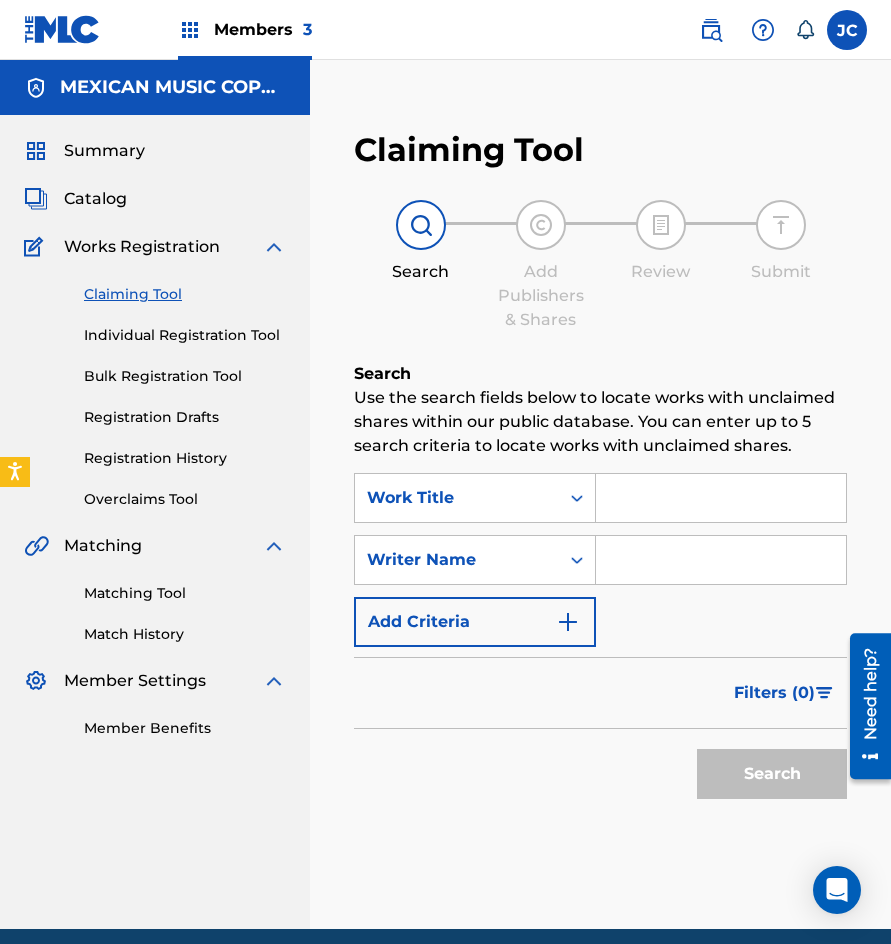 click on "SearchWithCriteriac6d3d5db-0141-4fda-aa90-4cba568a710d Work Title SearchWithCriteria096d634c-5a6d-4413-9884-8deeefc7b3ba Writer Name Add Criteria" at bounding box center [600, 560] 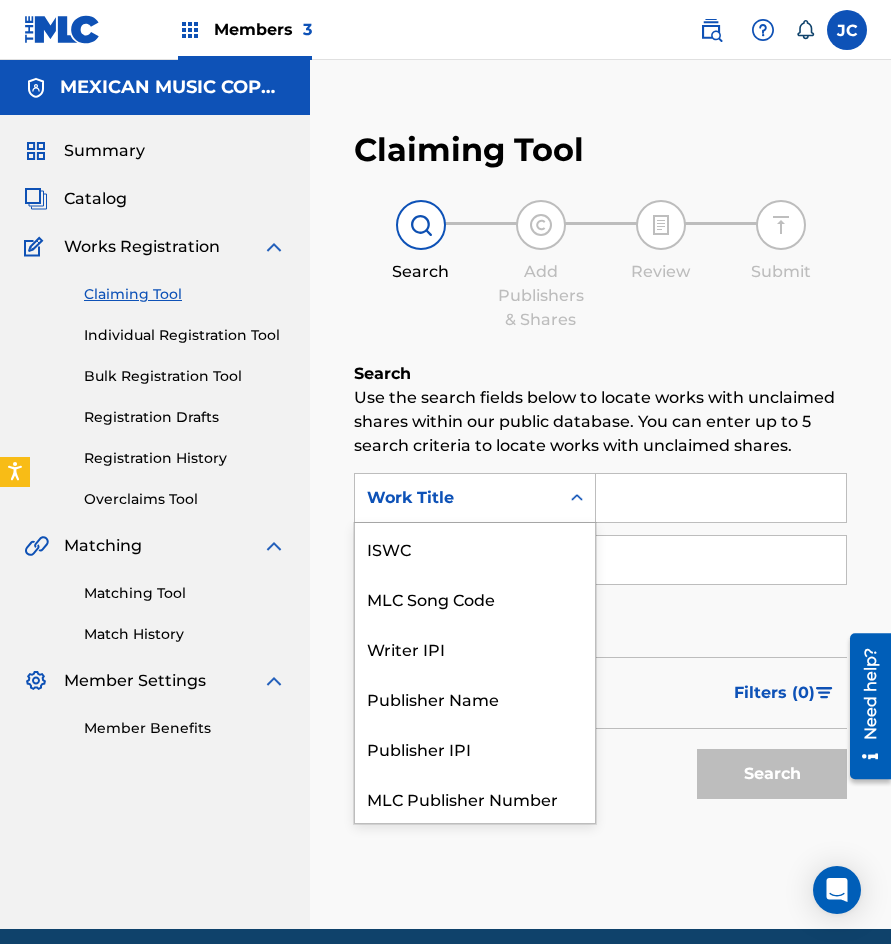 click on "Work Title" at bounding box center [457, 498] 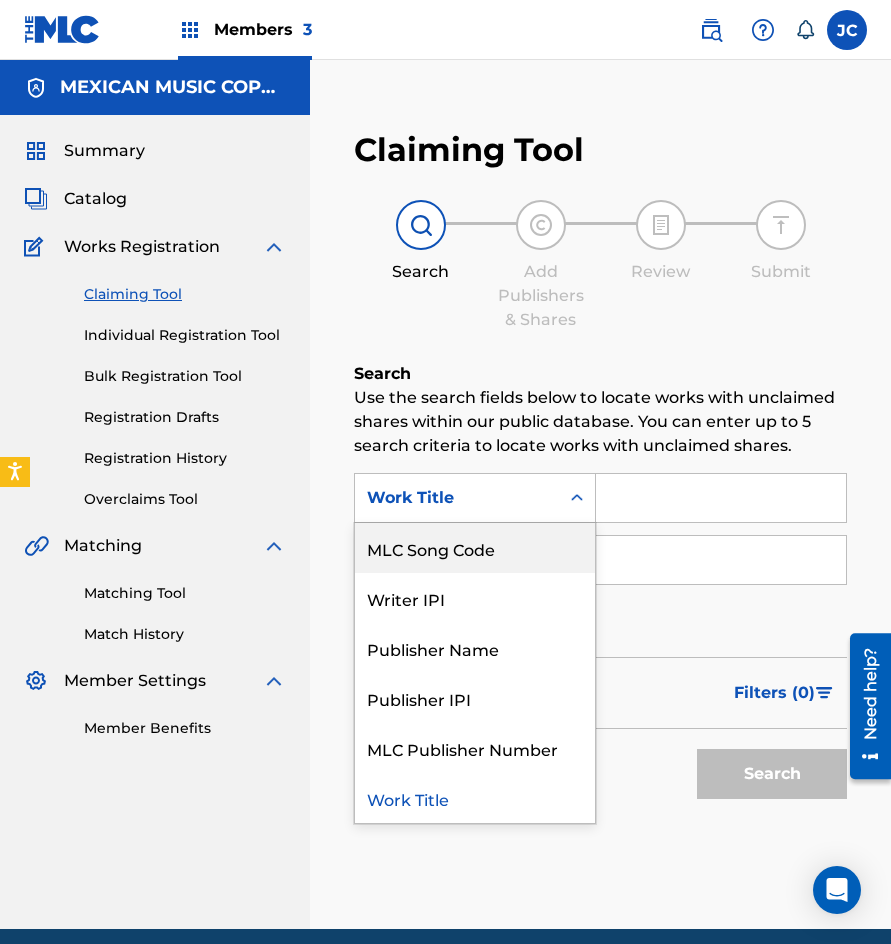 click on "MLC Song Code" at bounding box center [475, 548] 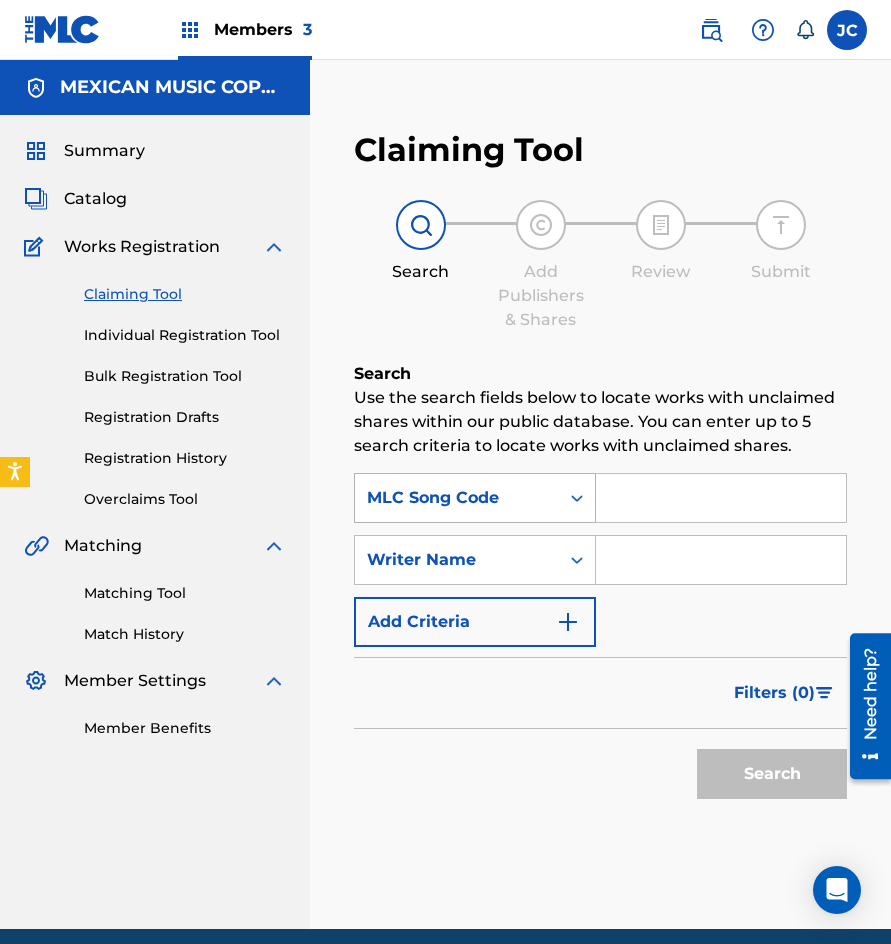click at bounding box center [577, 498] 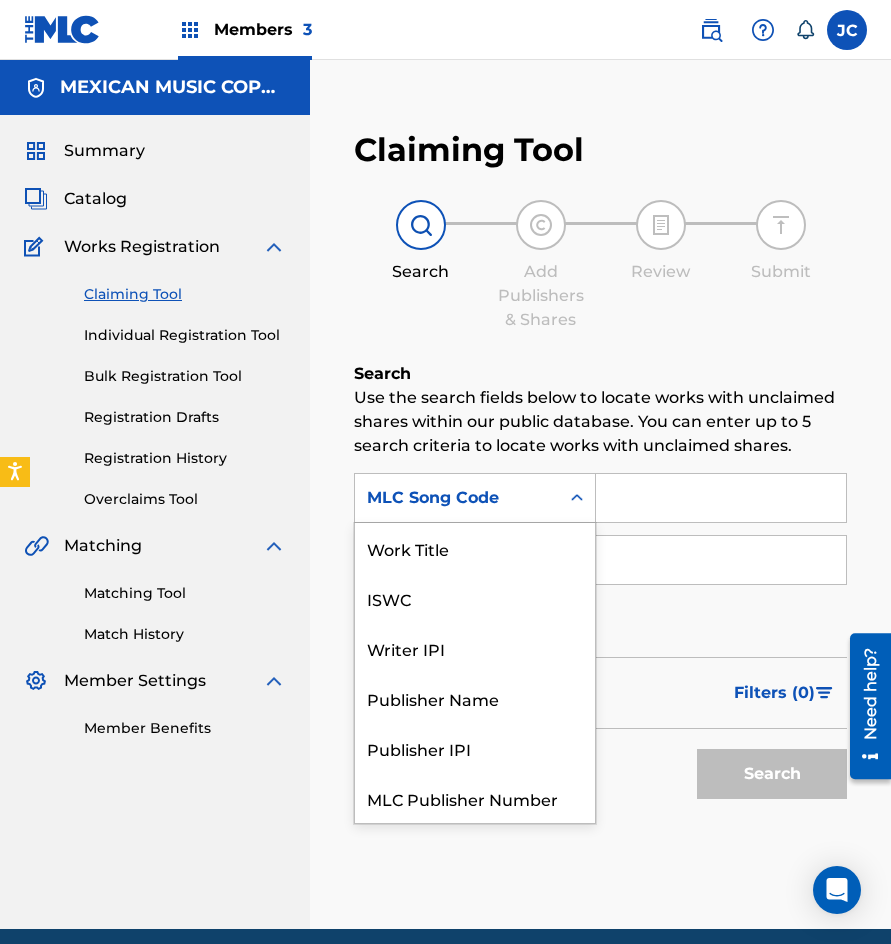 scroll, scrollTop: 50, scrollLeft: 0, axis: vertical 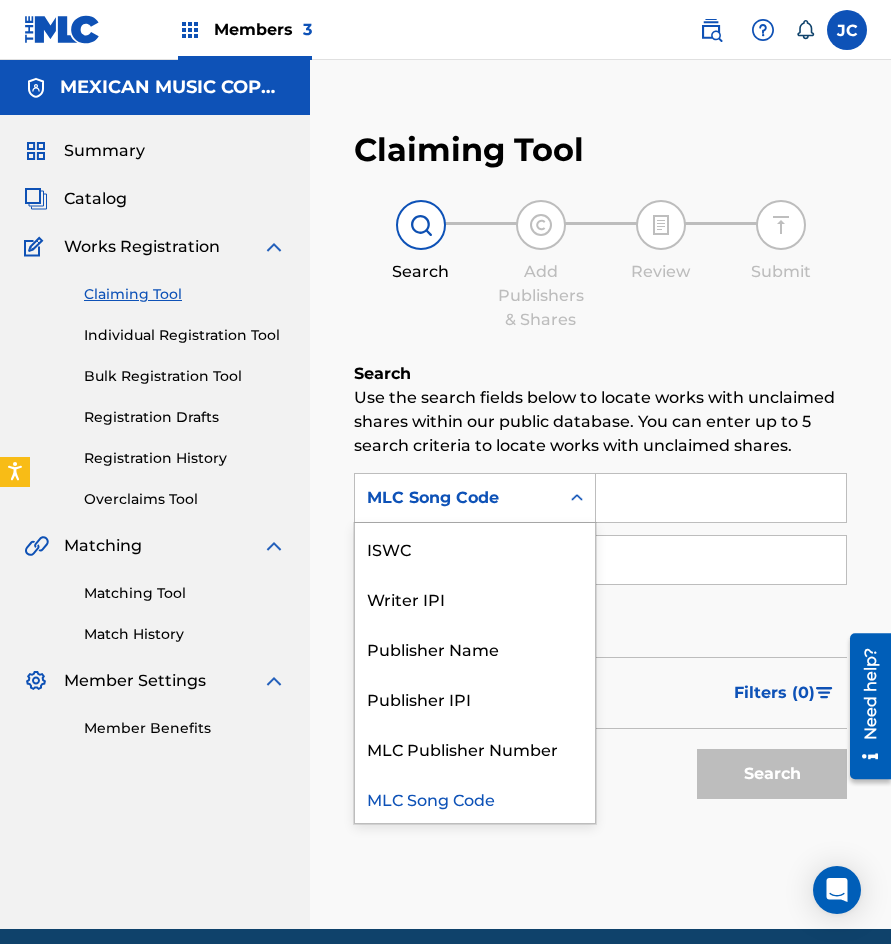 click on "MLC Song Code" at bounding box center [457, 498] 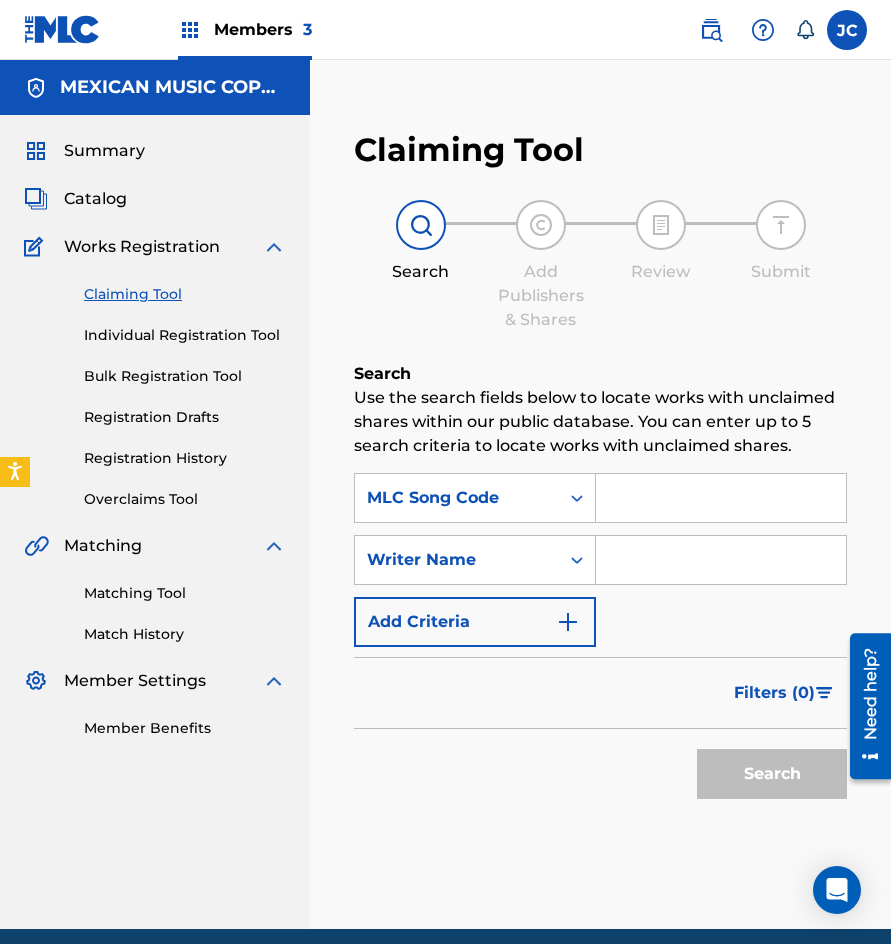 click at bounding box center [721, 498] 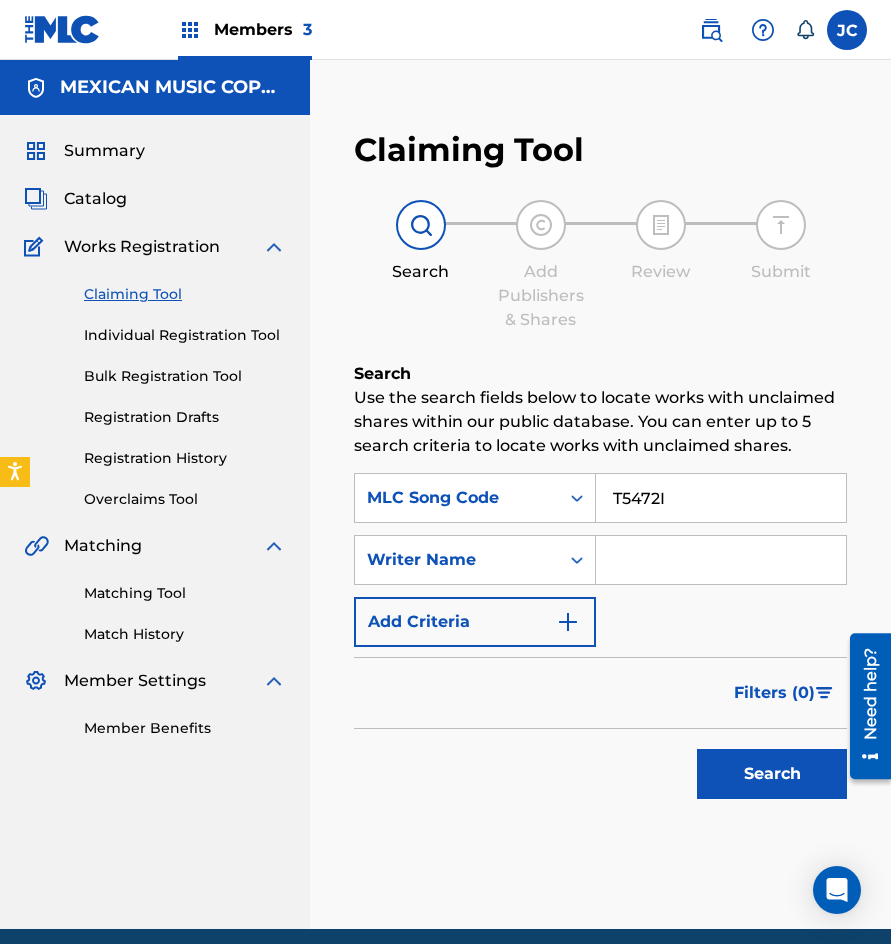 click on "Search" at bounding box center [772, 774] 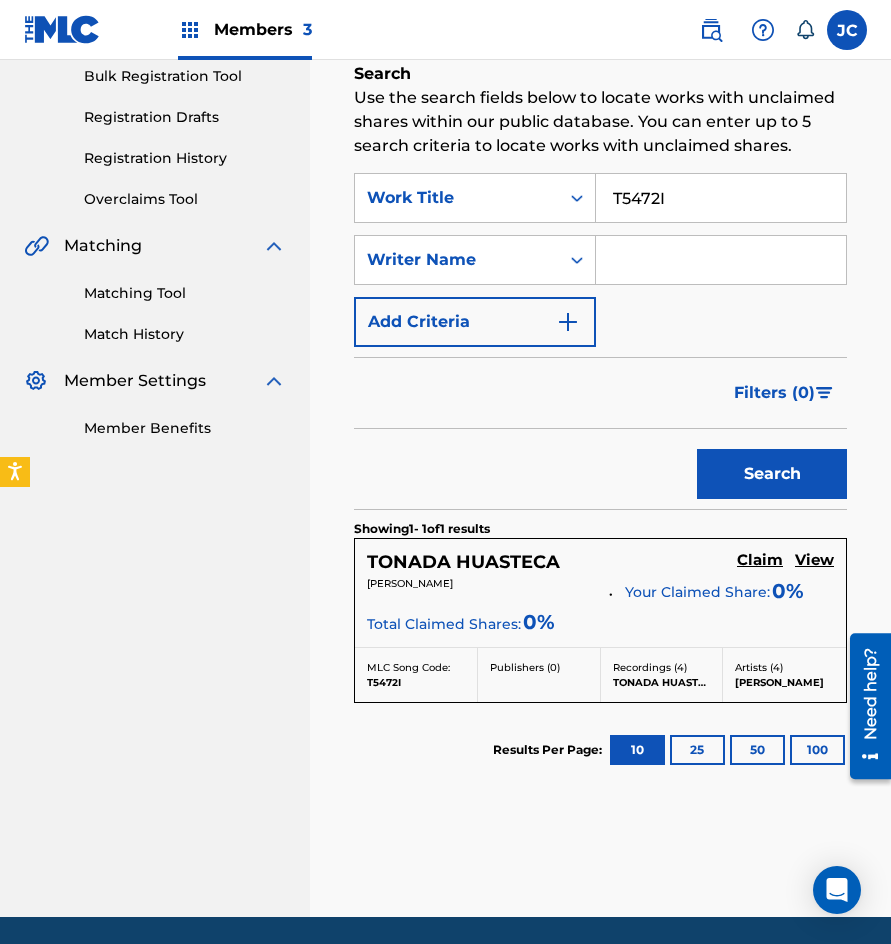 click on "Claim" at bounding box center [760, 560] 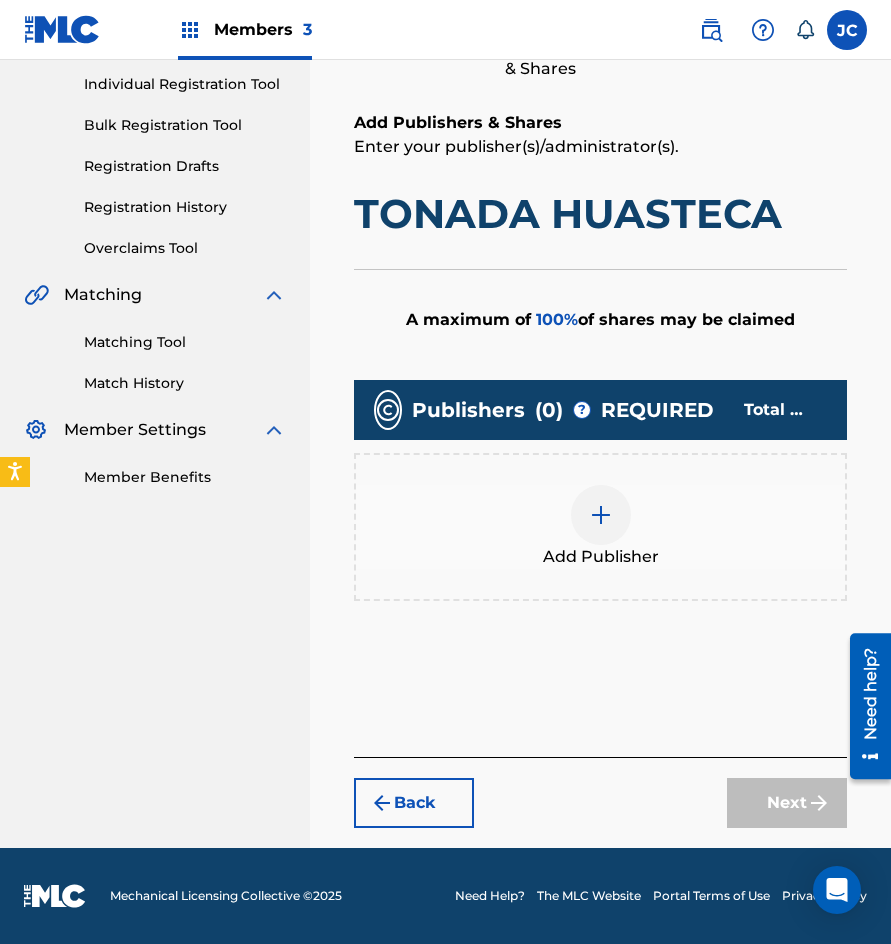 click at bounding box center (601, 515) 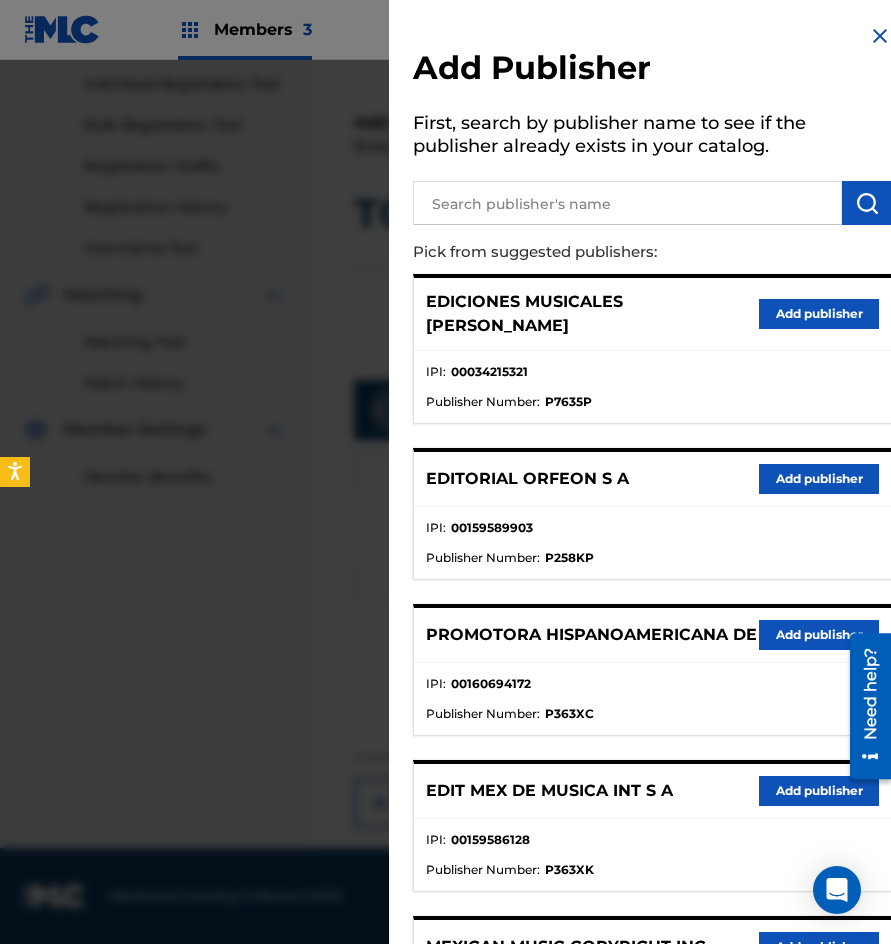 scroll, scrollTop: 217, scrollLeft: 0, axis: vertical 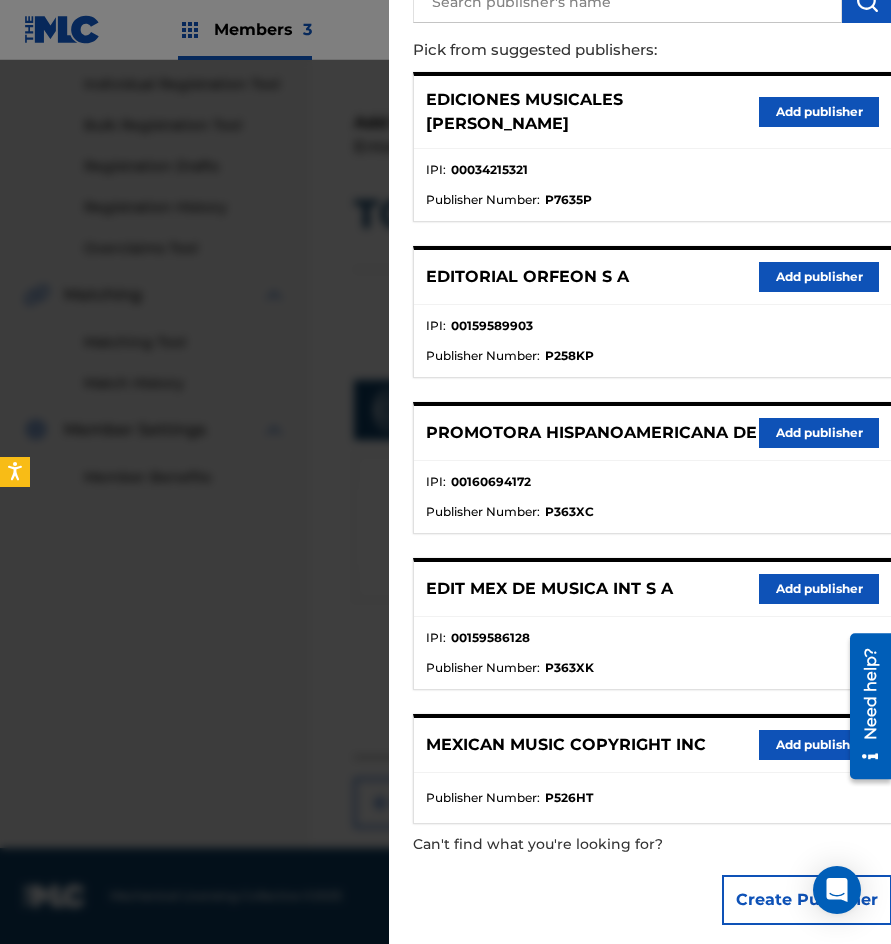 click on "Add publisher" at bounding box center [819, 589] 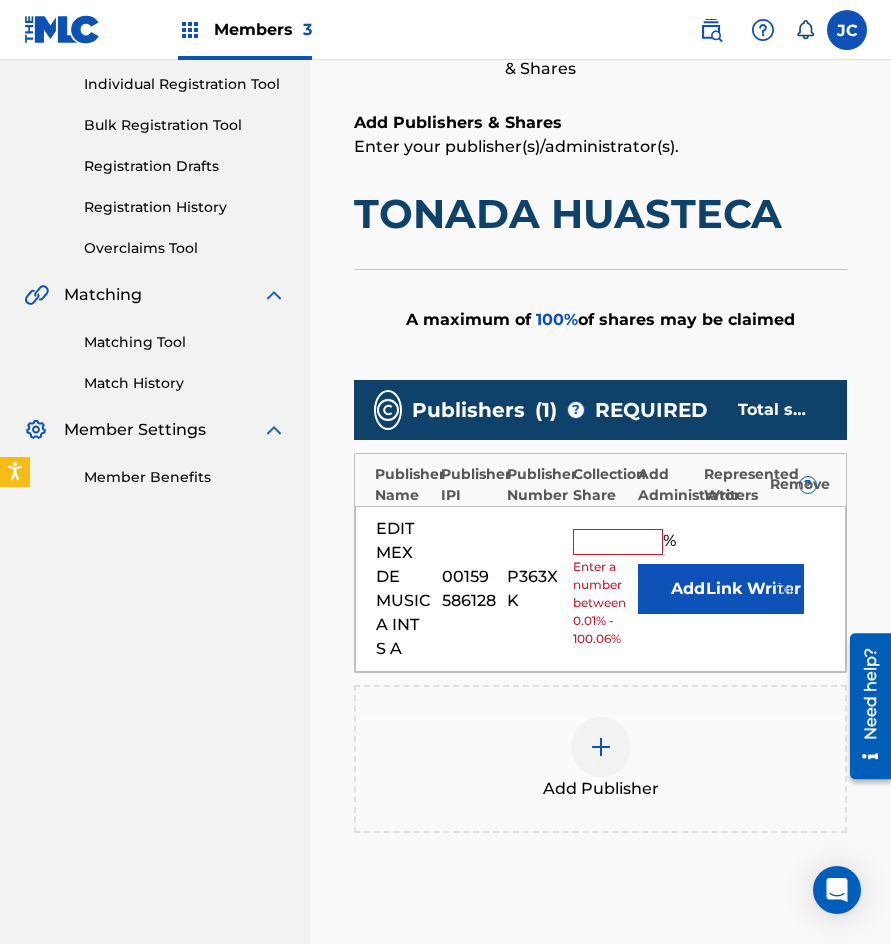 scroll, scrollTop: 451, scrollLeft: 0, axis: vertical 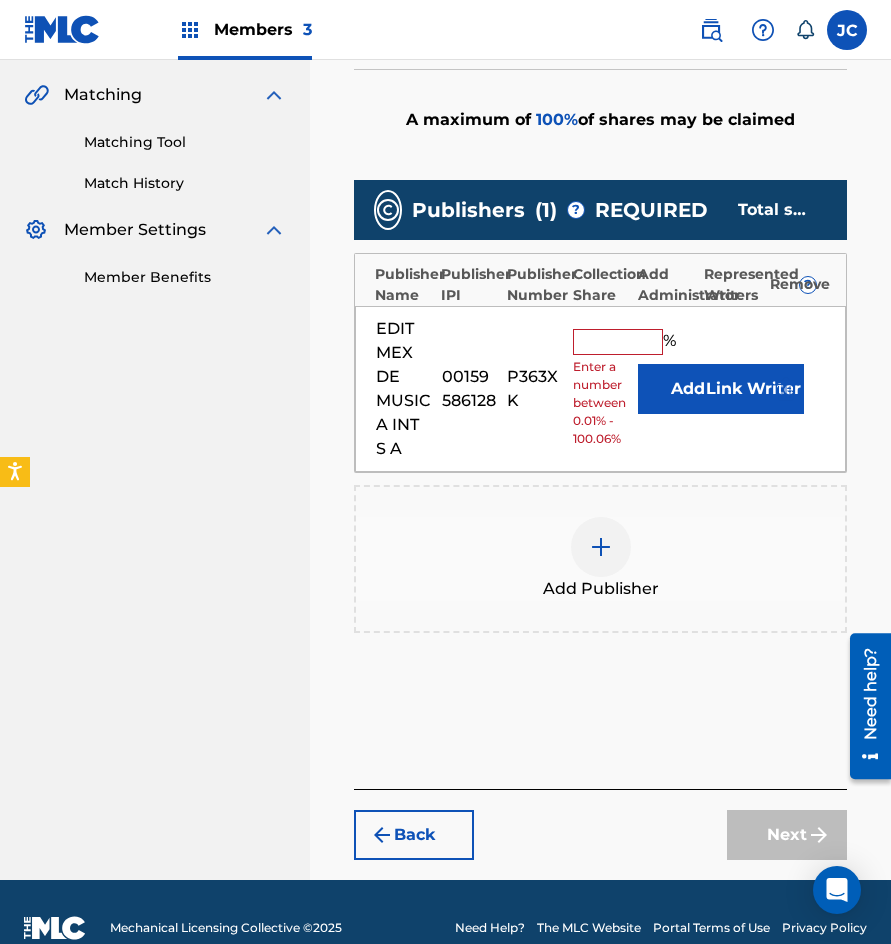 click on "Add" at bounding box center [688, 389] 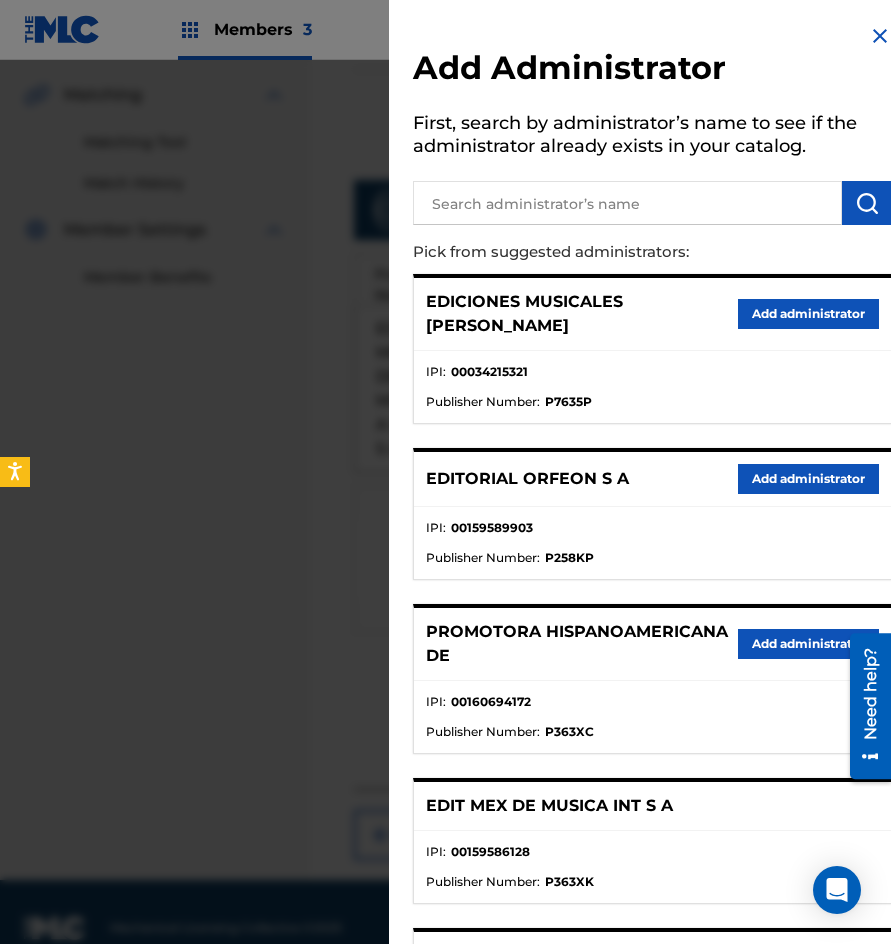 scroll, scrollTop: 229, scrollLeft: 0, axis: vertical 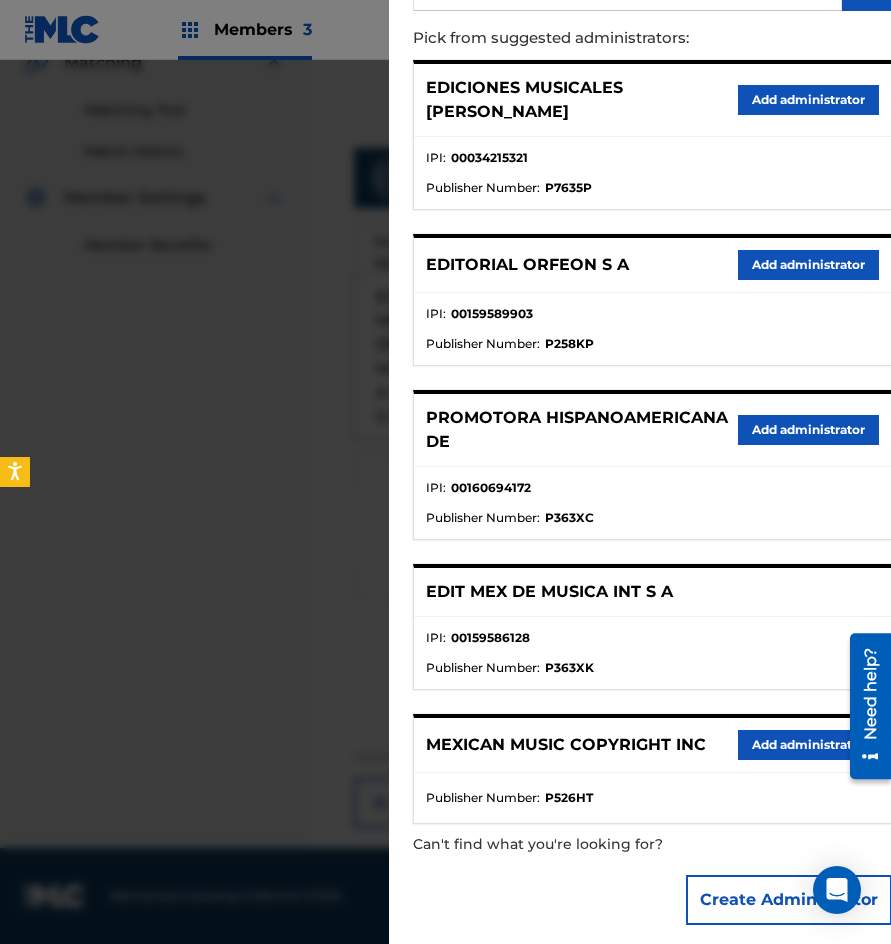 click on "Add administrator" at bounding box center [808, 745] 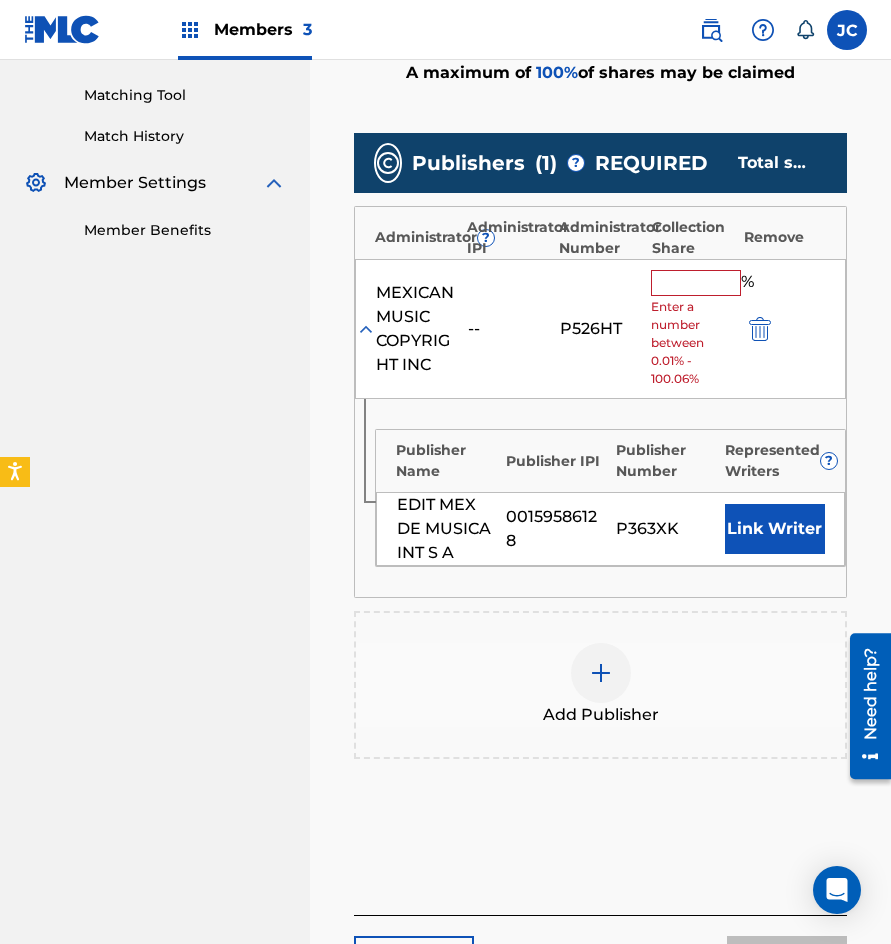 click at bounding box center [696, 283] 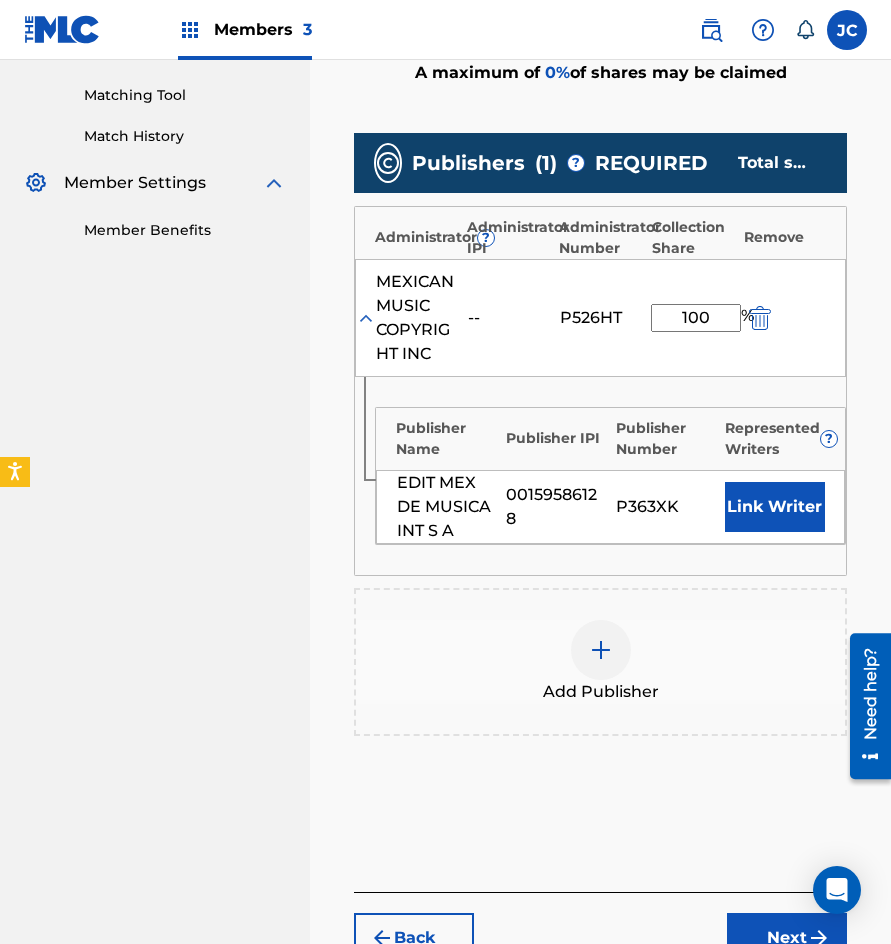 type on "100" 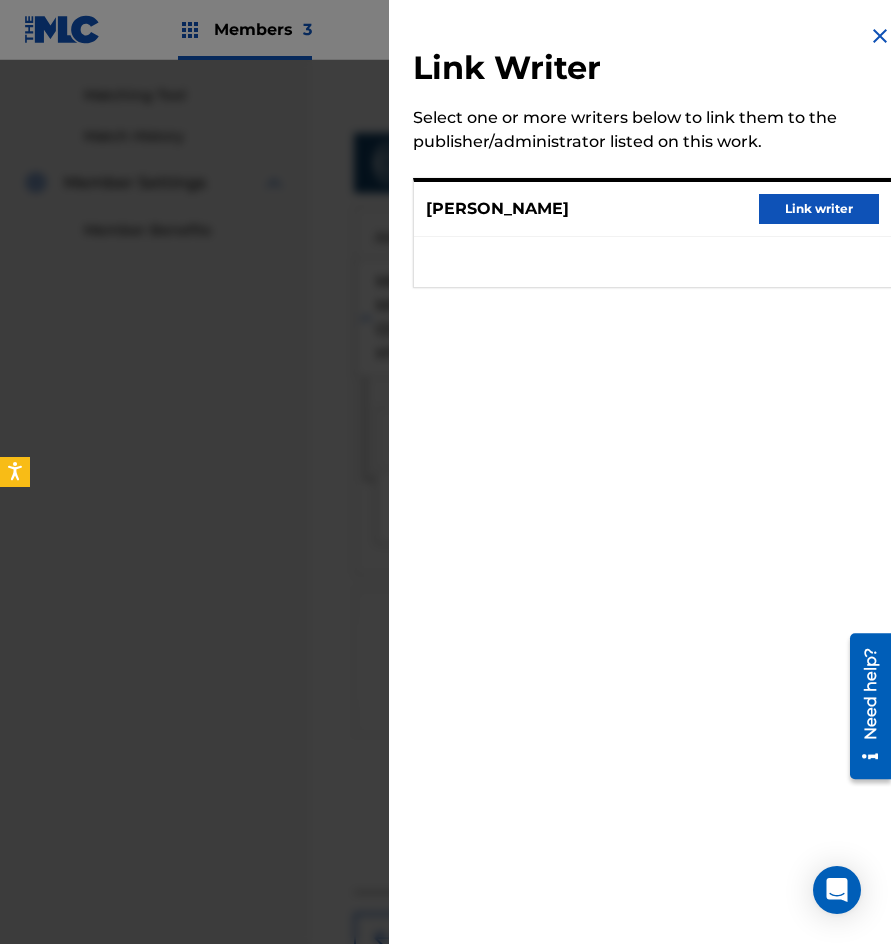 click on "Link writer" at bounding box center [819, 209] 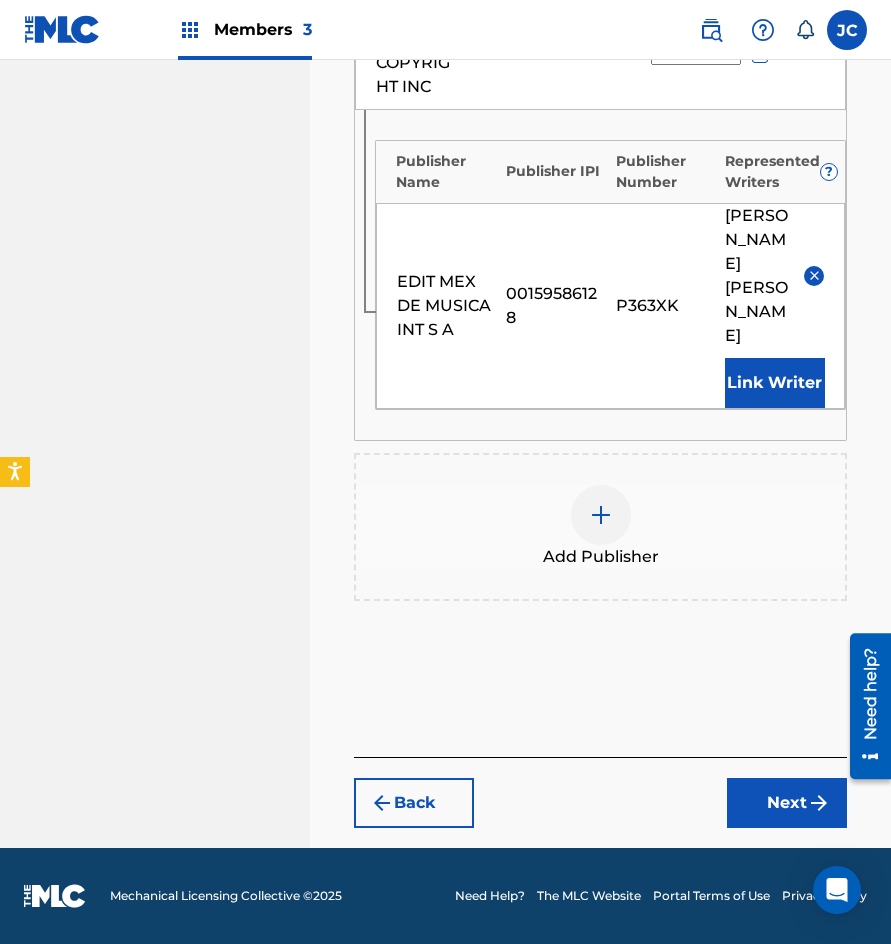 click on "Next" at bounding box center (787, 803) 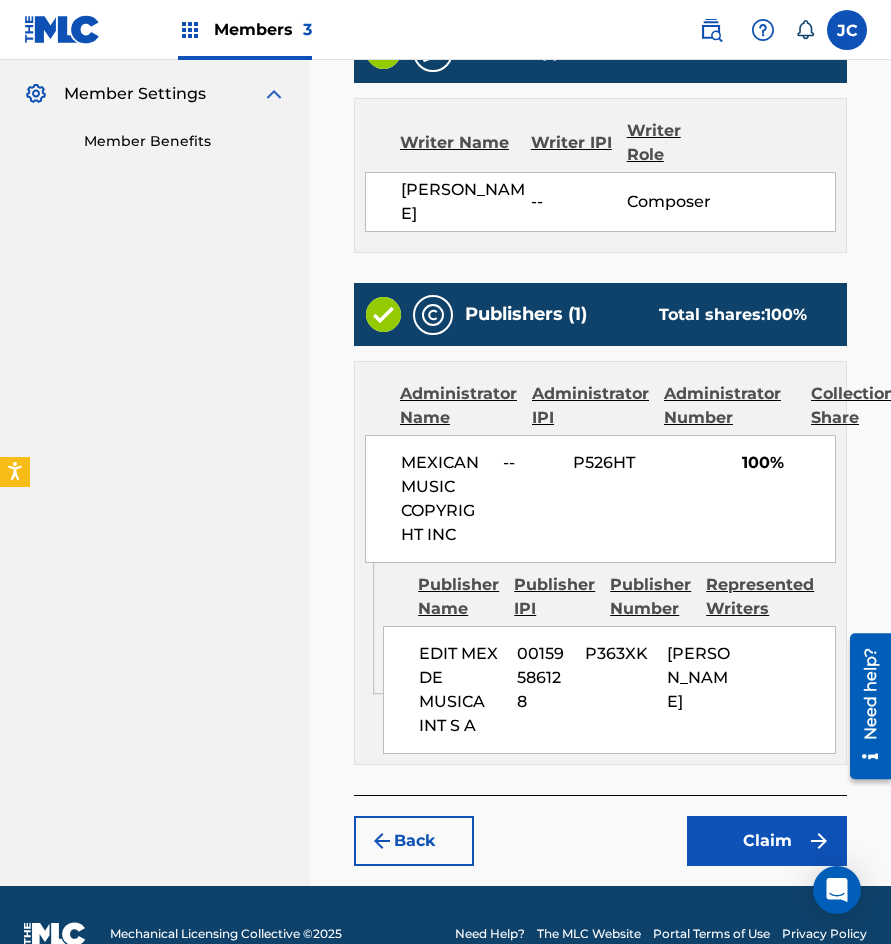 scroll, scrollTop: 697, scrollLeft: 0, axis: vertical 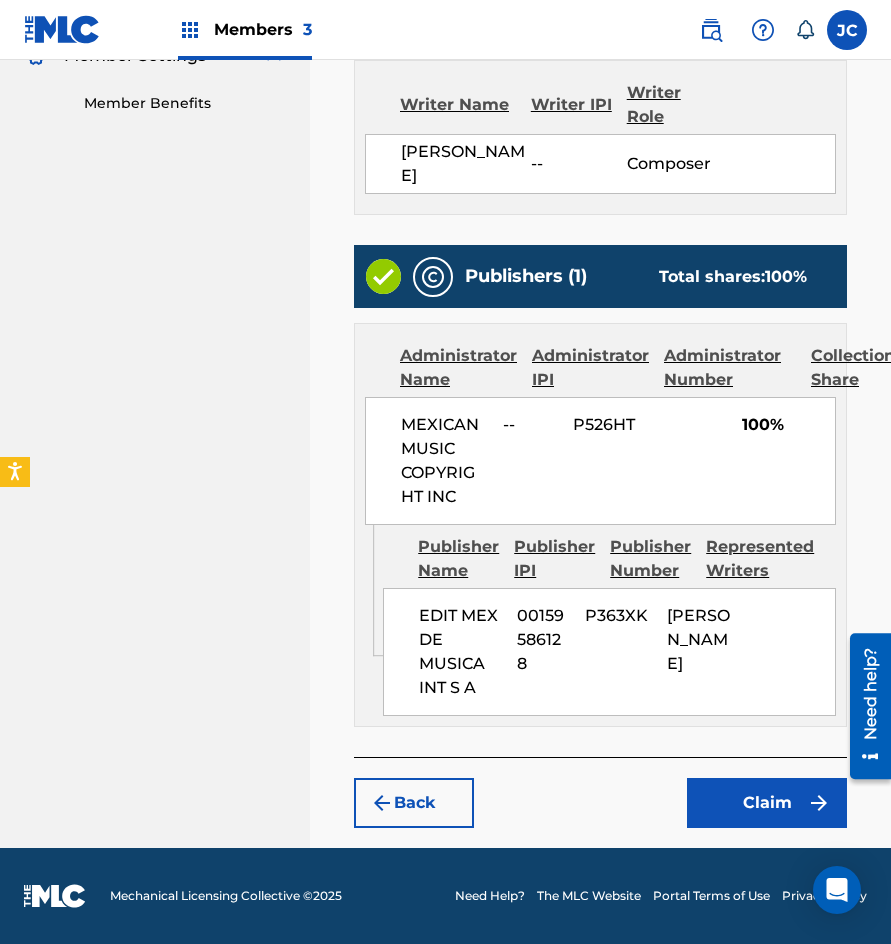 click on "Claim" at bounding box center [767, 803] 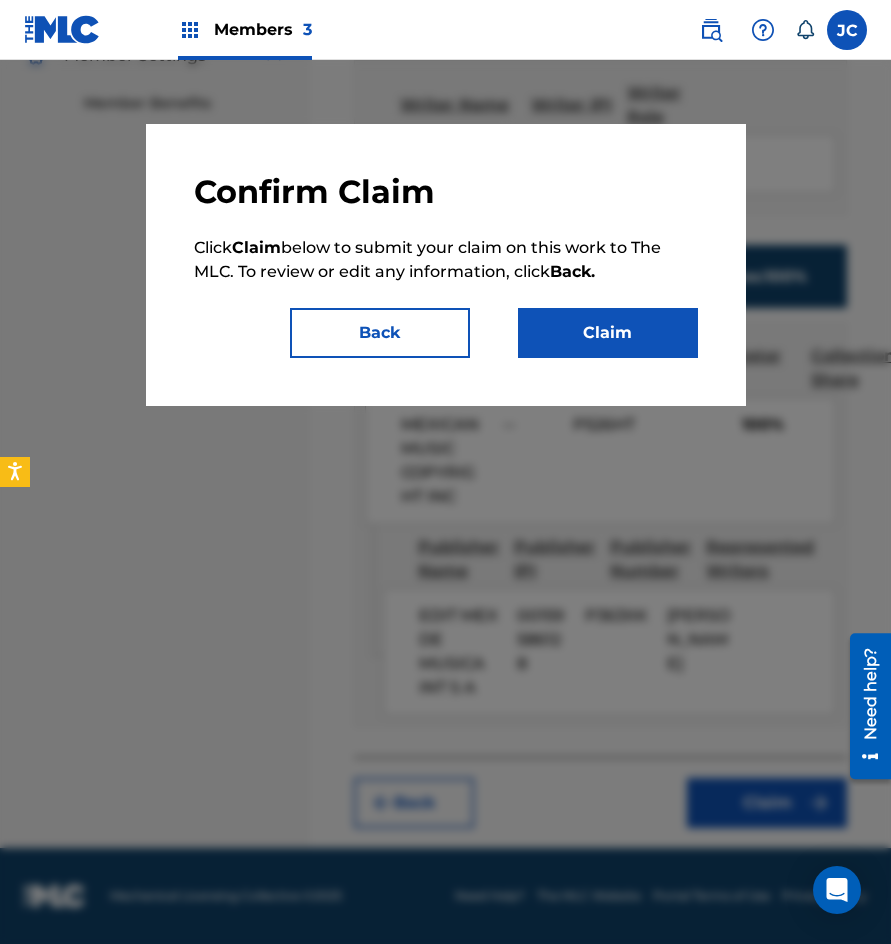 click on "Confirm Claim Click  Claim  below to submit your claim on this work to The MLC. To review or edit any information, click  Back. Back Claim" at bounding box center (446, 265) 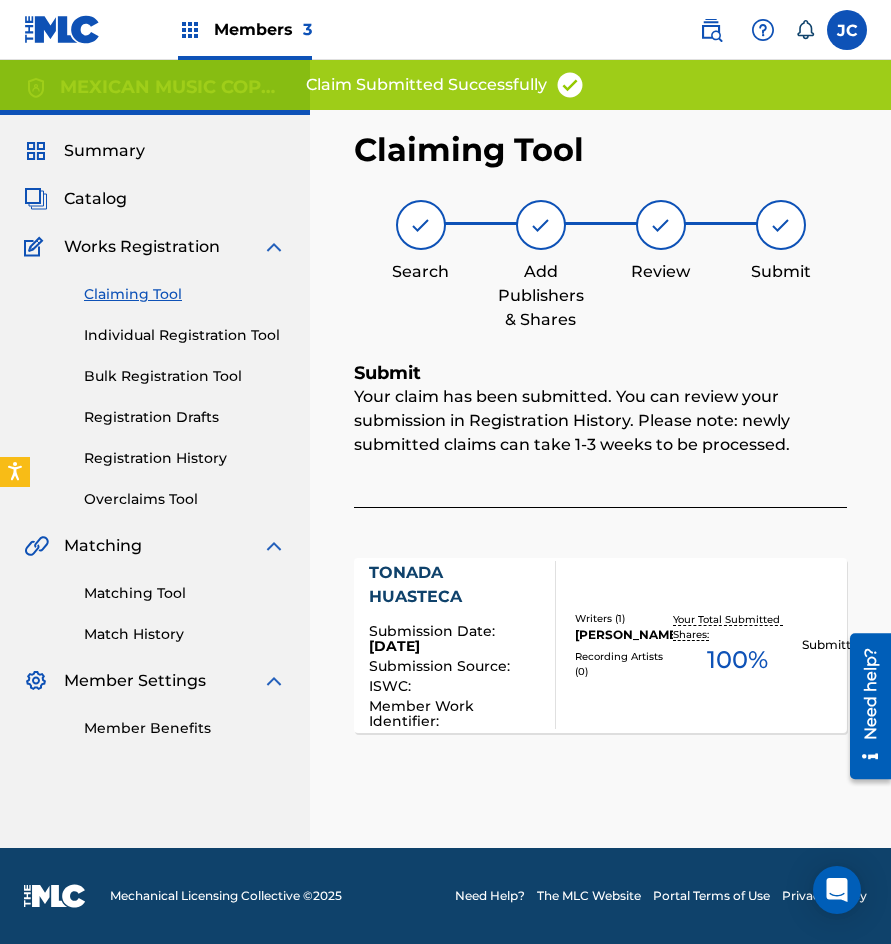 scroll, scrollTop: 0, scrollLeft: 0, axis: both 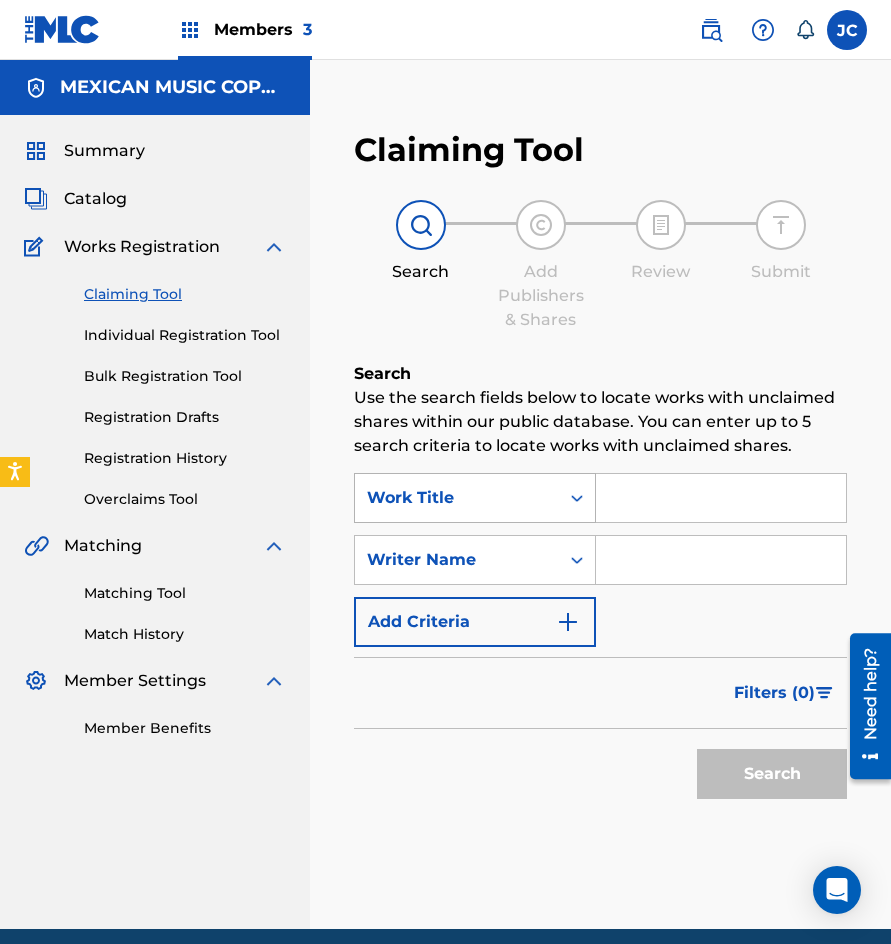 click 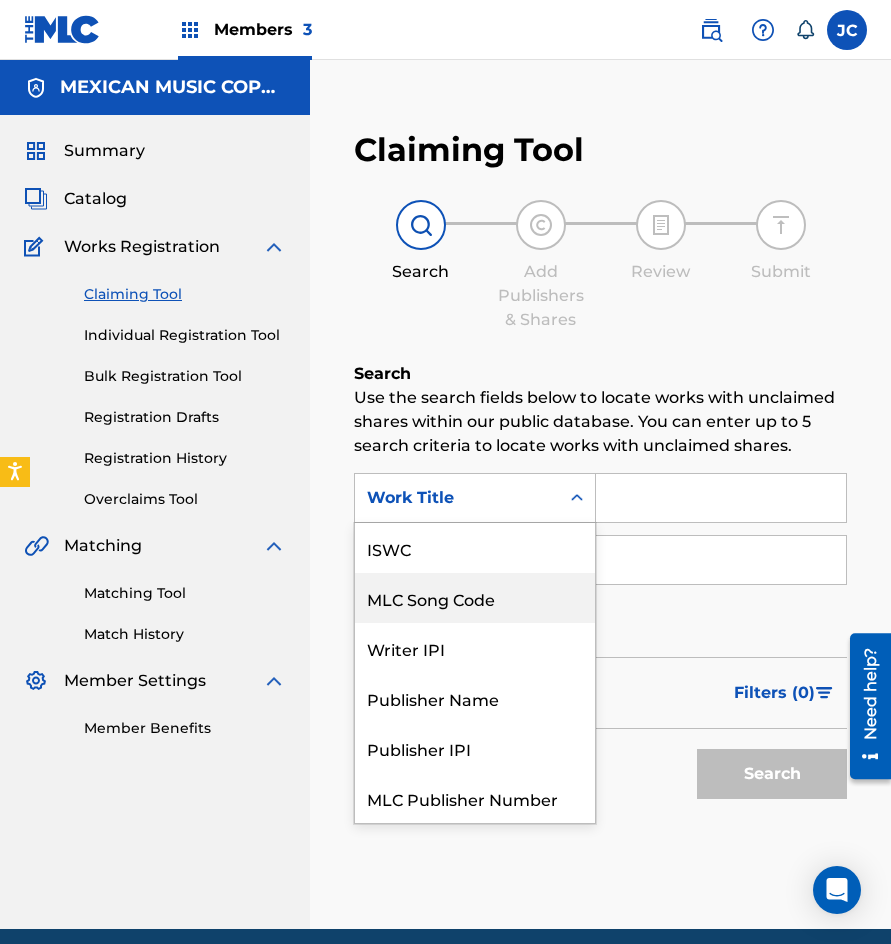 scroll, scrollTop: 50, scrollLeft: 0, axis: vertical 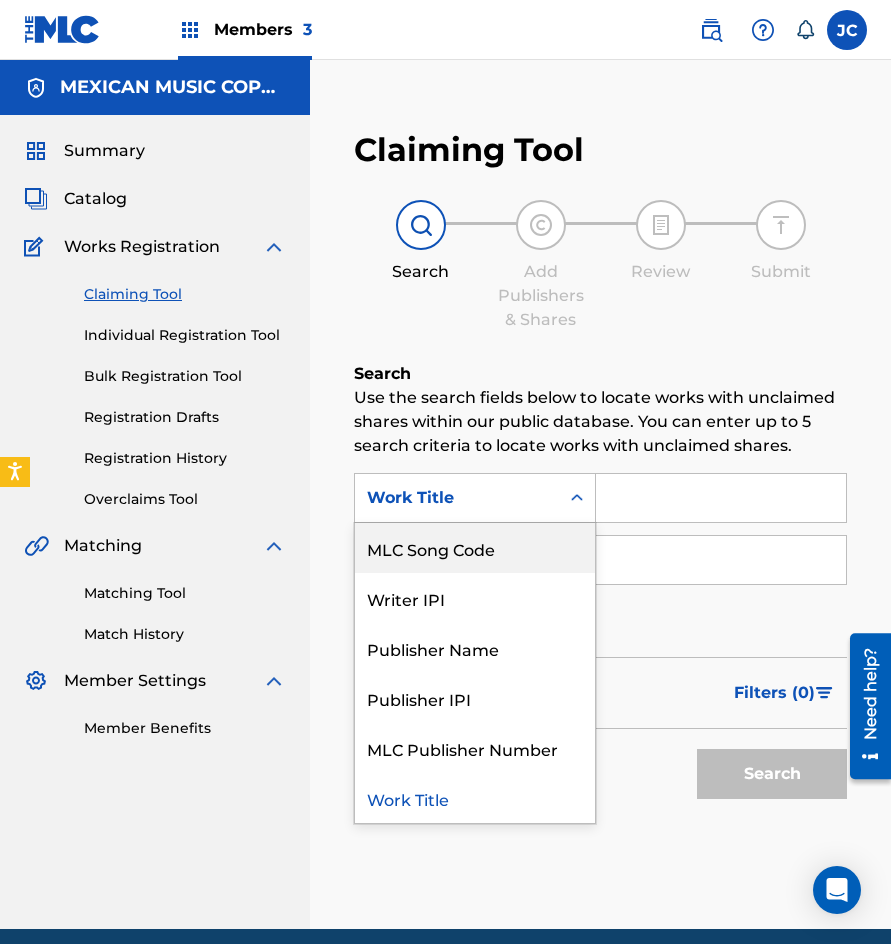 click on "MLC Song Code" at bounding box center [475, 548] 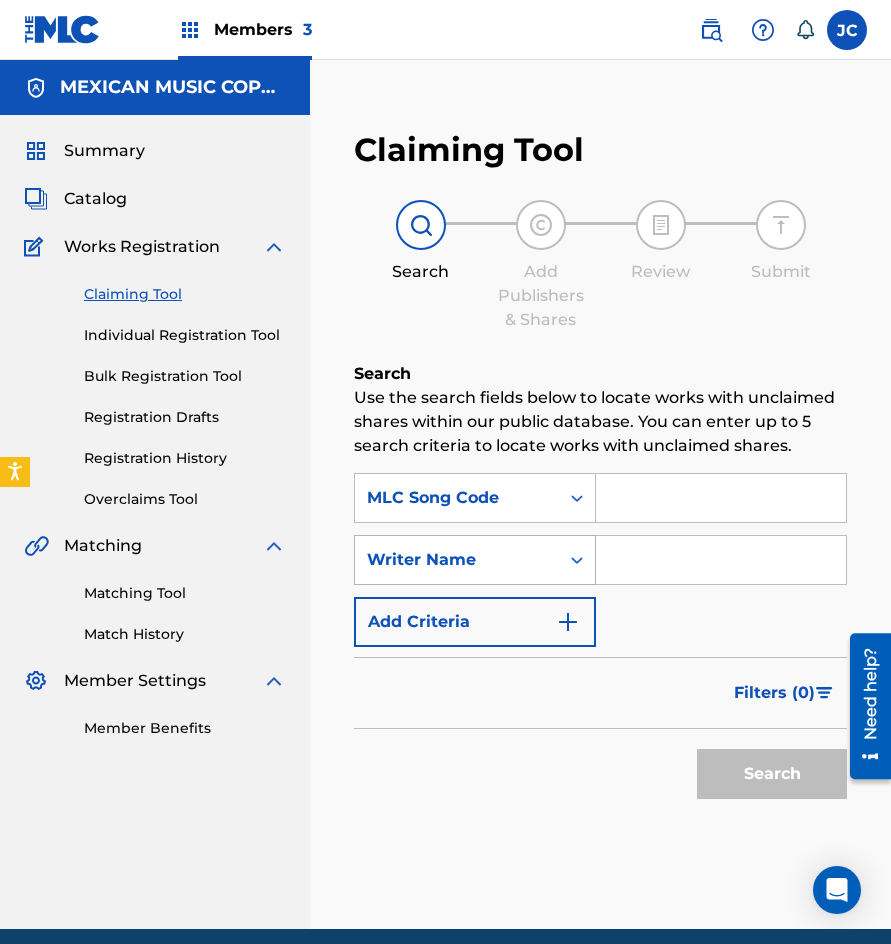 type on "L5964P" 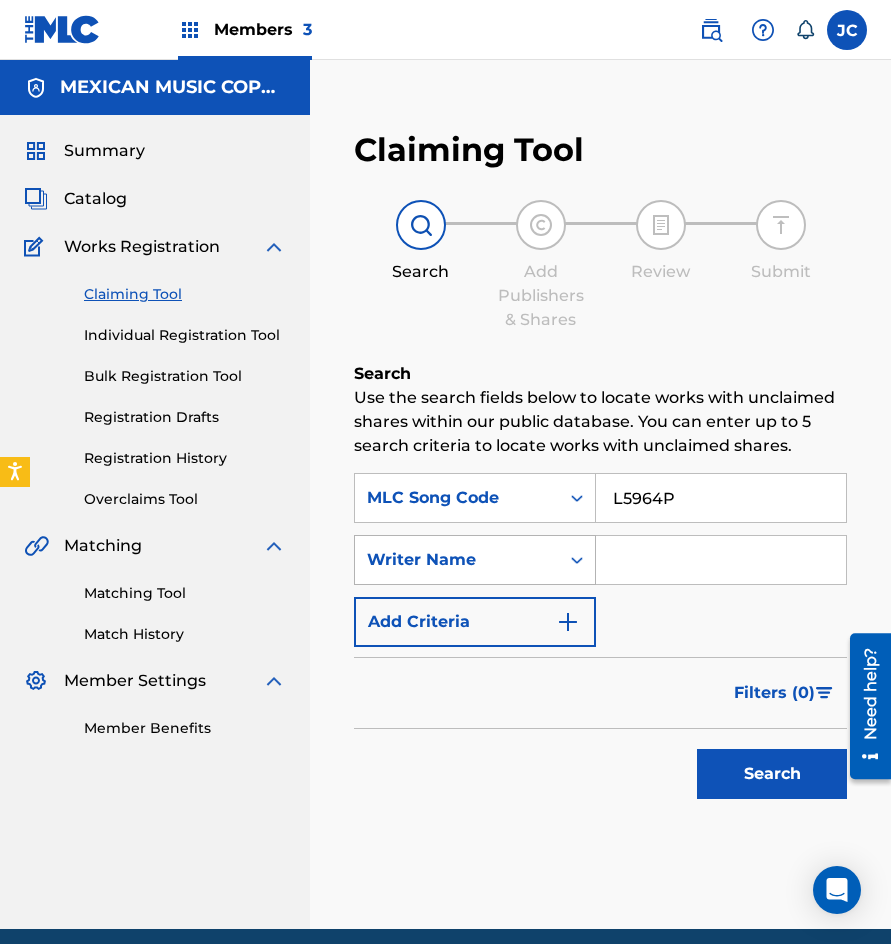 click on "Search" at bounding box center [772, 774] 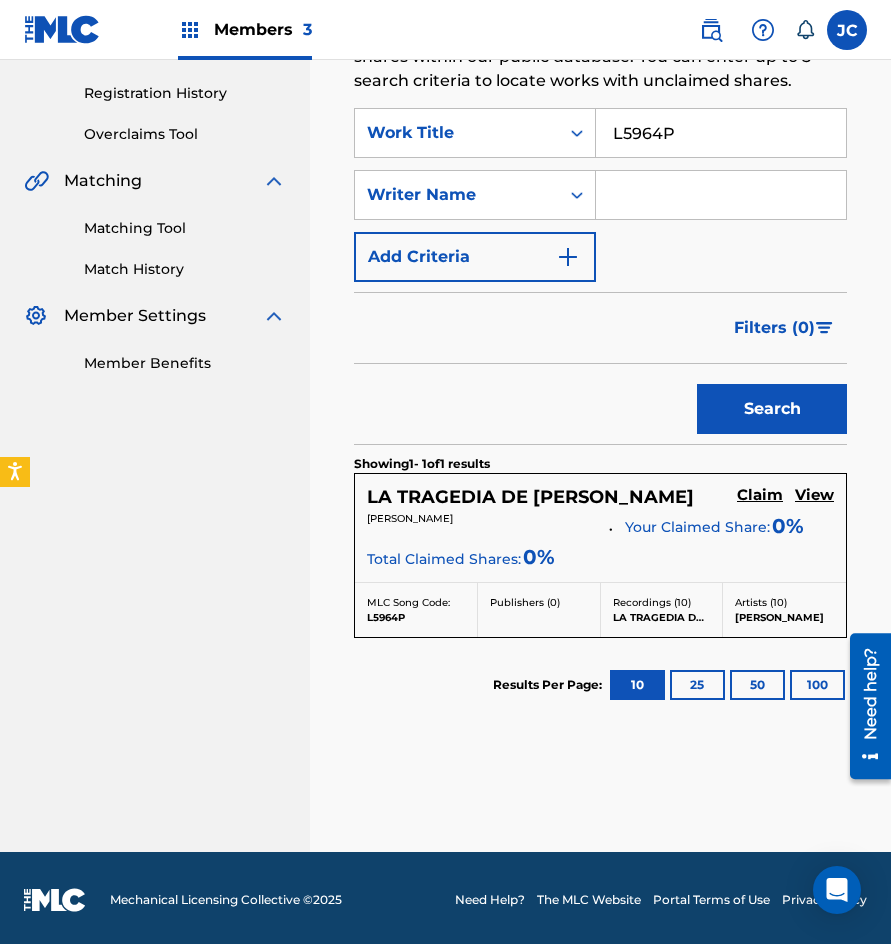 scroll, scrollTop: 369, scrollLeft: 0, axis: vertical 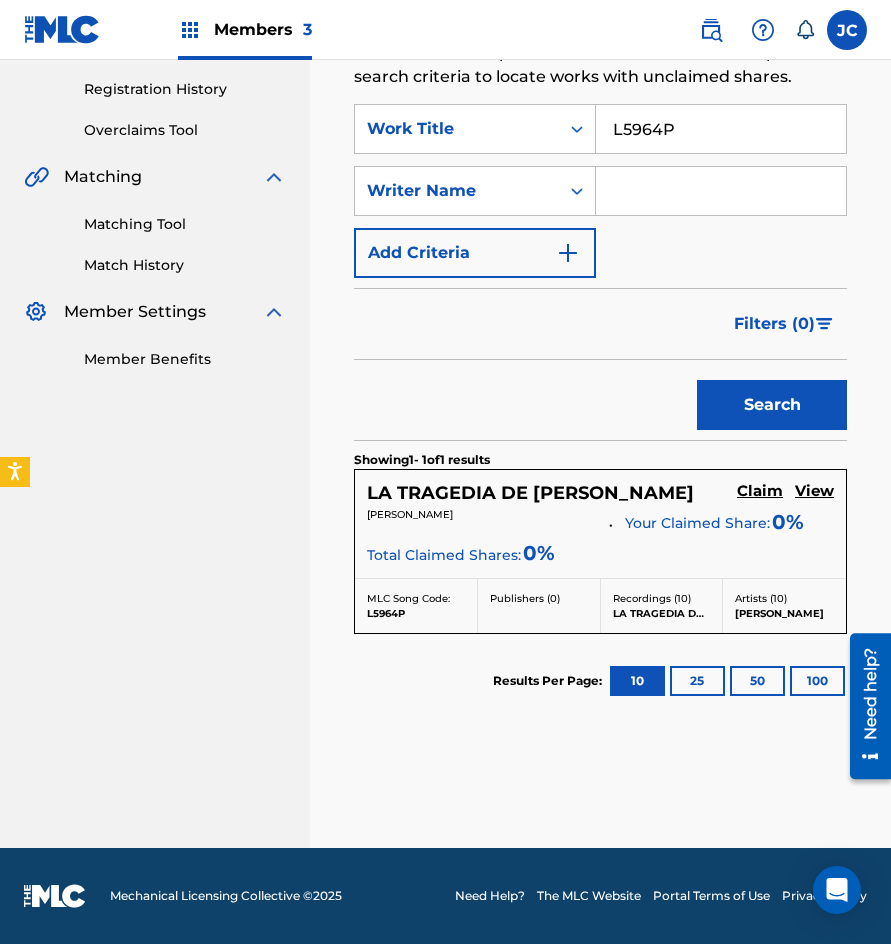 click on "Claim" at bounding box center [760, 491] 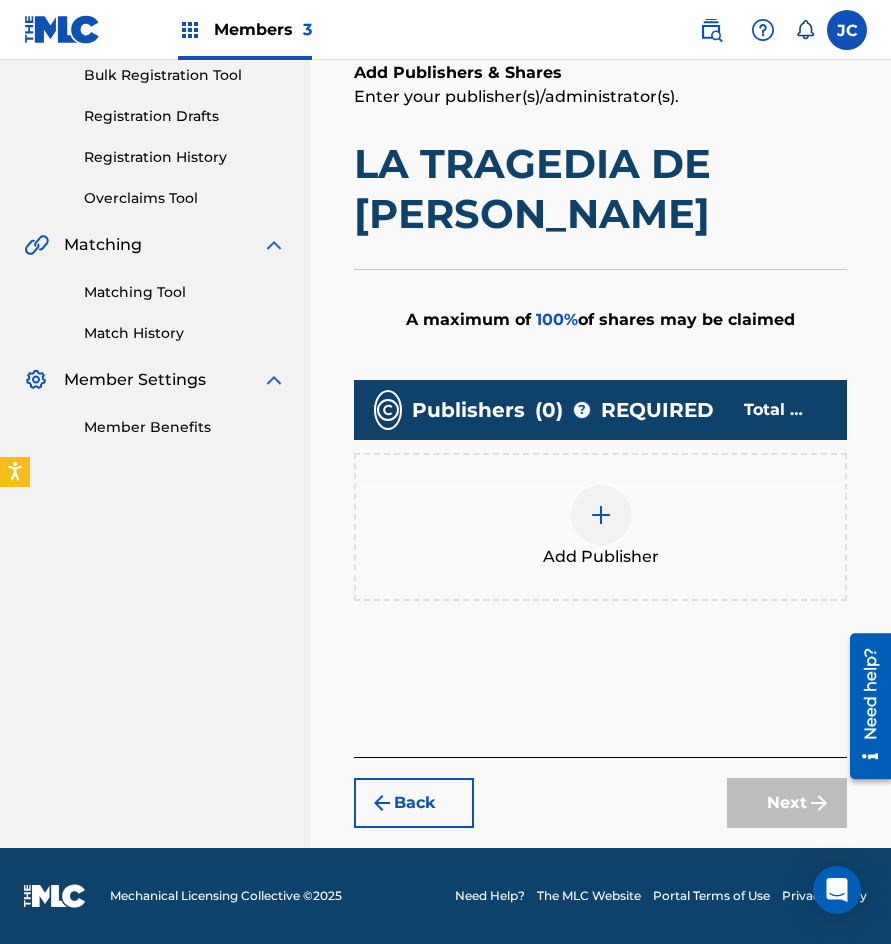 click at bounding box center [601, 515] 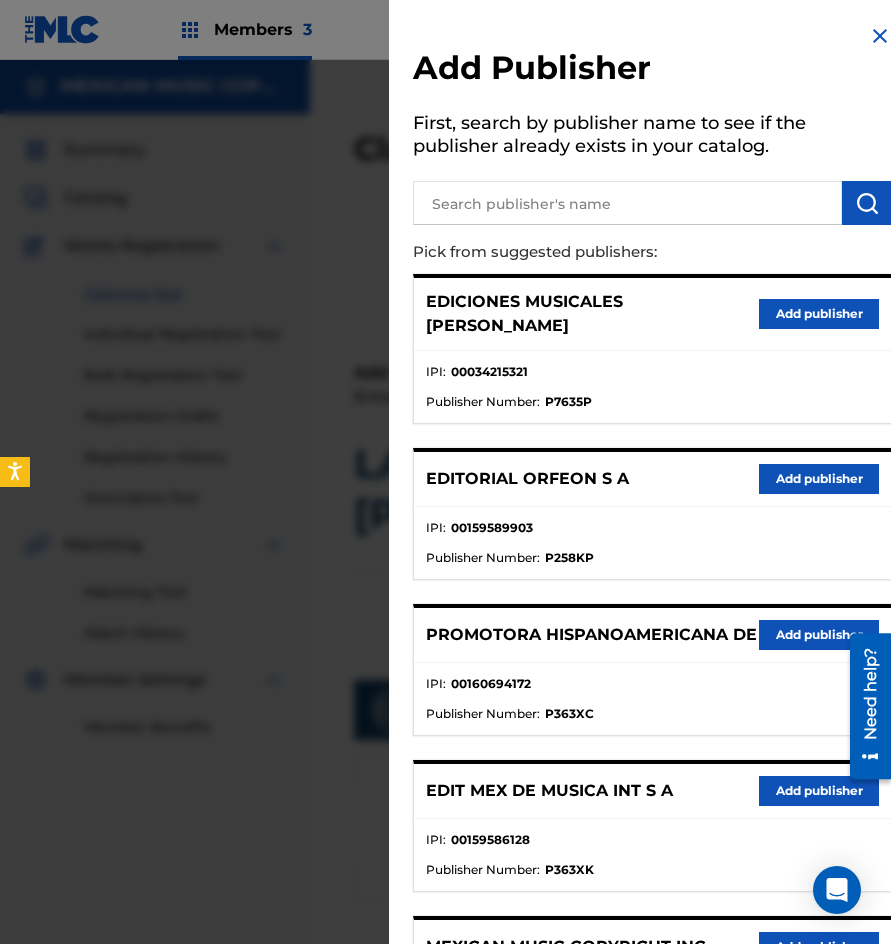 scroll, scrollTop: 301, scrollLeft: 0, axis: vertical 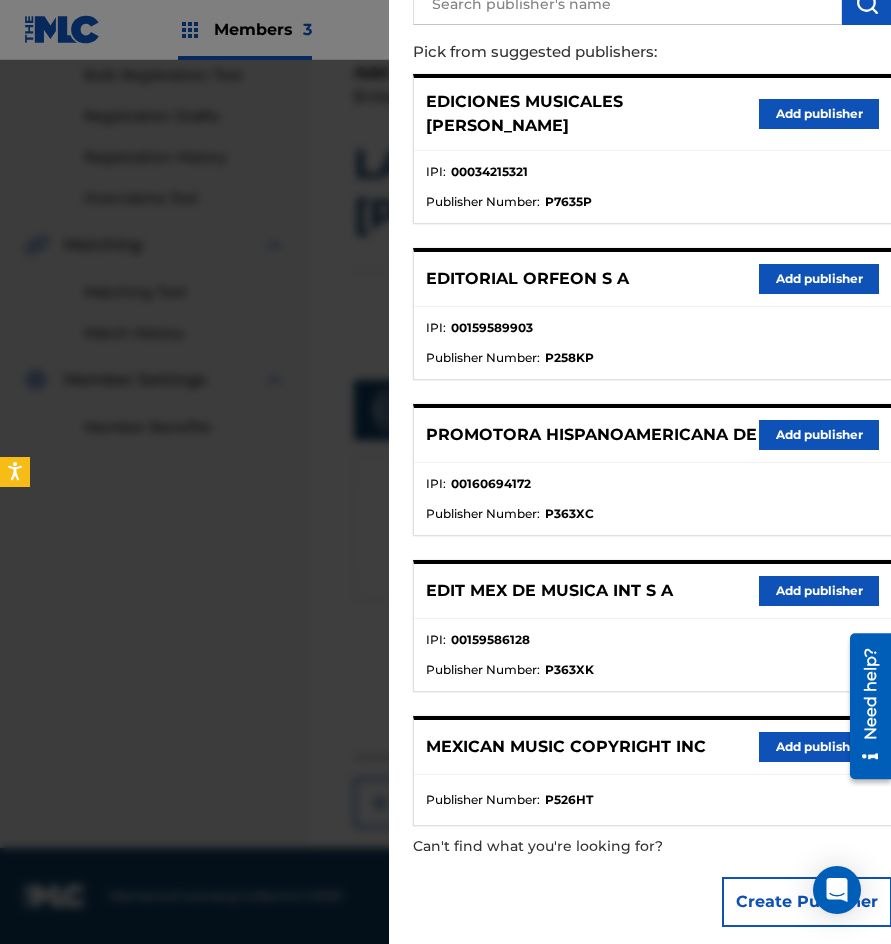 click on "Add publisher" at bounding box center [819, 591] 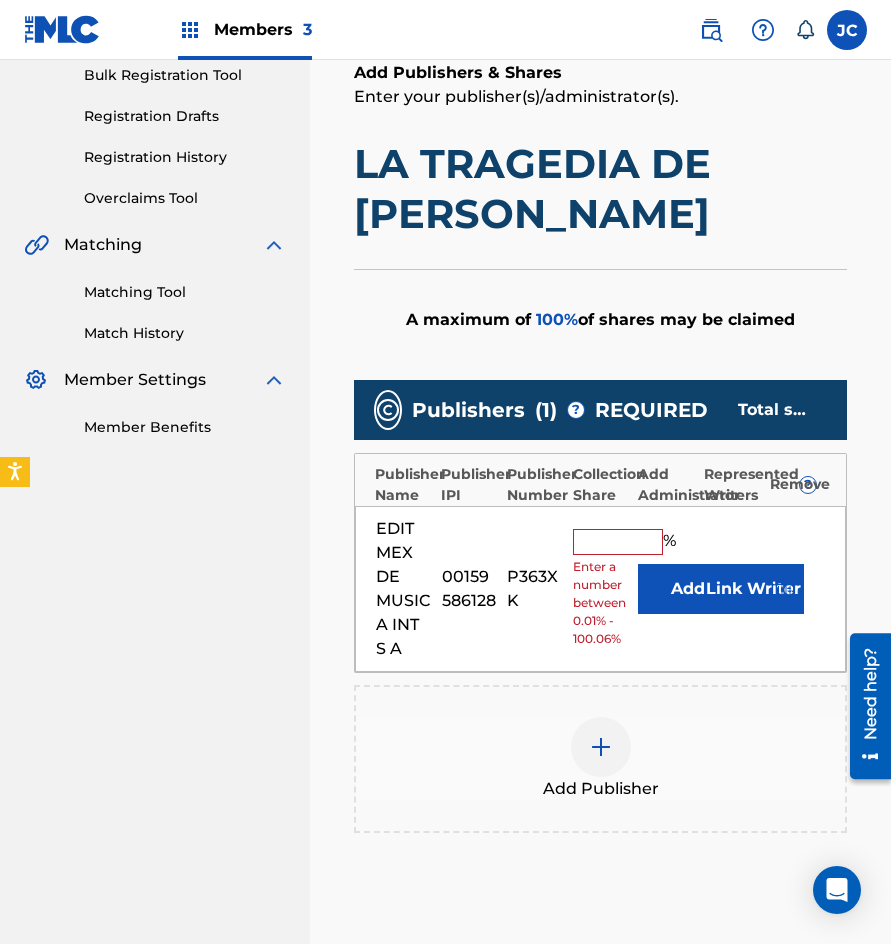 click on "Add" at bounding box center (688, 589) 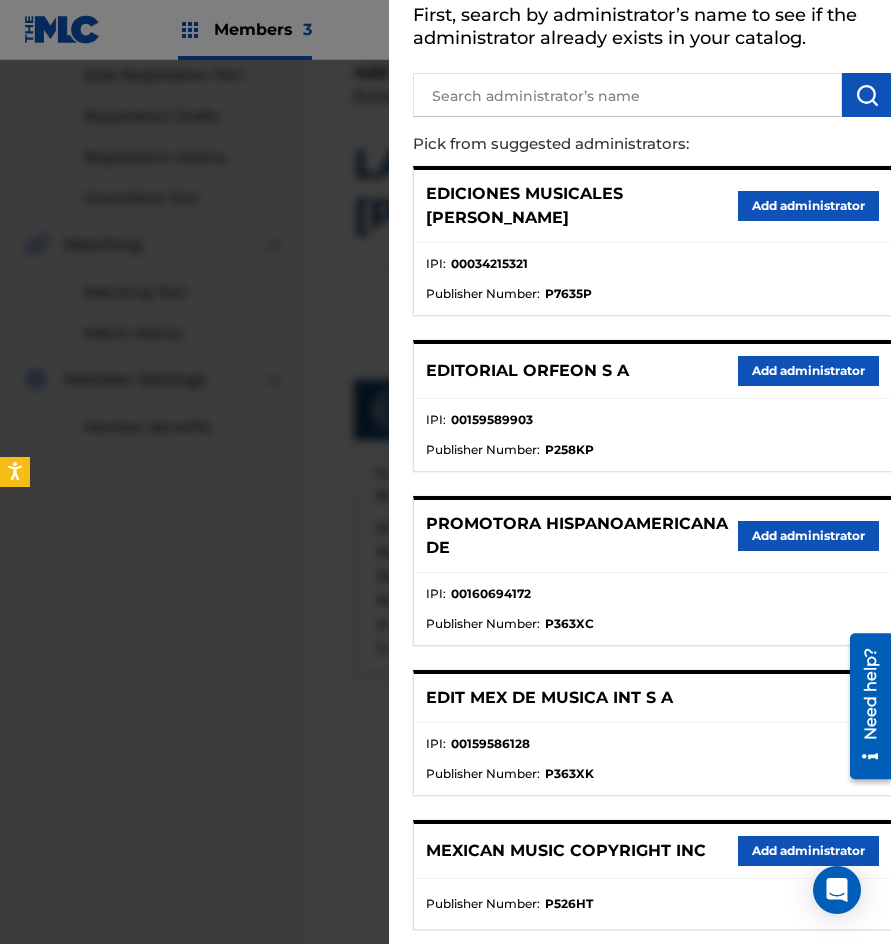 scroll, scrollTop: 229, scrollLeft: 0, axis: vertical 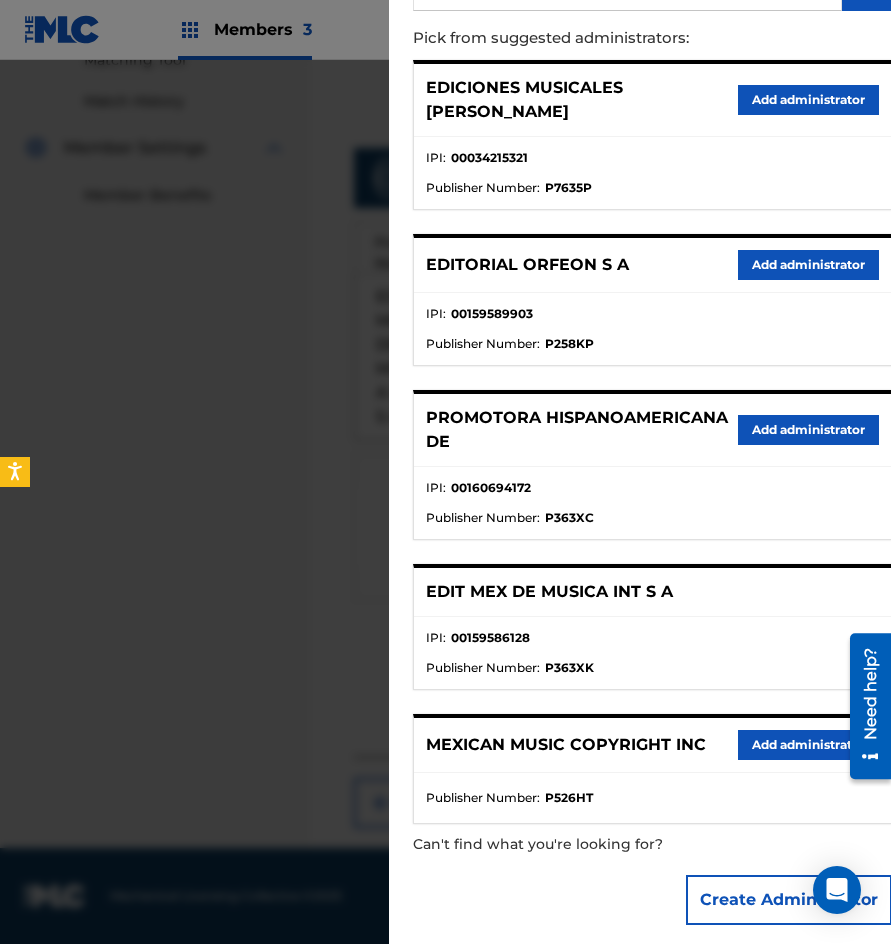 click on "Add administrator" at bounding box center (808, 745) 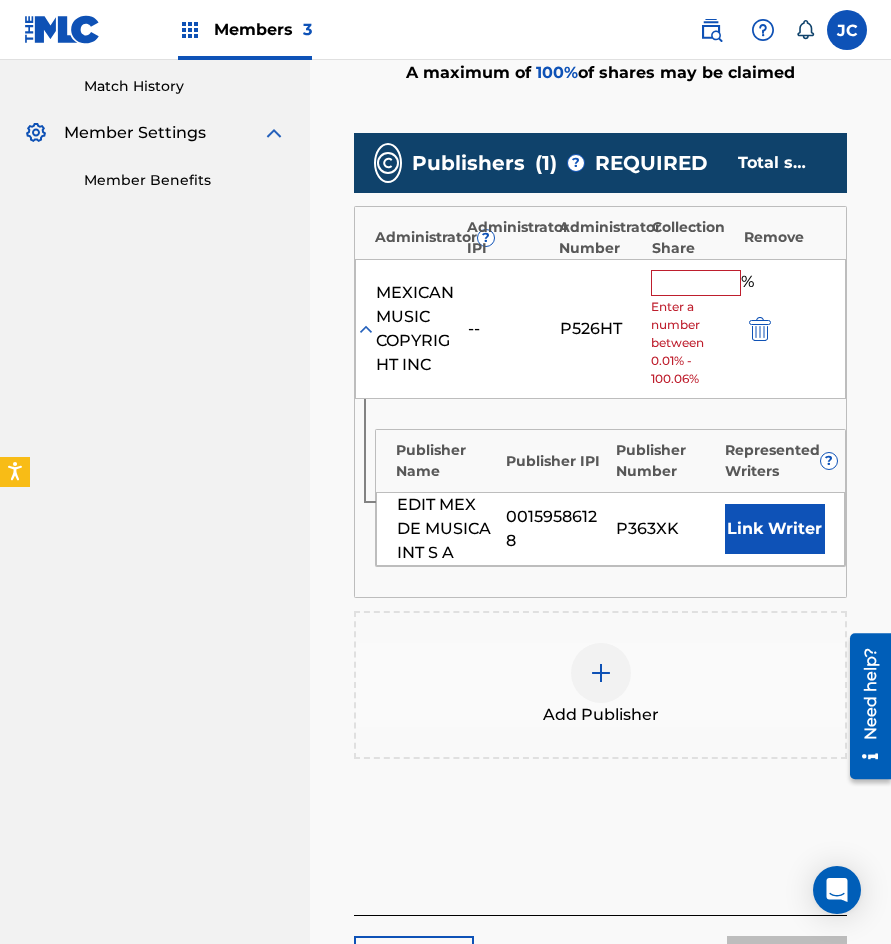 click at bounding box center (696, 283) 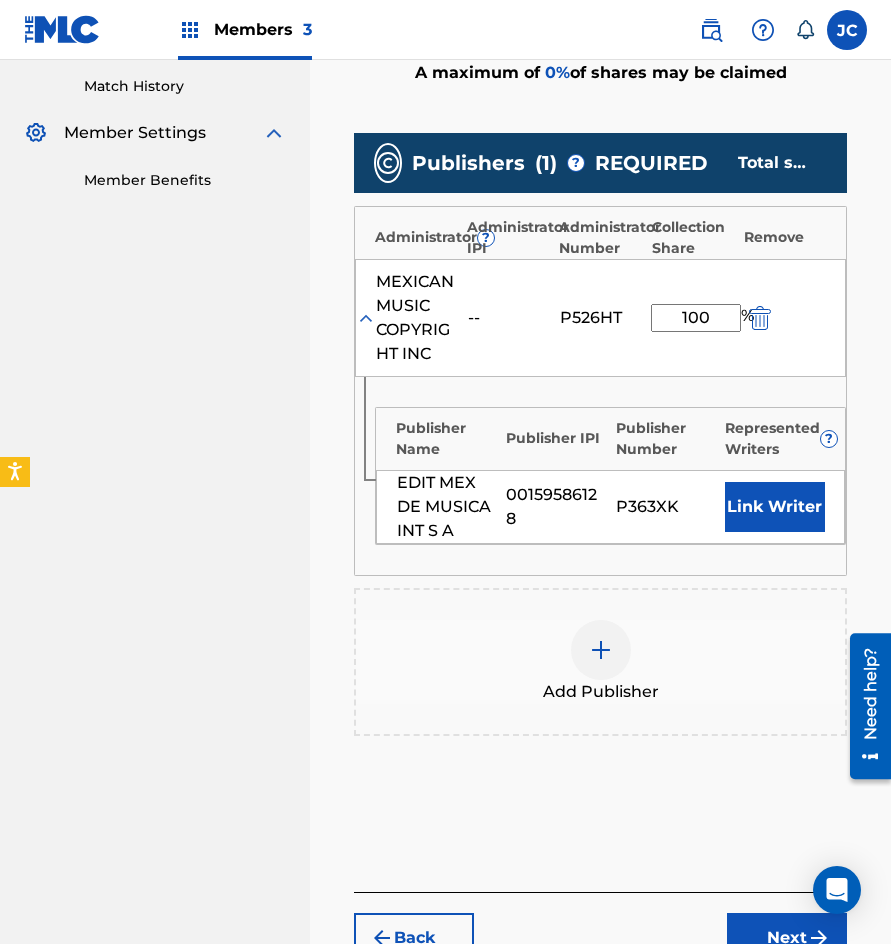 type on "100" 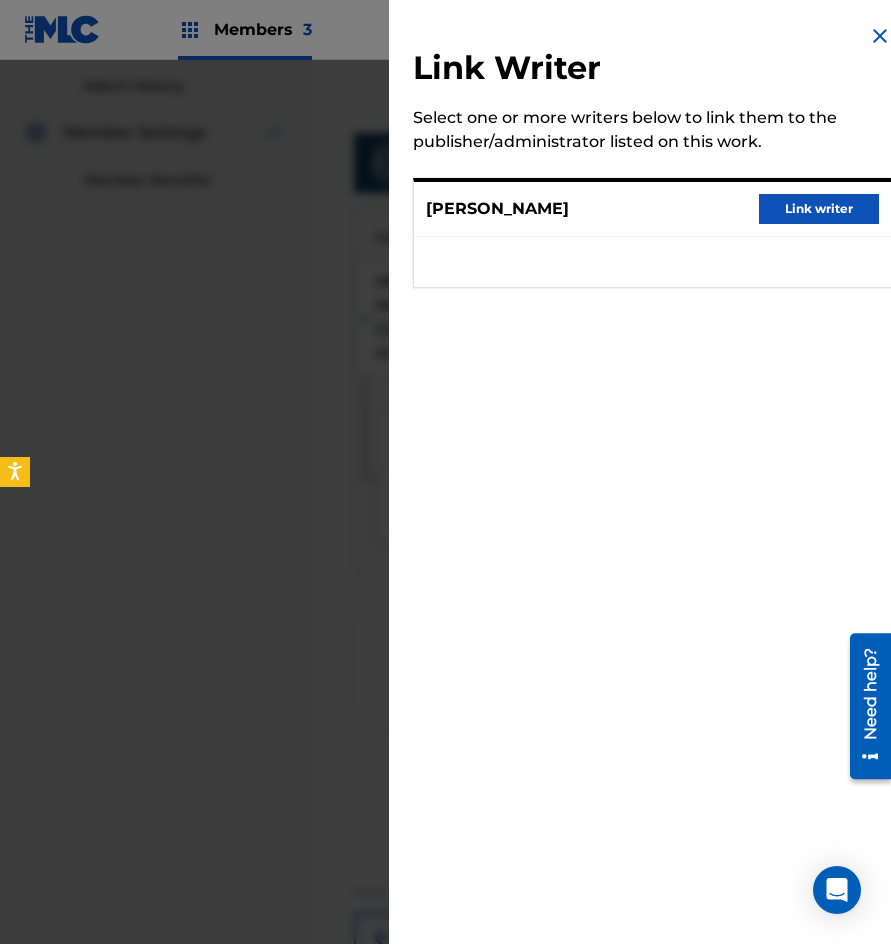 click on "Link writer" at bounding box center [819, 209] 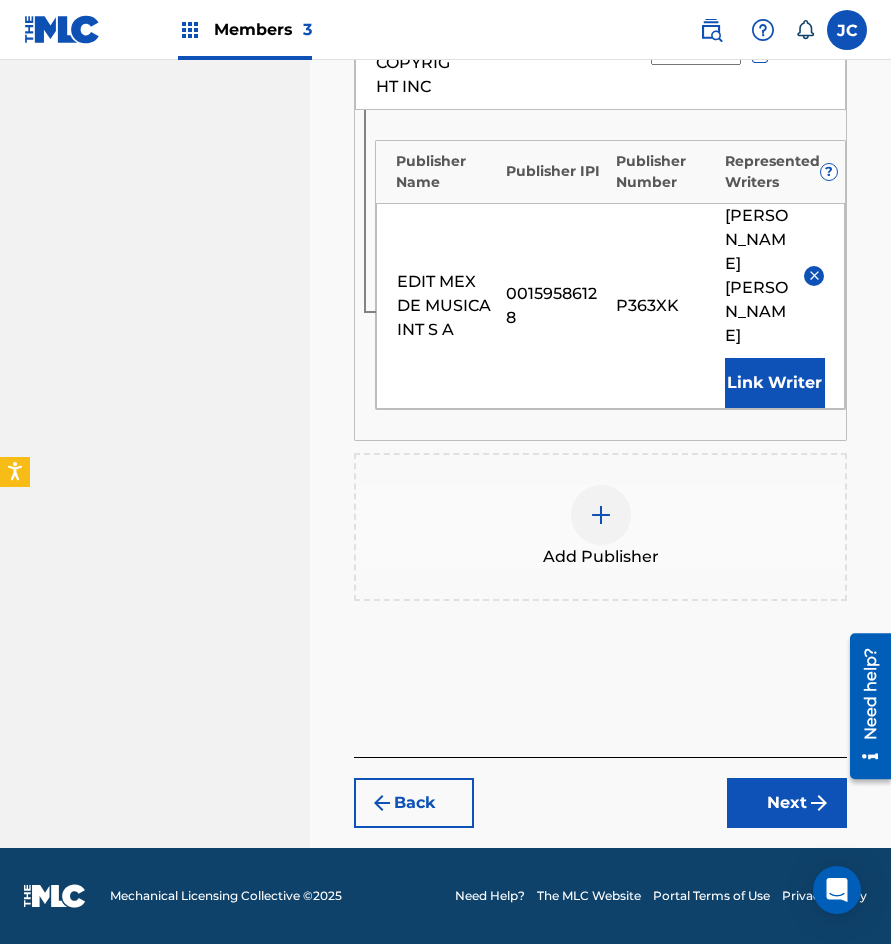 click on "Next" at bounding box center (787, 803) 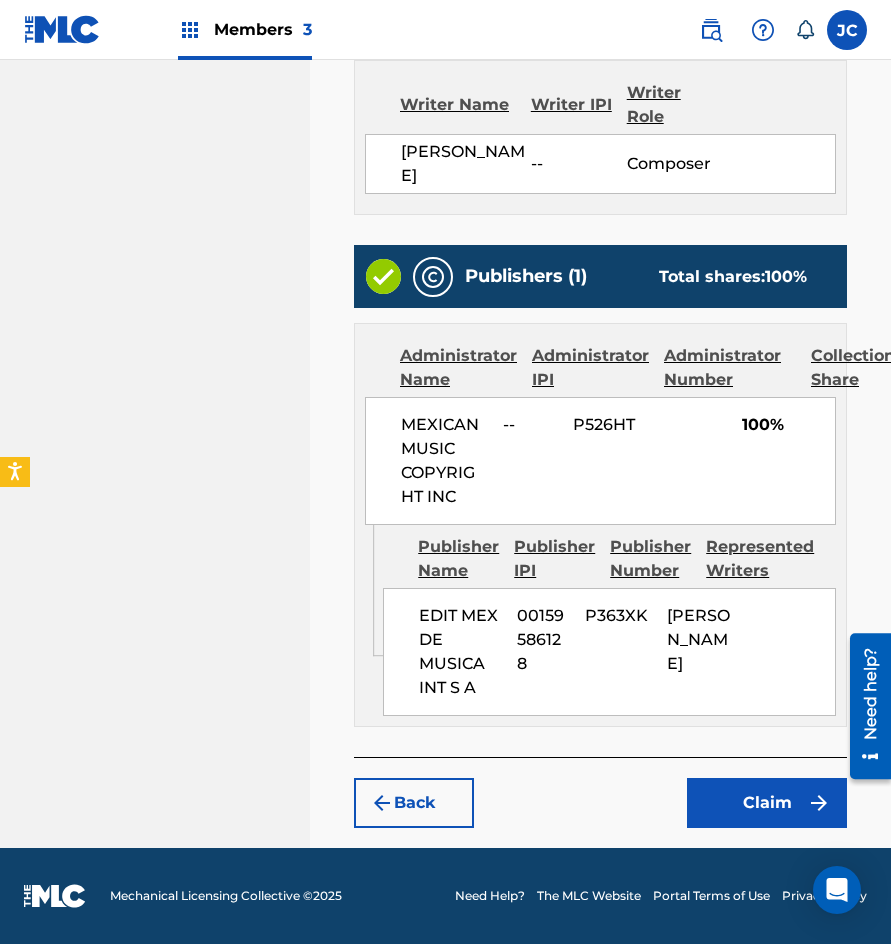 scroll, scrollTop: 747, scrollLeft: 0, axis: vertical 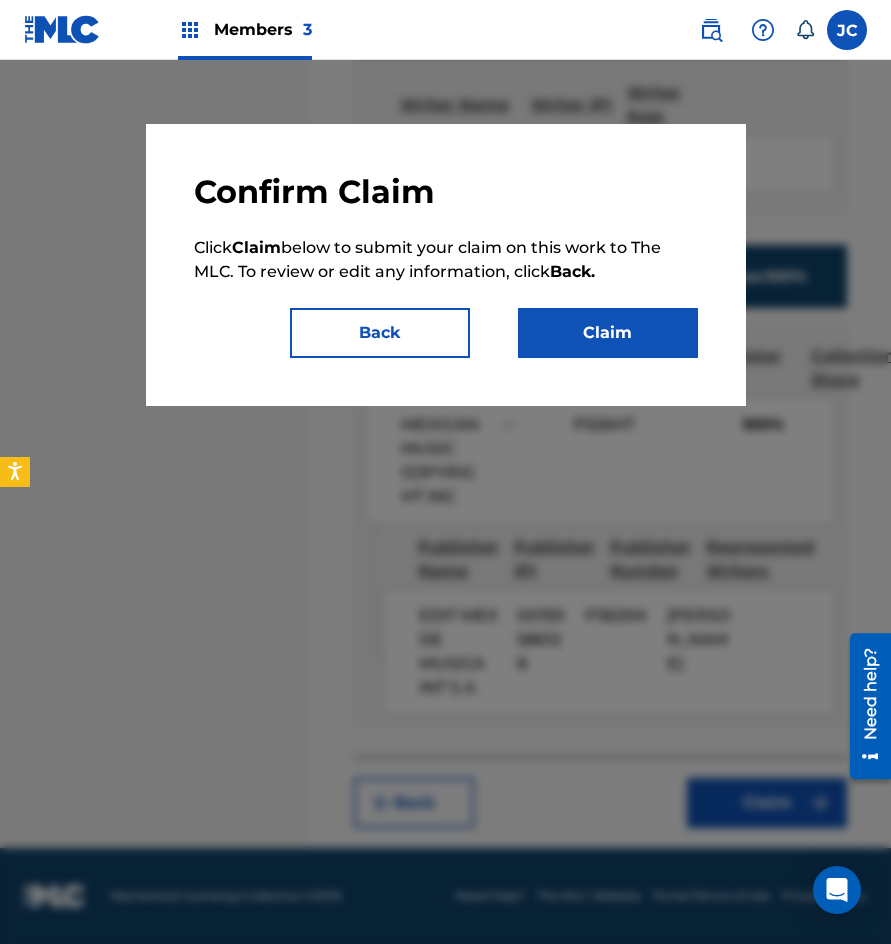 click on "Confirm Claim Click  Claim  below to submit your claim on this work to The MLC. To review or edit any information, click  Back. Back Claim" at bounding box center (446, 265) 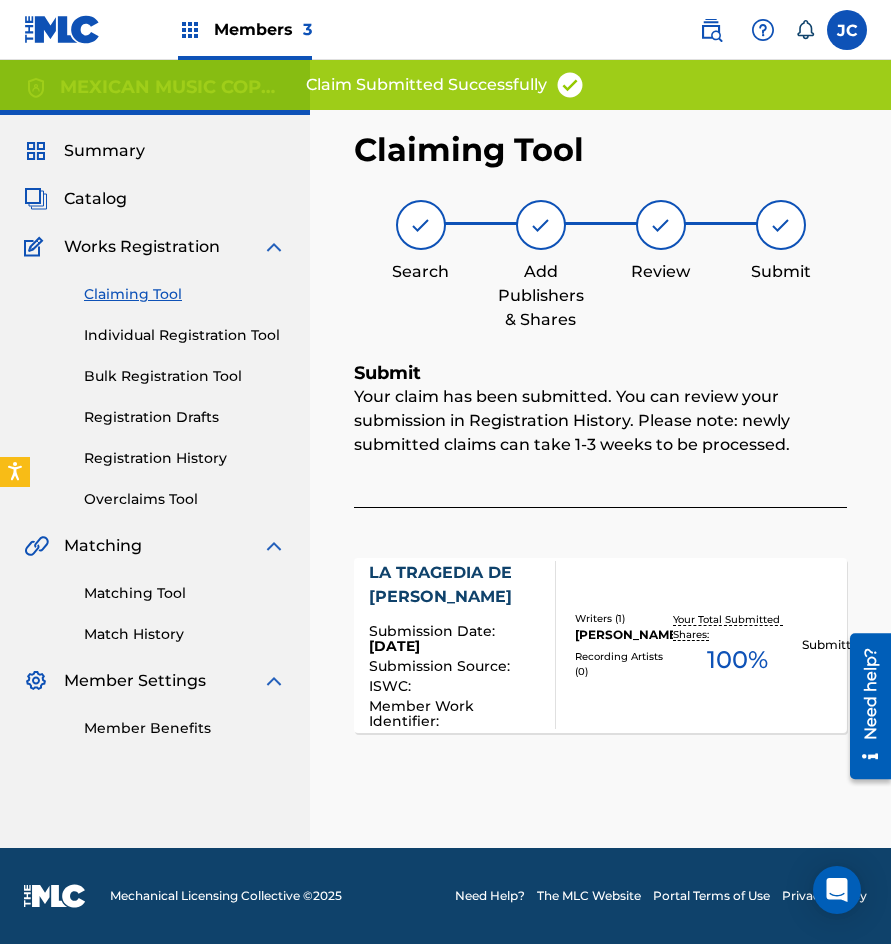 scroll, scrollTop: 0, scrollLeft: 0, axis: both 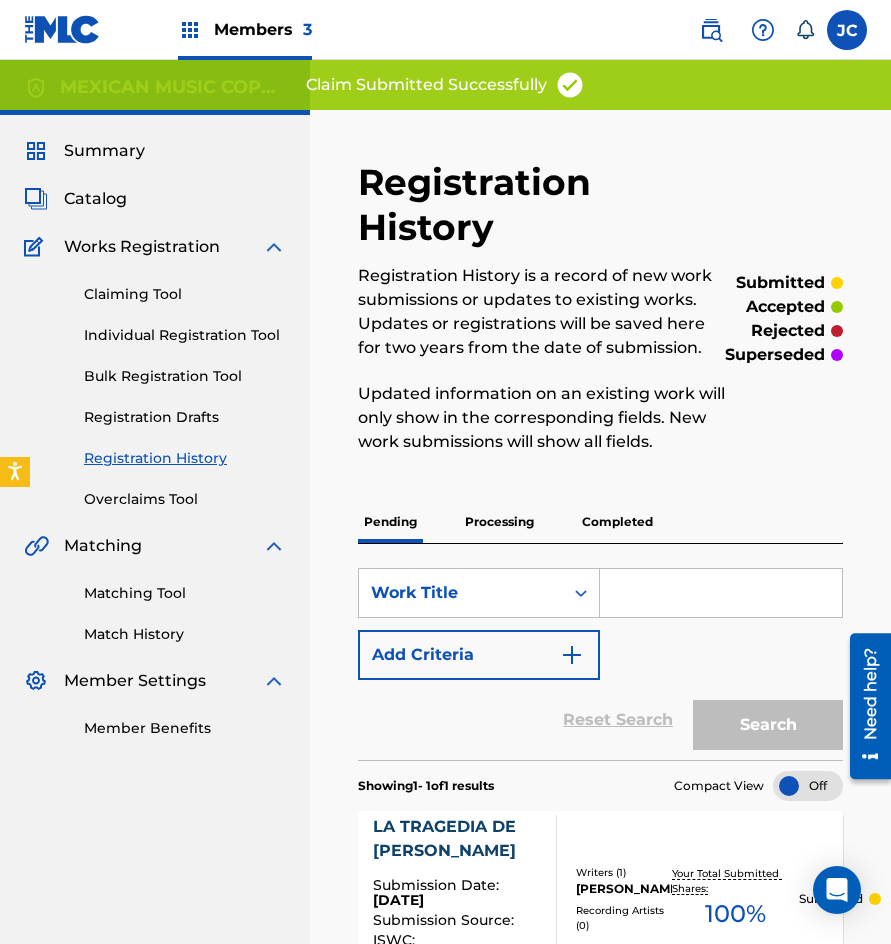 click on "Claiming Tool Individual Registration Tool Bulk Registration Tool Registration Drafts Registration History Overclaims Tool" at bounding box center (155, 384) 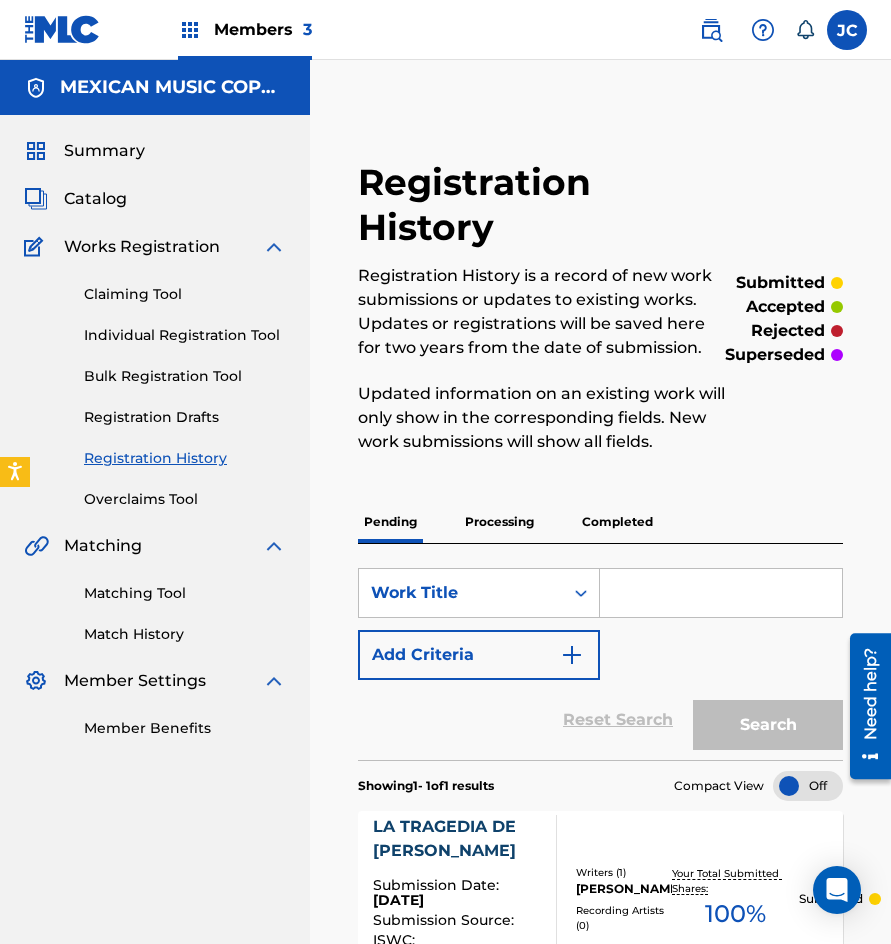 click on "Claiming Tool" at bounding box center [185, 294] 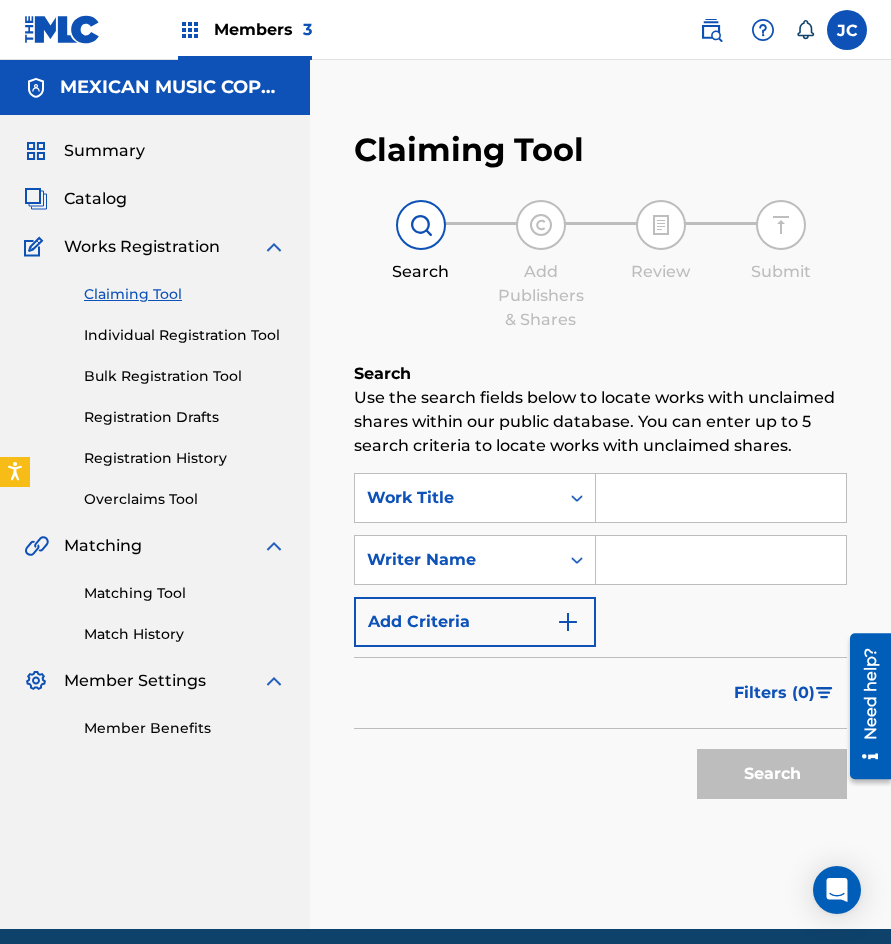 click on "Registration History" at bounding box center [185, 458] 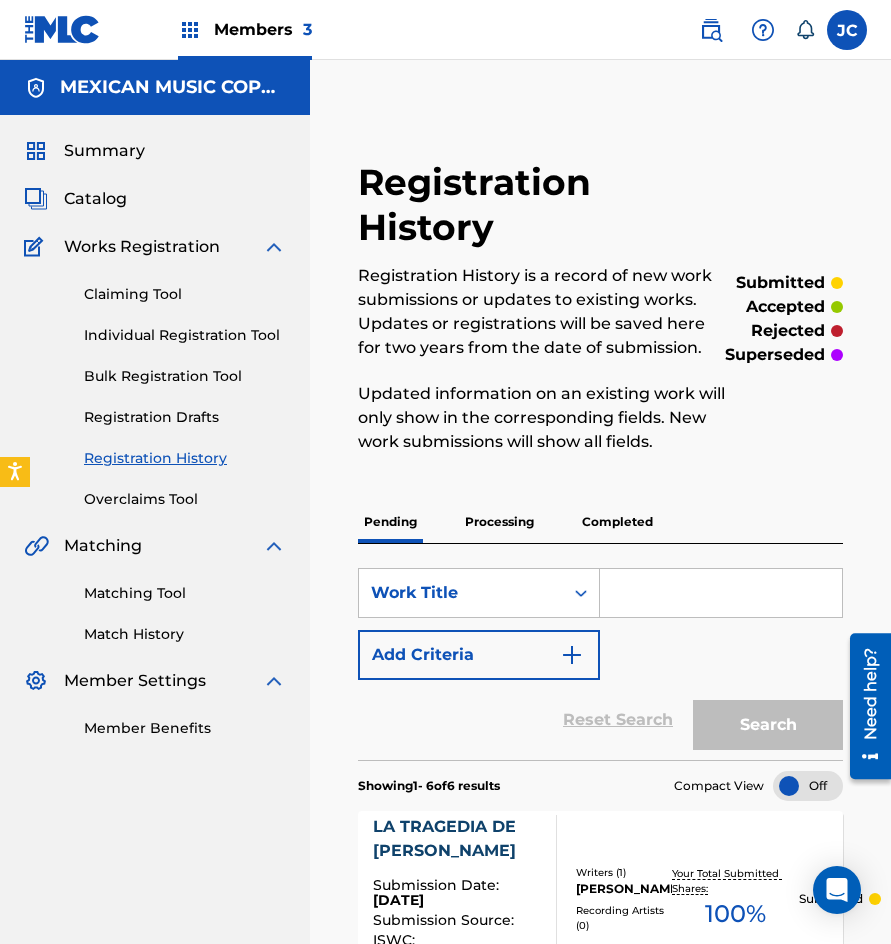 click on "Claiming Tool Individual Registration Tool Bulk Registration Tool Registration Drafts Registration History Overclaims Tool" at bounding box center (155, 384) 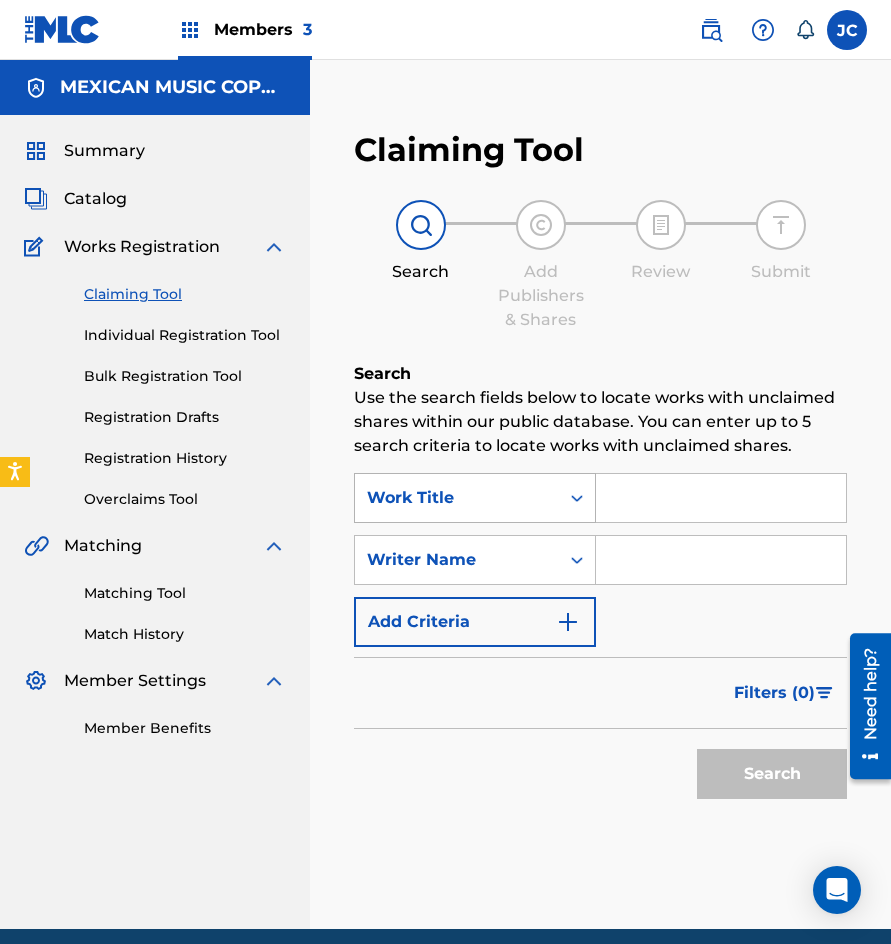click on "Work Title" at bounding box center (457, 498) 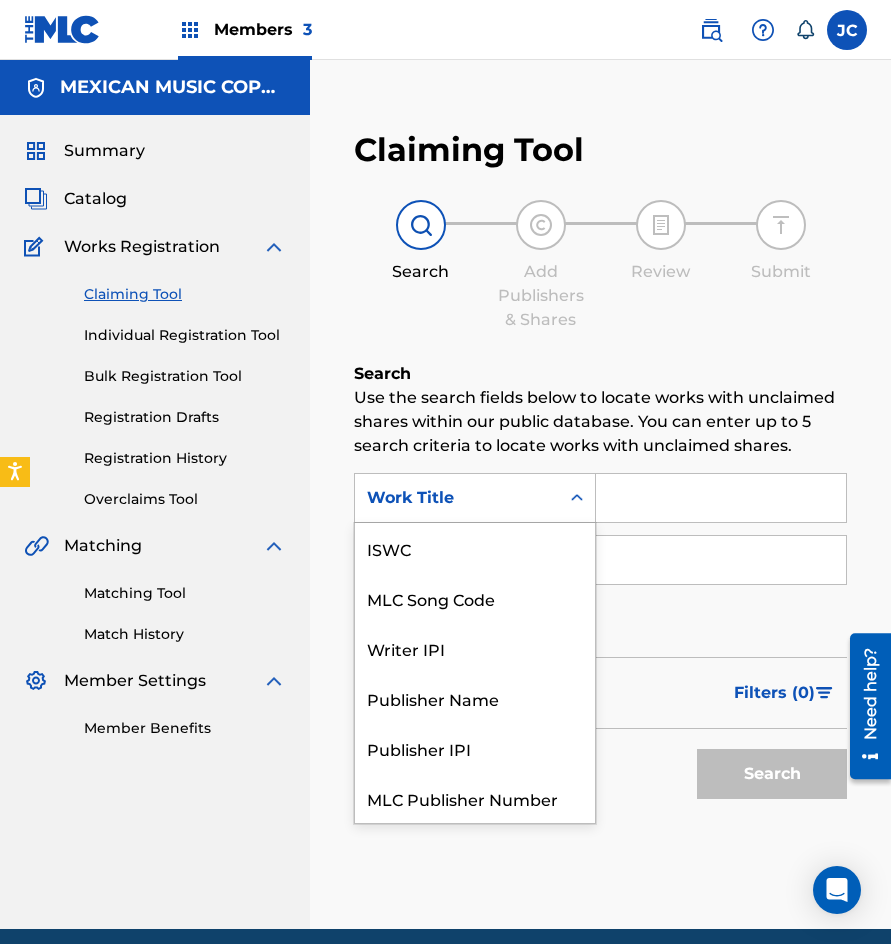 scroll, scrollTop: 50, scrollLeft: 0, axis: vertical 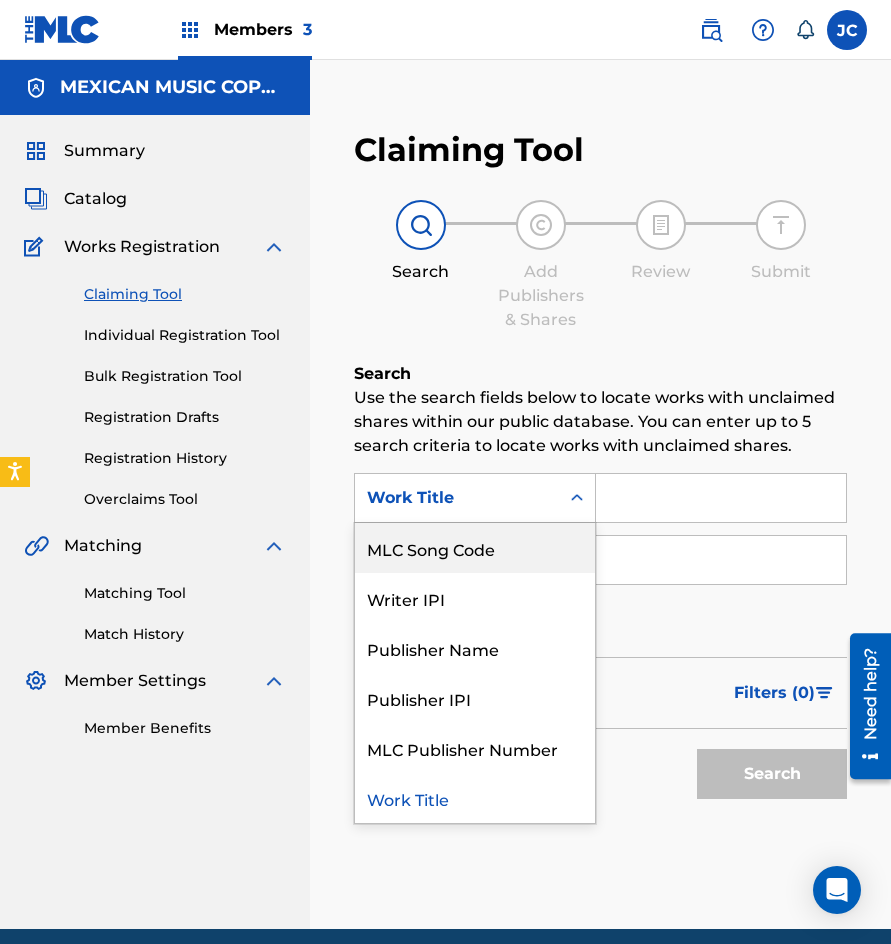 click on "MLC Song Code" at bounding box center [475, 548] 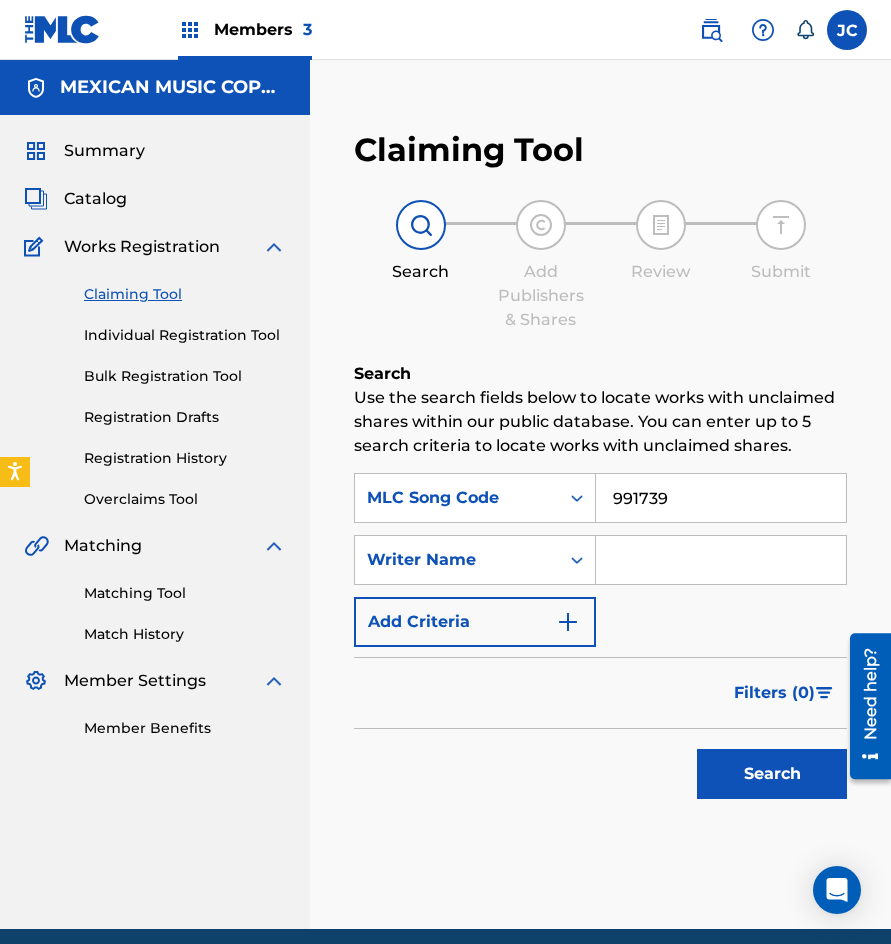 type on "991739" 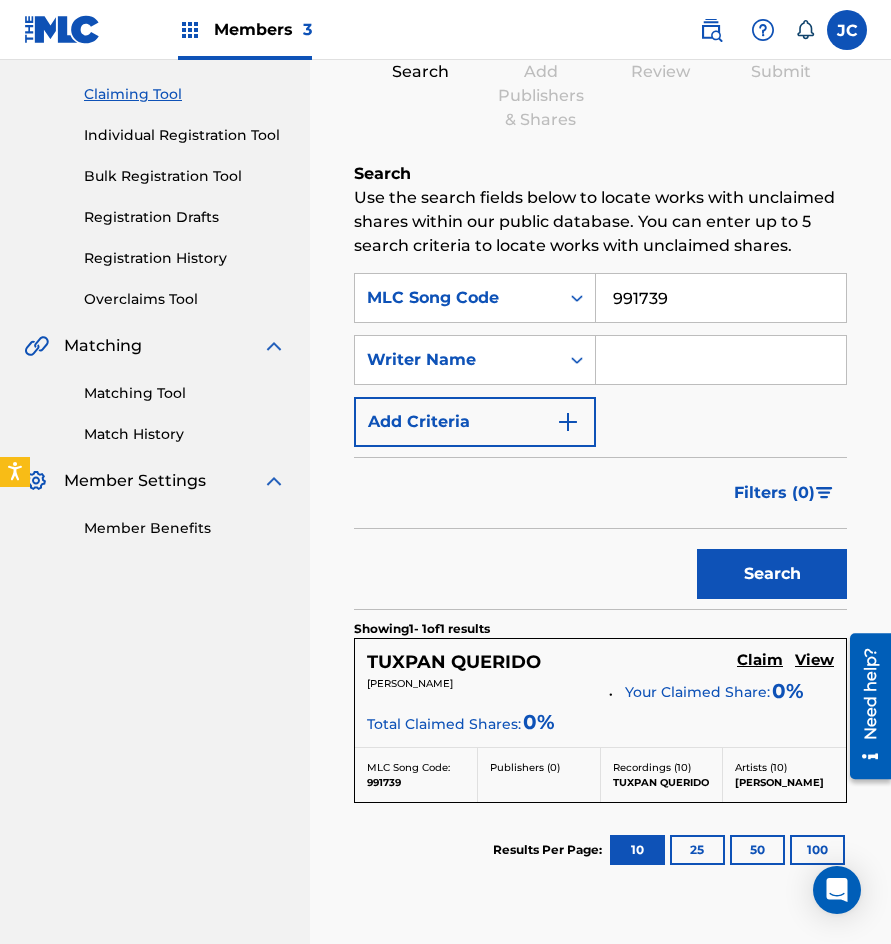 scroll, scrollTop: 300, scrollLeft: 0, axis: vertical 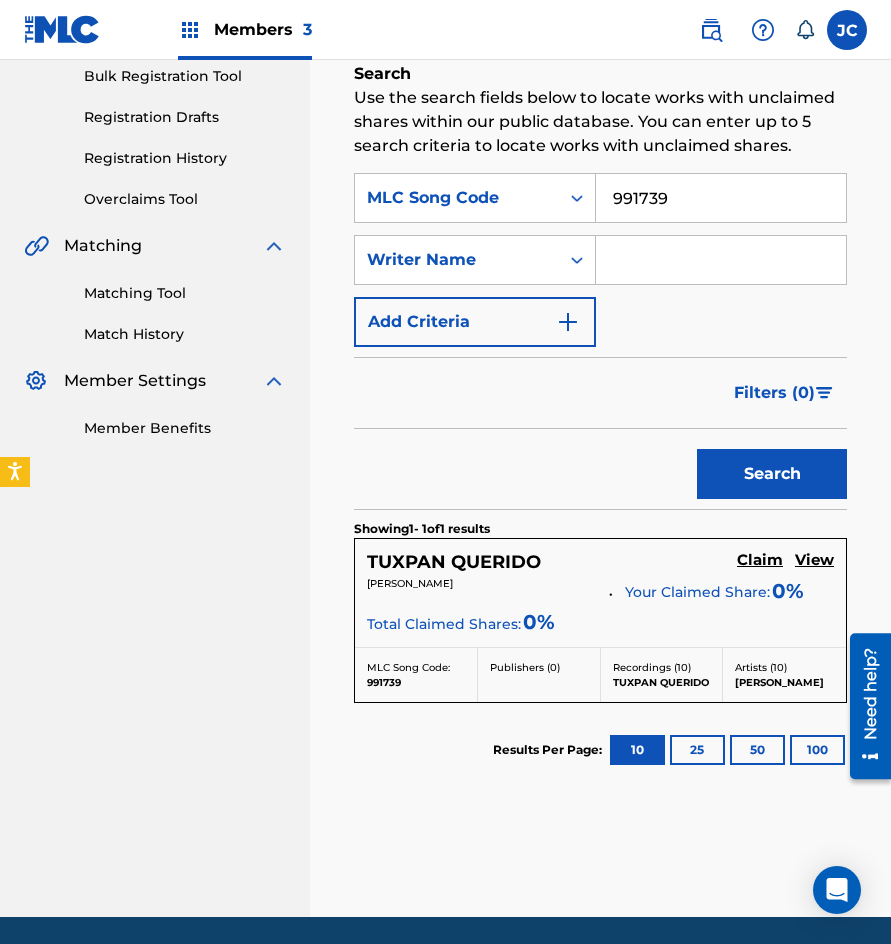 click on "Claim" at bounding box center (760, 560) 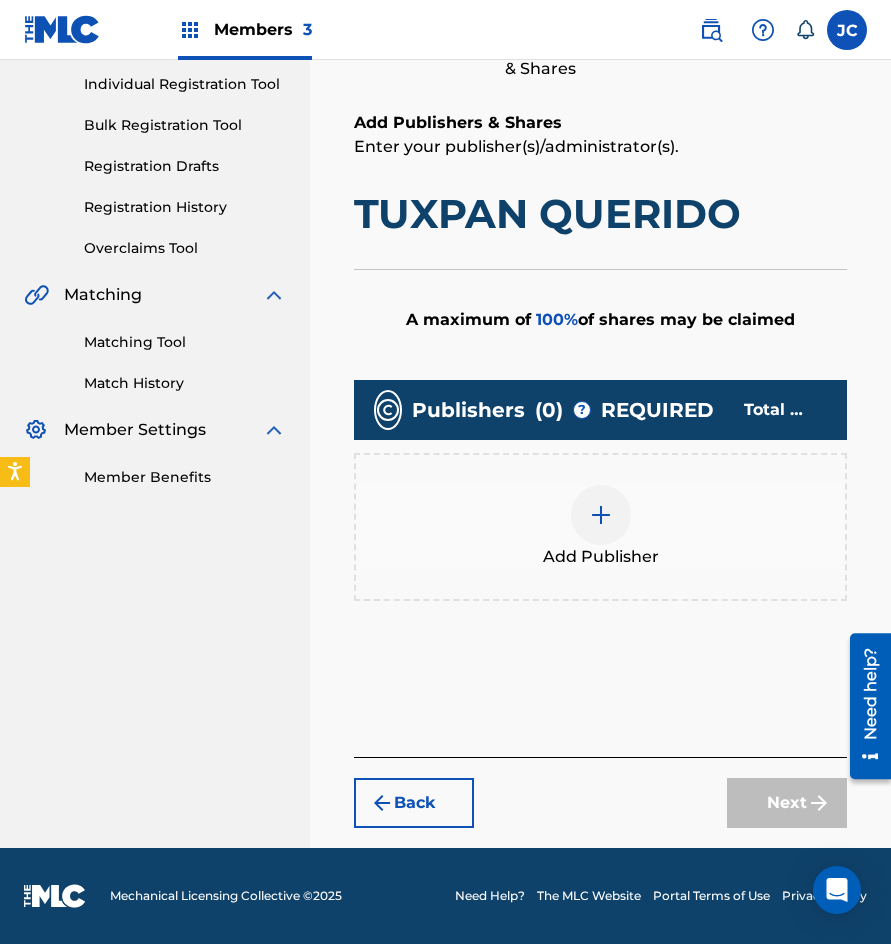 click at bounding box center (601, 515) 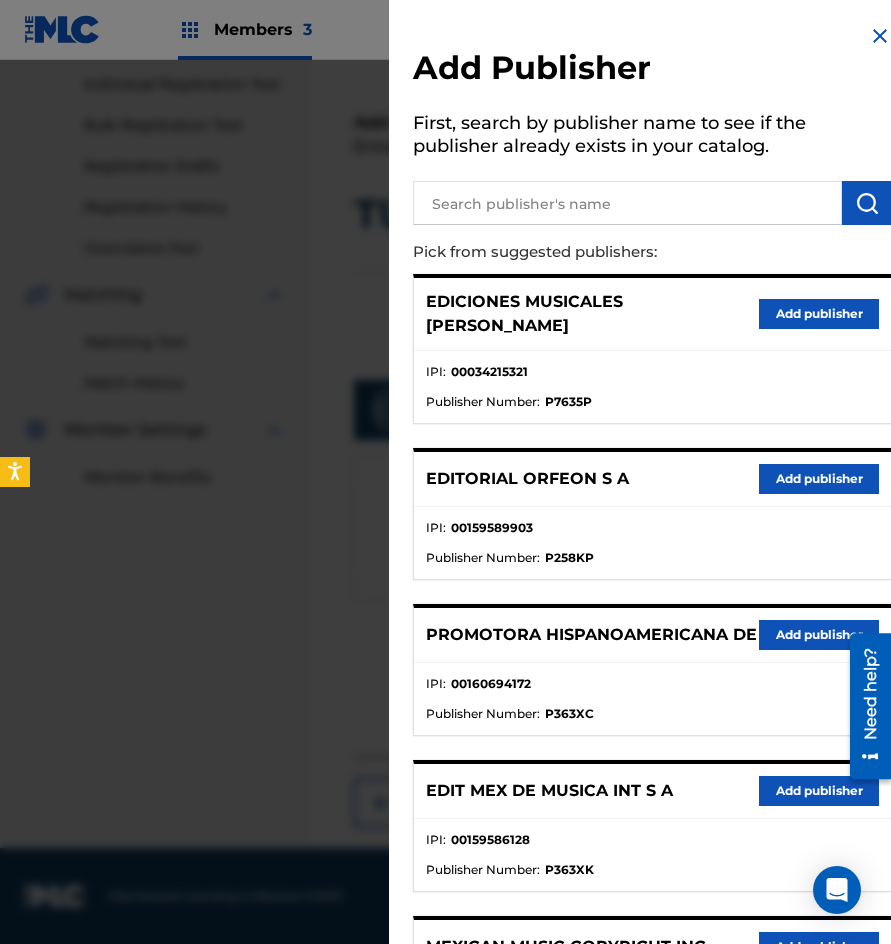 scroll, scrollTop: 217, scrollLeft: 0, axis: vertical 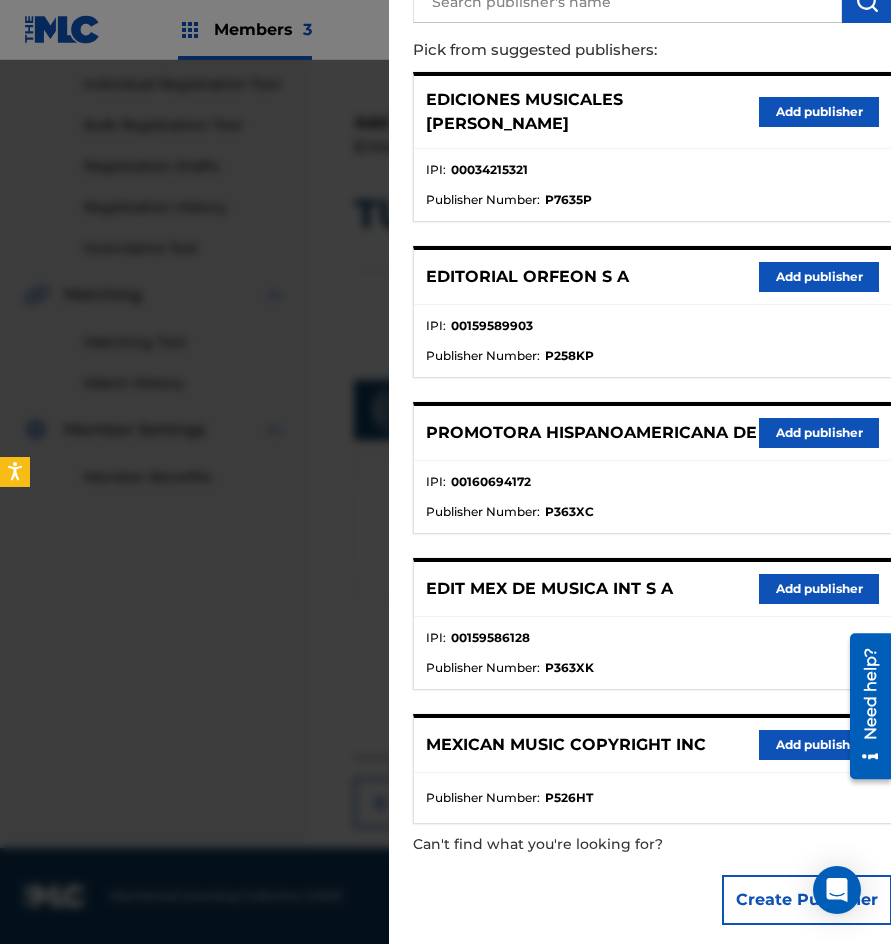 click on "Add publisher" at bounding box center [819, 589] 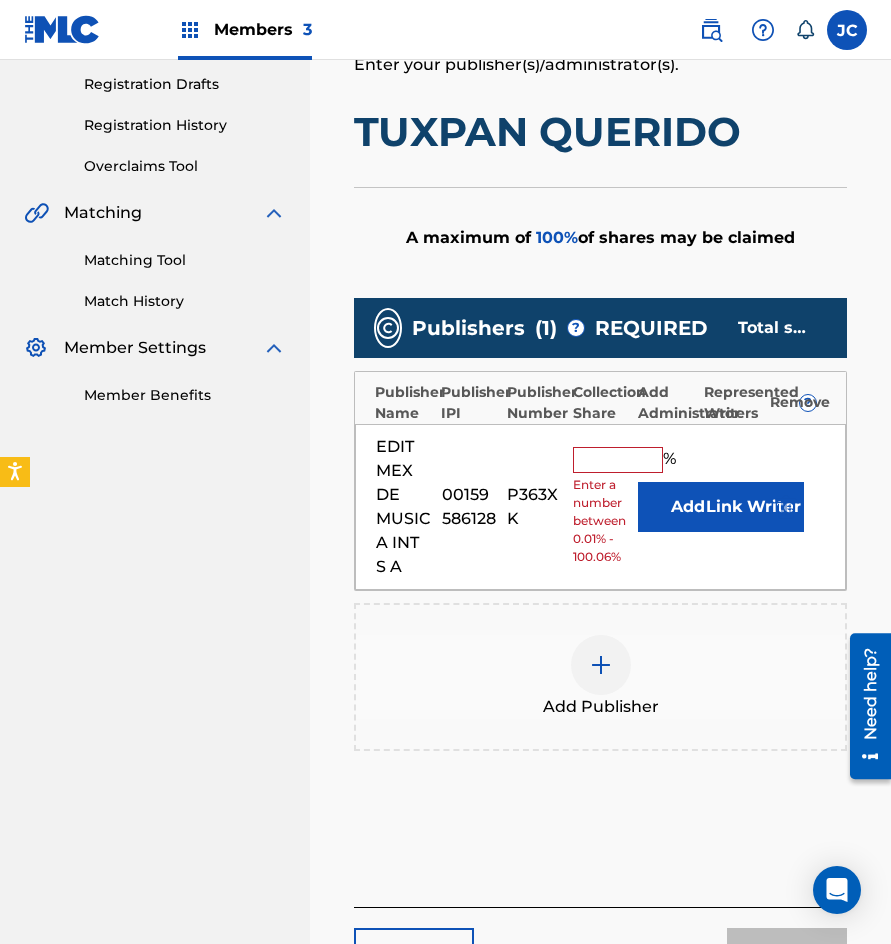 scroll, scrollTop: 451, scrollLeft: 0, axis: vertical 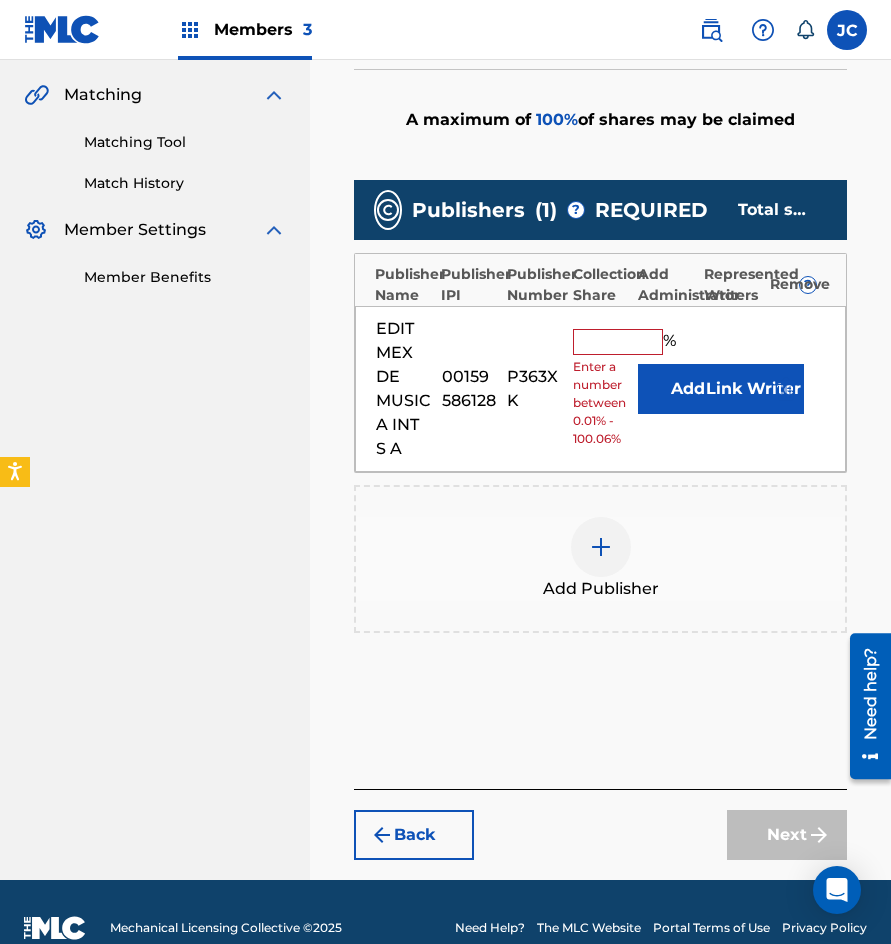 click on "Add" at bounding box center (688, 389) 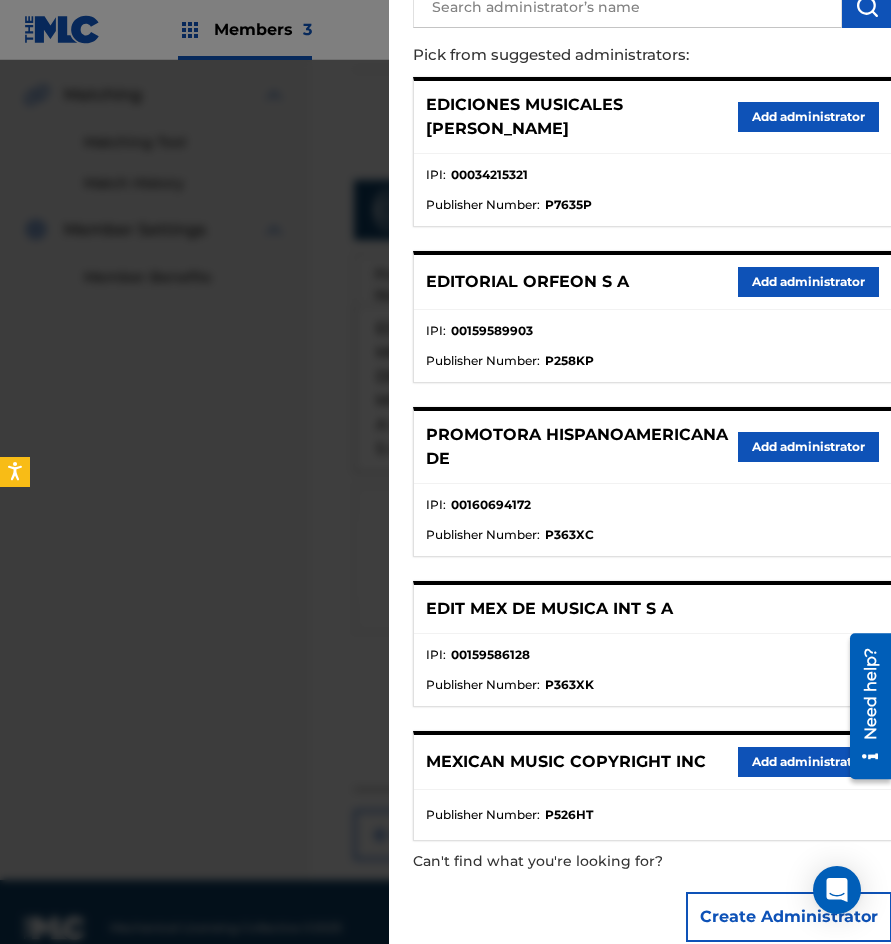 scroll, scrollTop: 229, scrollLeft: 0, axis: vertical 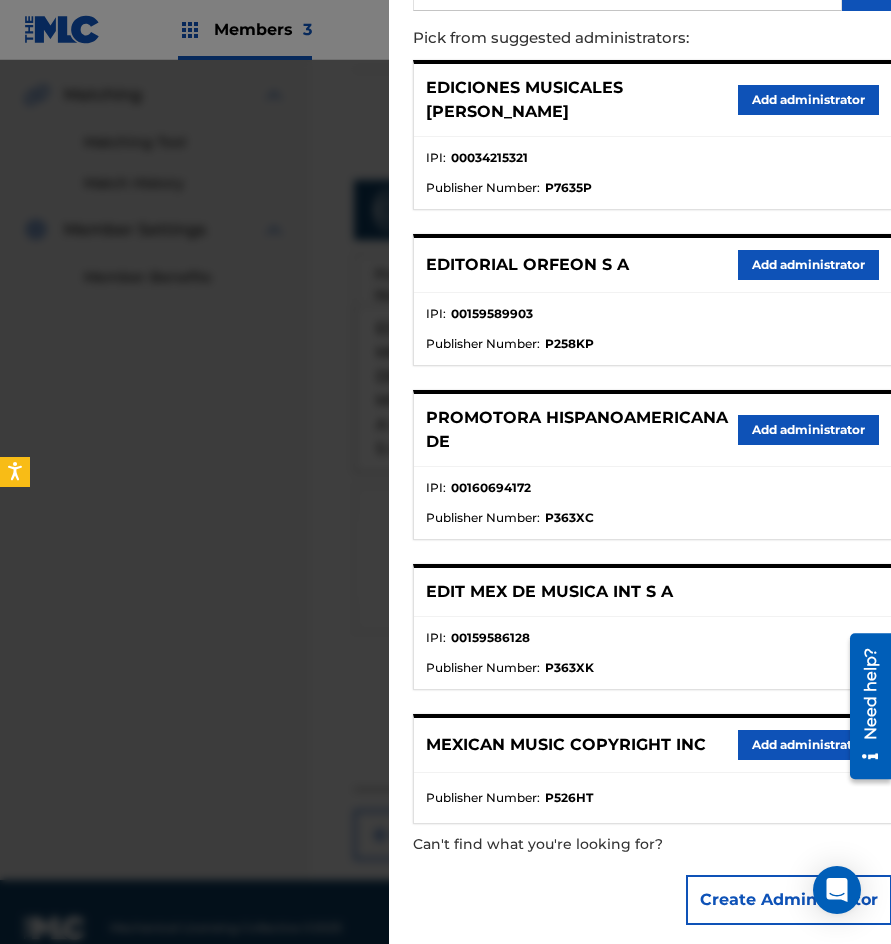 click on "Add administrator" at bounding box center (808, 745) 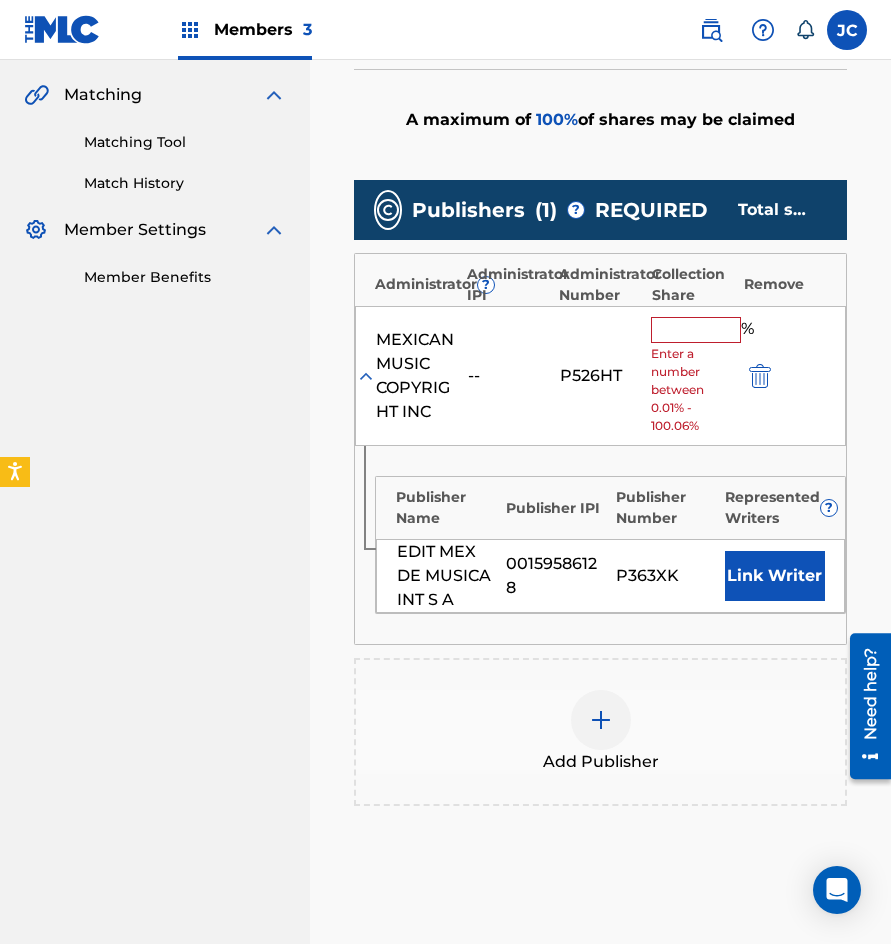 click at bounding box center (696, 330) 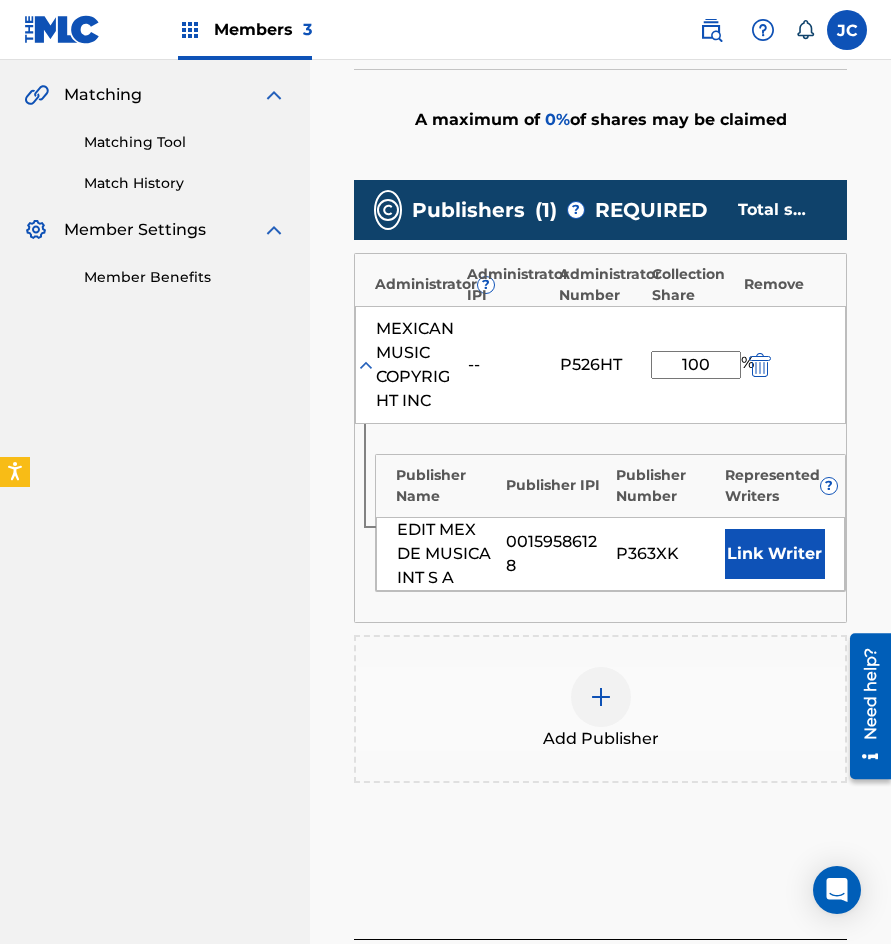 type on "100" 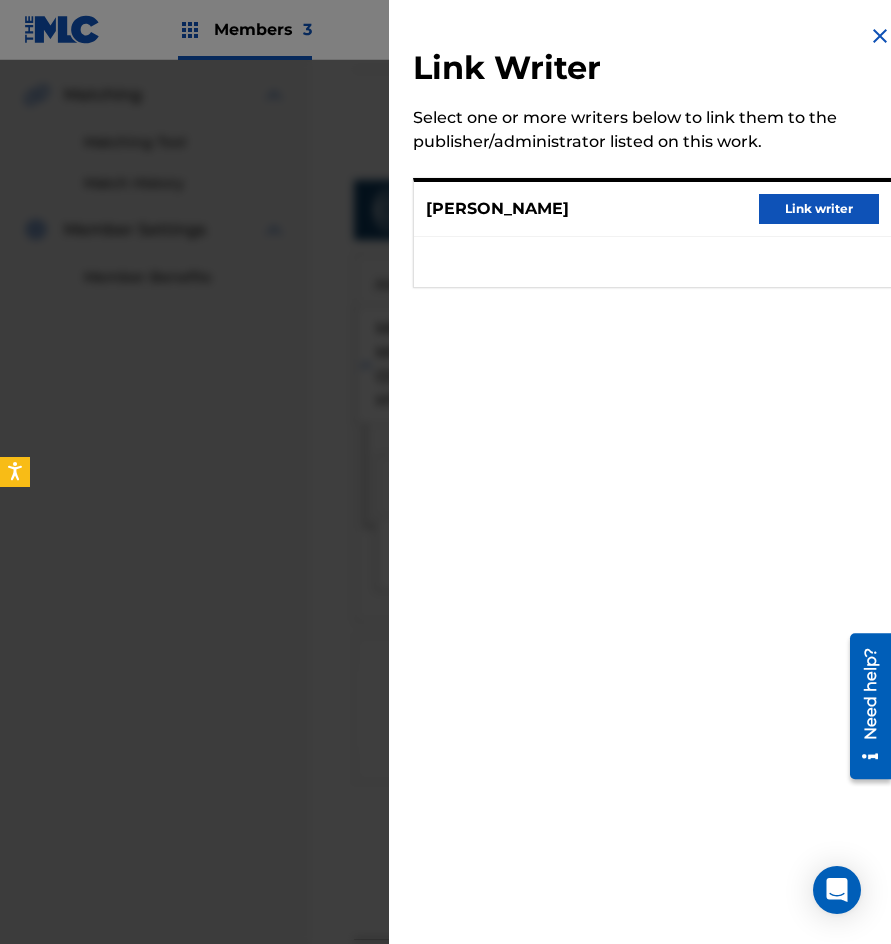 click on "Link writer" at bounding box center (819, 209) 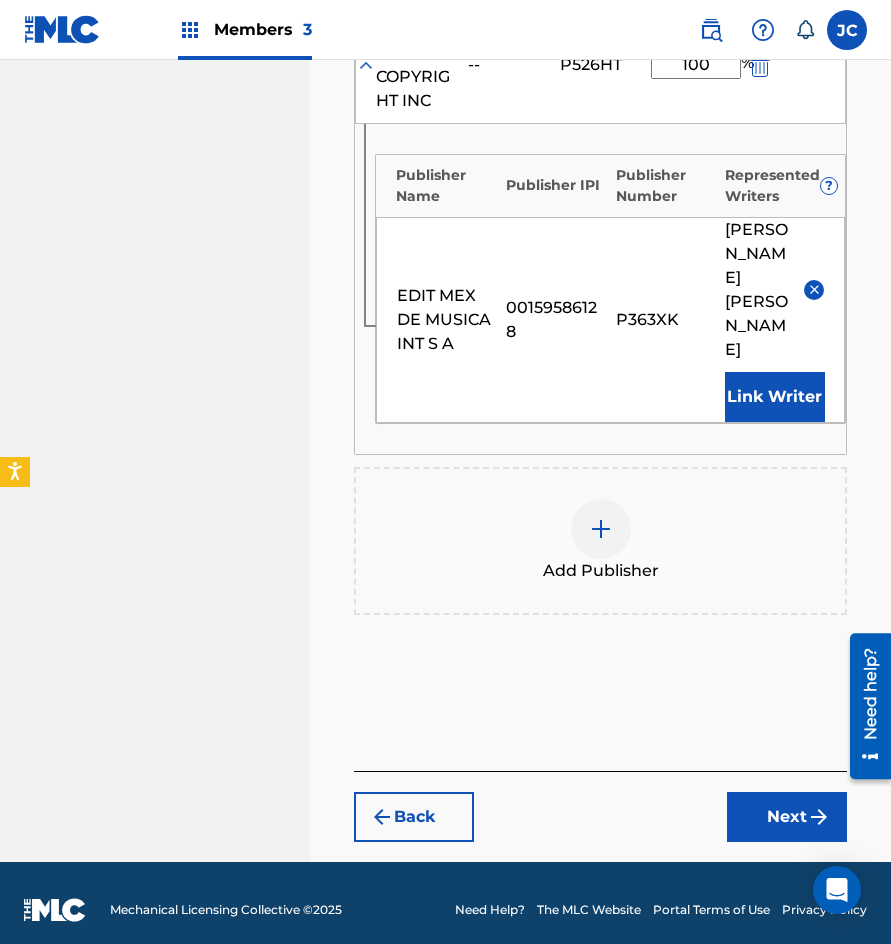 click on "Next" at bounding box center [787, 817] 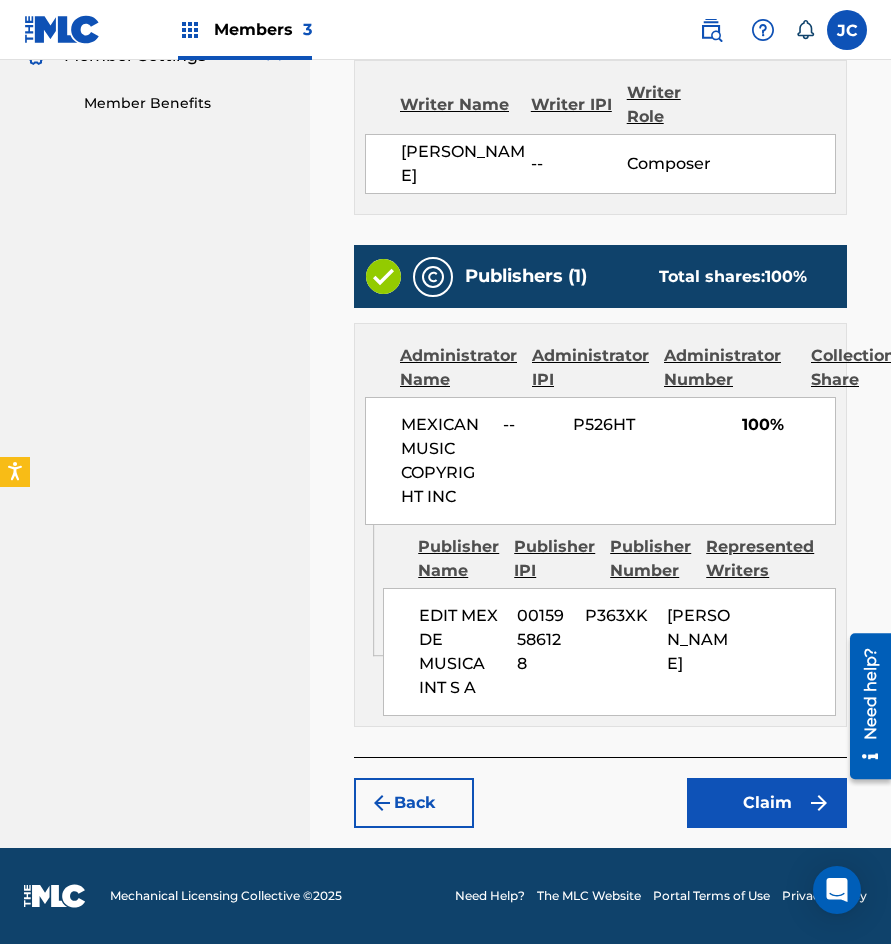 scroll, scrollTop: 697, scrollLeft: 0, axis: vertical 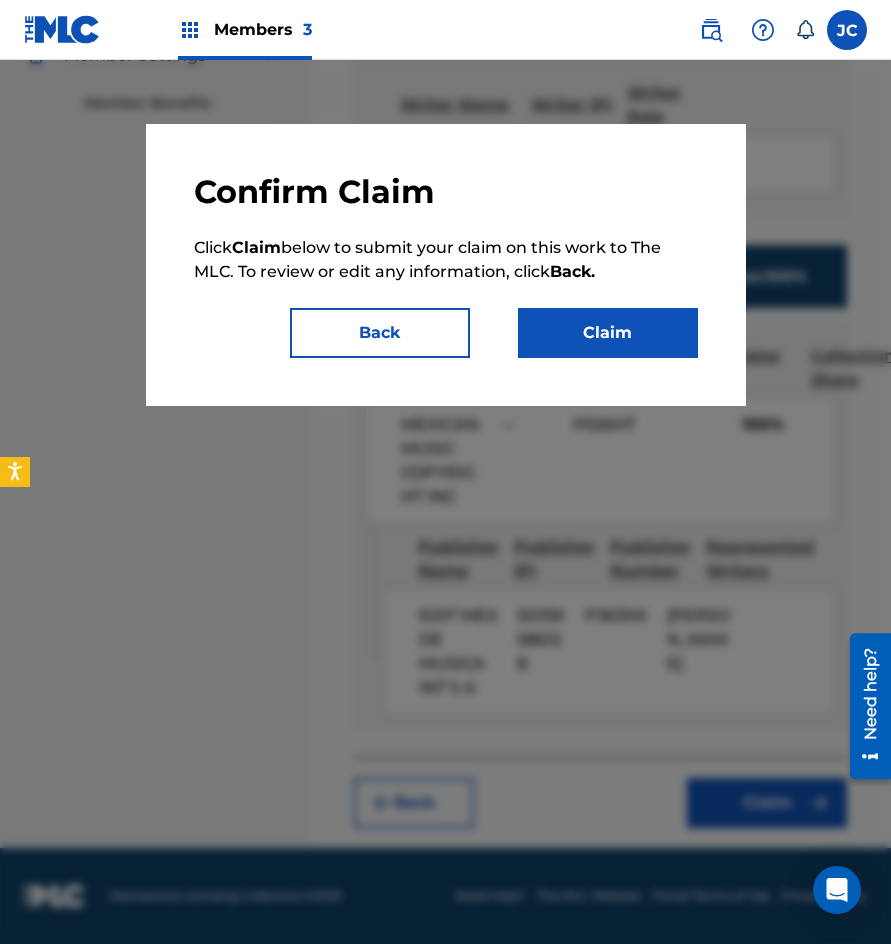 click on "Claim" at bounding box center (608, 333) 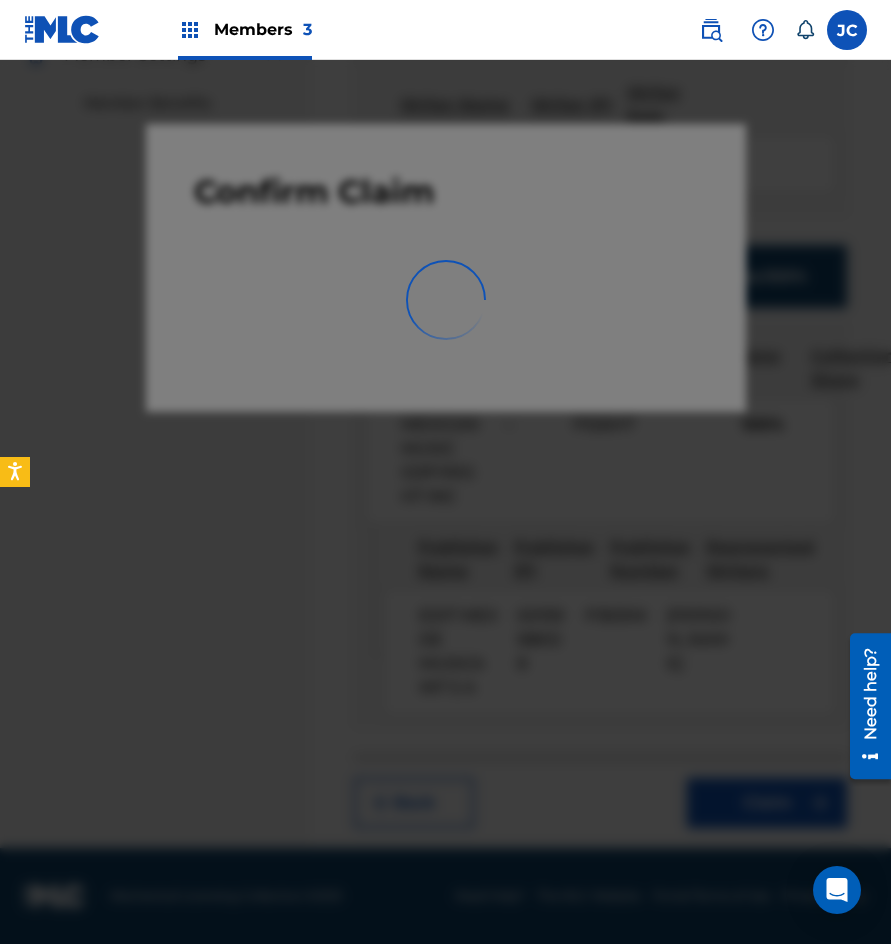 scroll, scrollTop: 0, scrollLeft: 0, axis: both 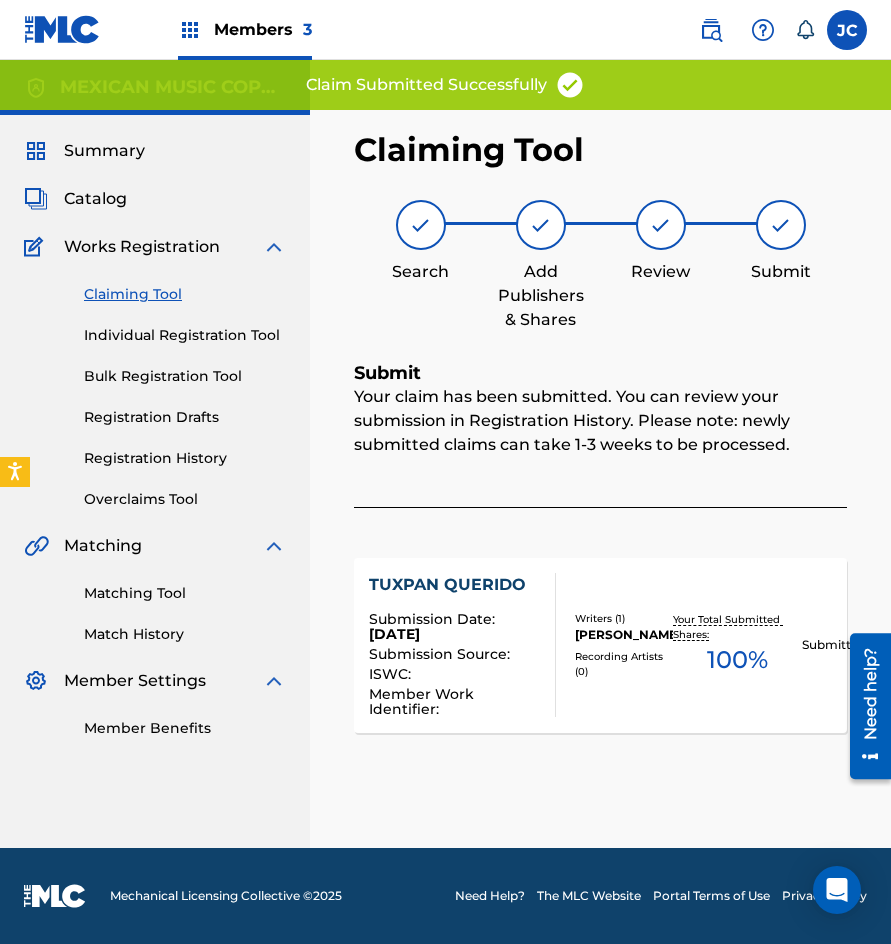 click on "Claiming Tool" at bounding box center (185, 294) 